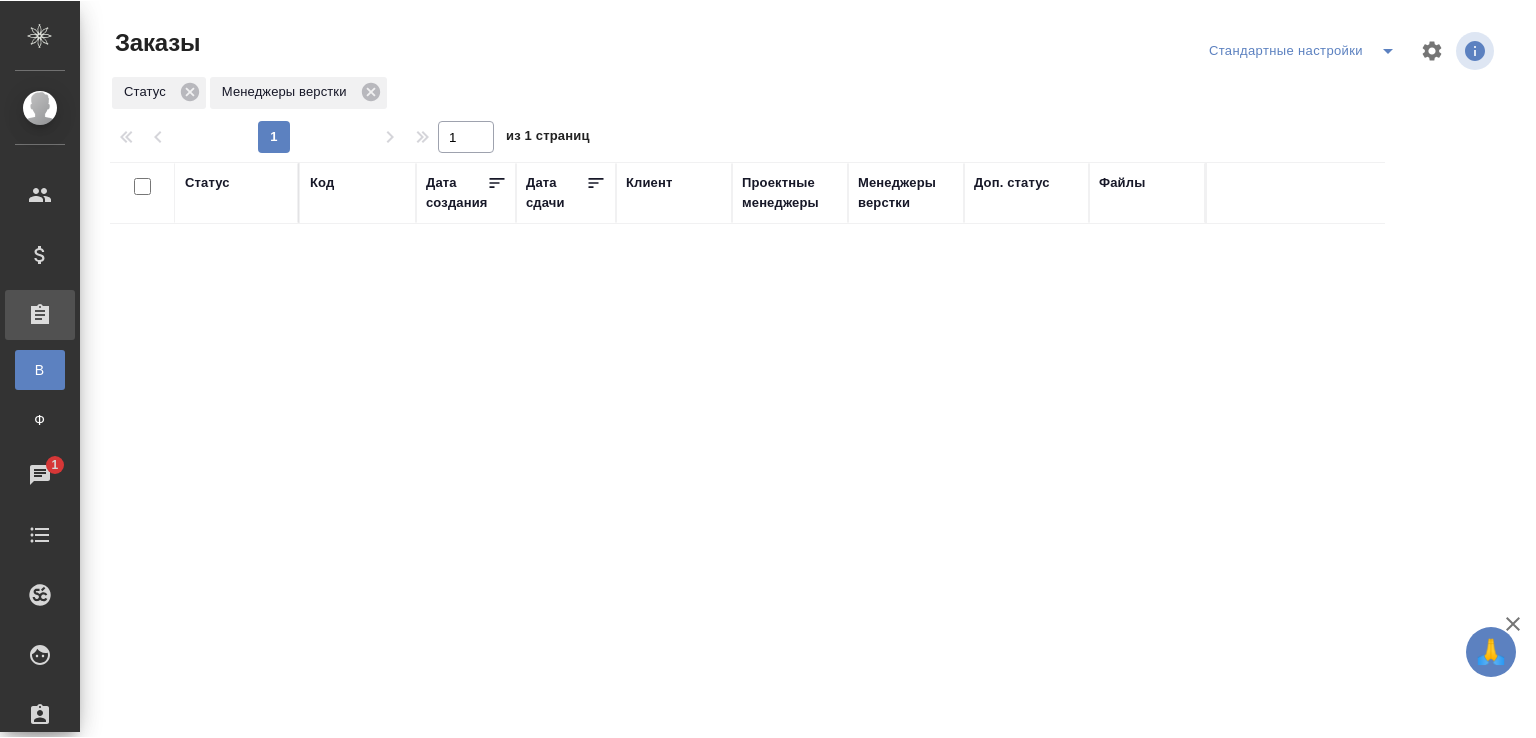 scroll, scrollTop: 0, scrollLeft: 0, axis: both 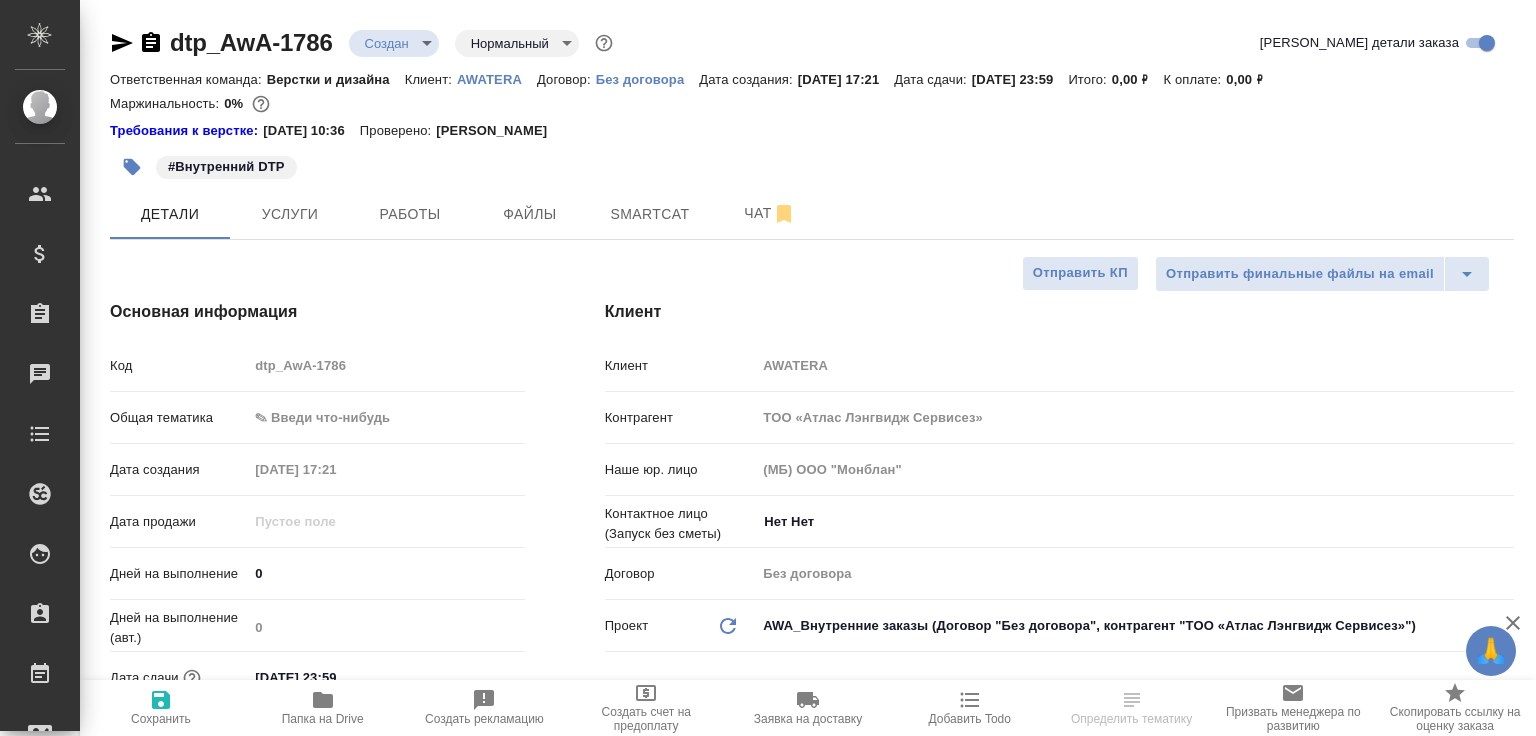 select on "RU" 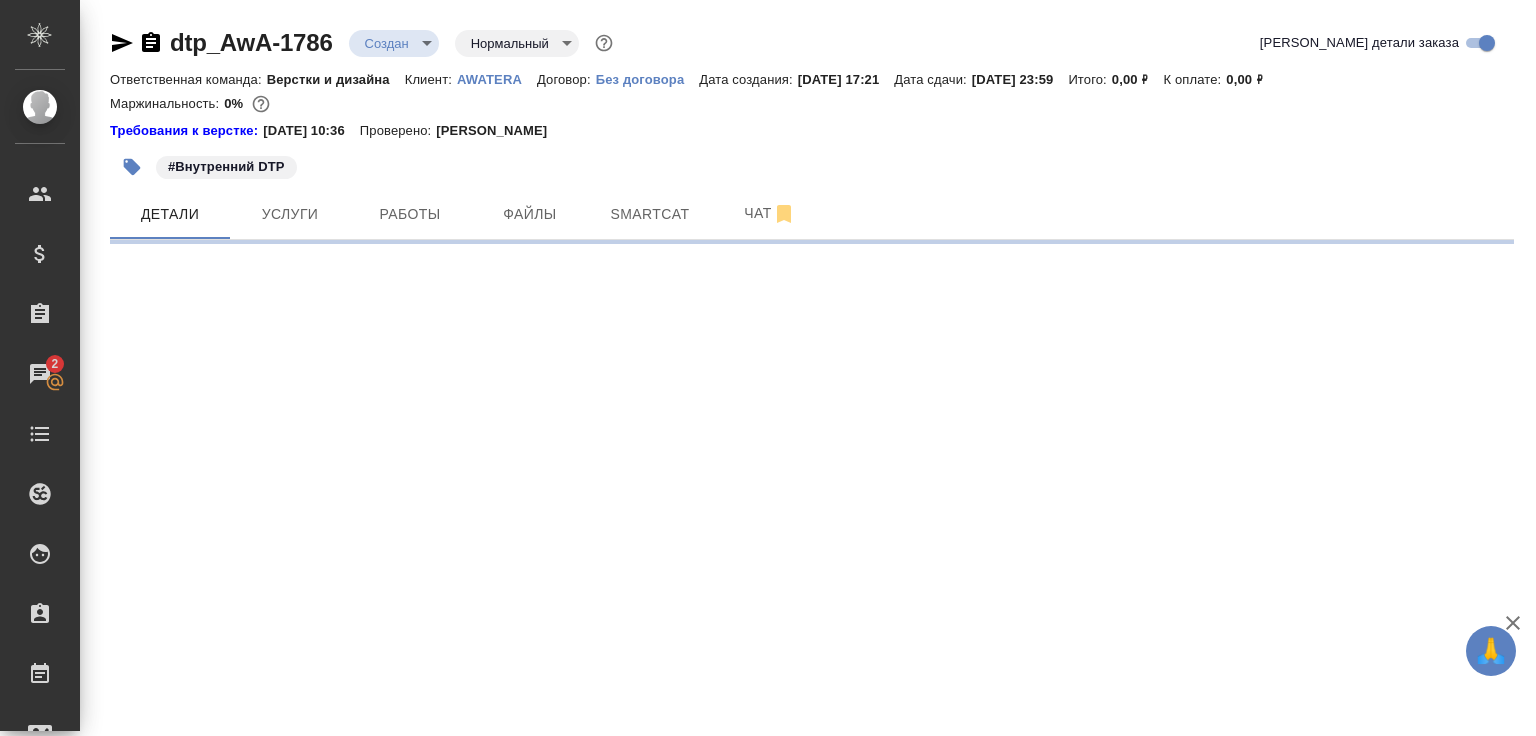 select on "RU" 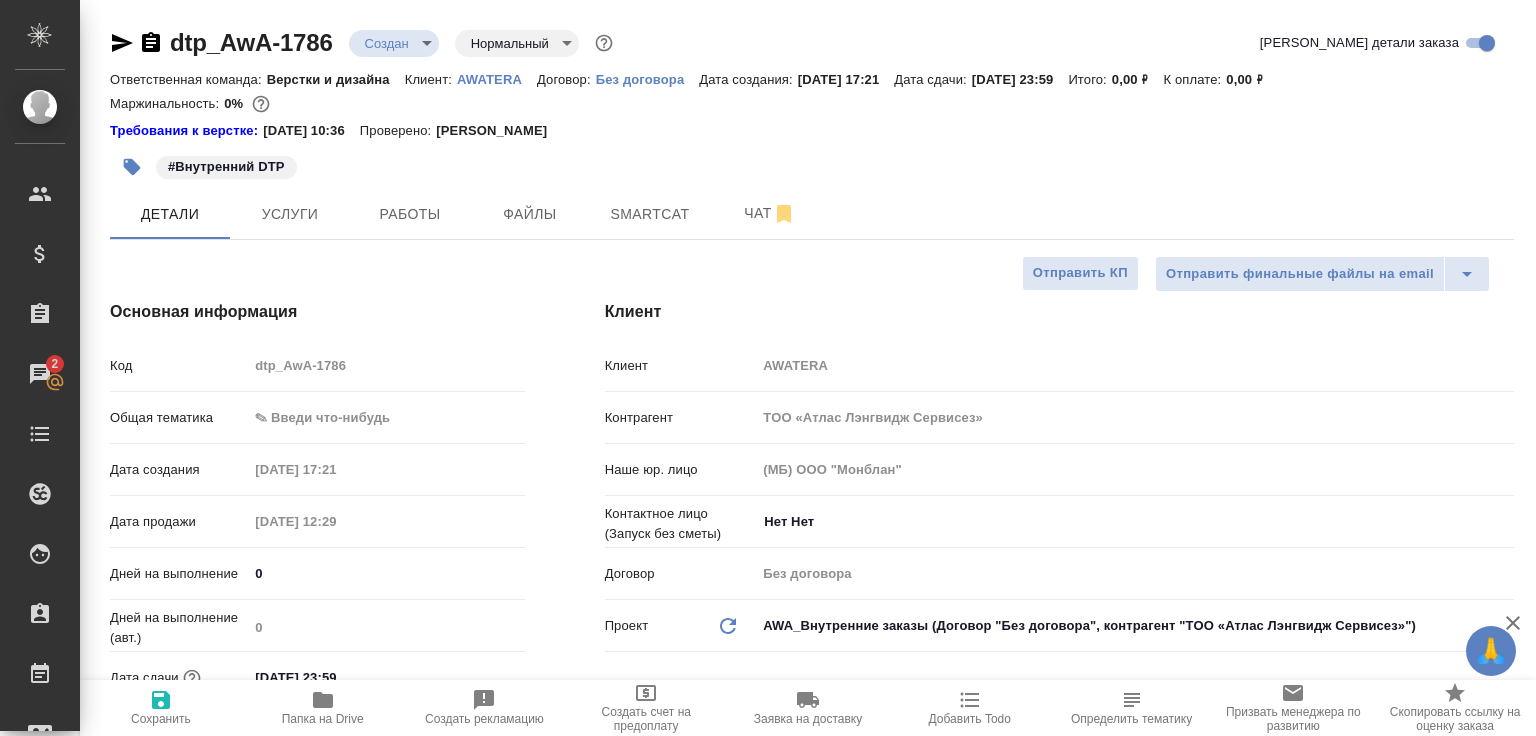 type on "x" 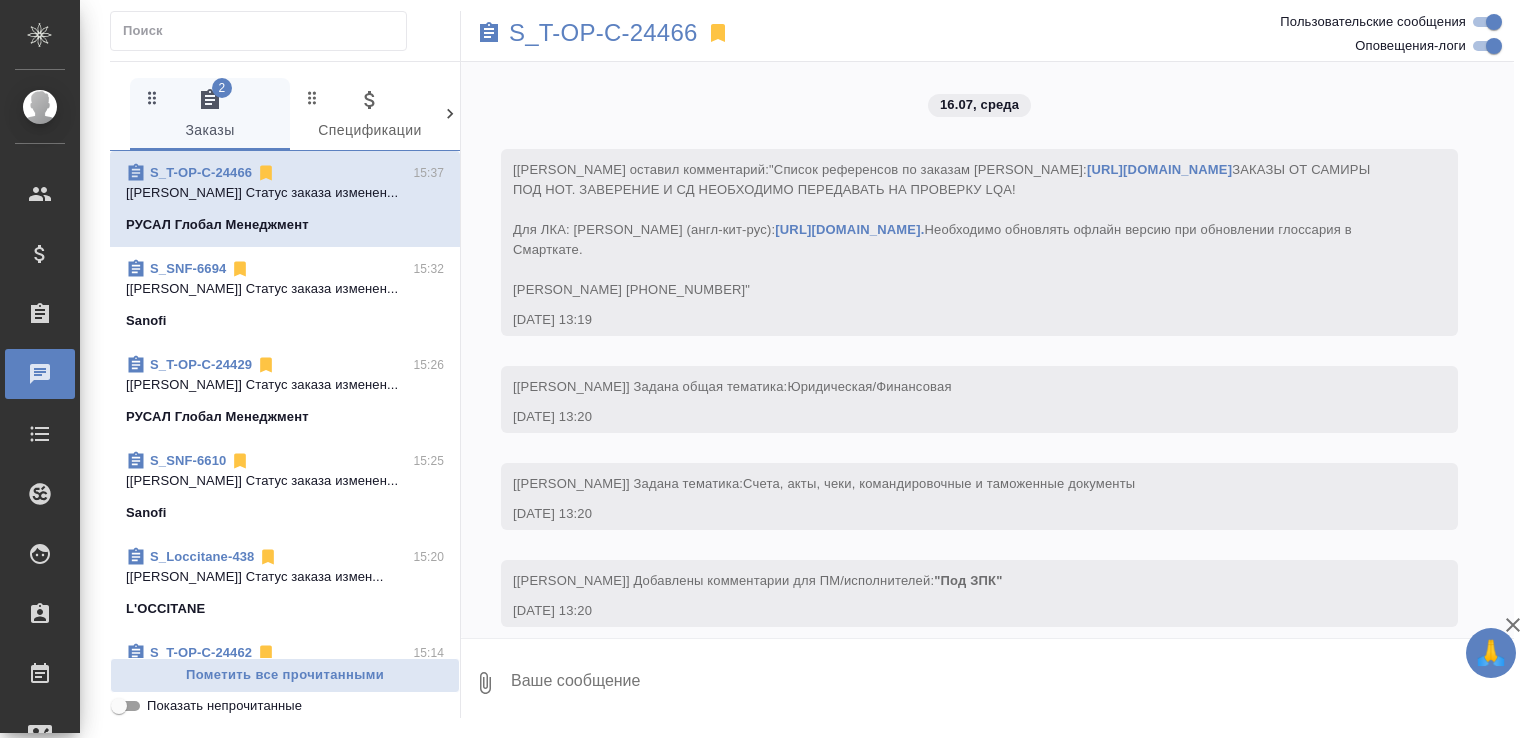 scroll, scrollTop: 0, scrollLeft: 0, axis: both 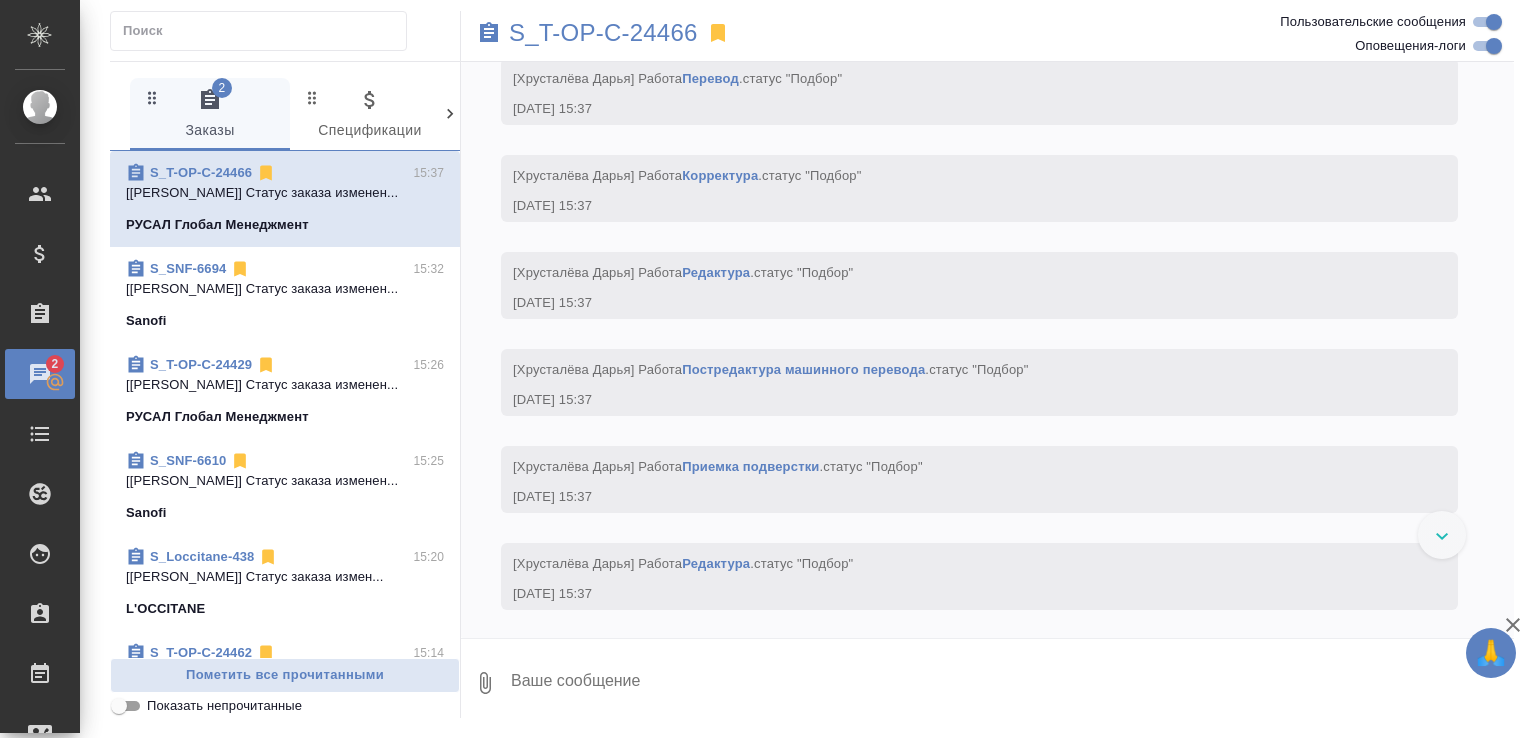 click on "Показать непрочитанные" at bounding box center (224, 706) 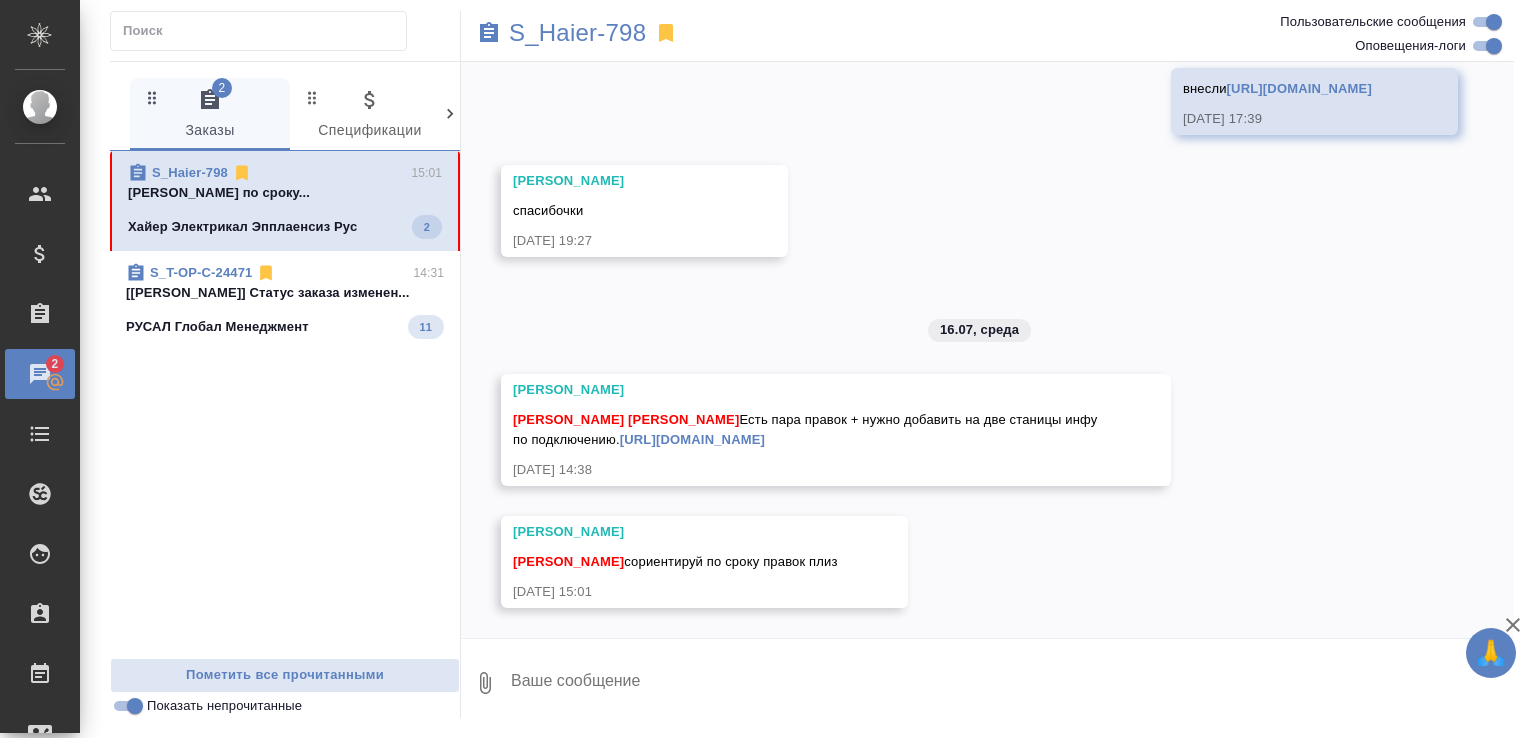 scroll, scrollTop: 15924, scrollLeft: 0, axis: vertical 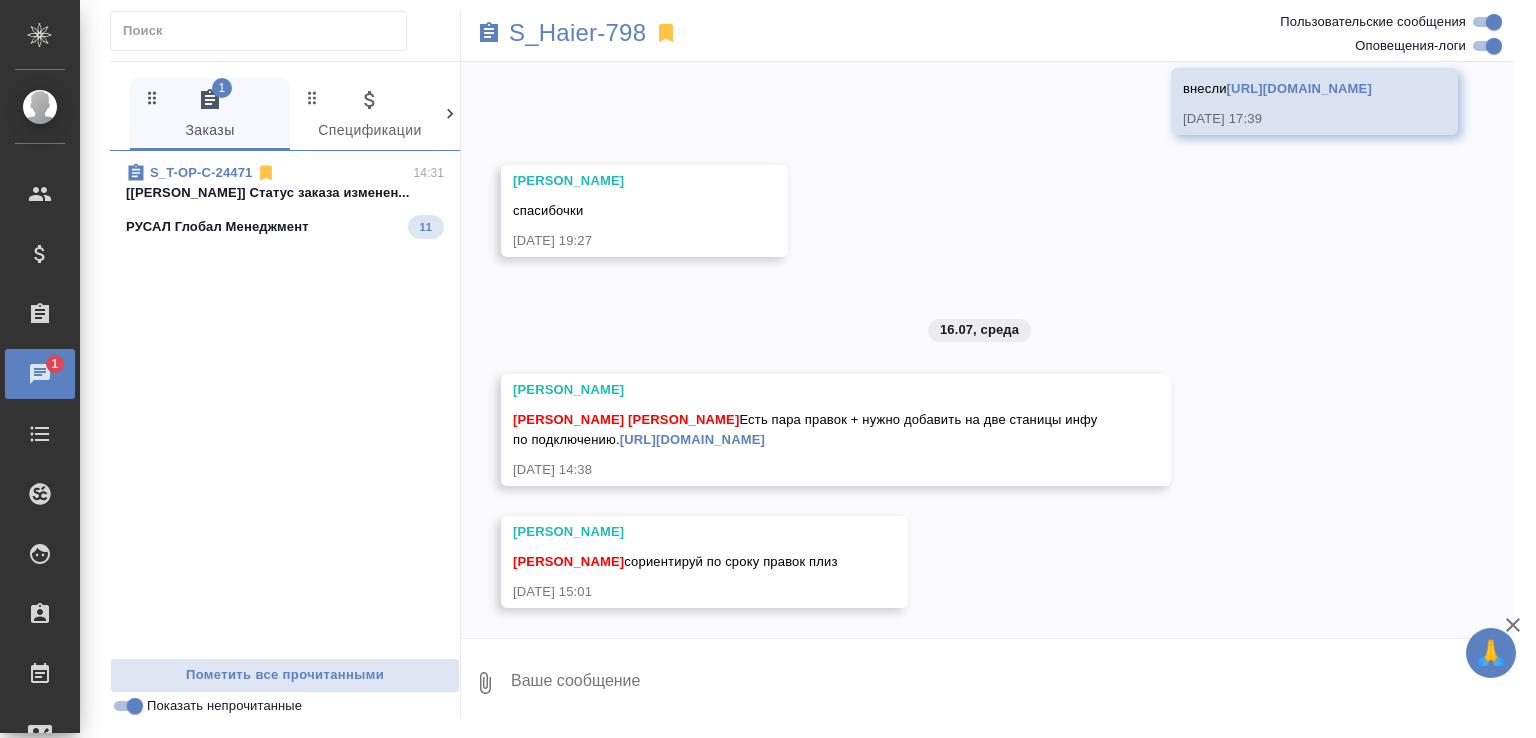 click on "[URL][DOMAIN_NAME]" at bounding box center [692, 439] 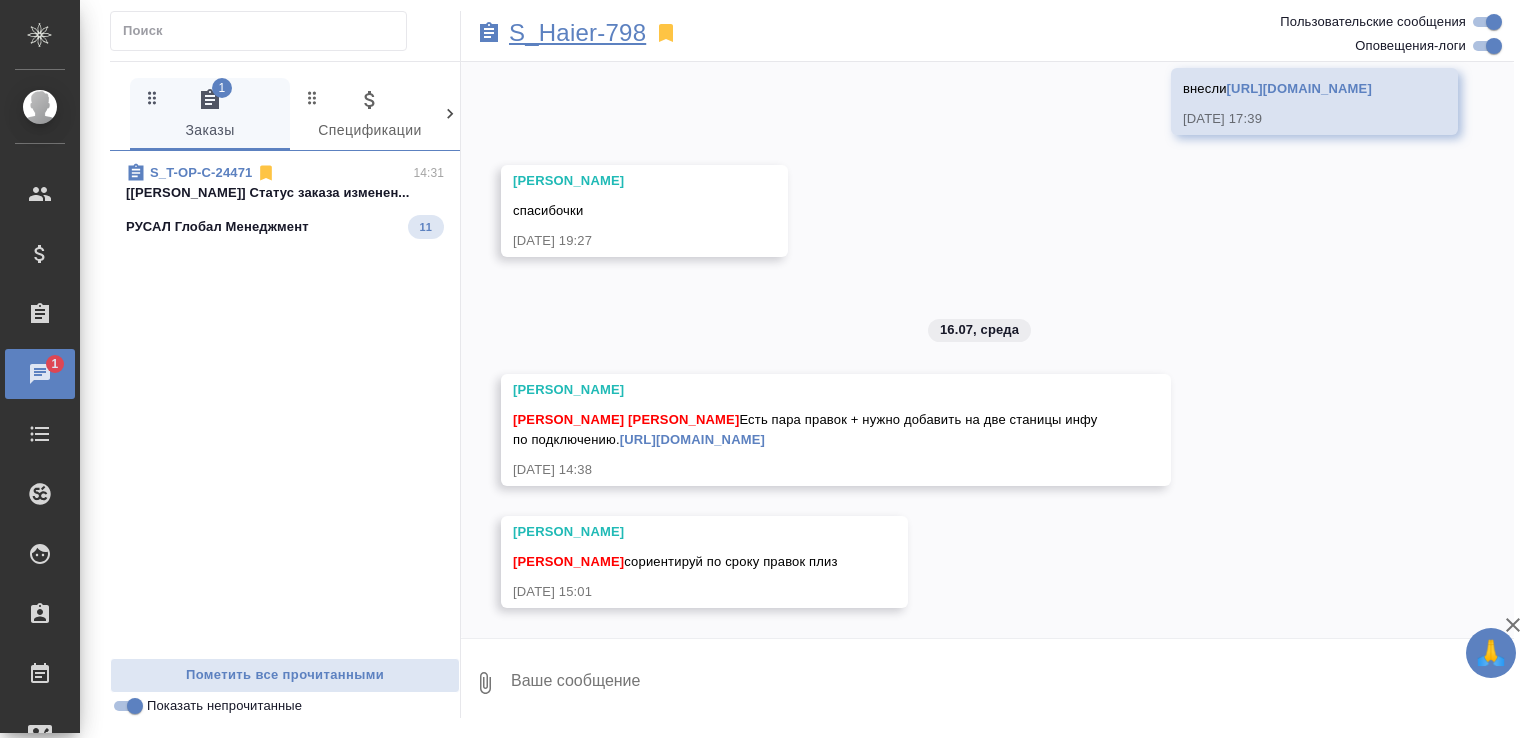 click on "S_Haier-798" at bounding box center (577, 33) 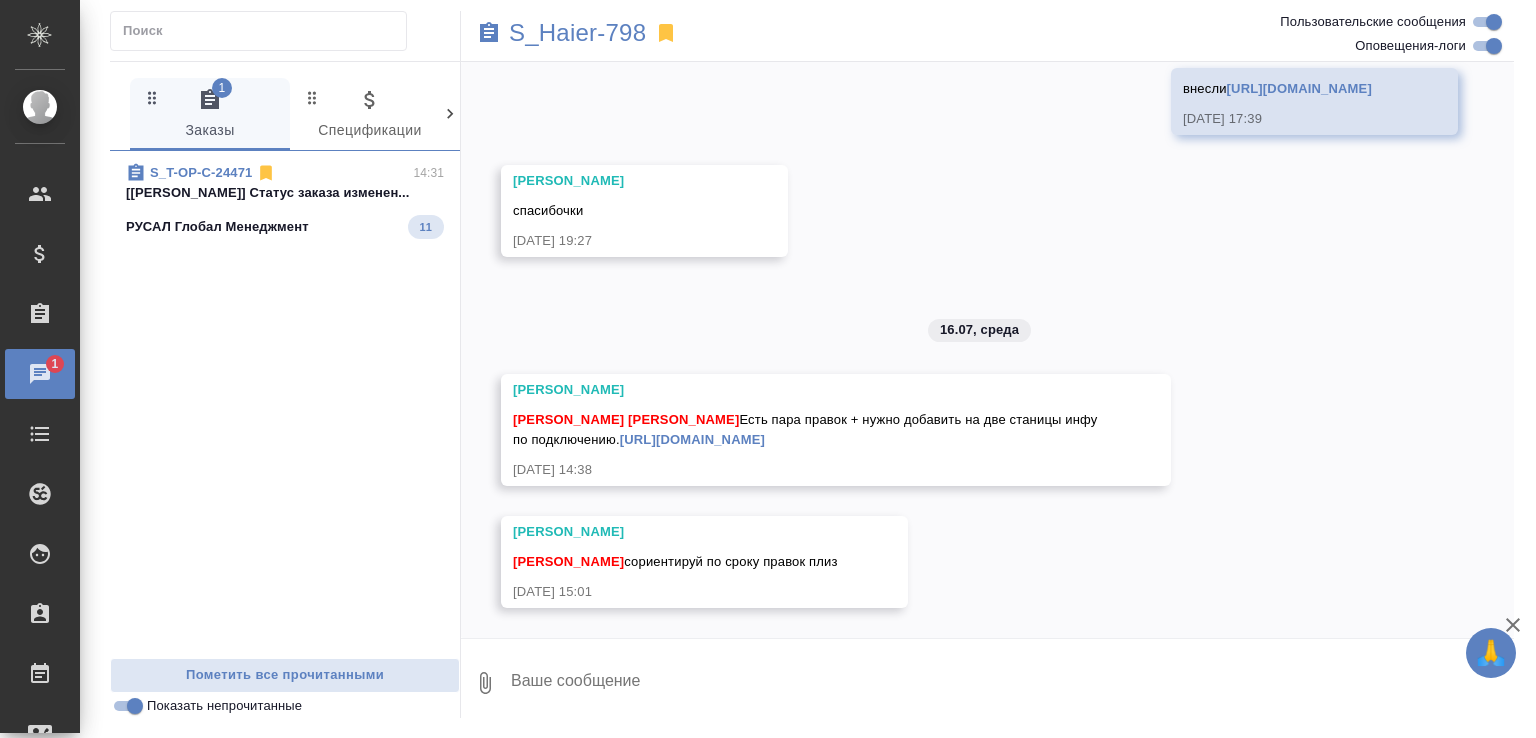 click on "S_T-OP-C-24471 14:31" at bounding box center [285, 173] 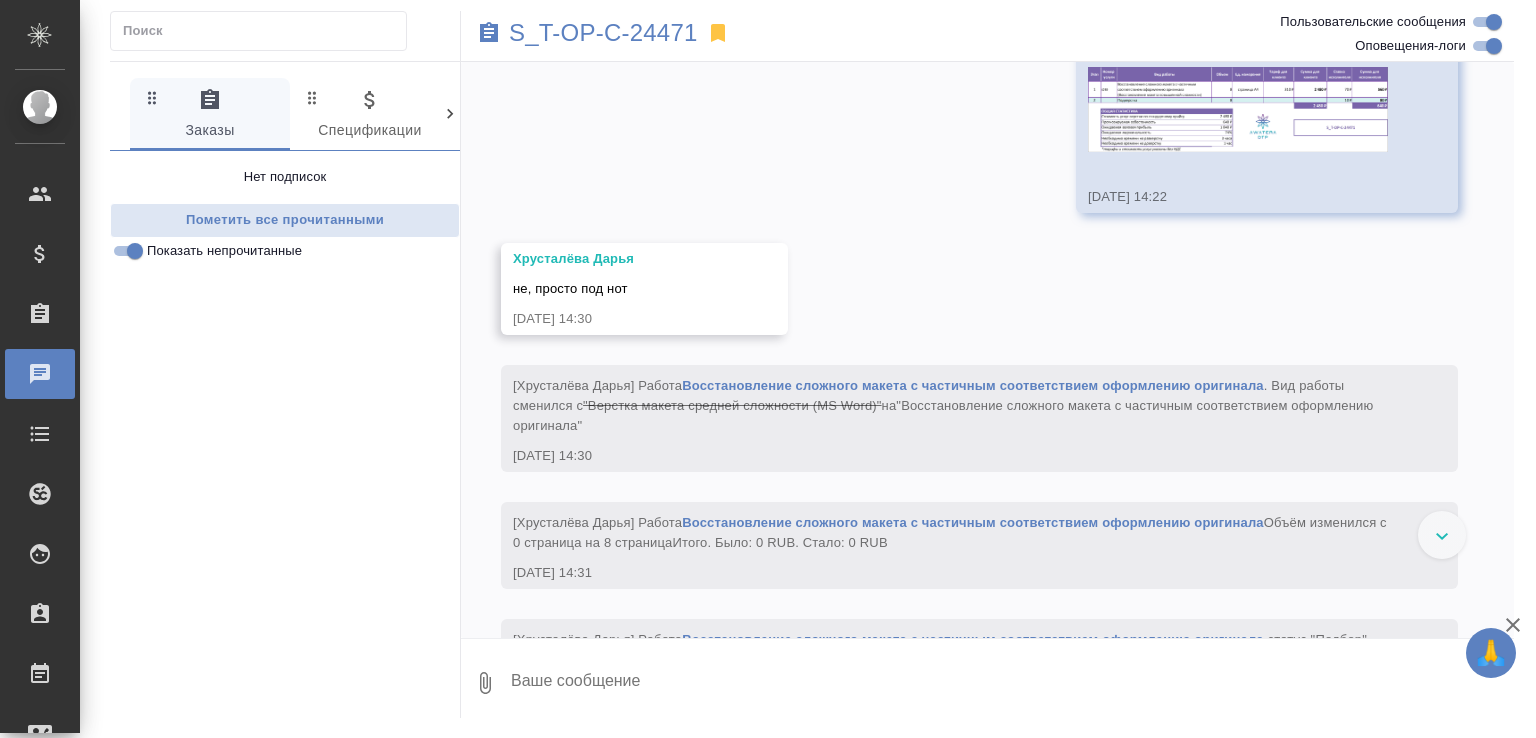 scroll, scrollTop: 812, scrollLeft: 0, axis: vertical 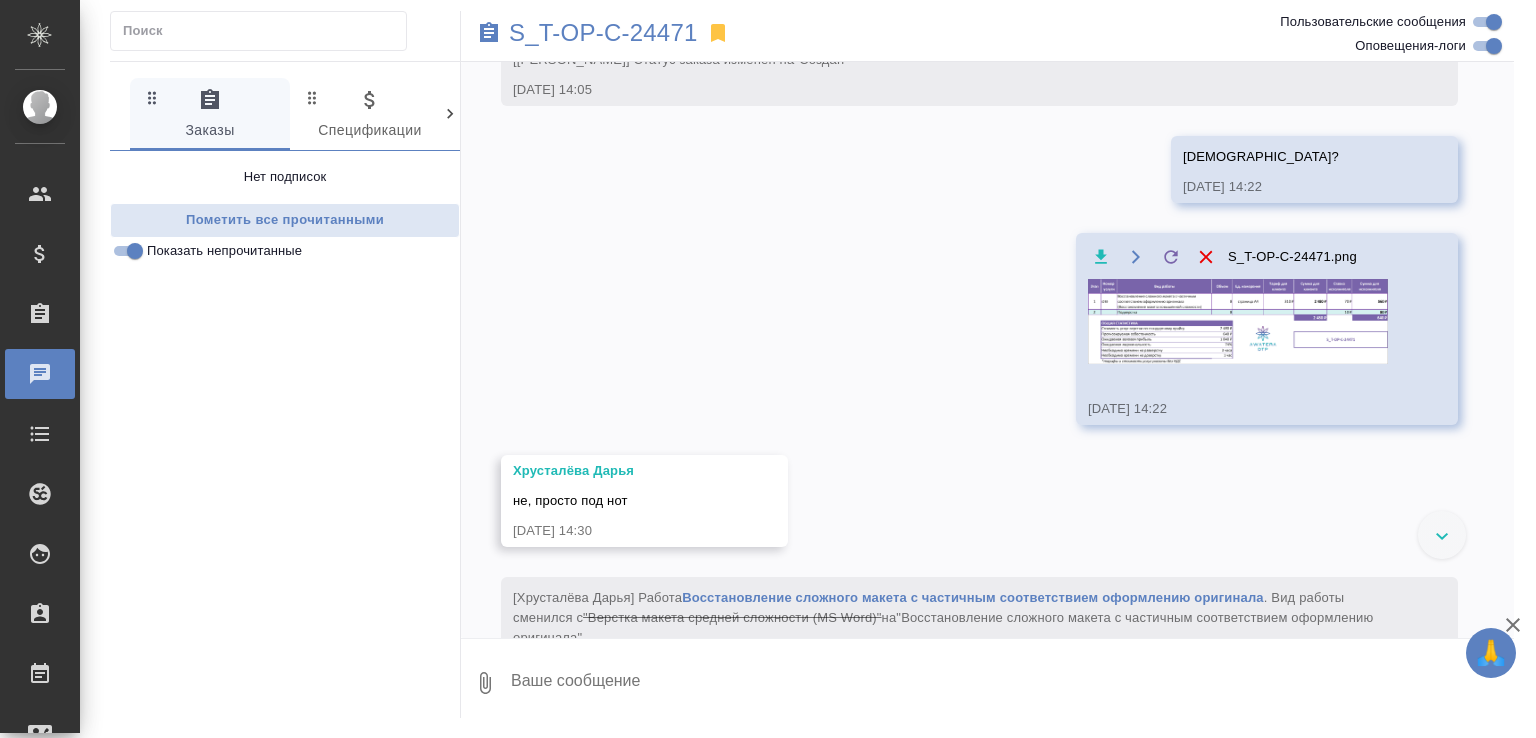 click at bounding box center [1238, 321] 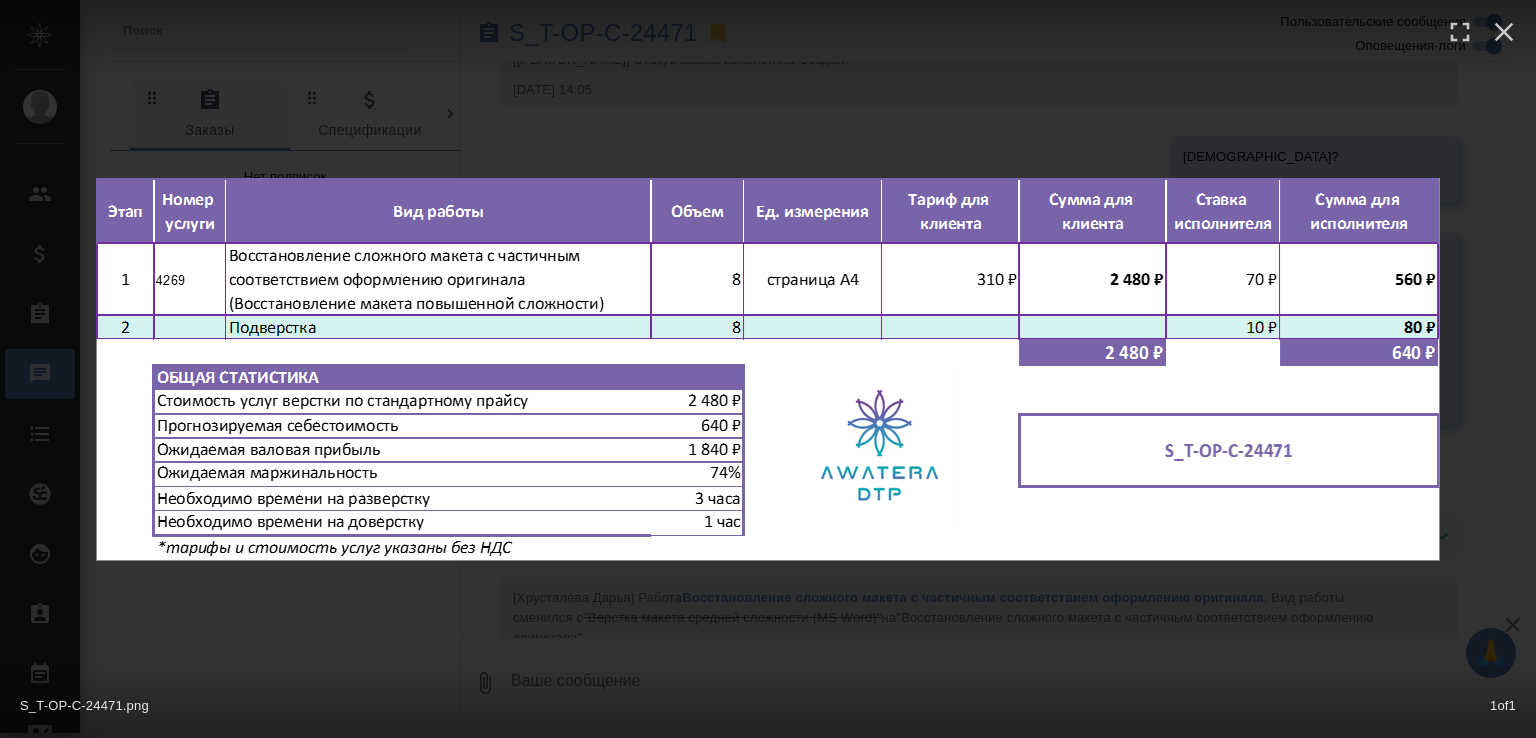 click on "S_T-OP-C-24471.png 1  of  1" at bounding box center [768, 369] 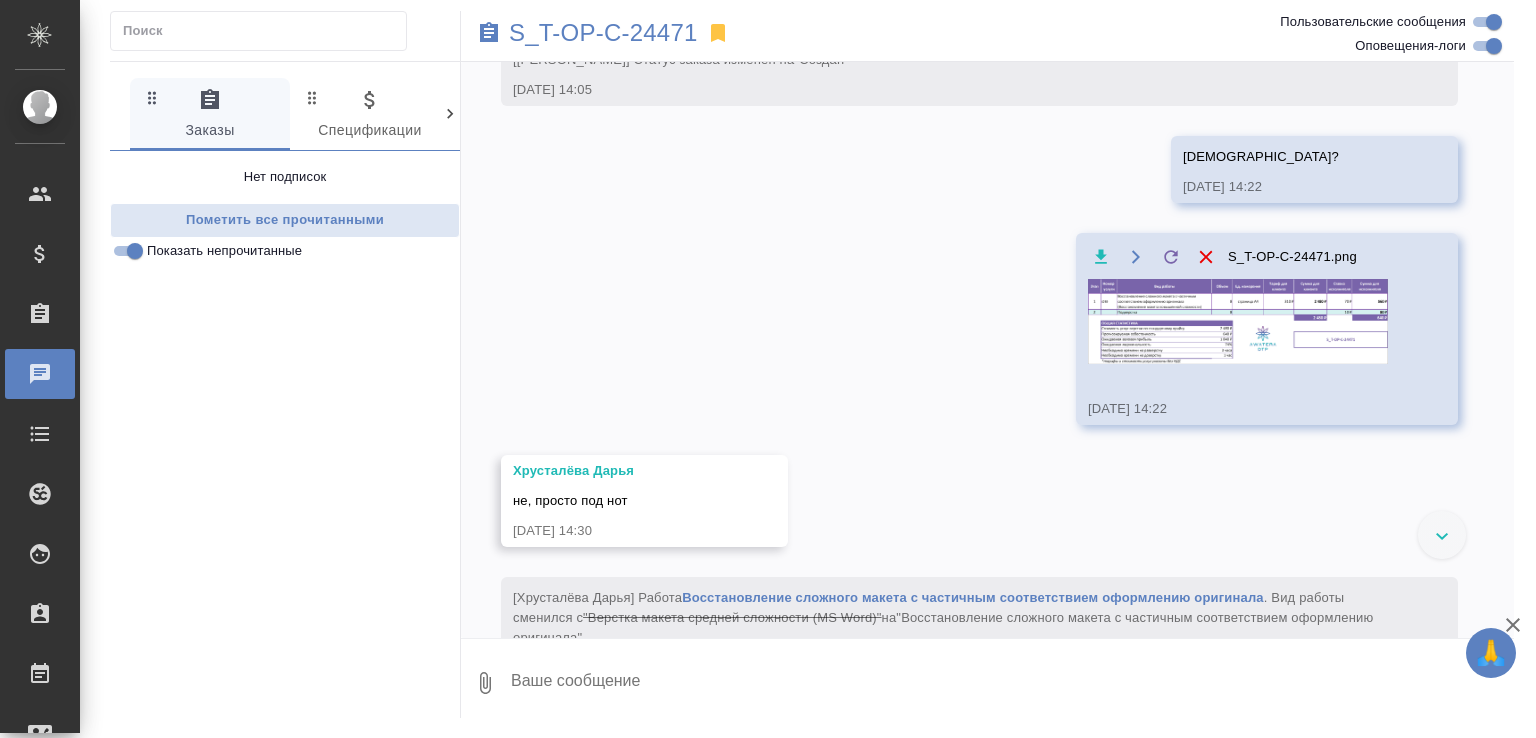 click on "[Хрусталёва Дарья] Работа  Восстановление сложного макета с частичным соответствием оформлению оригинала . Вид работы сменился с  "Верстка макета средней сложности (MS Word)"  на  "Восстановление сложного макета с частичным соответствием оформлению оригинала"" at bounding box center (950, 615) 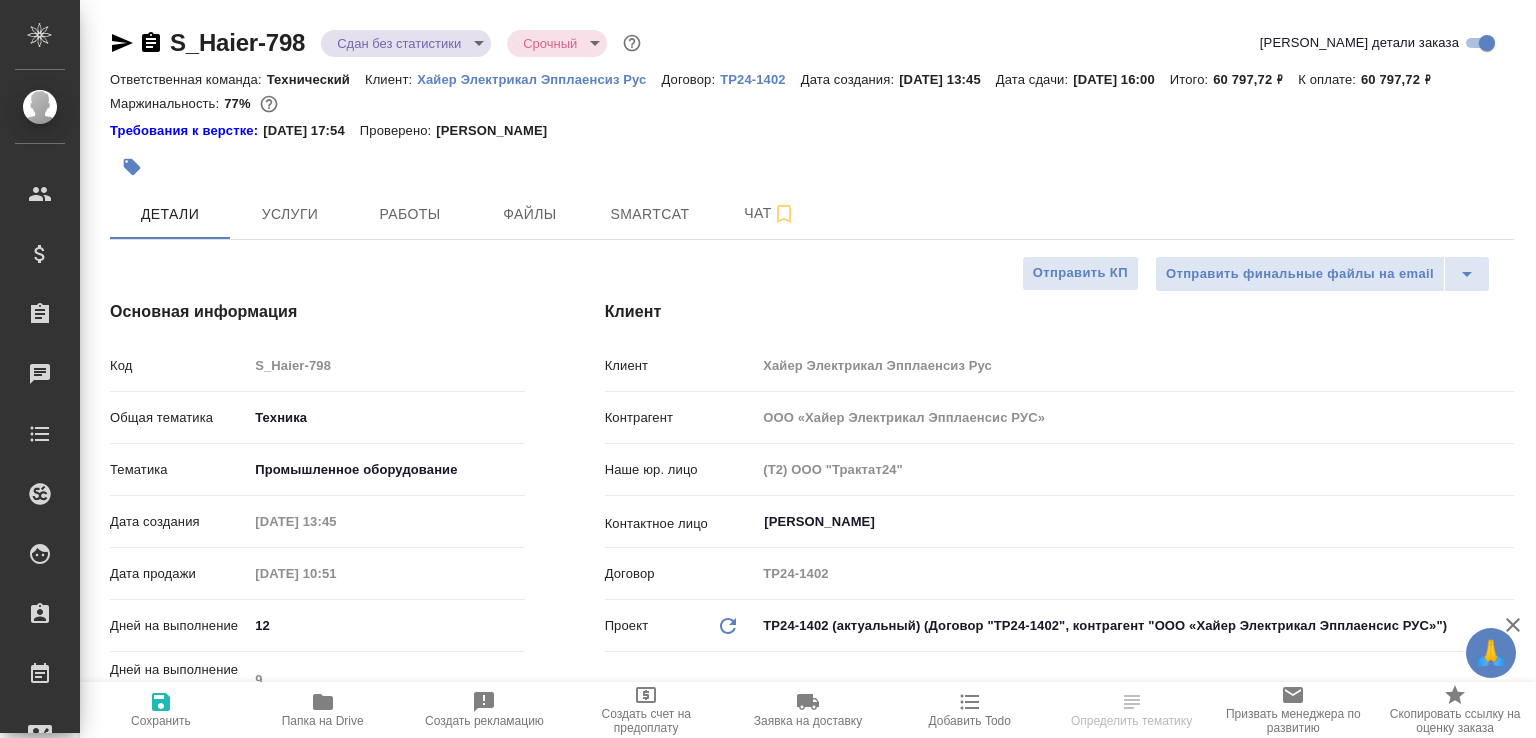 select on "RU" 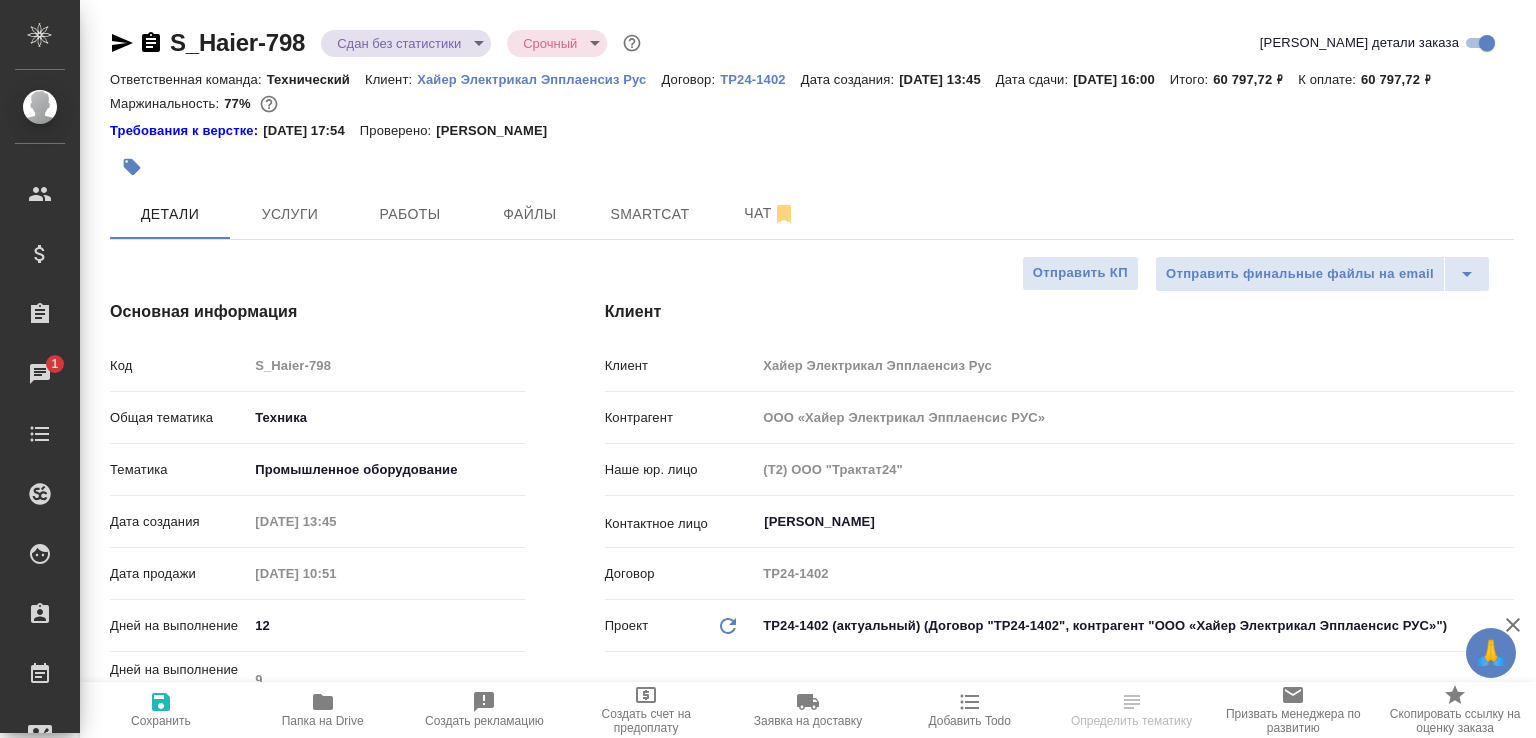 select on "RU" 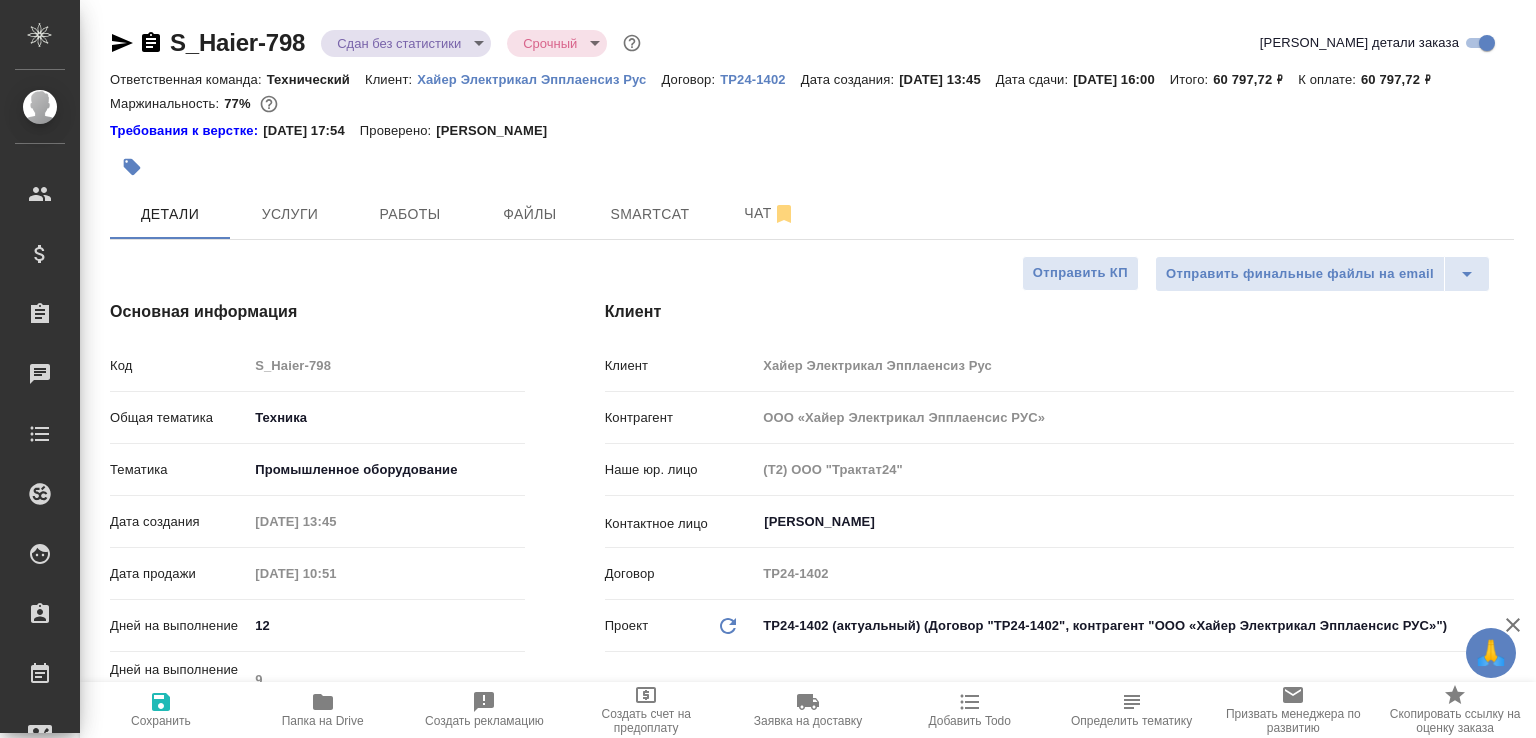 type on "x" 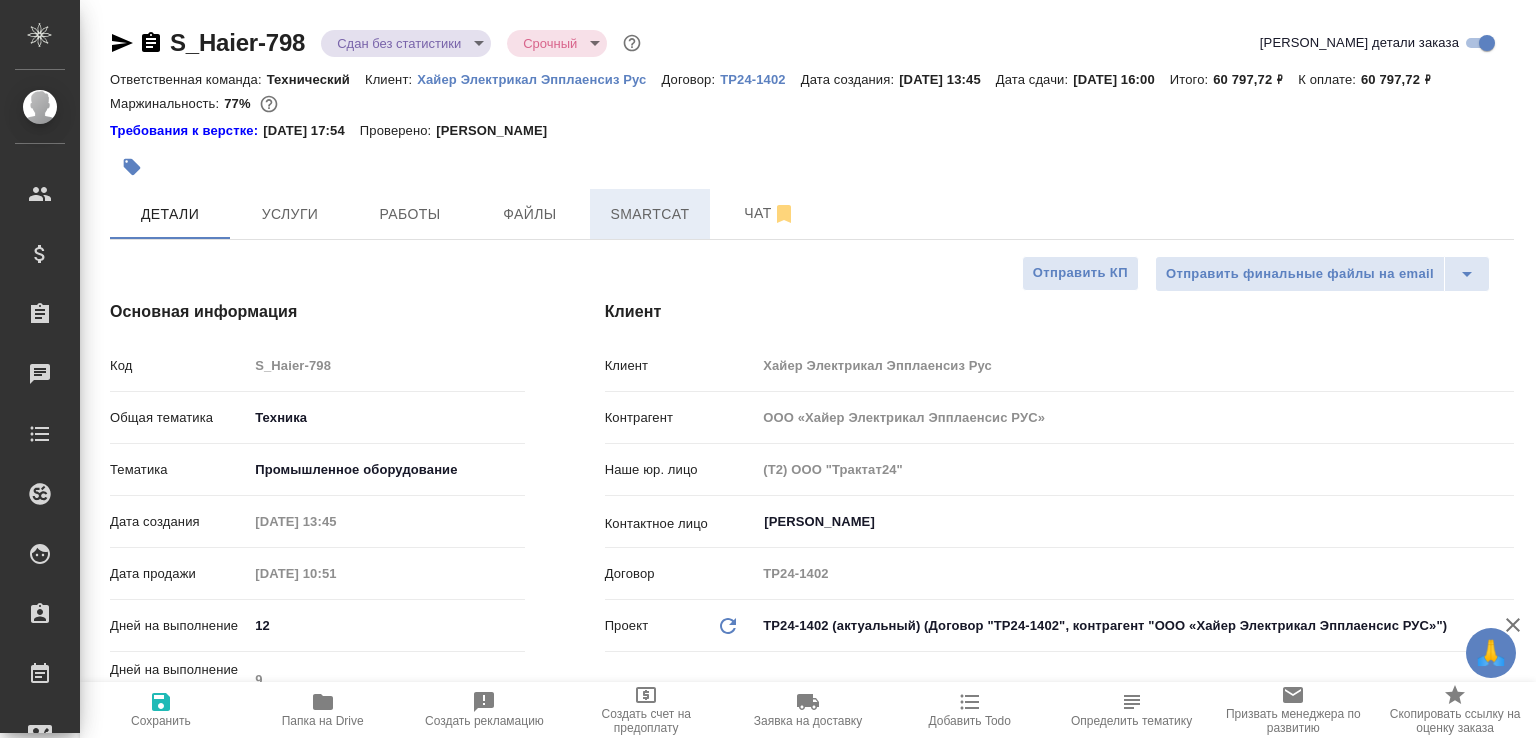 click on "Smartcat" at bounding box center [650, 214] 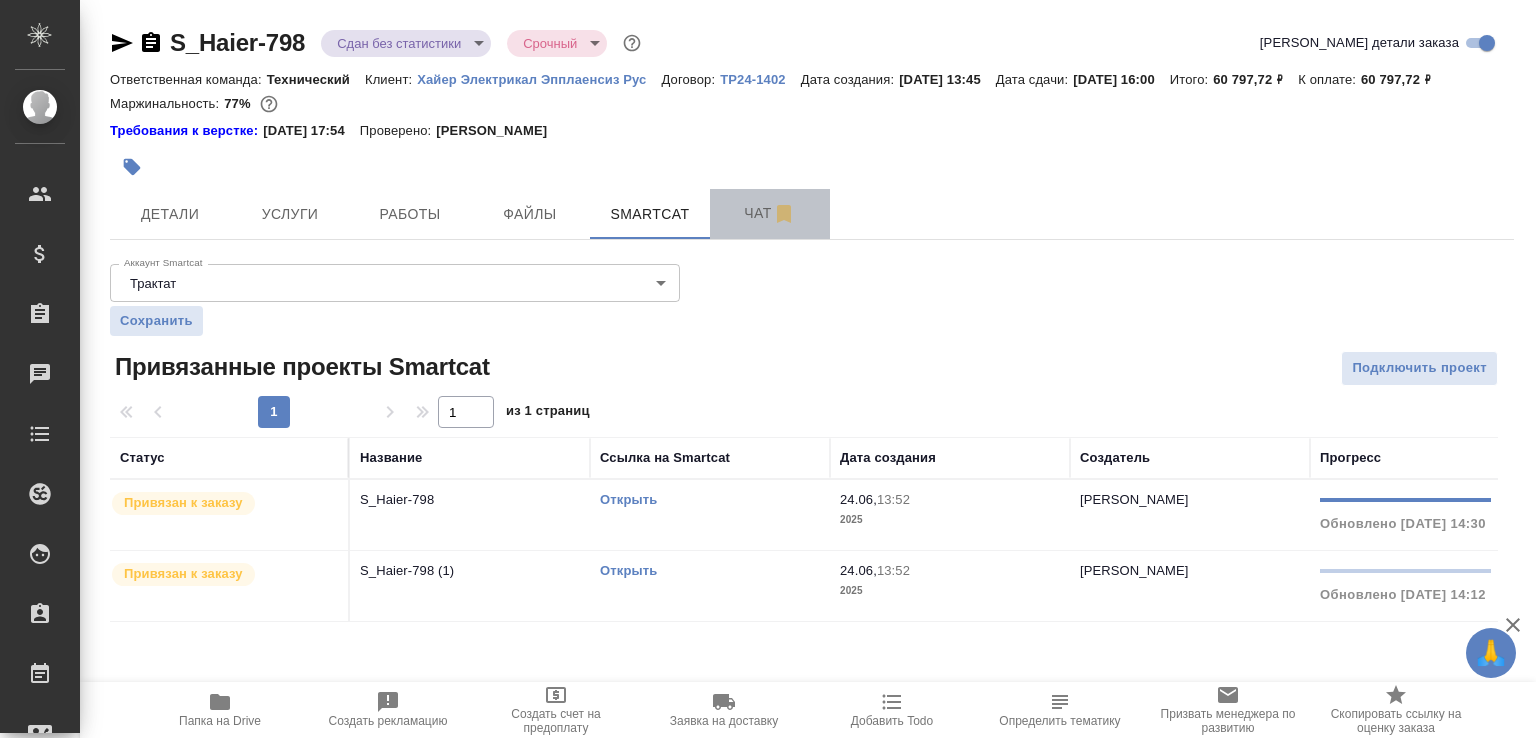 click on "Чат" at bounding box center [770, 213] 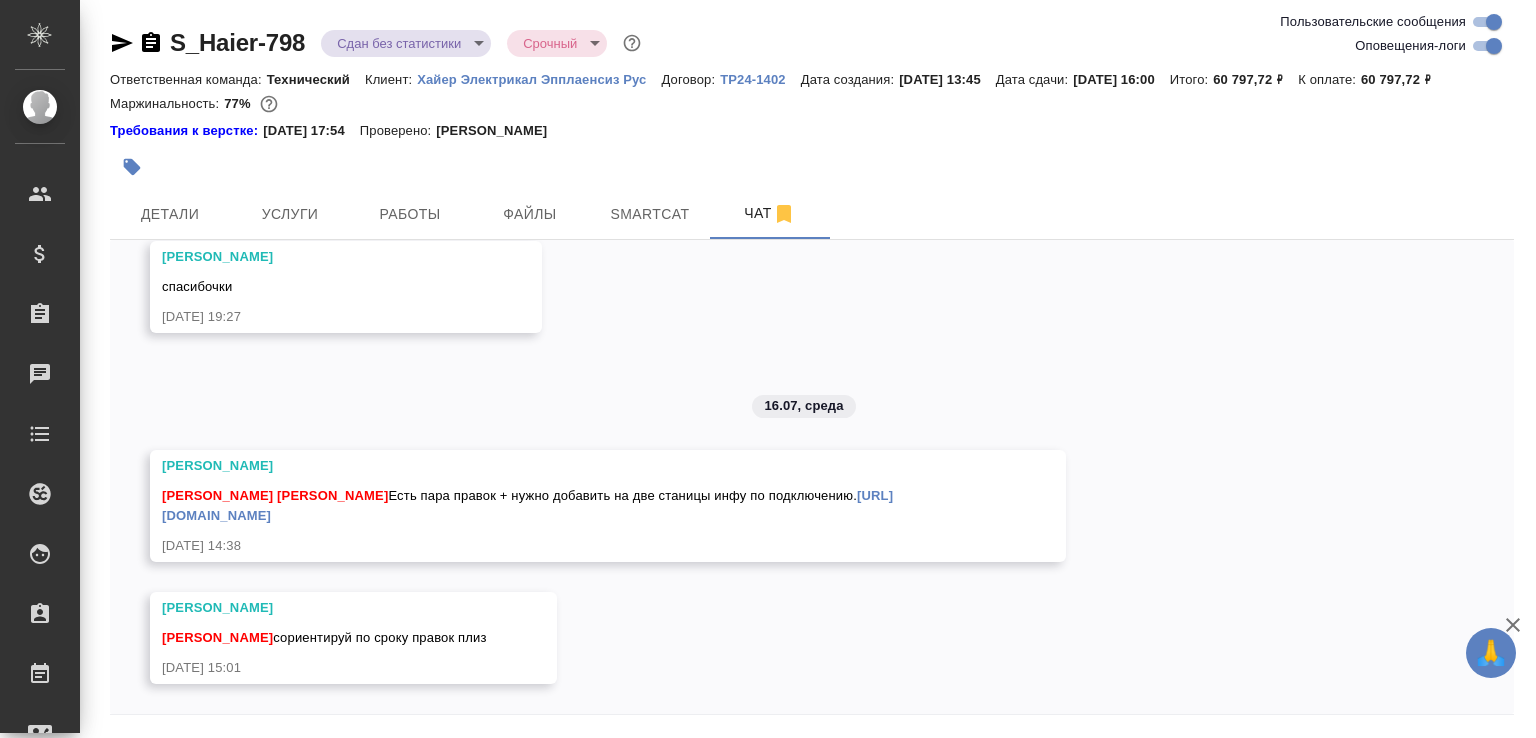 scroll, scrollTop: 15307, scrollLeft: 0, axis: vertical 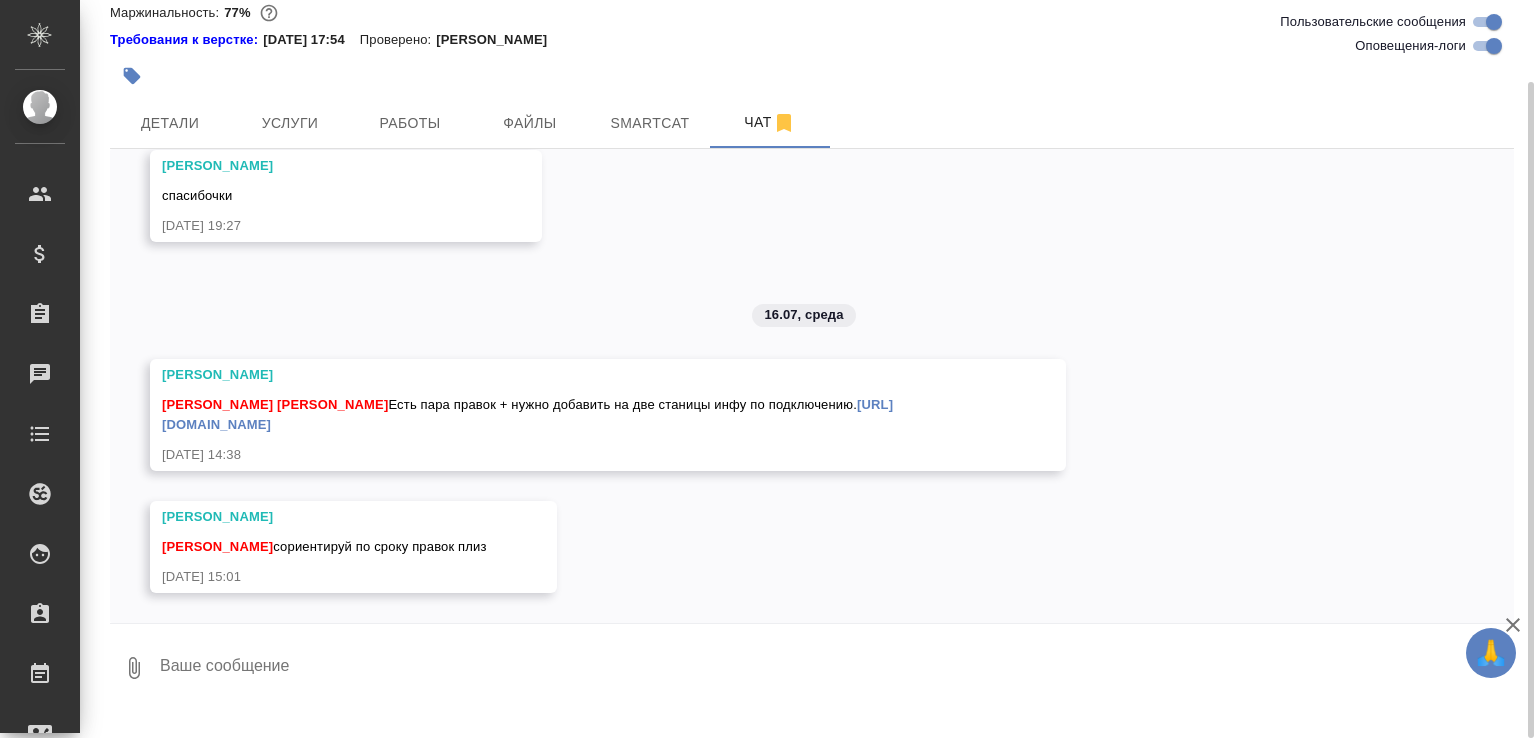 click at bounding box center (836, 668) 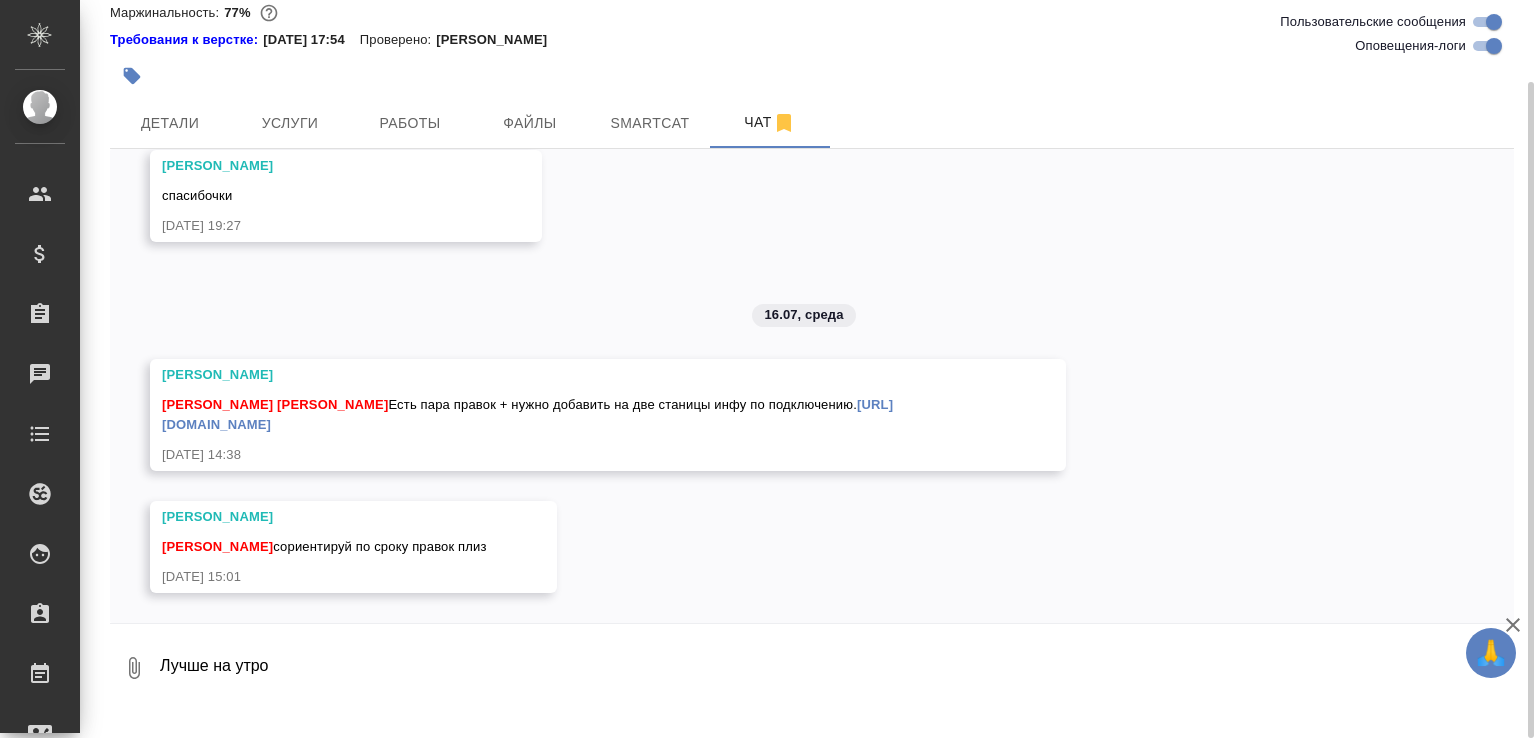paste on "Haier x EVO_инструкция по подключению духового шкафа - HOQ-F6QSB4GBU" 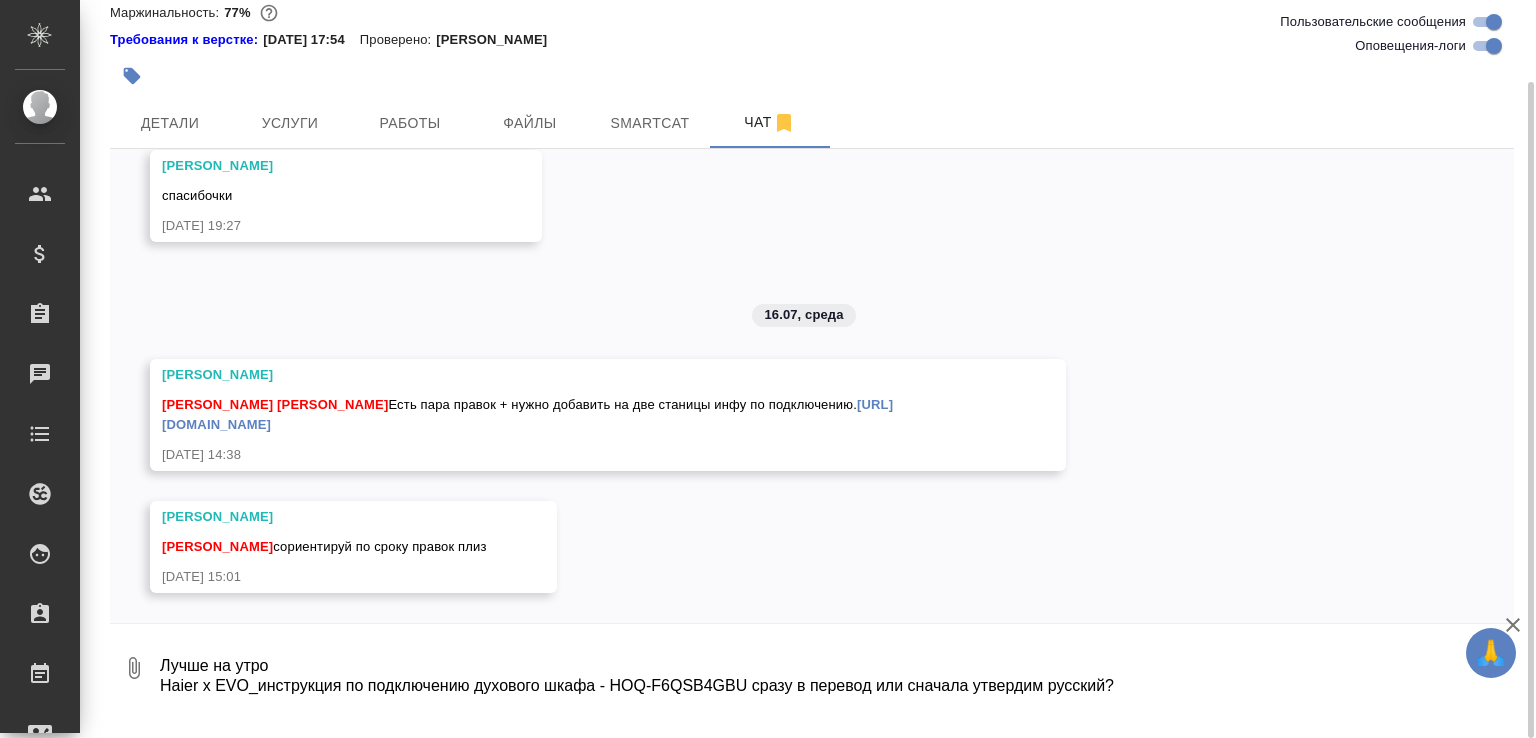 type on "Лучше на утро
Haier x EVO_инструкция по подключению духового шкафа - HOQ-F6QSB4GBU сразу в перевод или сначала утвердим русский?" 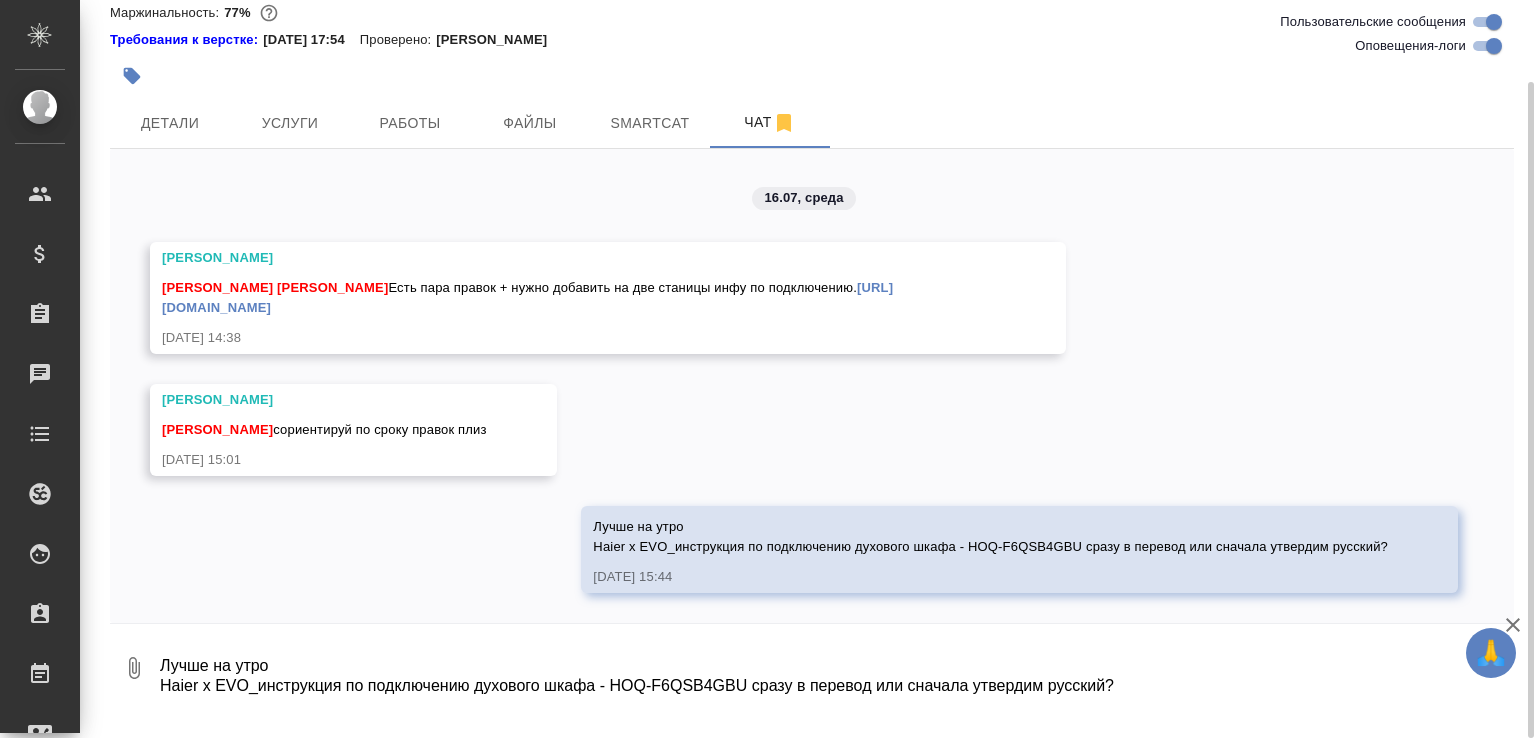 scroll, scrollTop: 15444, scrollLeft: 0, axis: vertical 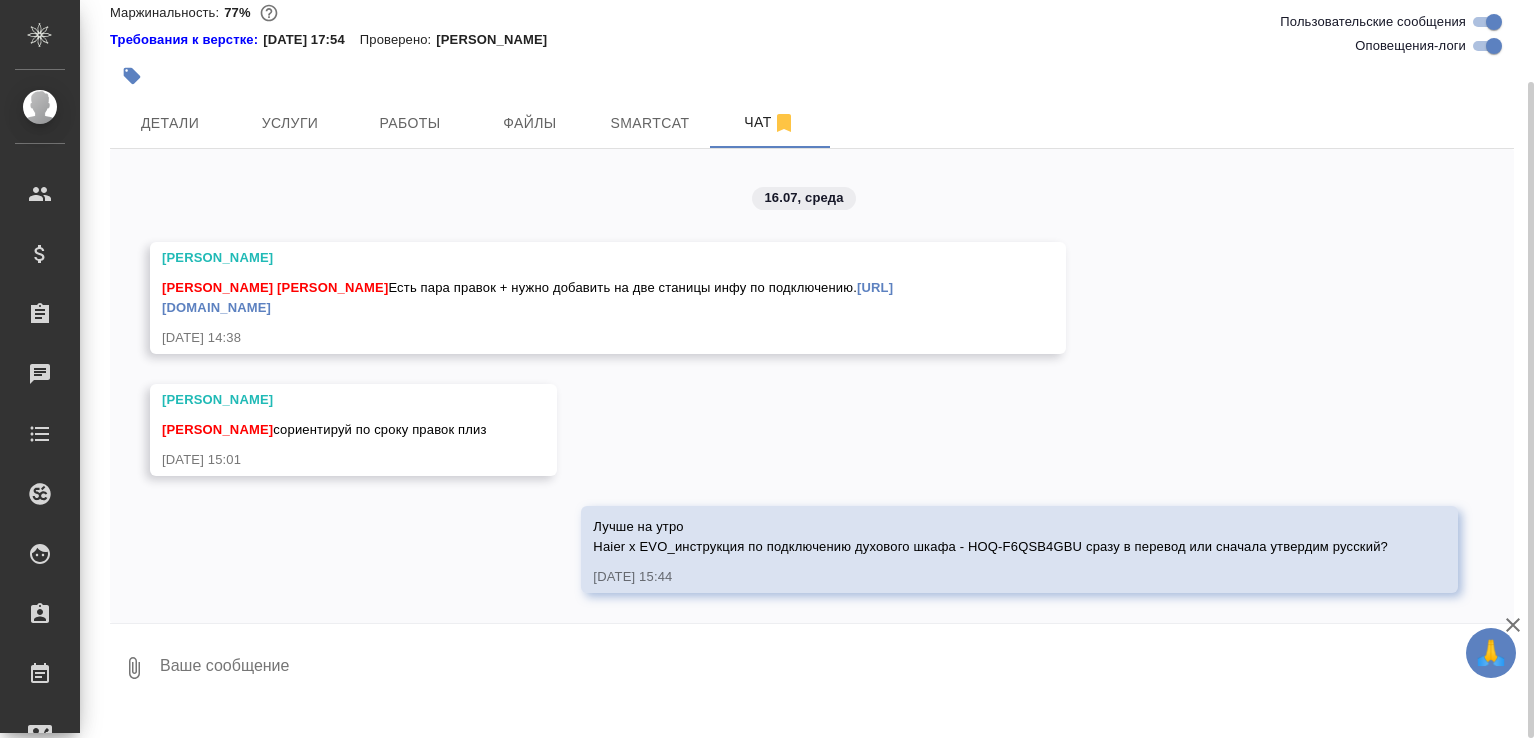 click at bounding box center (836, 668) 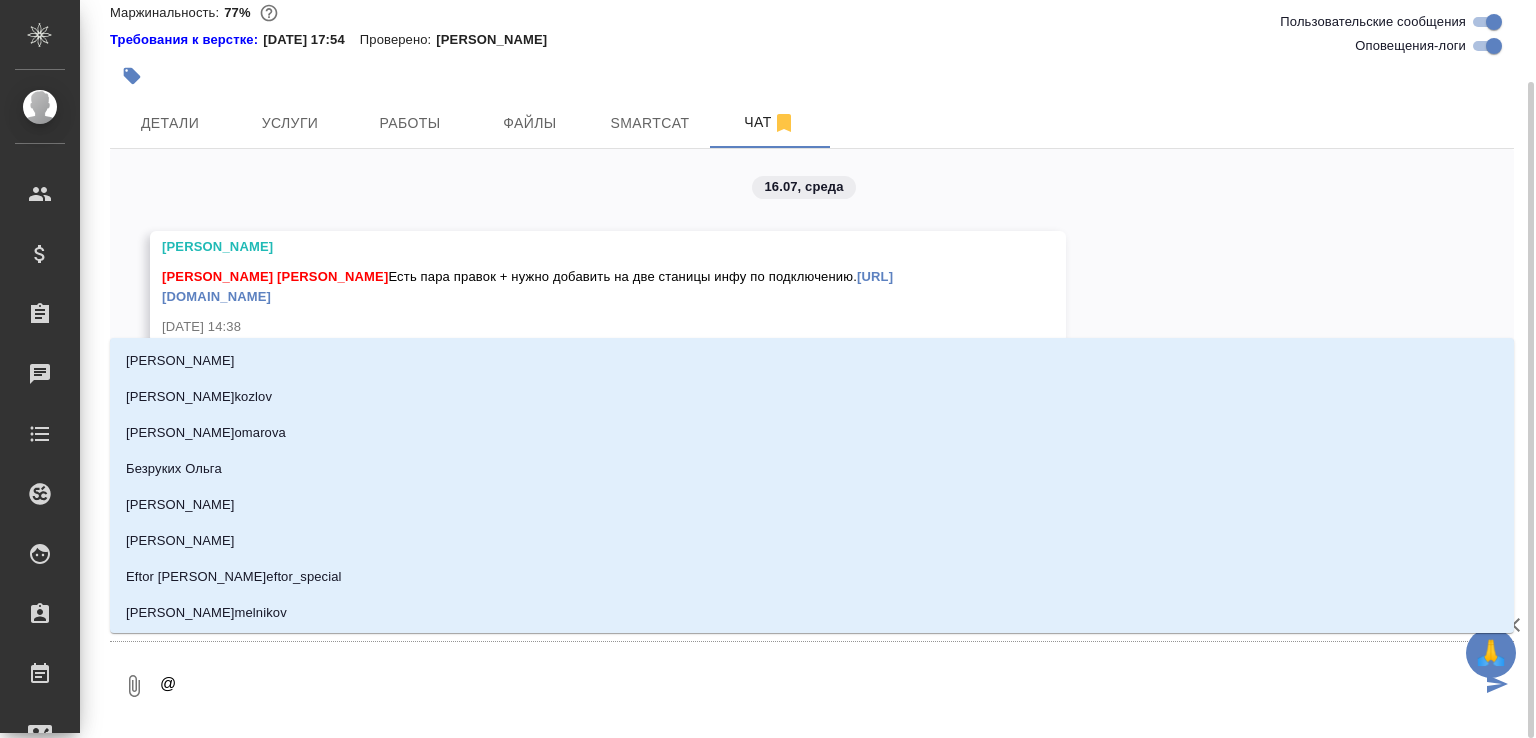 type on "@б" 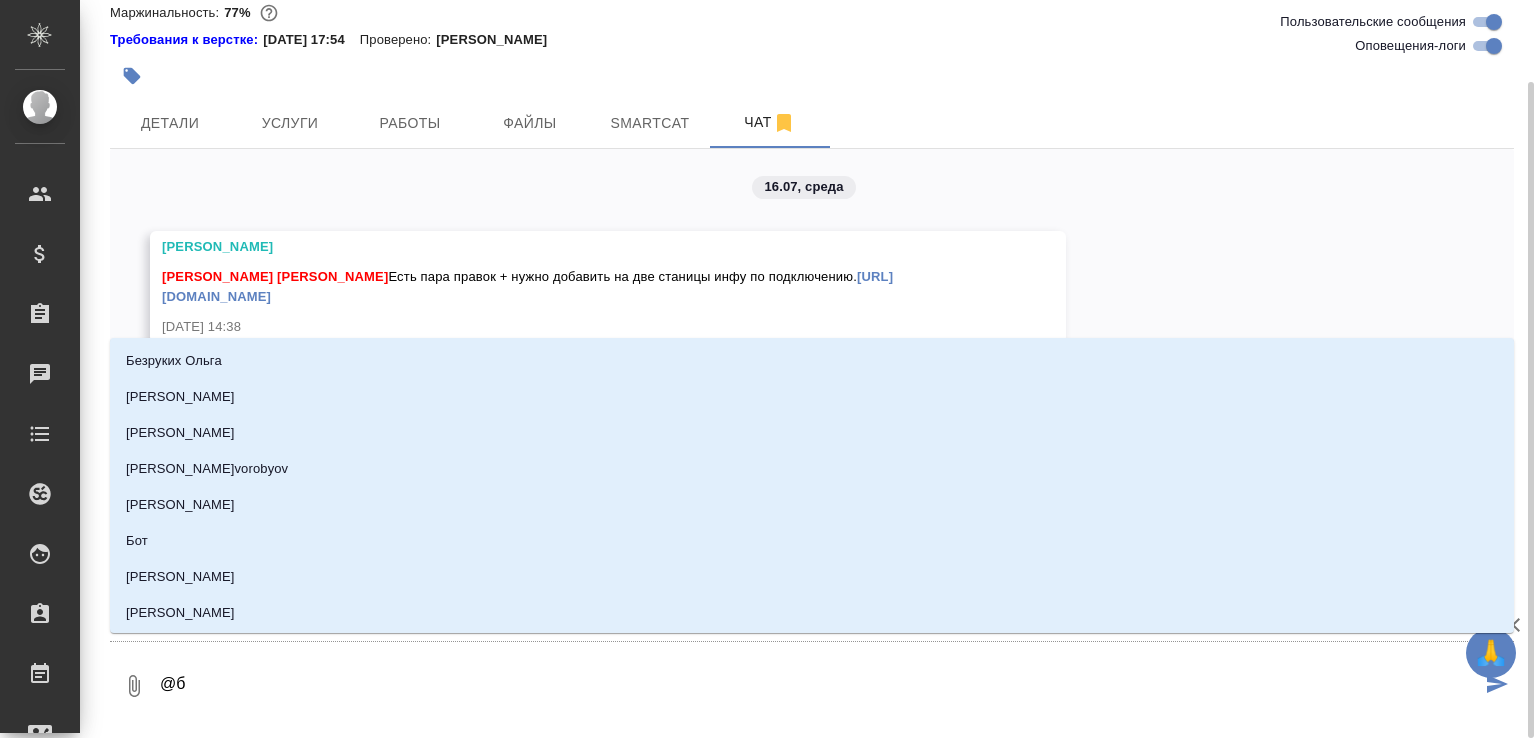type on "@бе" 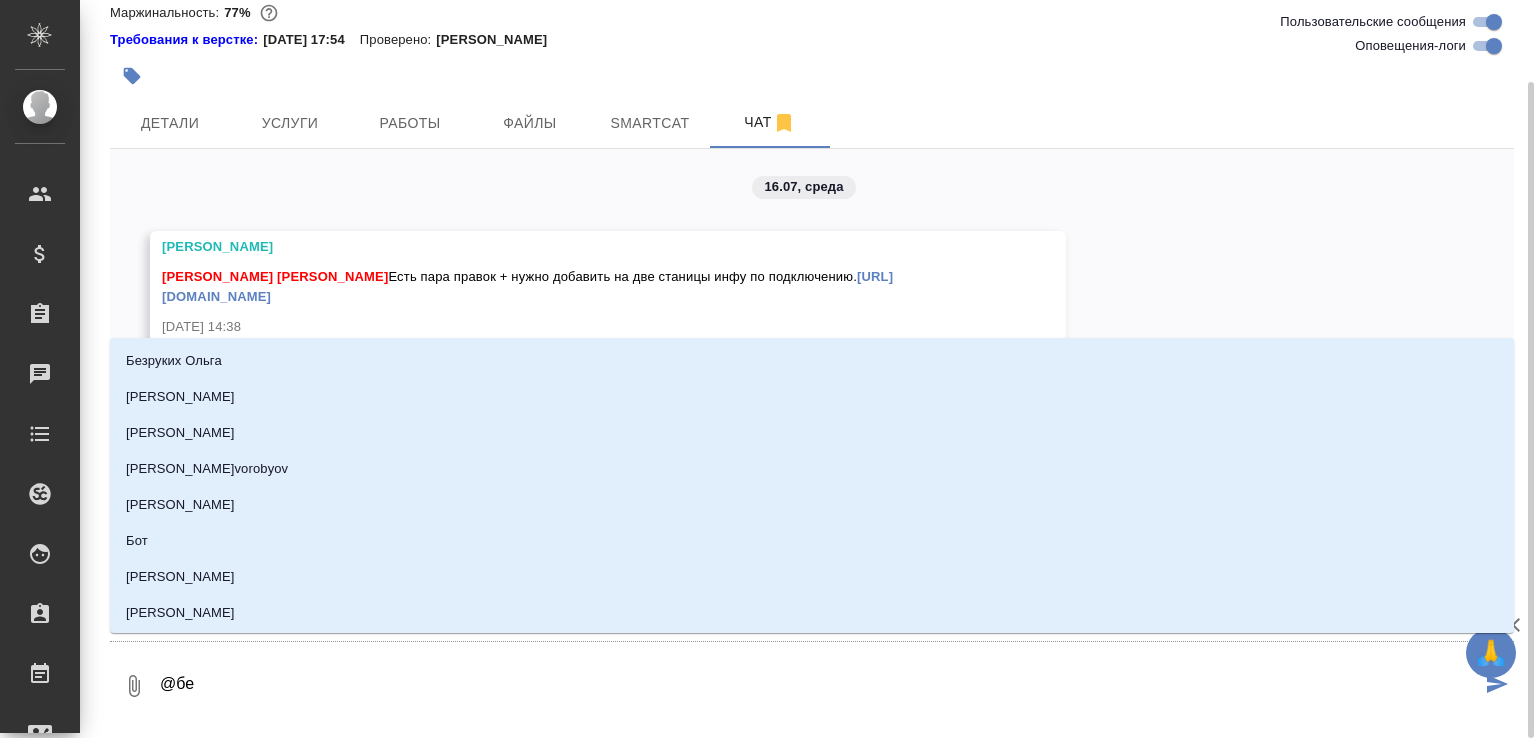 type on "@бел" 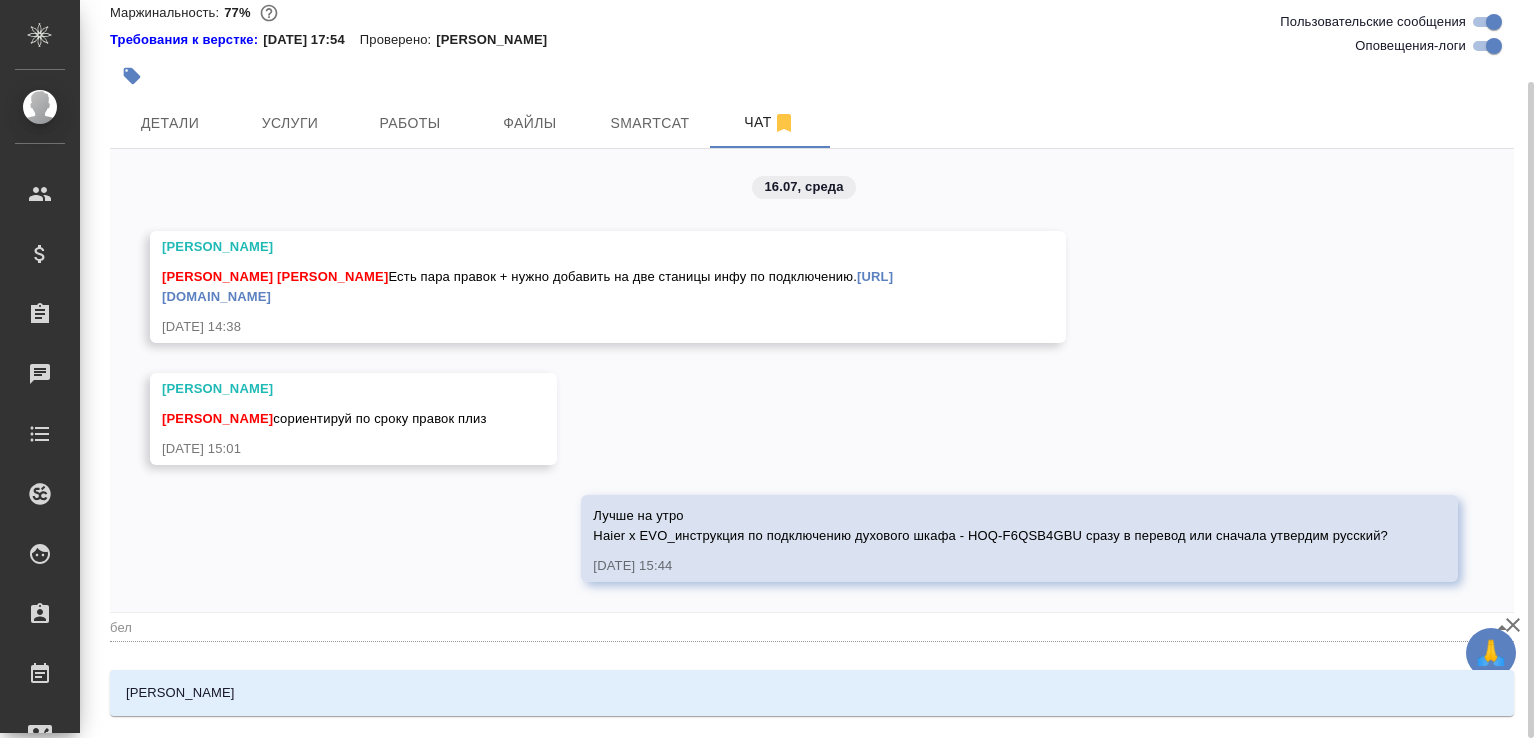 type on "@беля" 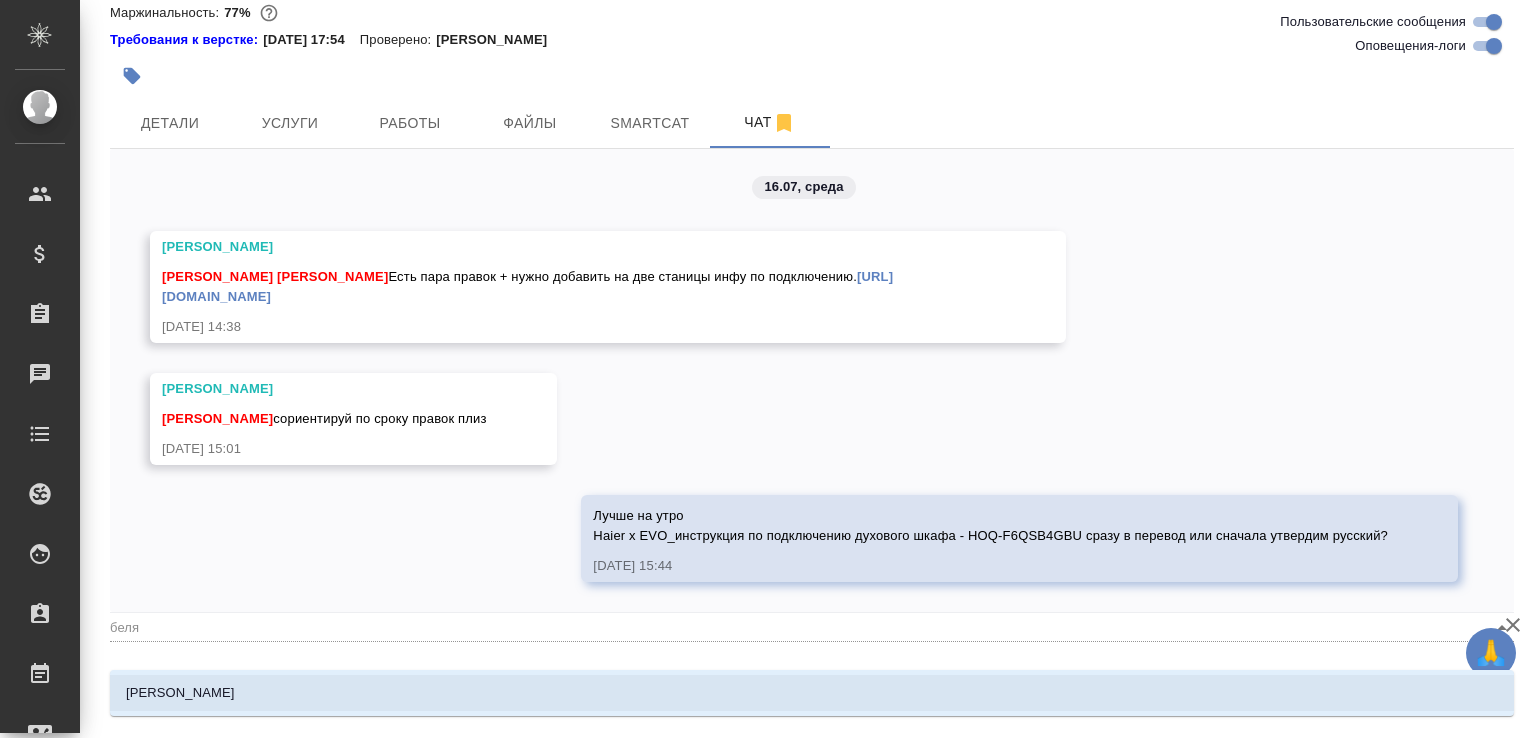 click on "Белякова Юлия" at bounding box center [812, 693] 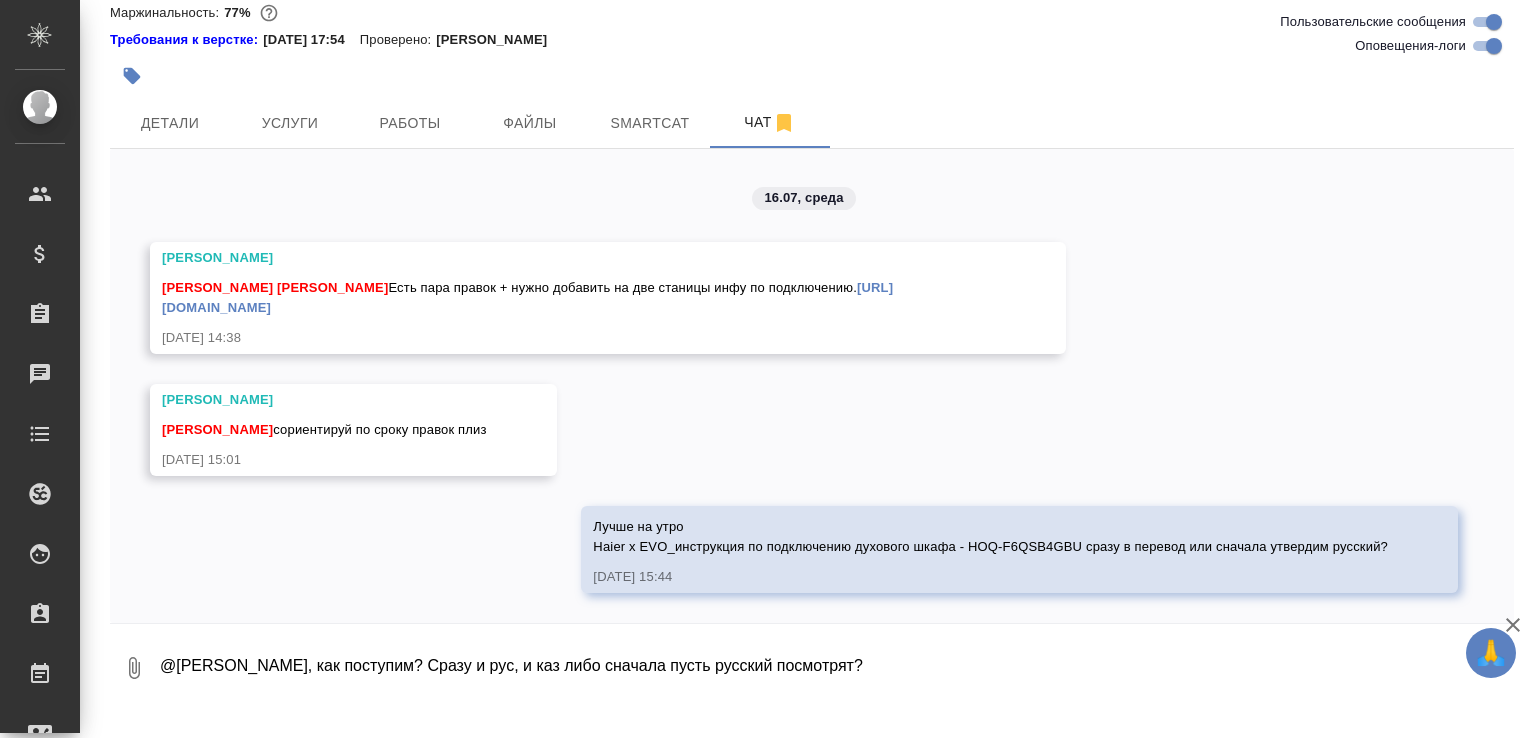type on "@Белякова Юлия Юль, как поступим? Сразу и рус, и каз либо сначала пусть русский посмотрят?" 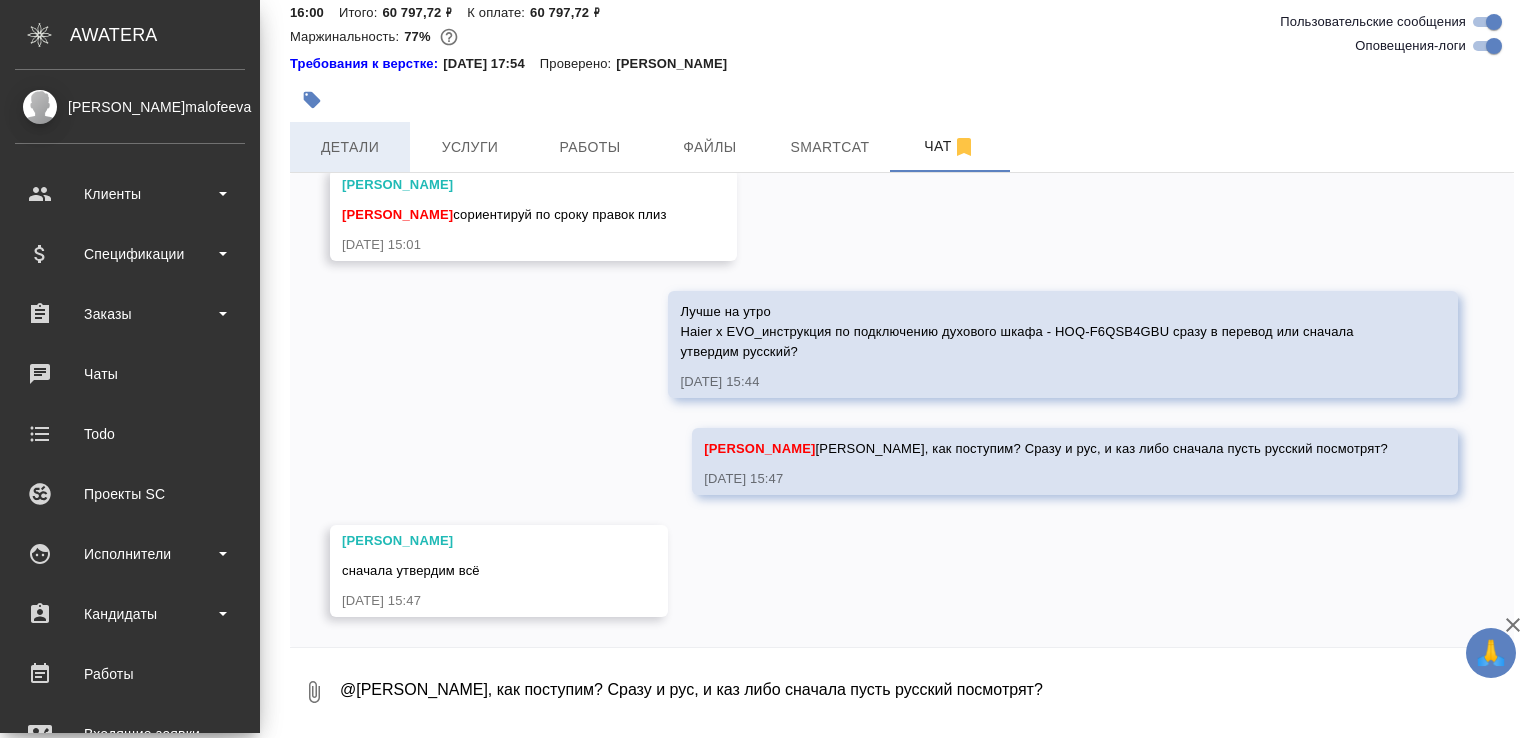 scroll, scrollTop: 15923, scrollLeft: 0, axis: vertical 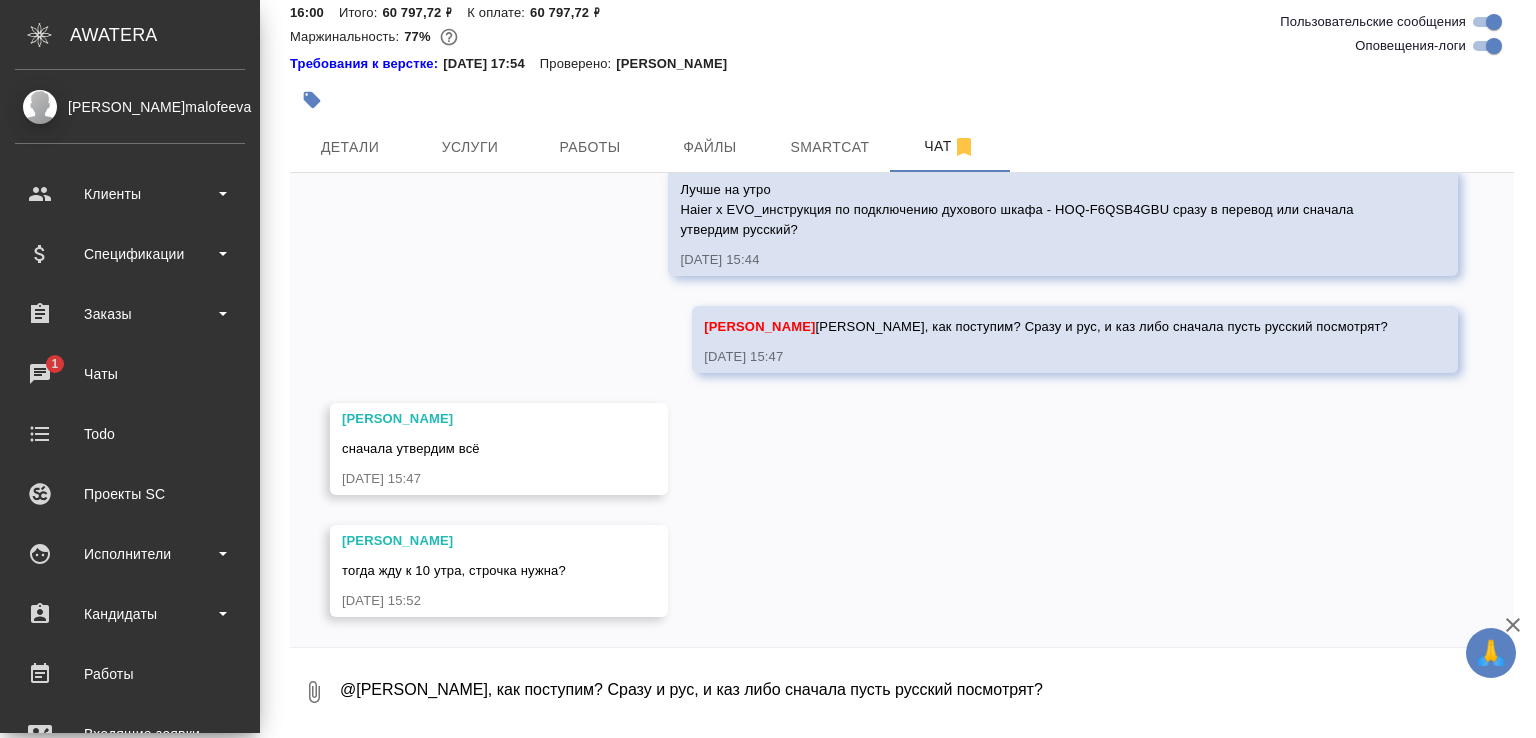 click on "@Белякова Юлия Юль, как поступим? Сразу и рус, и каз либо сначала пусть русский посмотрят?" at bounding box center [926, 692] 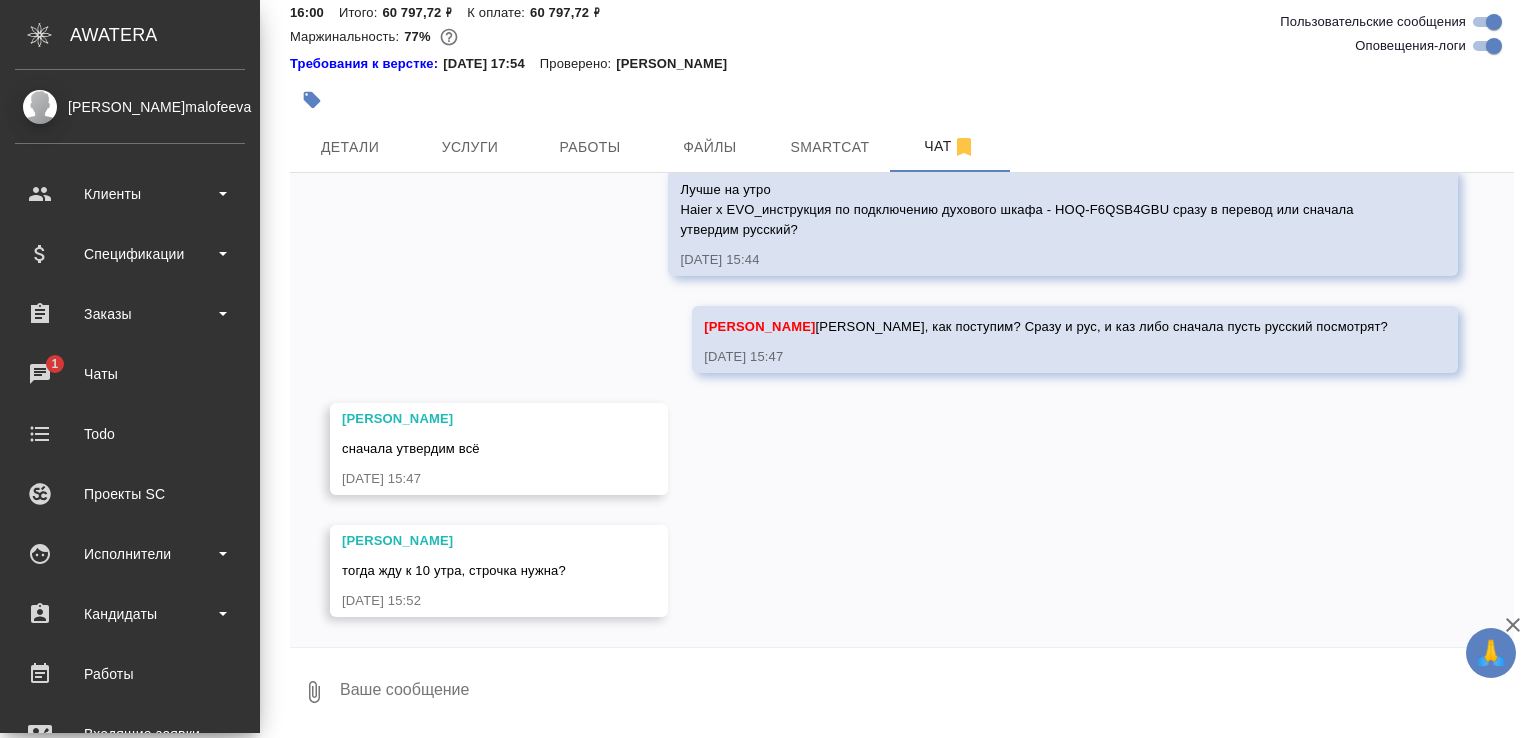 type on "Д" 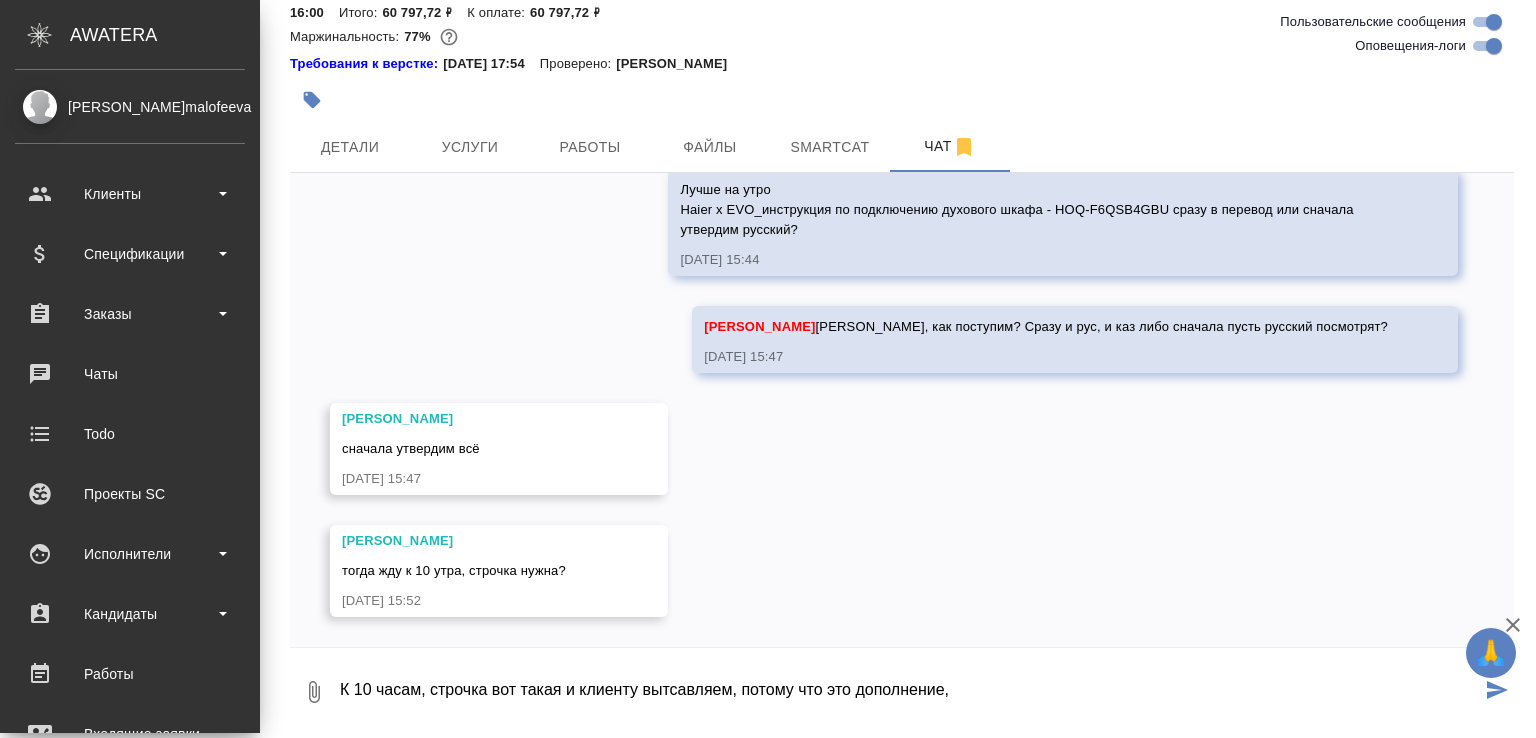 drag, startPoint x: 684, startPoint y: 686, endPoint x: 704, endPoint y: 688, distance: 20.09975 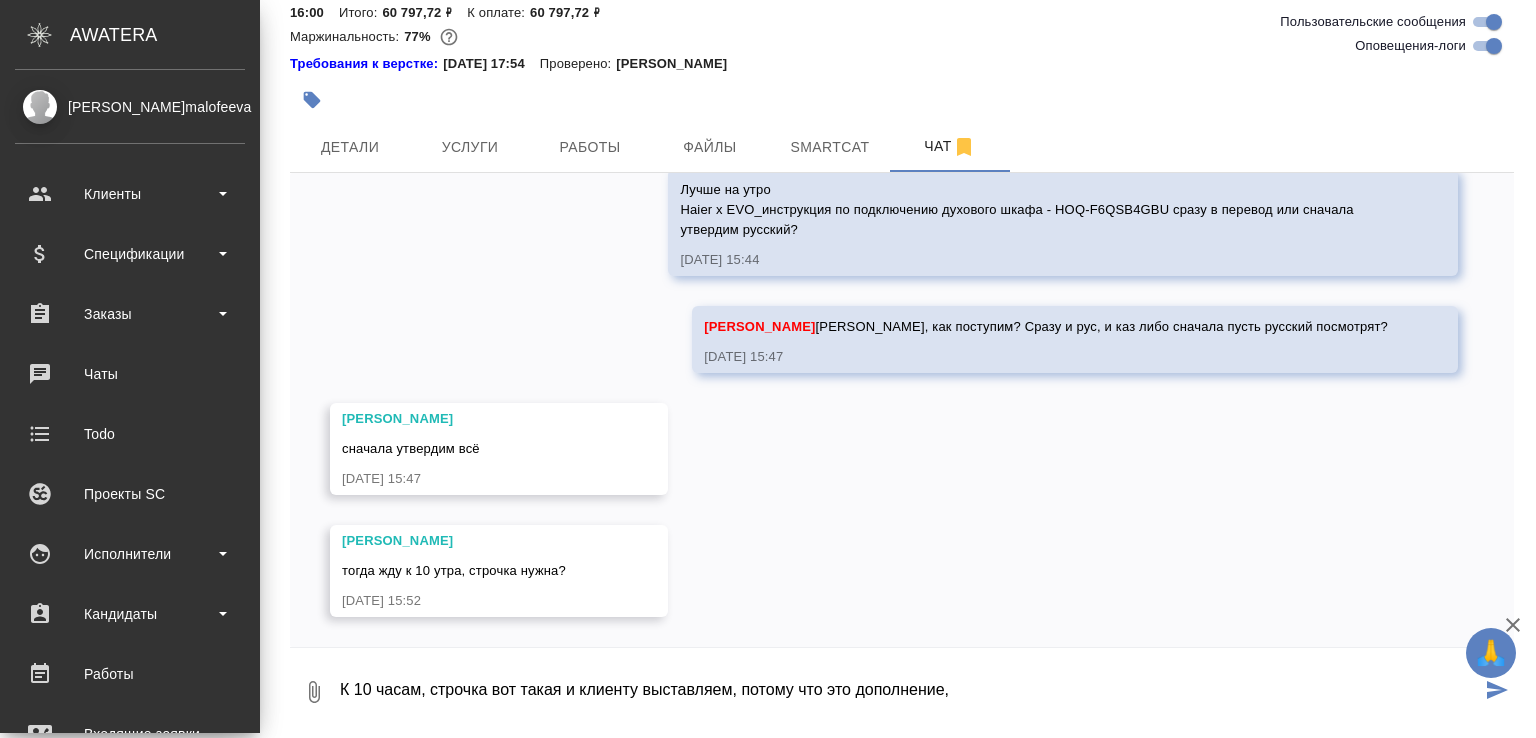 click on "К 10 часам, строчка вот такая и клиенту выставляем, потому что это дополнение," at bounding box center (909, 692) 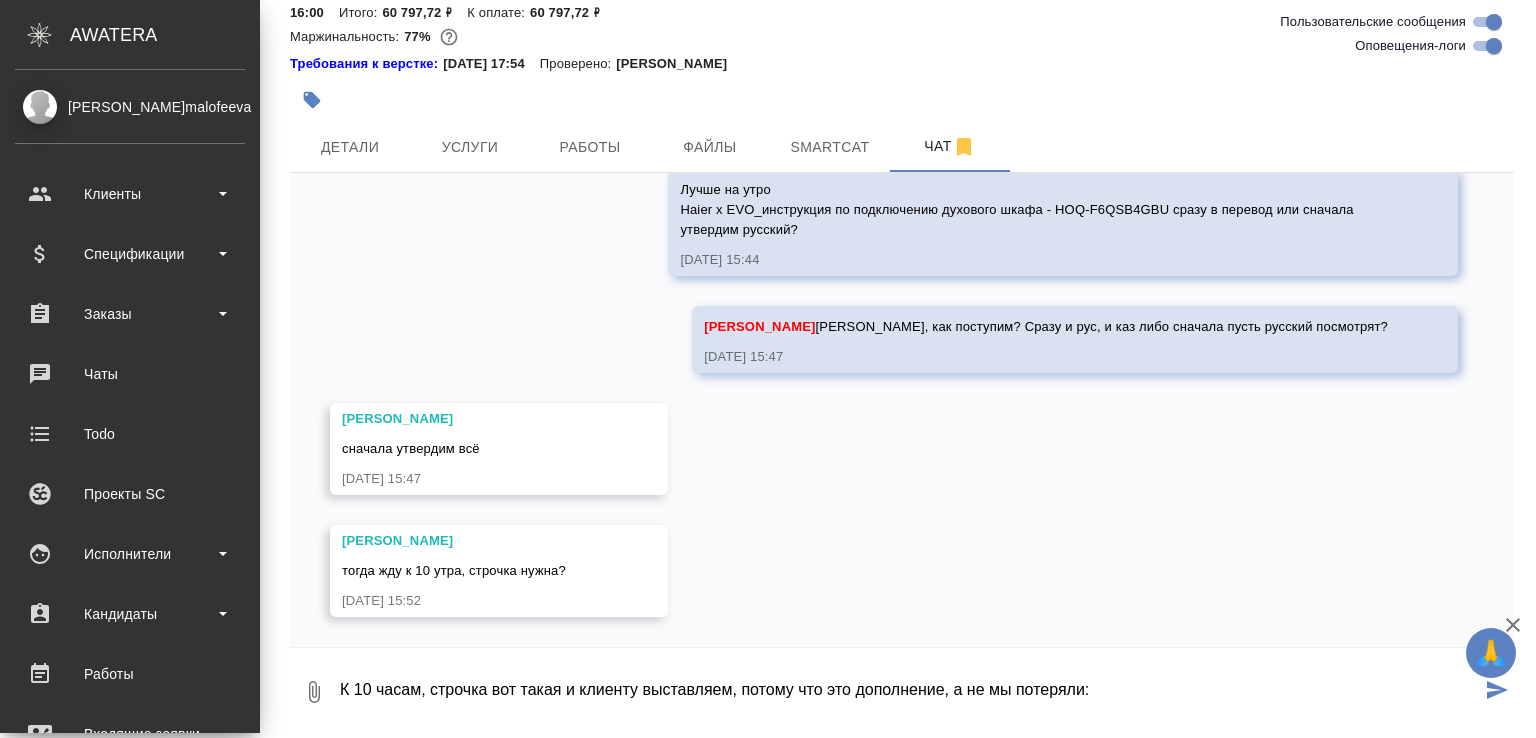 type on "К 10 часам, строчка вот такая и клиенту выставляем, потому что это дополнение, а не мы потеряли:" 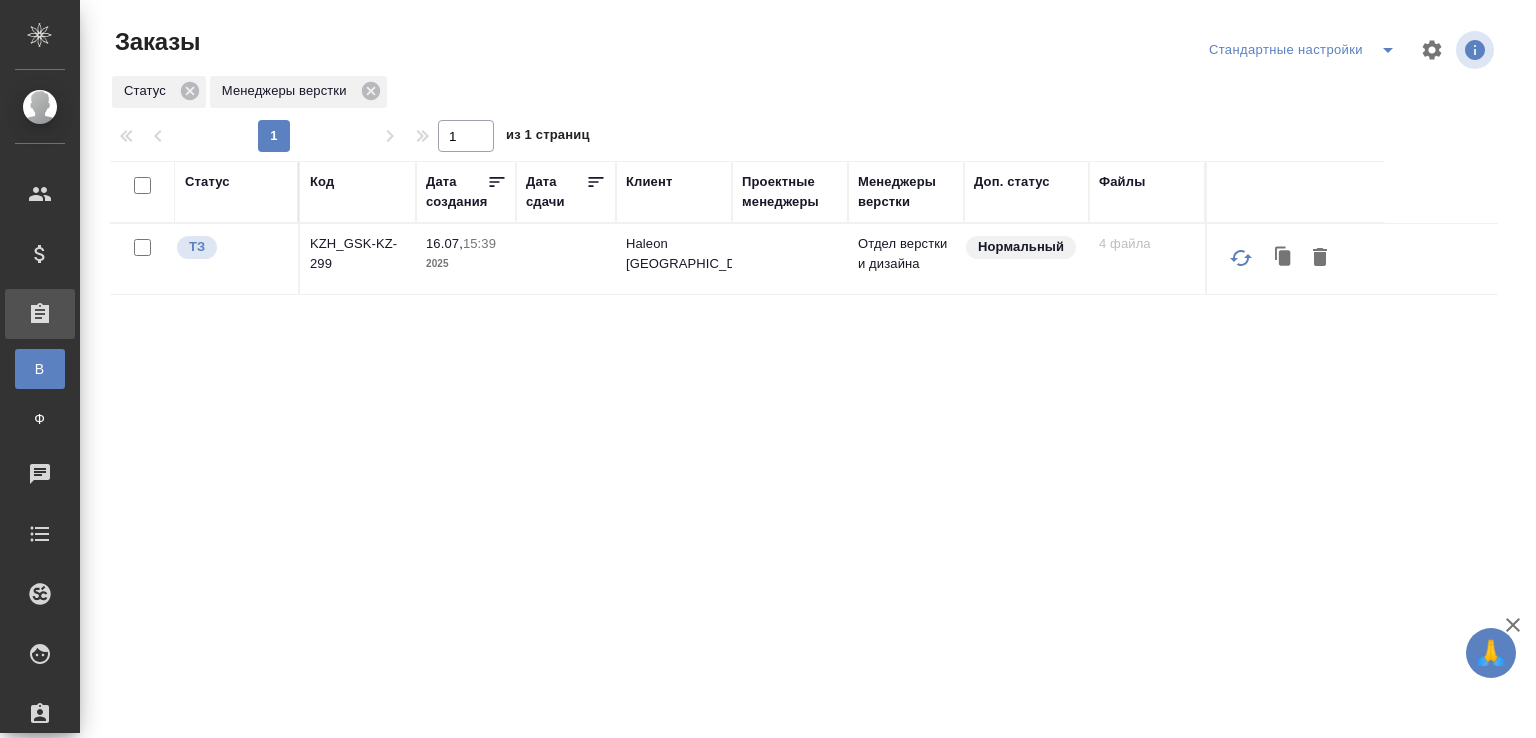 scroll, scrollTop: 0, scrollLeft: 0, axis: both 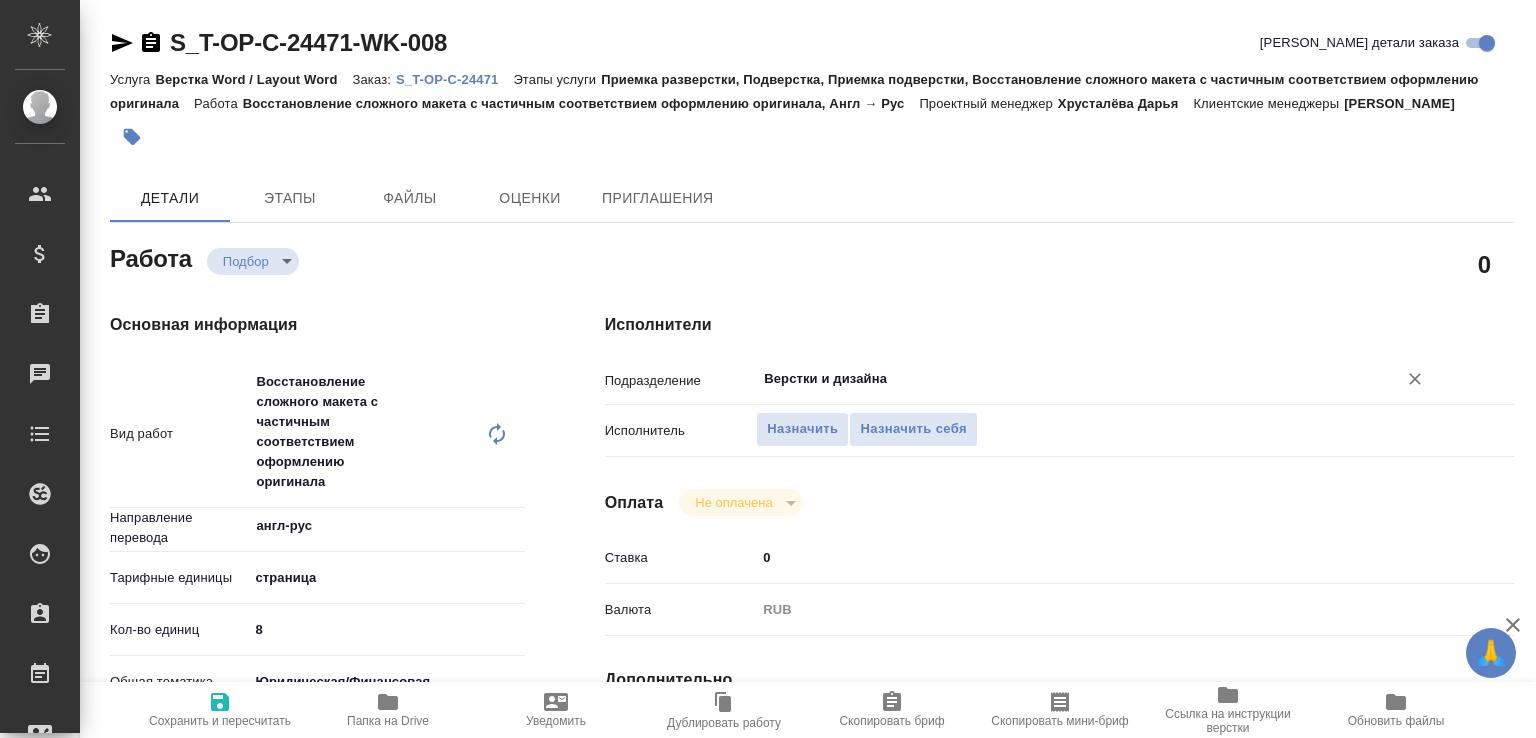 click on "Верстки и дизайна" at bounding box center [1063, 379] 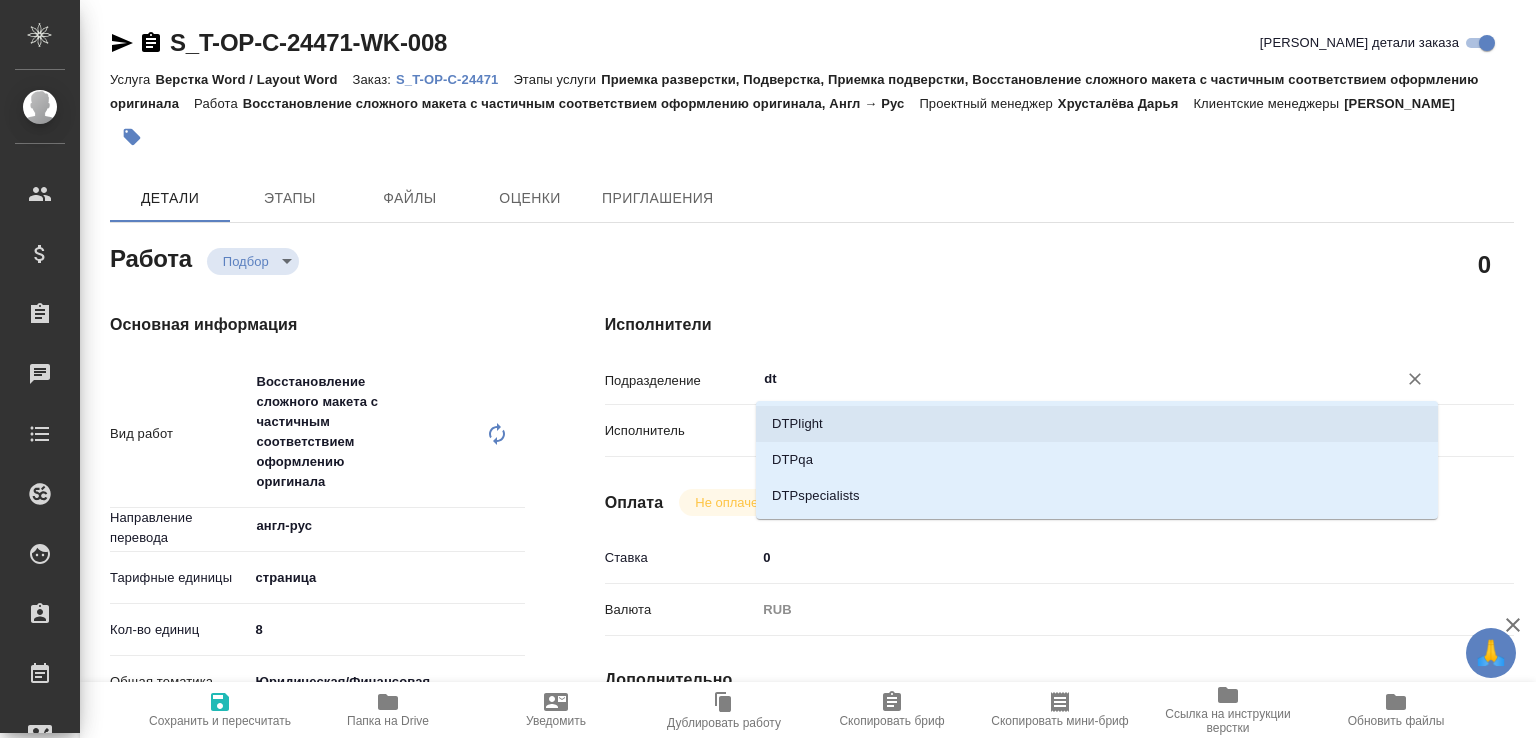 click on "DTPlight" at bounding box center (1097, 424) 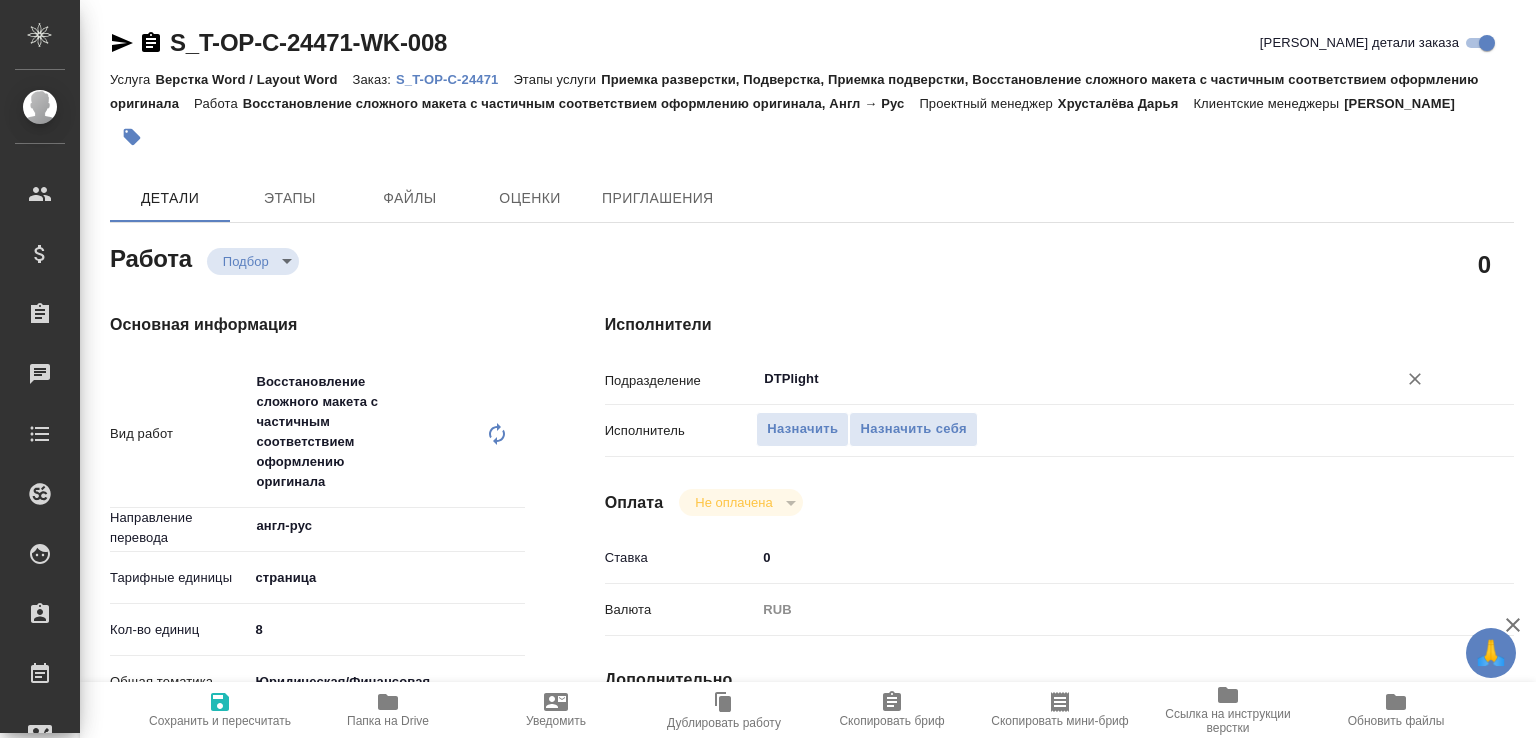 scroll, scrollTop: 527, scrollLeft: 0, axis: vertical 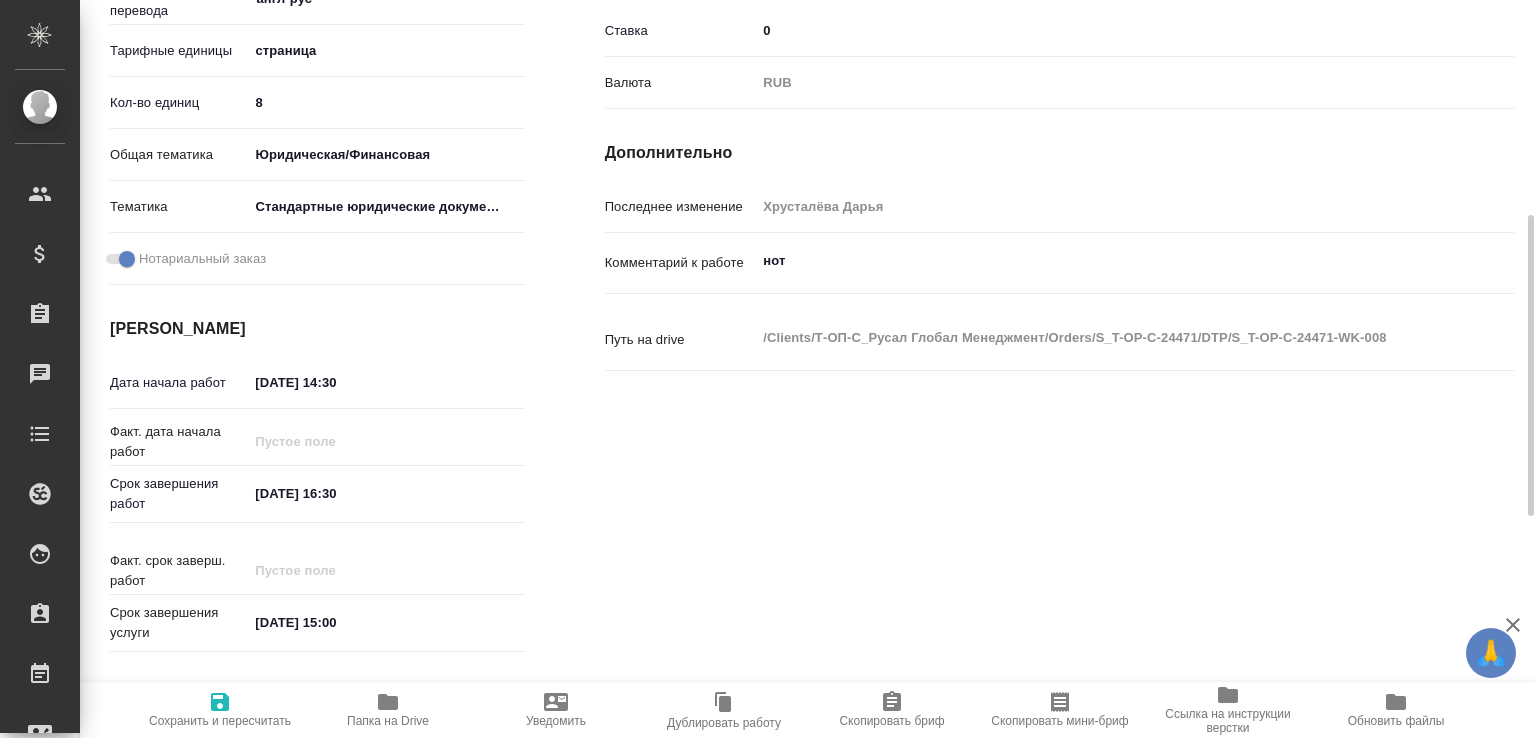 type on "DTPlight" 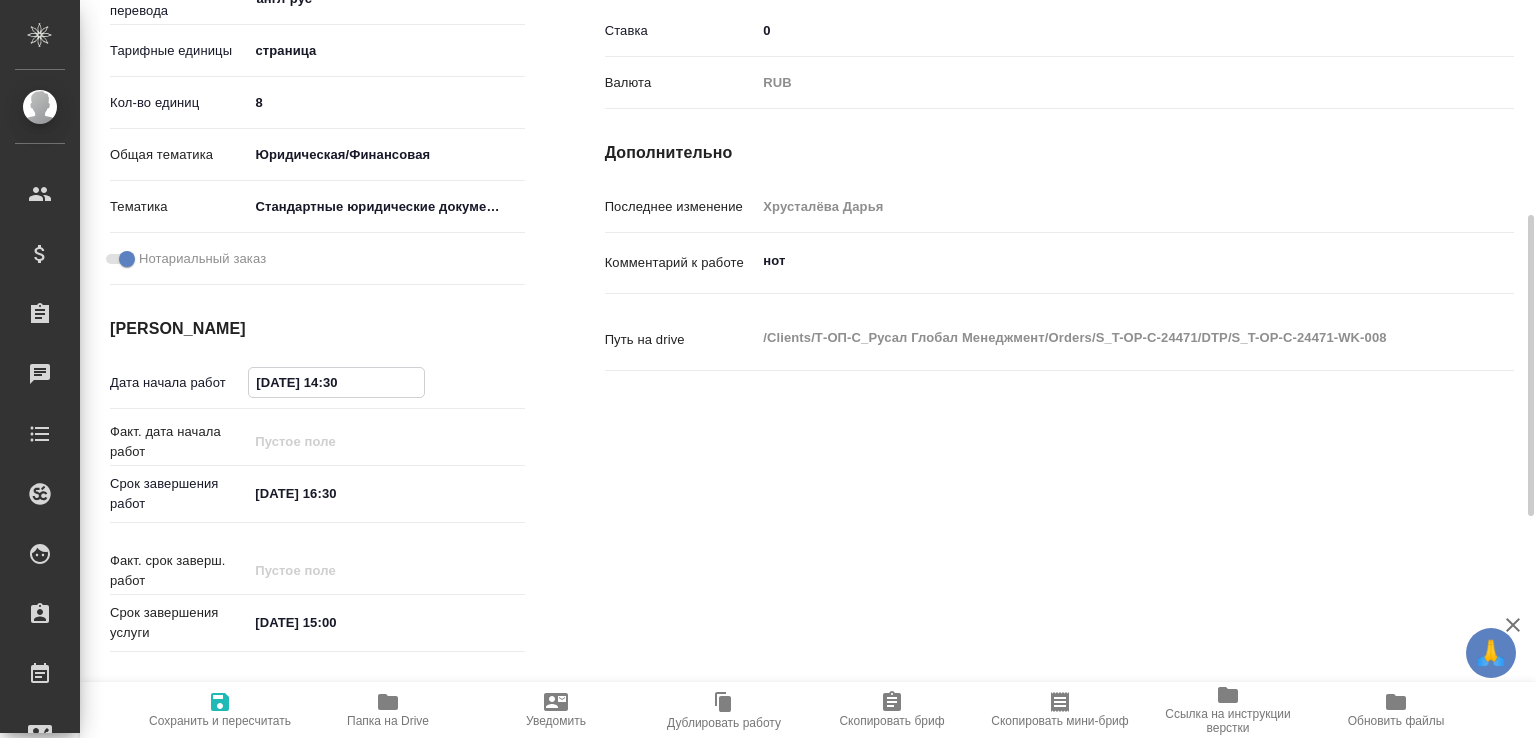 drag, startPoint x: 332, startPoint y: 384, endPoint x: 376, endPoint y: 376, distance: 44.72136 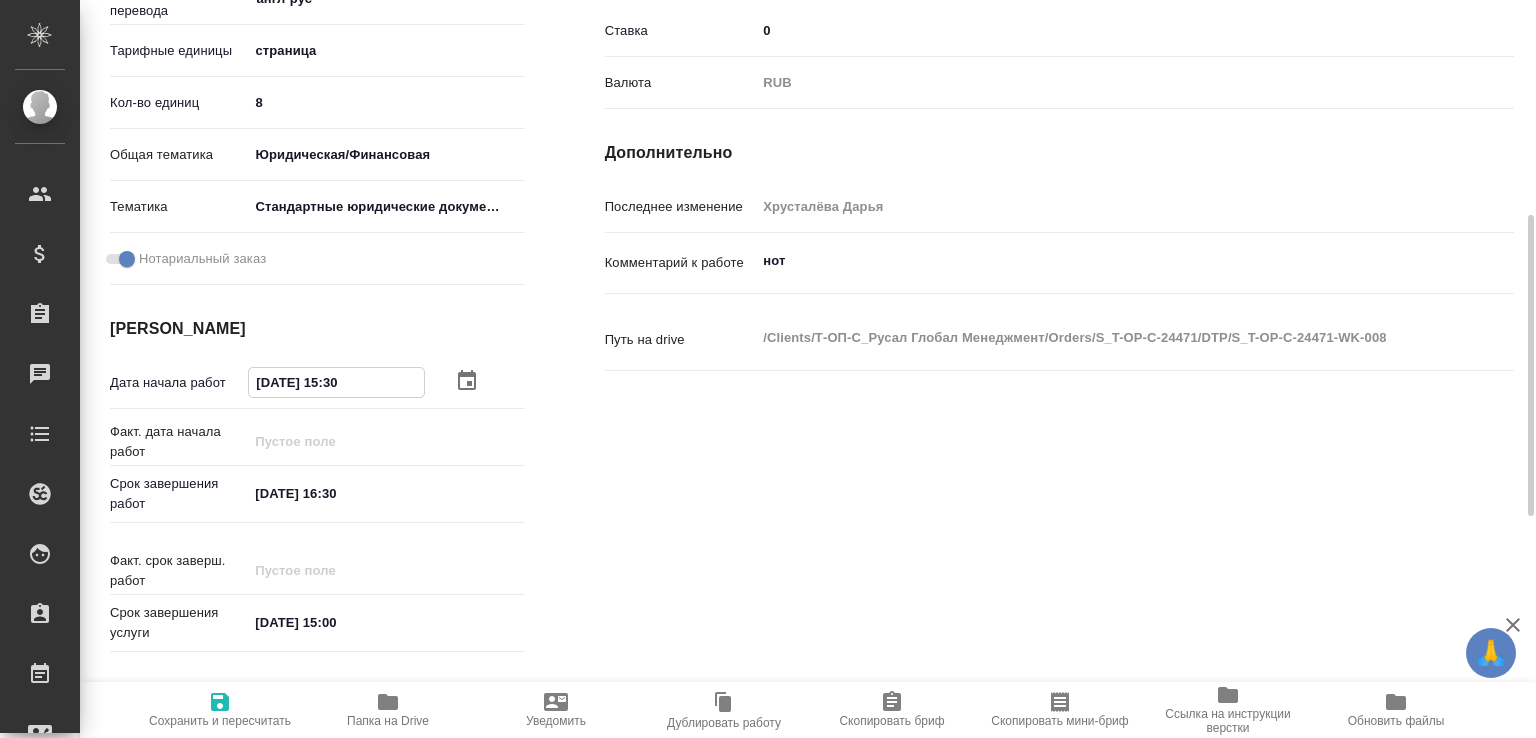 type on "[DATE] 15:30" 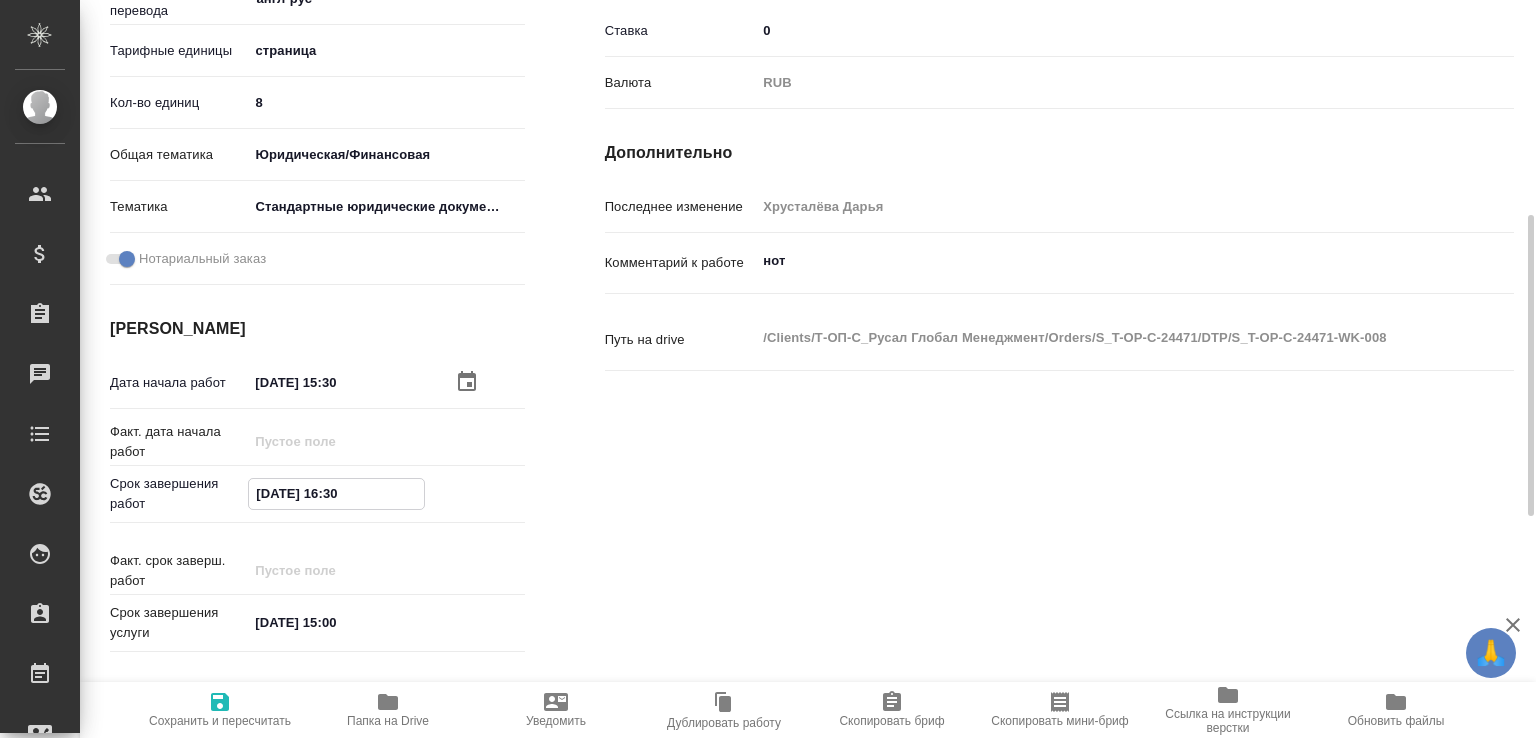 drag, startPoint x: 332, startPoint y: 495, endPoint x: 364, endPoint y: 504, distance: 33.24154 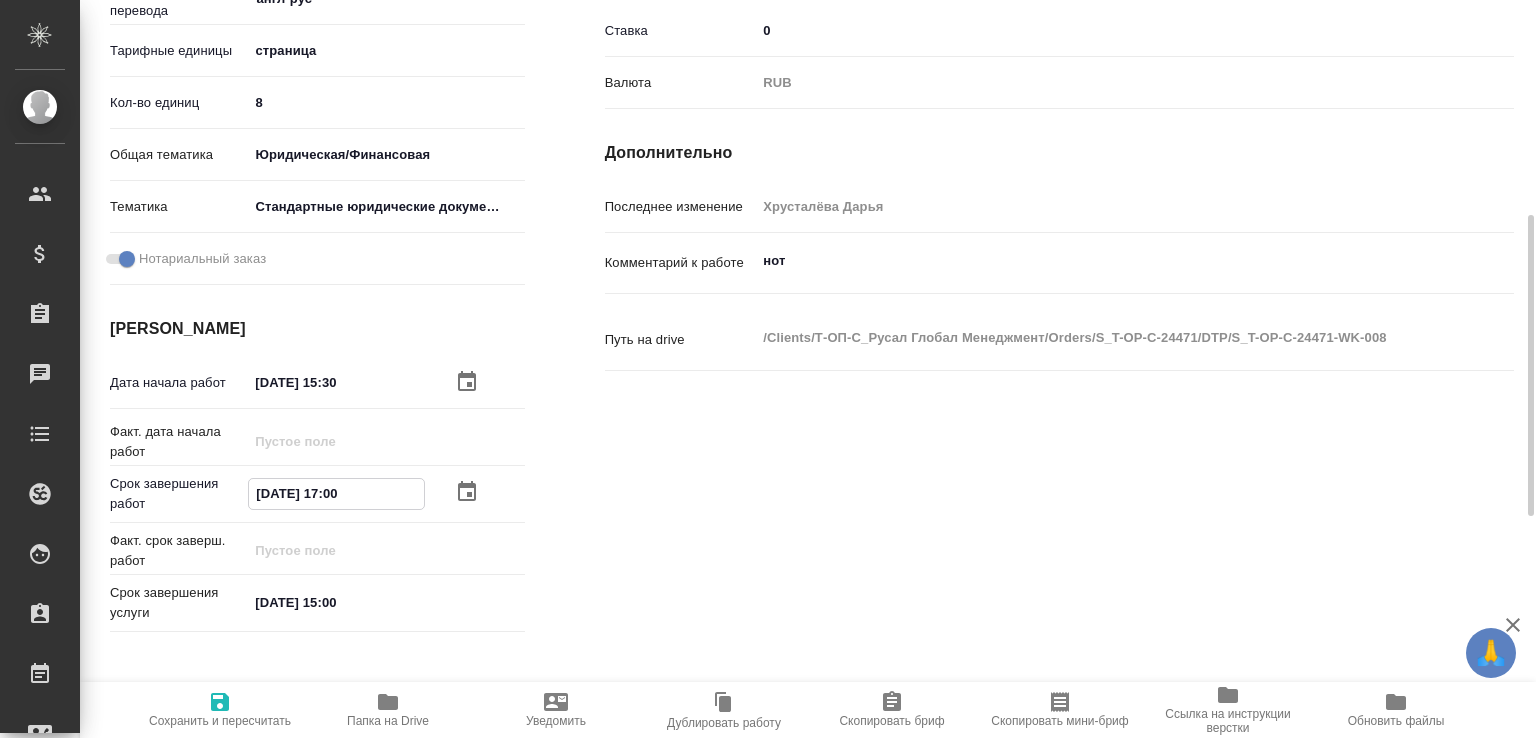 type on "16.07.2025 17:00" 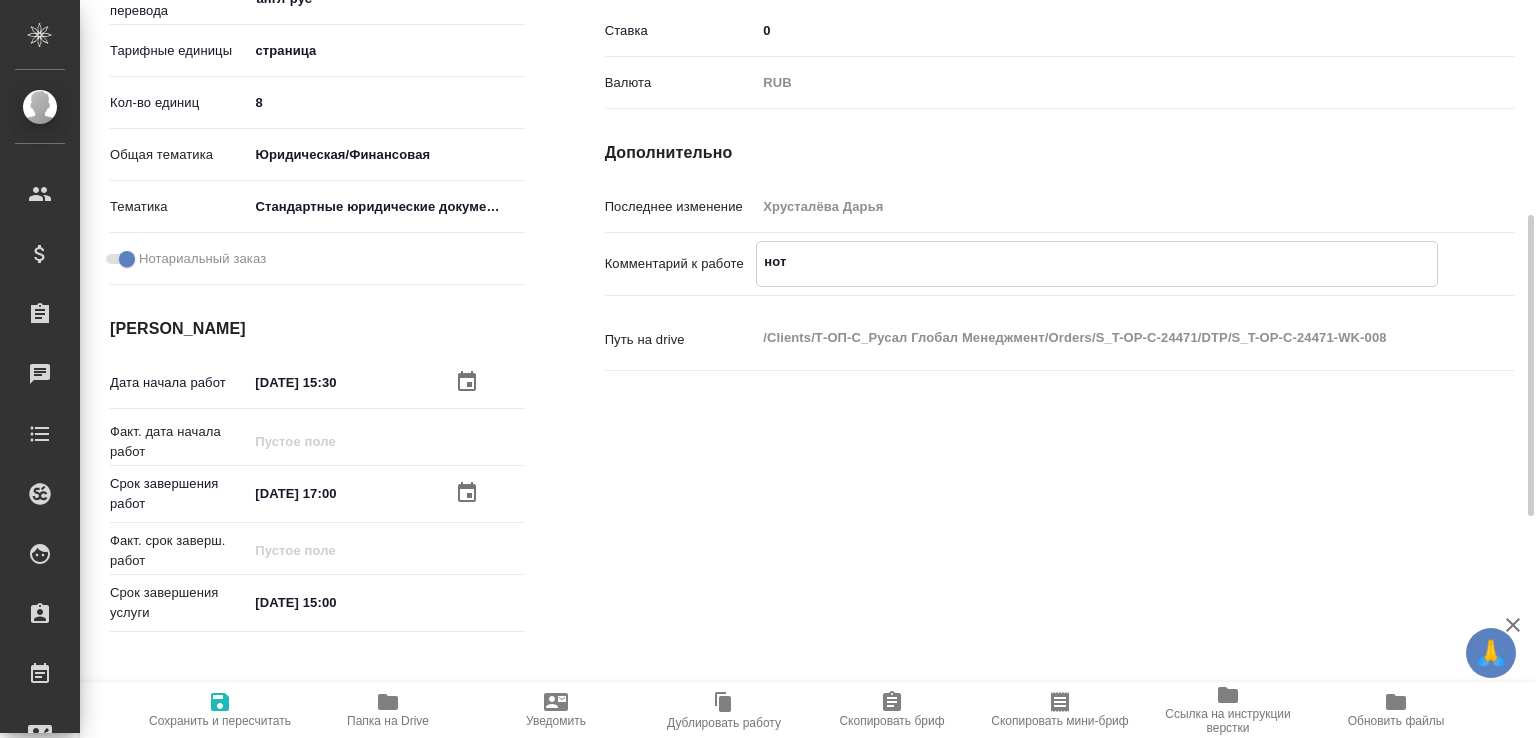 click on "нот" at bounding box center (1097, 262) 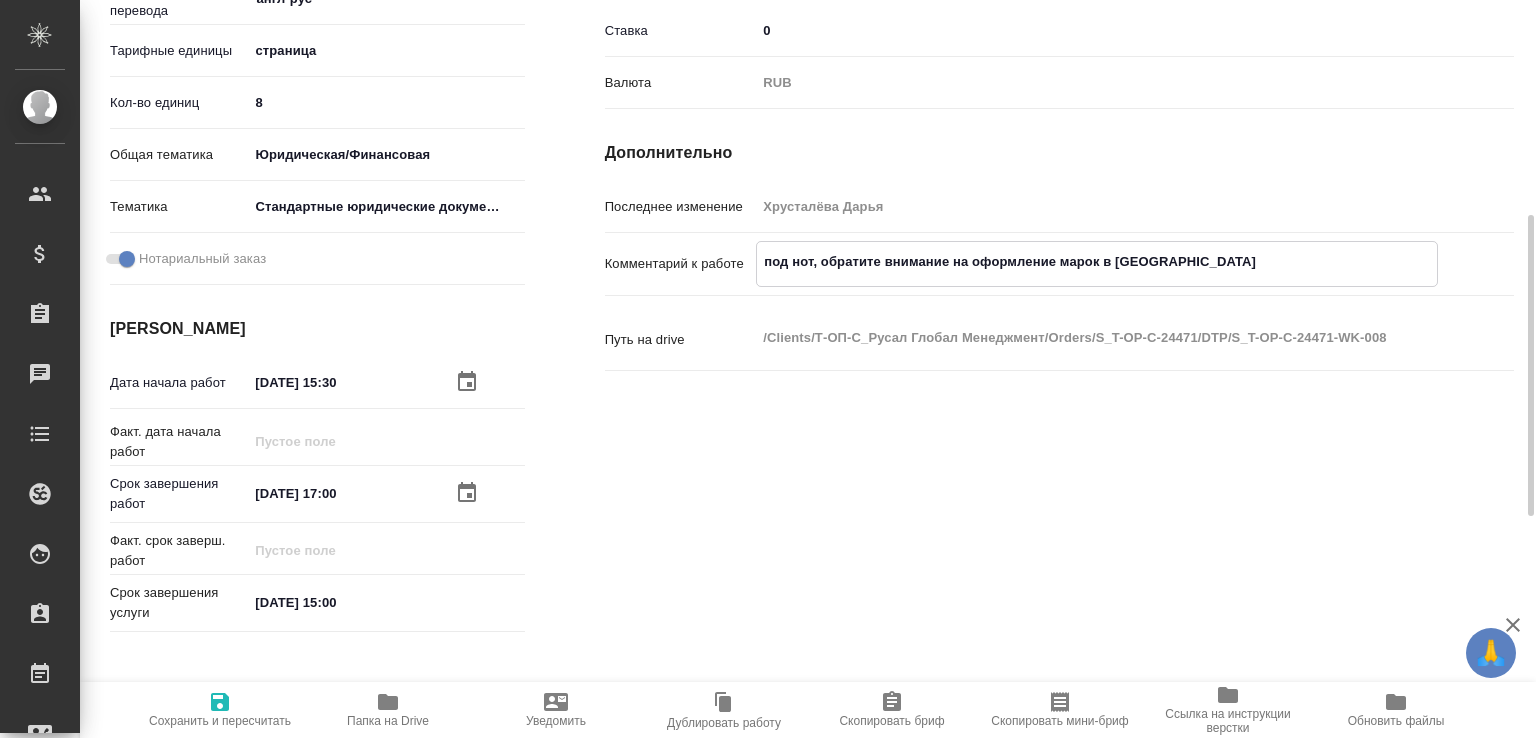 type on "под нот, обратите внимание на оформление марок в Русале" 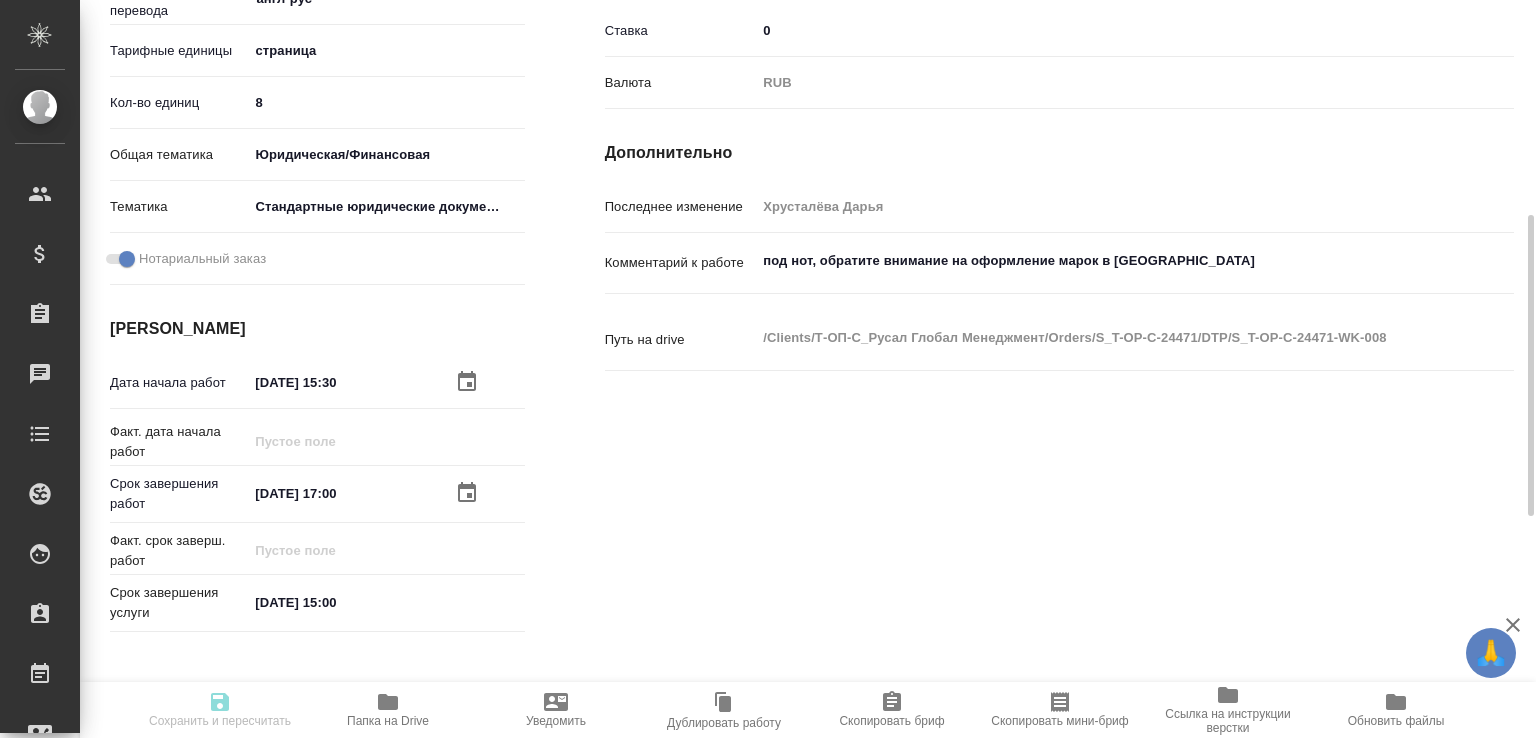 type on "recruiting" 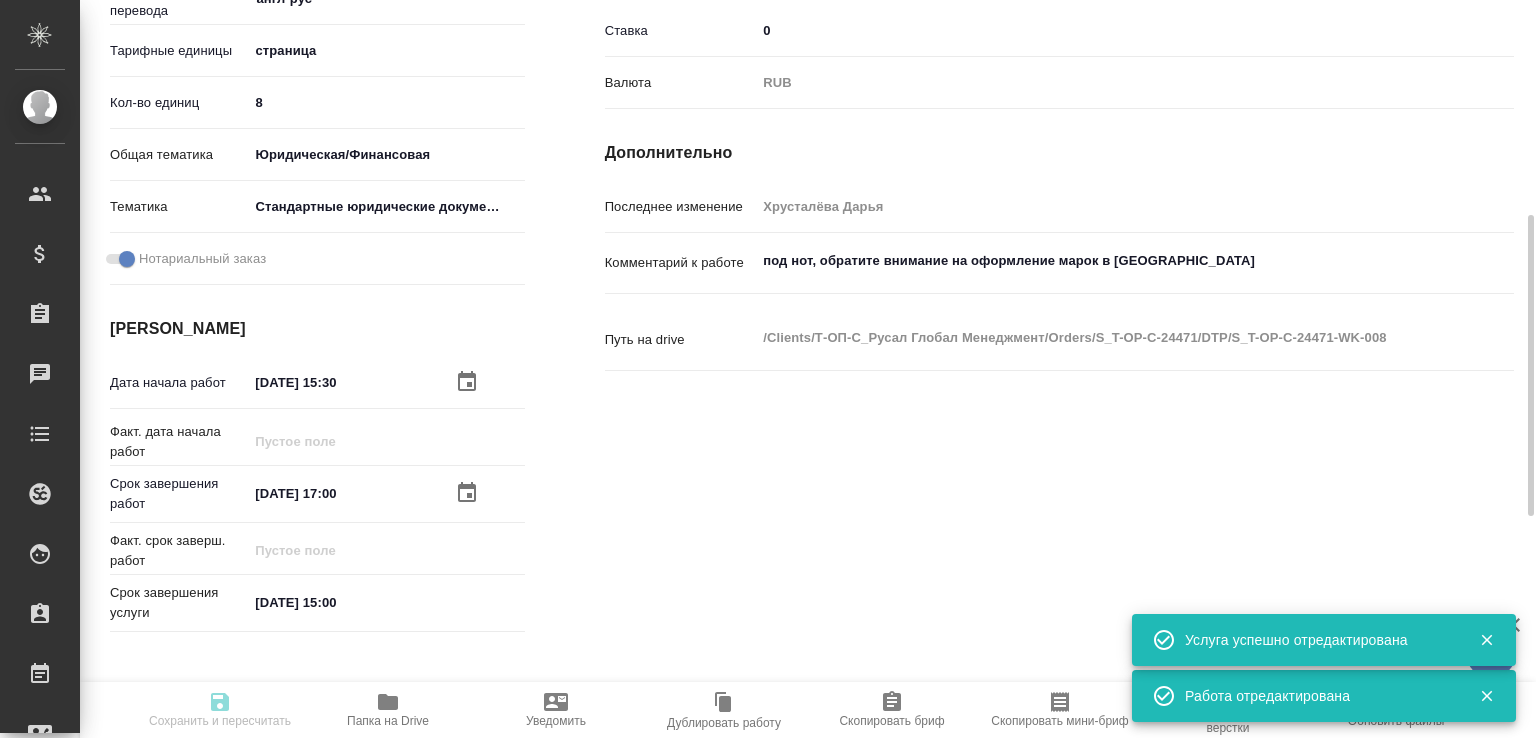 type on "recruiting" 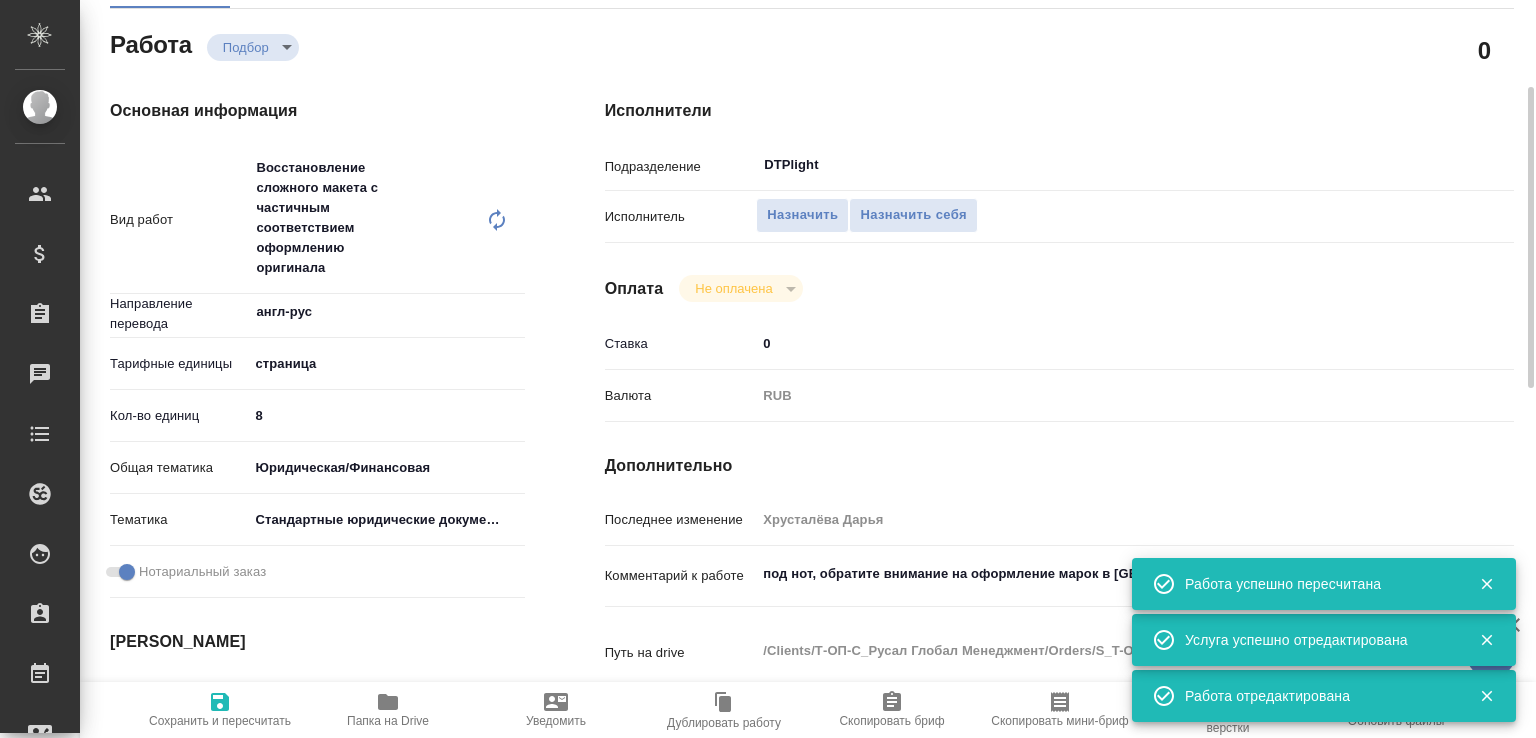 scroll, scrollTop: 0, scrollLeft: 0, axis: both 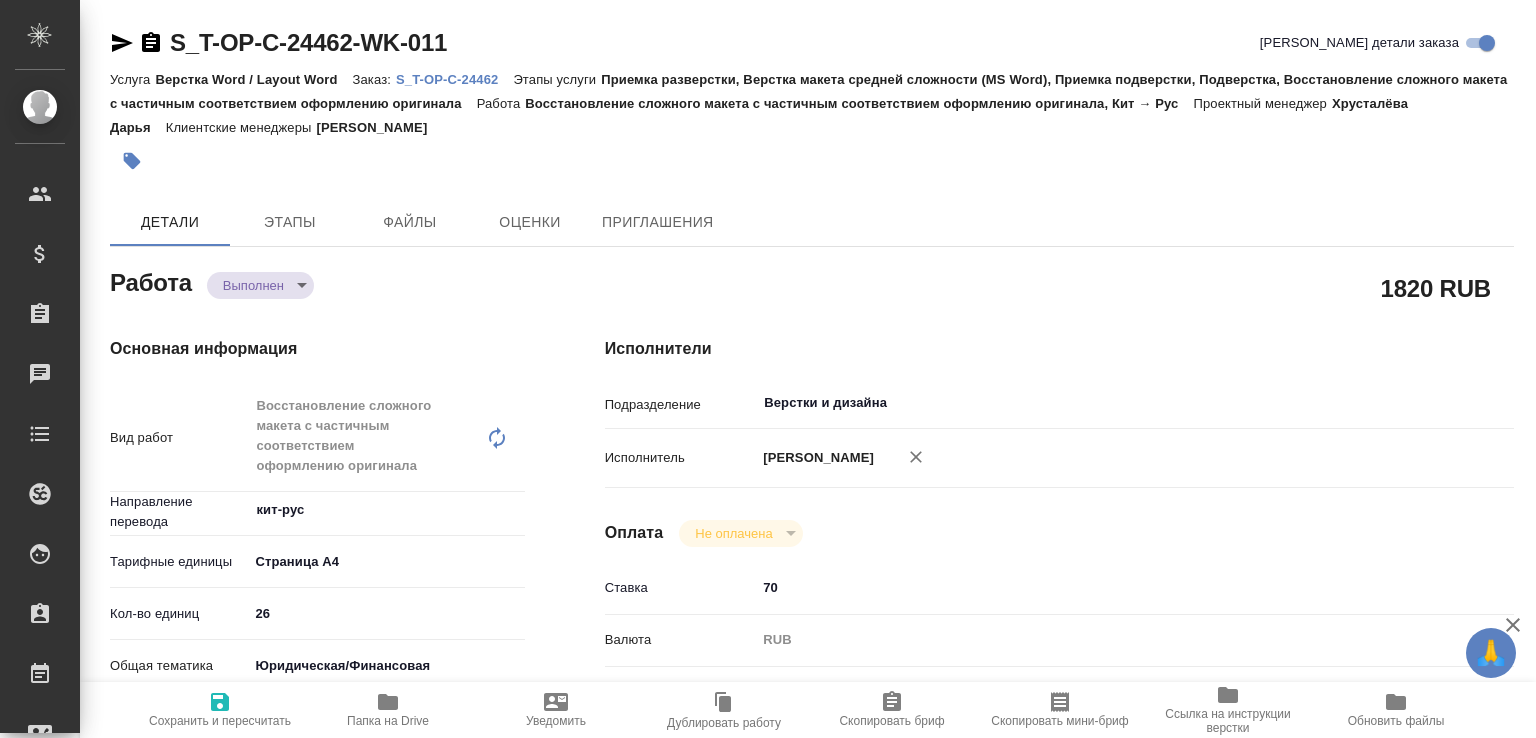 type on "x" 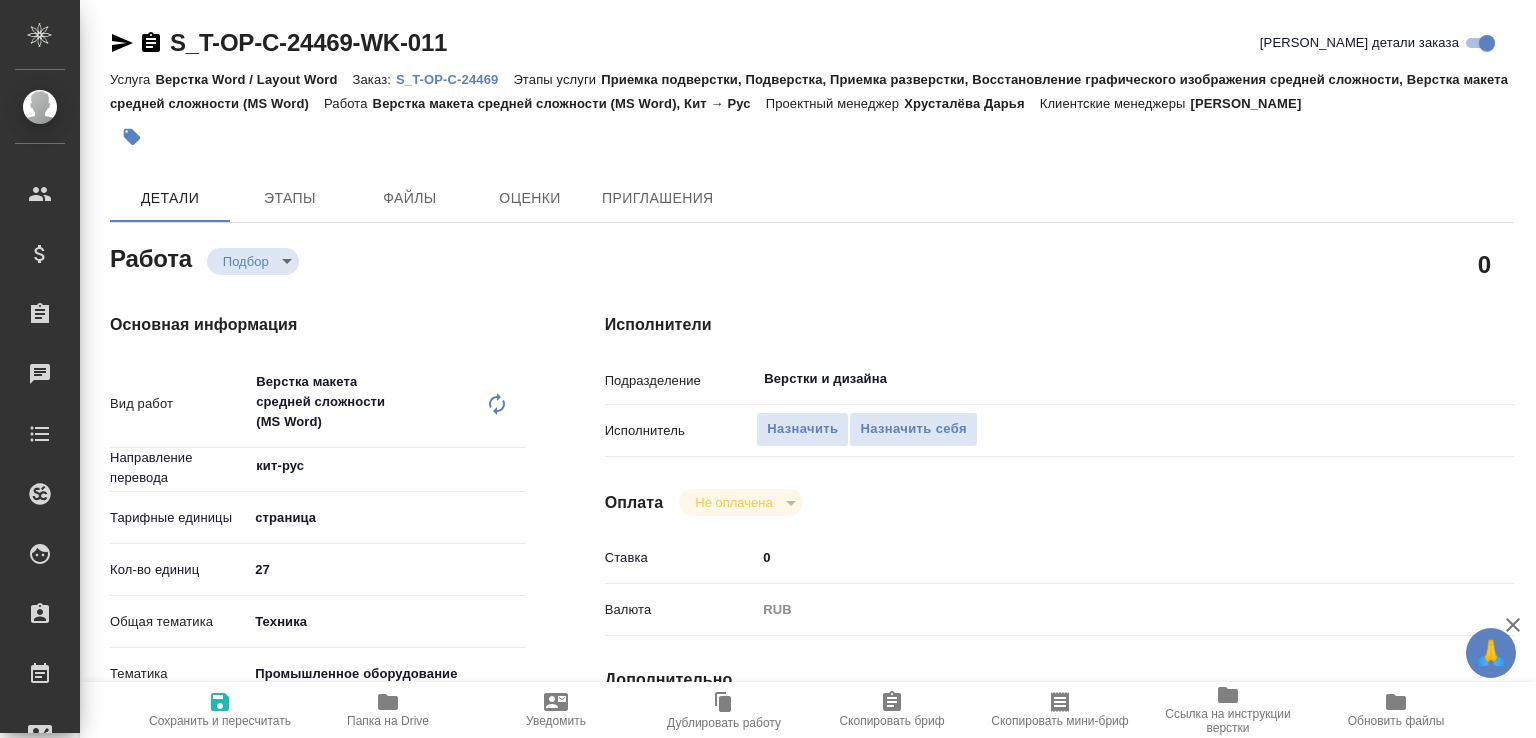 scroll, scrollTop: 0, scrollLeft: 0, axis: both 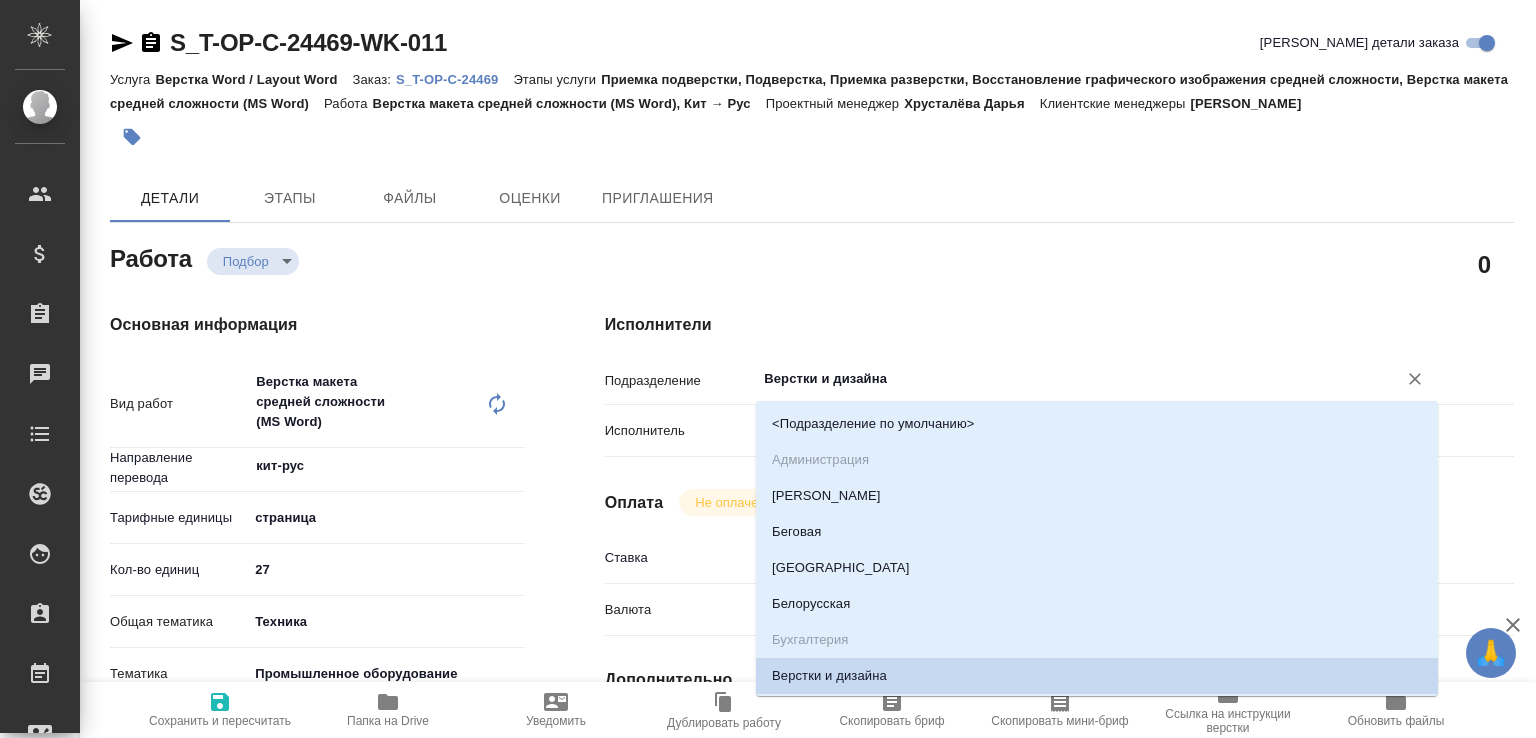 click on "Верстки и дизайна" at bounding box center [1063, 379] 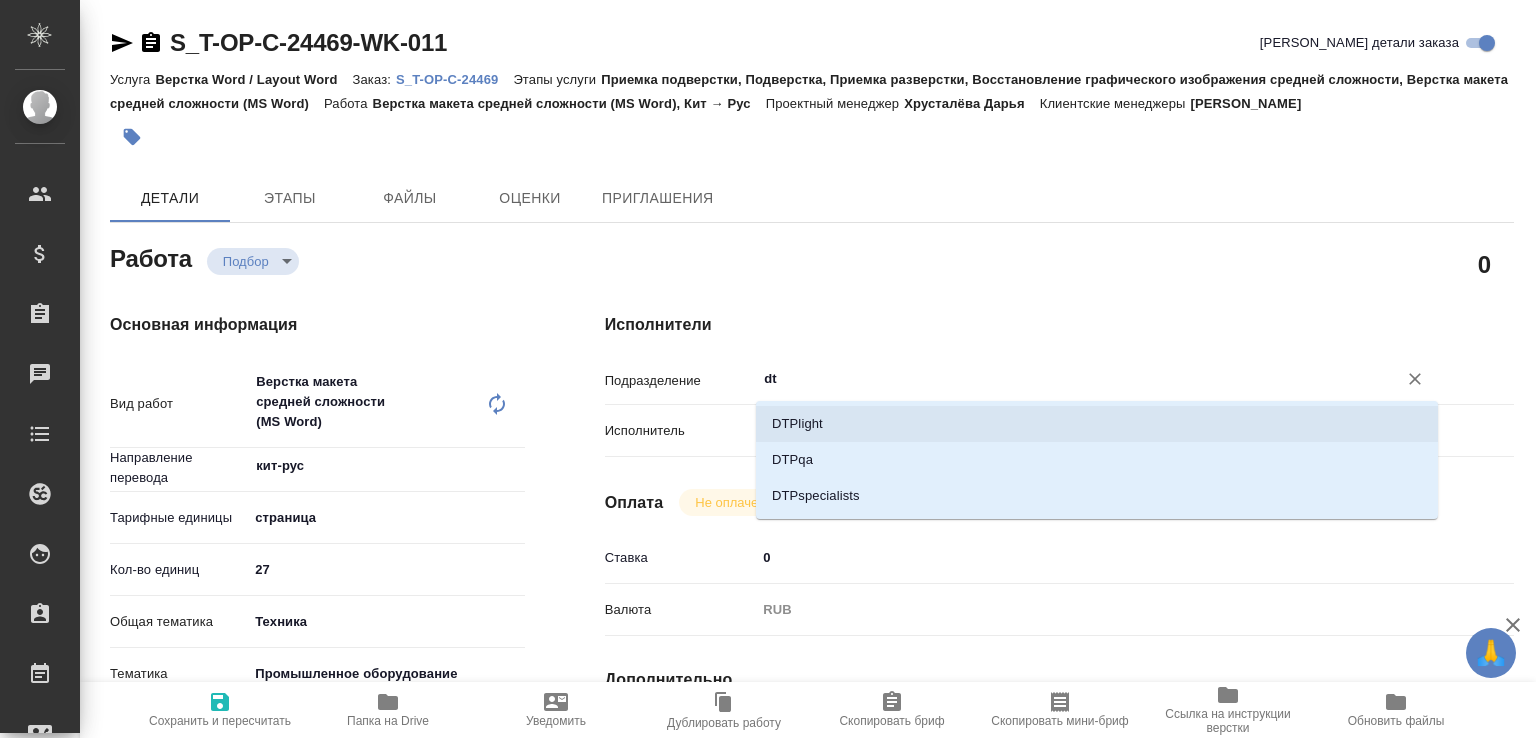 click on "DTPlight" at bounding box center (1097, 424) 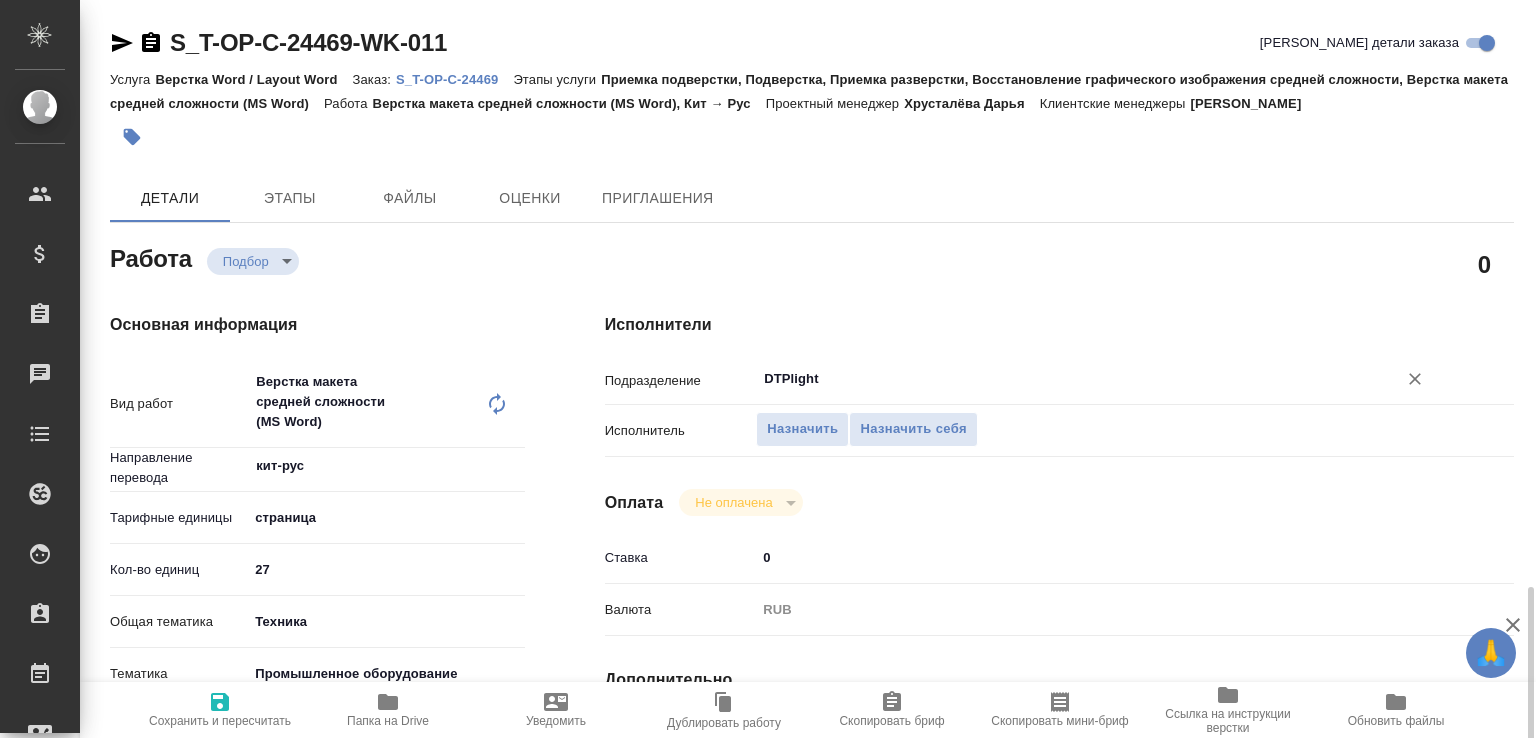 scroll, scrollTop: 513, scrollLeft: 0, axis: vertical 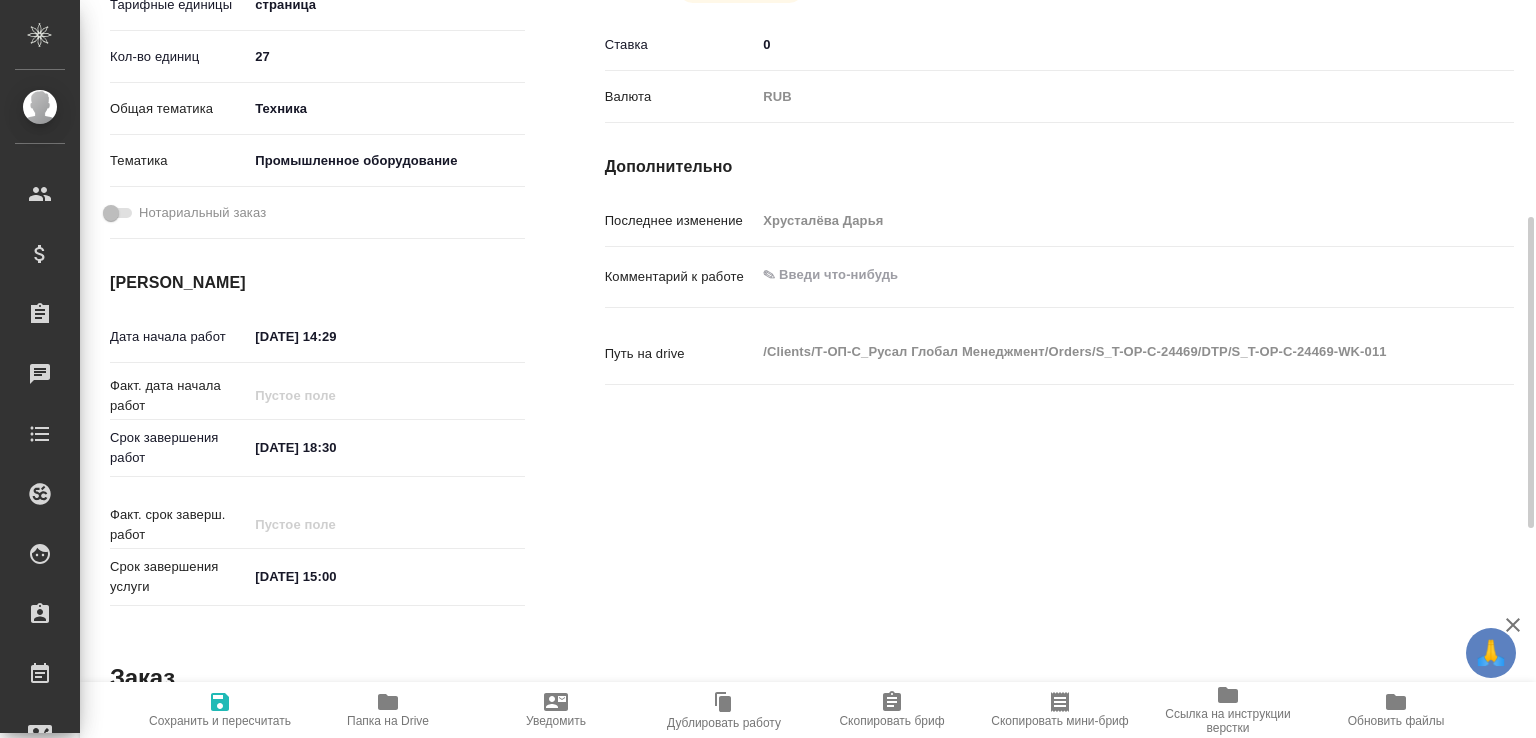 type on "DTPlight" 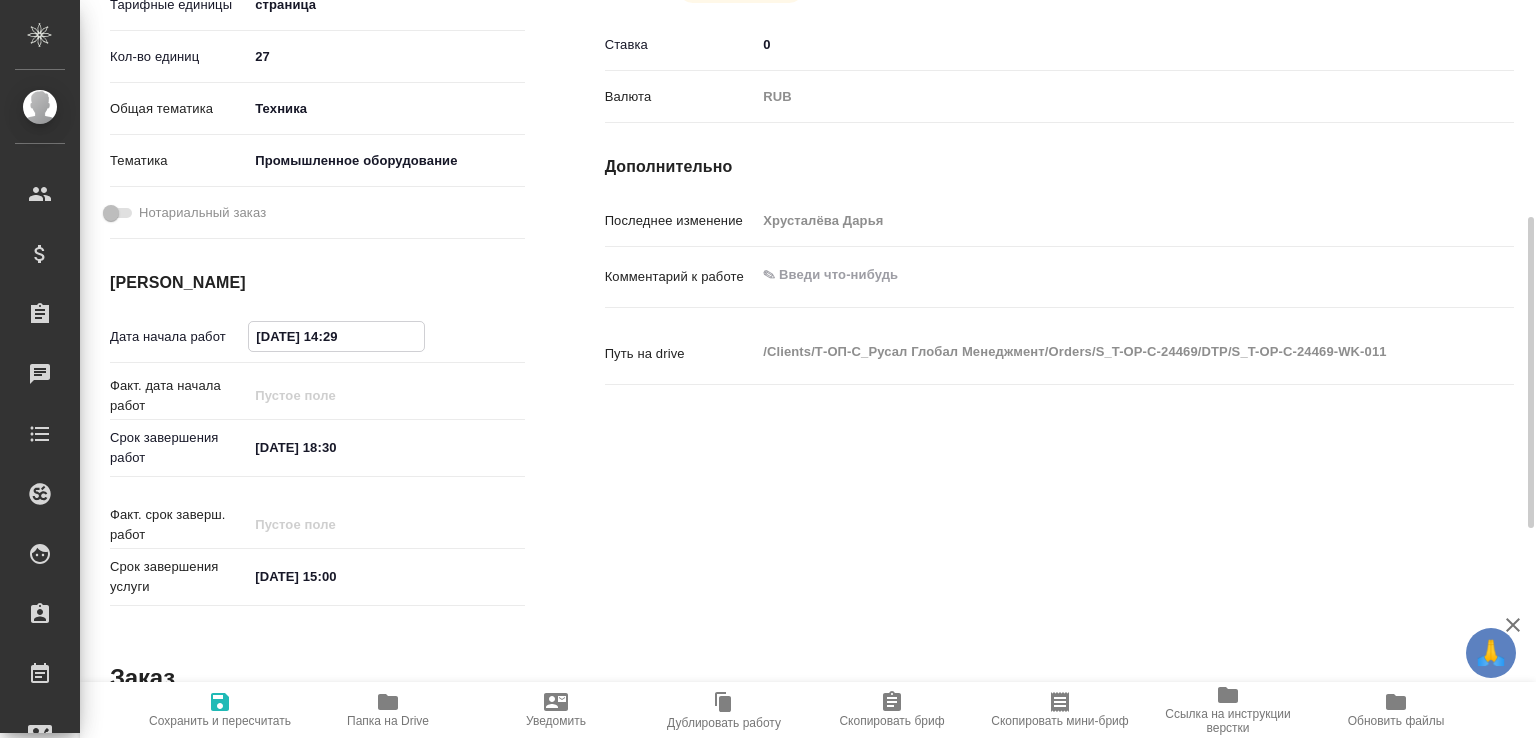 drag, startPoint x: 336, startPoint y: 334, endPoint x: 380, endPoint y: 337, distance: 44.102154 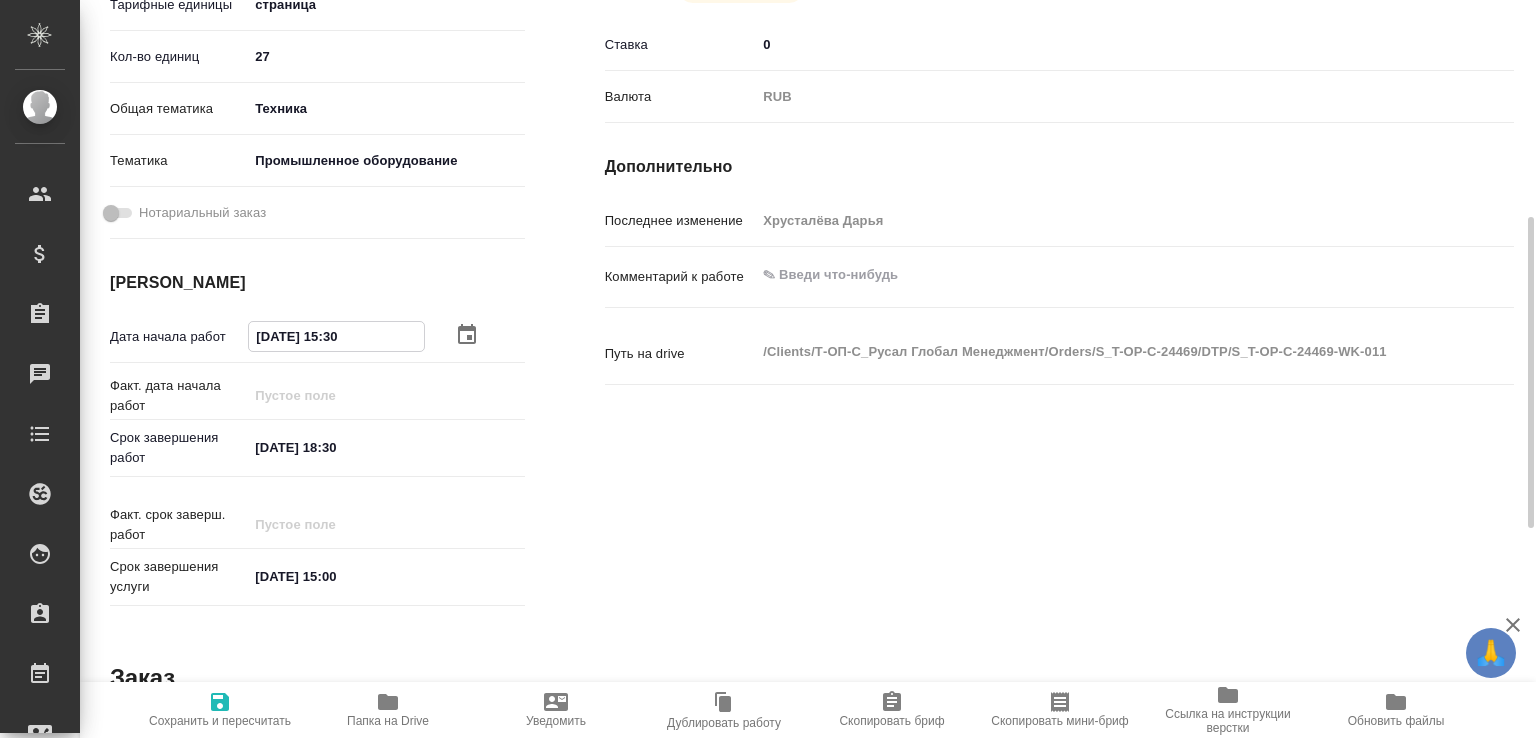 type on "[DATE] 15:30" 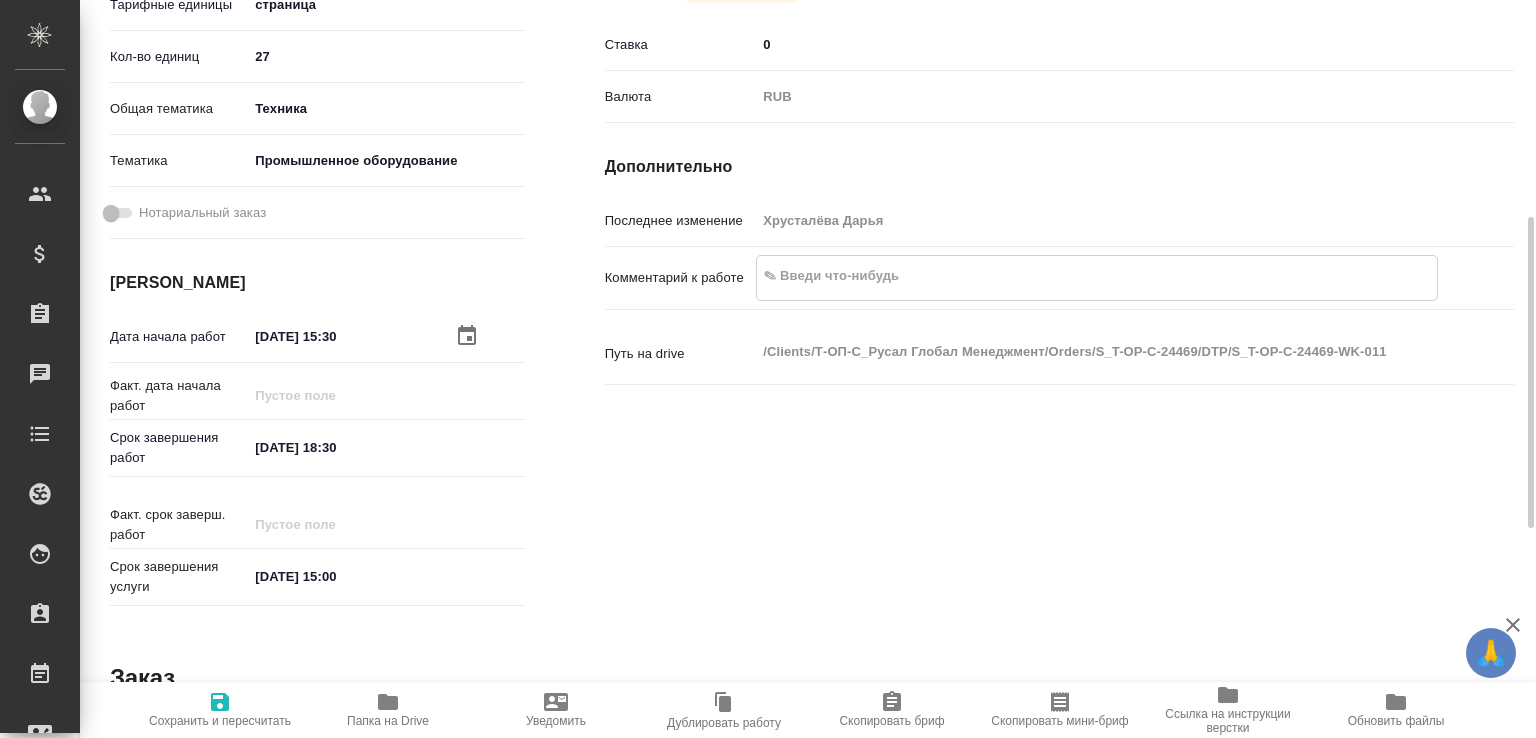 click at bounding box center (1097, 276) 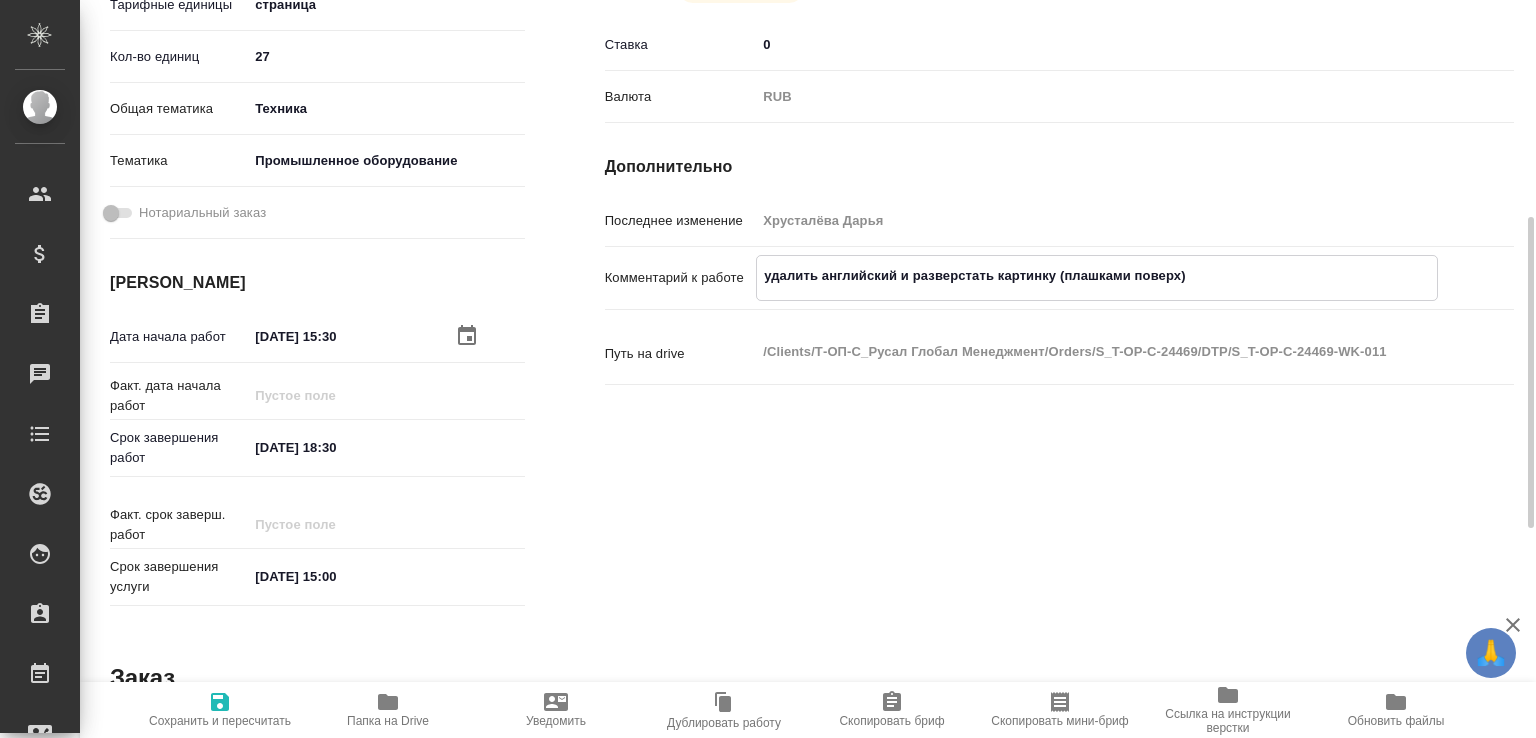 type on "удалить английский и разверстать картинку (плашками поверх)" 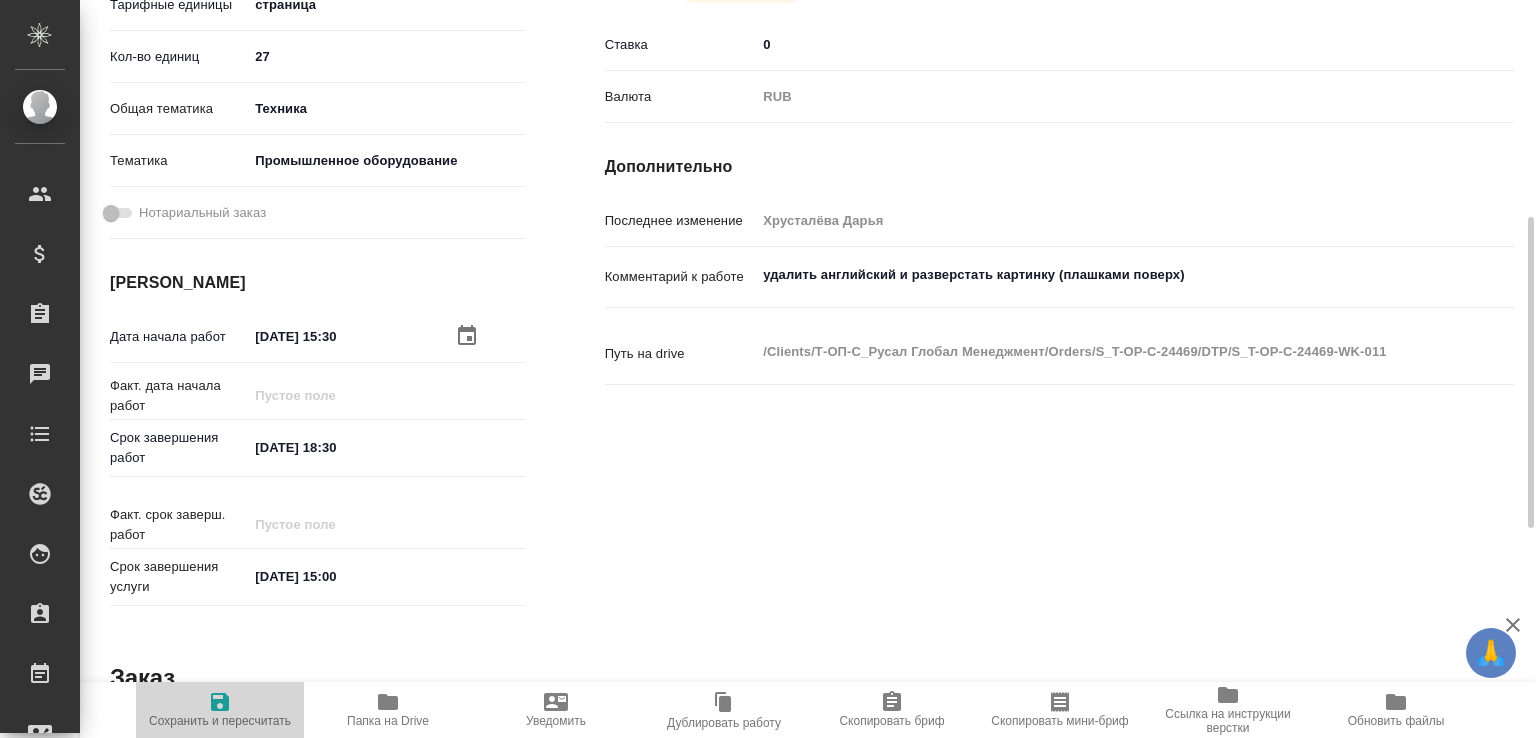 click on "Сохранить и пересчитать" at bounding box center [220, 709] 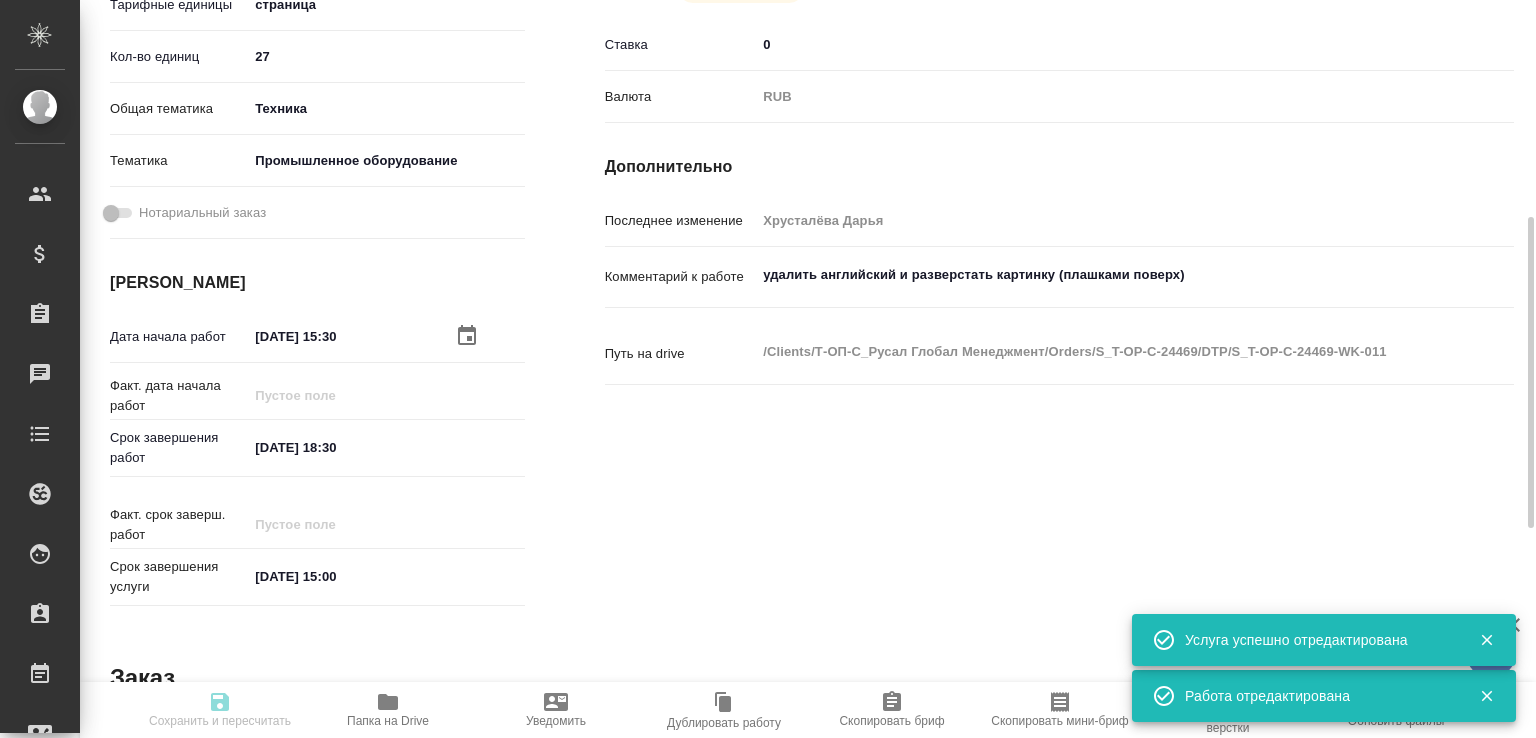 type on "recruiting" 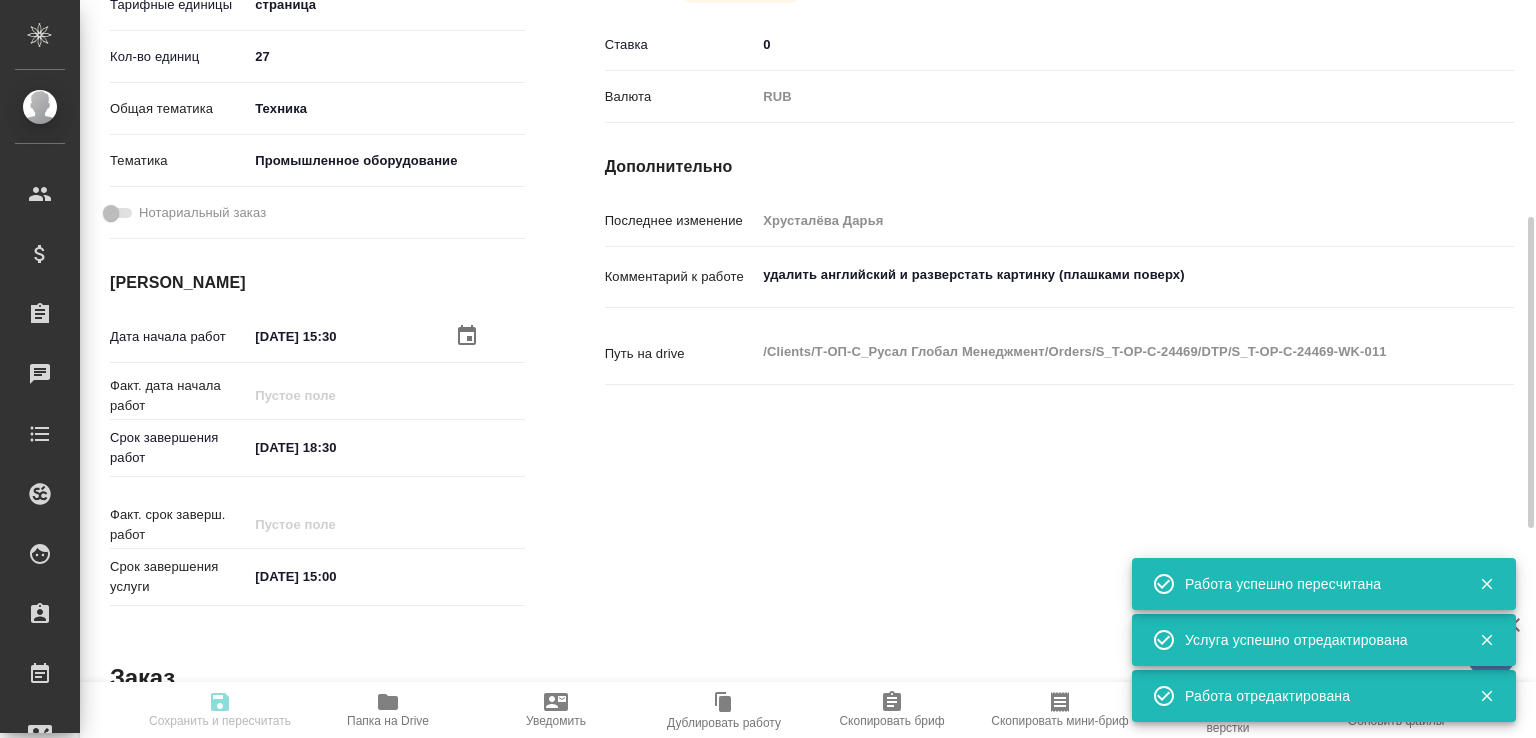 type on "recruiting" 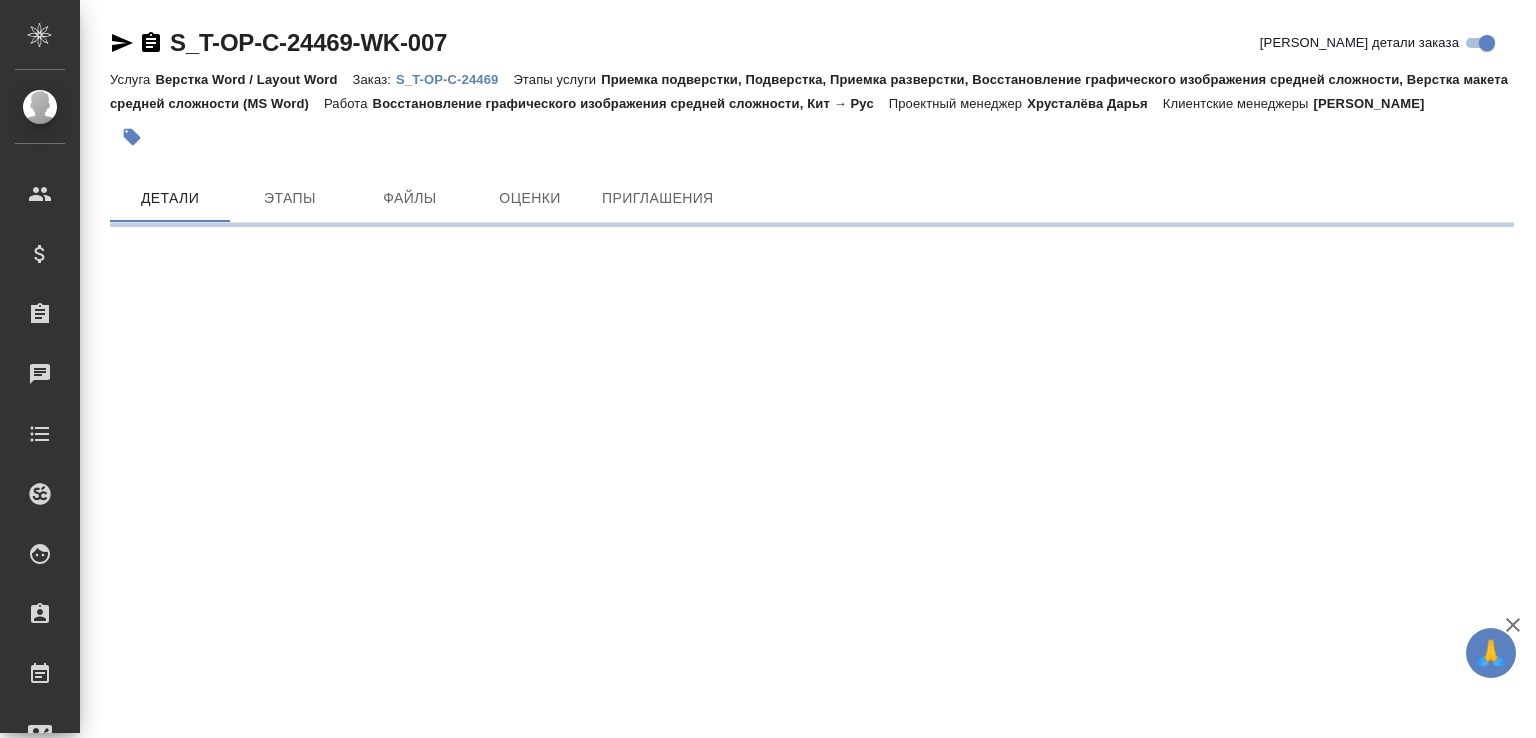 scroll, scrollTop: 0, scrollLeft: 0, axis: both 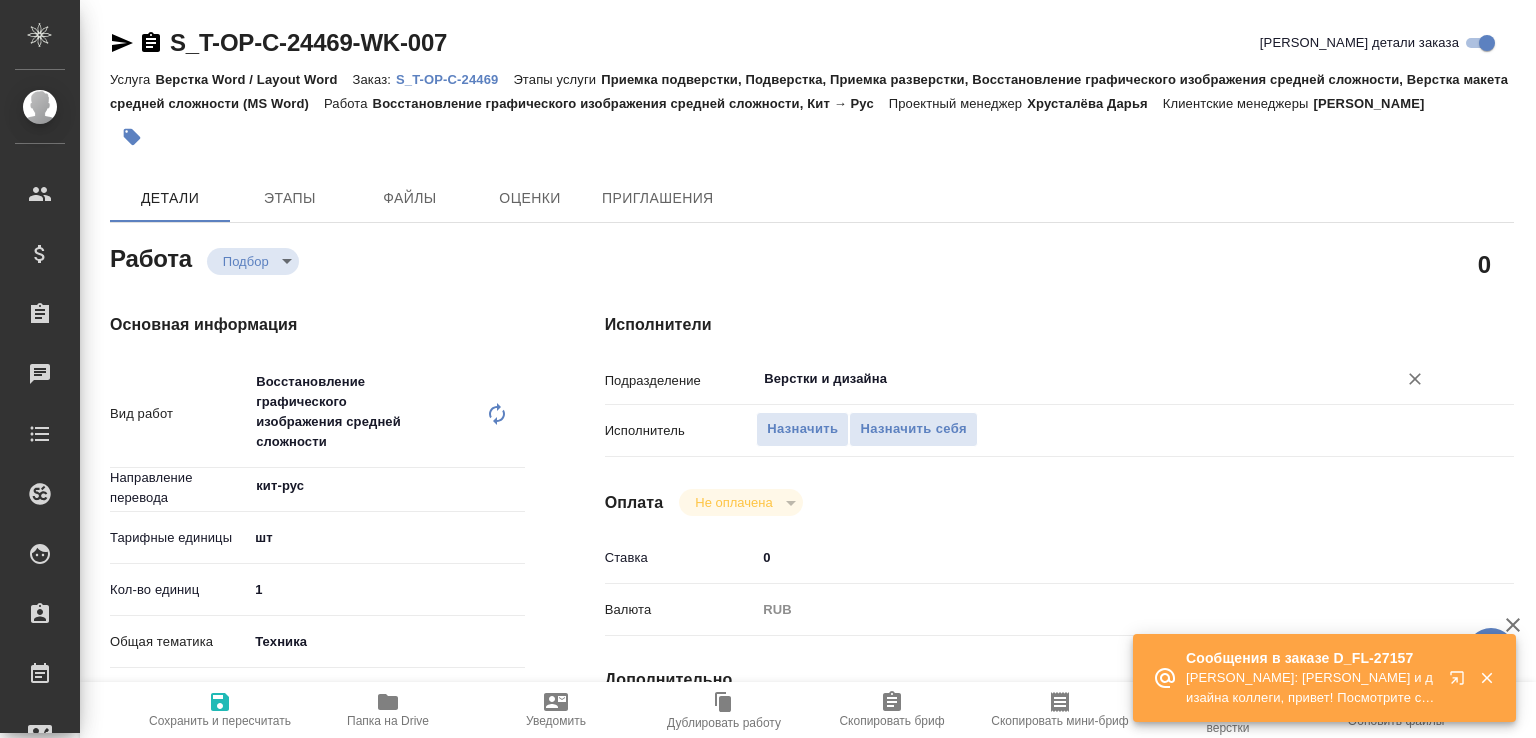 click on "Верстки и дизайна" at bounding box center (1063, 379) 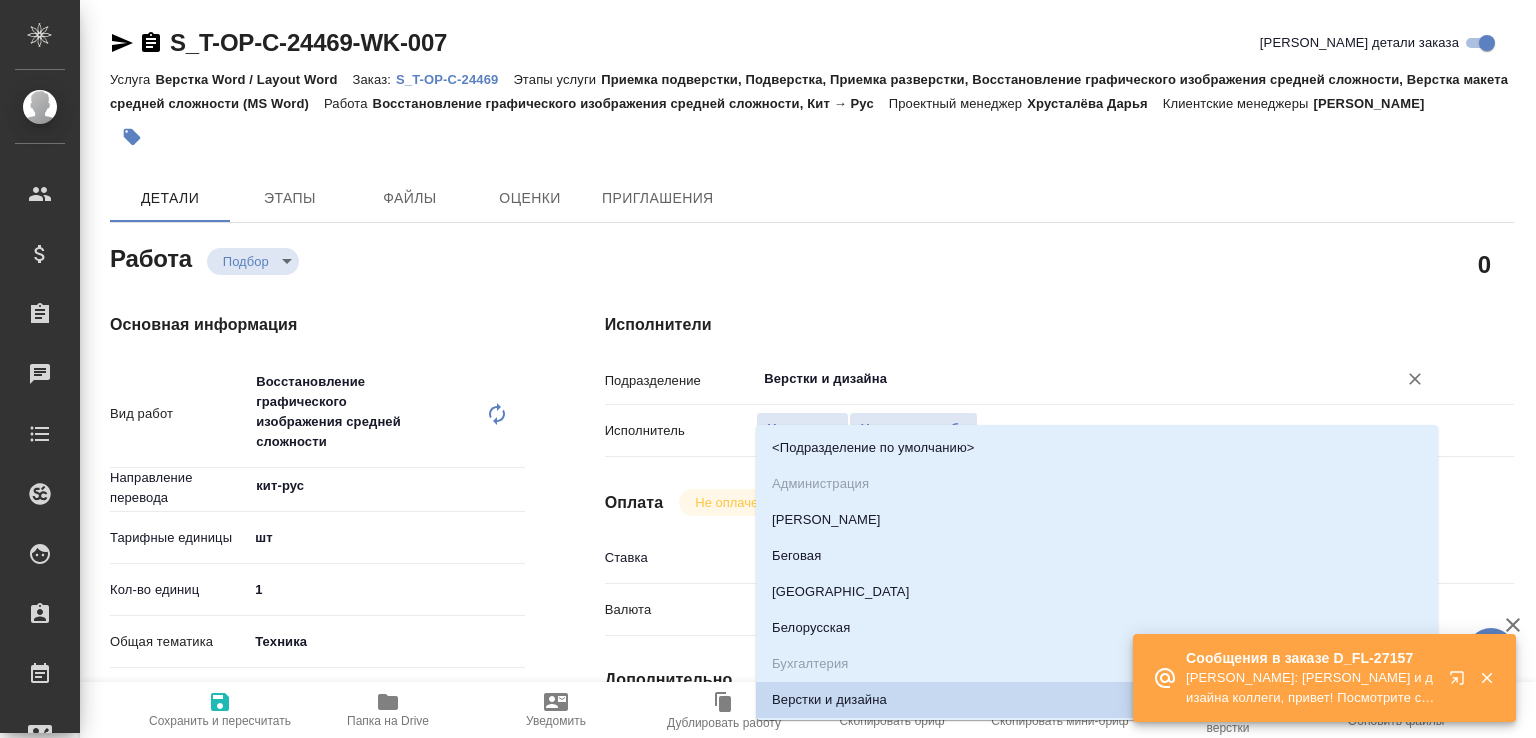 type on "x" 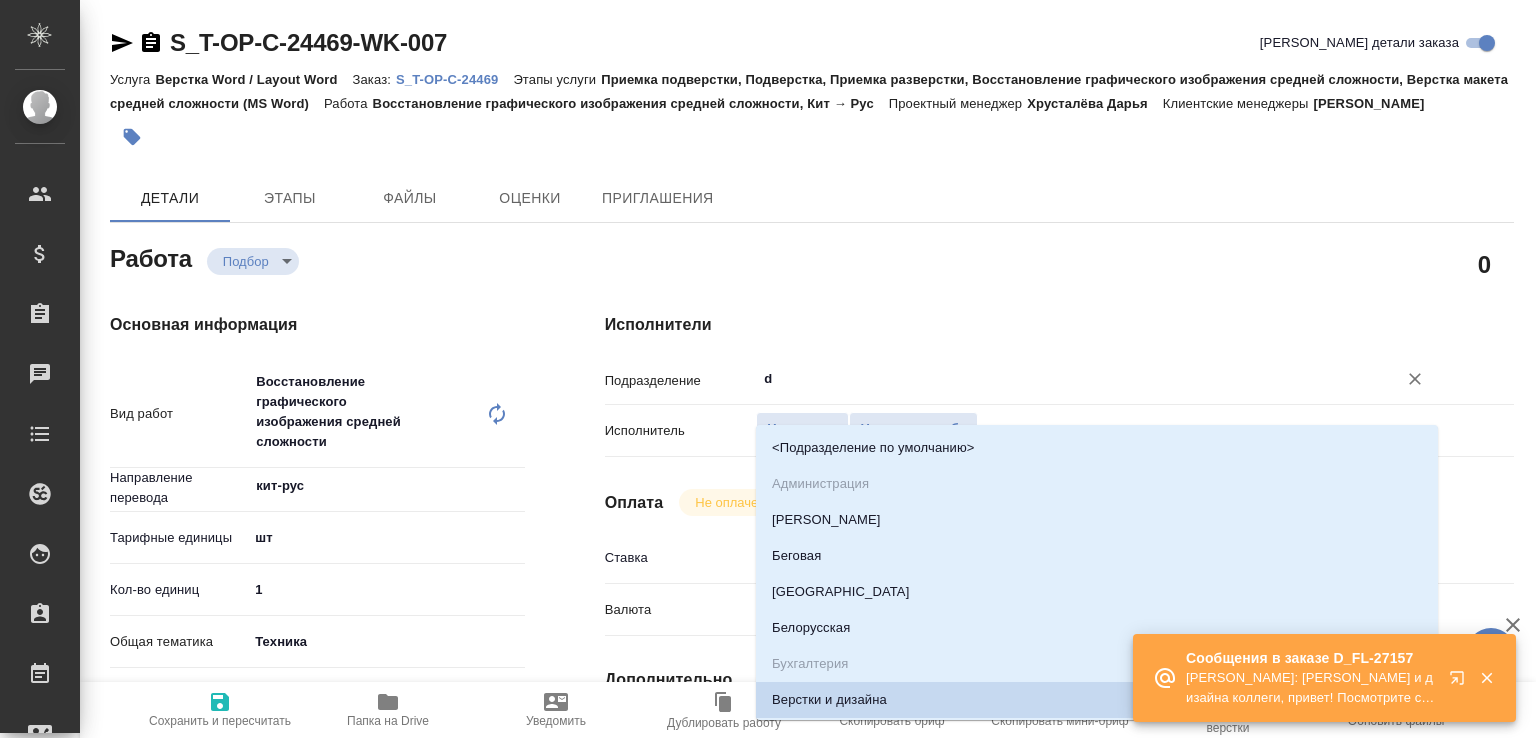 type on "dt" 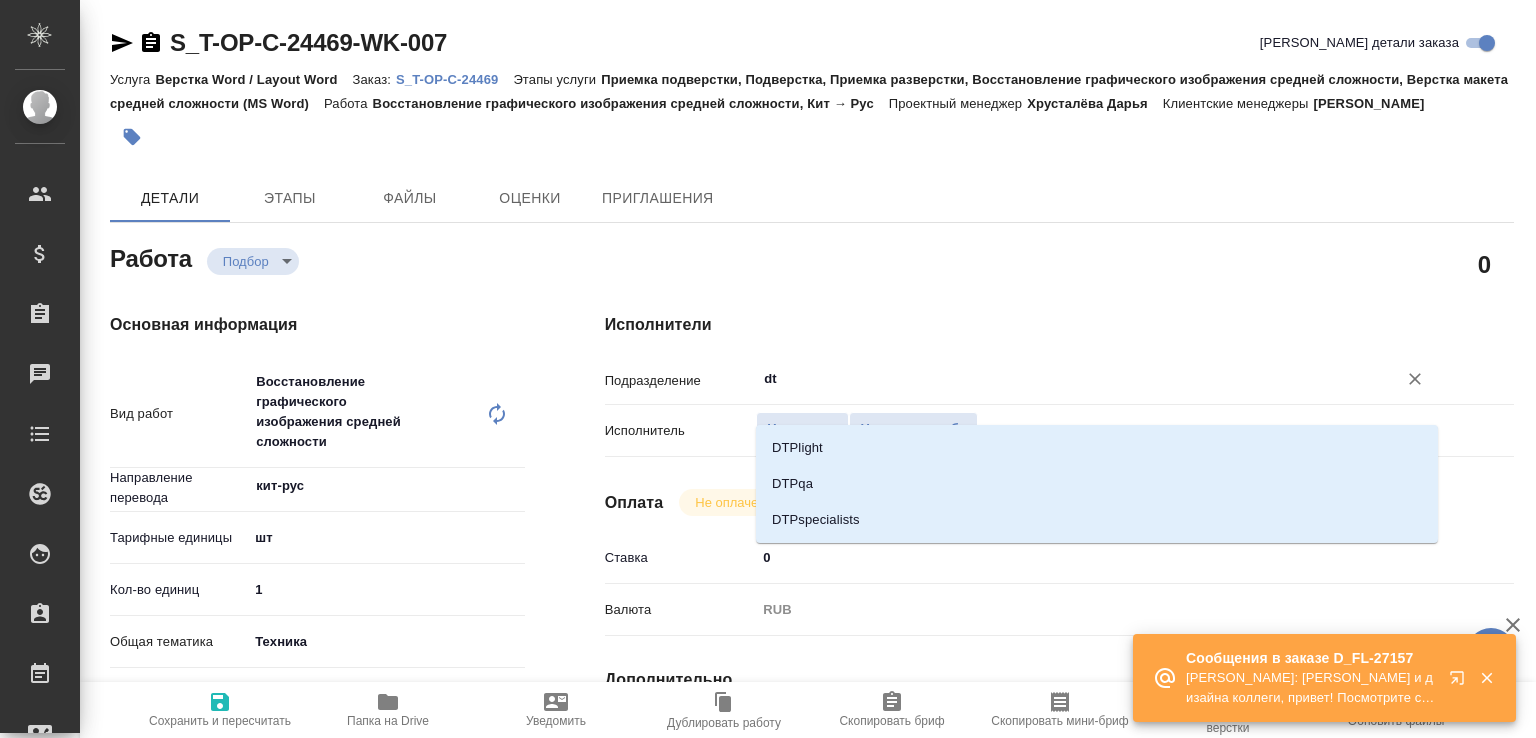 type on "x" 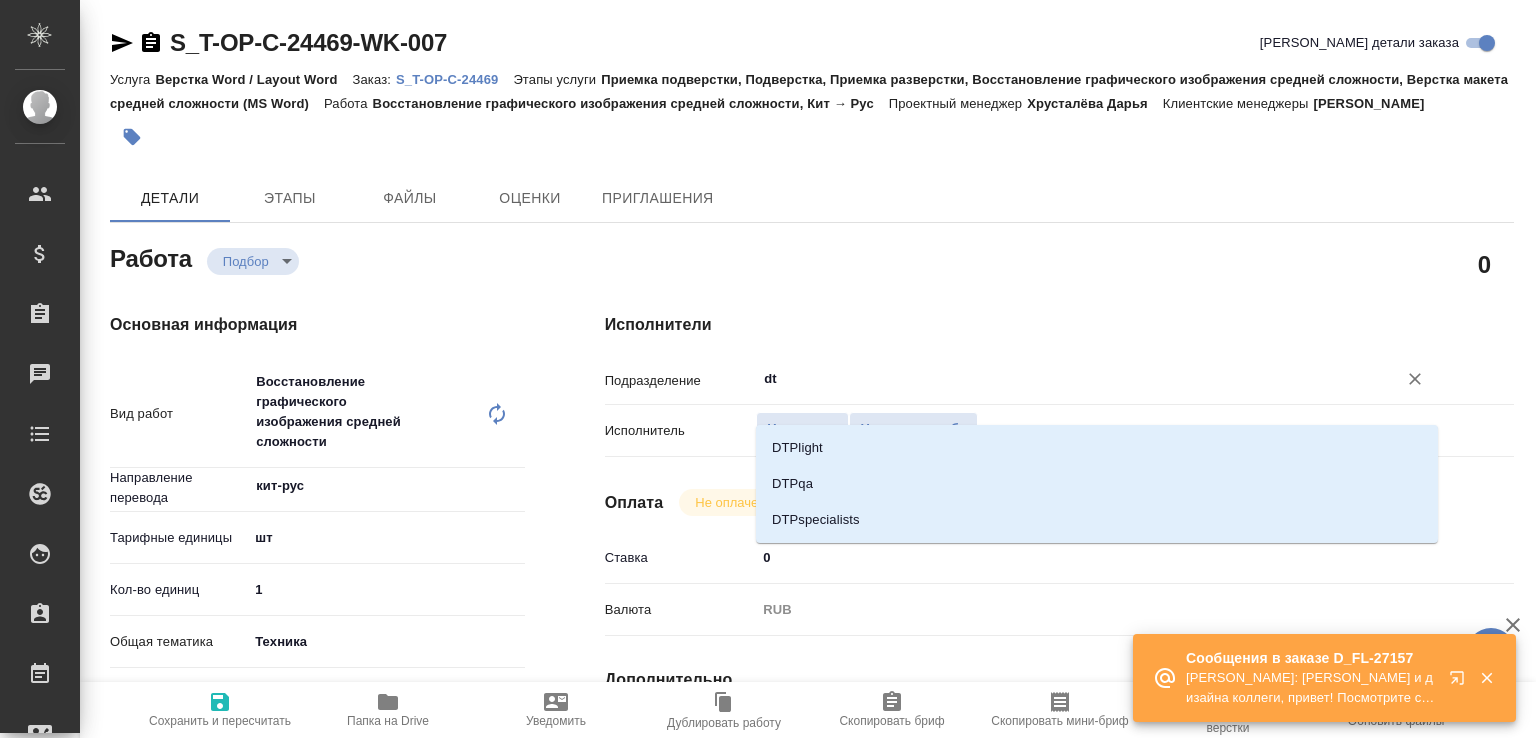 type on "x" 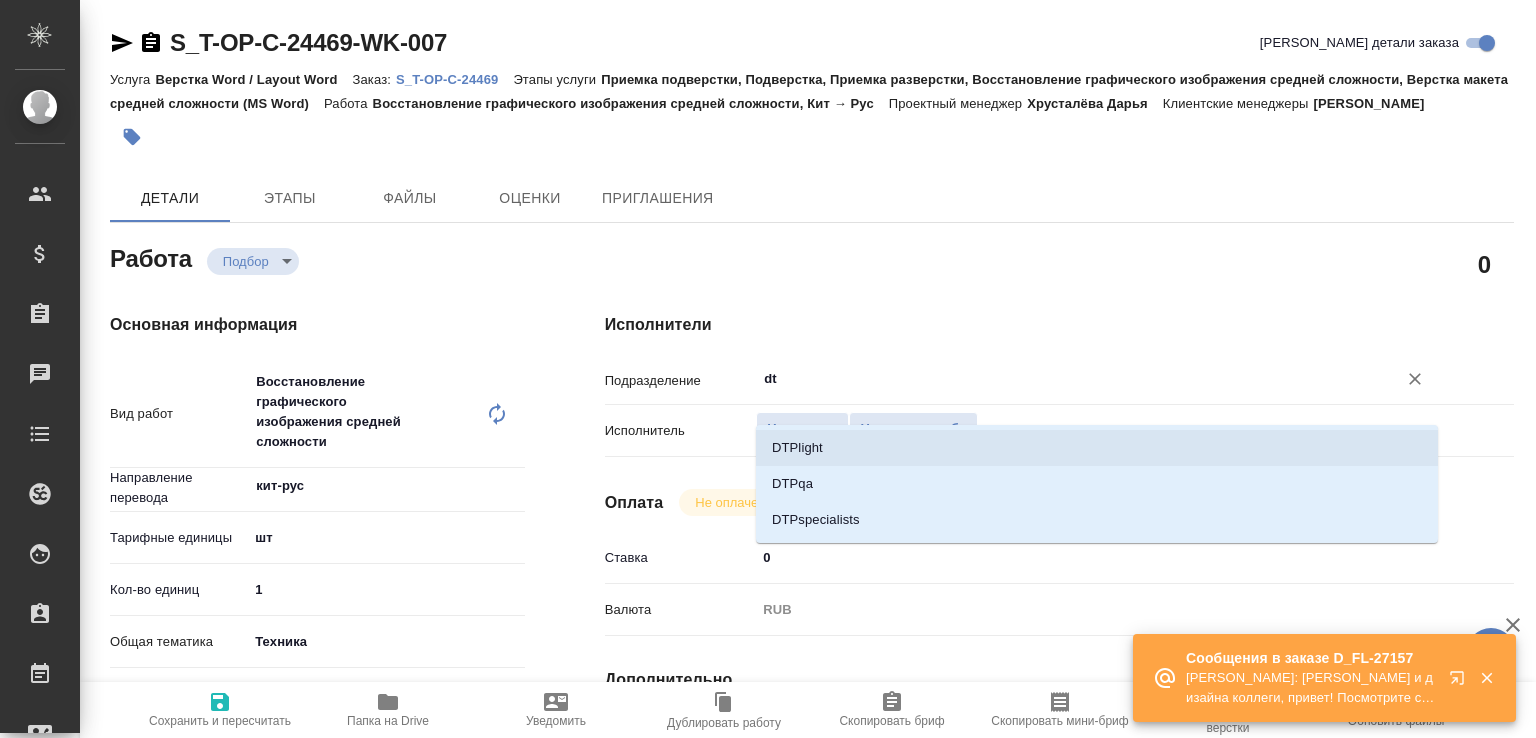 click on "DTPlight" at bounding box center (1097, 448) 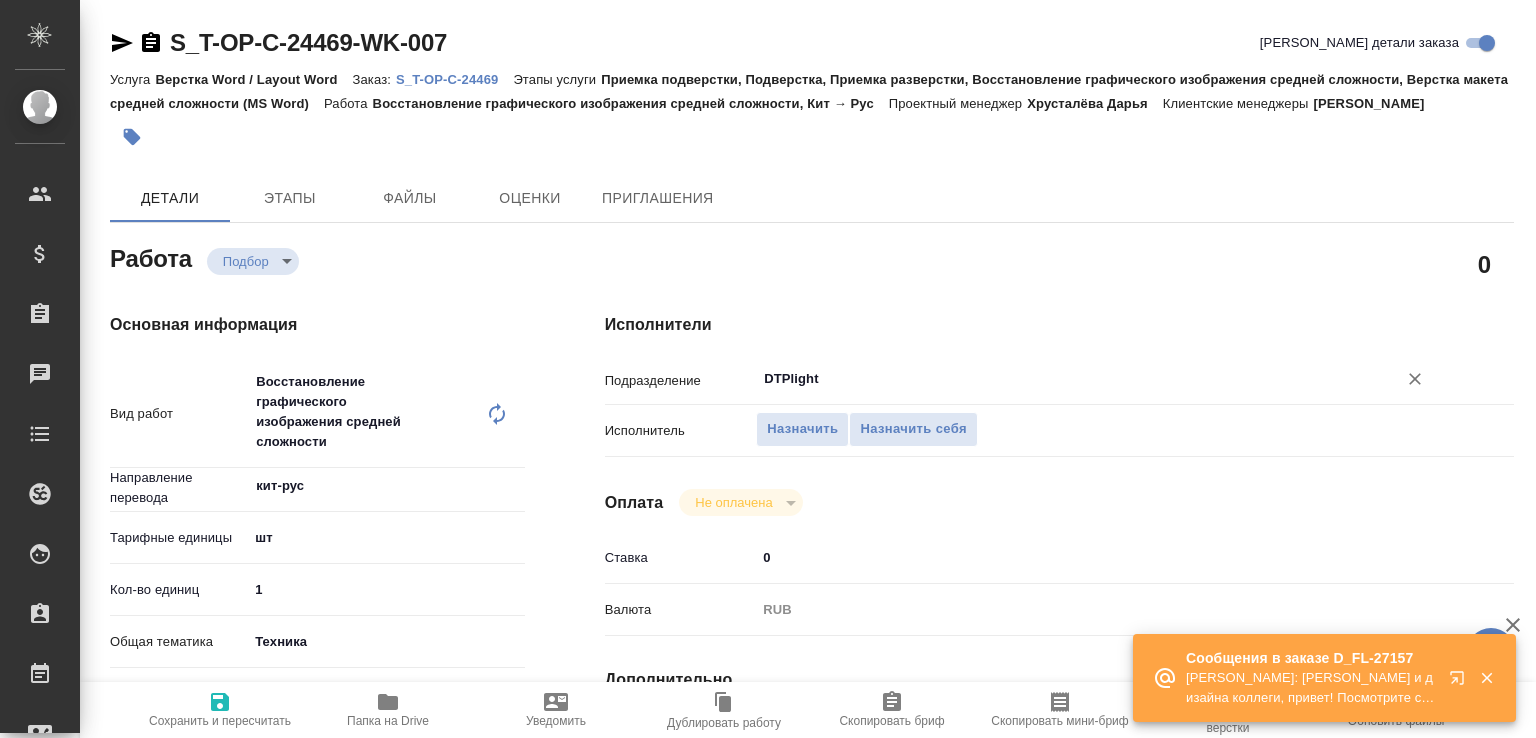 type on "x" 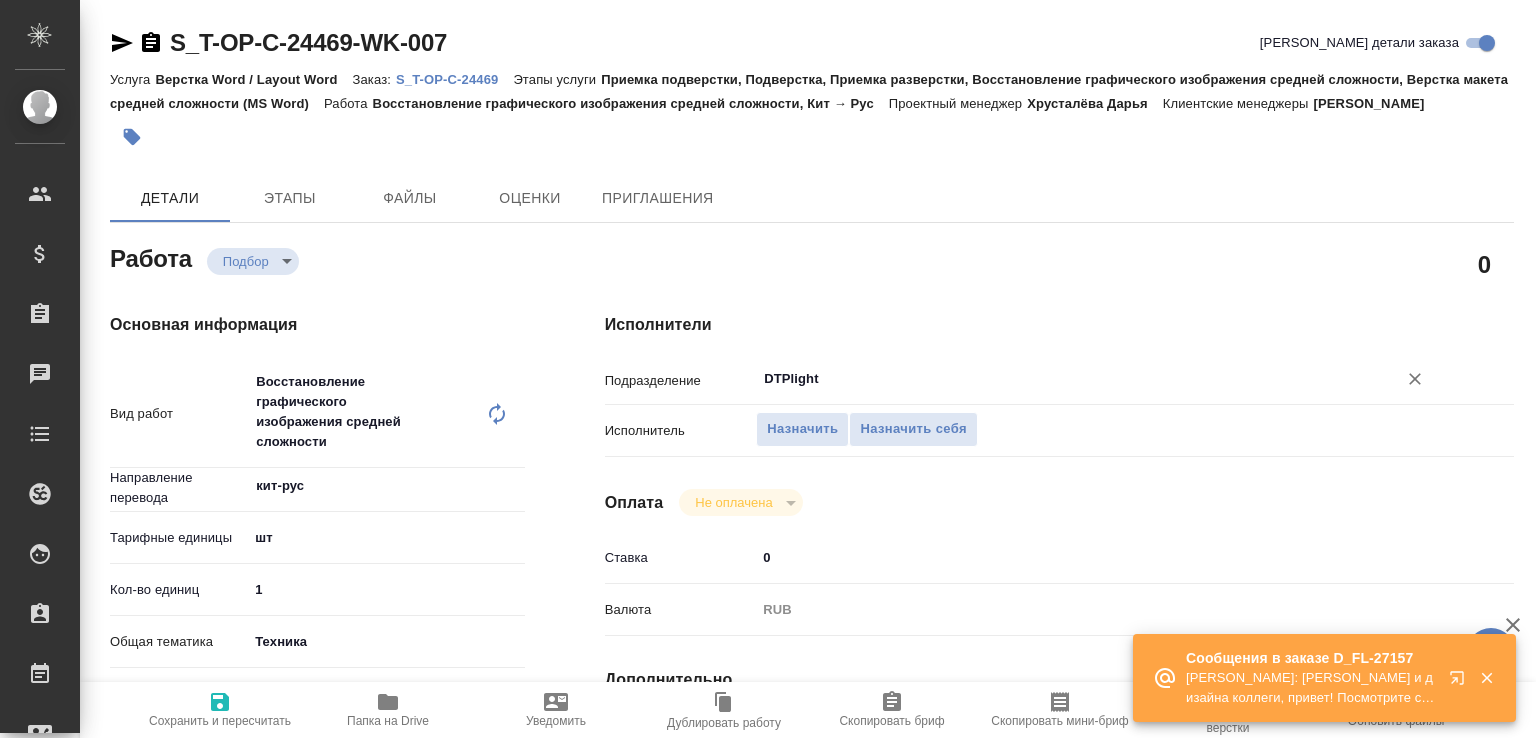 type on "x" 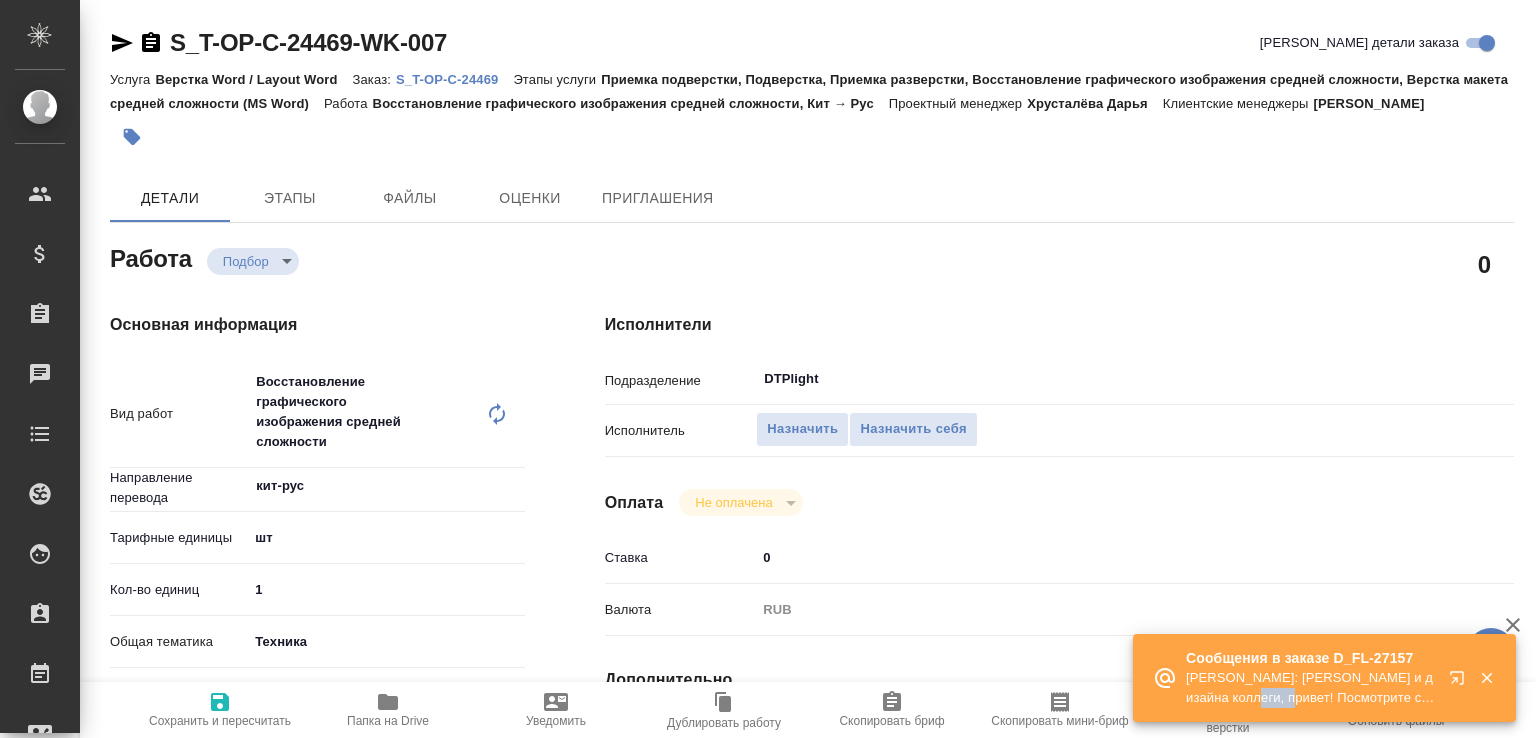 click on "Муталимов Марк: Верстки и дизайна коллеги, привет! Посмотрите скриншоты в сорсе, пожалуйста, нужно разверстать под нот в ворд (одним файлом). Языки рус и каз делаем, арабский стикер как /изображение/ прописать" at bounding box center (1311, 688) 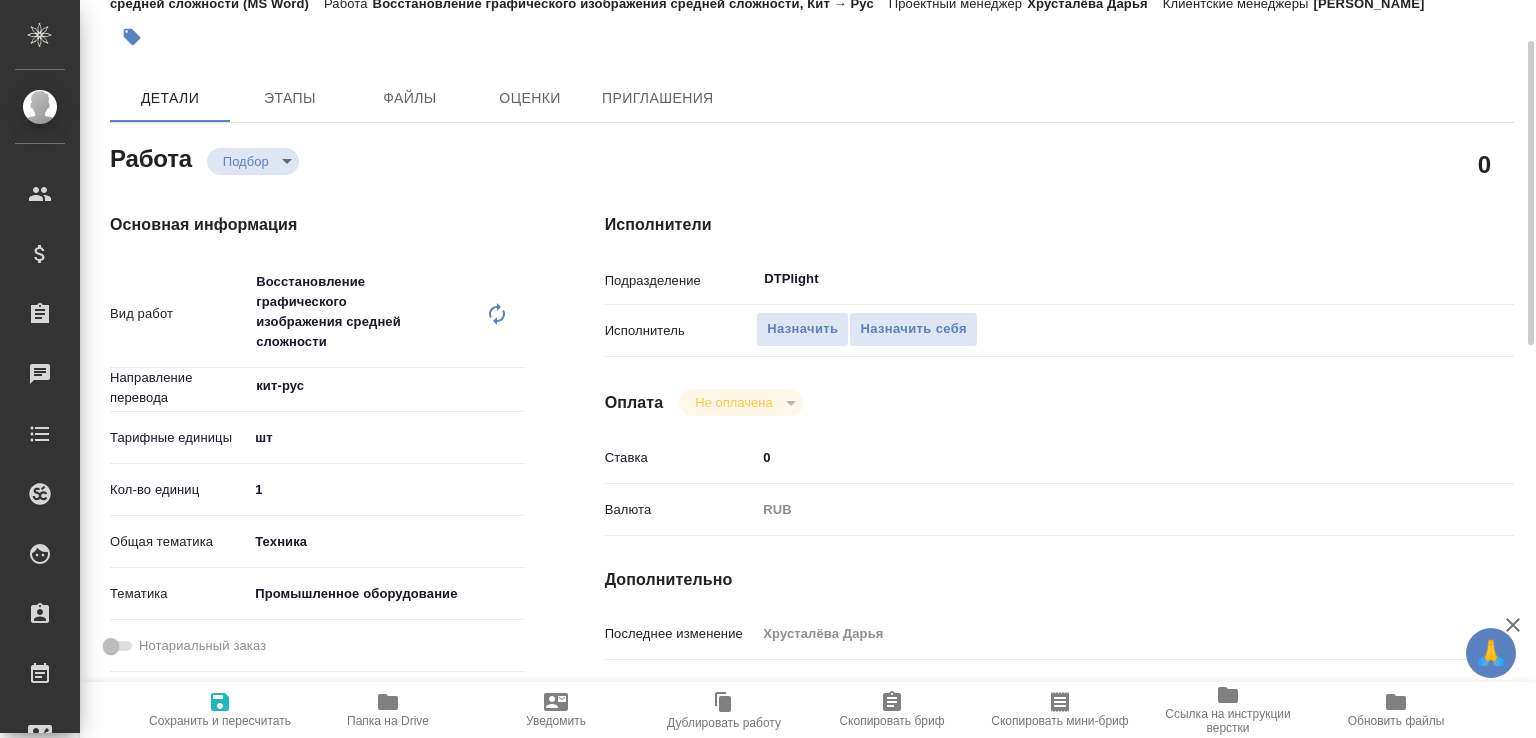 scroll, scrollTop: 300, scrollLeft: 0, axis: vertical 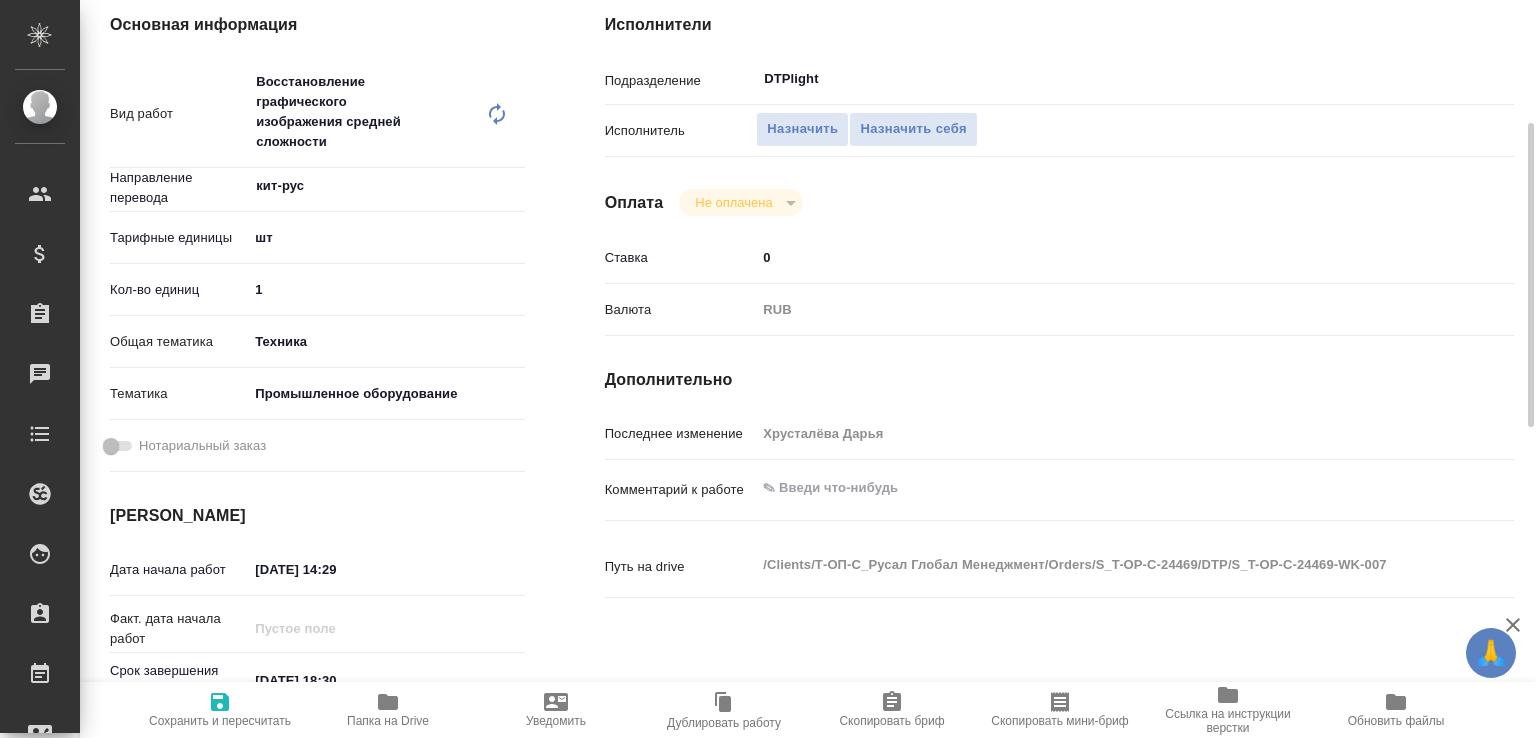 type on "x" 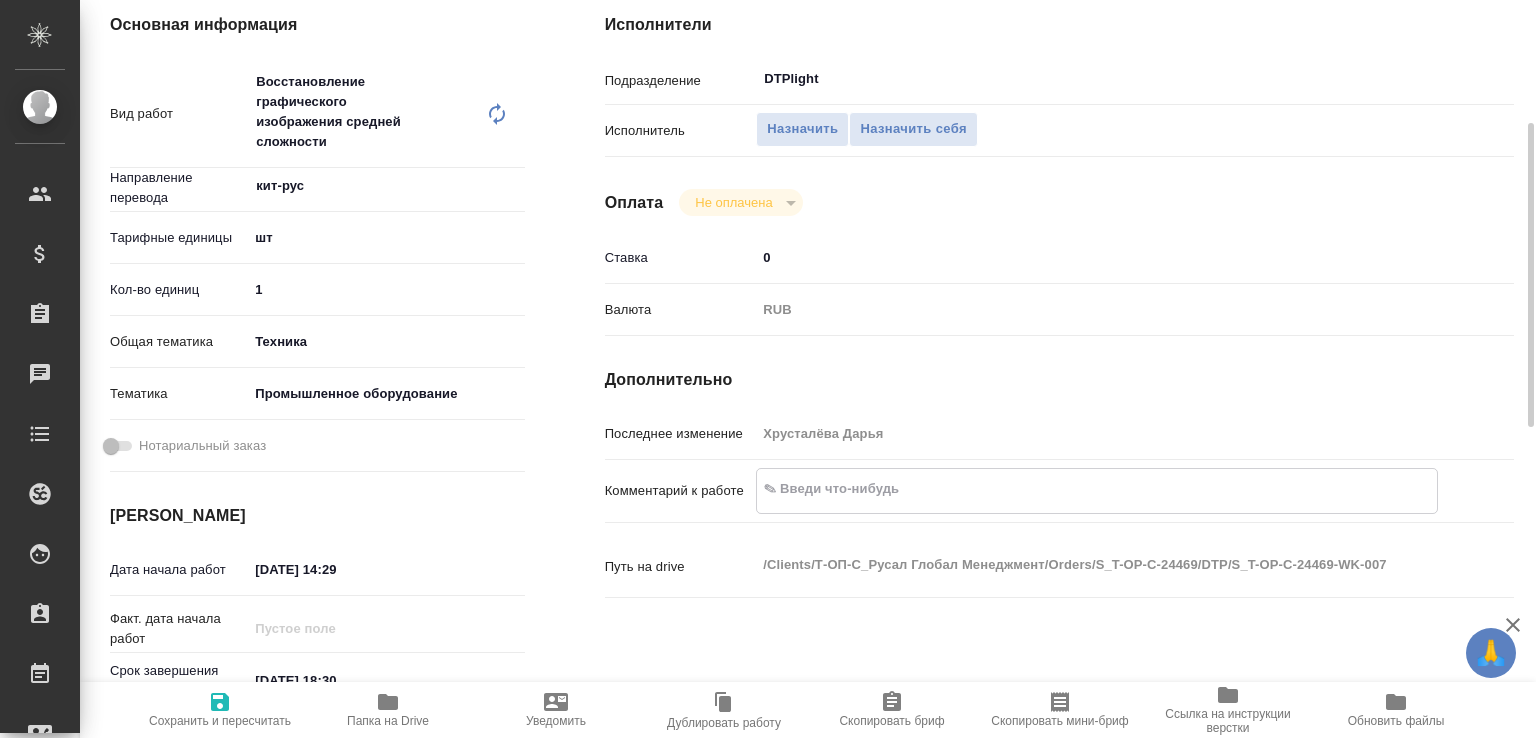 click at bounding box center [1097, 489] 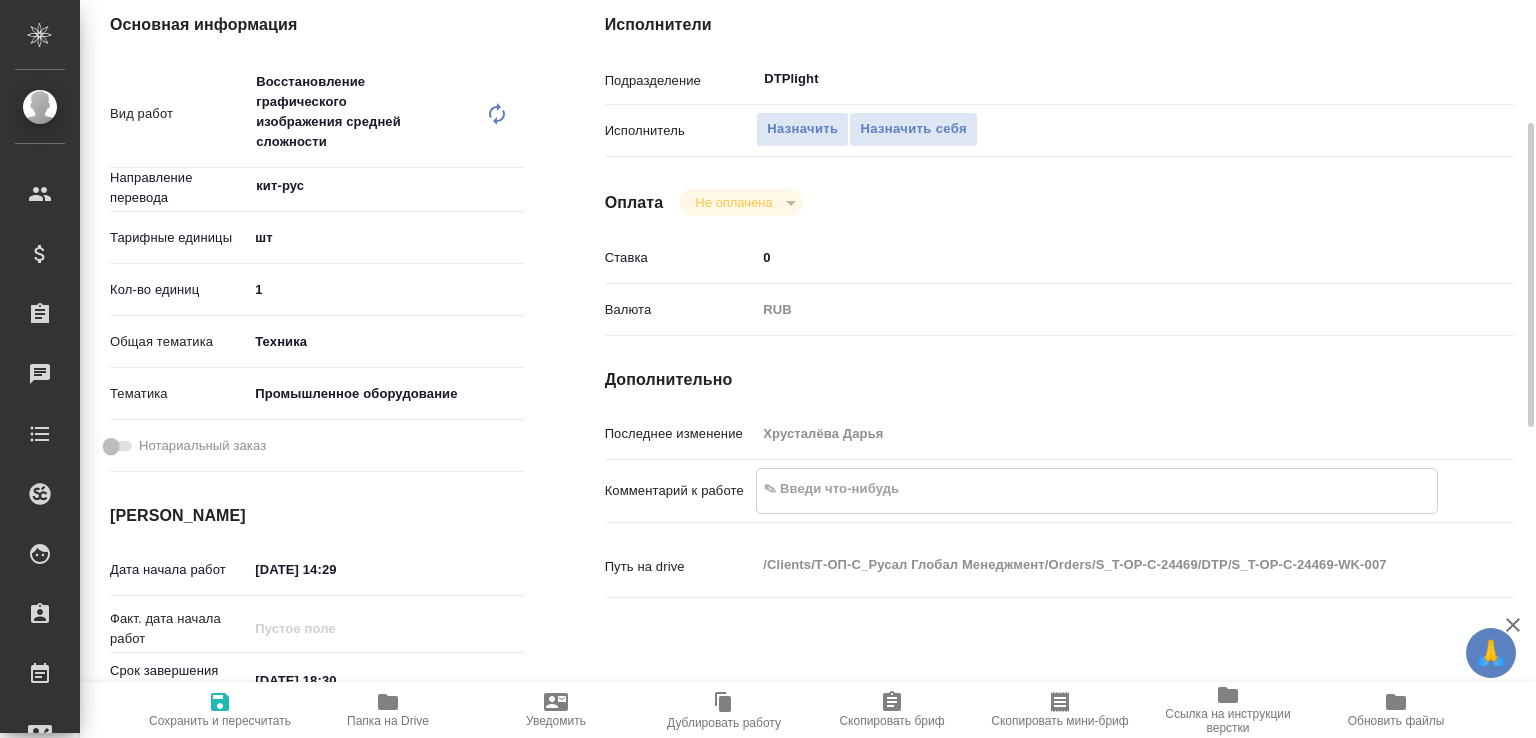 type on "x" 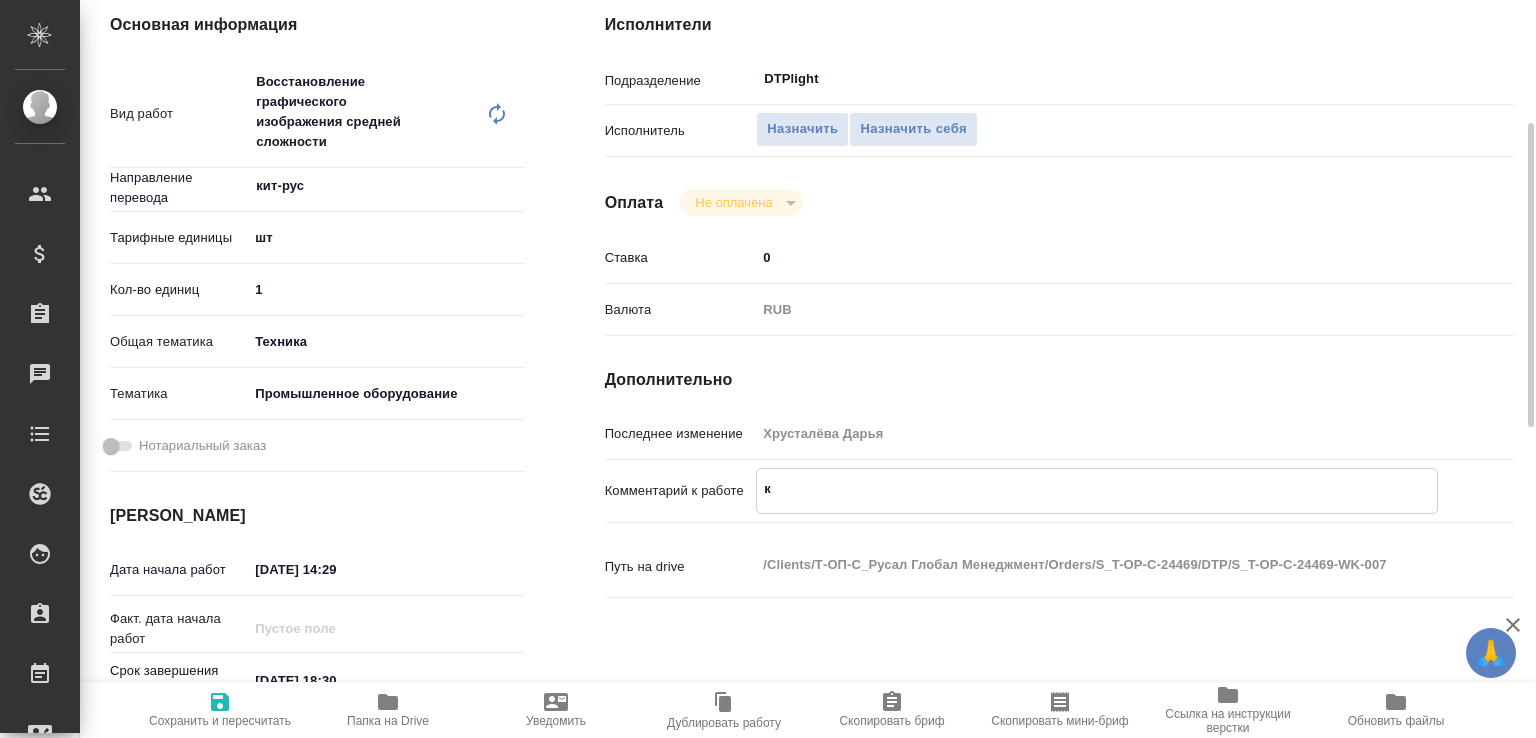 type on "x" 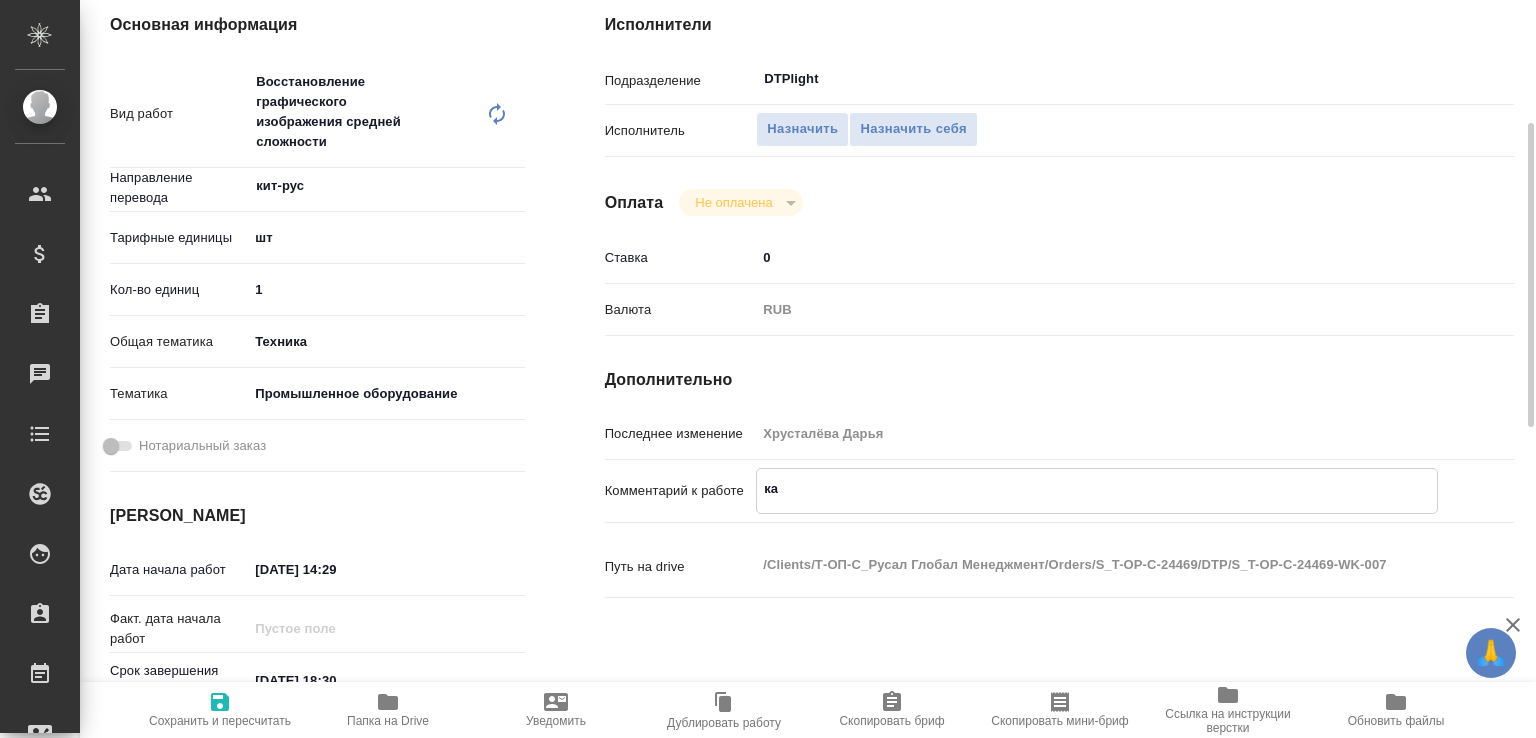 type on "x" 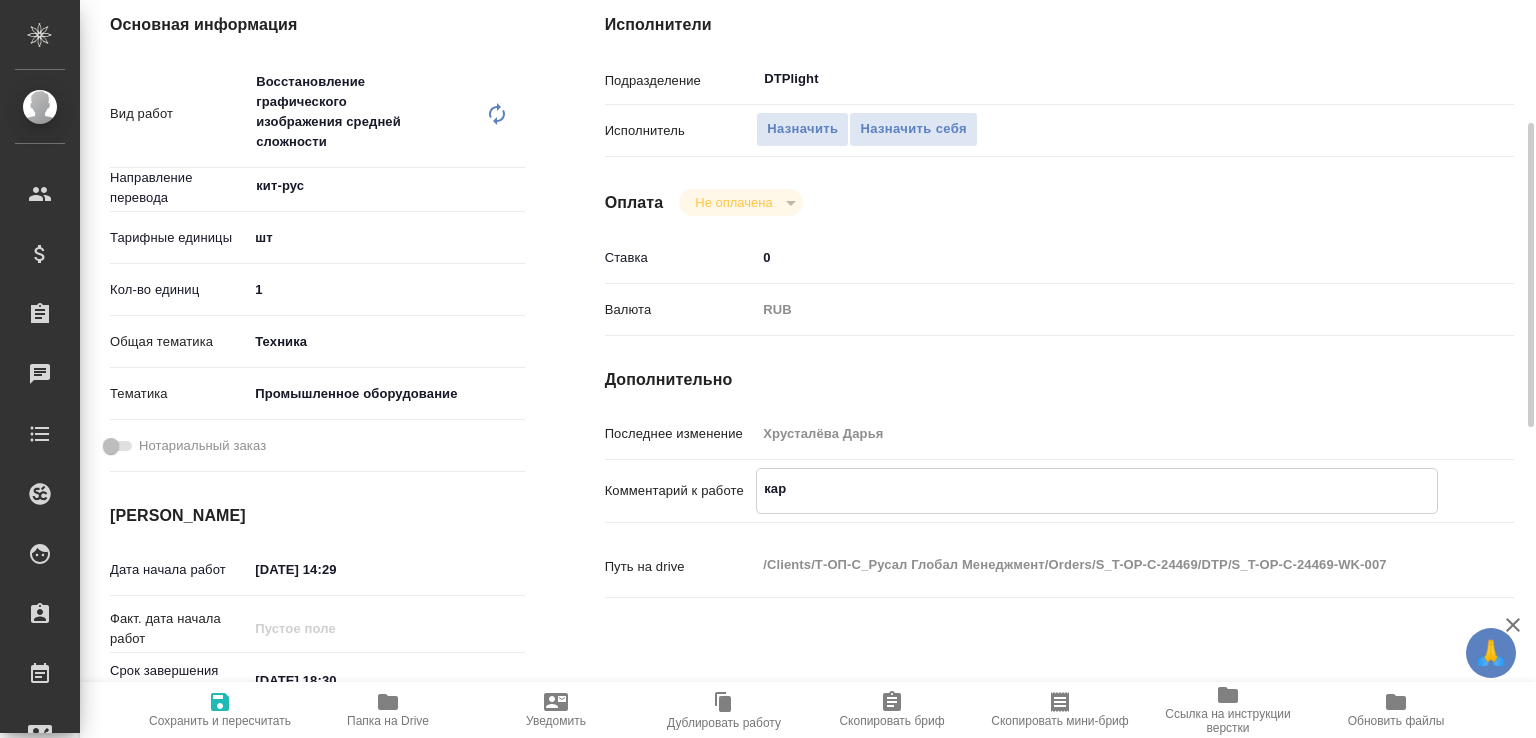 type on "x" 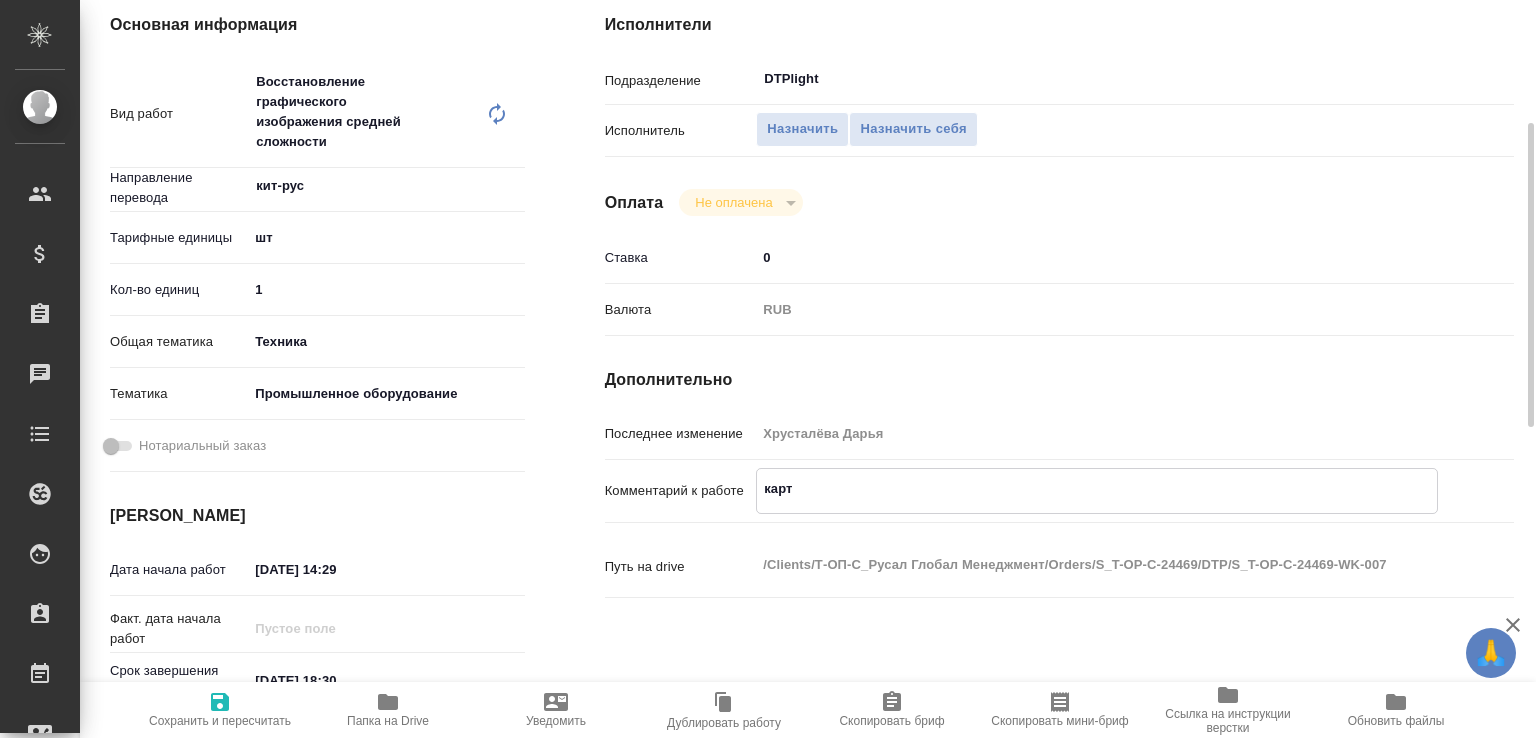 type on "x" 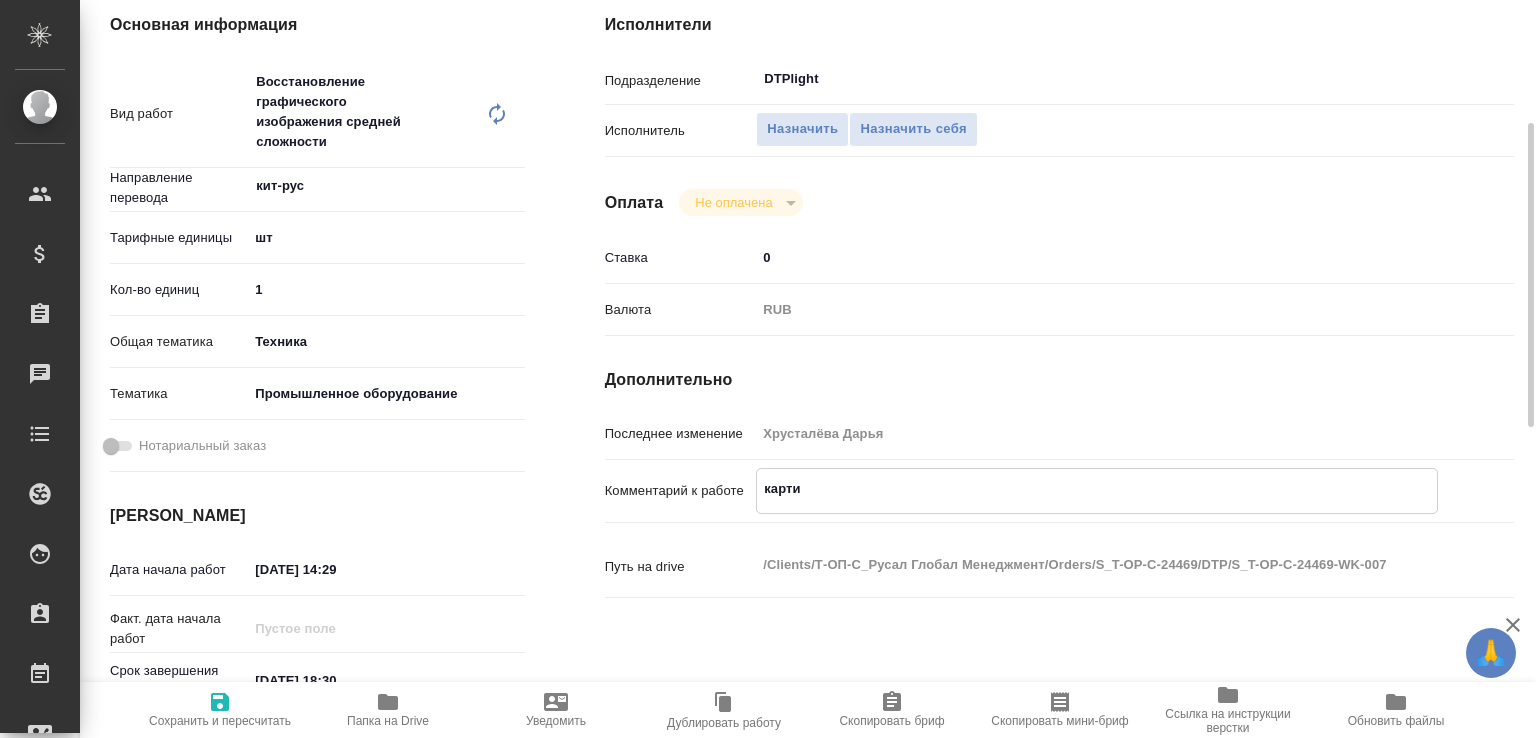 type on "x" 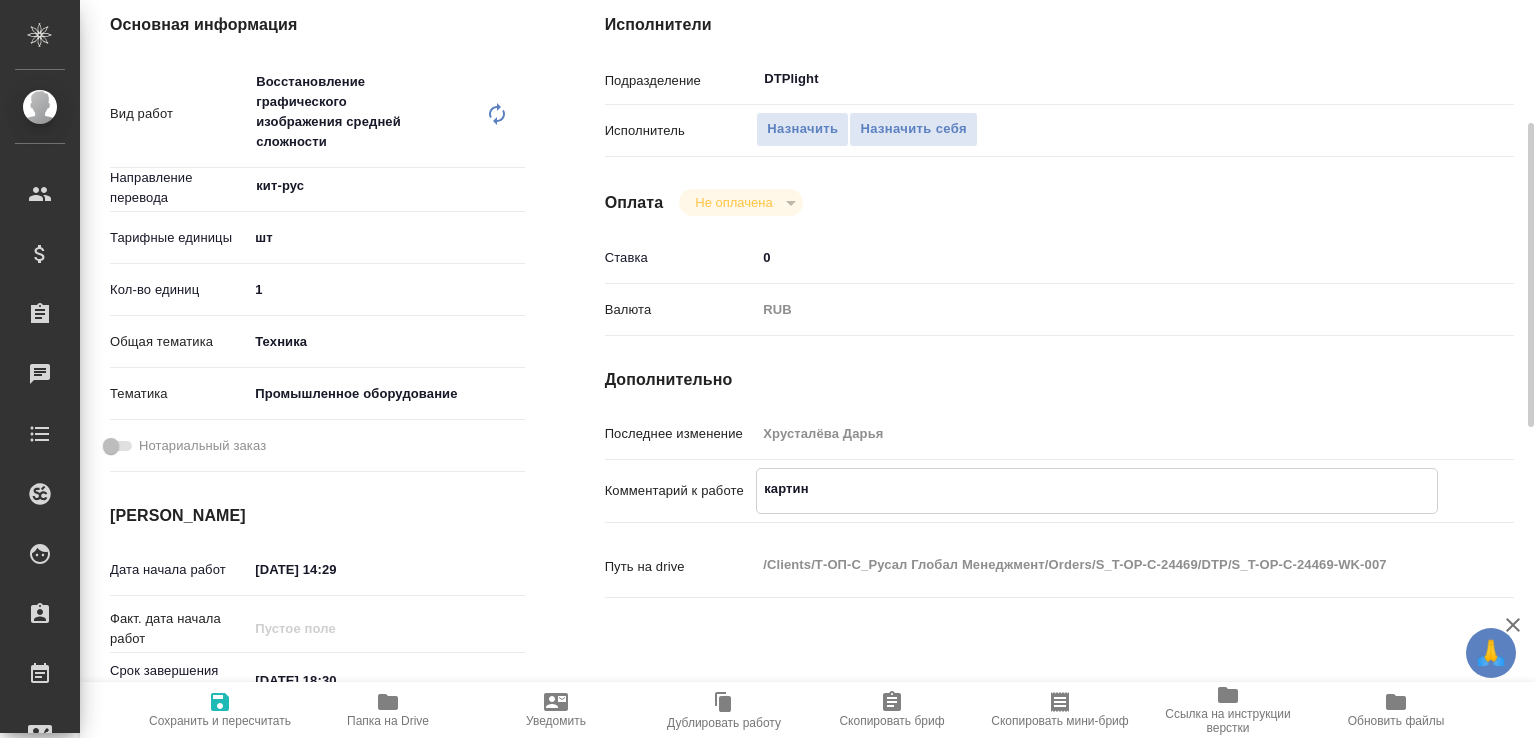 type on "картинк" 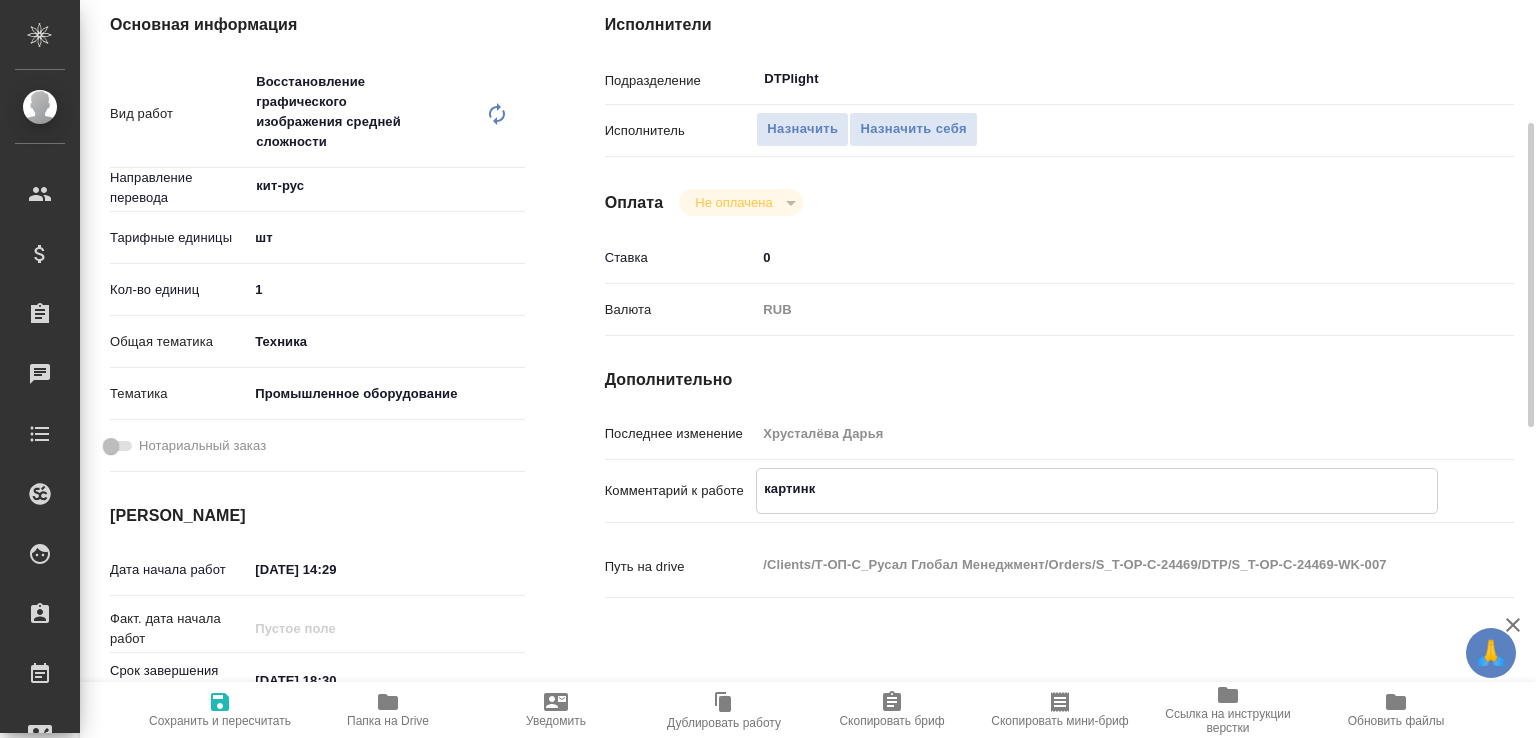 type on "x" 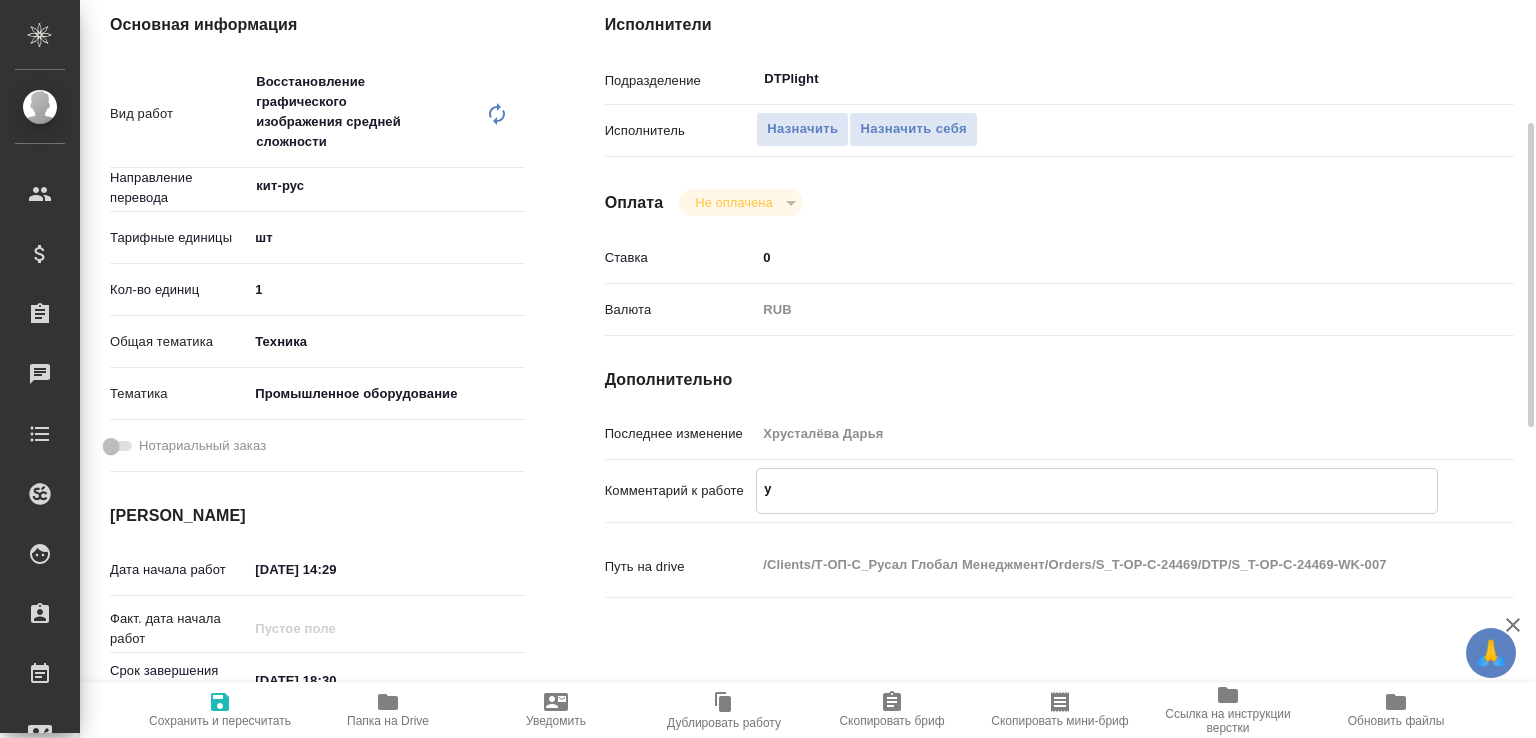 type on "x" 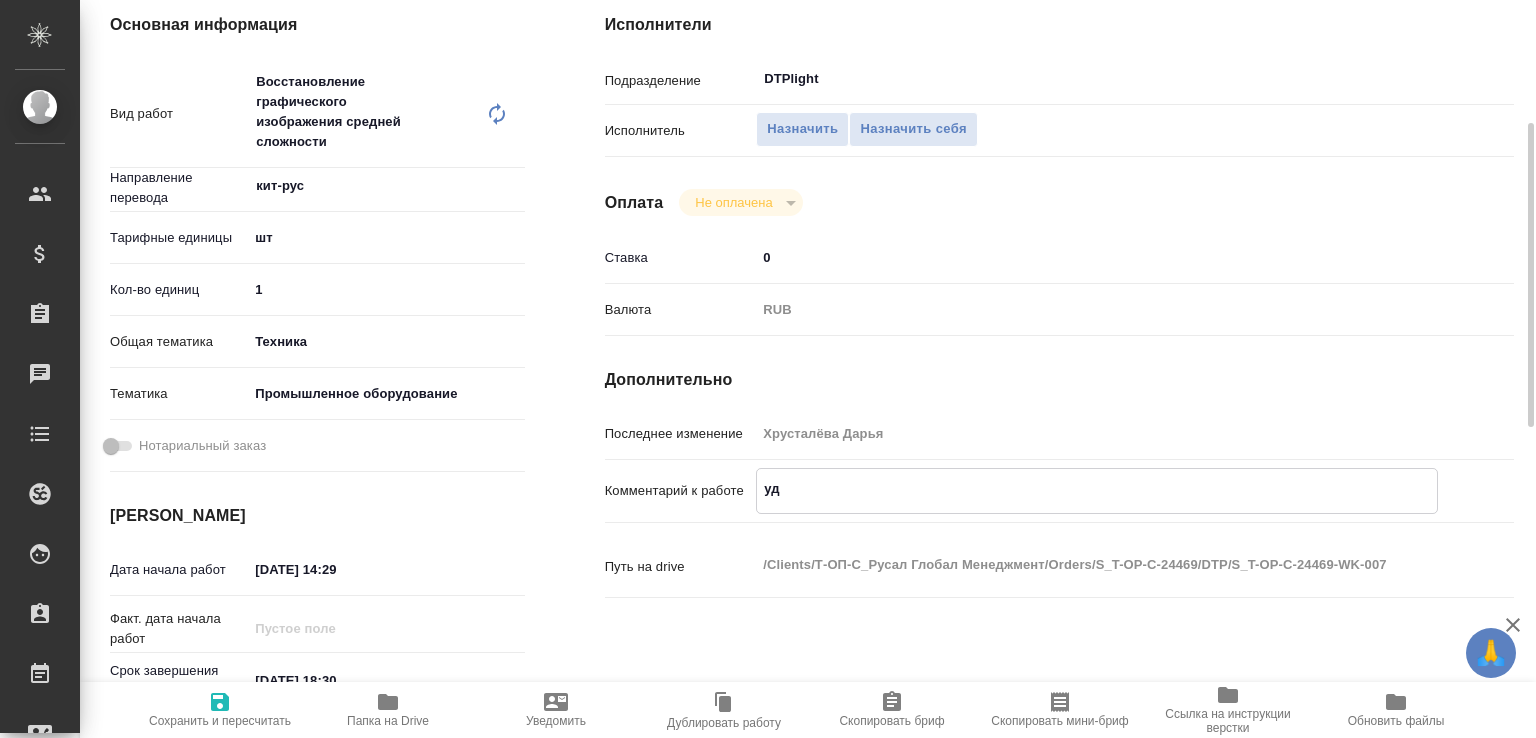 type on "x" 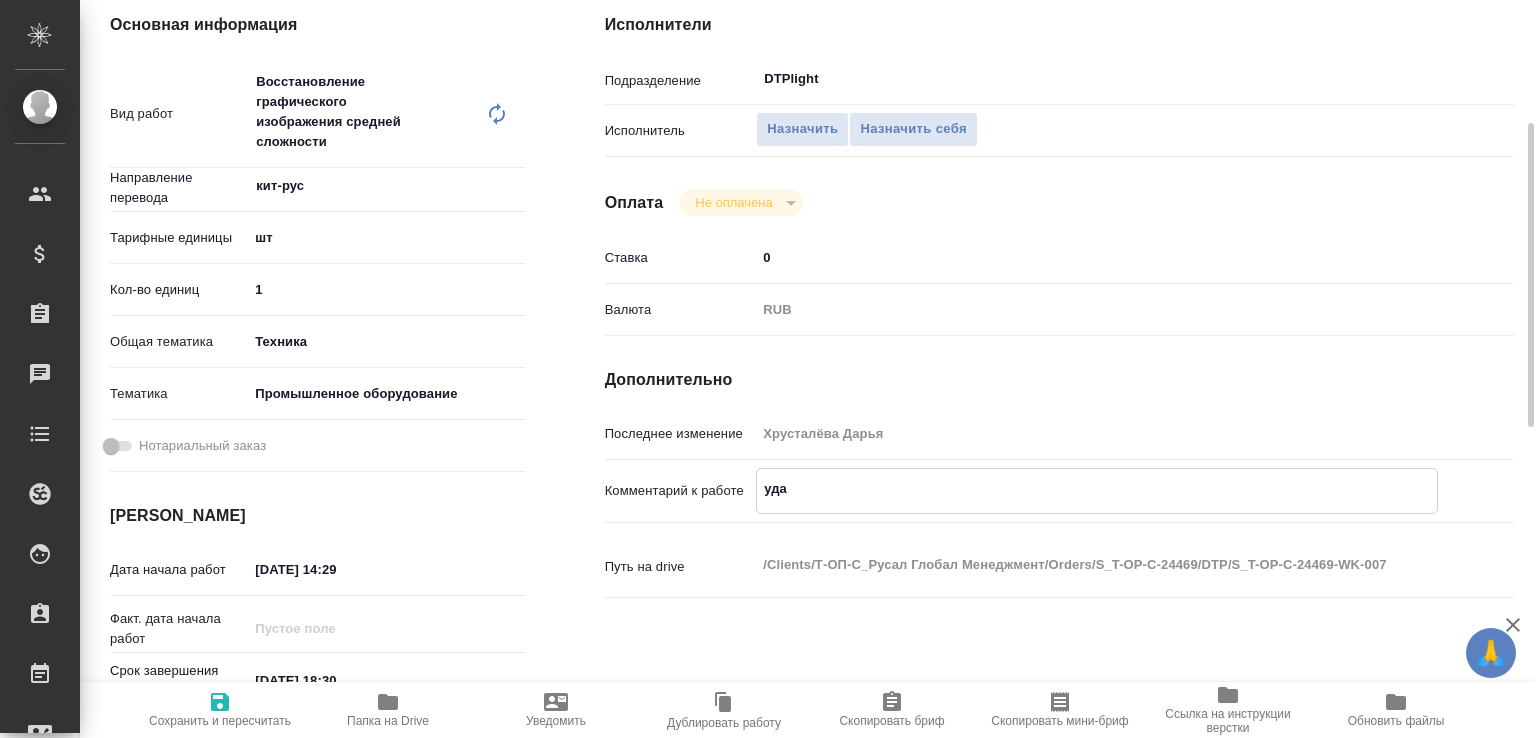 type on "x" 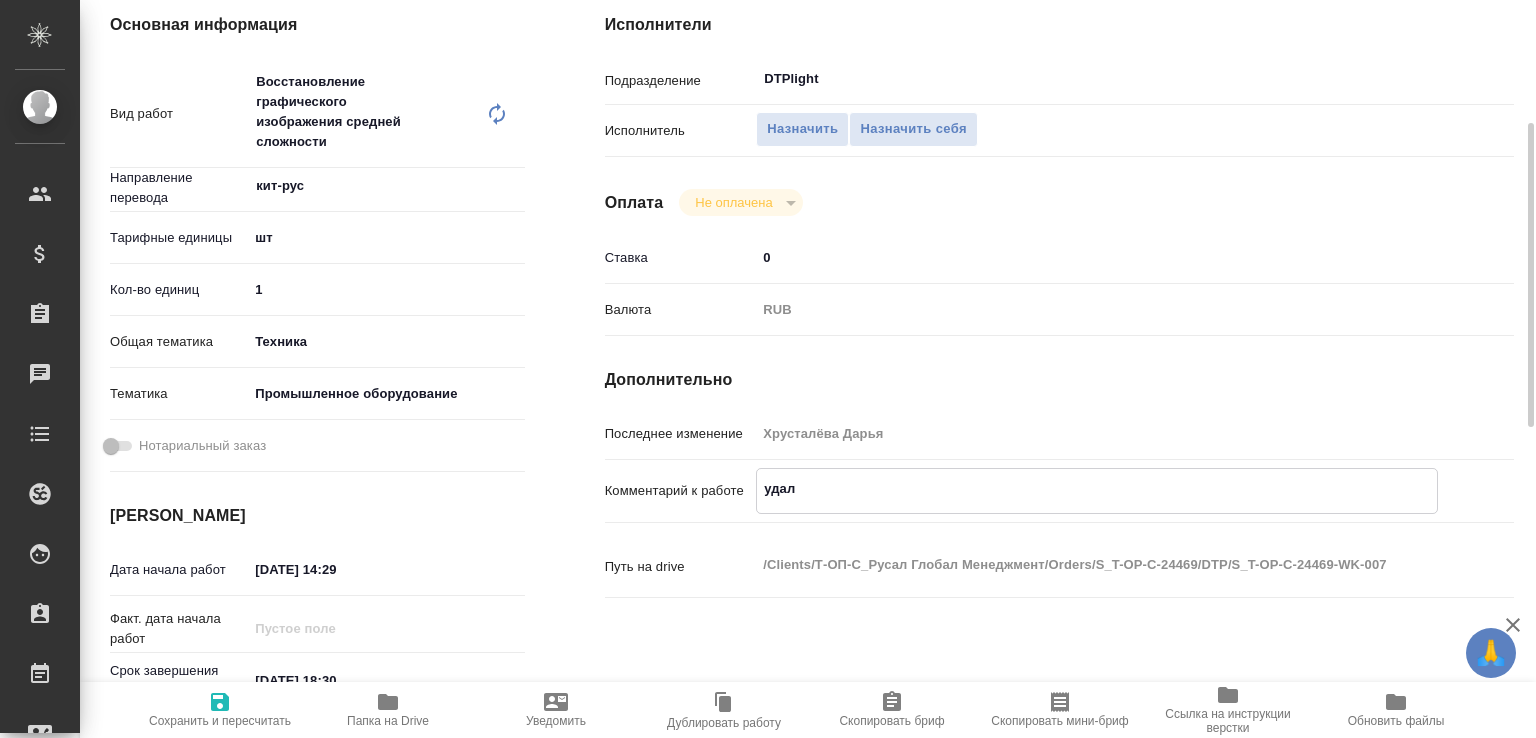 type on "x" 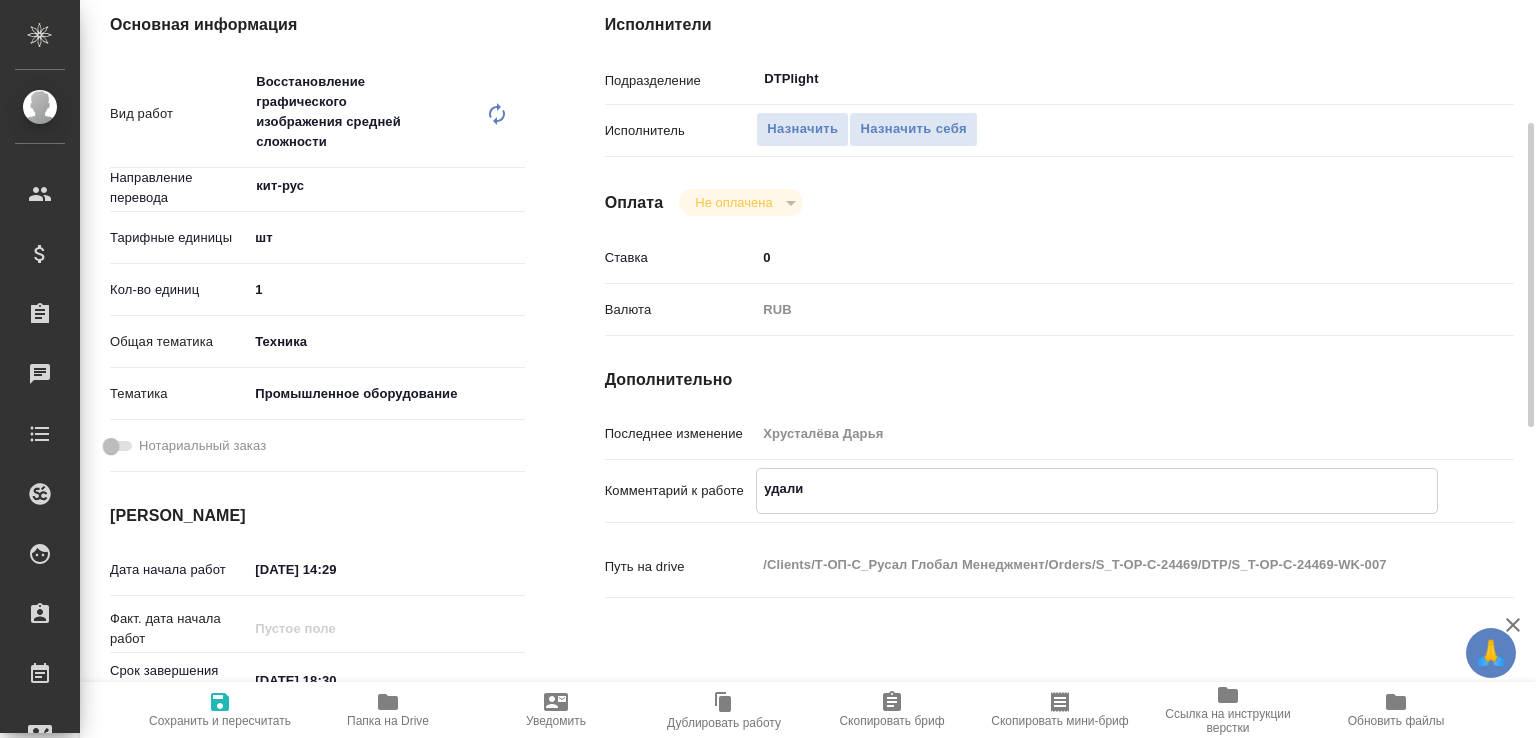 type on "x" 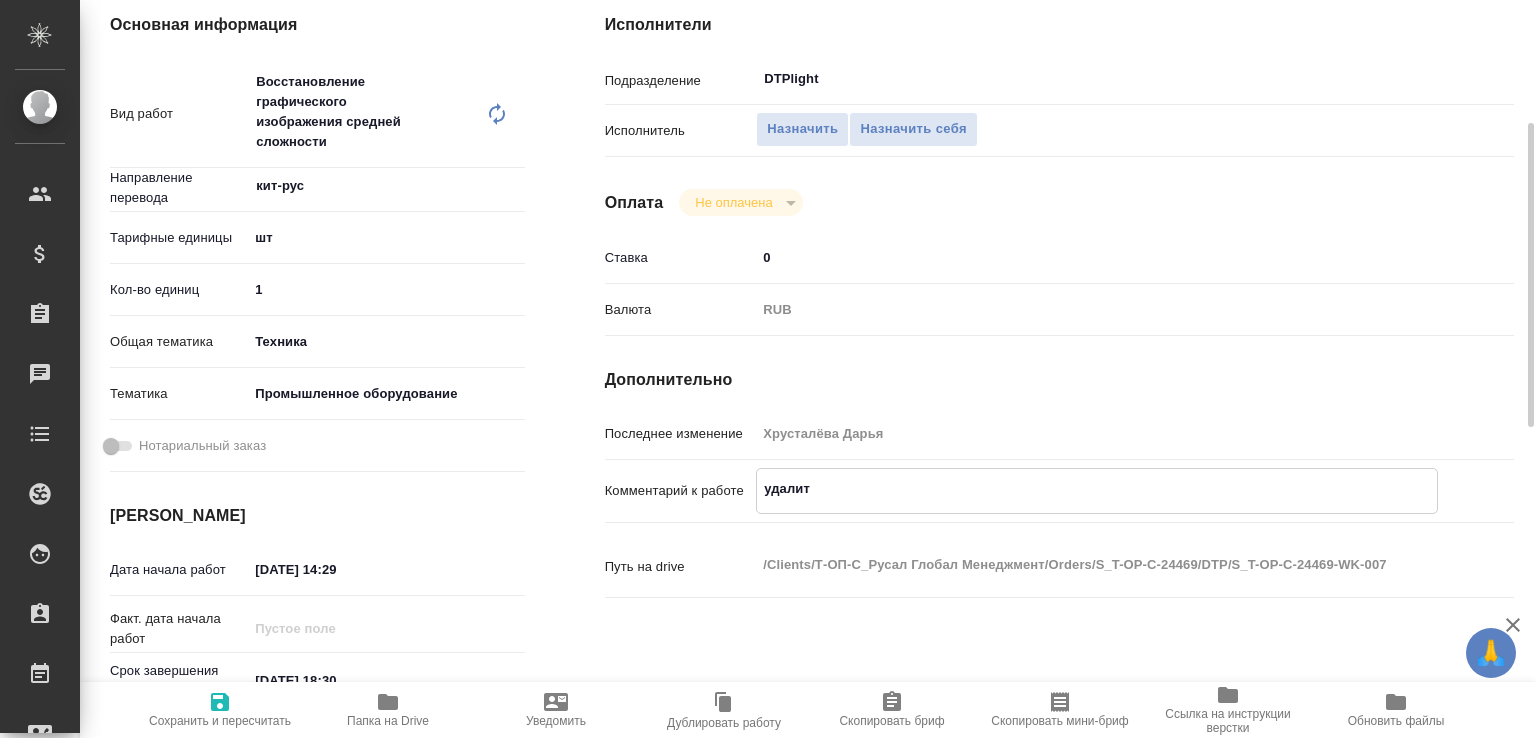 type on "x" 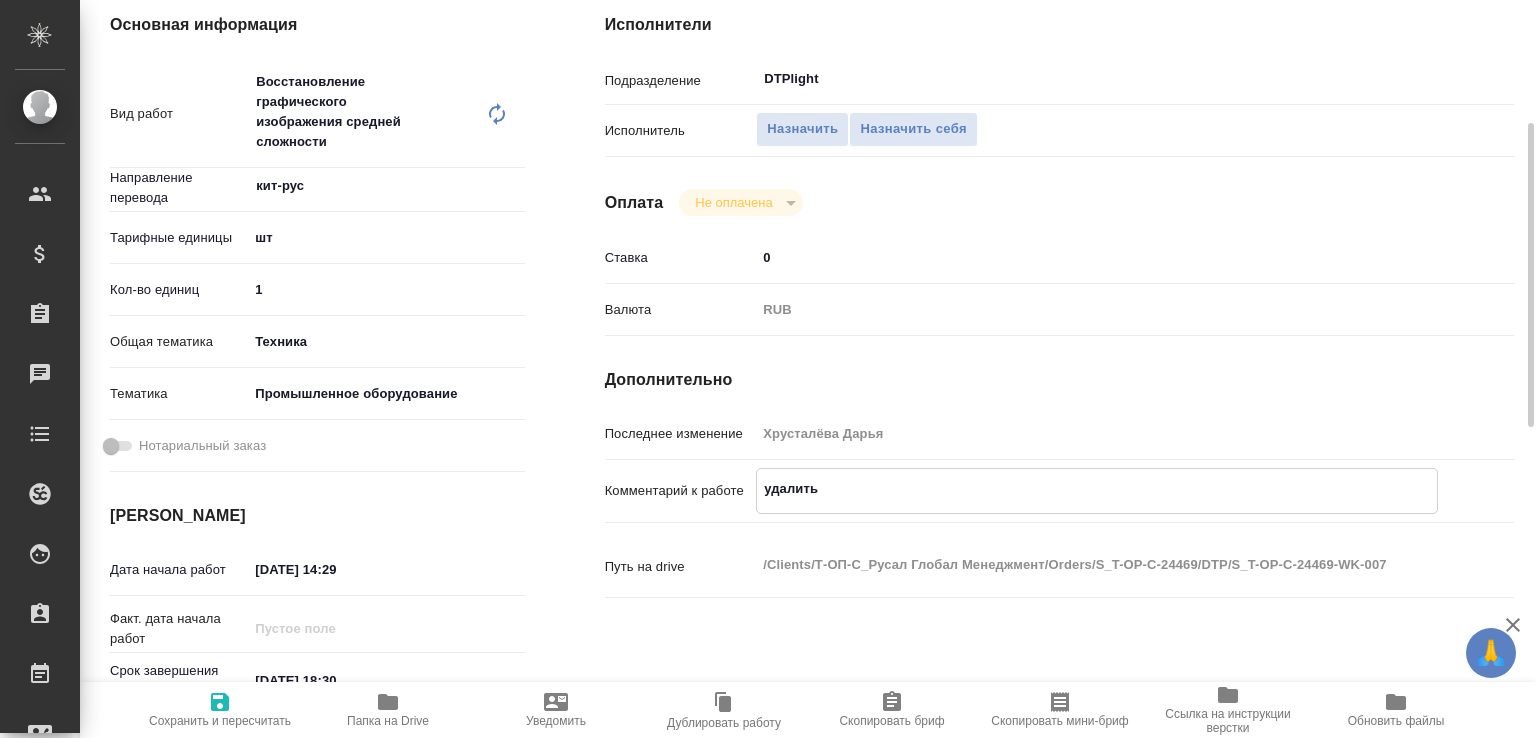 type on "x" 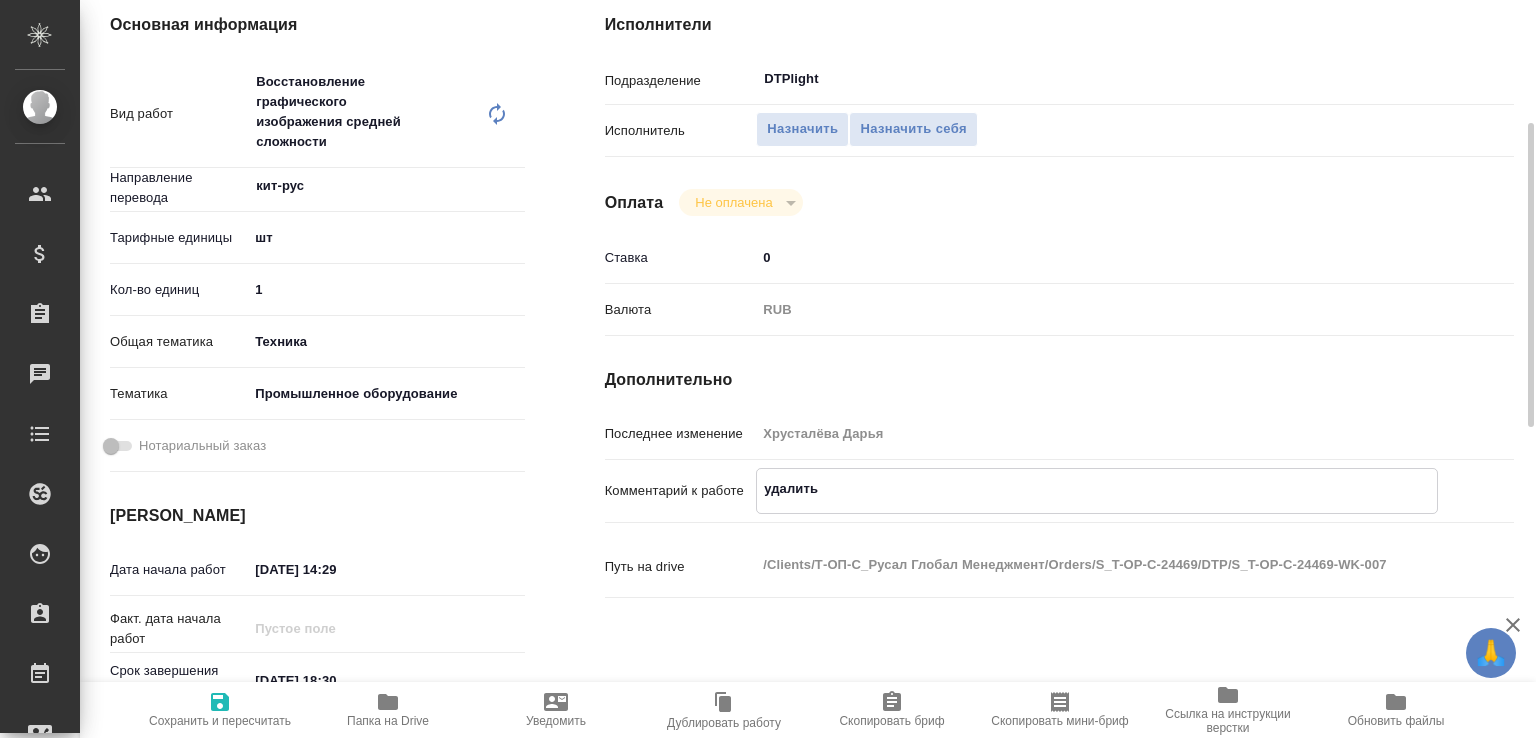 type on "x" 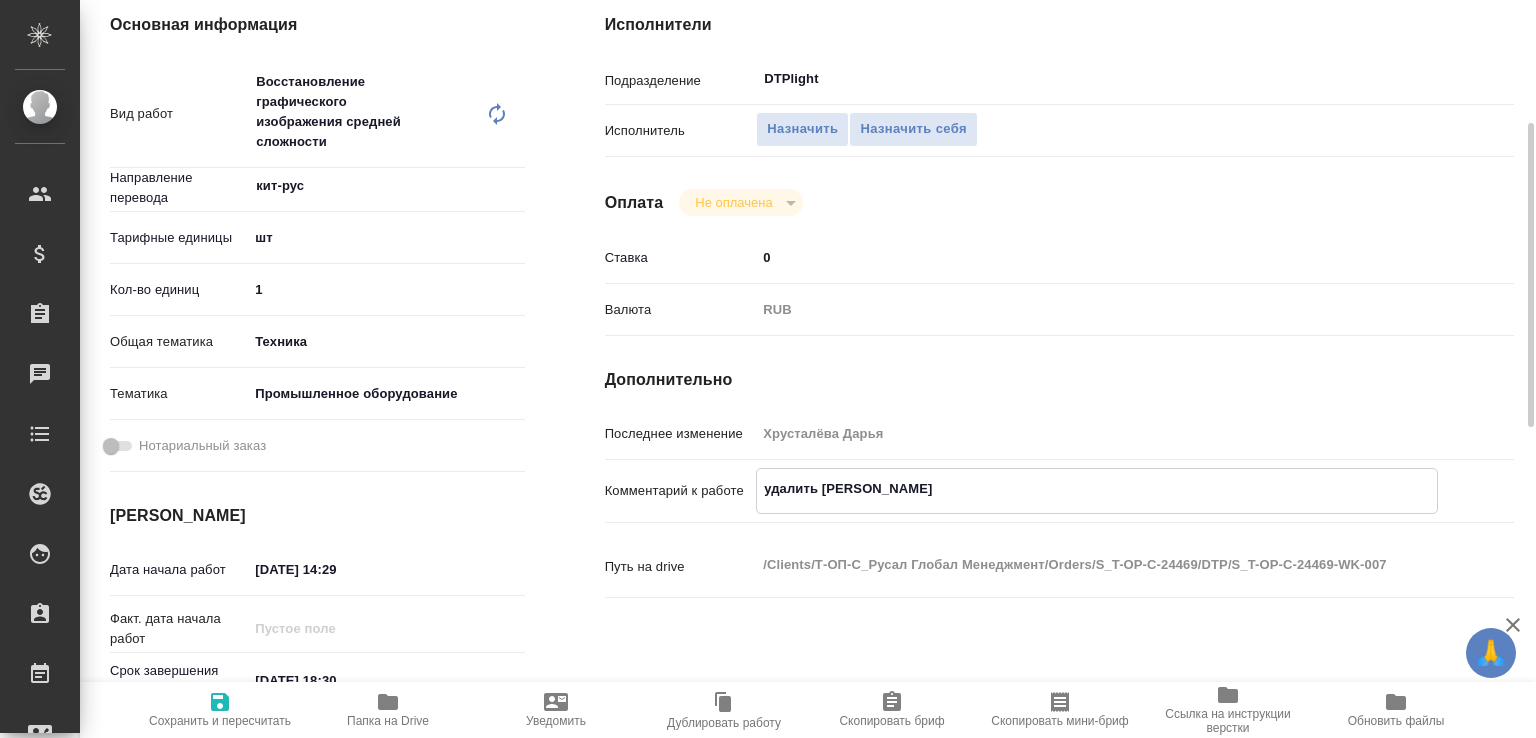 type on "x" 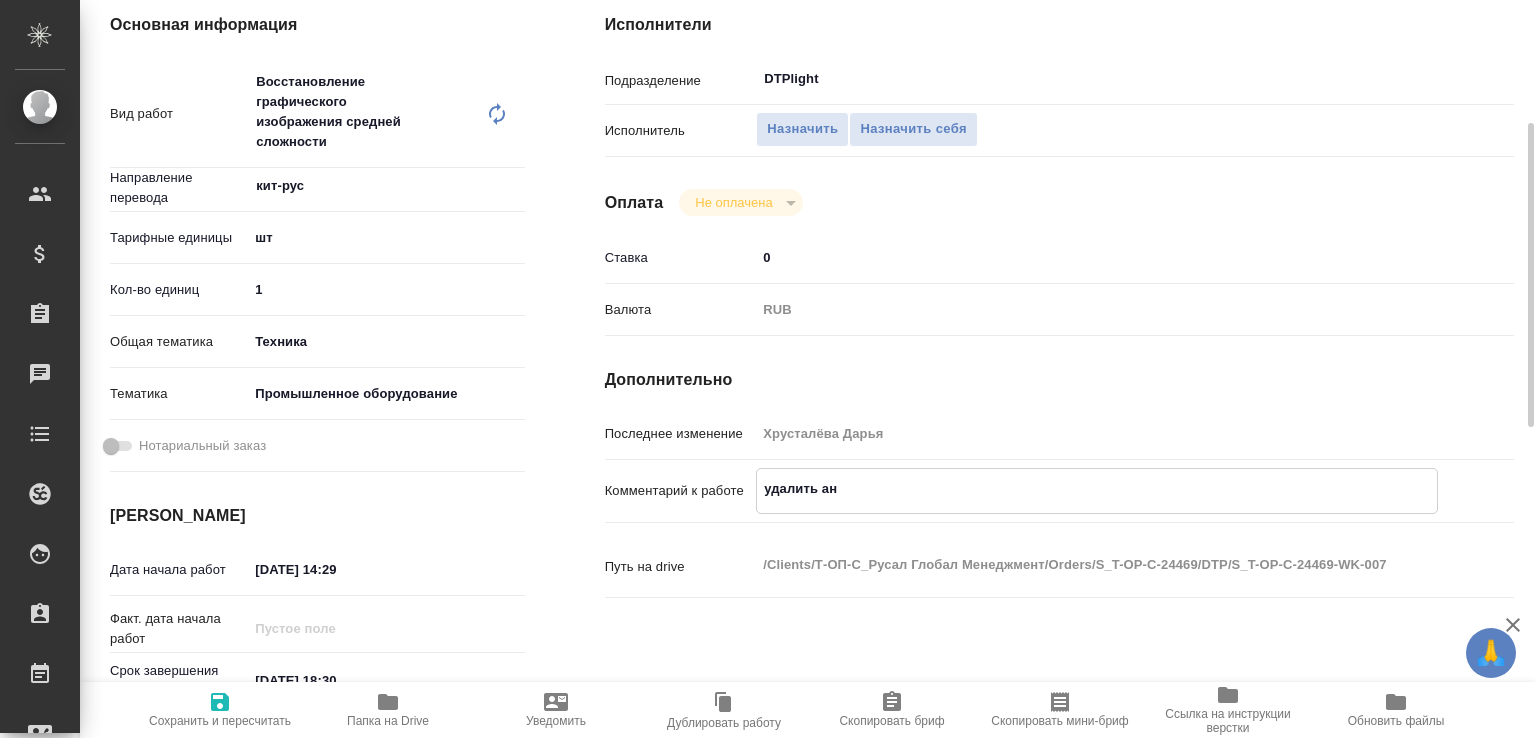 type on "x" 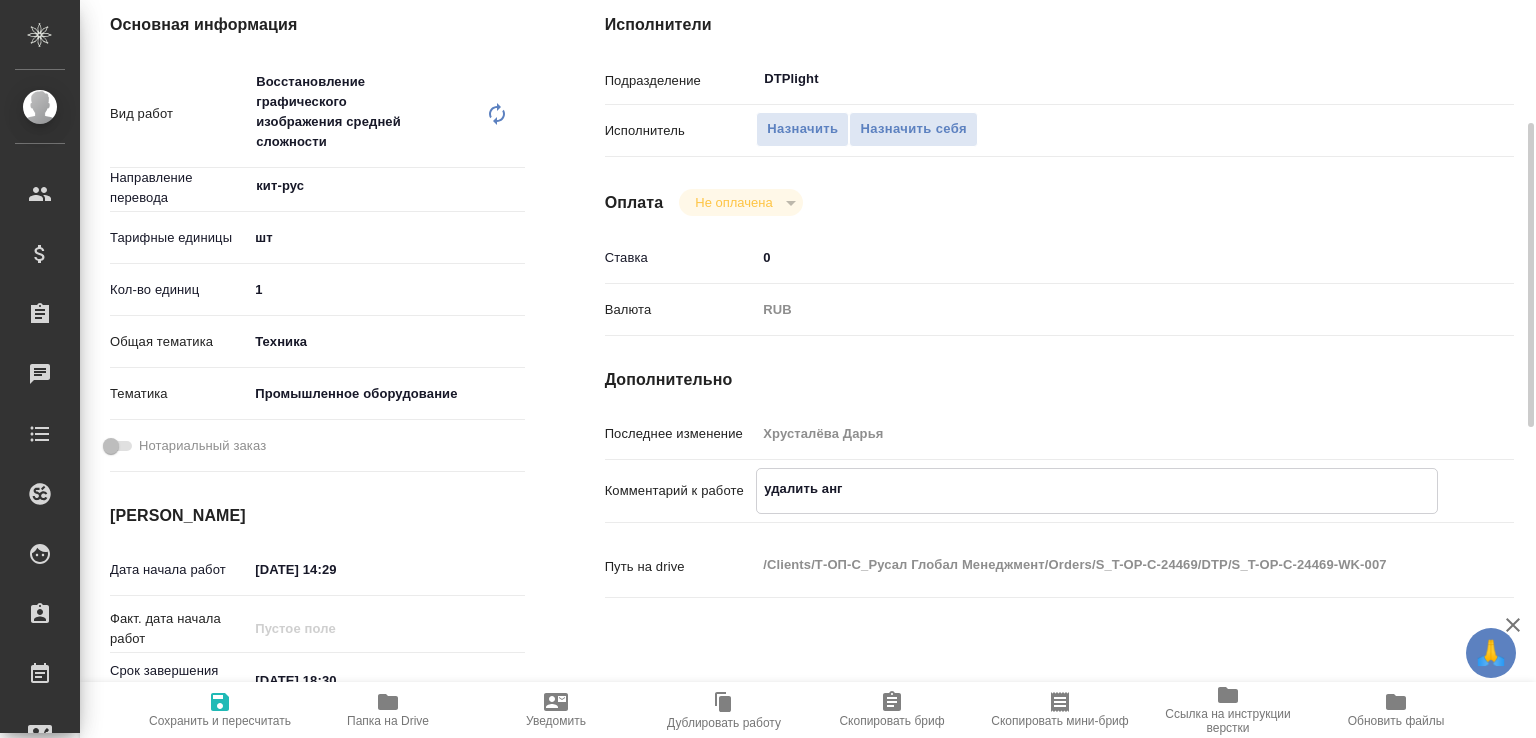 type on "x" 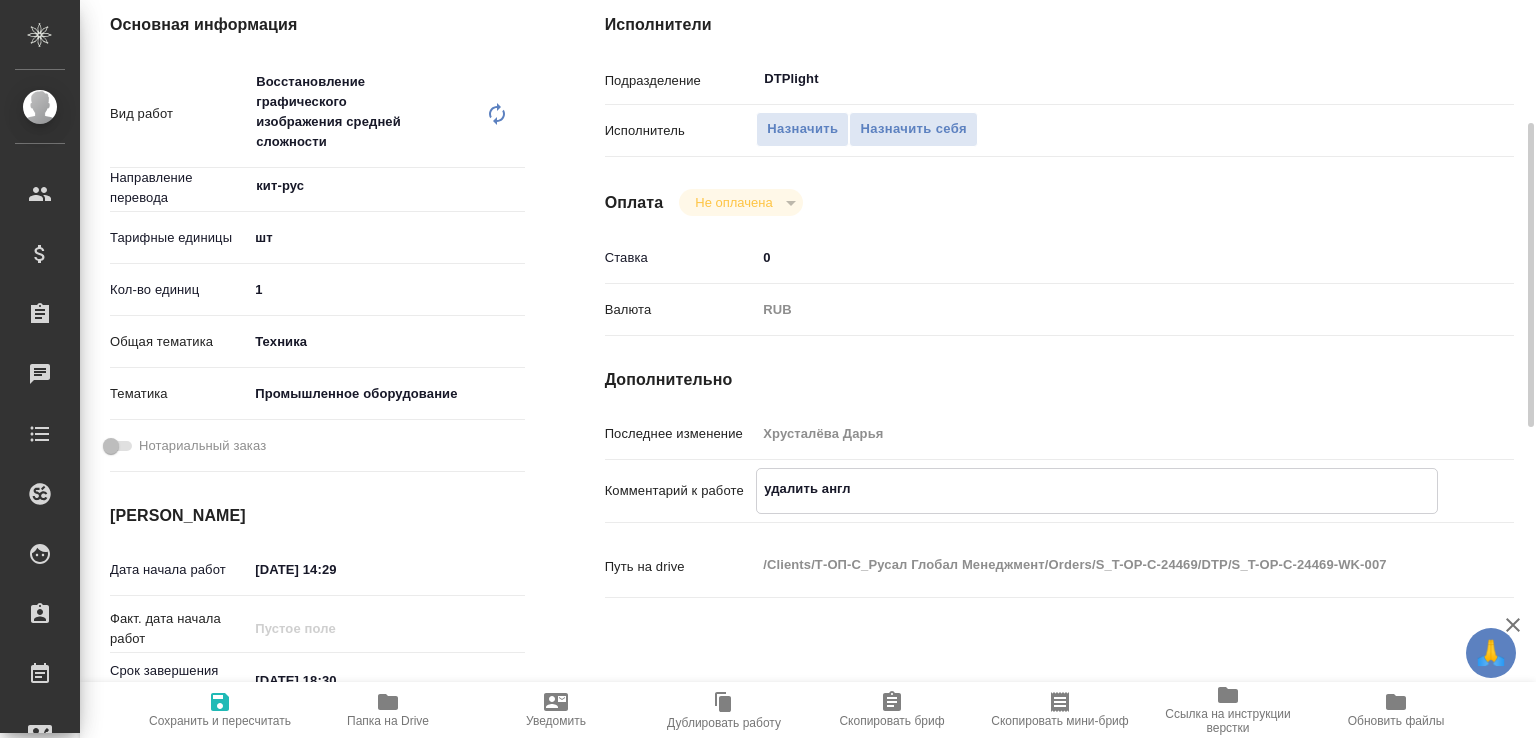 type on "x" 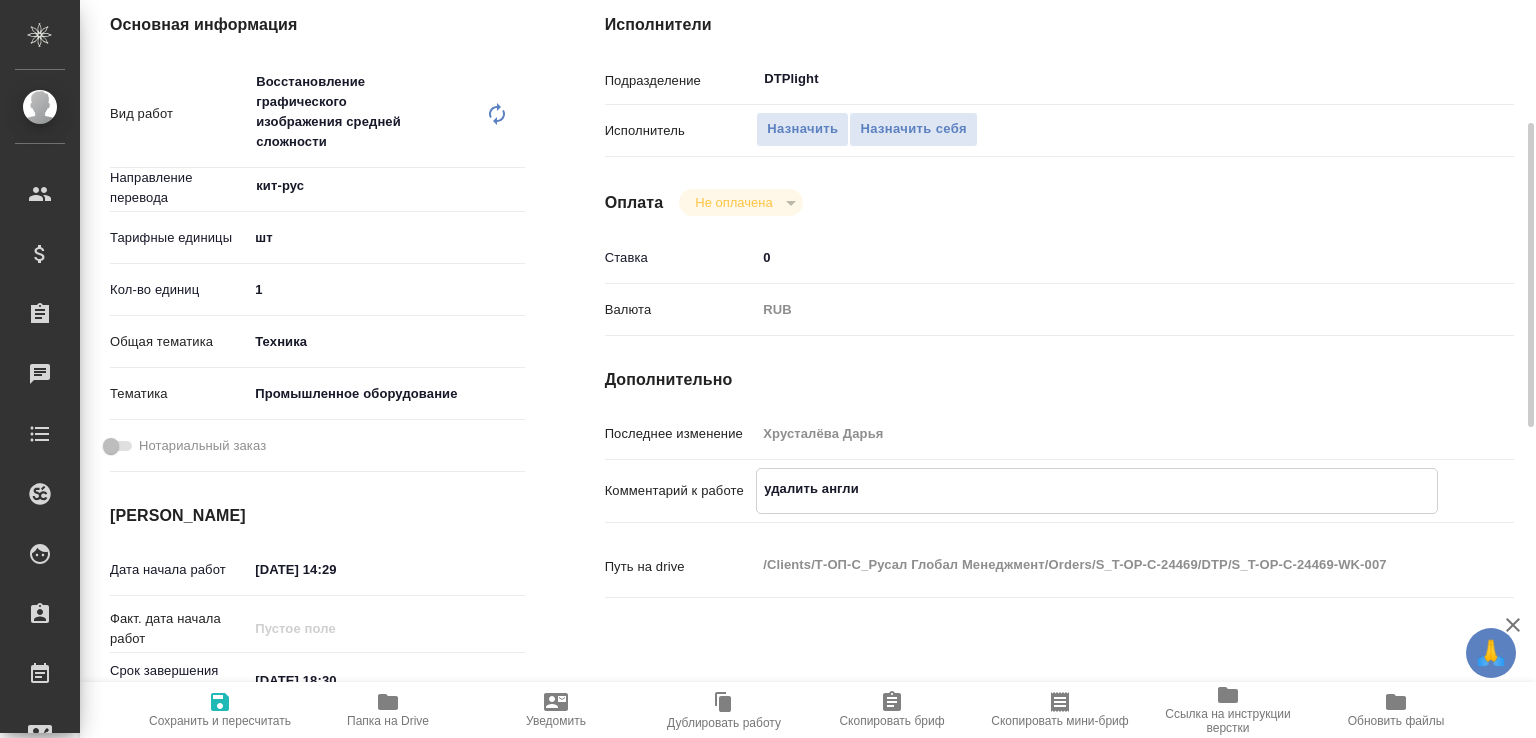 type on "x" 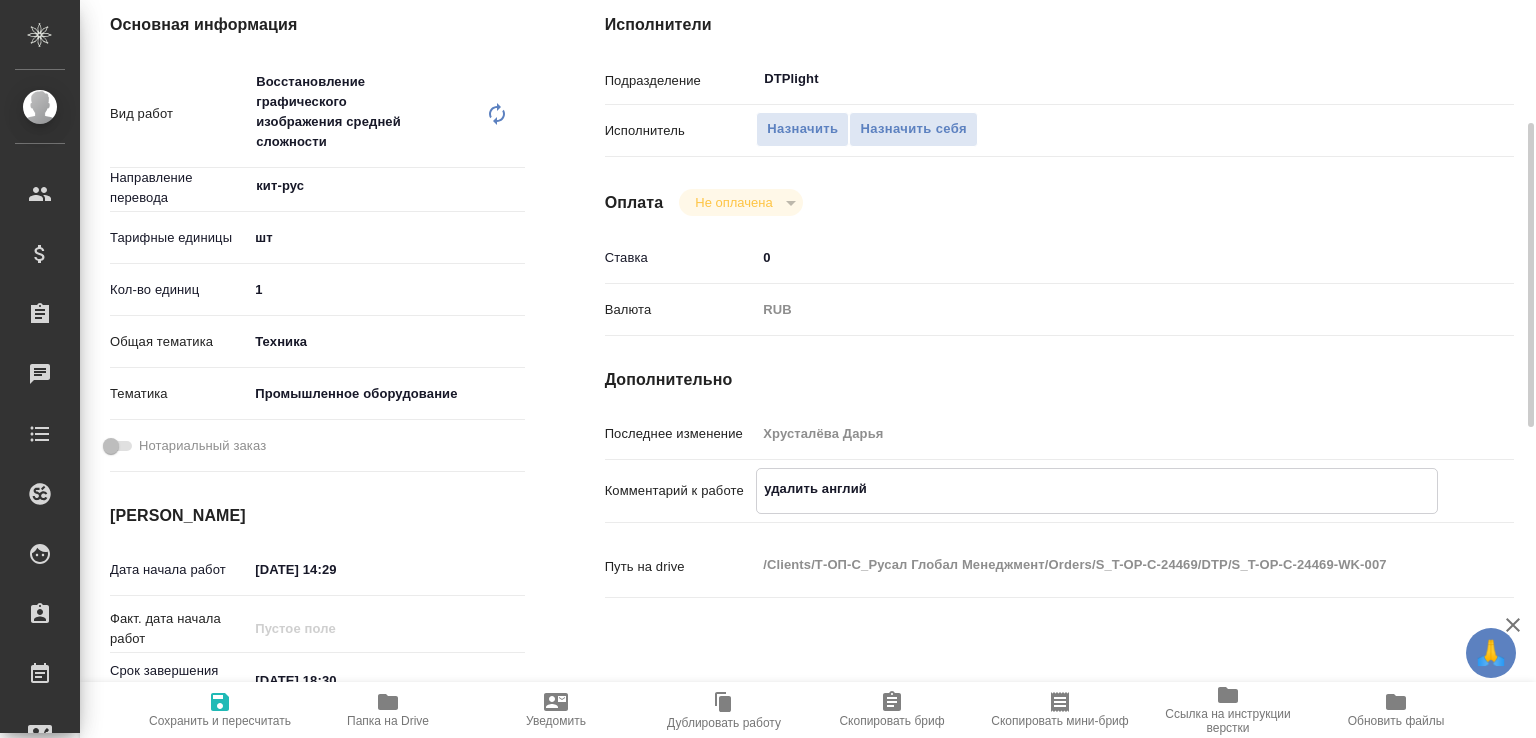 type on "x" 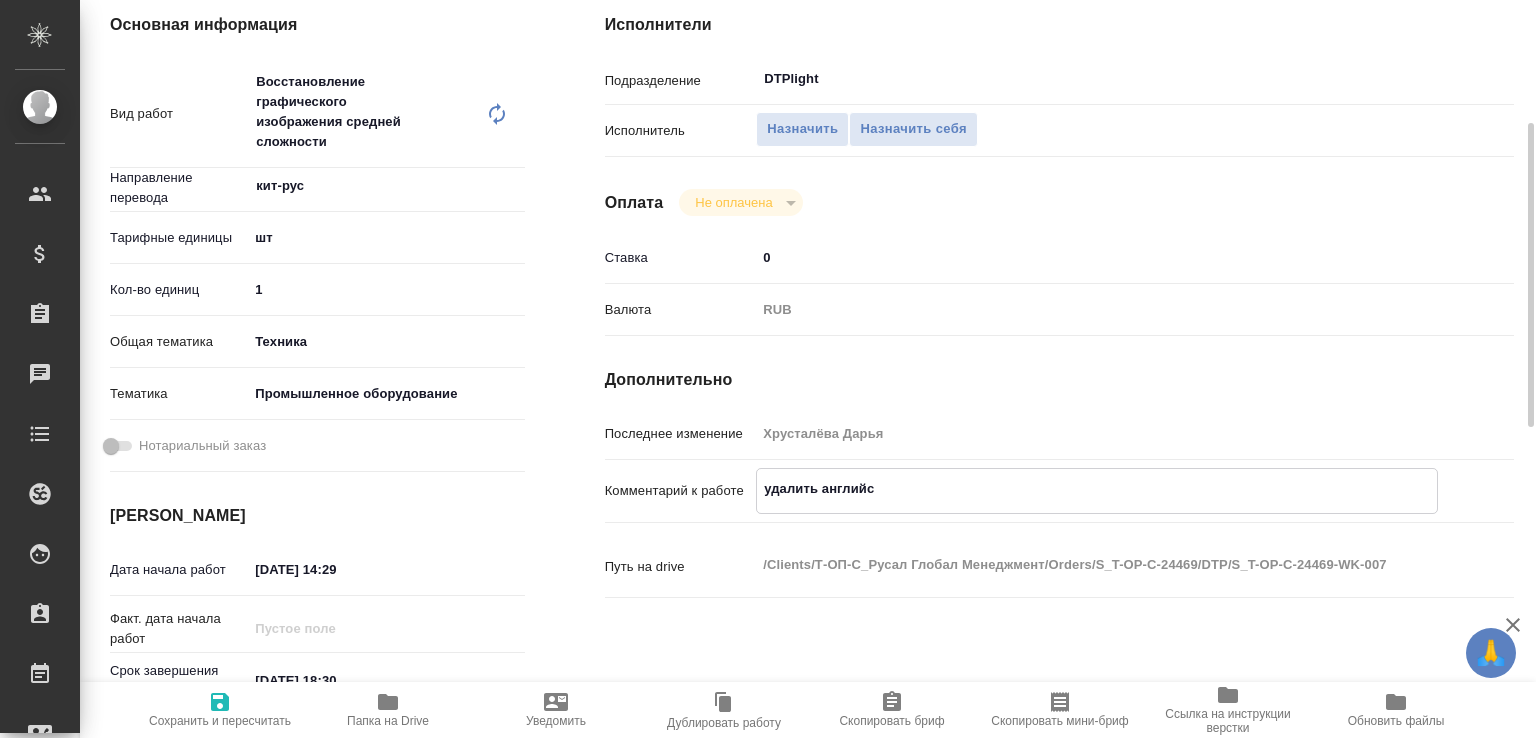 type on "x" 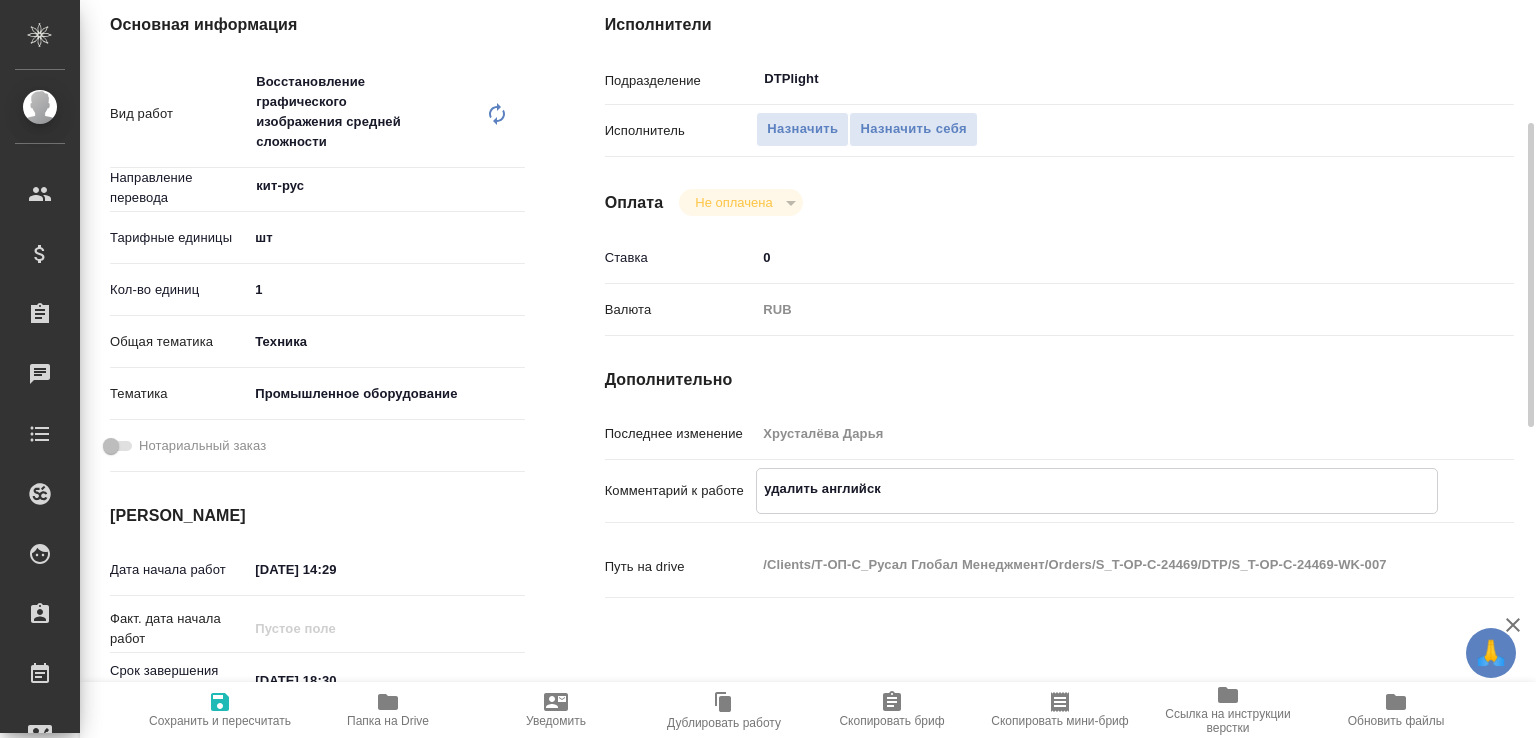 type on "x" 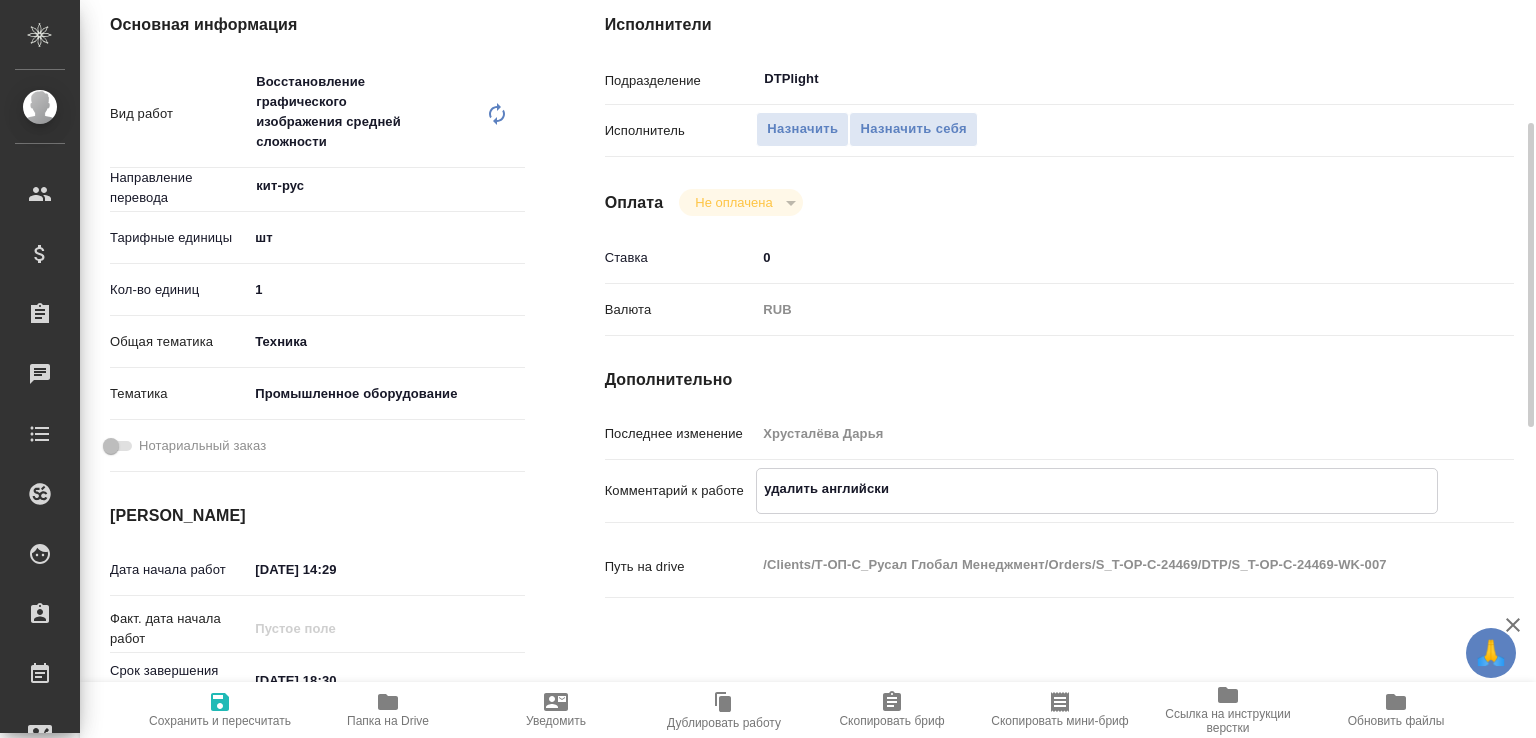type on "x" 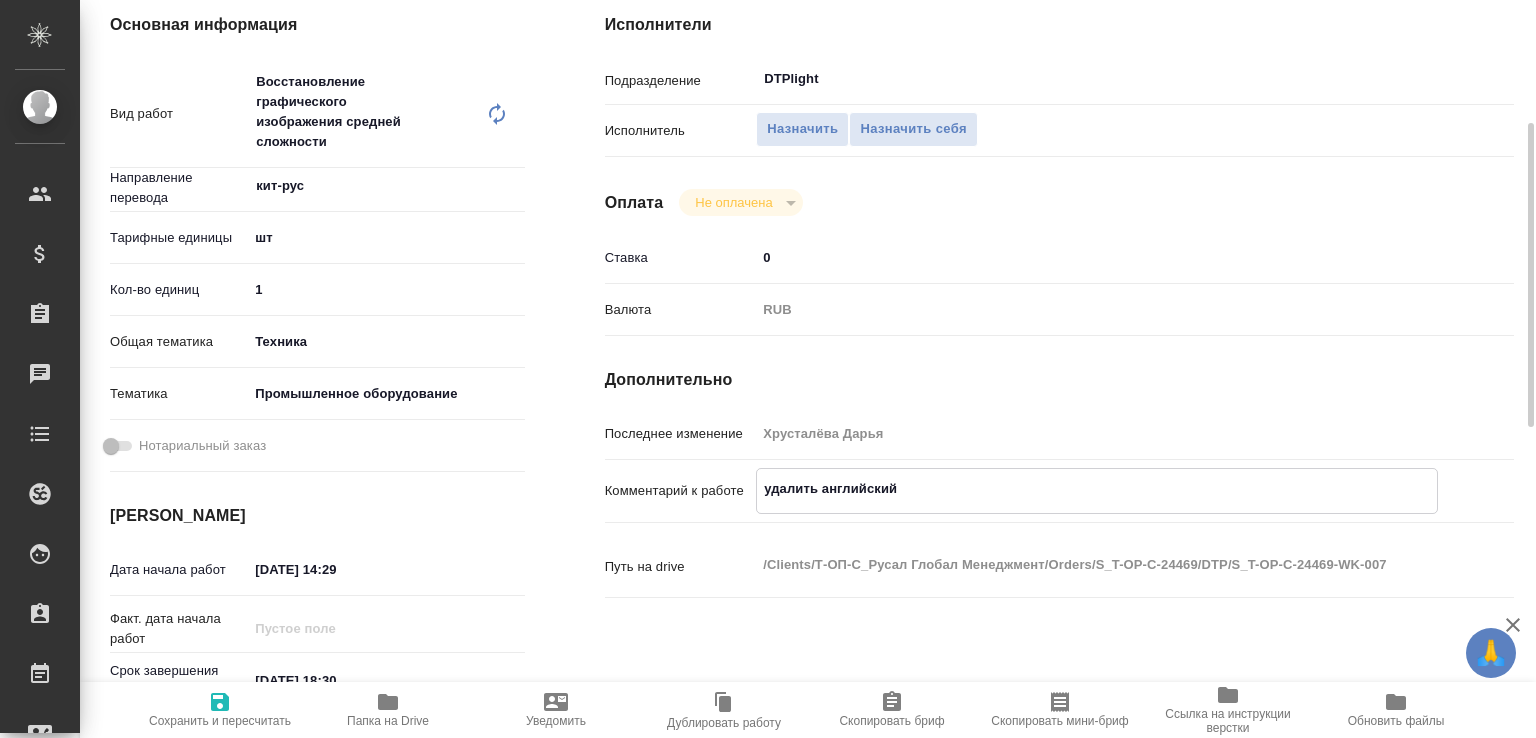type on "удалить английский" 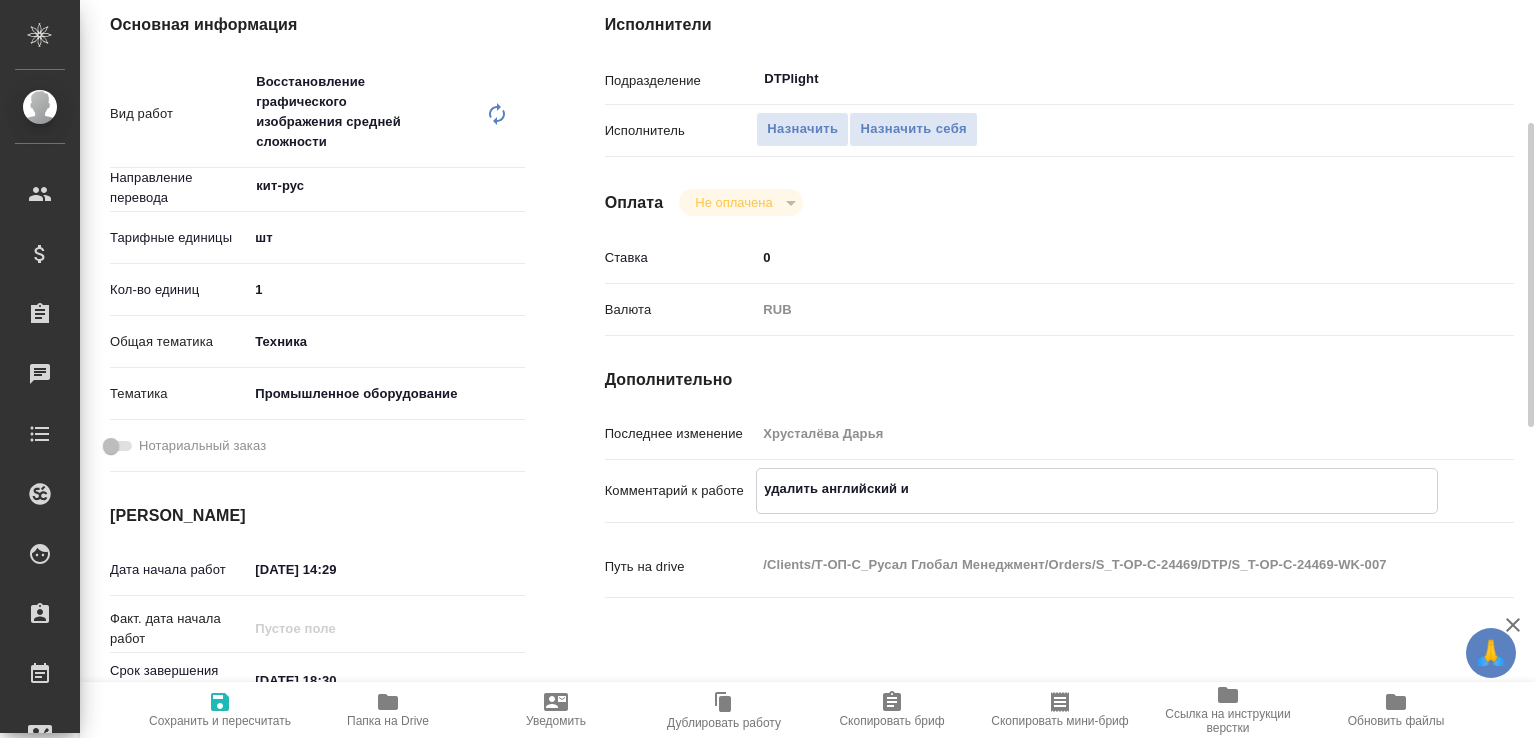 type on "x" 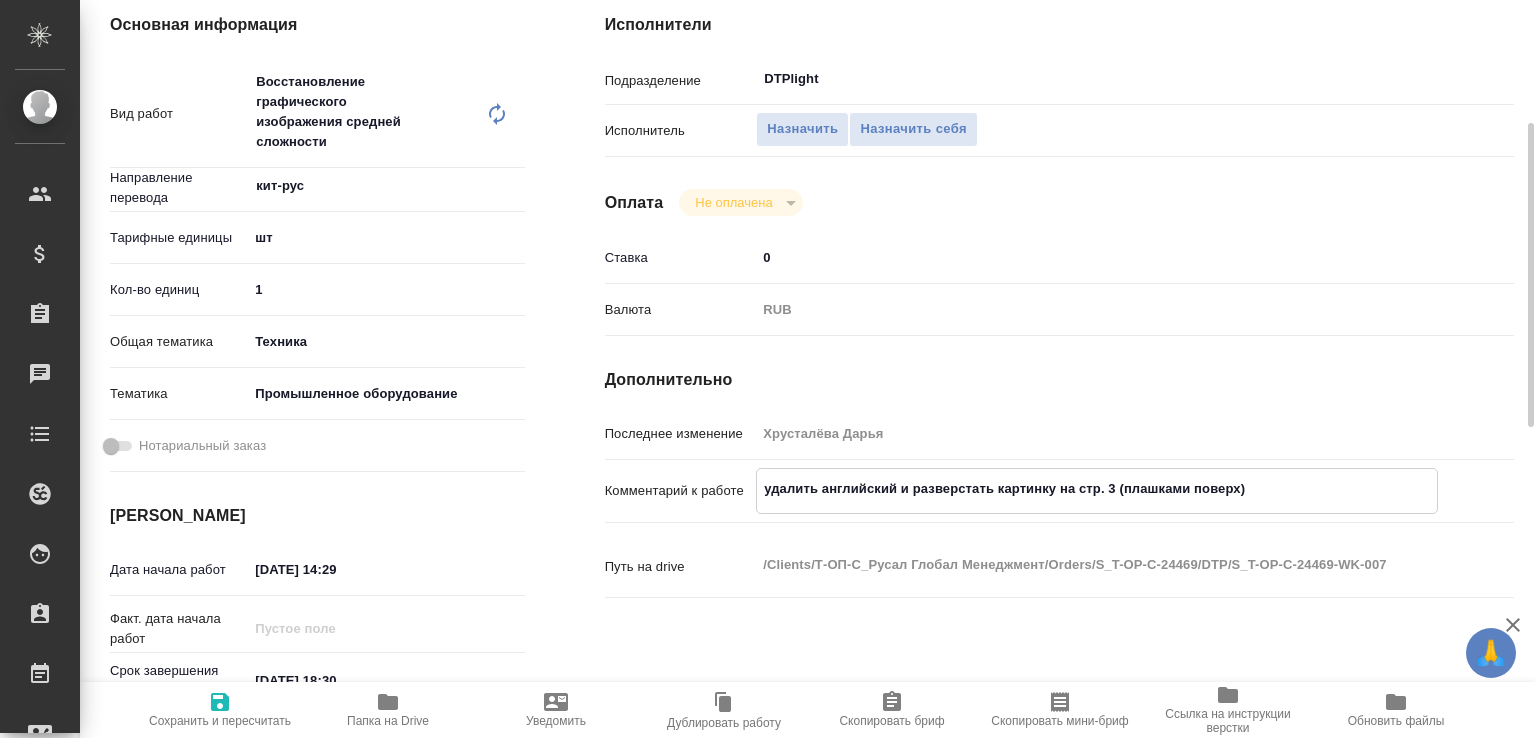 drag, startPoint x: 1064, startPoint y: 512, endPoint x: 1118, endPoint y: 520, distance: 54.589375 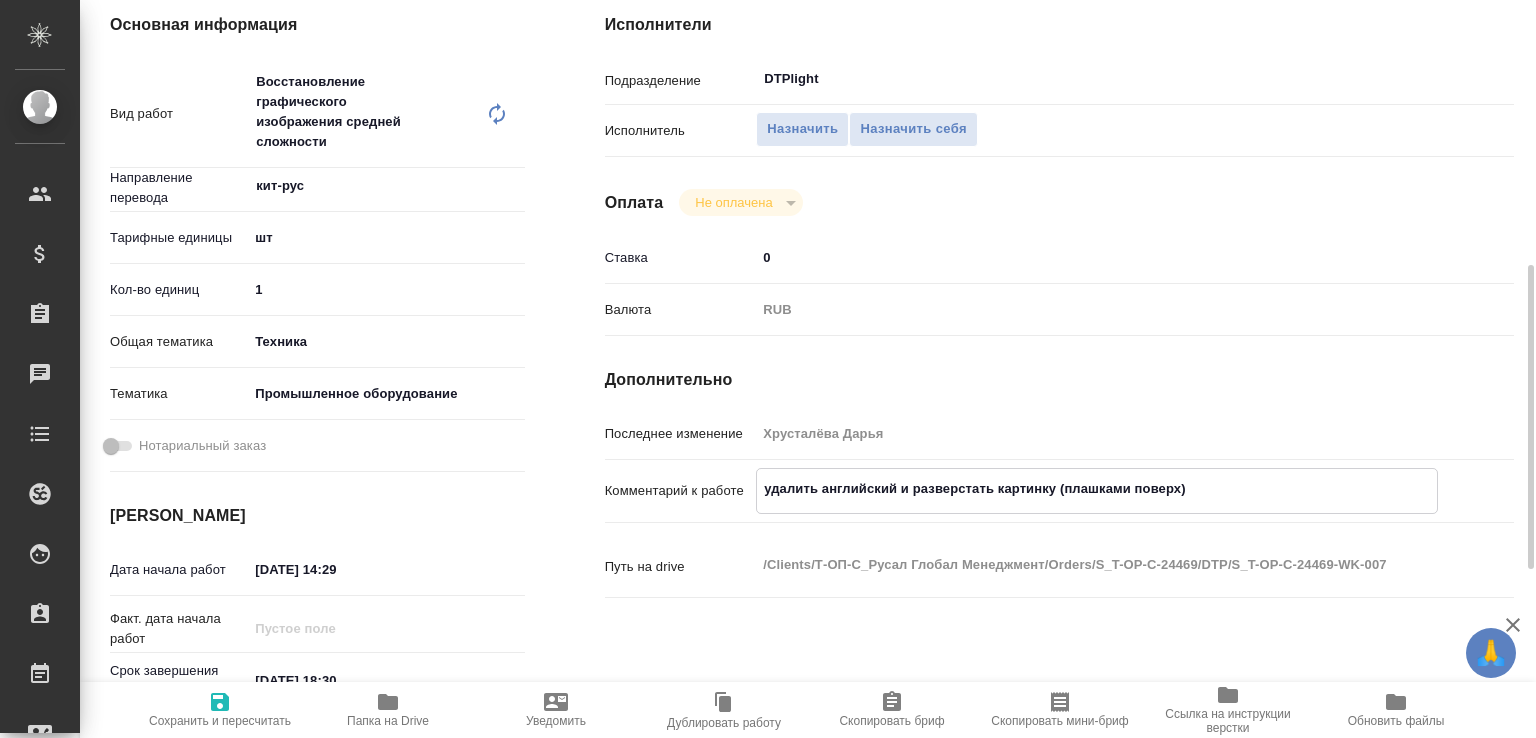 scroll, scrollTop: 400, scrollLeft: 0, axis: vertical 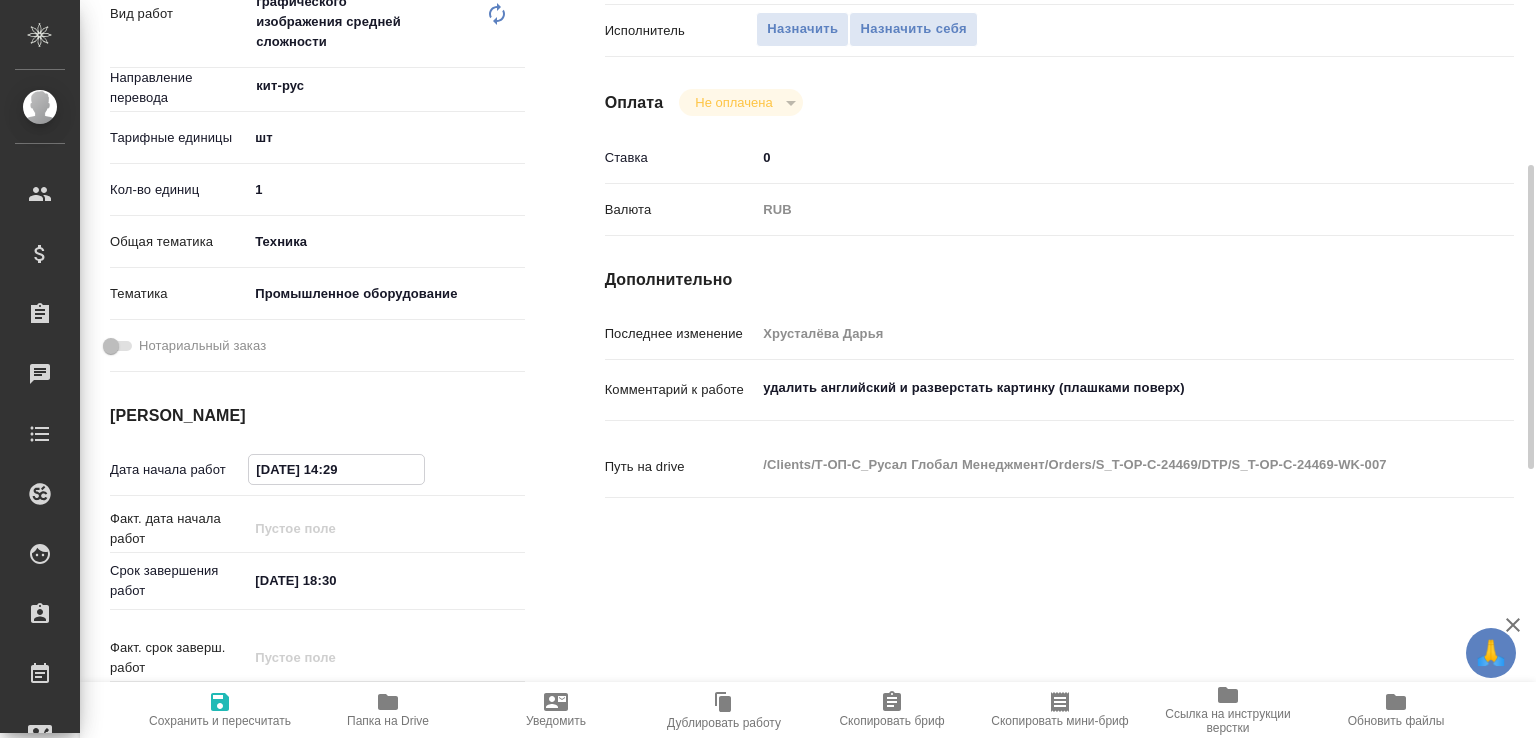 drag, startPoint x: 337, startPoint y: 491, endPoint x: 375, endPoint y: 490, distance: 38.013157 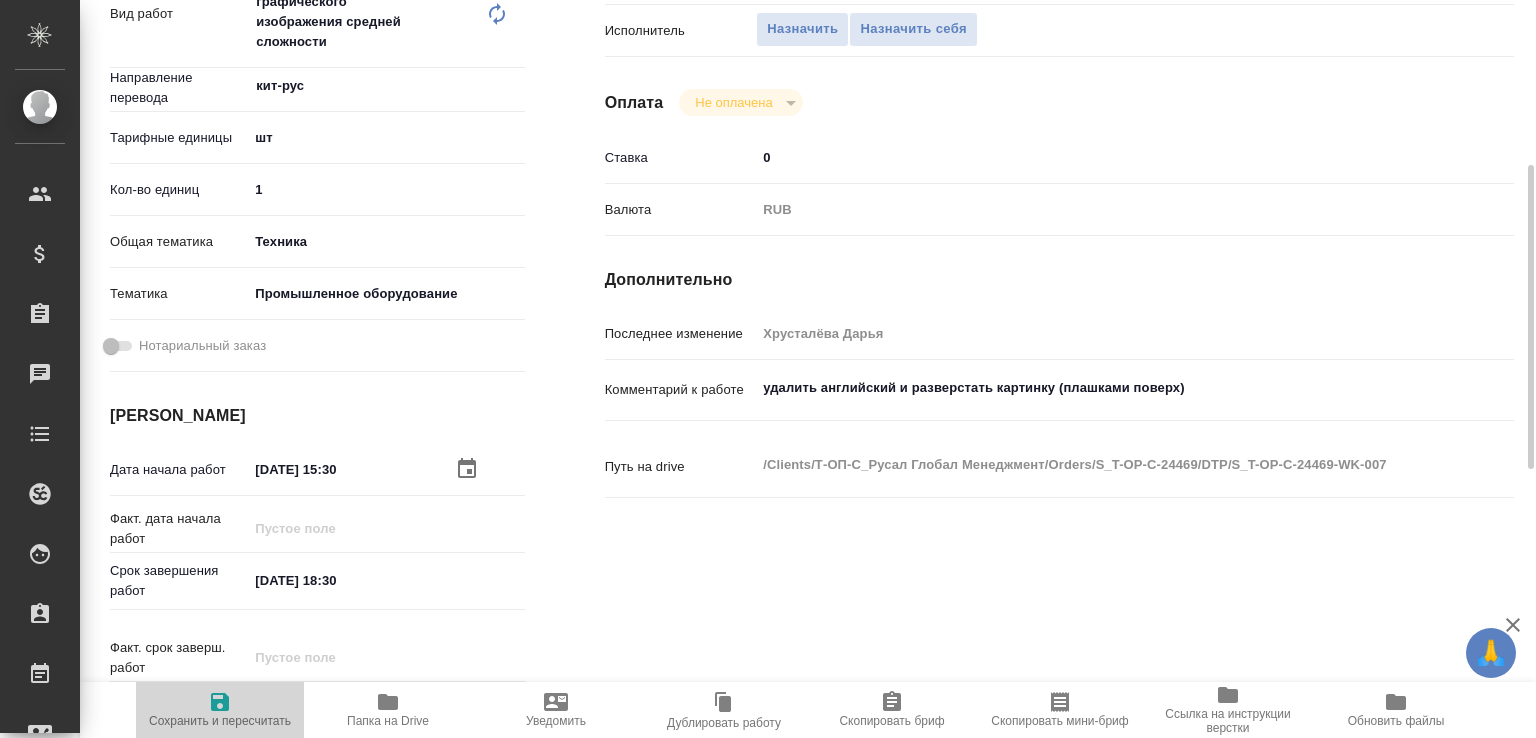 click 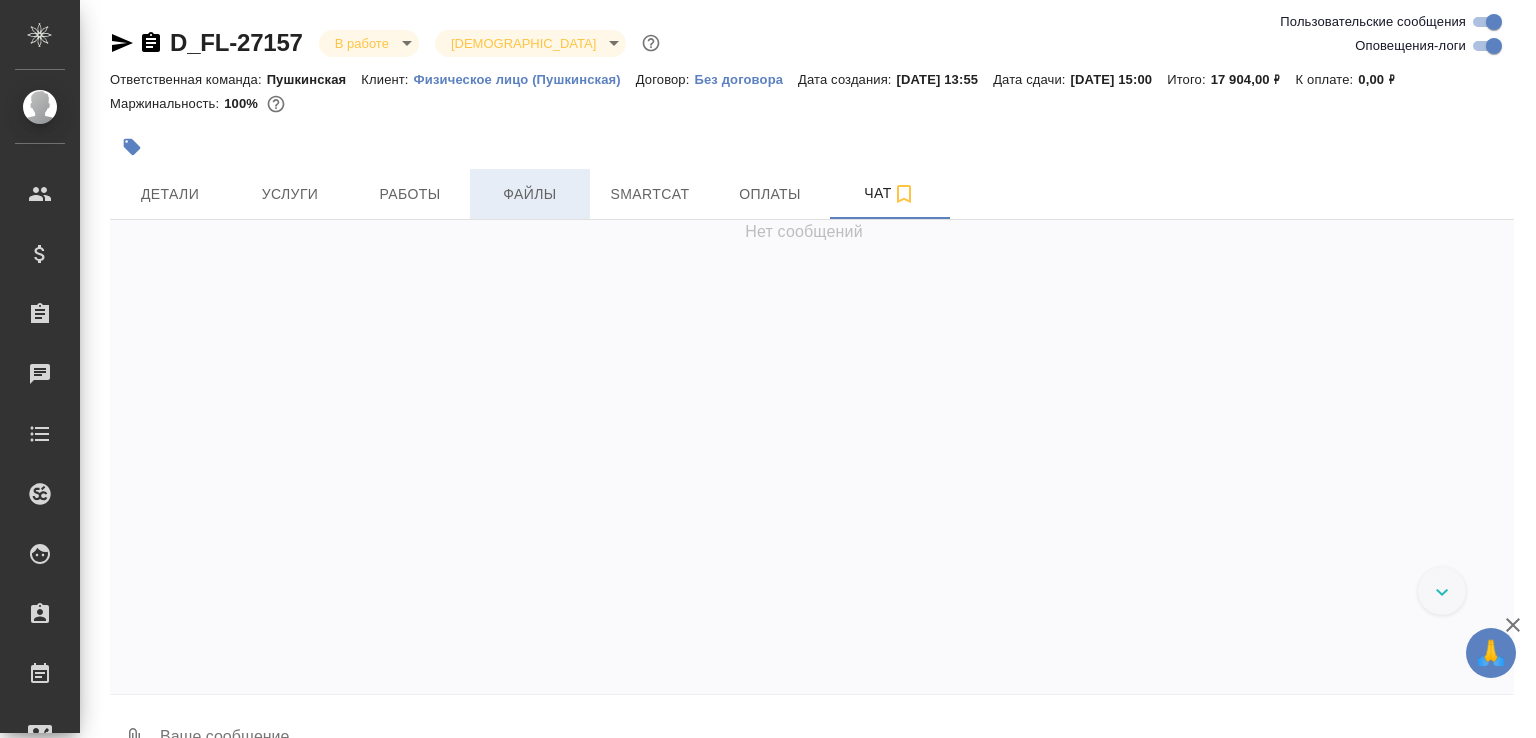 scroll, scrollTop: 0, scrollLeft: 0, axis: both 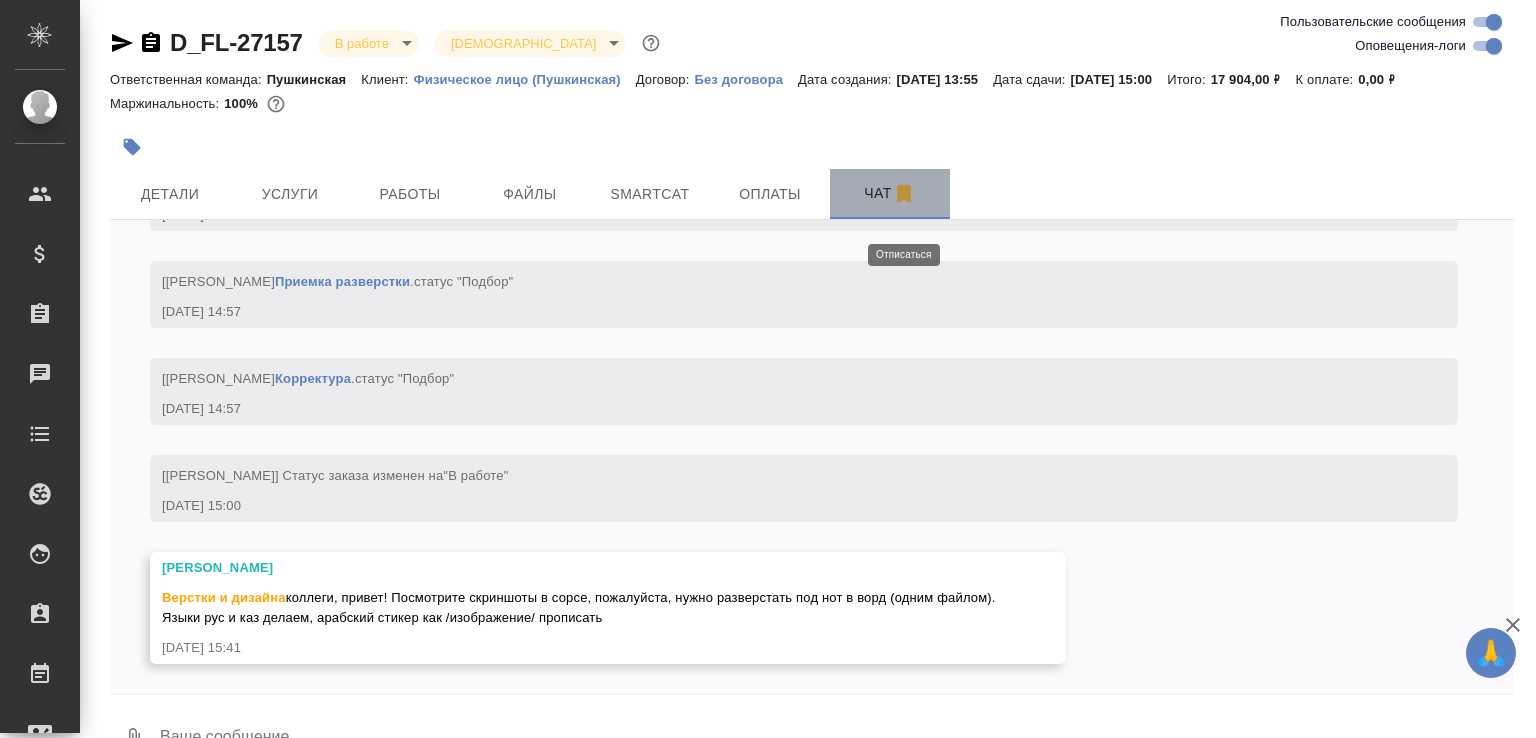 click 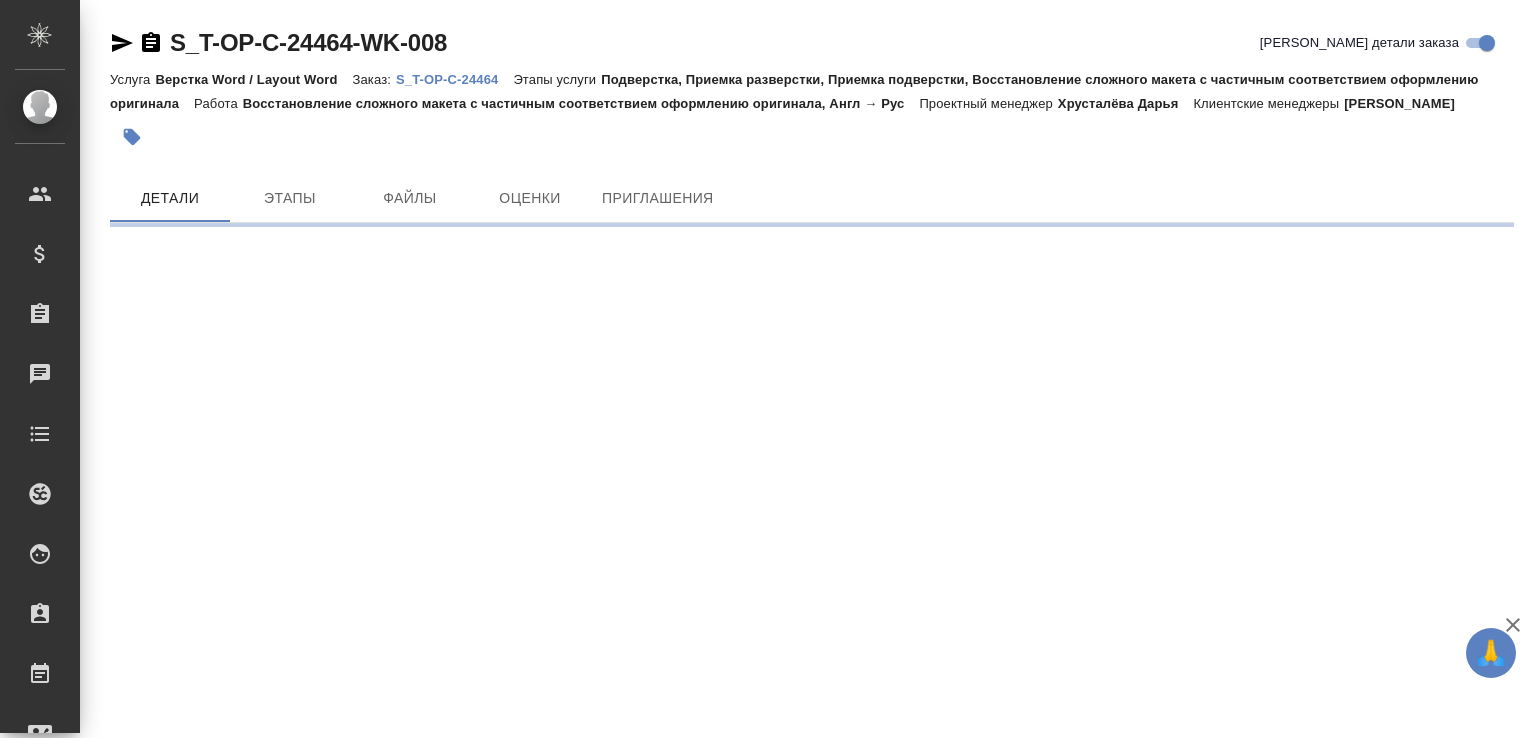 scroll, scrollTop: 0, scrollLeft: 0, axis: both 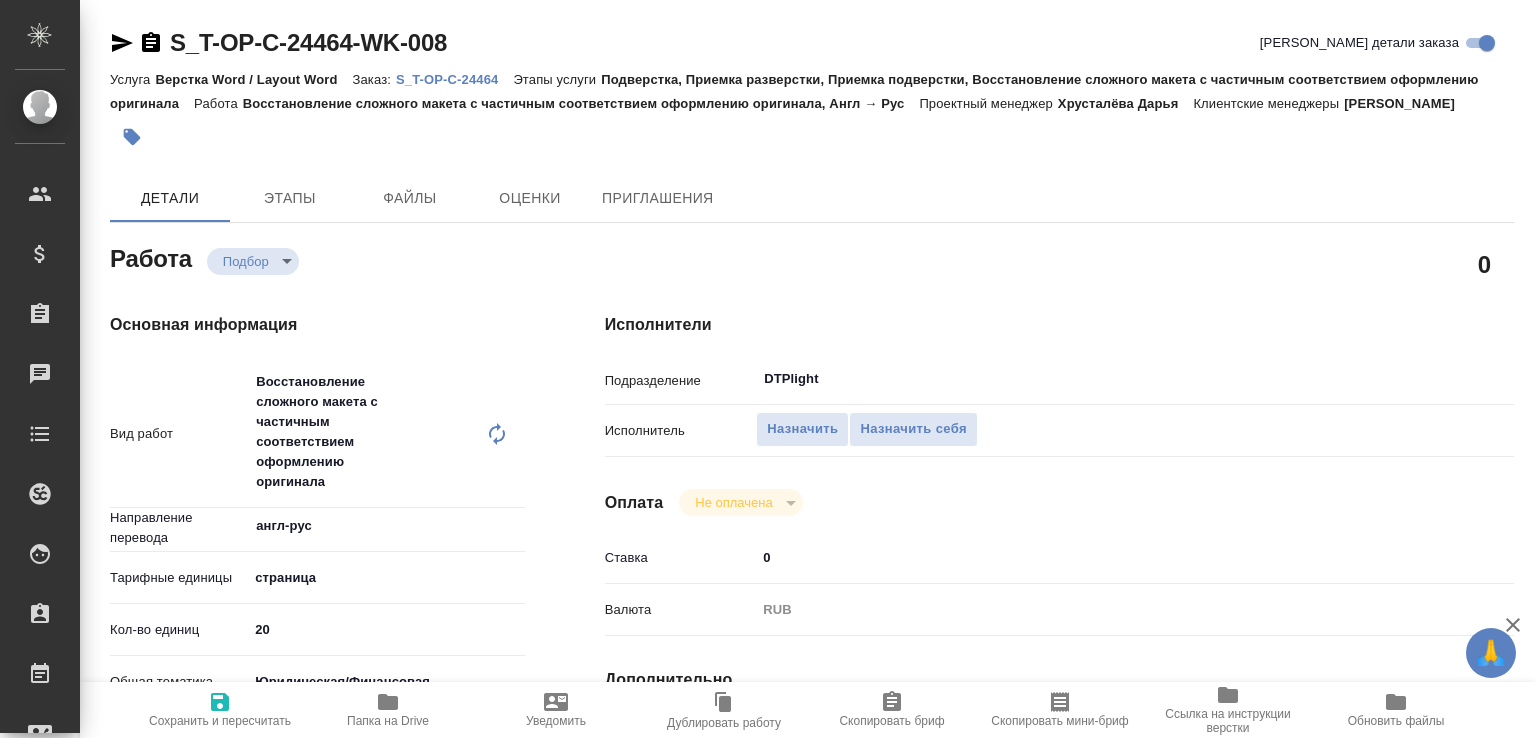 type on "x" 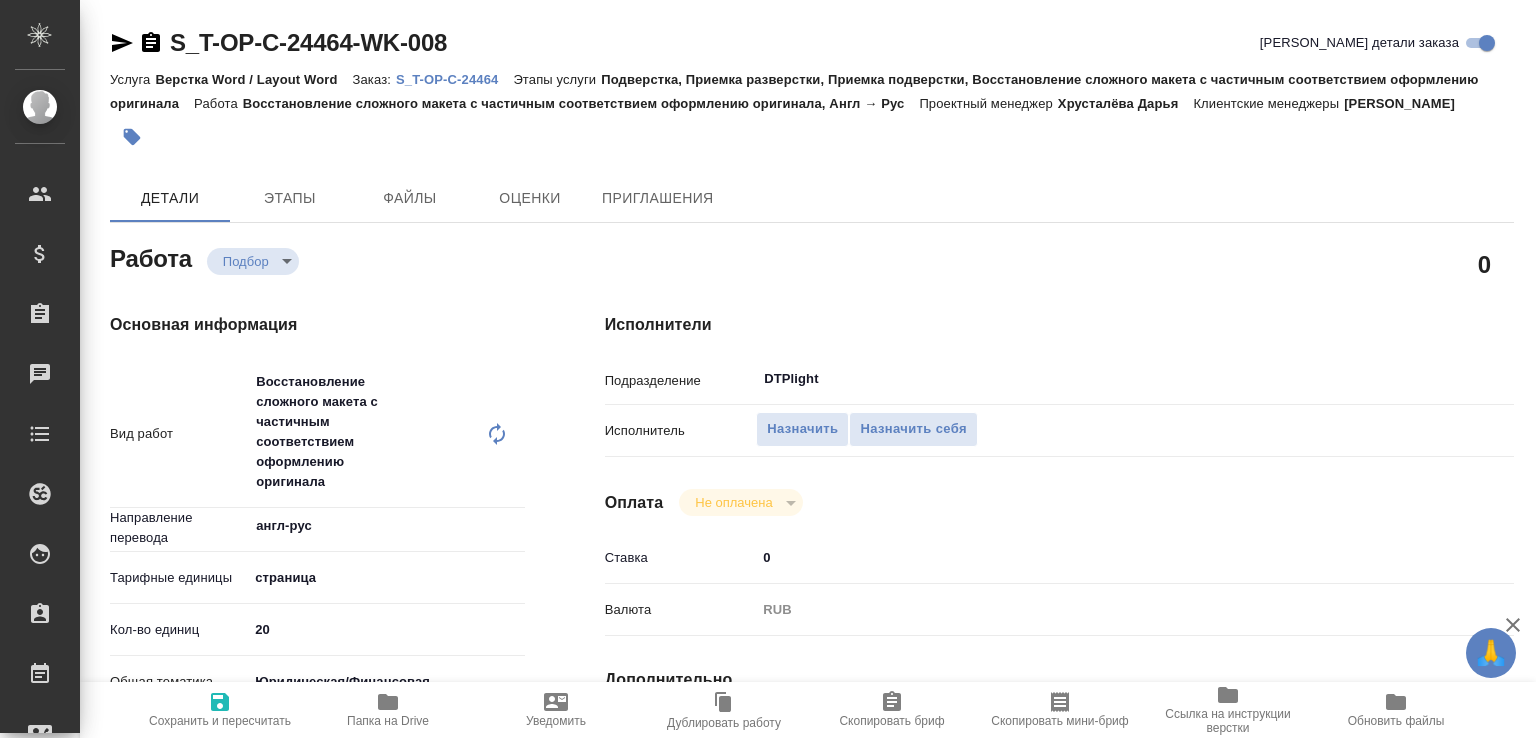 type on "x" 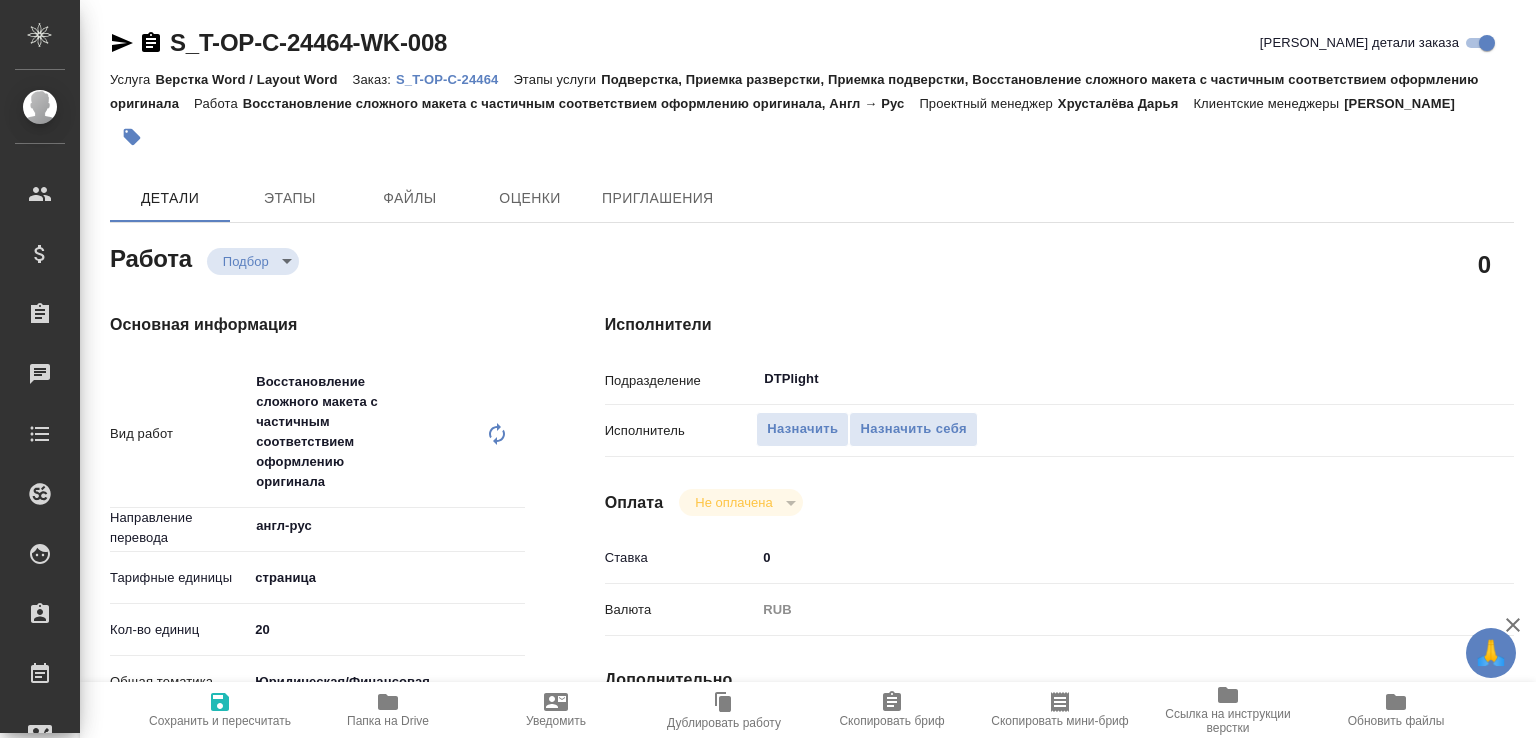 type on "x" 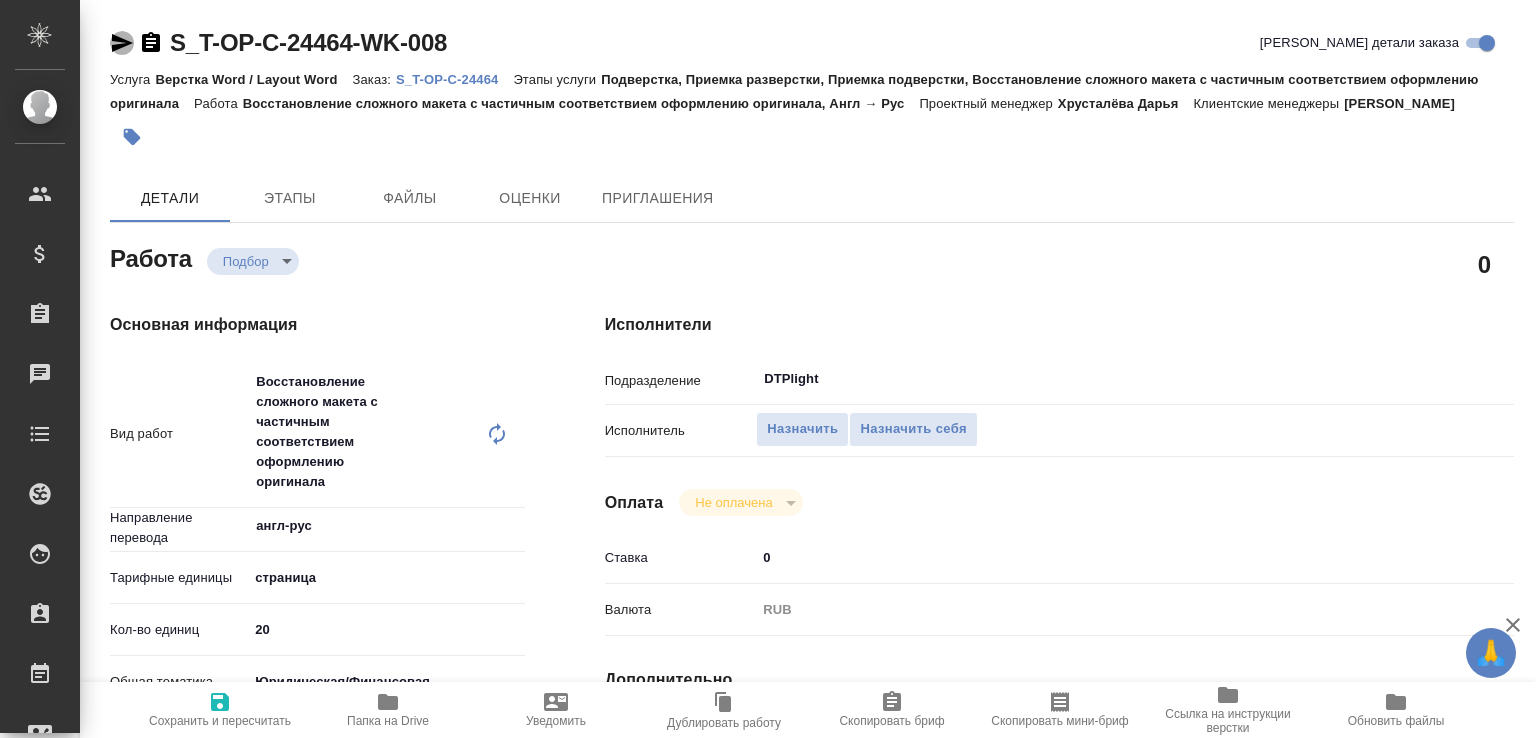 click 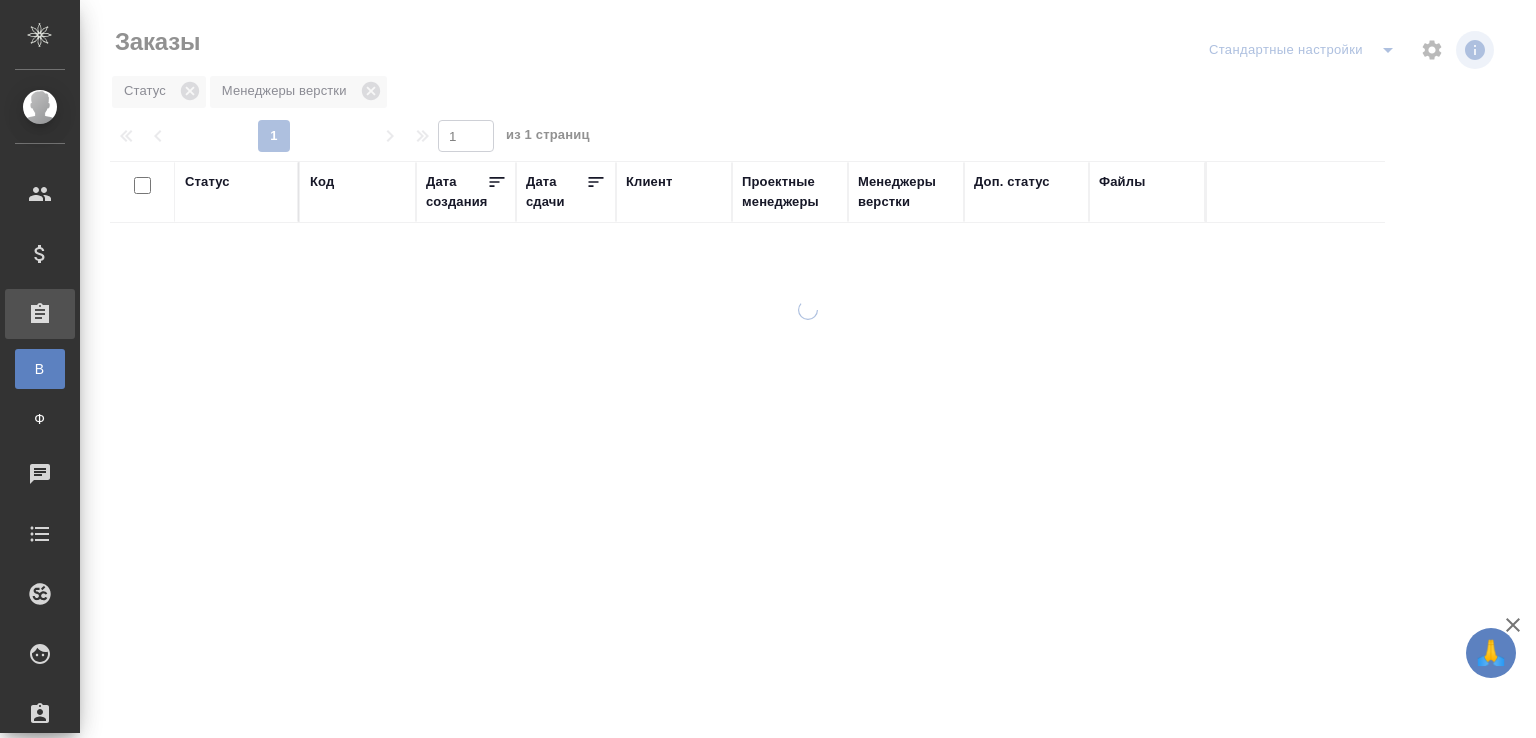 scroll, scrollTop: 0, scrollLeft: 0, axis: both 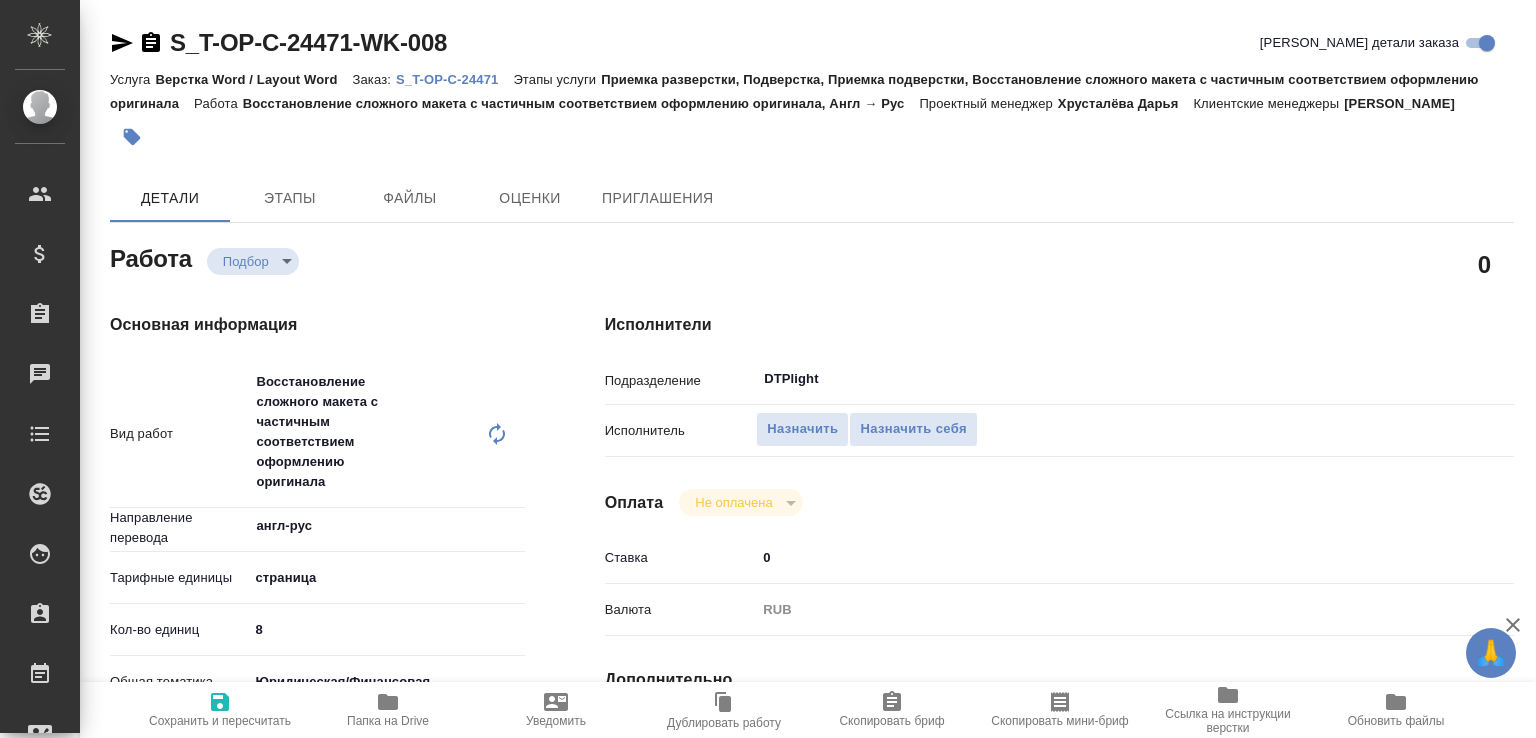 click 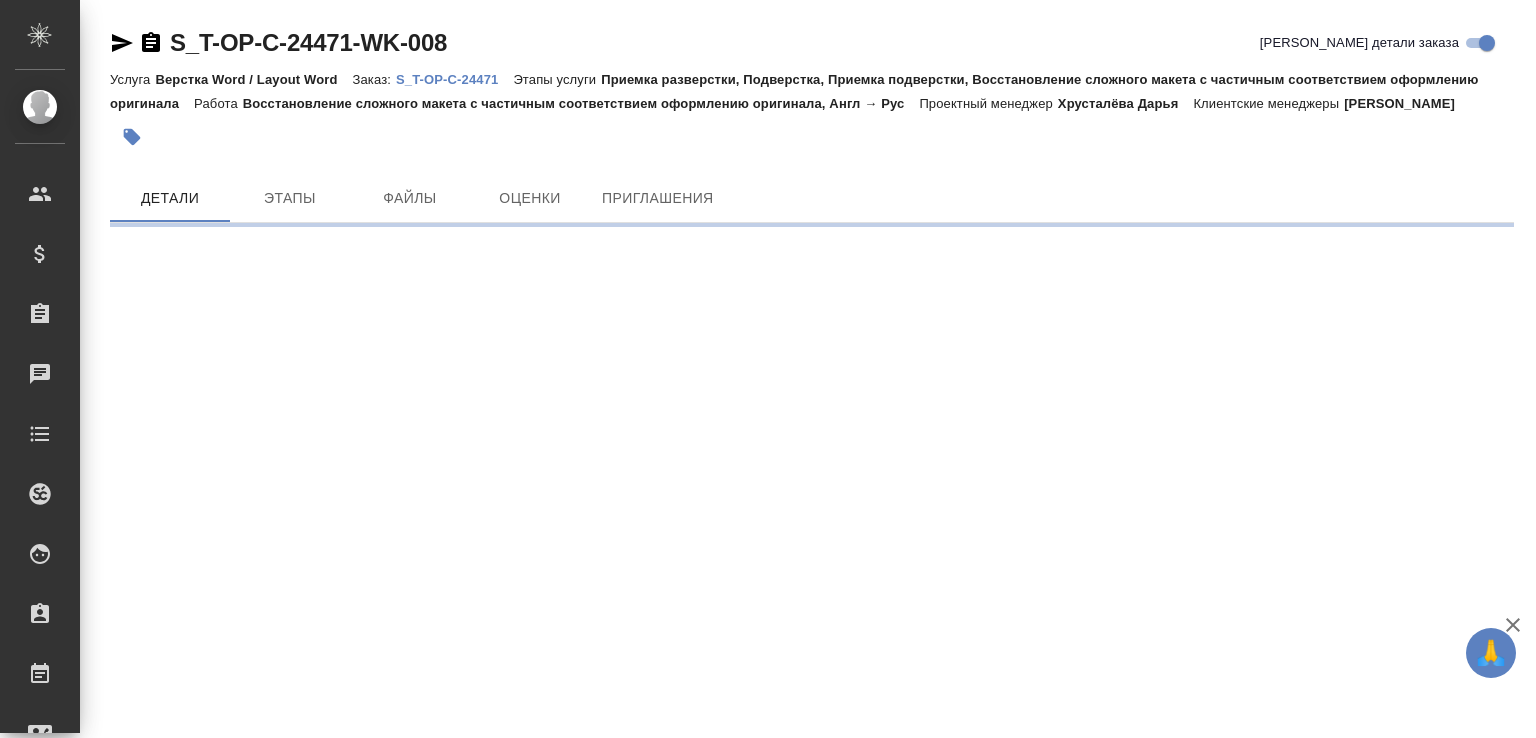 scroll, scrollTop: 0, scrollLeft: 0, axis: both 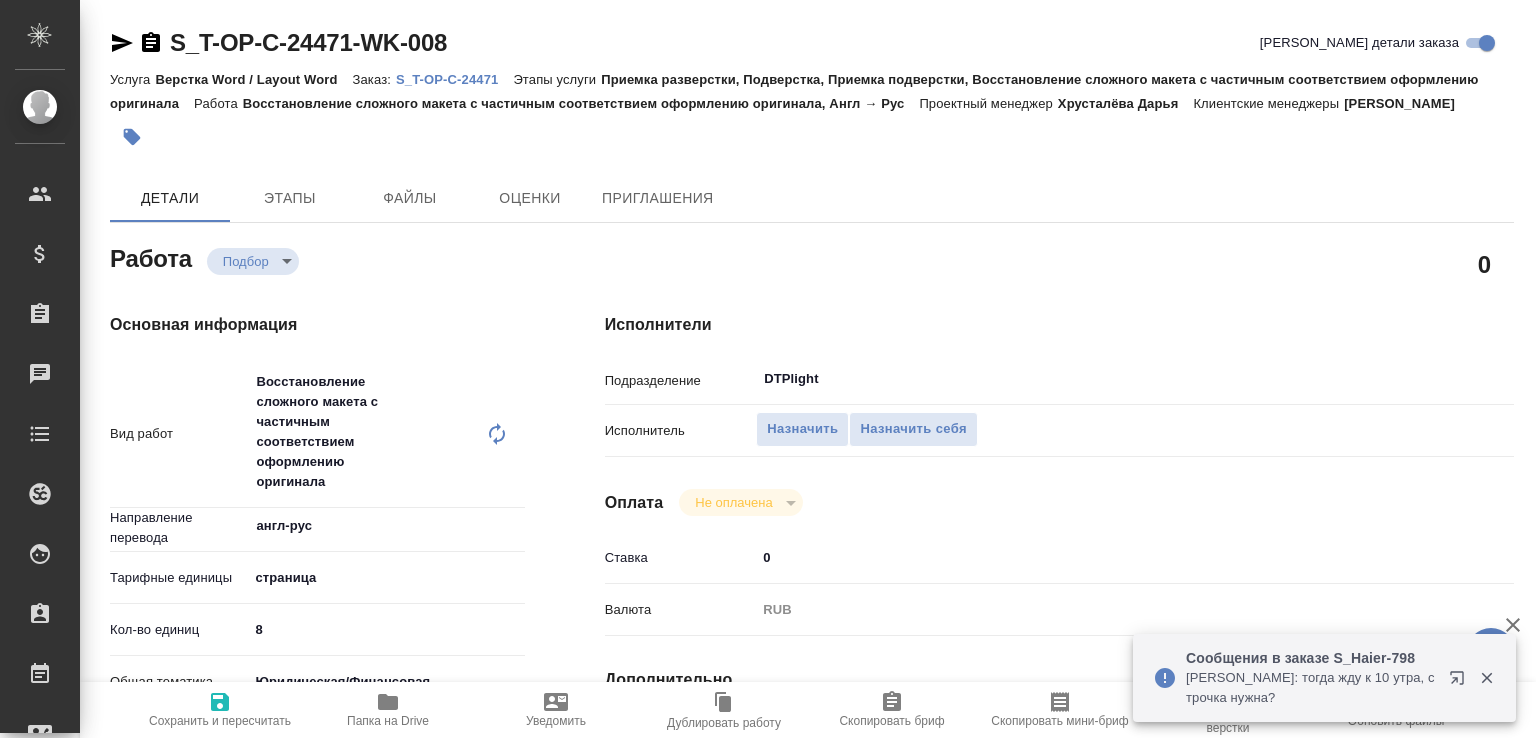 type on "x" 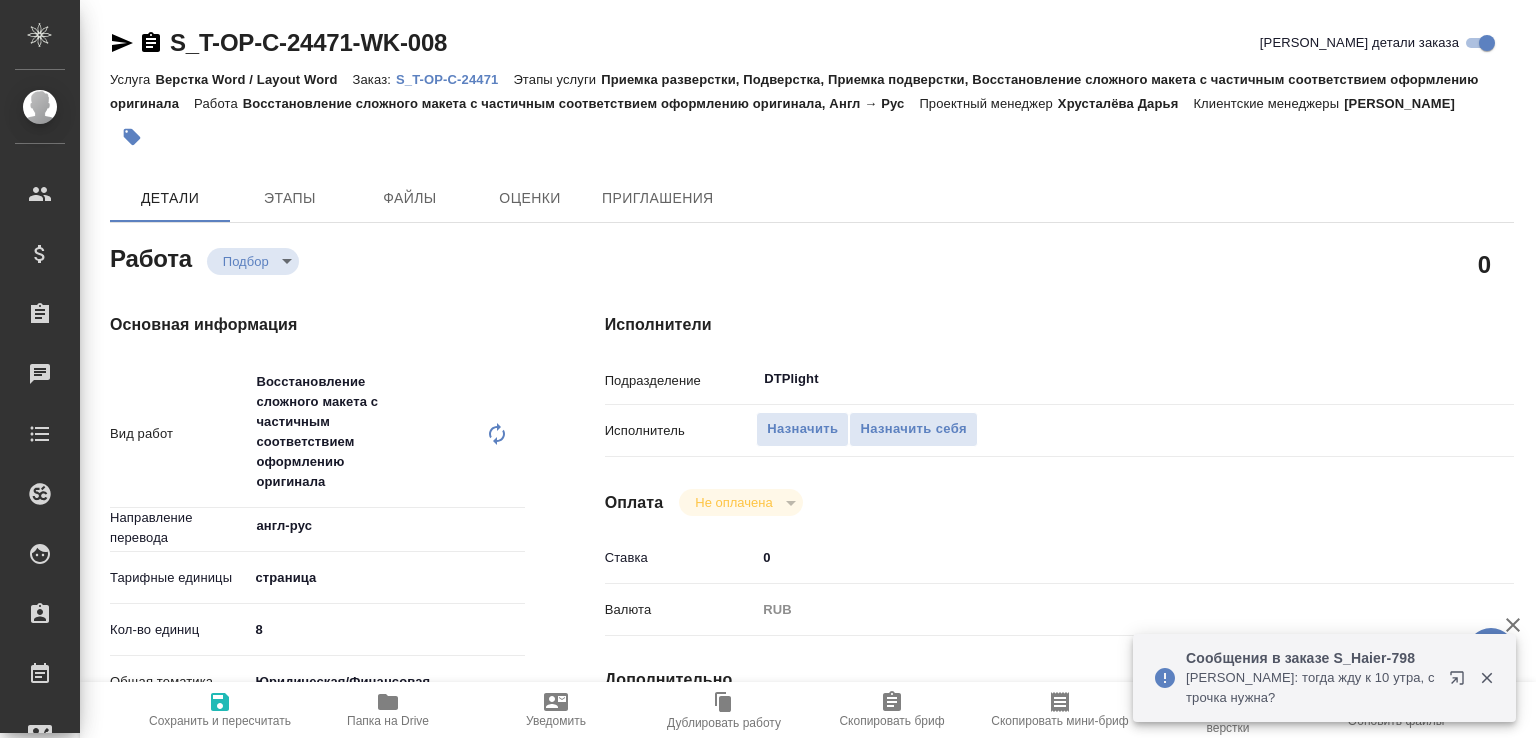 type on "x" 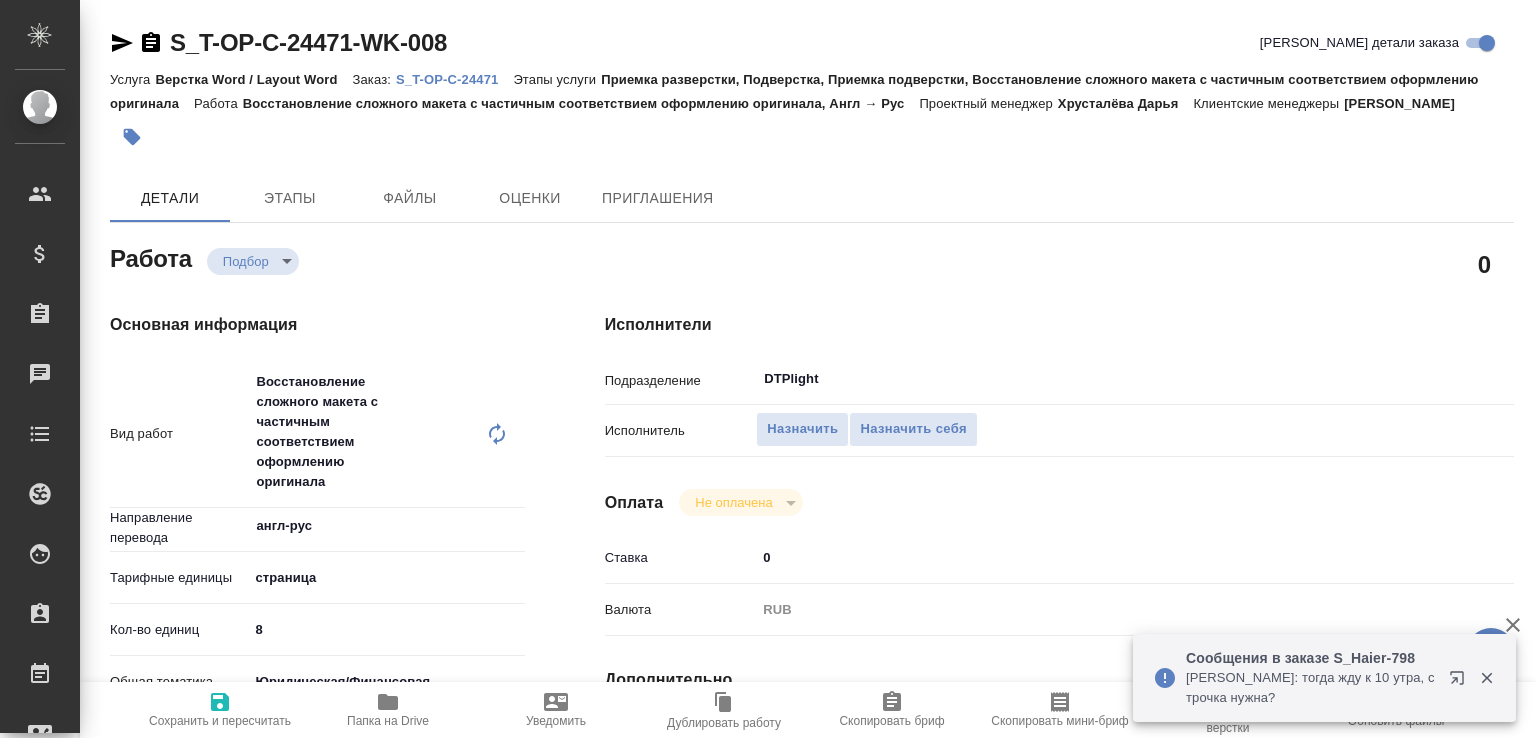 type on "x" 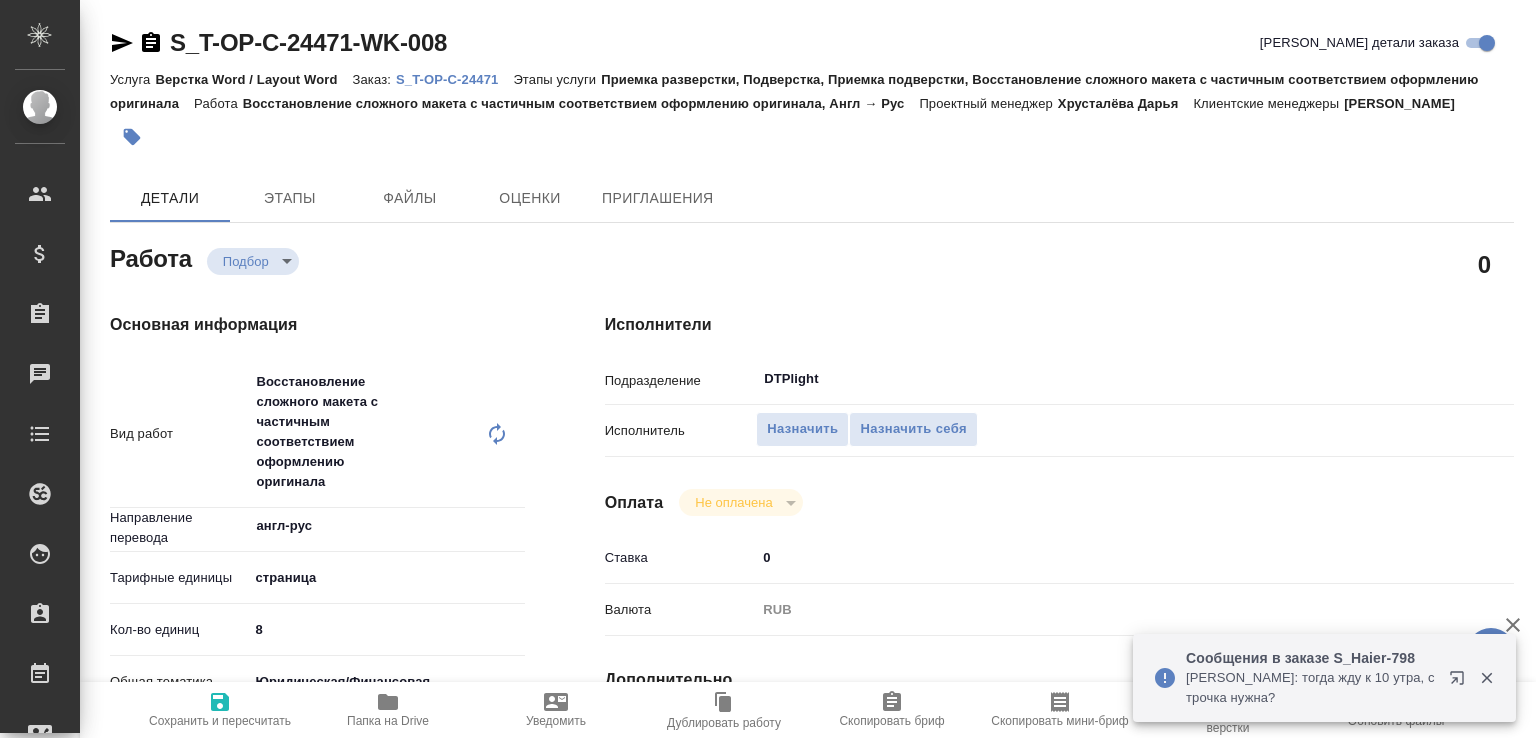 type on "x" 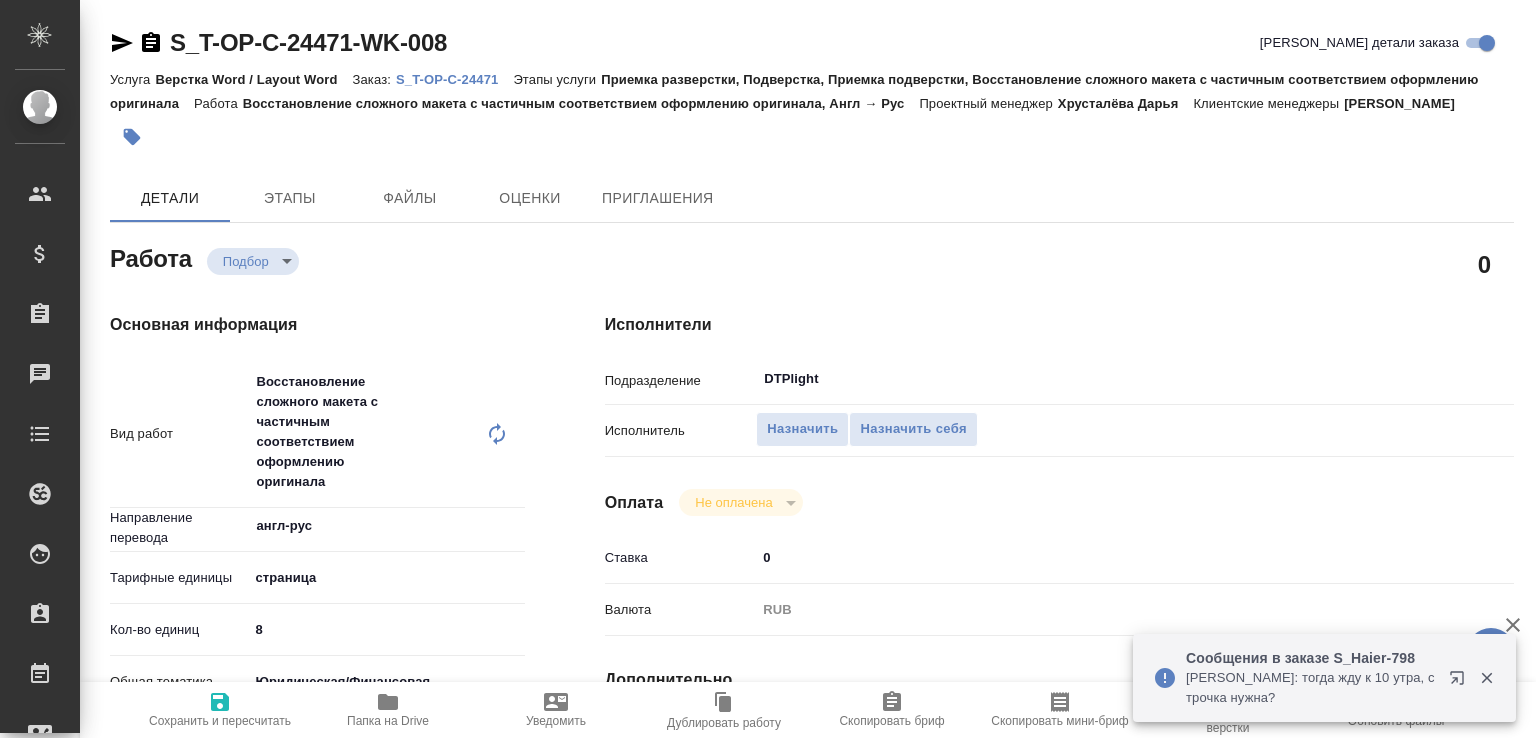type on "x" 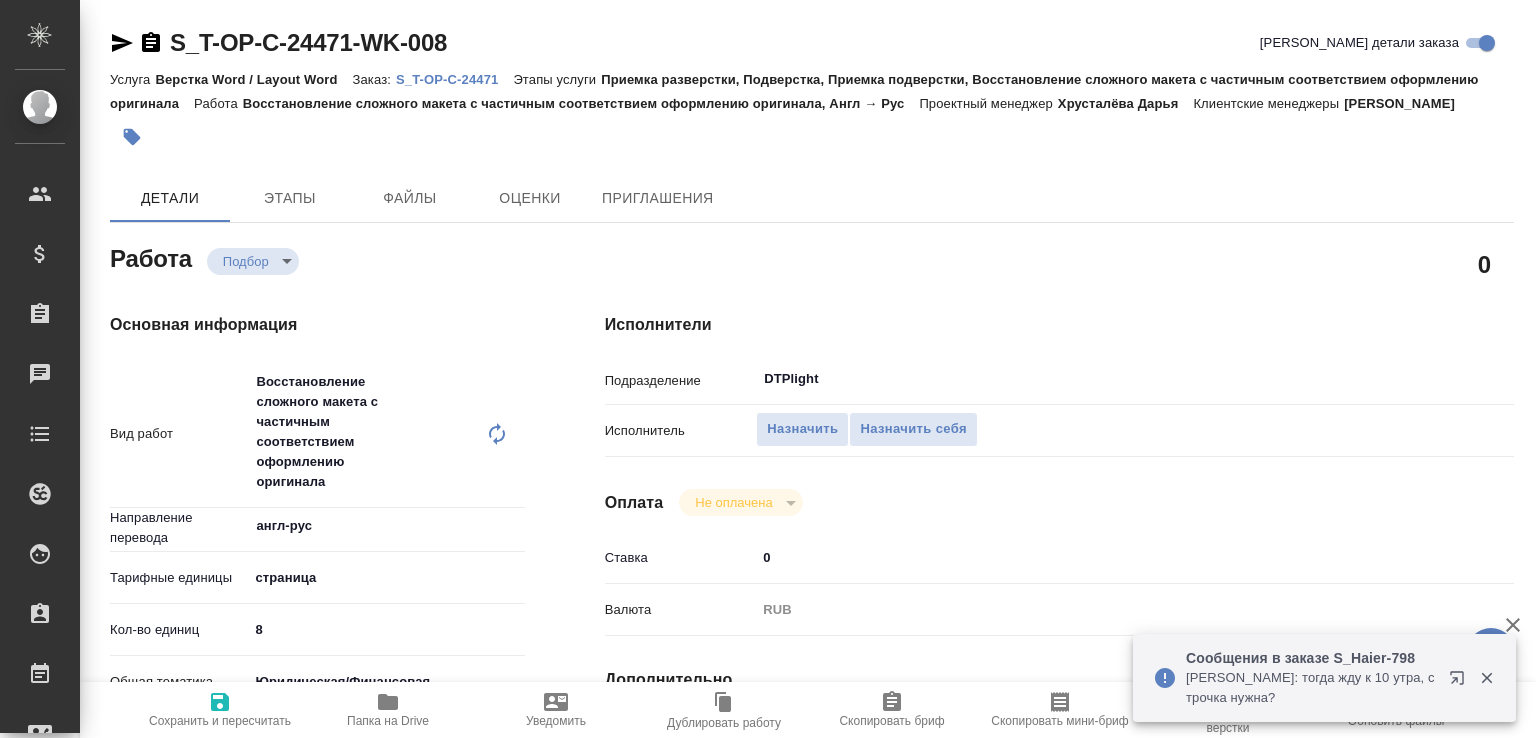 type on "x" 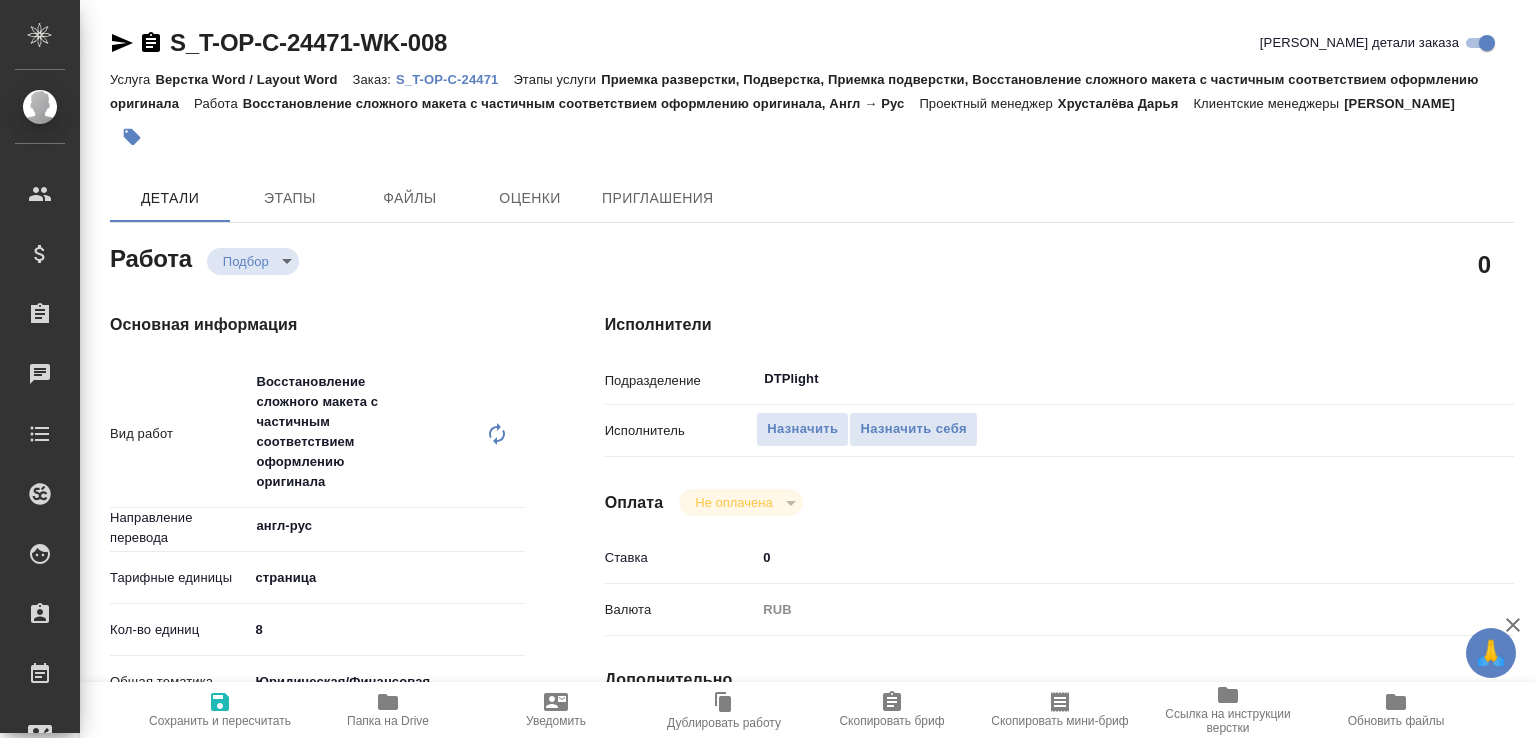click on "S_T-OP-C-24471" at bounding box center (454, 79) 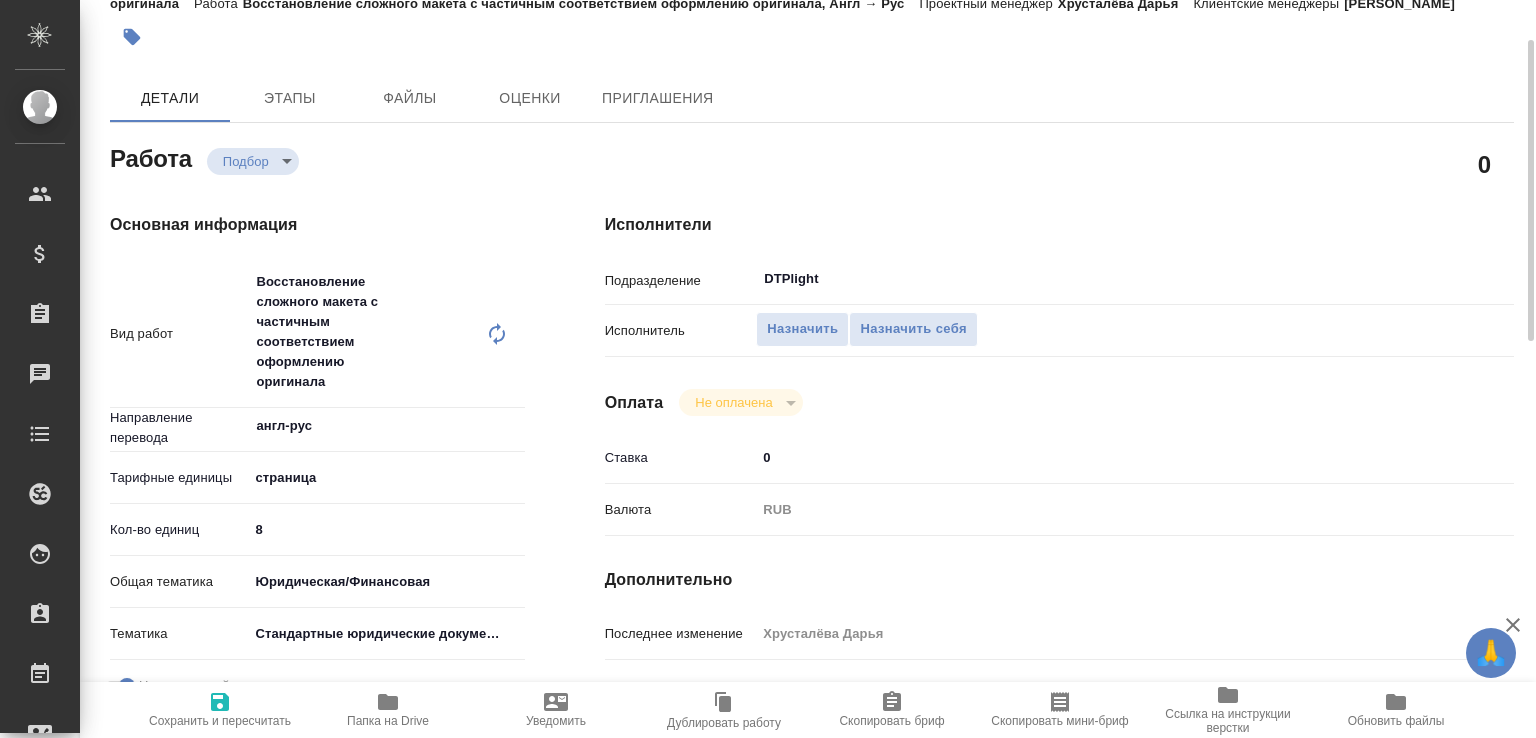 scroll, scrollTop: 414, scrollLeft: 0, axis: vertical 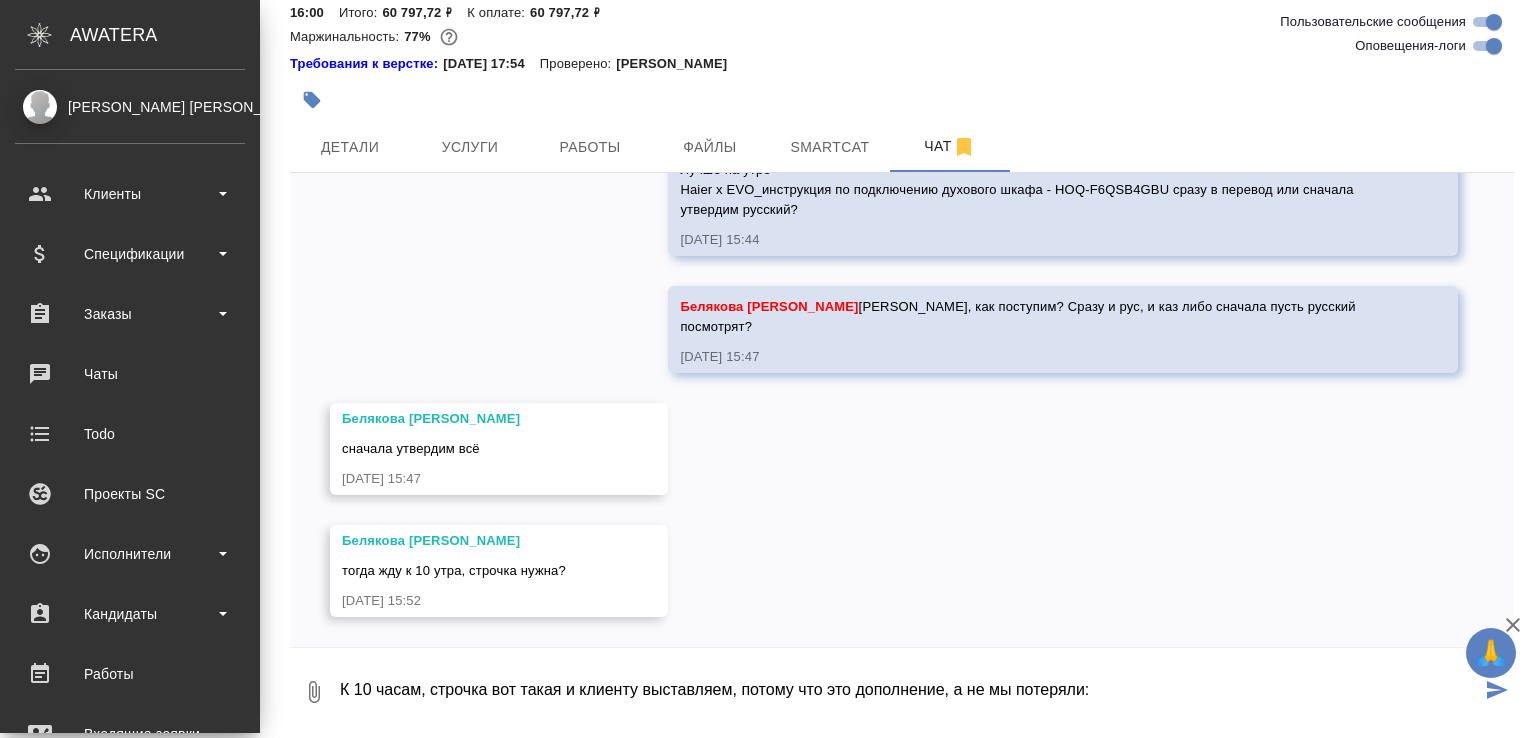 click on "0" at bounding box center (314, 692) 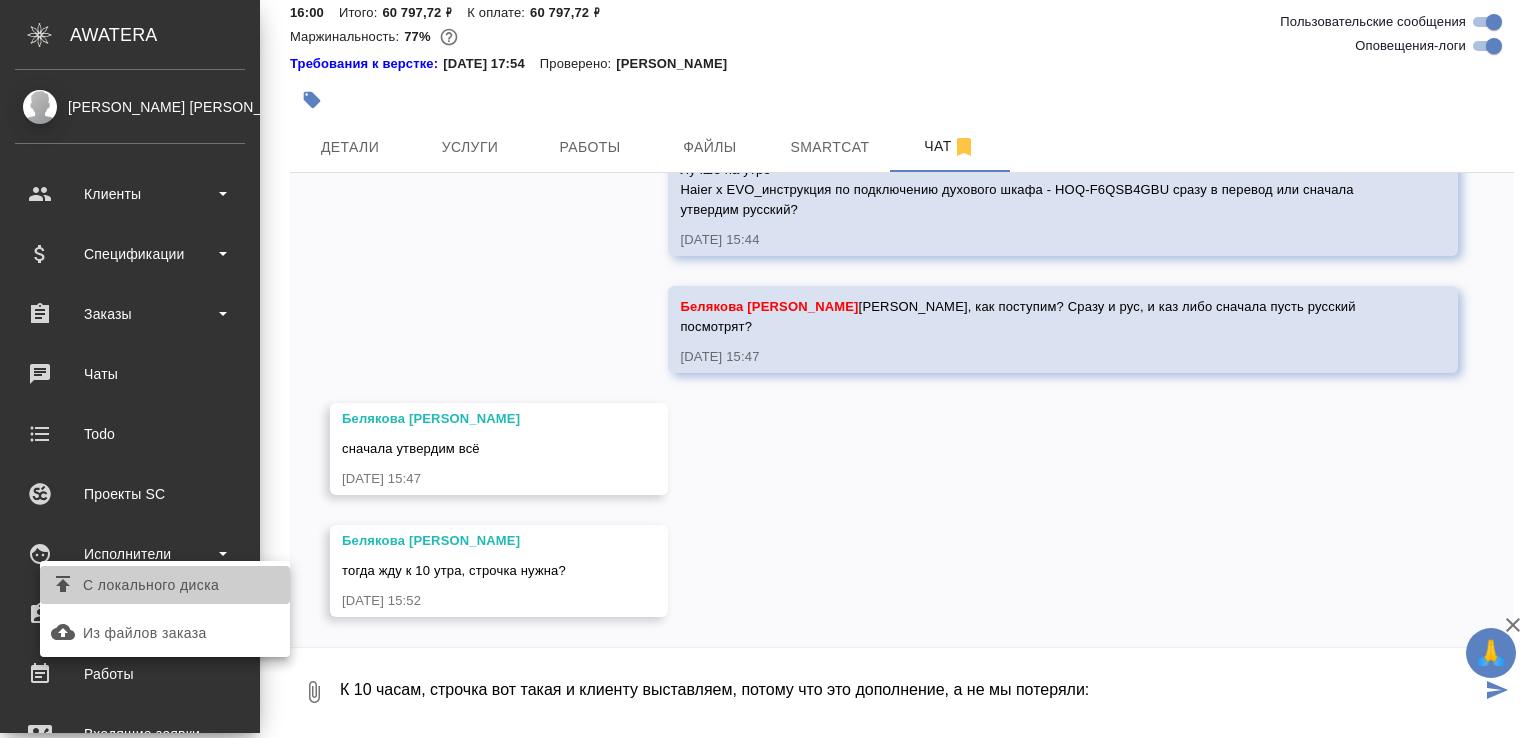 click on "С локального диска" at bounding box center (165, 585) 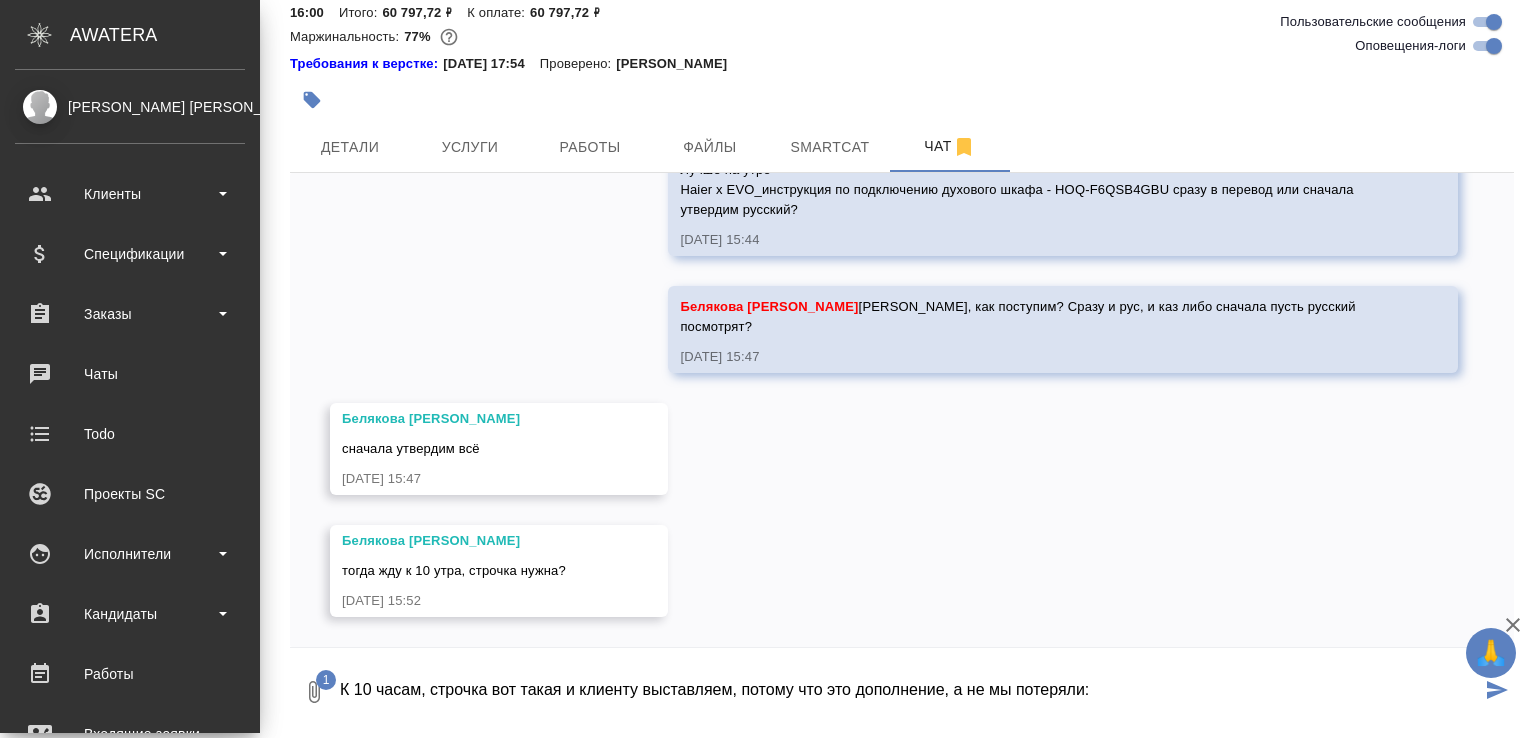 click on "К 10 часам, строчка вот такая и клиенту выставляем, потому что это дополнение, а не мы потеряли:" at bounding box center (909, 692) 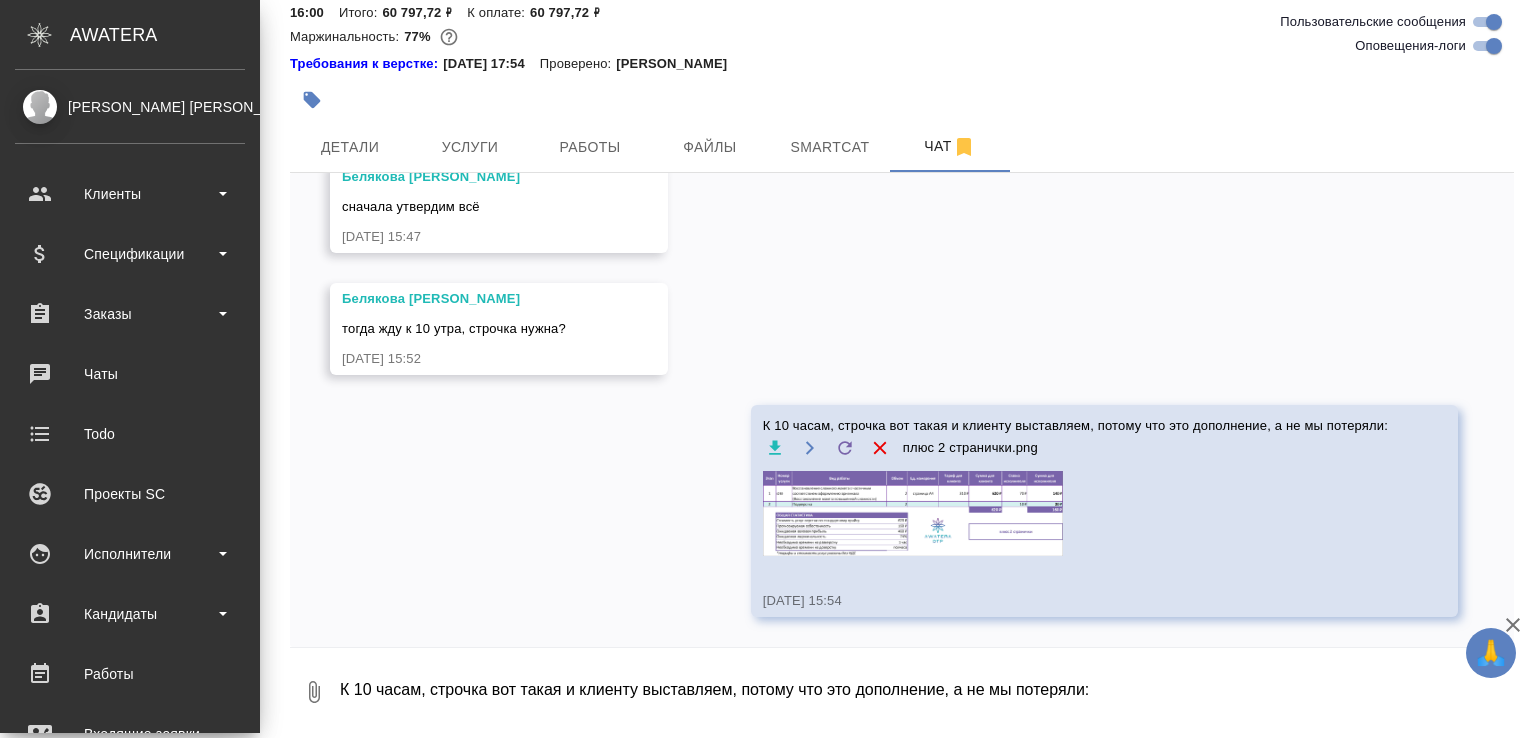scroll, scrollTop: 16202, scrollLeft: 0, axis: vertical 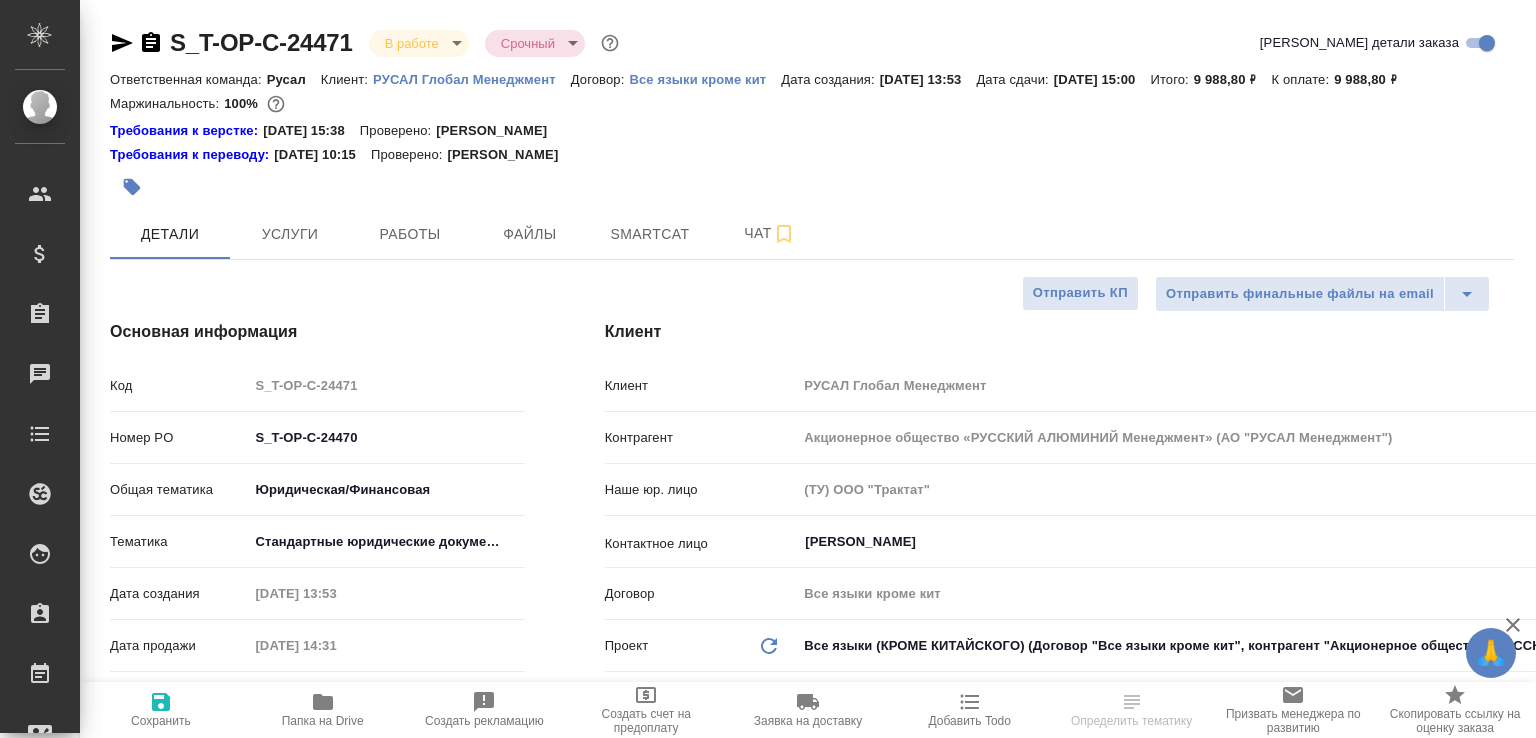 select on "RU" 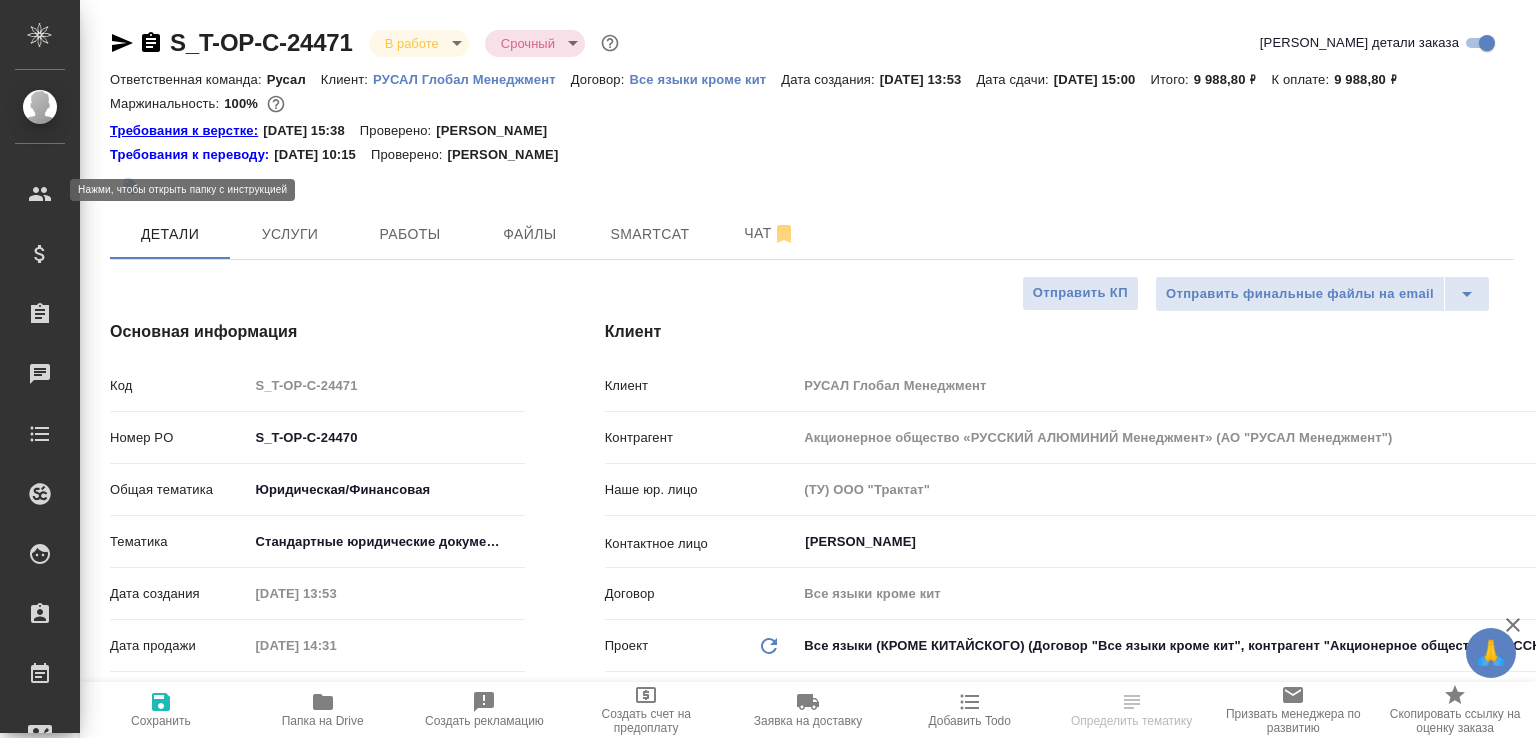 click on "Требования к верстке:" at bounding box center (186, 131) 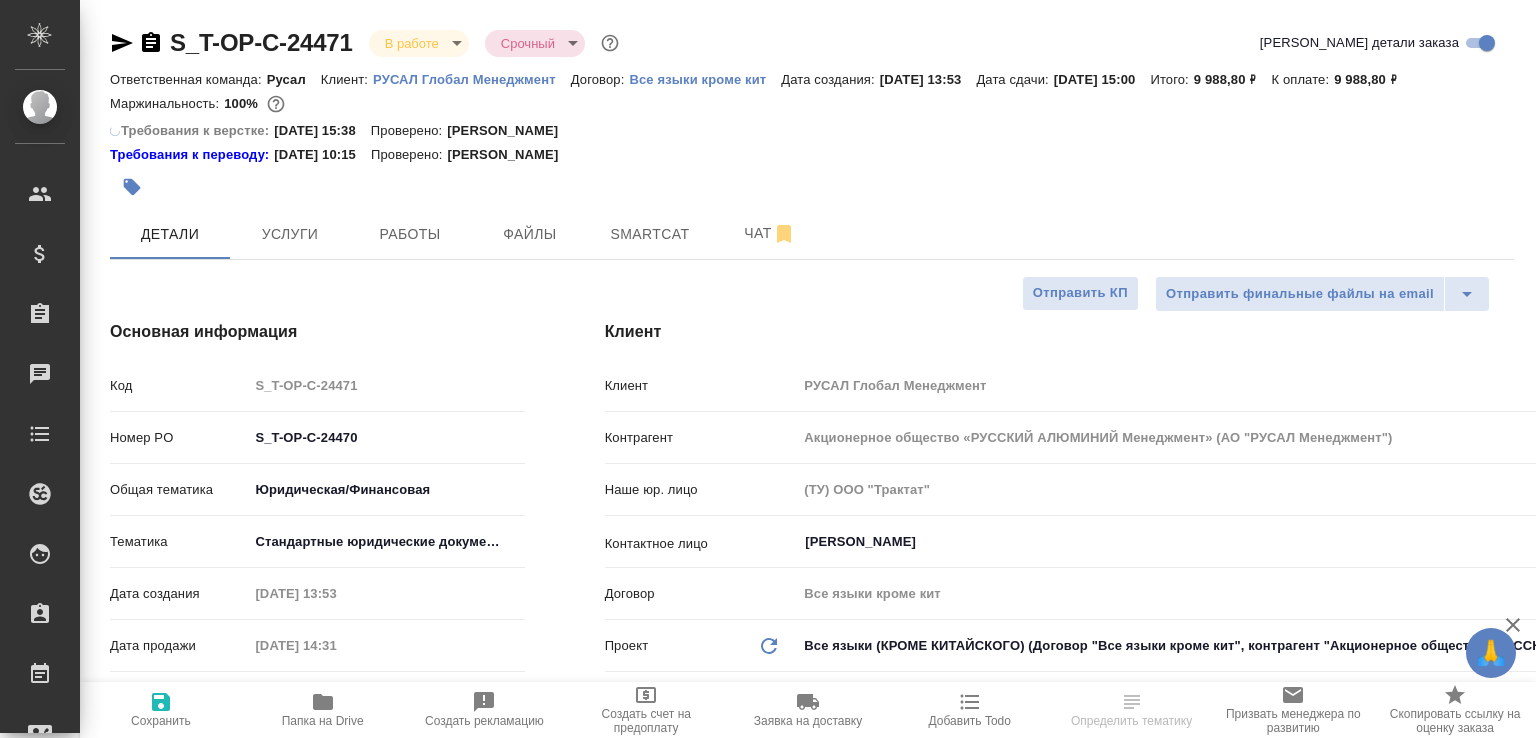 select on "RU" 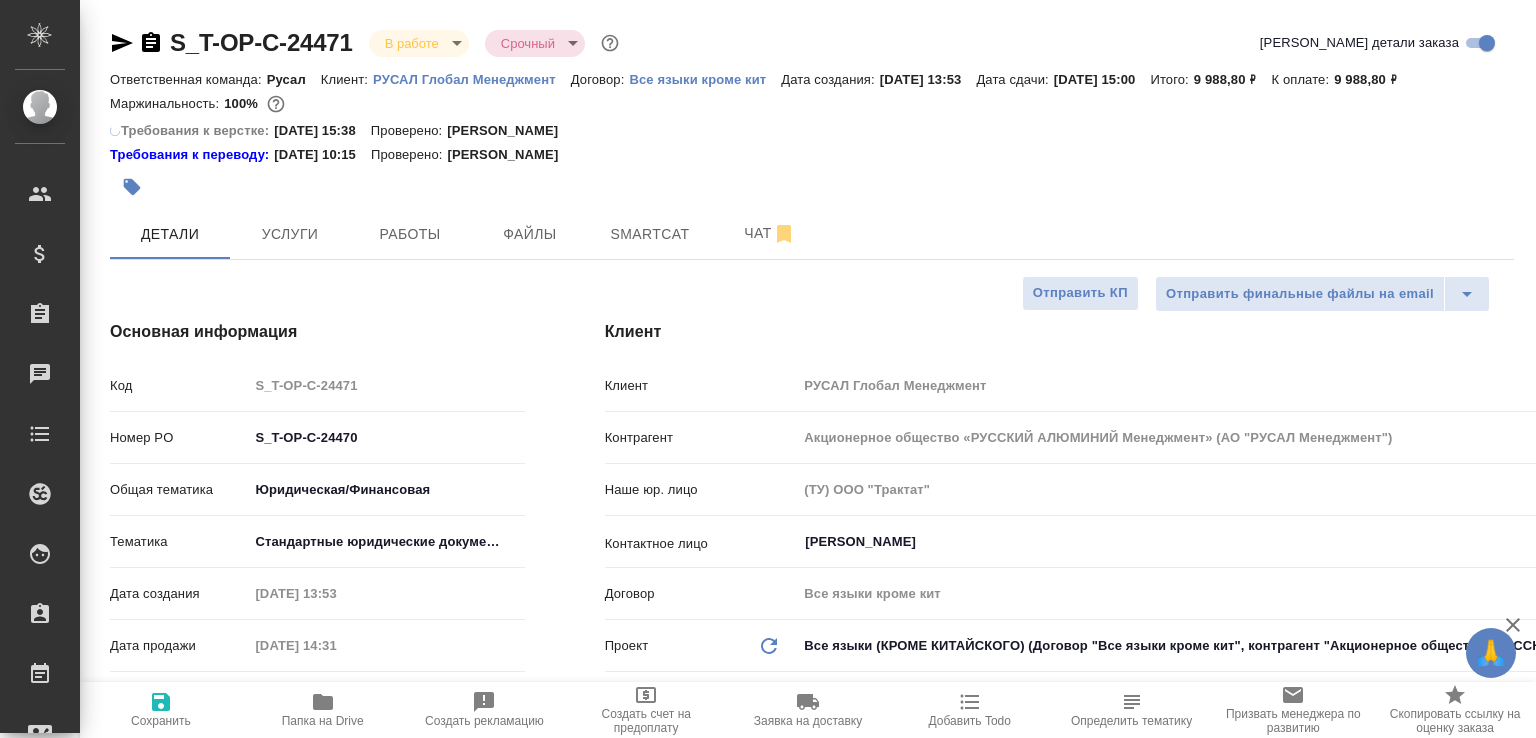 type on "x" 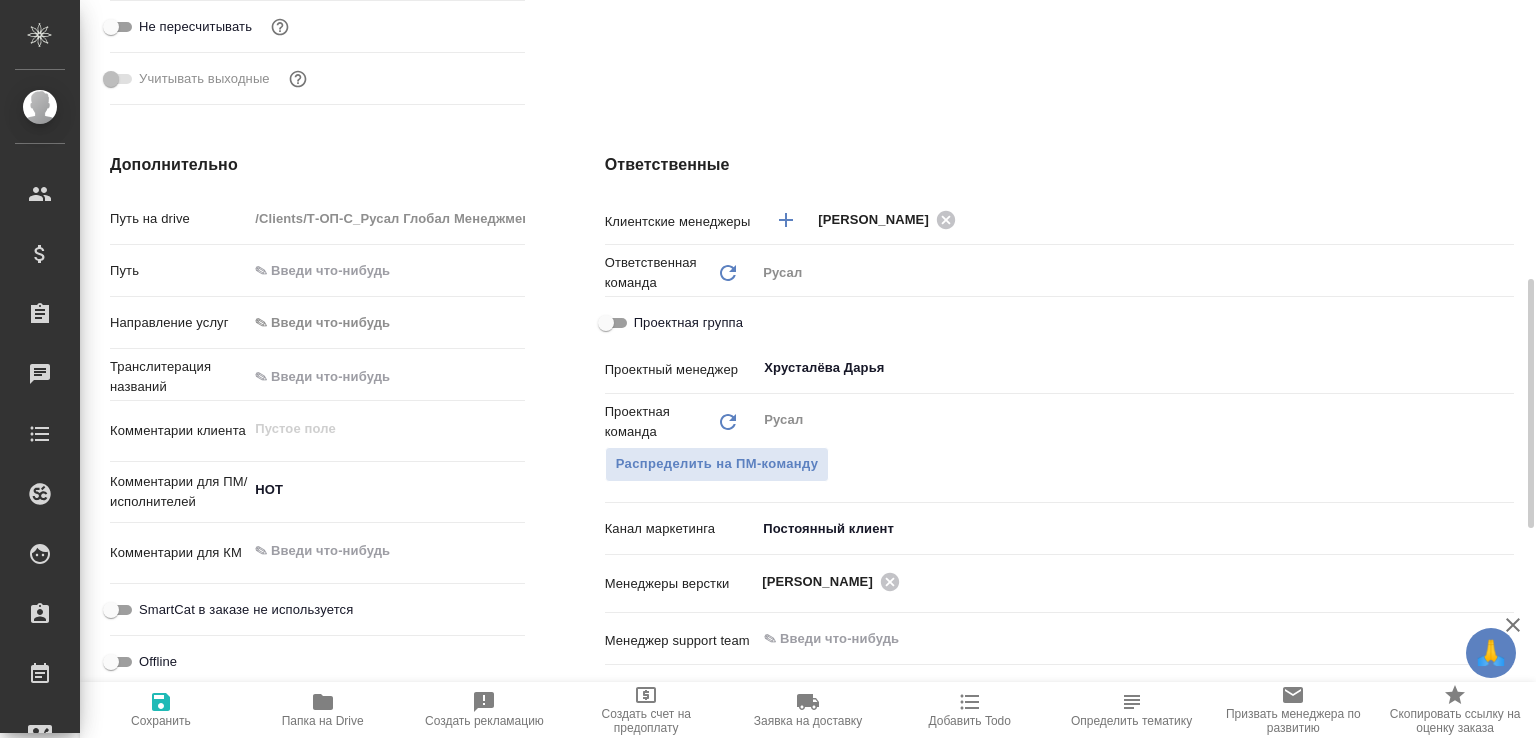 scroll, scrollTop: 1140, scrollLeft: 0, axis: vertical 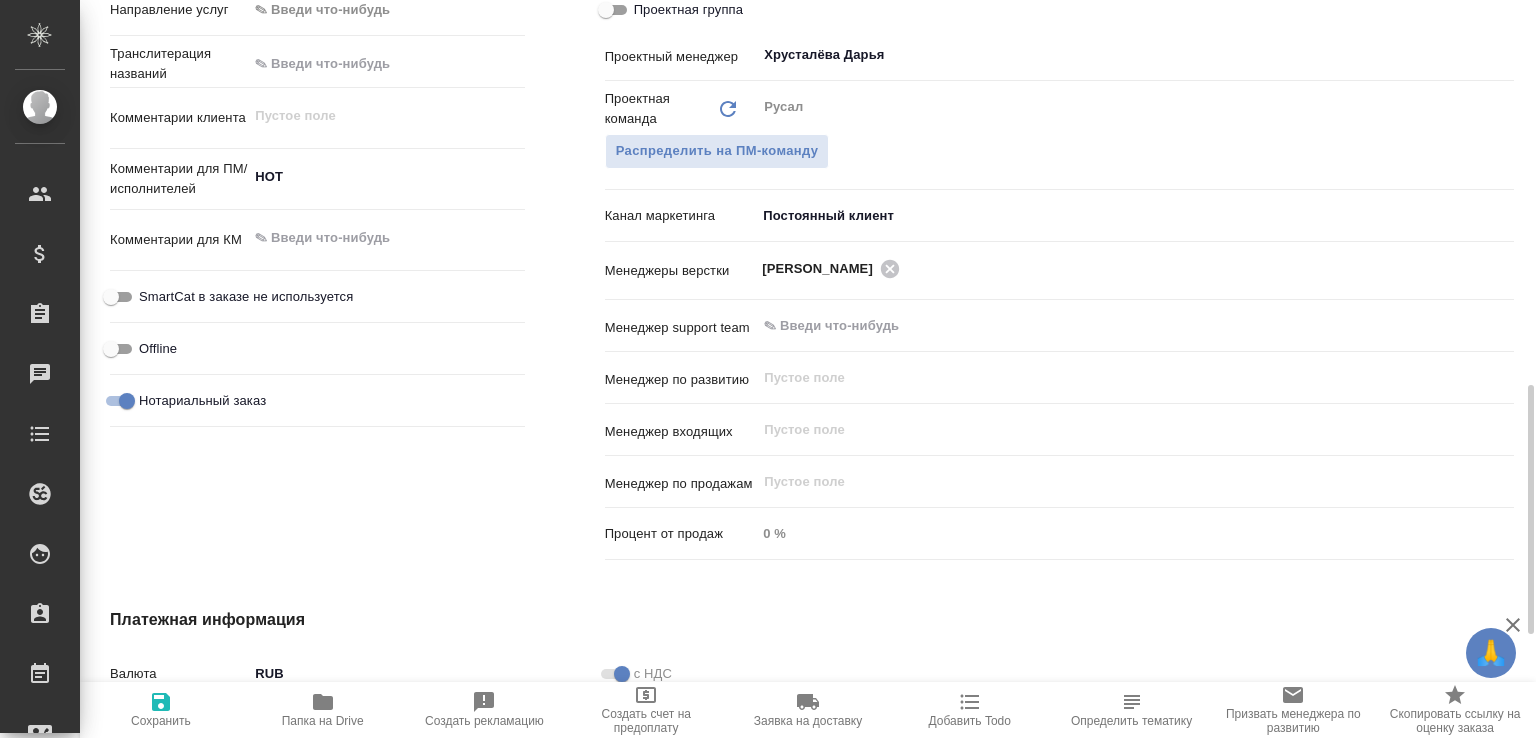 type on "x" 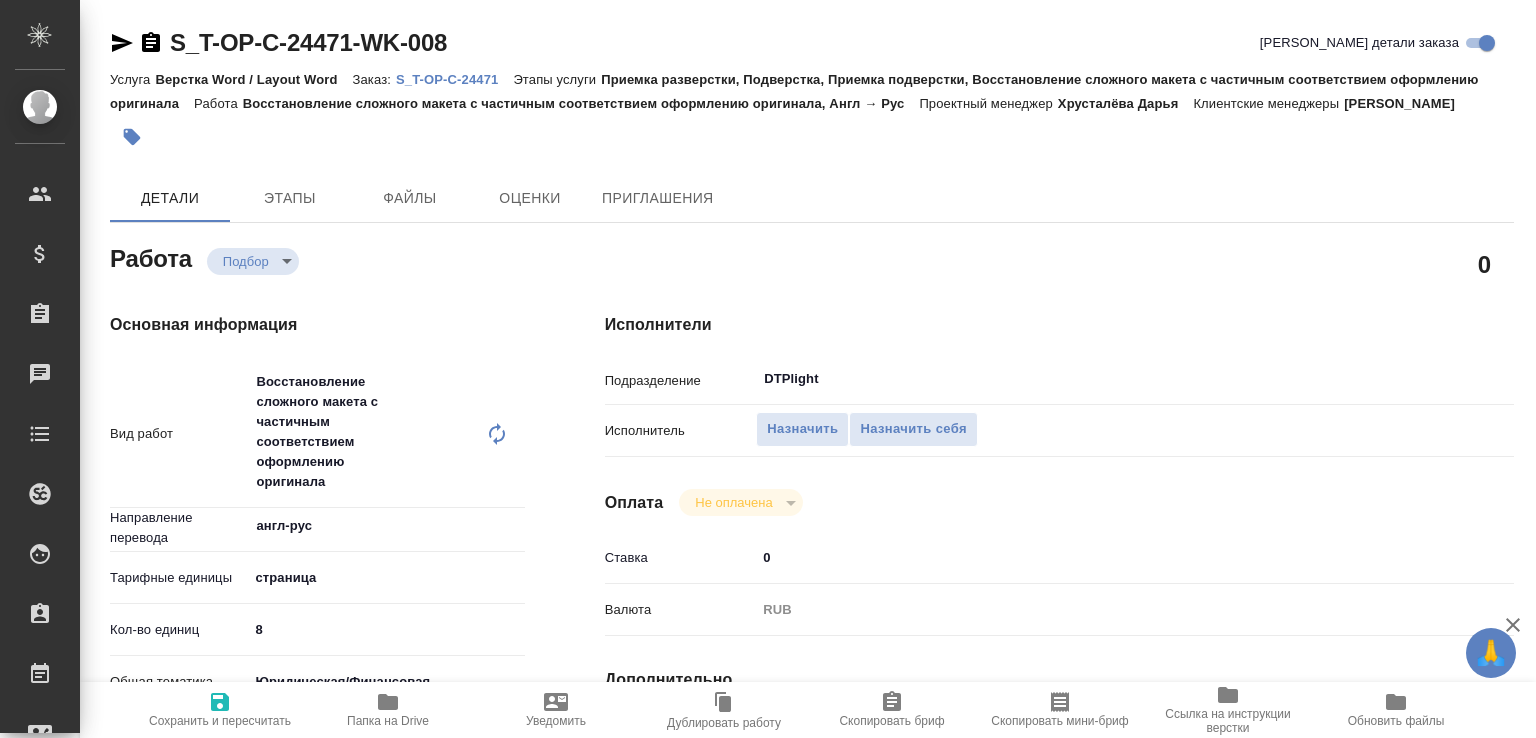 scroll, scrollTop: 0, scrollLeft: 0, axis: both 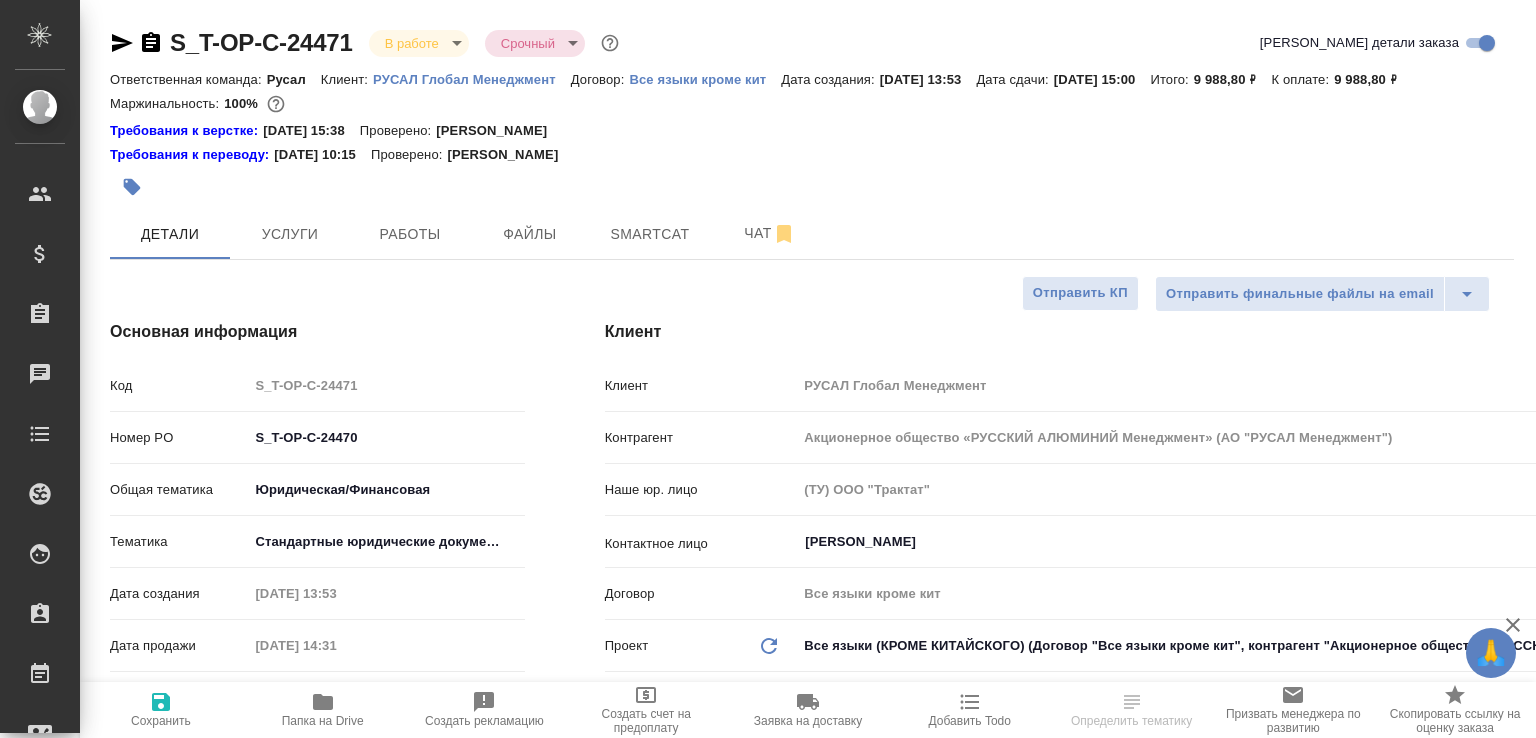 select on "RU" 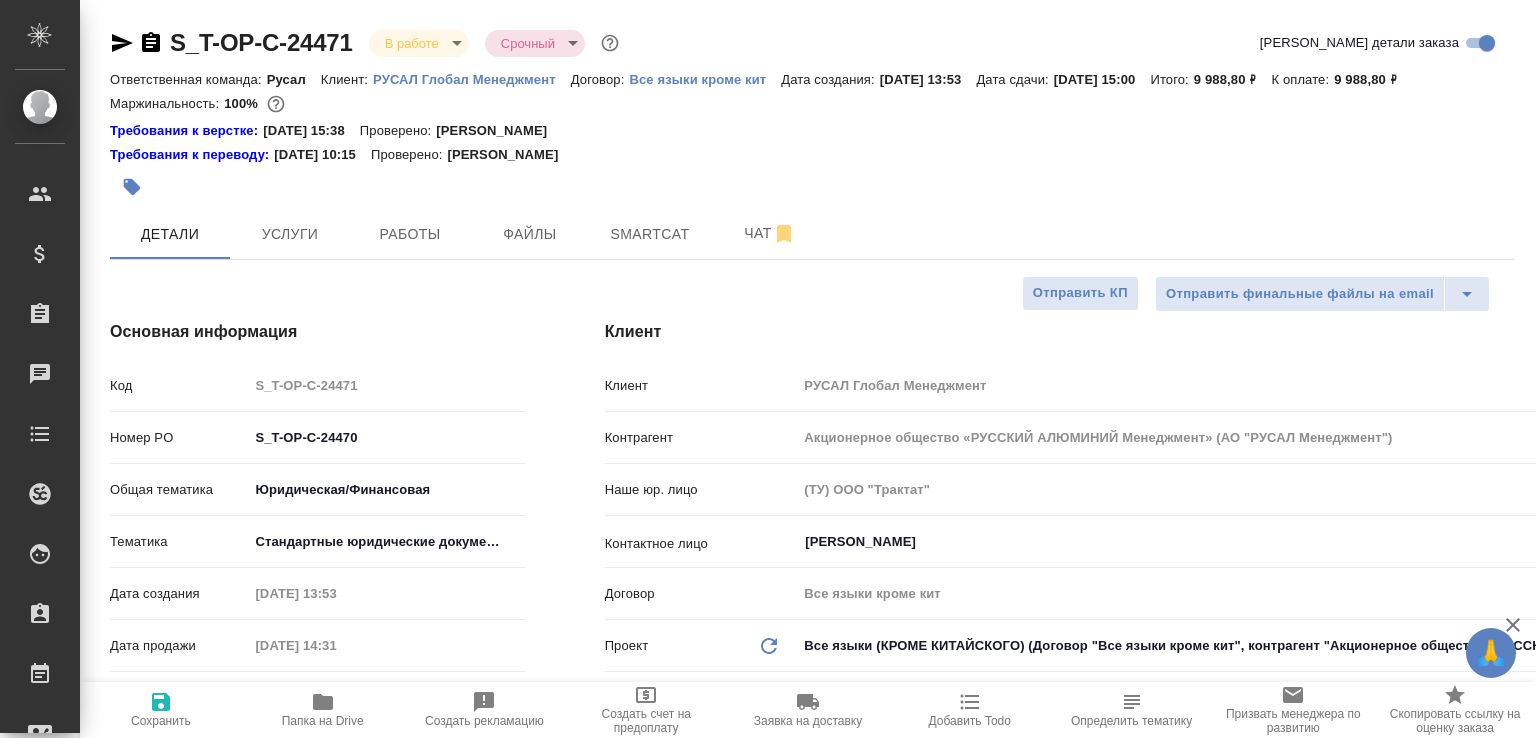 type on "x" 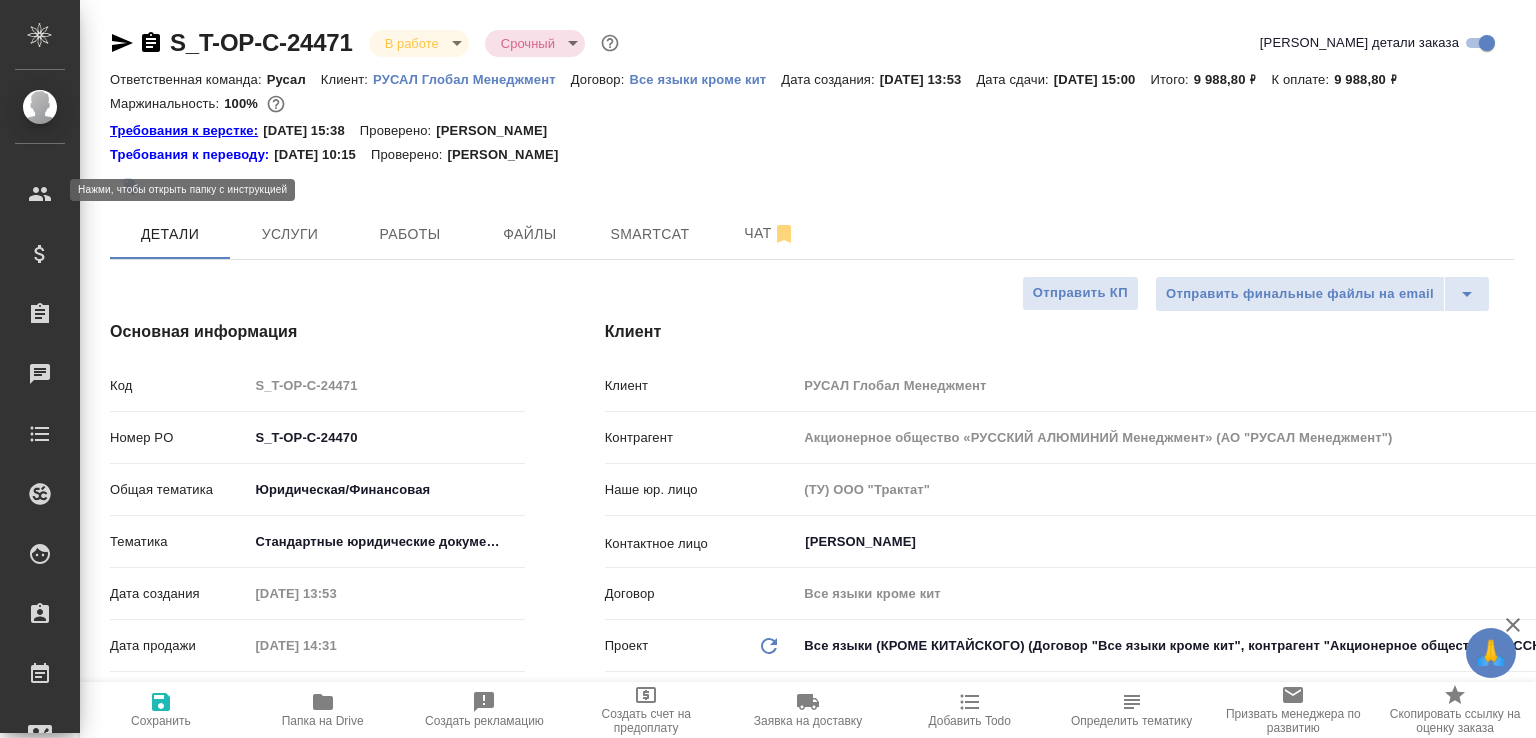 click on "Требования к верстке:" at bounding box center [186, 131] 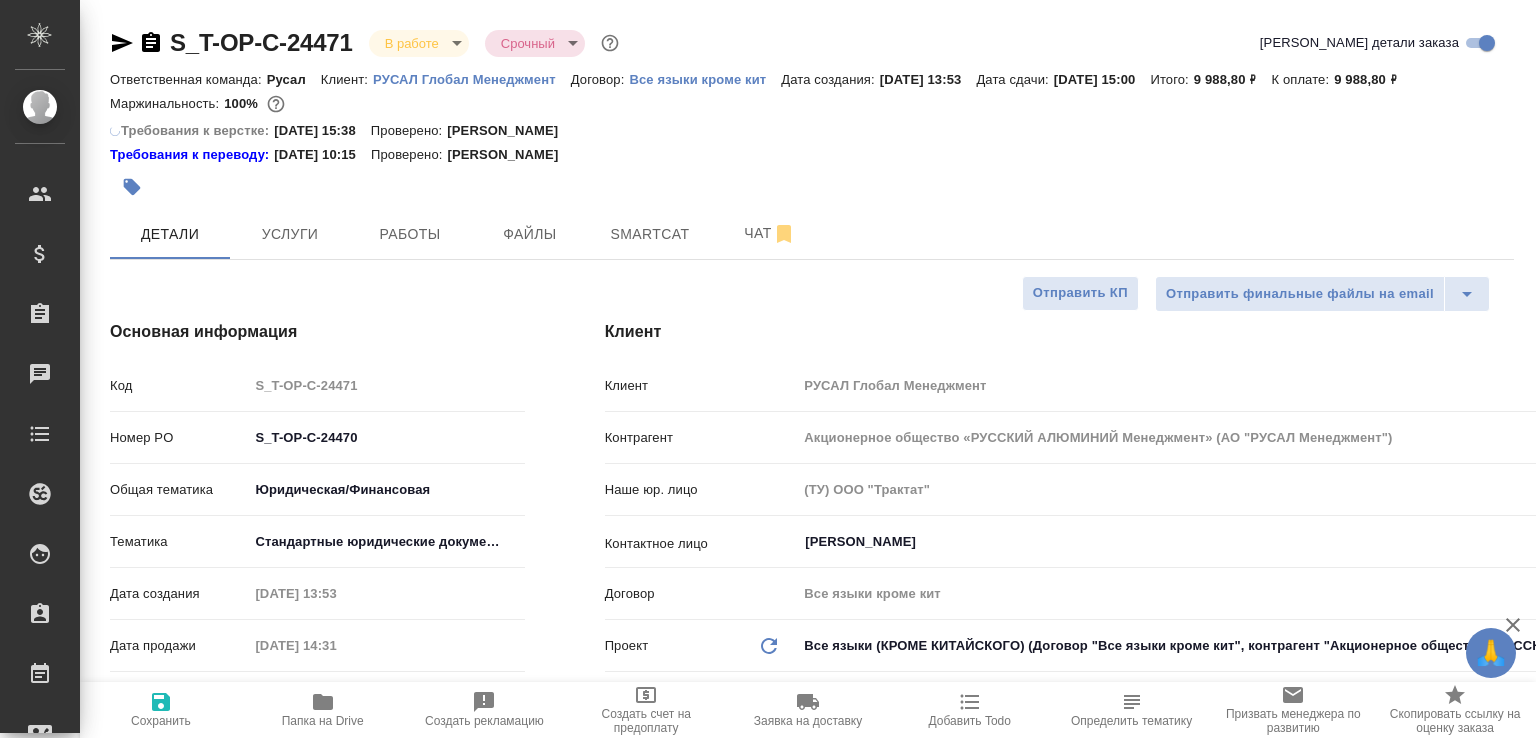 type on "x" 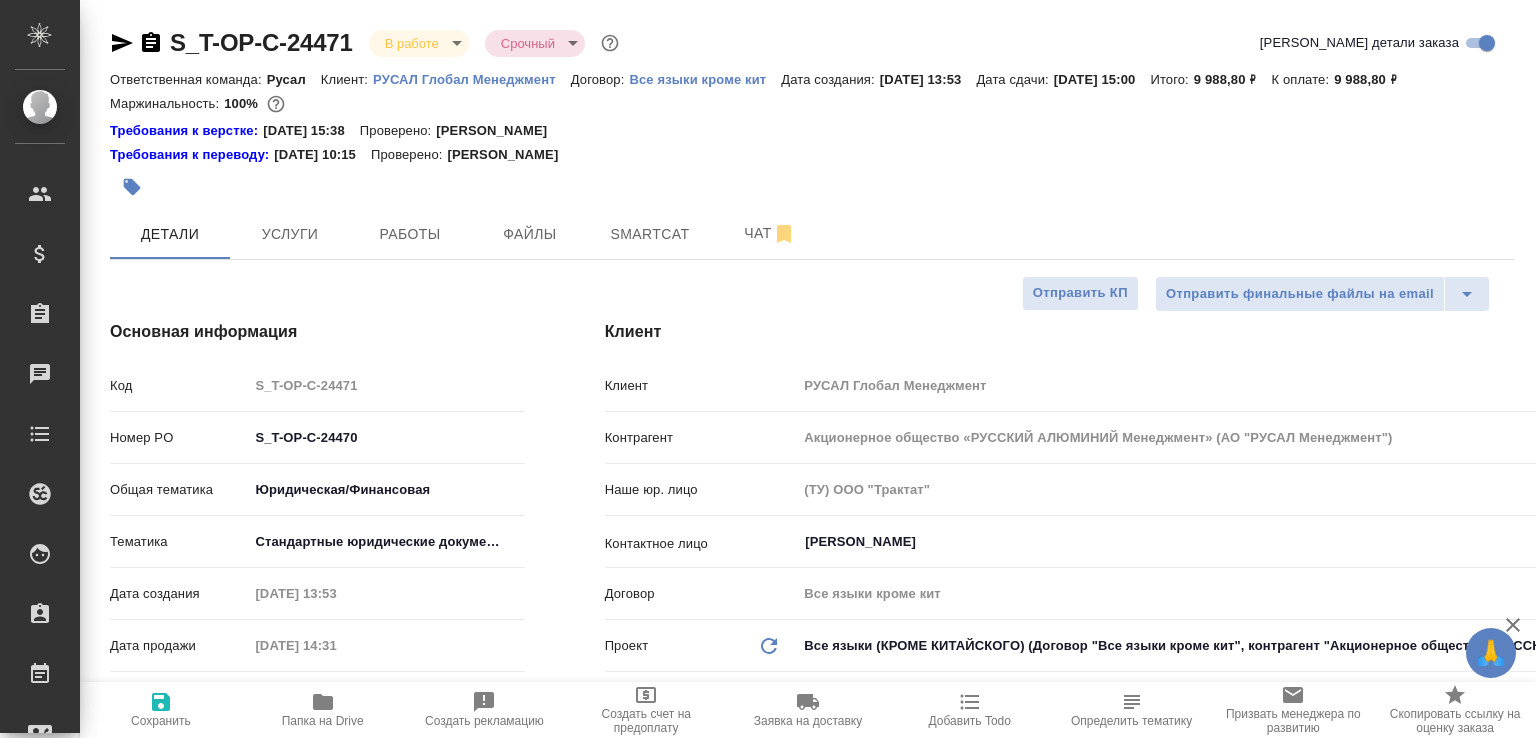 type on "x" 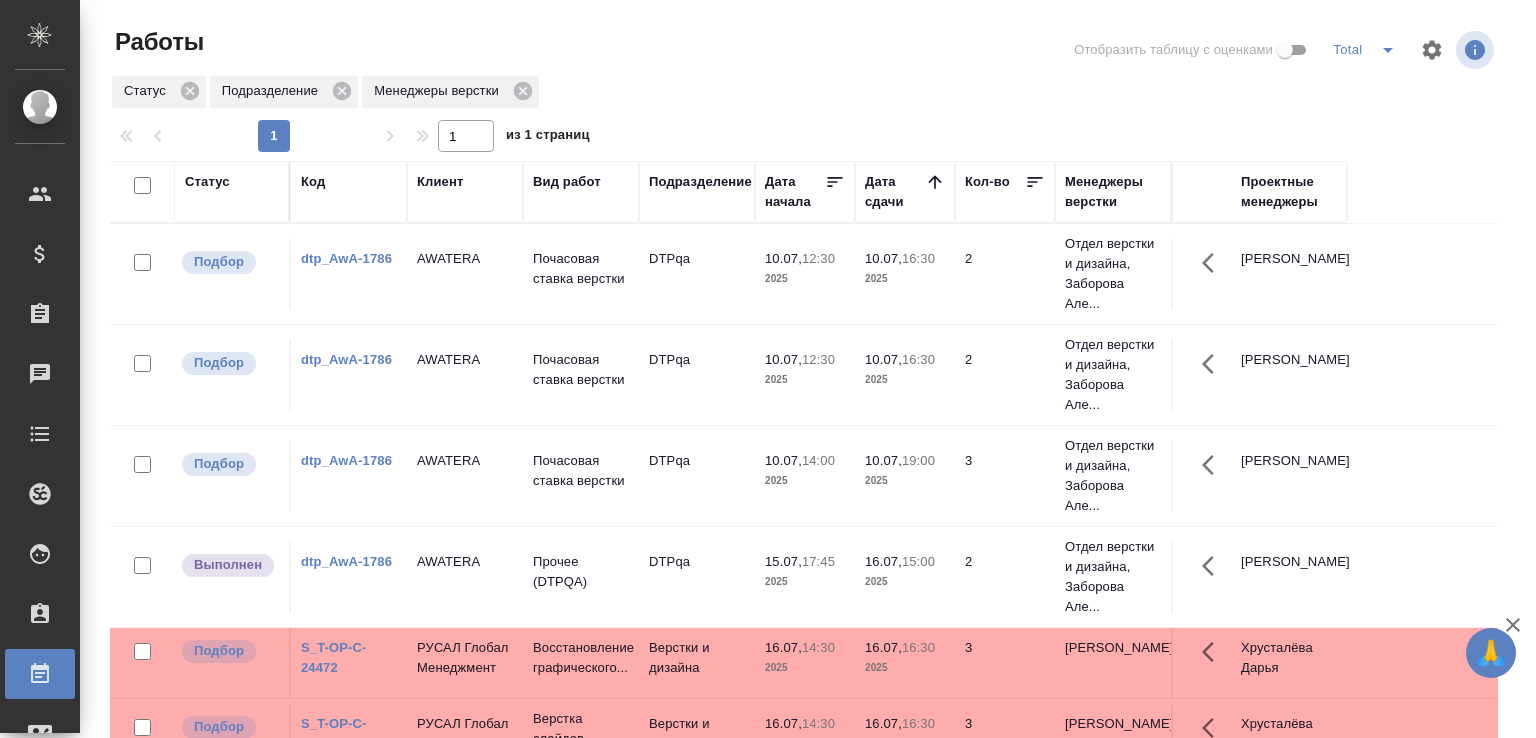 scroll, scrollTop: 0, scrollLeft: 0, axis: both 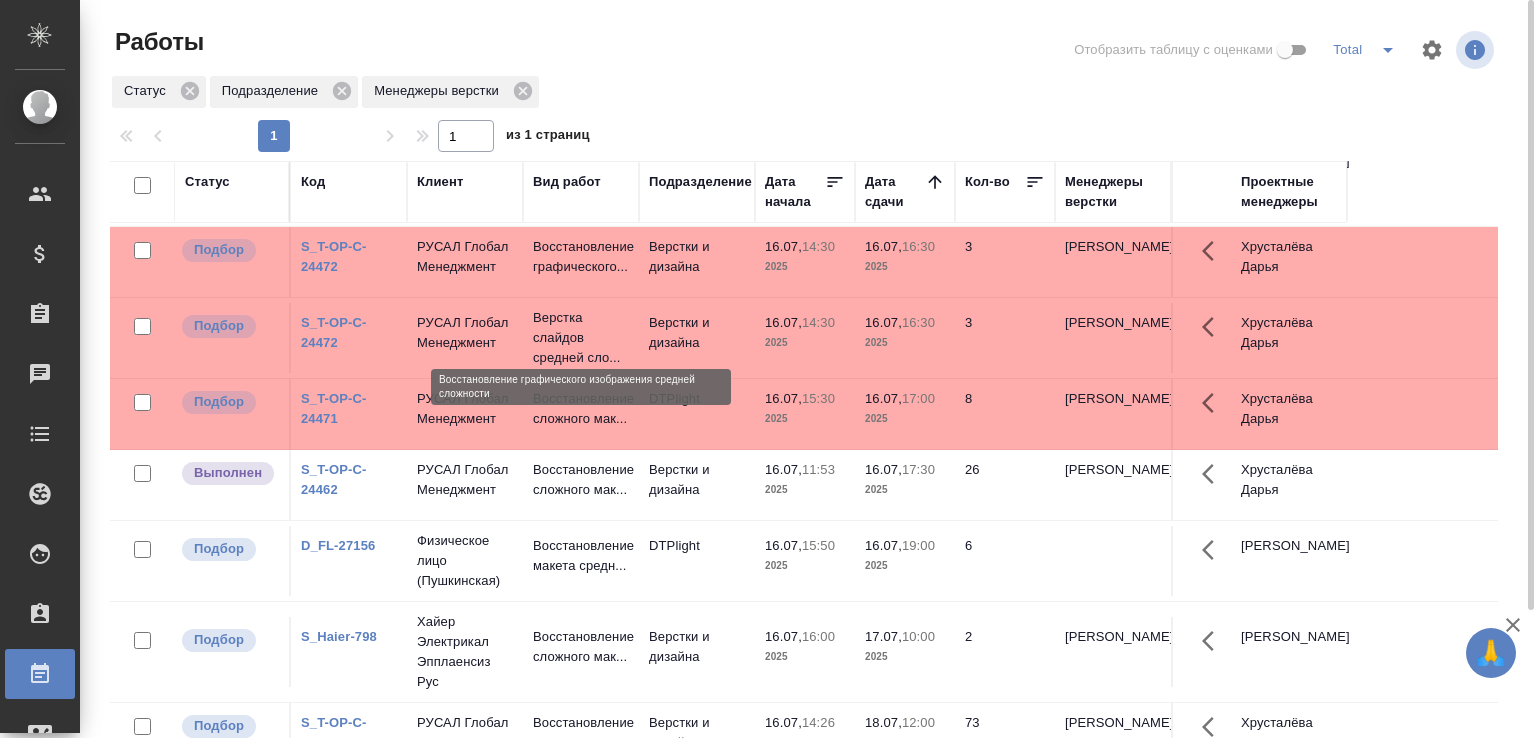 click on "Восстановление графического..." at bounding box center (581, 257) 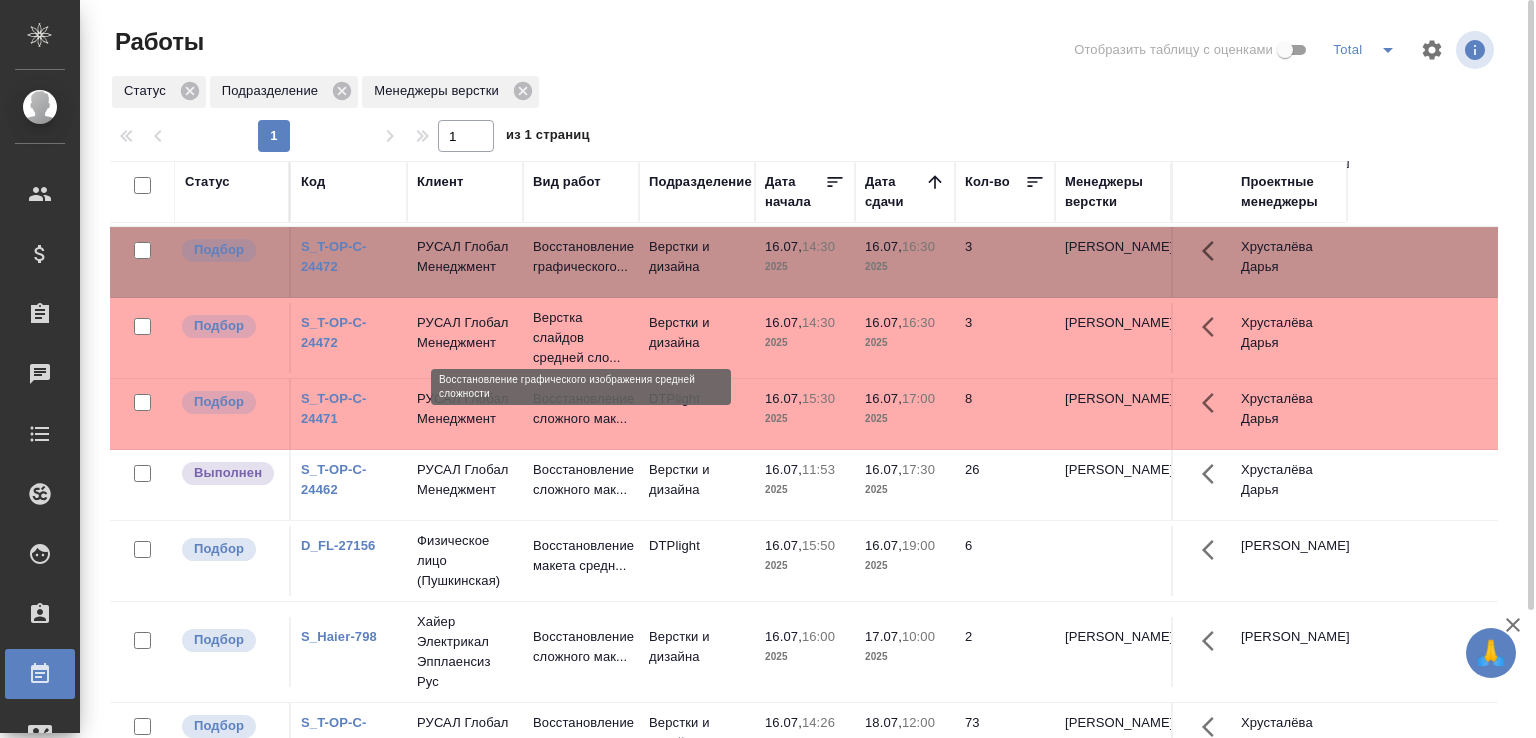 click on "Восстановление графического..." at bounding box center (581, 257) 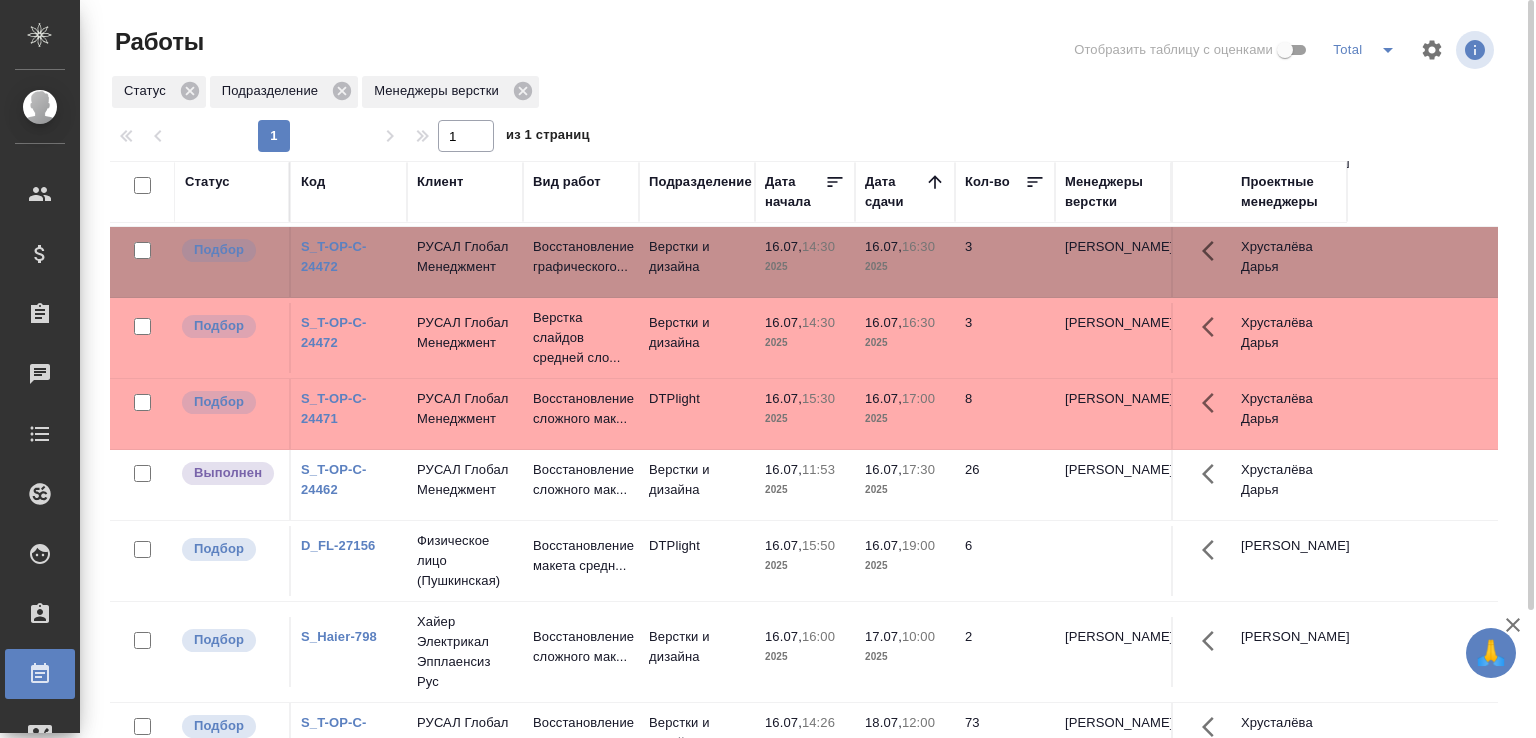 click on "РУСАЛ Глобал Менеджмент" at bounding box center (465, -218) 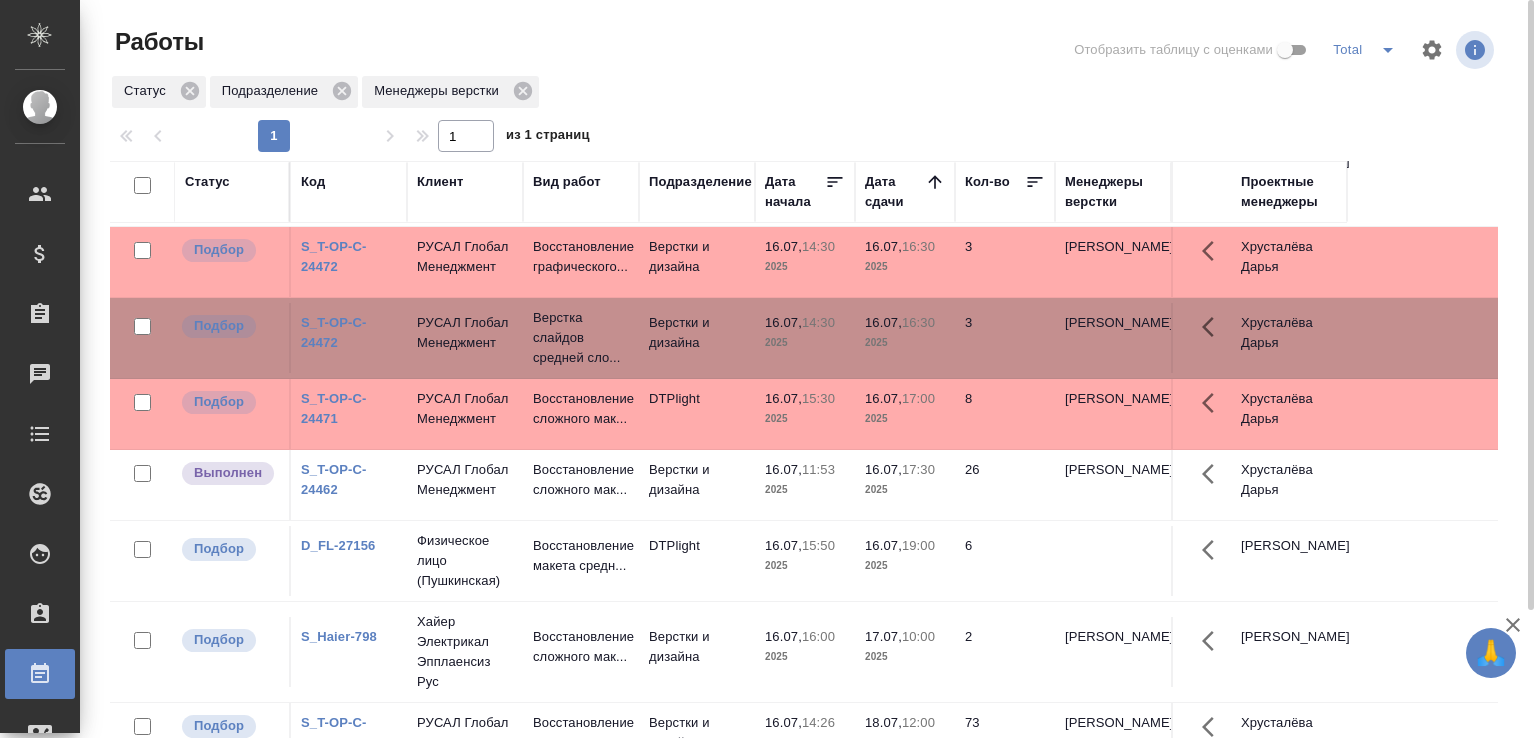 click on "РУСАЛ Глобал Менеджмент" at bounding box center [465, -218] 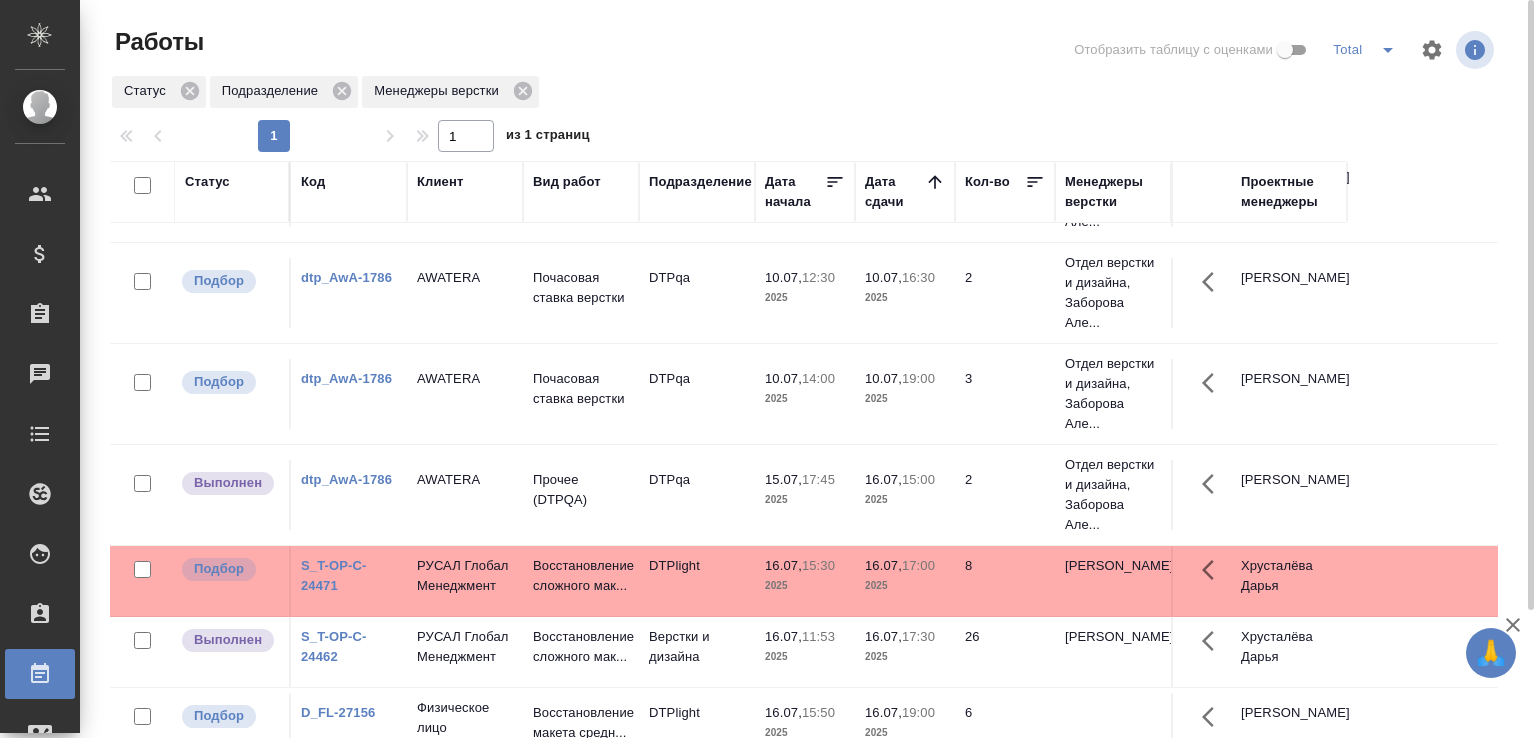 scroll, scrollTop: 0, scrollLeft: 0, axis: both 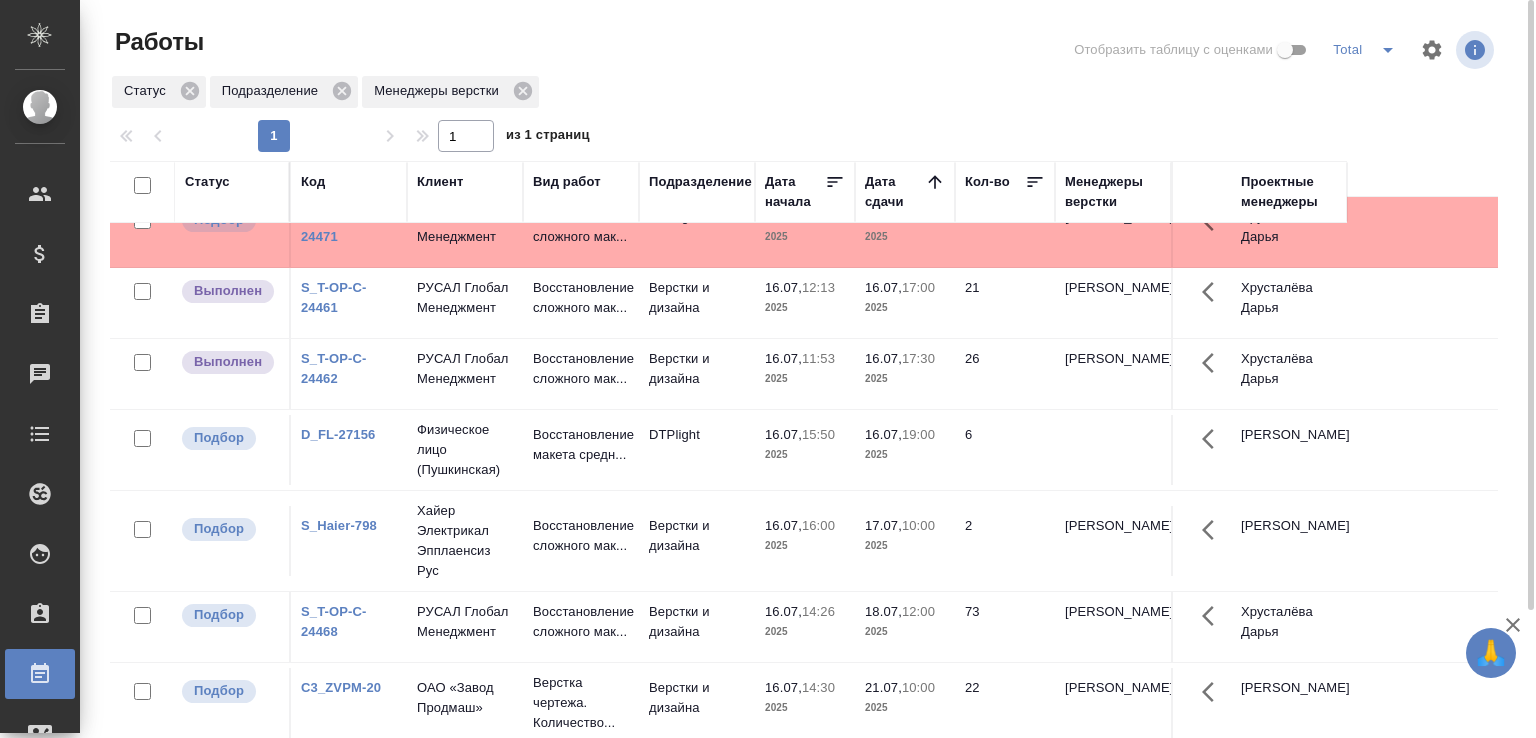 click on "S_T-OP-C-24471" at bounding box center [334, 226] 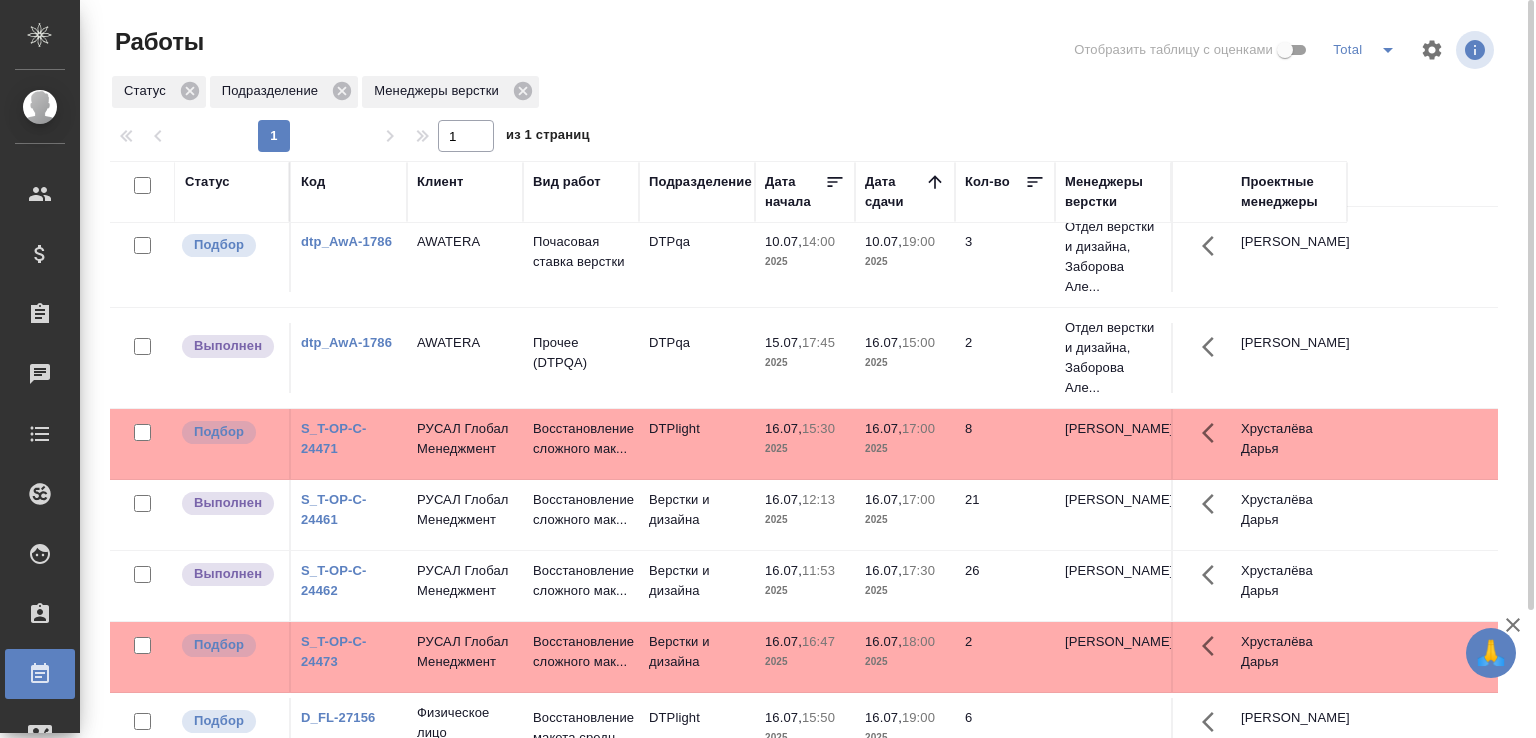 scroll, scrollTop: 0, scrollLeft: 0, axis: both 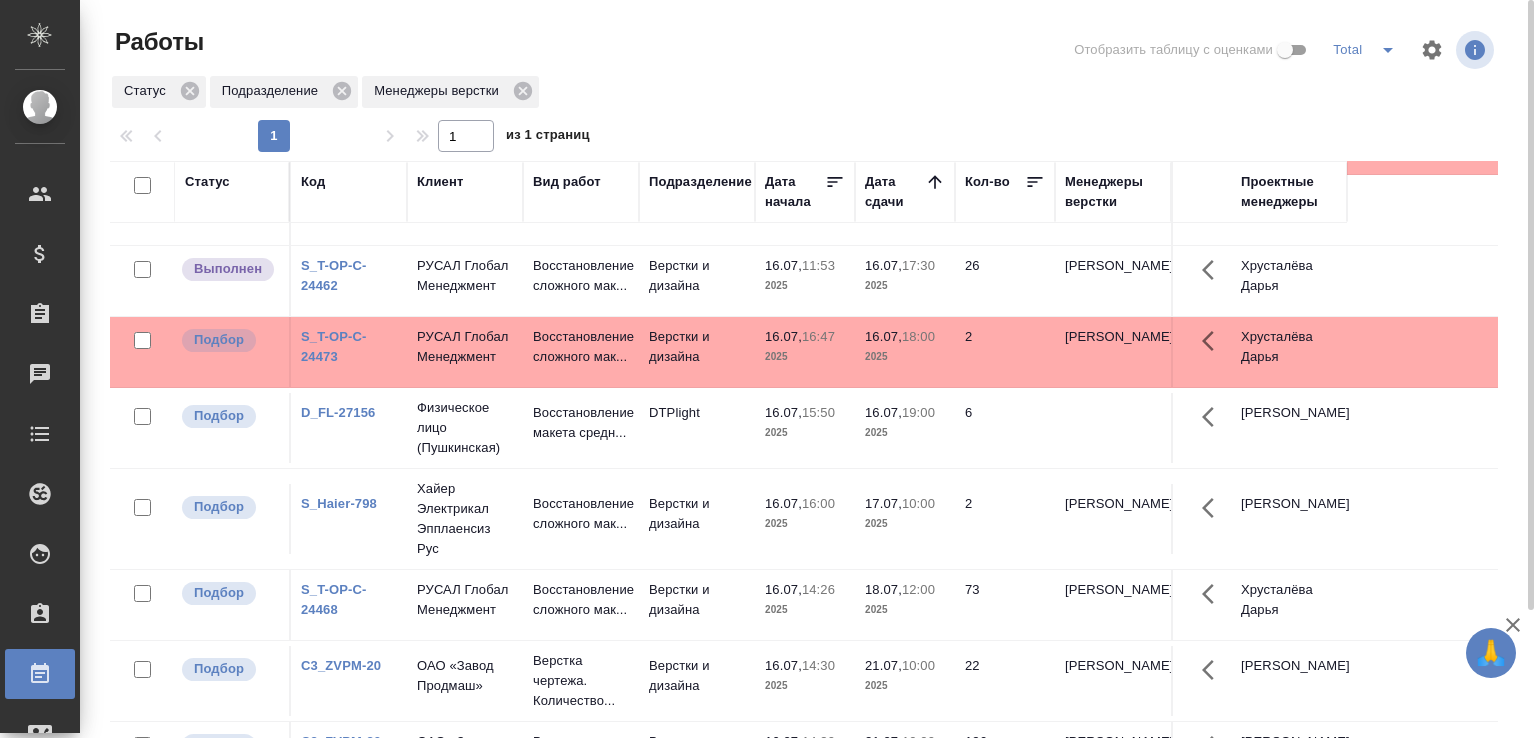 click on "РУСАЛ Глобал Менеджмент" at bounding box center (465, -250) 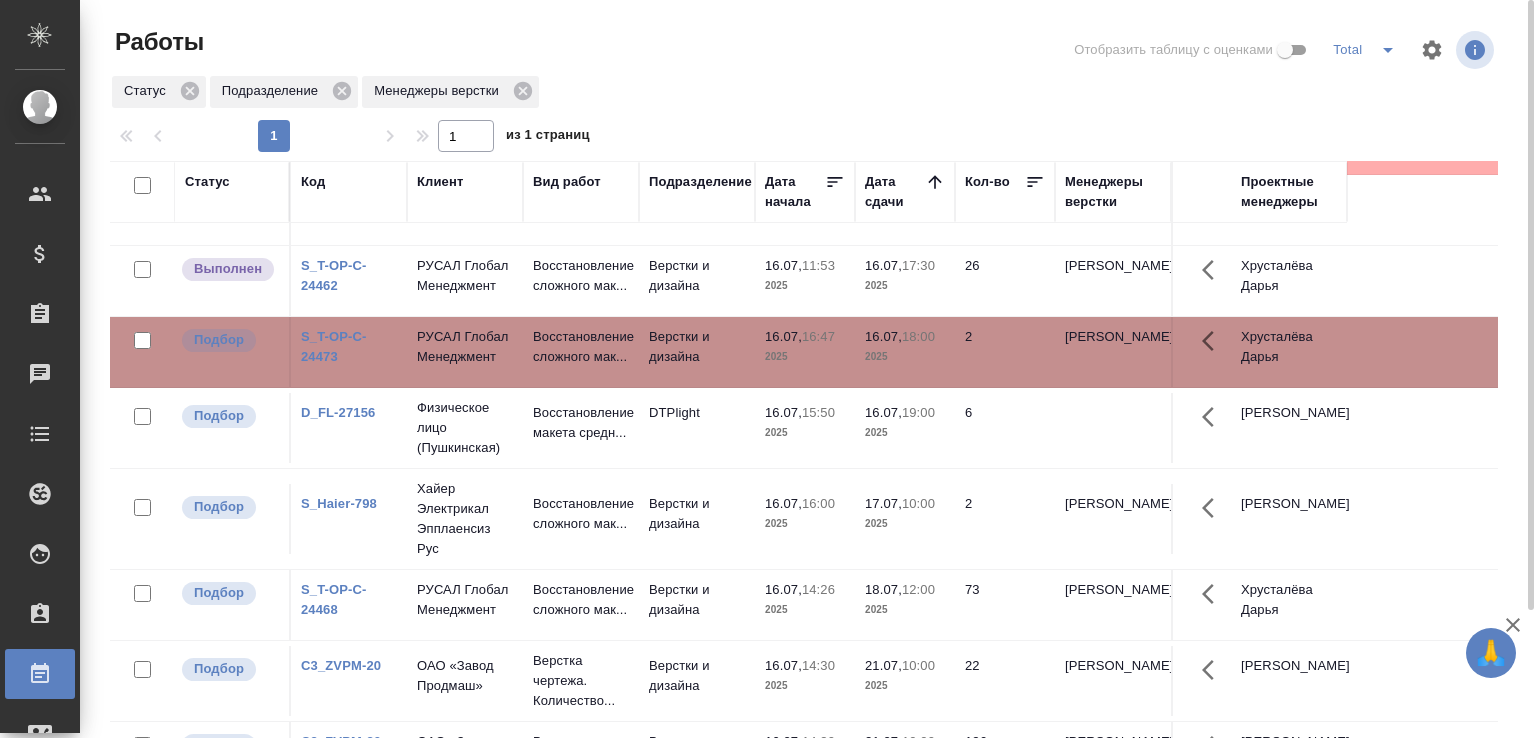 click on "РУСАЛ Глобал Менеджмент" at bounding box center [465, -250] 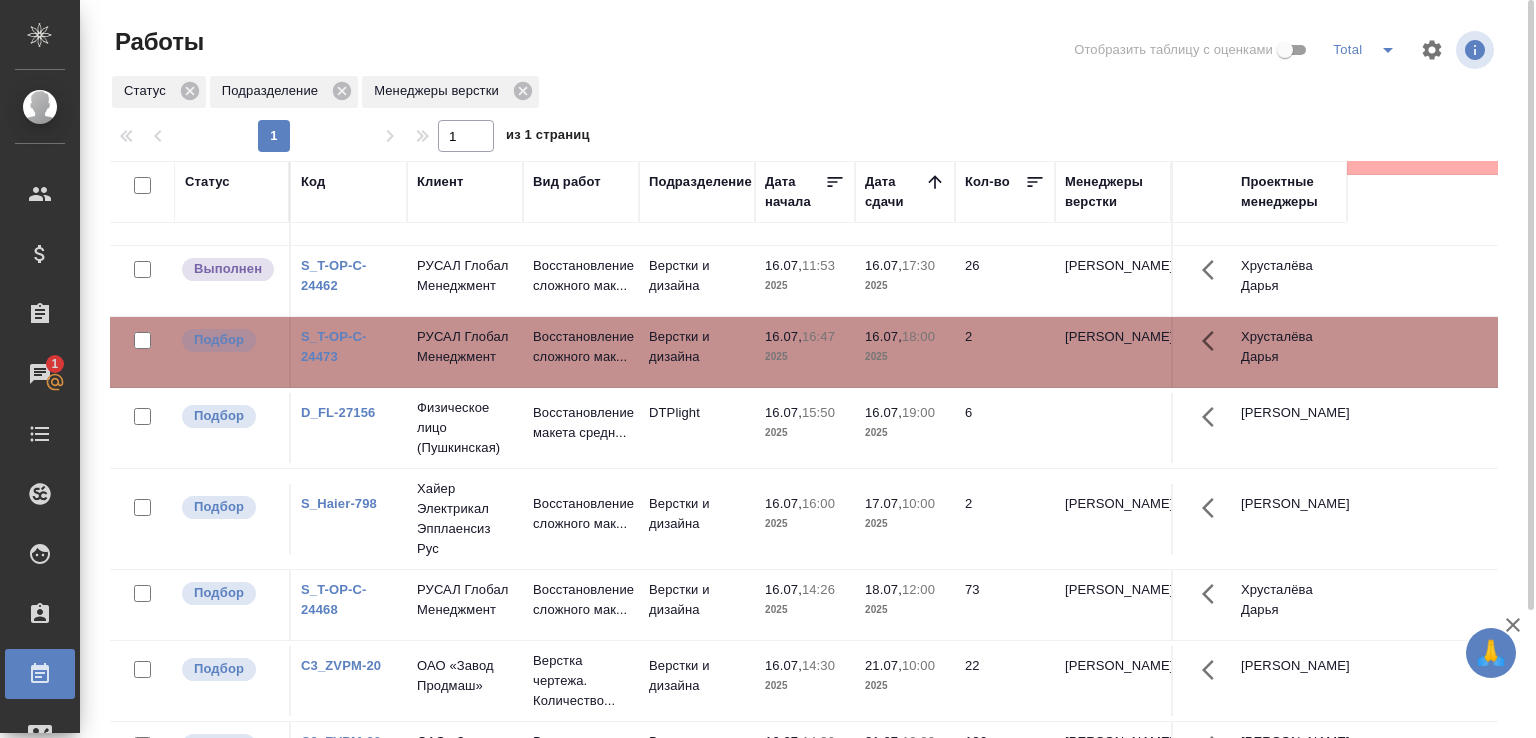 click on "Статус Подразделение Менеджеры верстки" at bounding box center [804, 92] 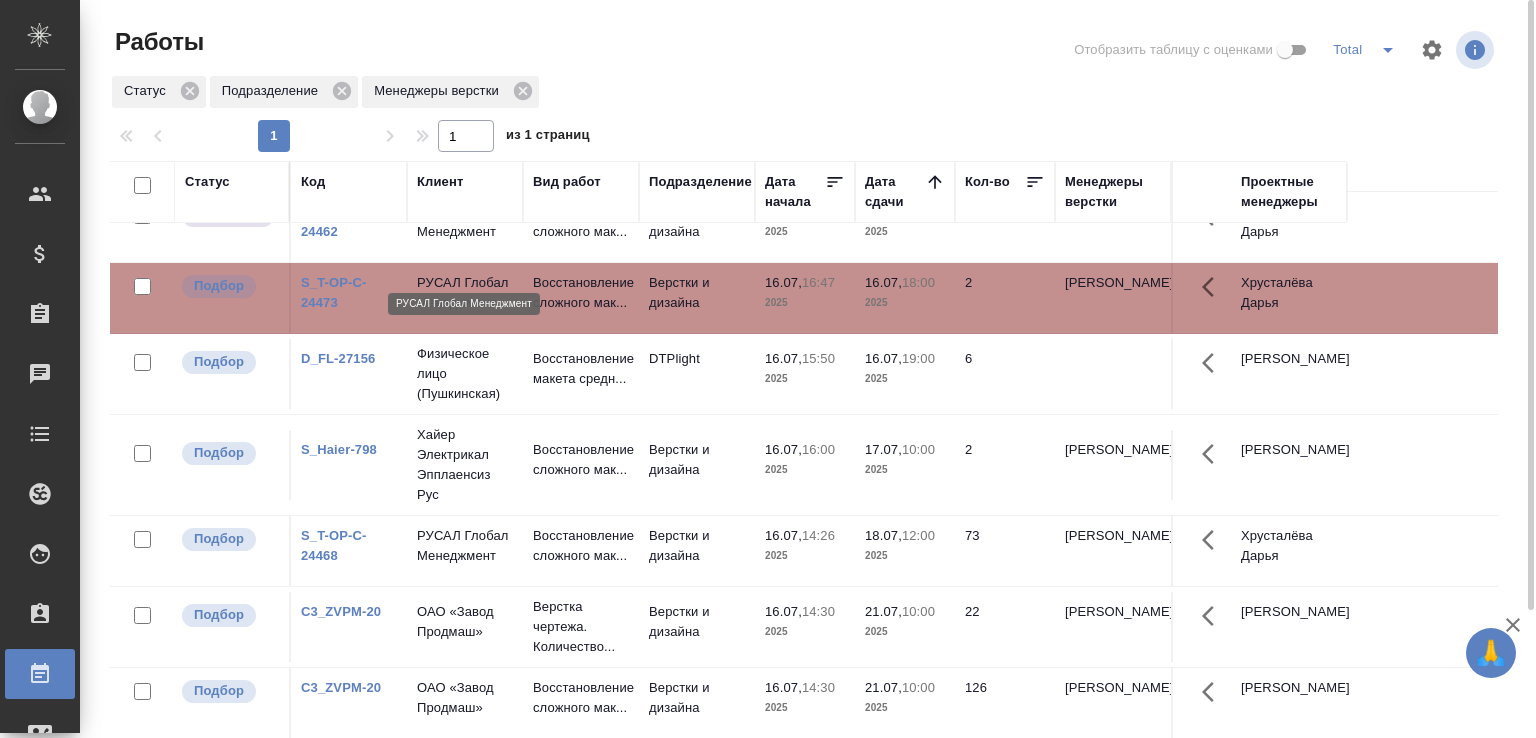 scroll, scrollTop: 724, scrollLeft: 0, axis: vertical 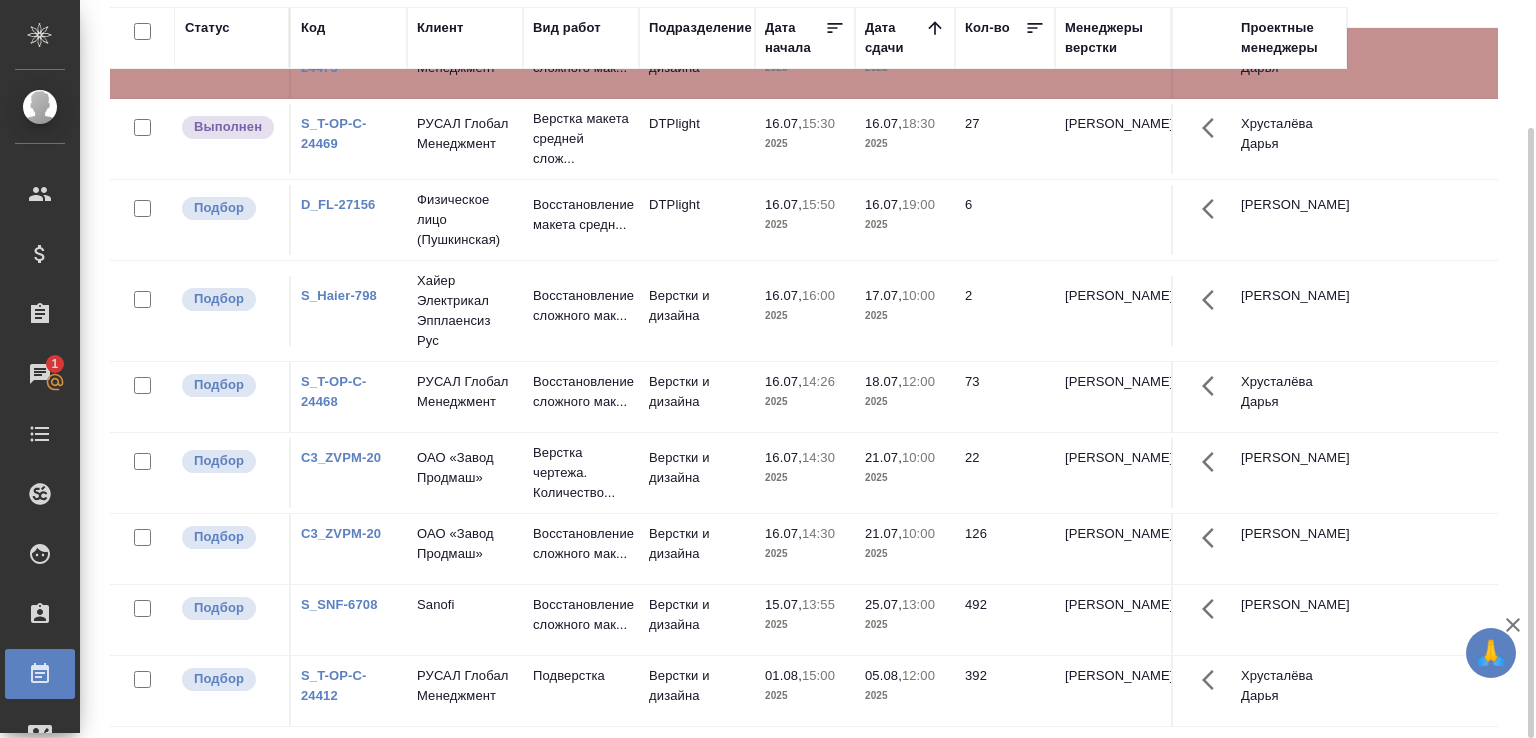 click on "Статус Код Клиент Вид работ Подразделение Дата начала Дата сдачи Кол-во Менеджеры верстки   Проектные менеджеры Подбор dtp_AwA-1786 AWATERA Почасовая ставка верстки DTPqa 10.07,  12:30 2025 10.07,  16:30 2025 2 Отдел верстки и дизайна, Заборова Але... Гостев Юрий Подбор dtp_AwA-1786 AWATERA Почасовая ставка верстки DTPqa 10.07,  12:30 2025 10.07,  16:30 2025 2 Отдел верстки и дизайна, Заборова Але... Гостев Юрий Подбор dtp_AwA-1786 AWATERA Почасовая ставка верстки DTPqa 10.07,  14:00 2025 10.07,  19:00 2025 3 Отдел верстки и дизайна, Заборова Але... Гостев Юрий Выполнен dtp_AwA-1786 AWATERA Прочее (DTPQA) DTPqa 15.07,  17:45 2025 16.07,  15:00 2025 2 Гостев Юрий Подбор S_T-OP-C-24471" at bounding box center [812, 367] 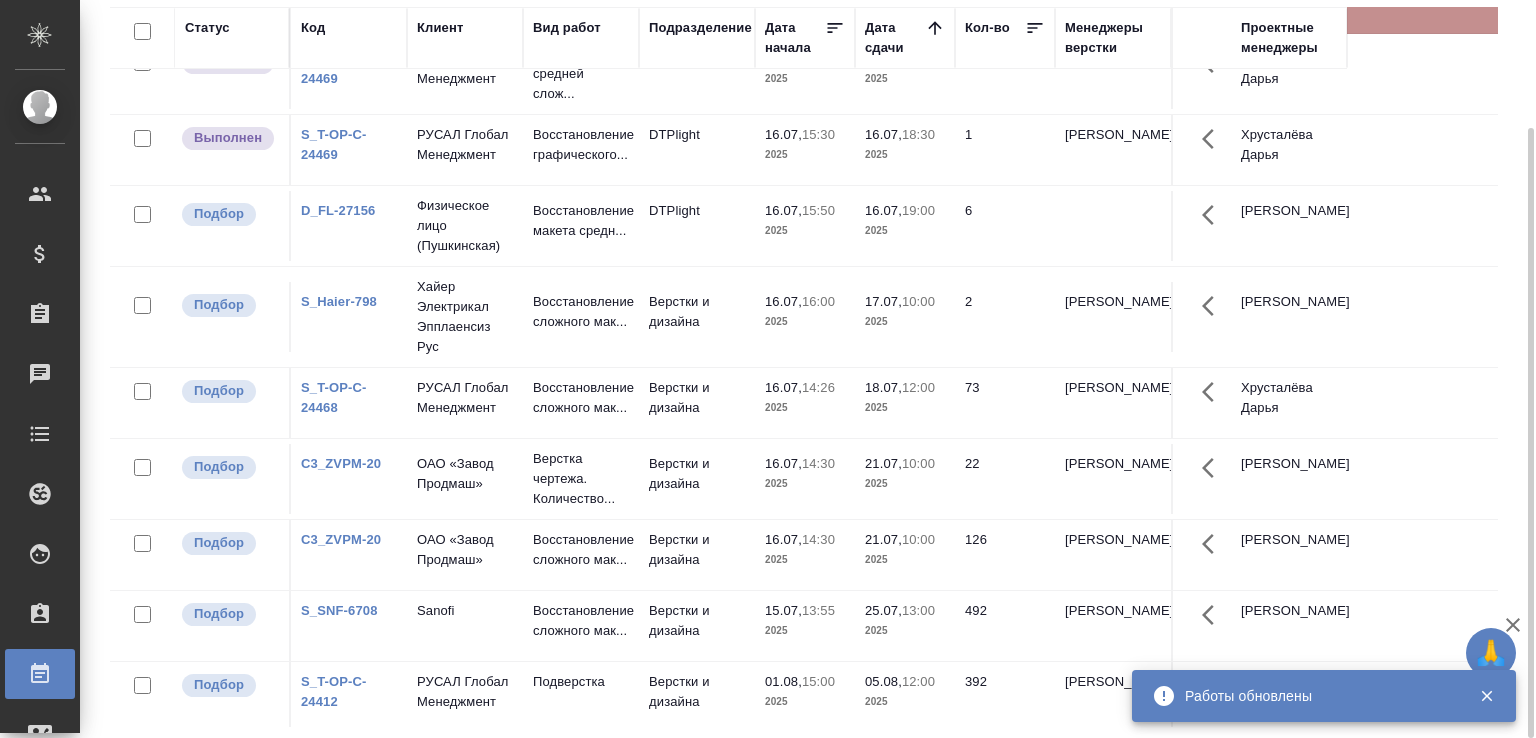 click on "Работы Отобразить таблицу с оценками Total Статус Подразделение Менеджеры верстки 1 1 из 1 страниц Статус Код Клиент Вид работ Подразделение Дата начала Дата сдачи Кол-во Менеджеры верстки   Проектные менеджеры Подбор dtp_AwA-1786 AWATERA Почасовая ставка верстки DTPqa 10.07,  12:30 2025 10.07,  16:30 2025 2 Отдел верстки и дизайна, Заборова Але... Гостев Юрий Подбор dtp_AwA-1786 AWATERA Почасовая ставка верстки DTPqa 10.07,  12:30 2025 10.07,  16:30 2025 2 Отдел верстки и дизайна, Заборова Але... Гостев Юрий Подбор dtp_AwA-1786 AWATERA Почасовая ставка верстки DTPqa 10.07,  14:00 2025 10.07,  19:00 2025 3 Отдел верстки и дизайна, Заборова Але... 2" at bounding box center [812, 292] 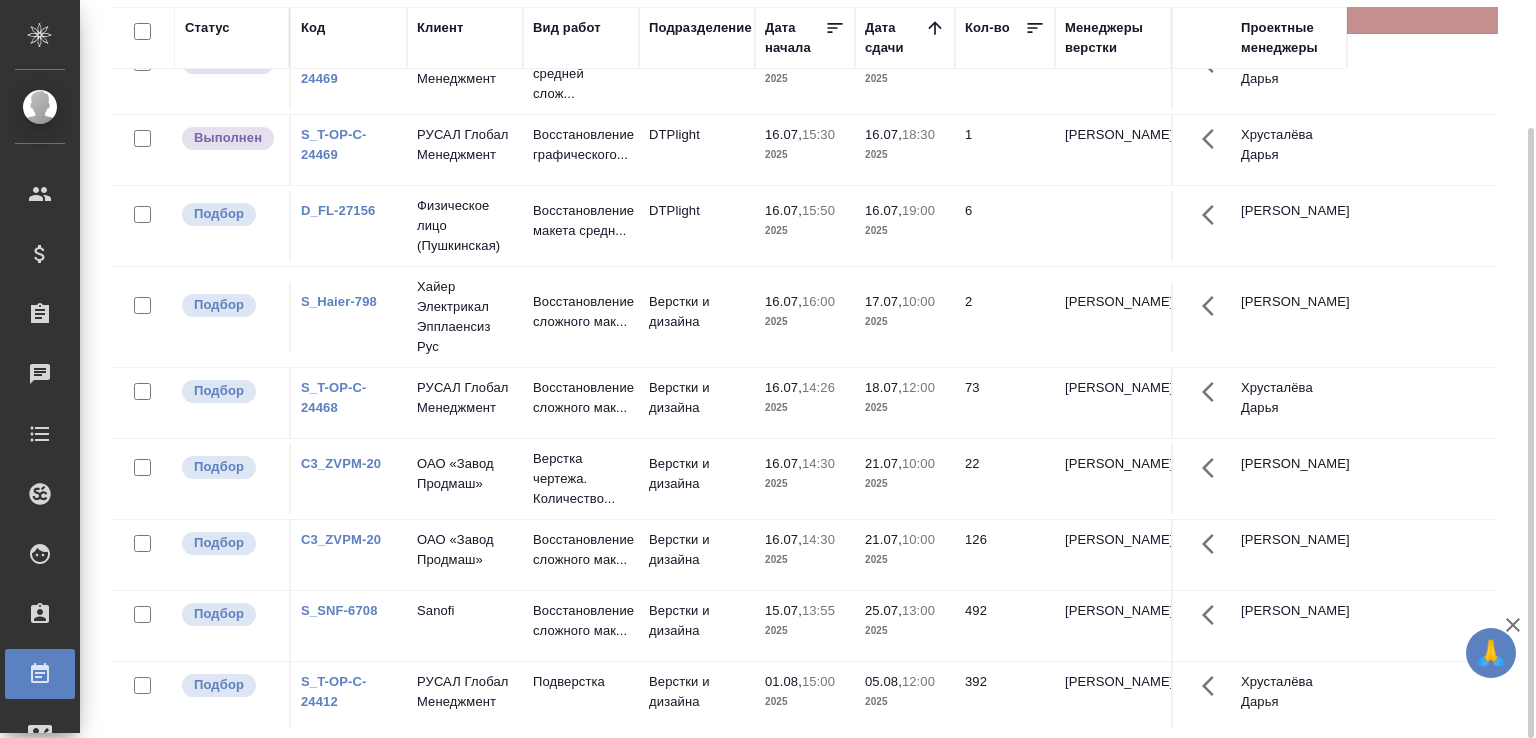click on "DTPlight" at bounding box center (697, -604) 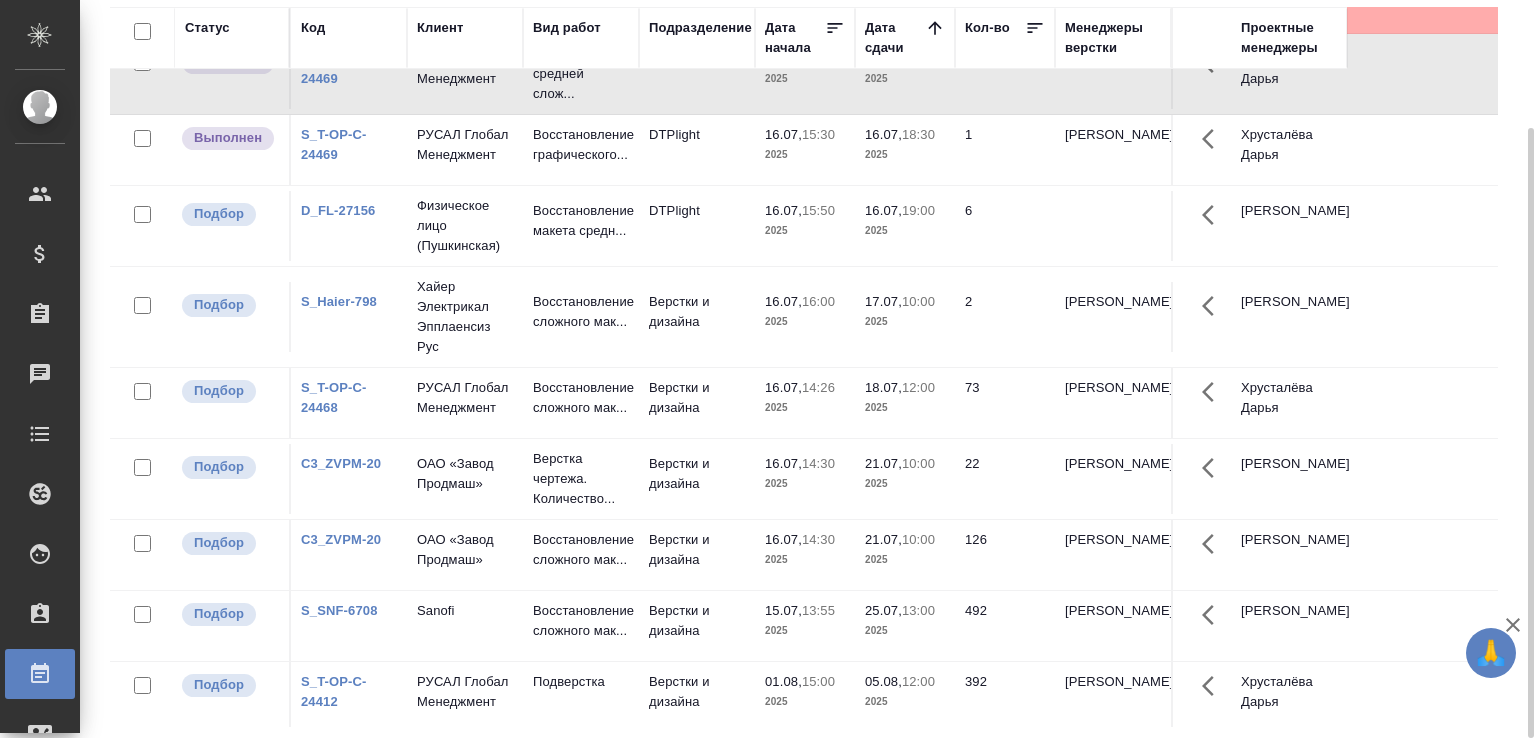 click on "DTPlight" at bounding box center [697, -604] 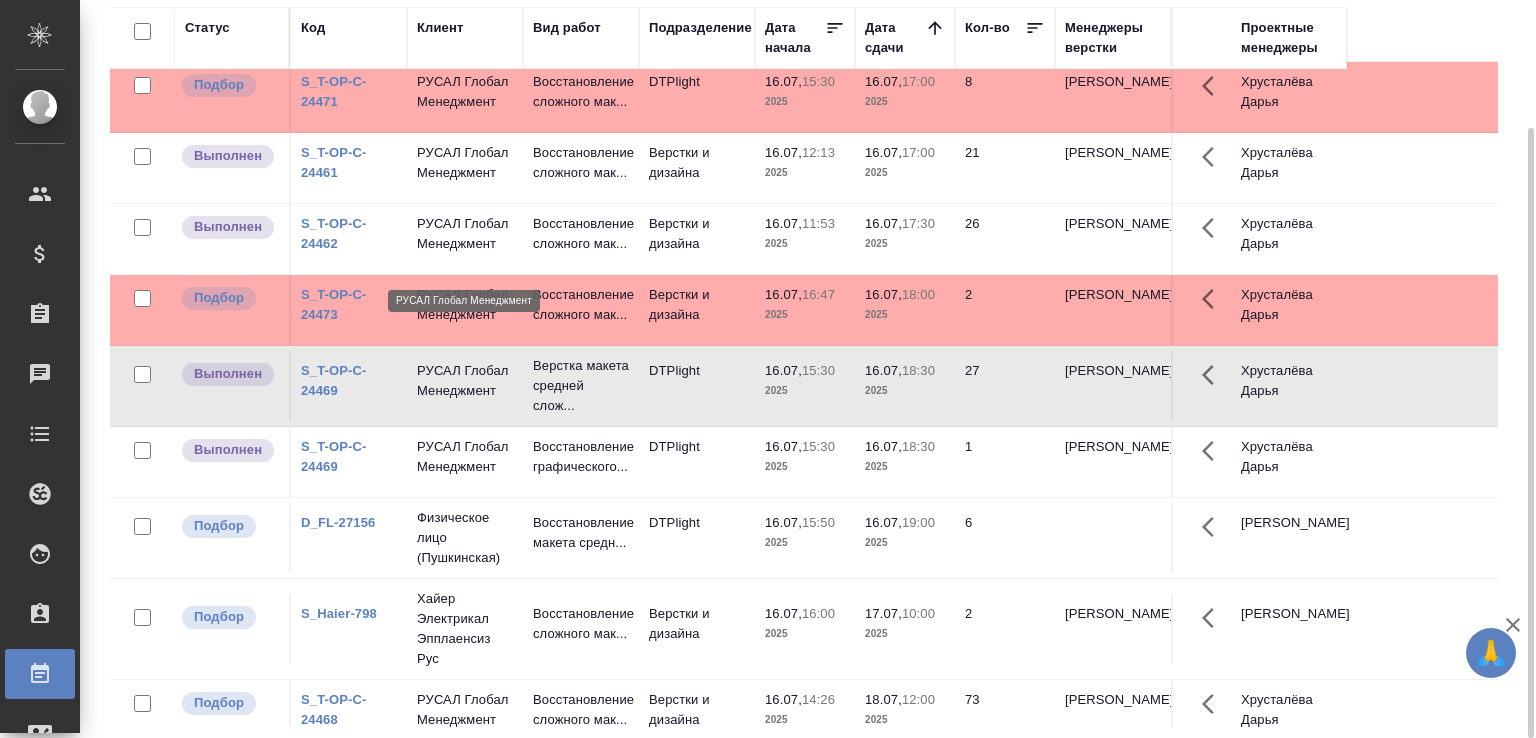 scroll, scrollTop: 312, scrollLeft: 0, axis: vertical 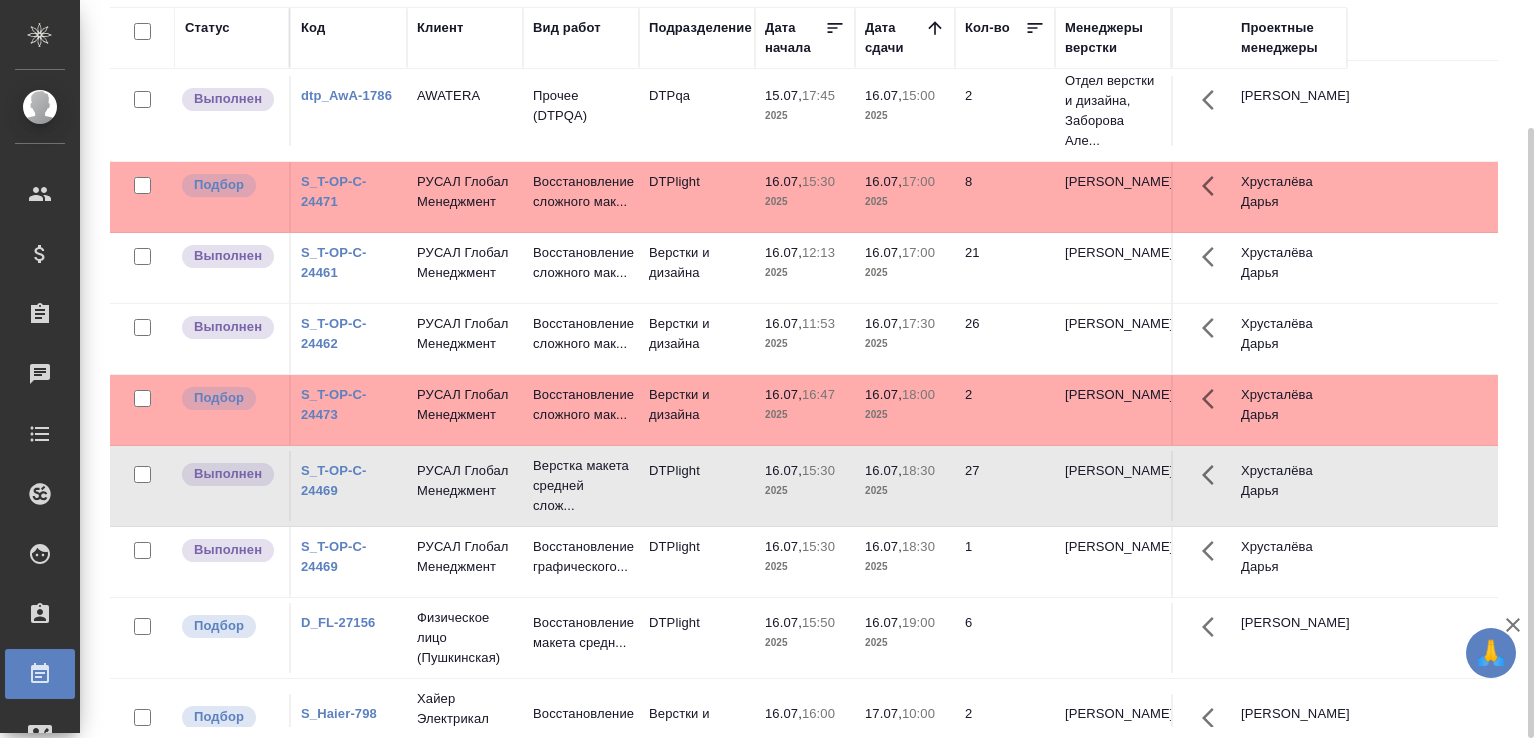 click on "Статус Код Клиент Вид работ Подразделение Дата начала Дата сдачи Кол-во Менеджеры верстки   Проектные менеджеры Подбор dtp_AwA-1786 AWATERA Почасовая ставка верстки DTPqa 10.07,  12:30 2025 10.07,  16:30 2025 2 Отдел верстки и дизайна, Заборова Але... Гостев Юрий Подбор dtp_AwA-1786 AWATERA Почасовая ставка верстки DTPqa 10.07,  12:30 2025 10.07,  16:30 2025 2 Отдел верстки и дизайна, Заборова Але... Гостев Юрий Подбор dtp_AwA-1786 AWATERA Почасовая ставка верстки DTPqa 10.07,  14:00 2025 10.07,  19:00 2025 3 Отдел верстки и дизайна, Заборова Але... Гостев Юрий Выполнен dtp_AwA-1786 AWATERA Прочее (DTPQA) DTPqa 15.07,  17:45 2025 16.07,  15:00 2025 2 Гостев Юрий Подбор S_T-OP-C-24471" at bounding box center (812, 367) 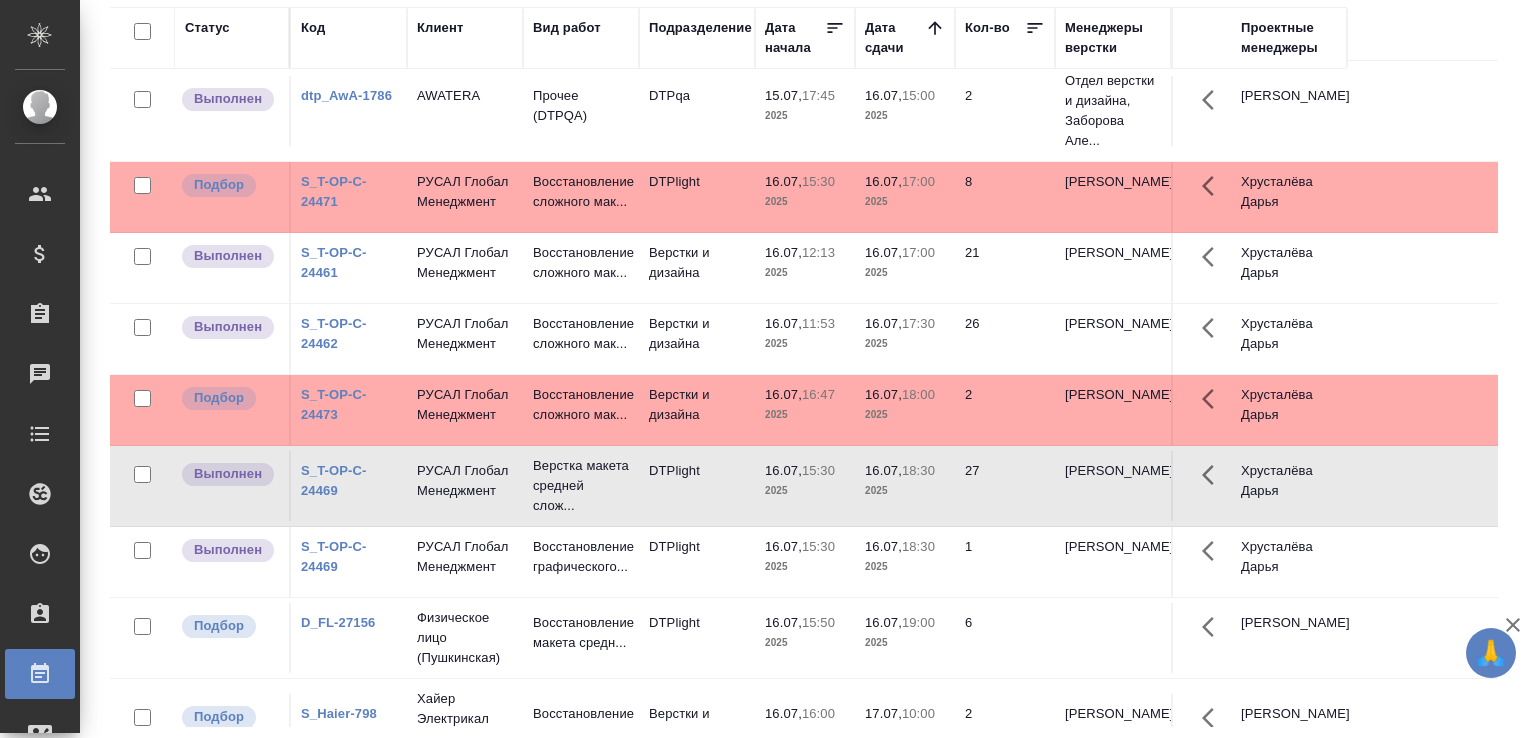 click on "Статус Код Клиент Вид работ Подразделение Дата начала Дата сдачи Кол-во Менеджеры верстки   Проектные менеджеры Подбор dtp_AwA-1786 AWATERA Почасовая ставка верстки DTPqa 10.07,  12:30 2025 10.07,  16:30 2025 2 Отдел верстки и дизайна, Заборова Але... Гостев Юрий Подбор dtp_AwA-1786 AWATERA Почасовая ставка верстки DTPqa 10.07,  12:30 2025 10.07,  16:30 2025 2 Отдел верстки и дизайна, Заборова Але... Гостев Юрий Подбор dtp_AwA-1786 AWATERA Почасовая ставка верстки DTPqa 10.07,  14:00 2025 10.07,  19:00 2025 3 Отдел верстки и дизайна, Заборова Але... Гостев Юрий Выполнен dtp_AwA-1786 AWATERA Прочее (DTPQA) DTPqa 15.07,  17:45 2025 16.07,  15:00 2025 2 Гостев Юрий Подбор S_T-OP-C-24471" at bounding box center [812, 367] 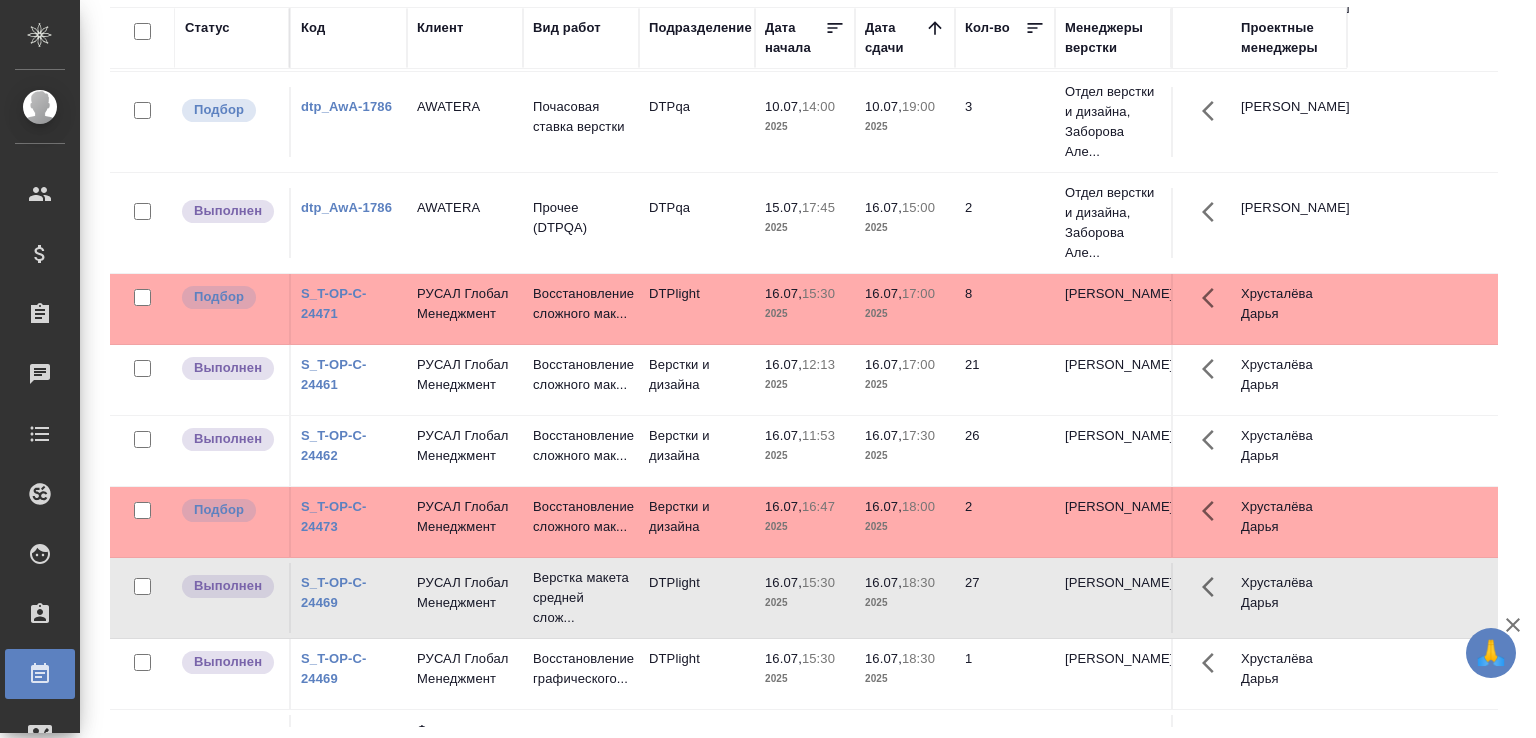 scroll, scrollTop: 500, scrollLeft: 0, axis: vertical 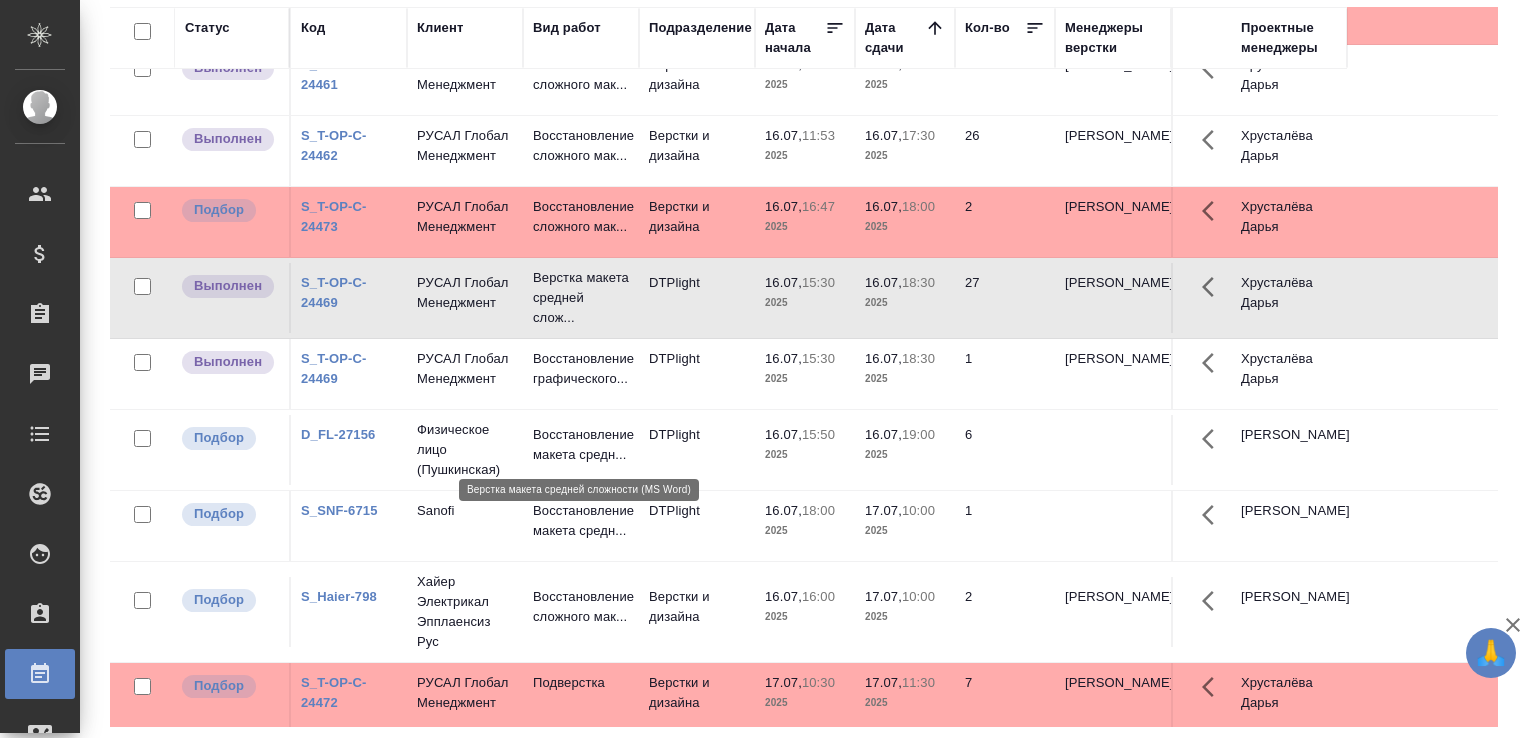 click on "Верстка макета средней слож..." at bounding box center [581, 298] 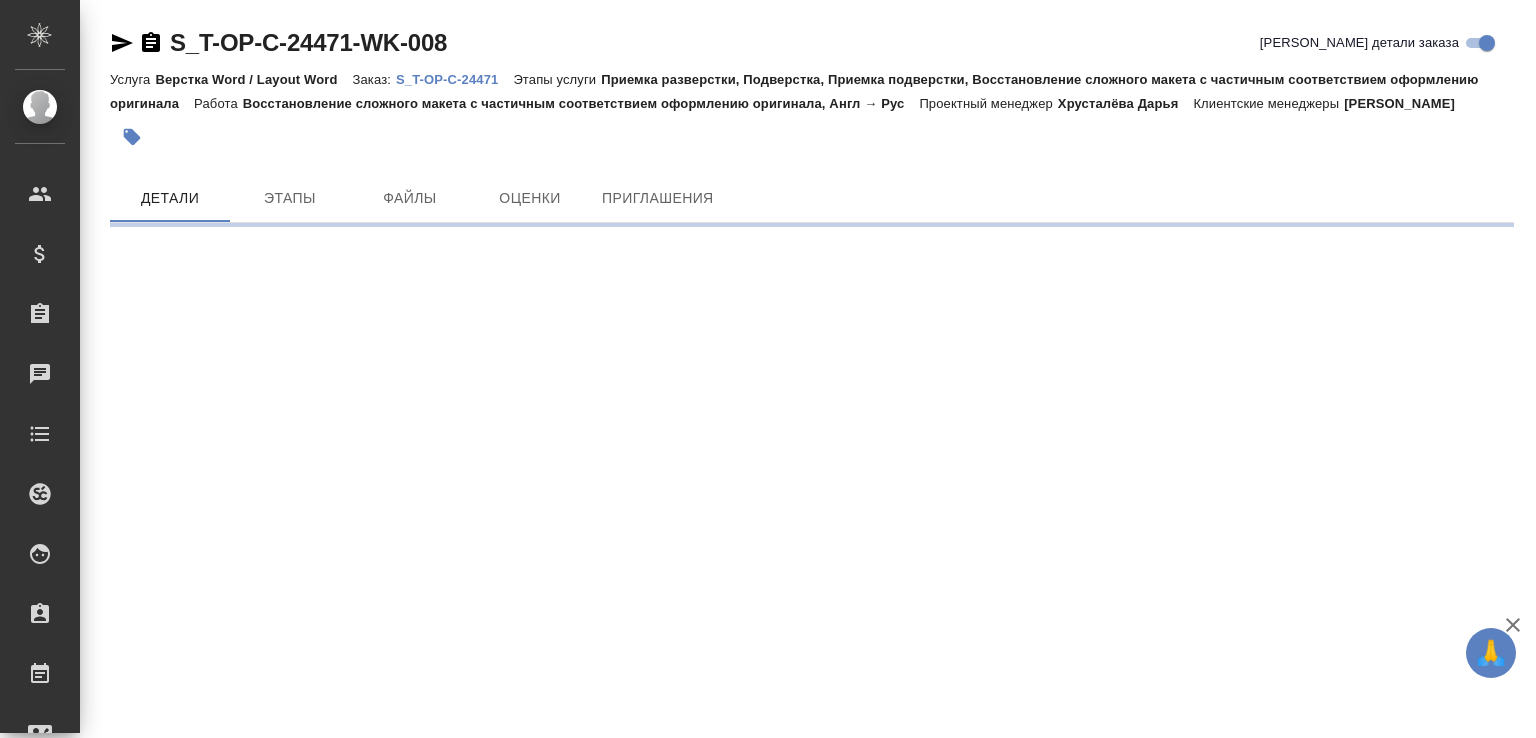 scroll, scrollTop: 0, scrollLeft: 0, axis: both 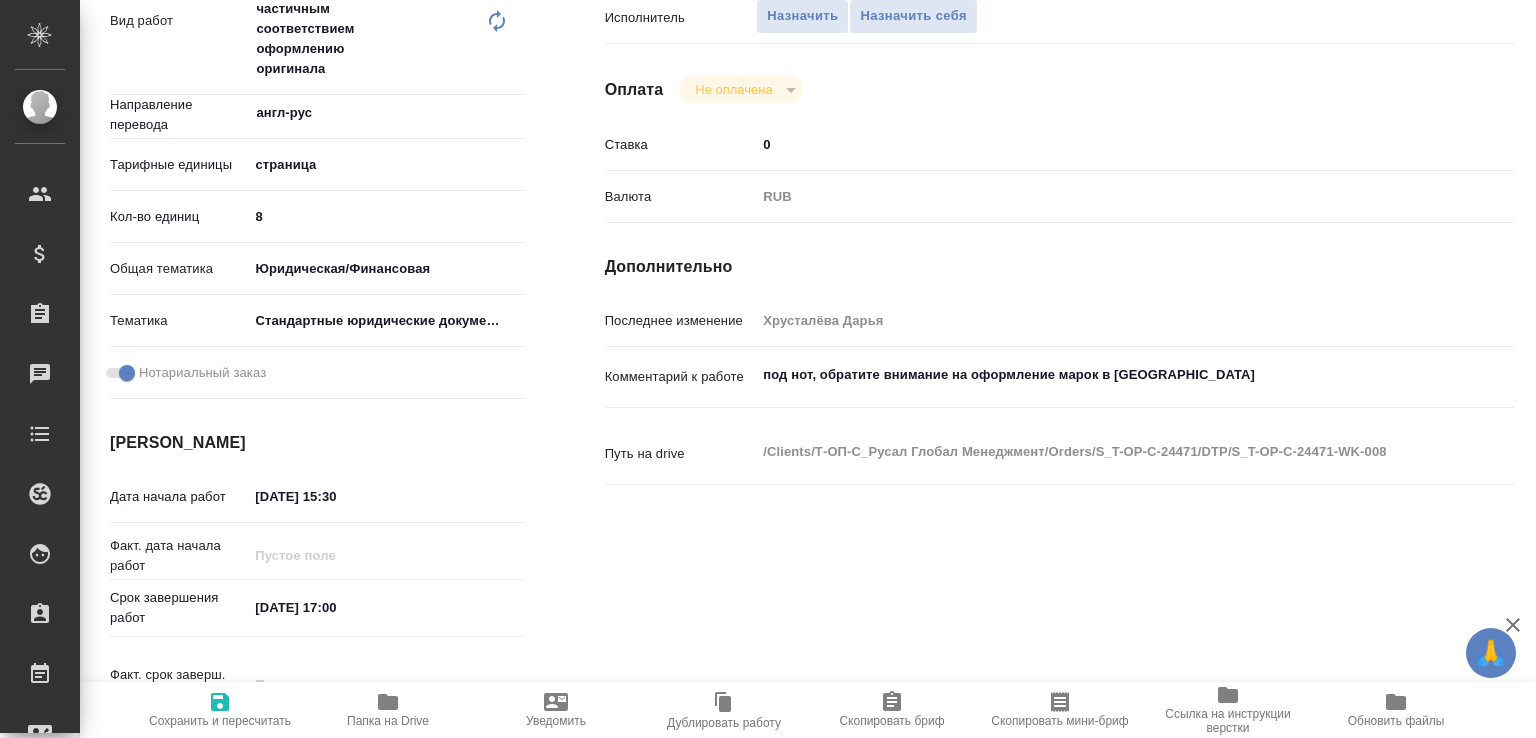 type on "x" 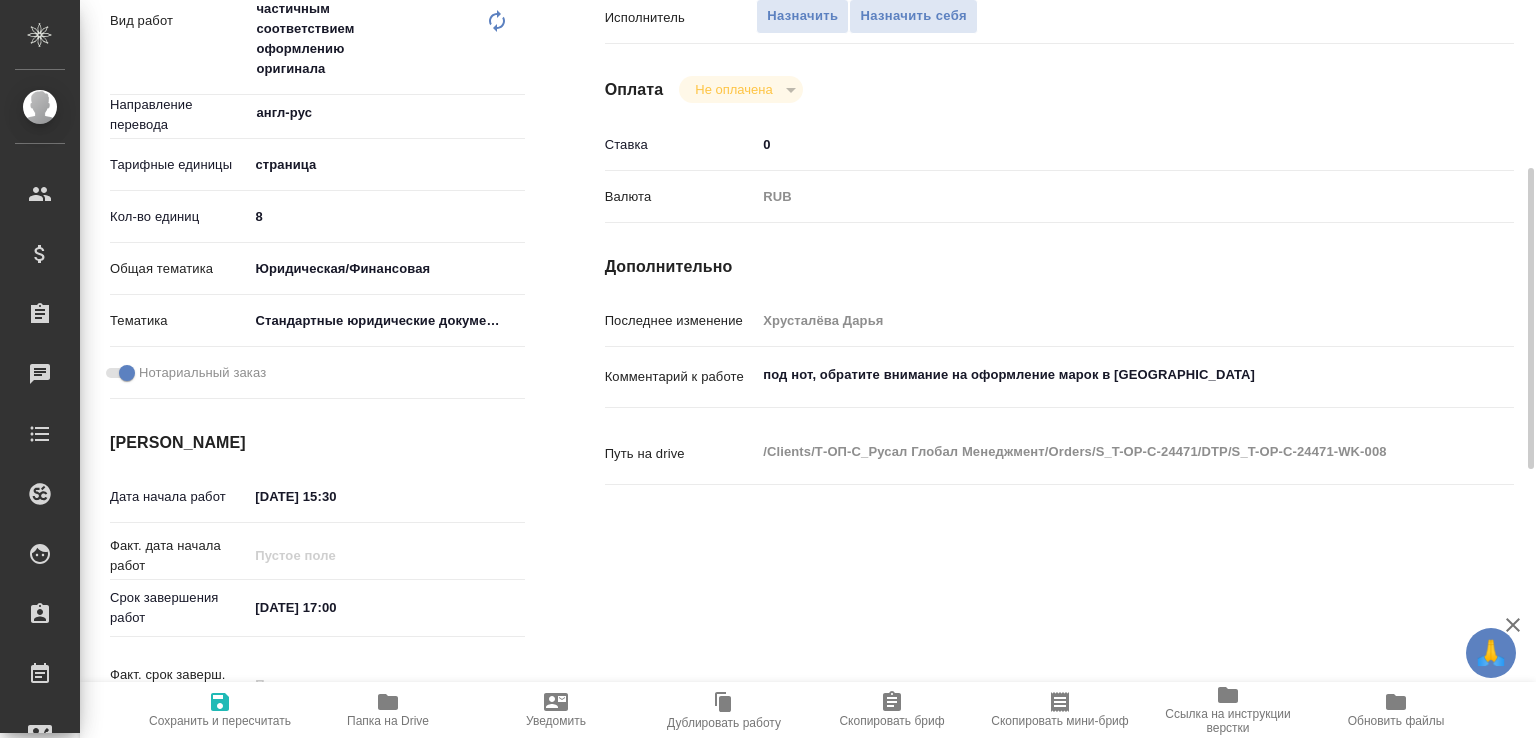 type on "x" 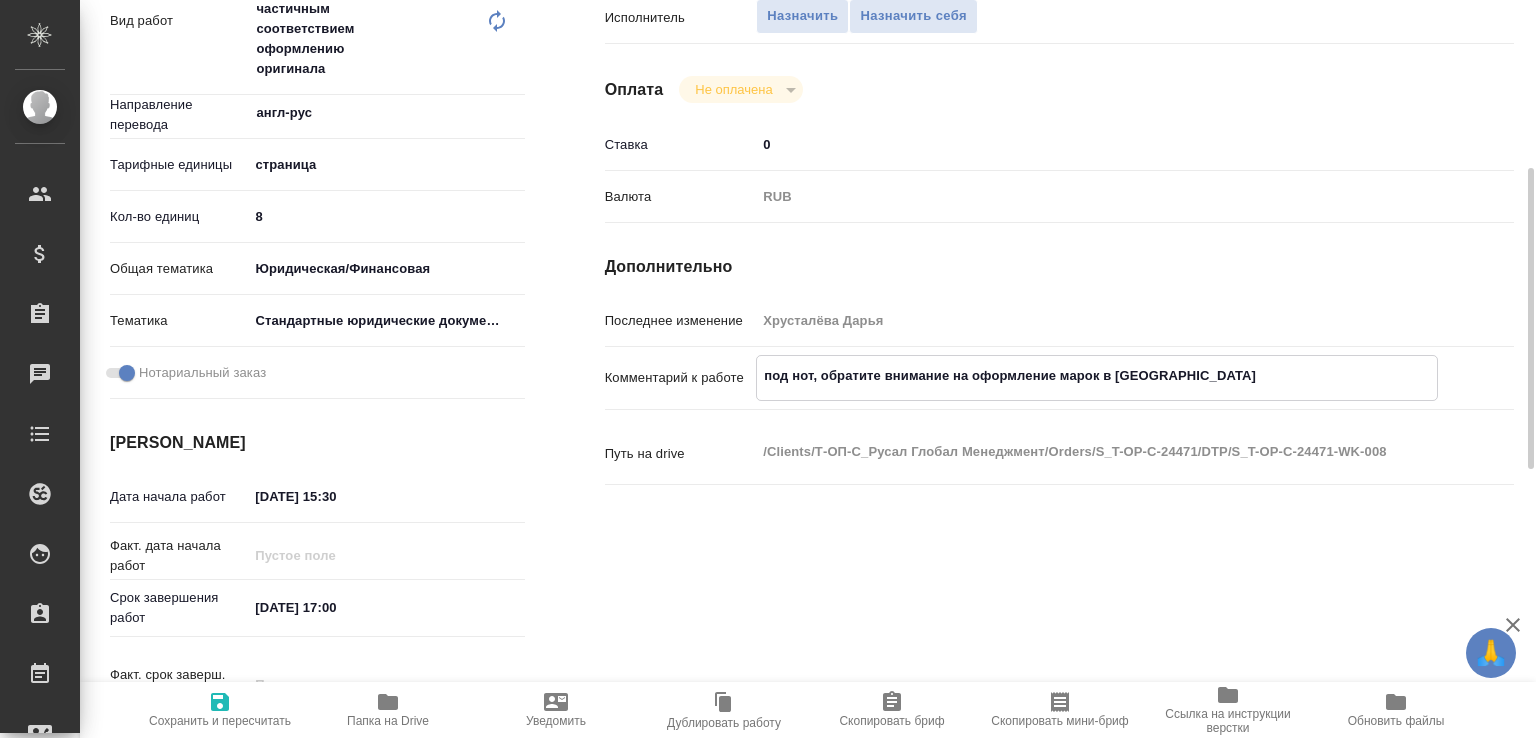 type on "x" 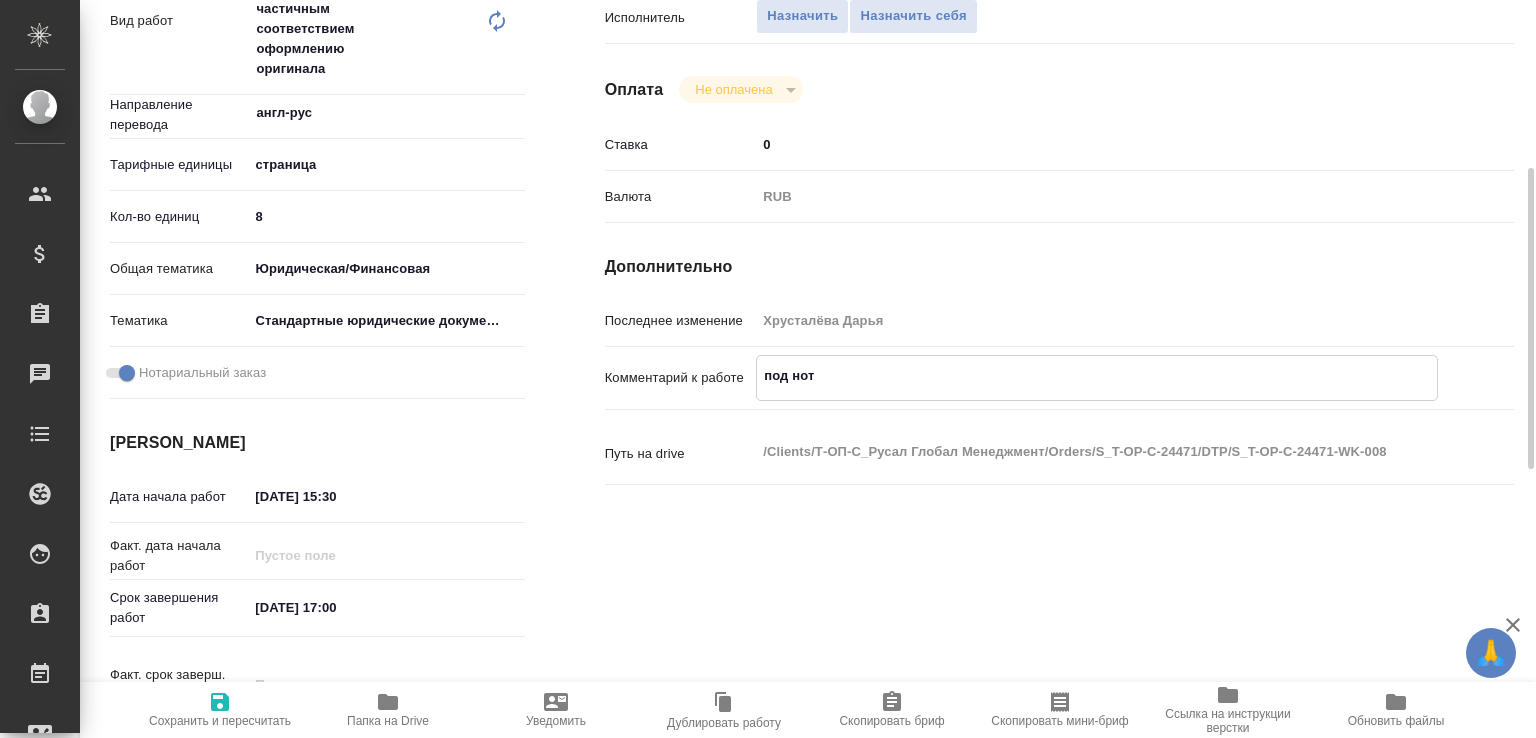 type on "x" 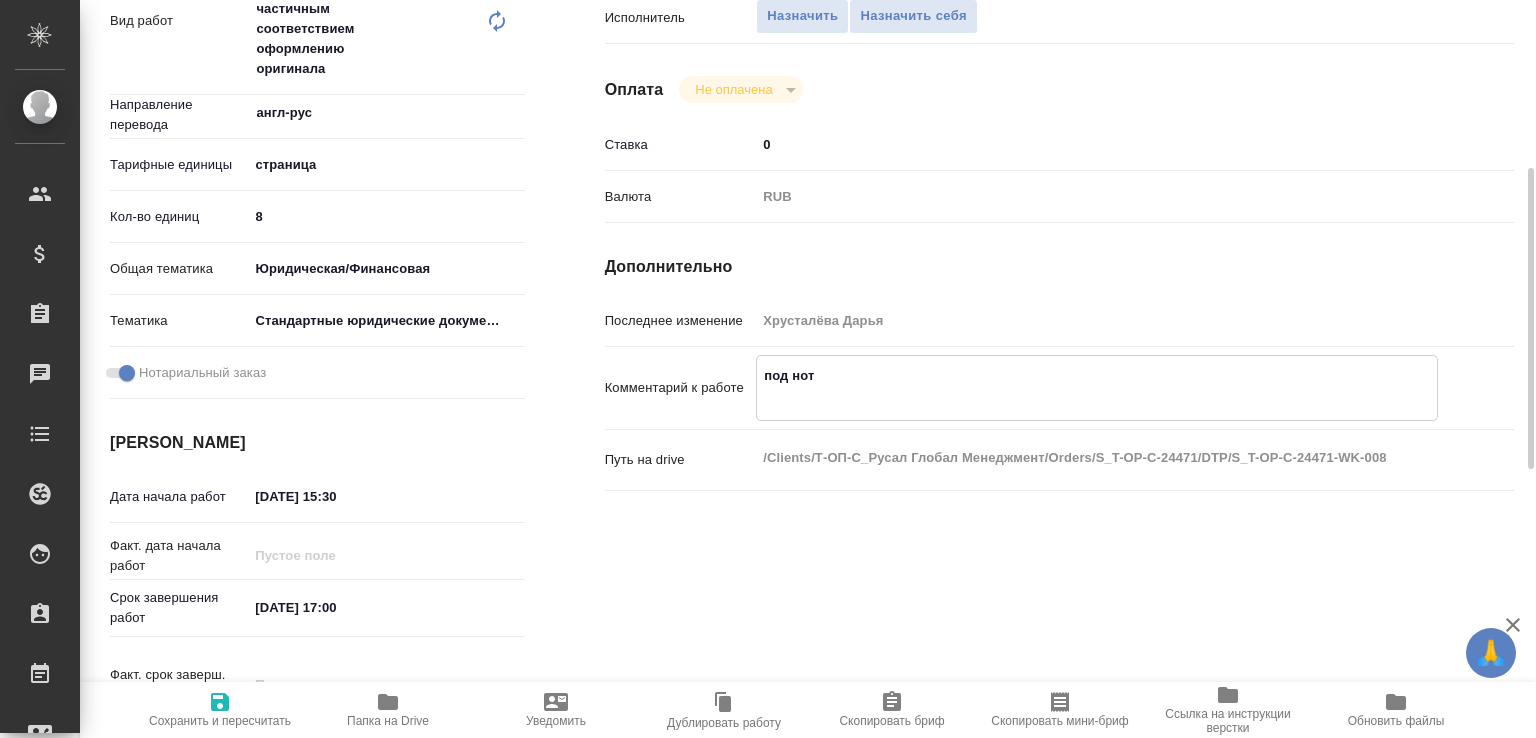 type on "x" 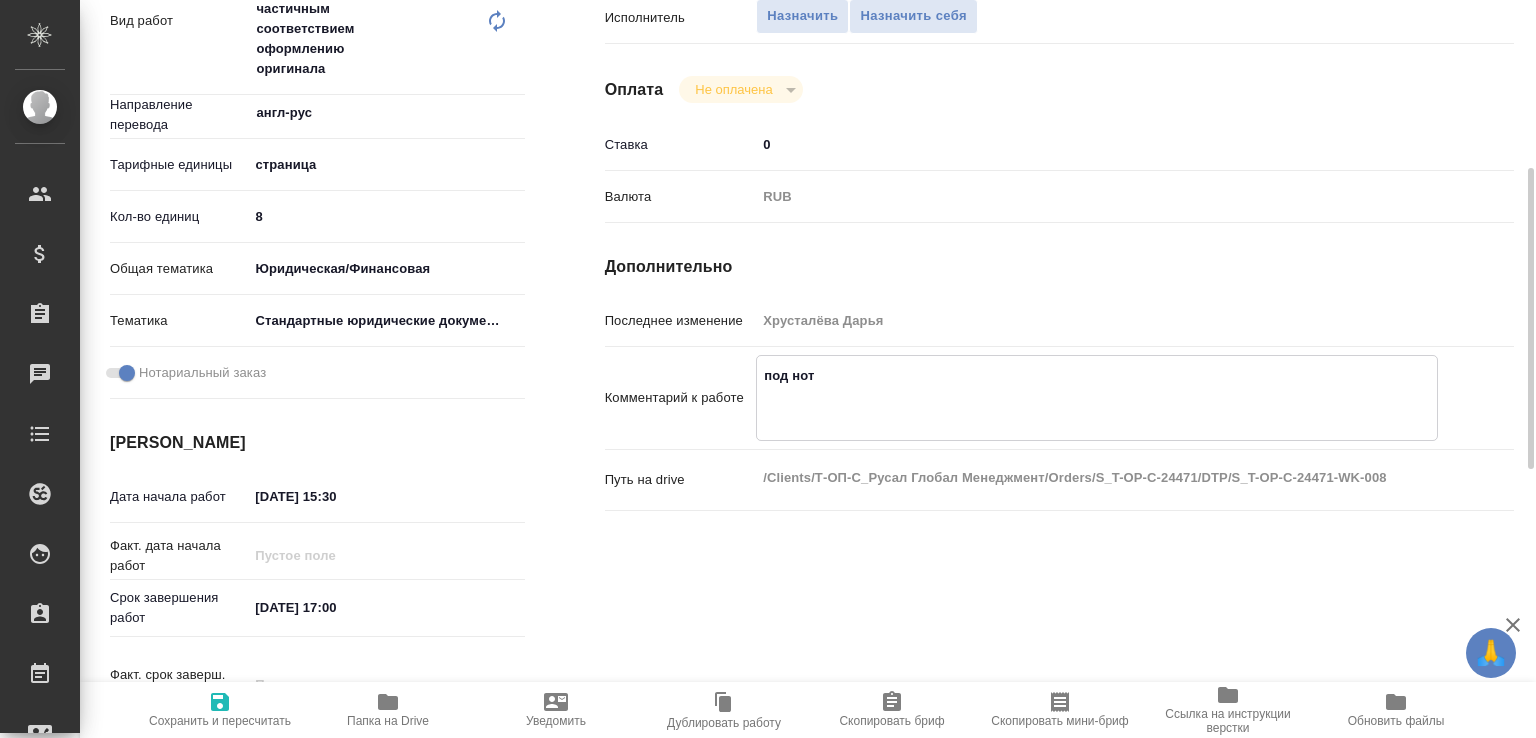 type on "x" 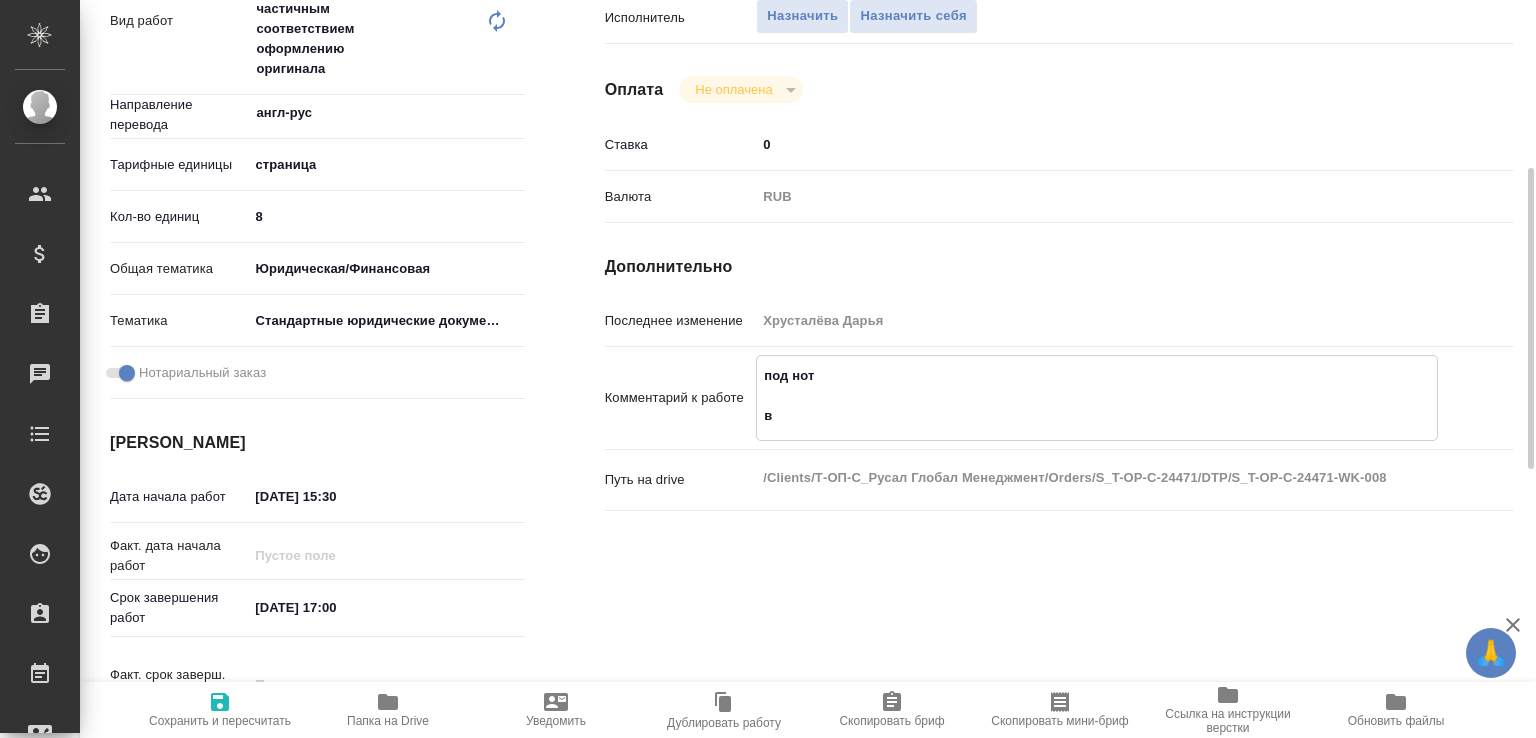 type on "x" 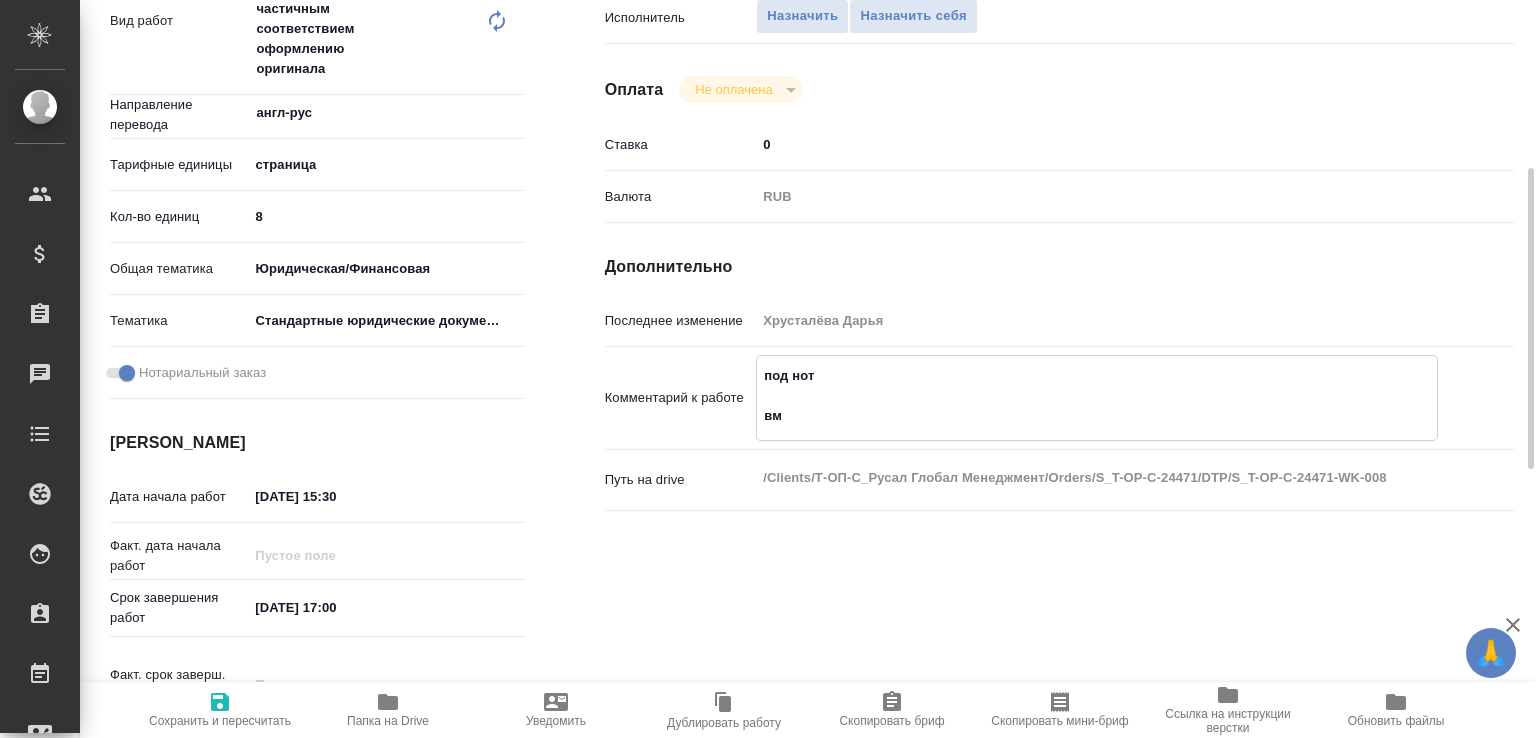 type on "x" 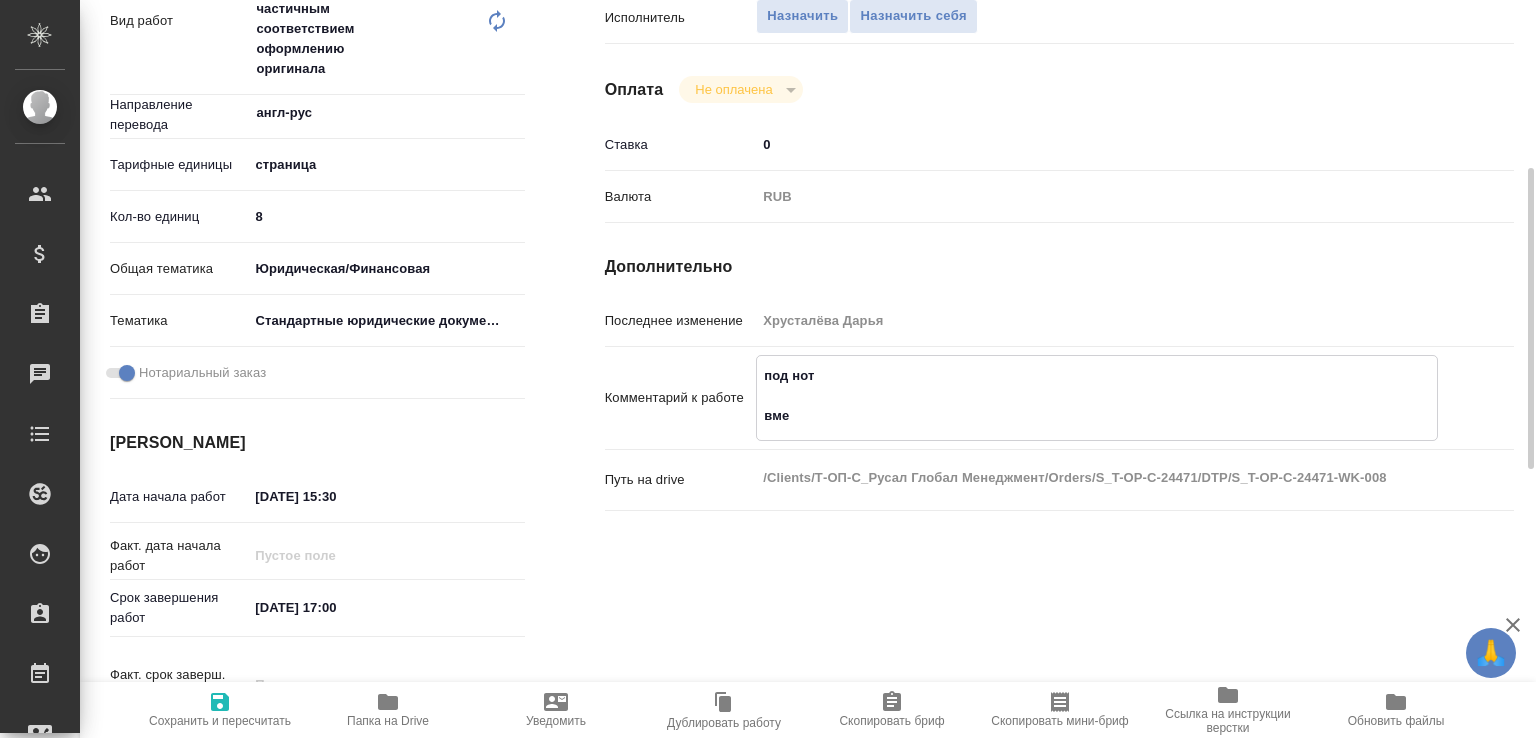 type on "x" 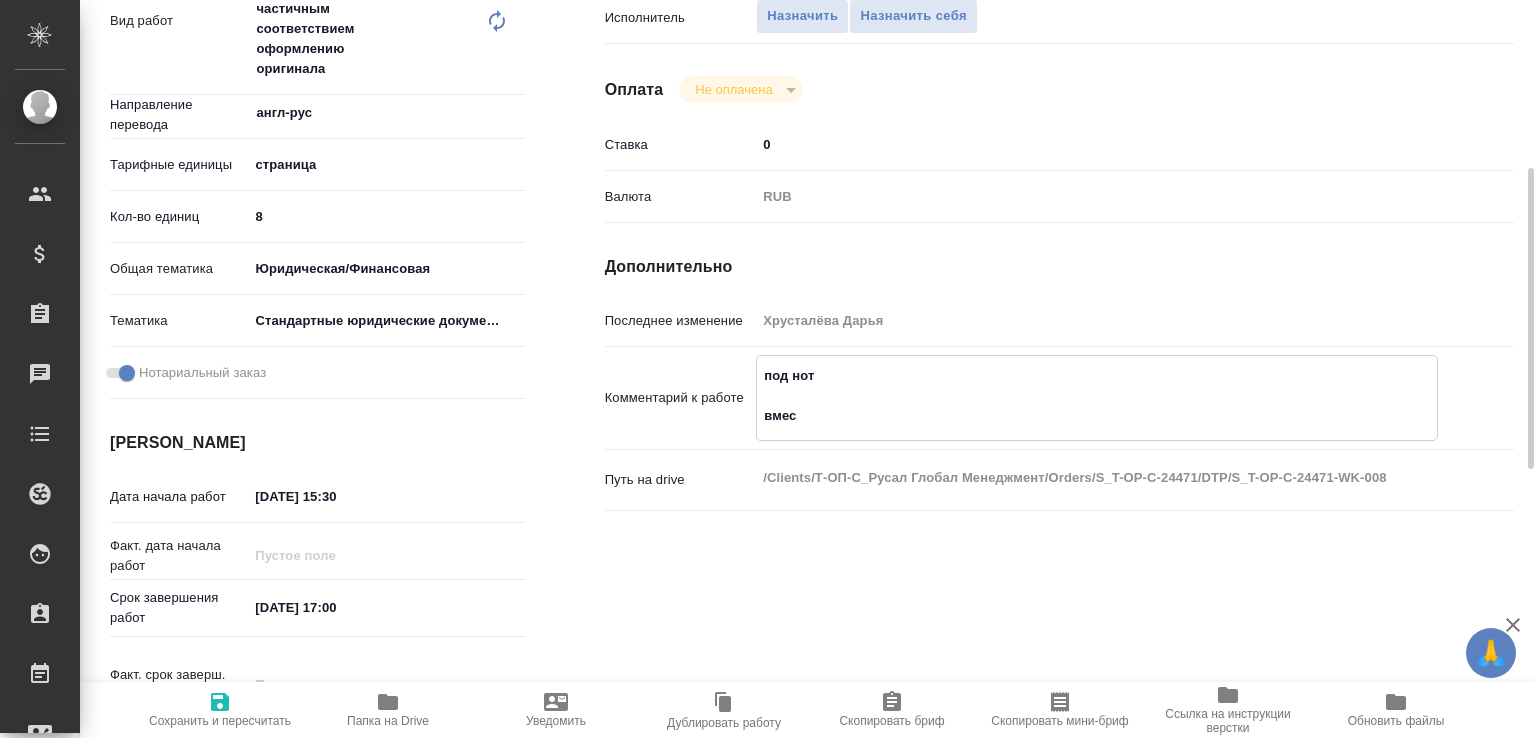 type on "x" 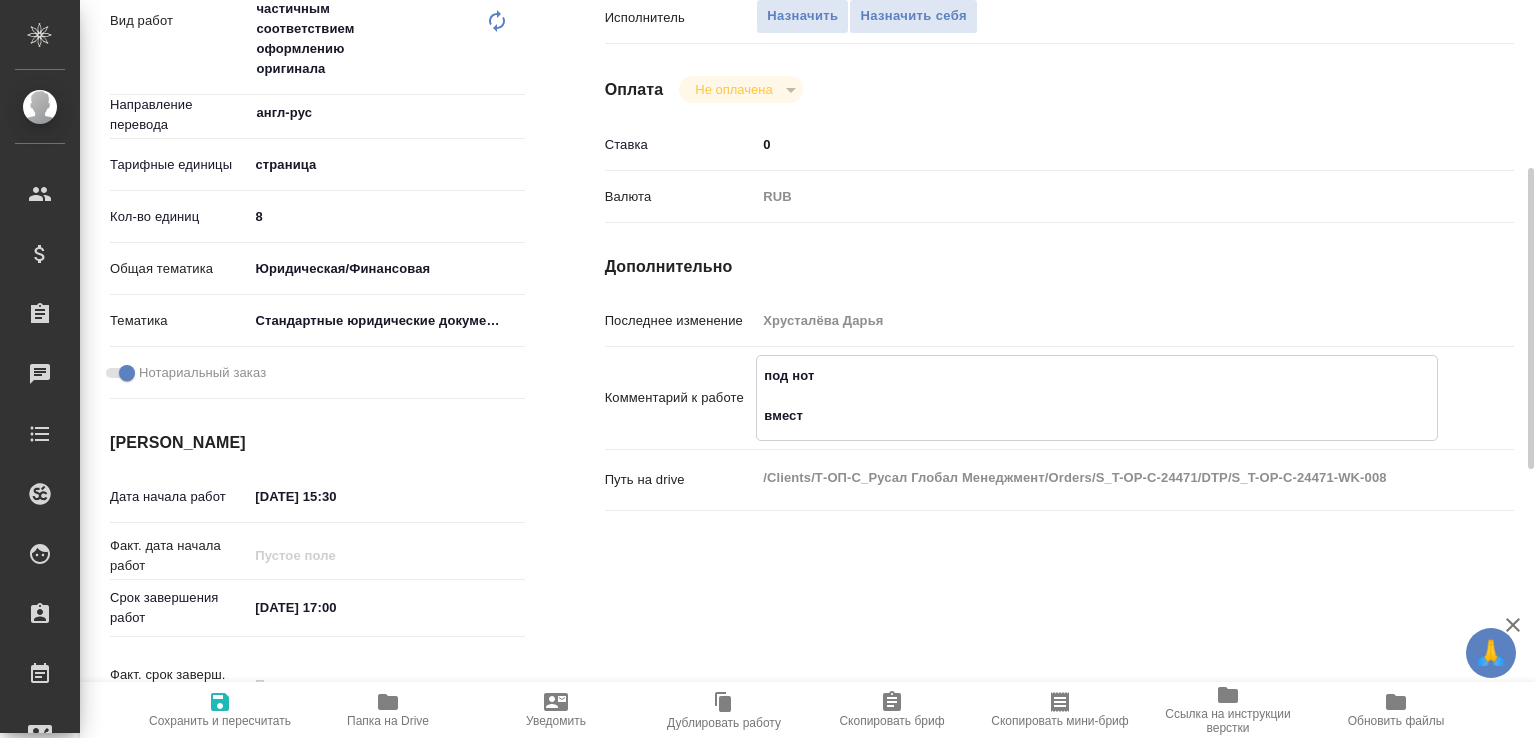type on "x" 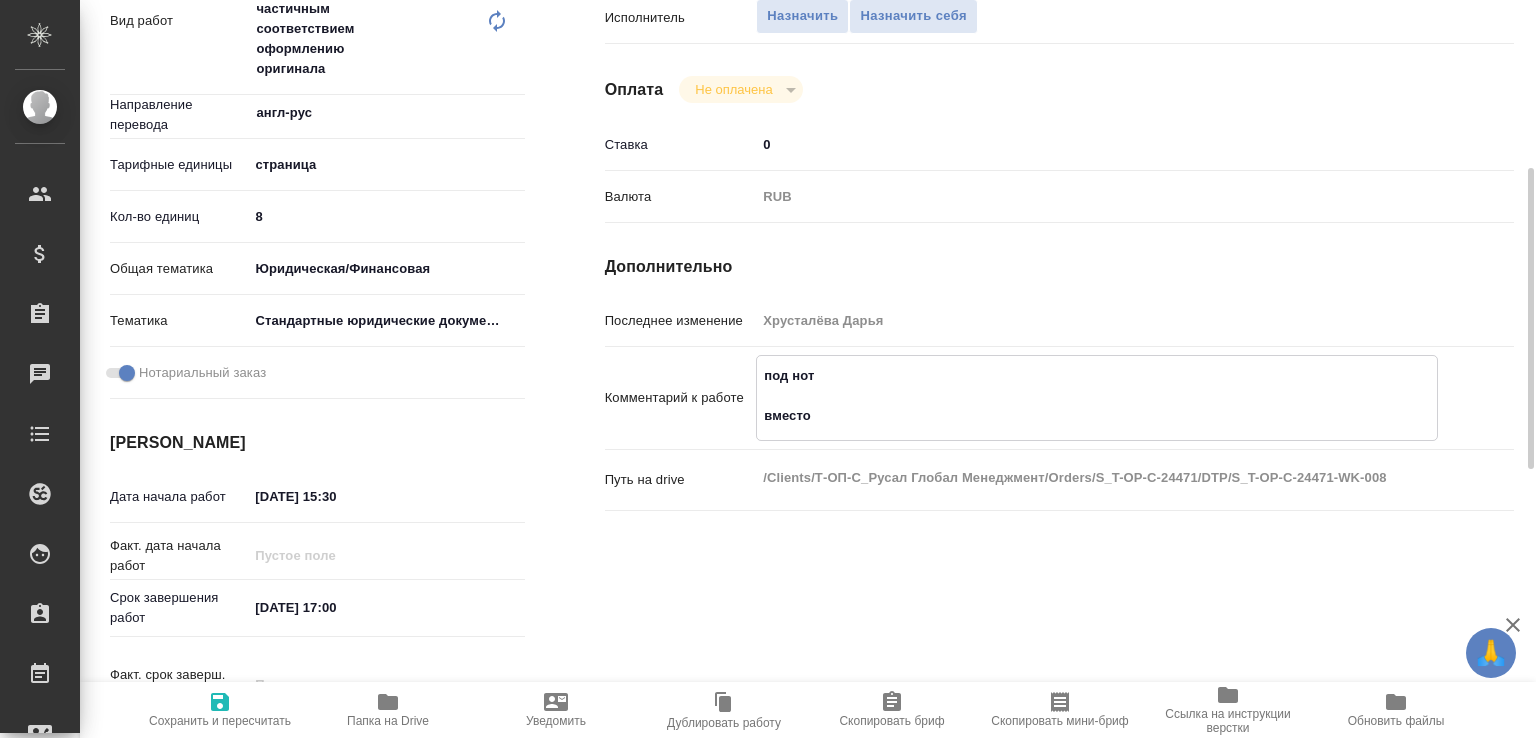 type on "x" 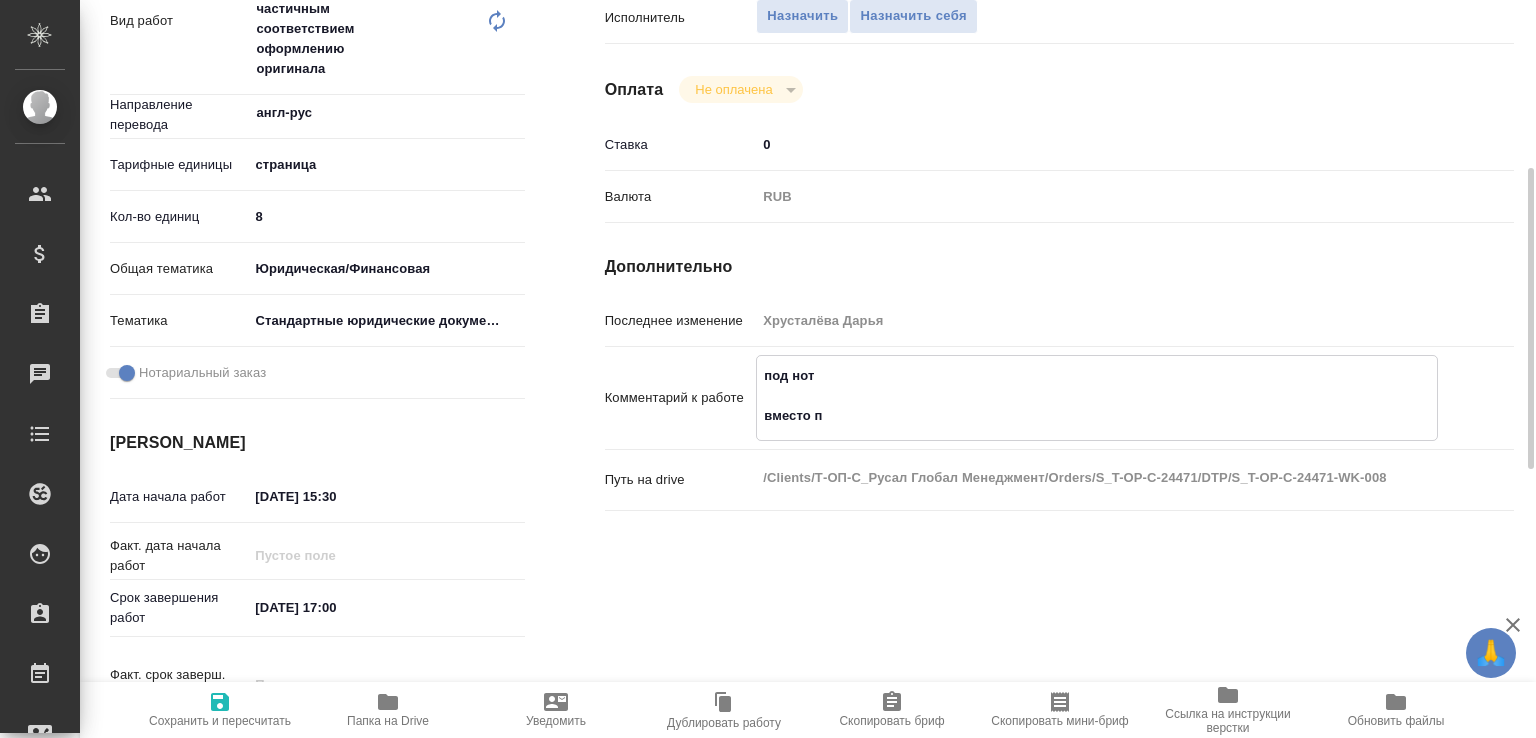 type on "x" 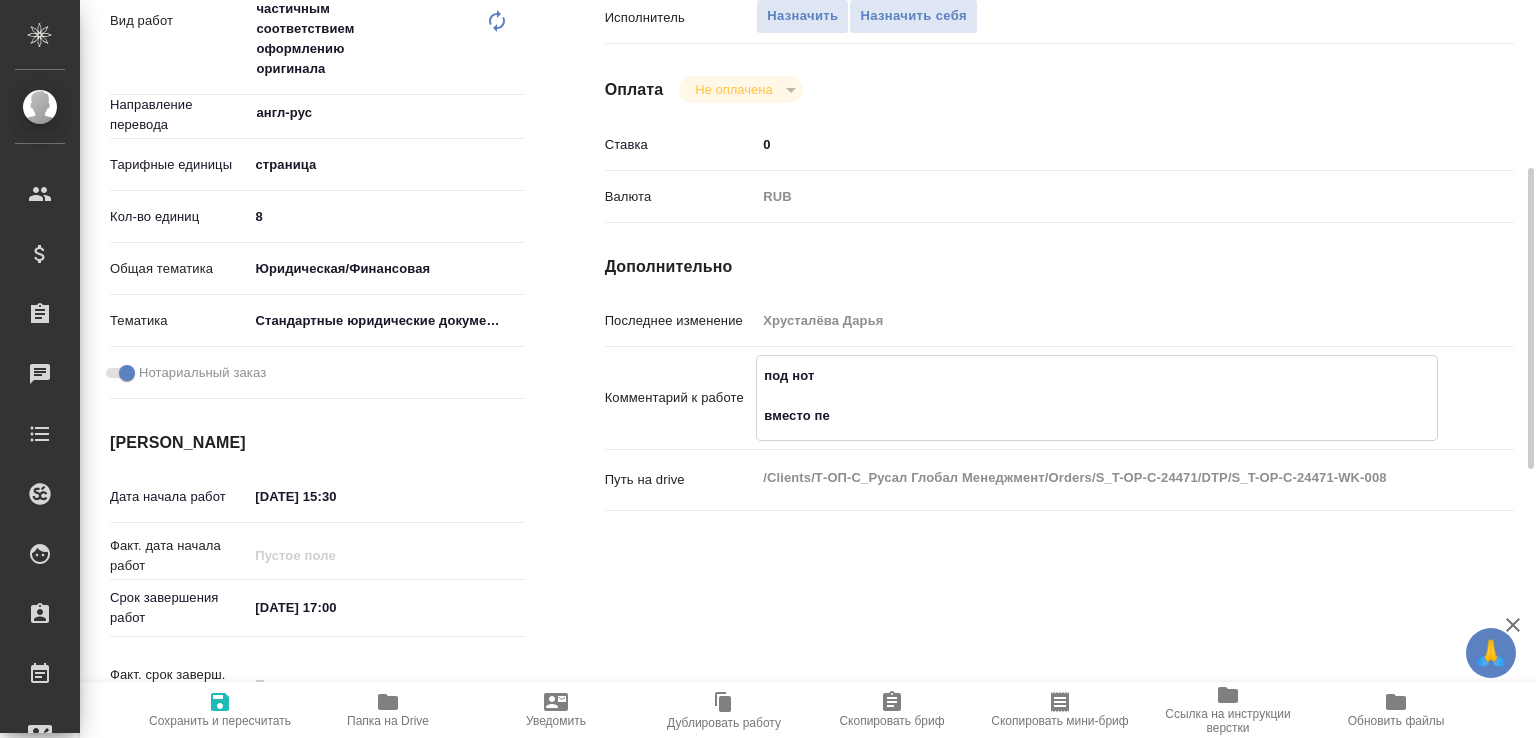 type on "x" 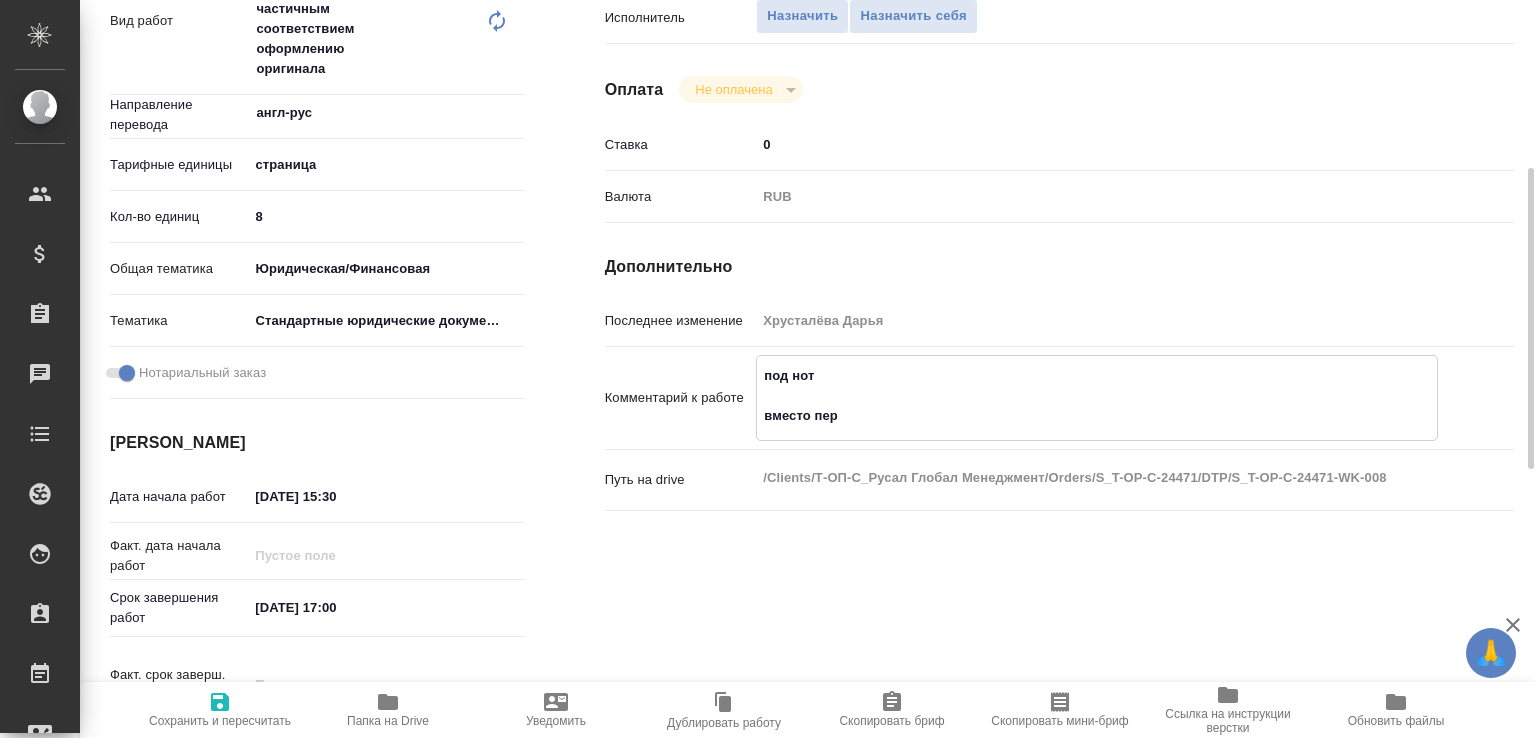 type on "x" 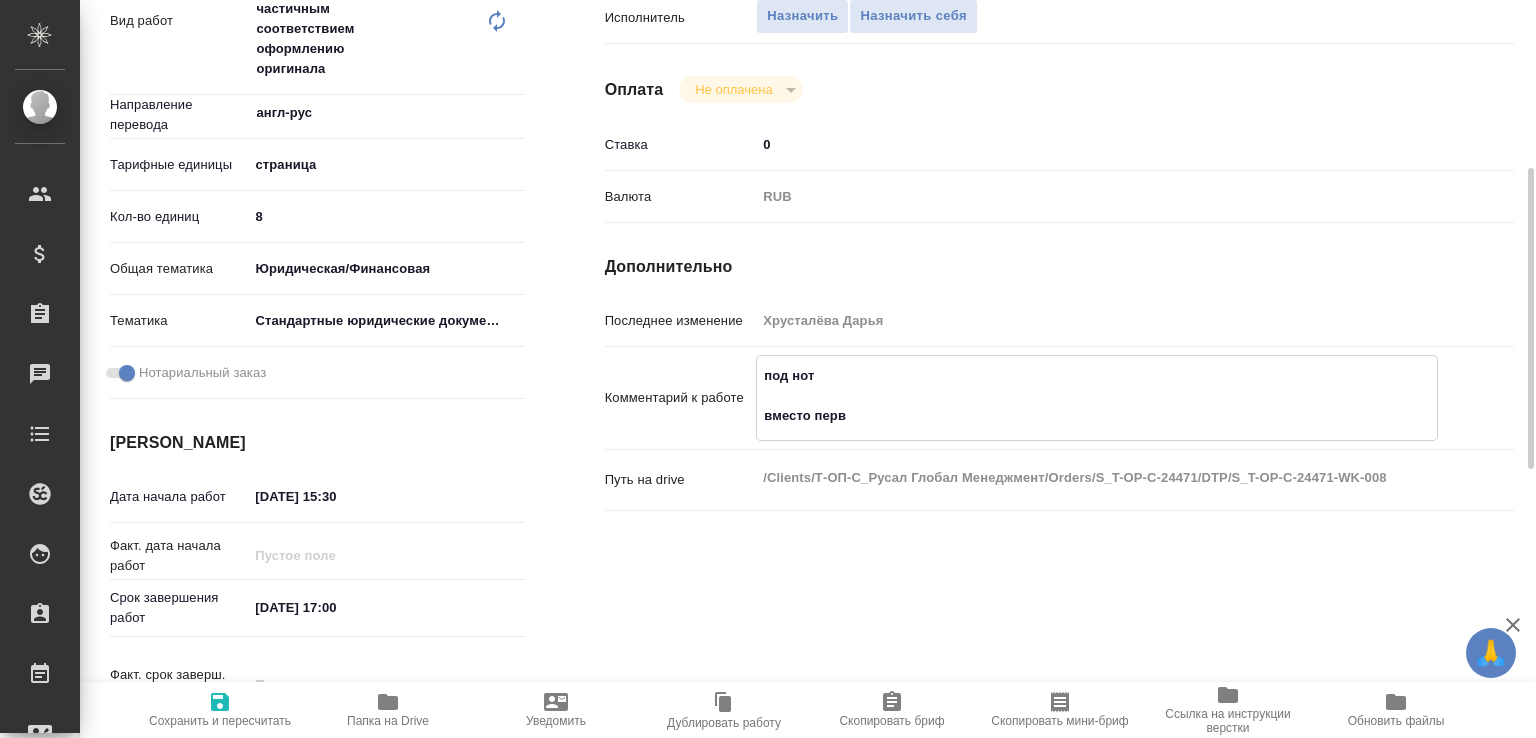 type on "x" 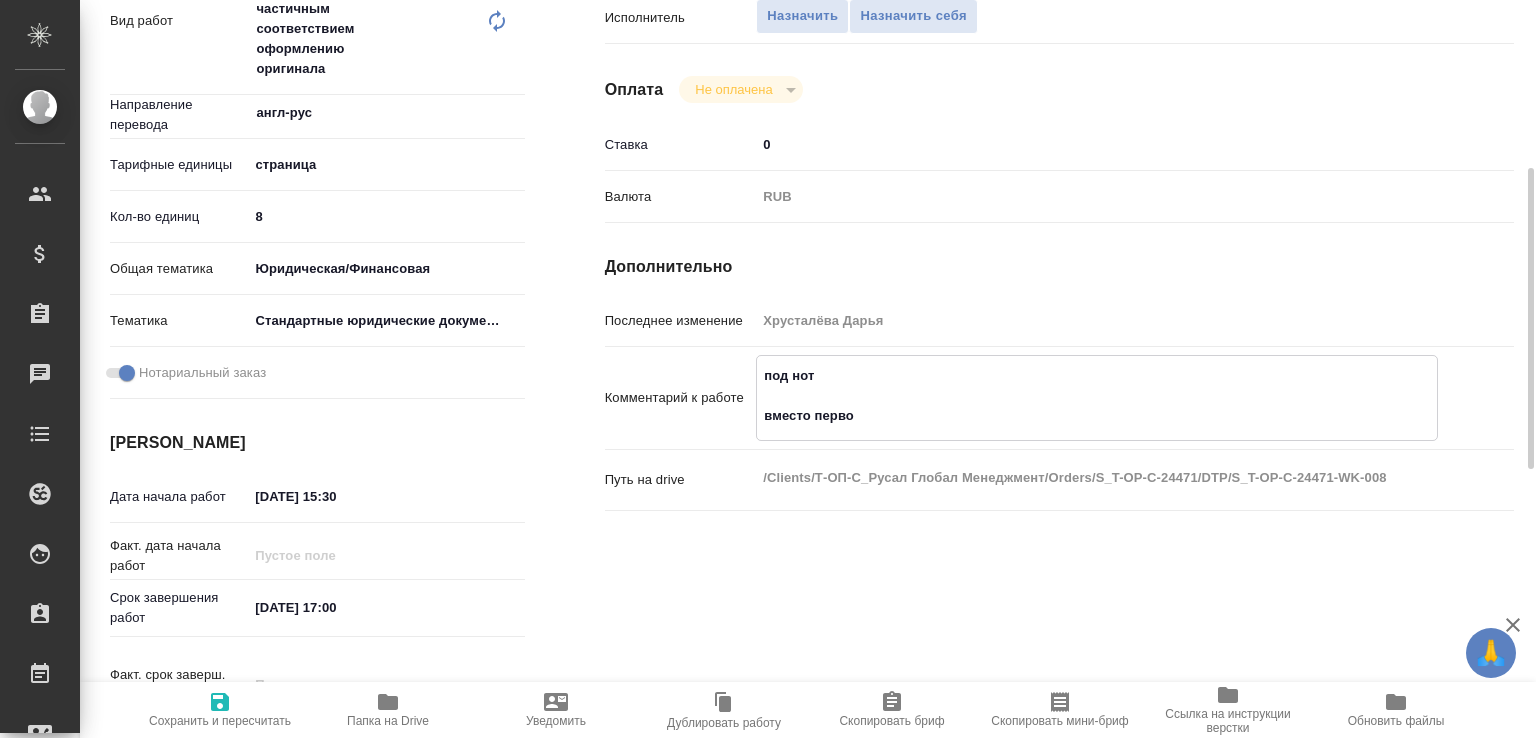 type on "x" 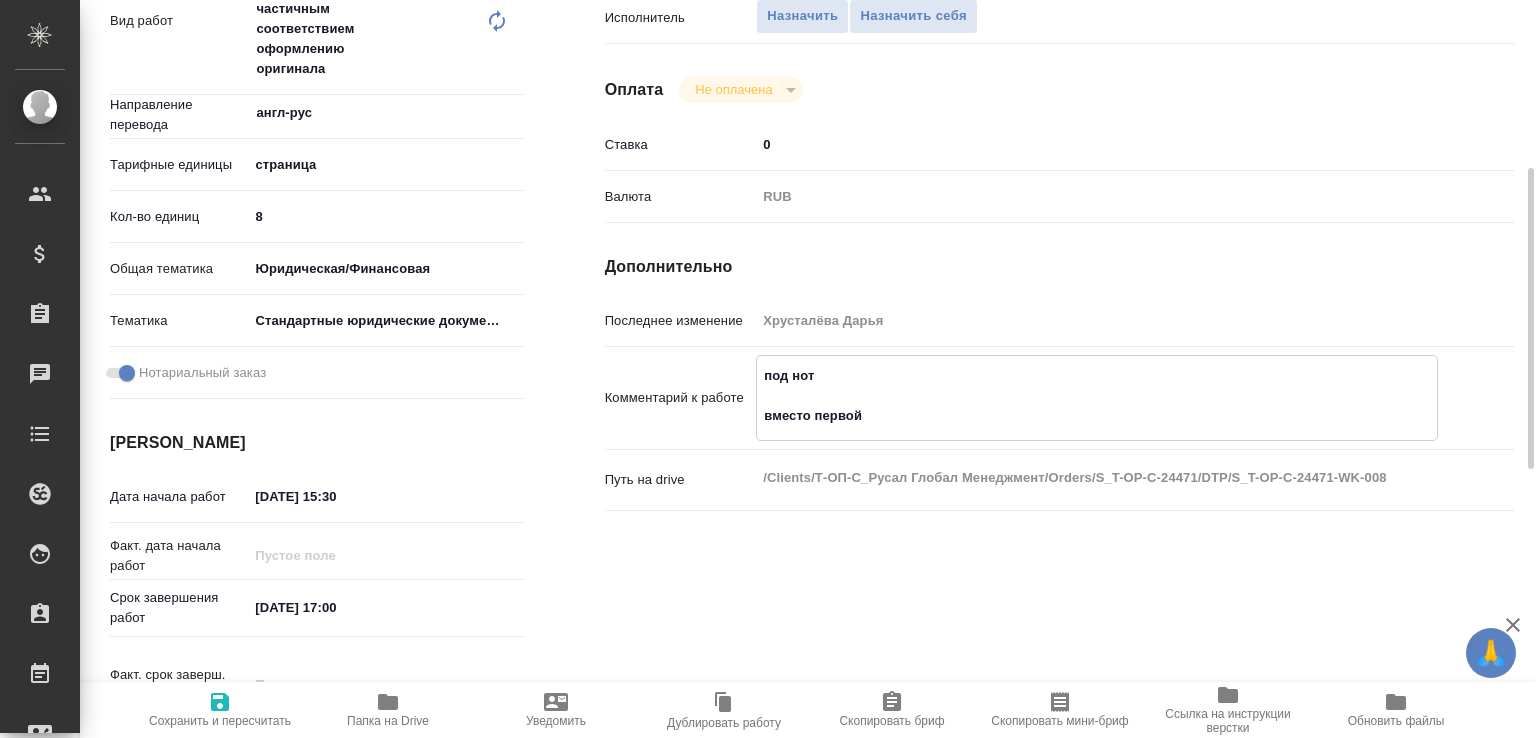 type on "x" 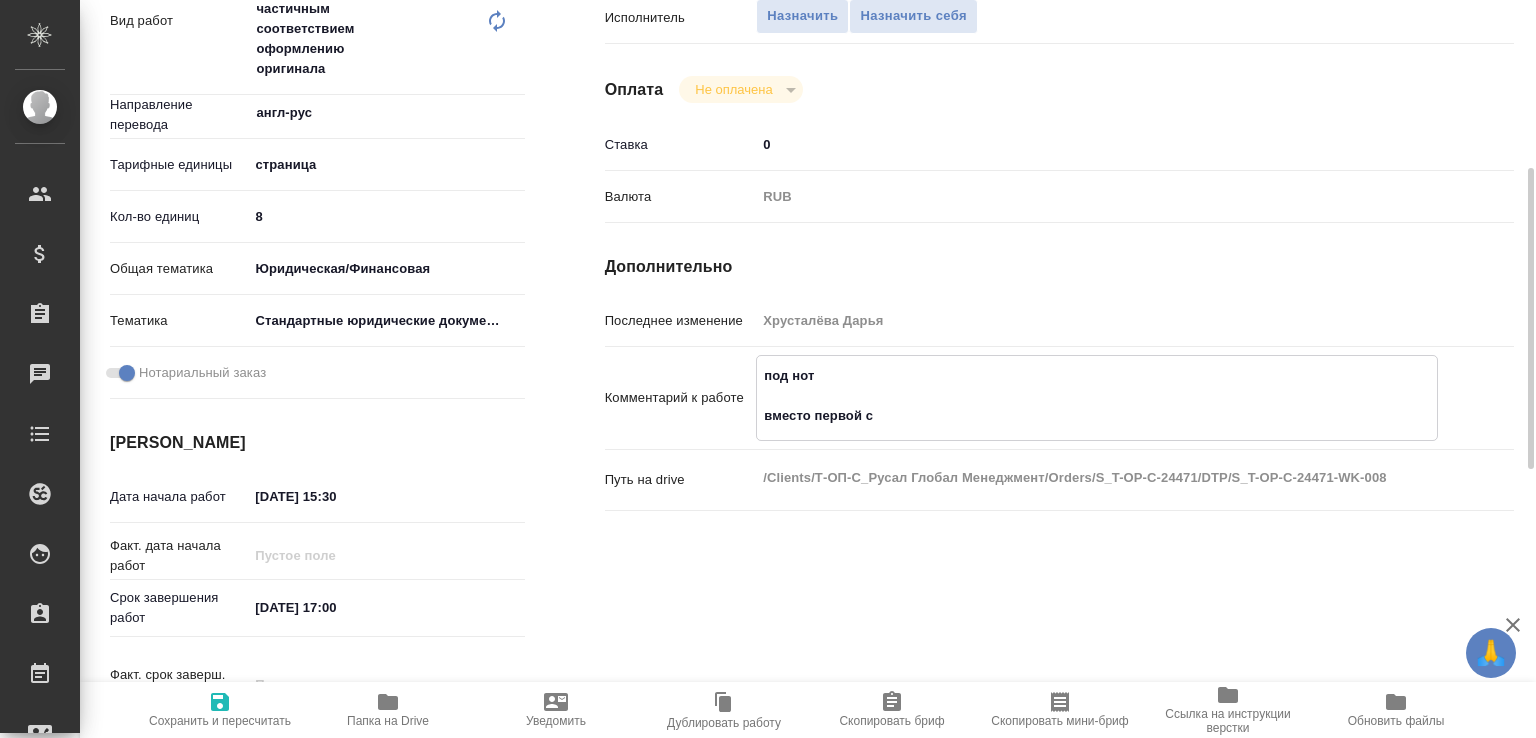 type on "x" 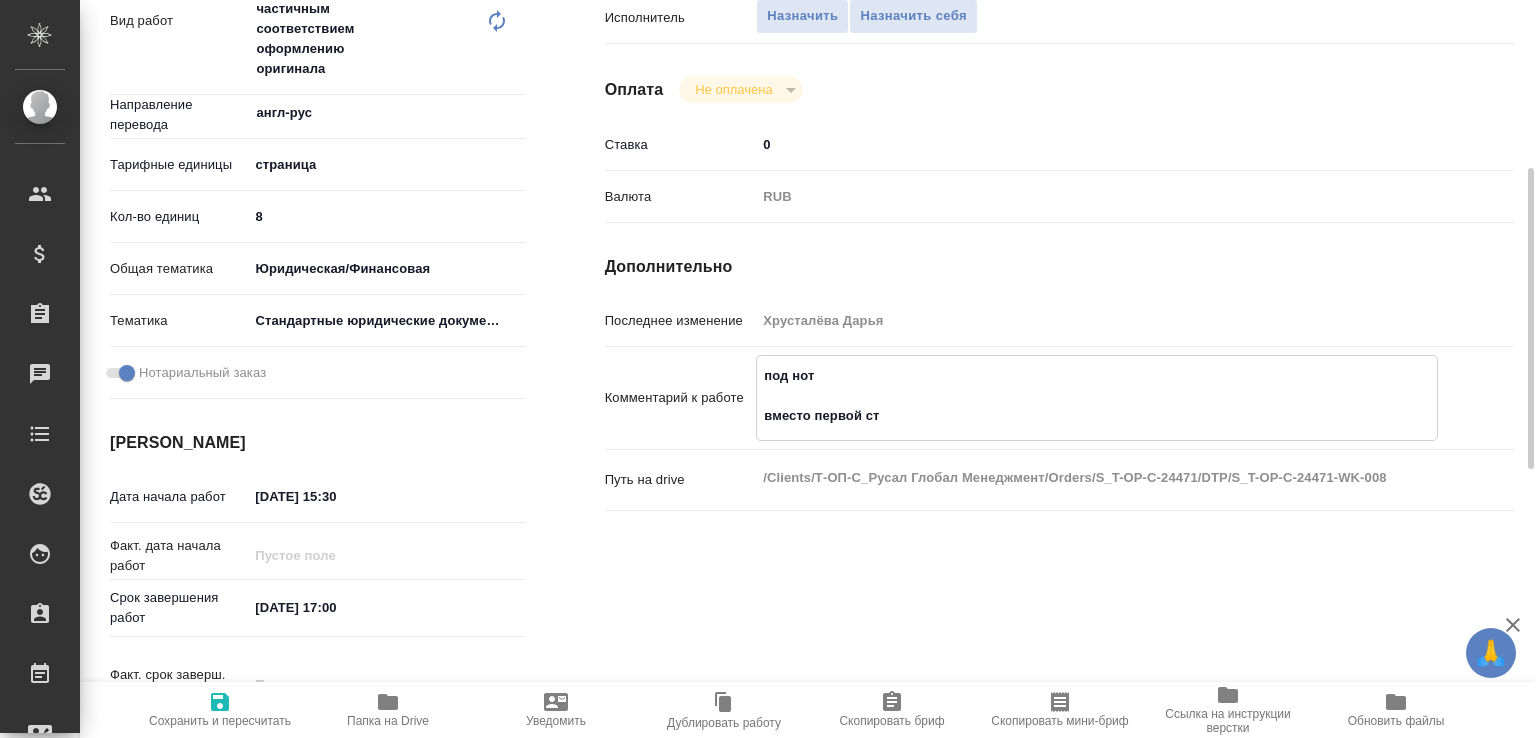 type on "x" 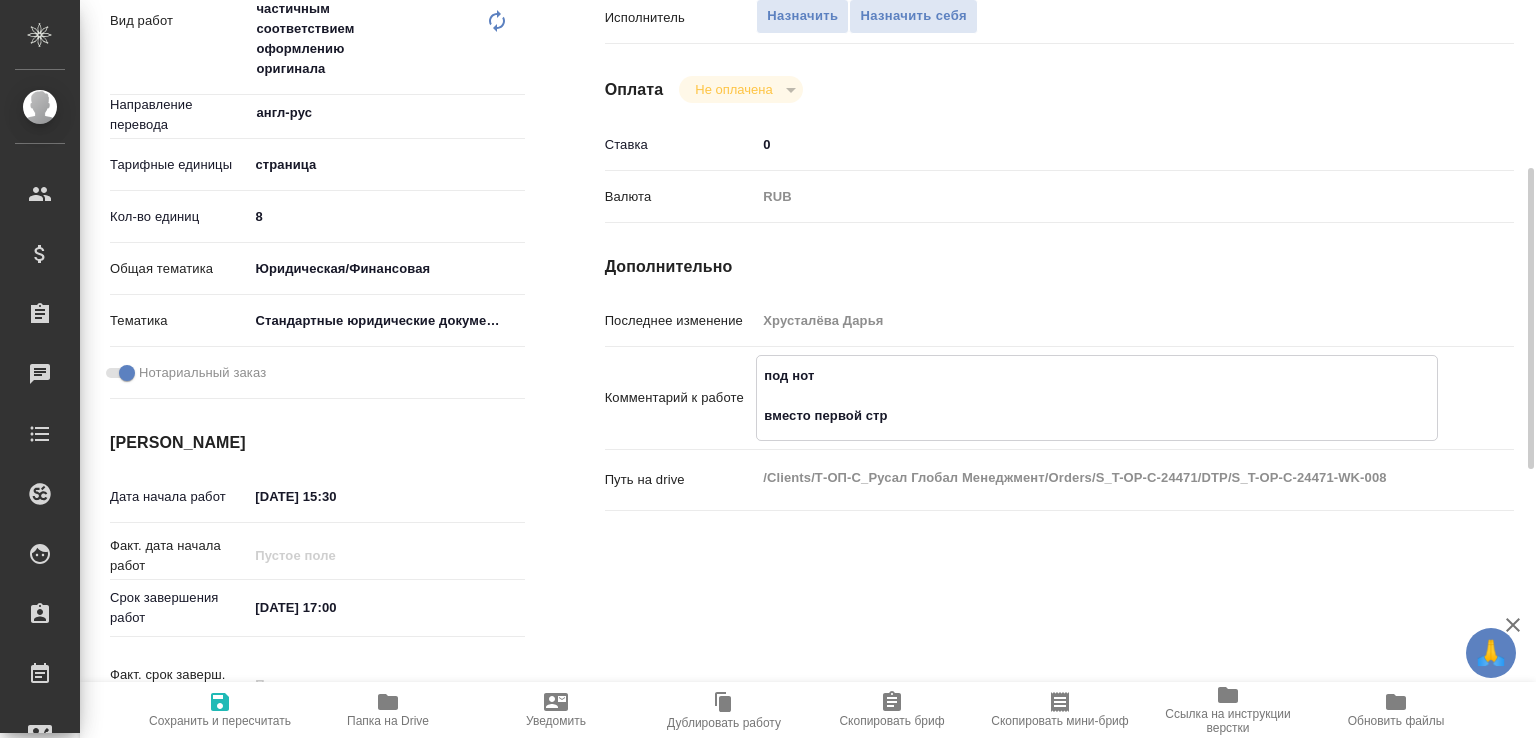 type on "x" 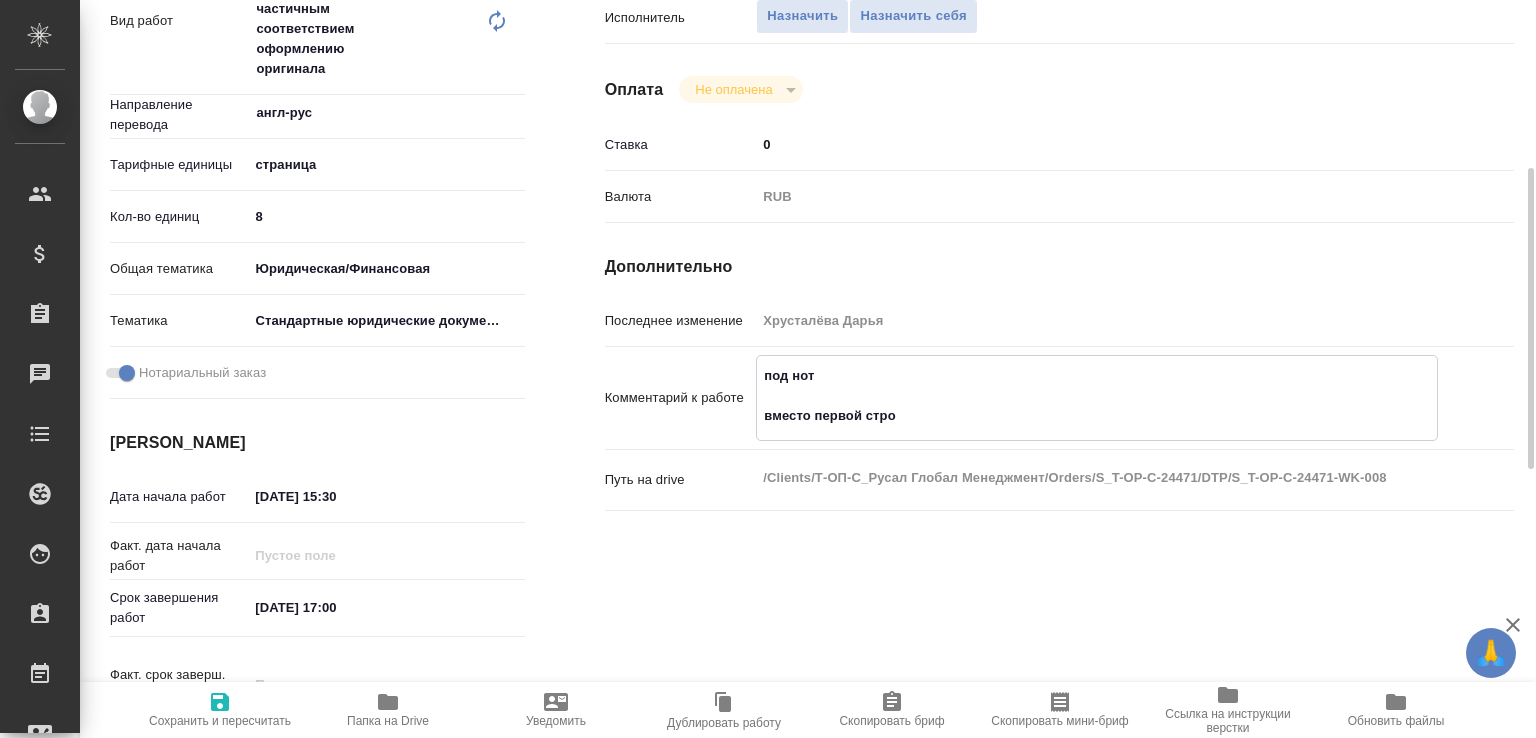 type on "x" 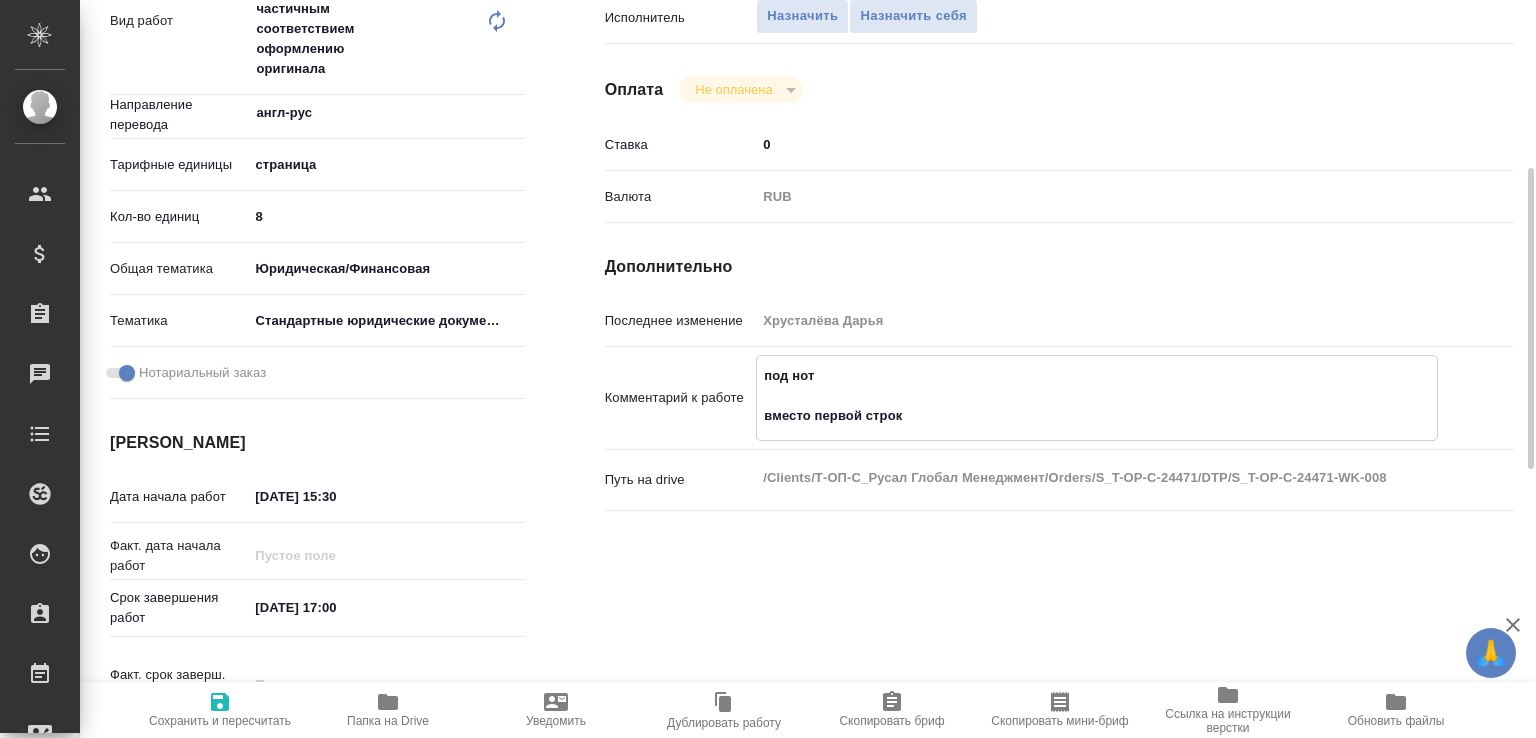 type on "x" 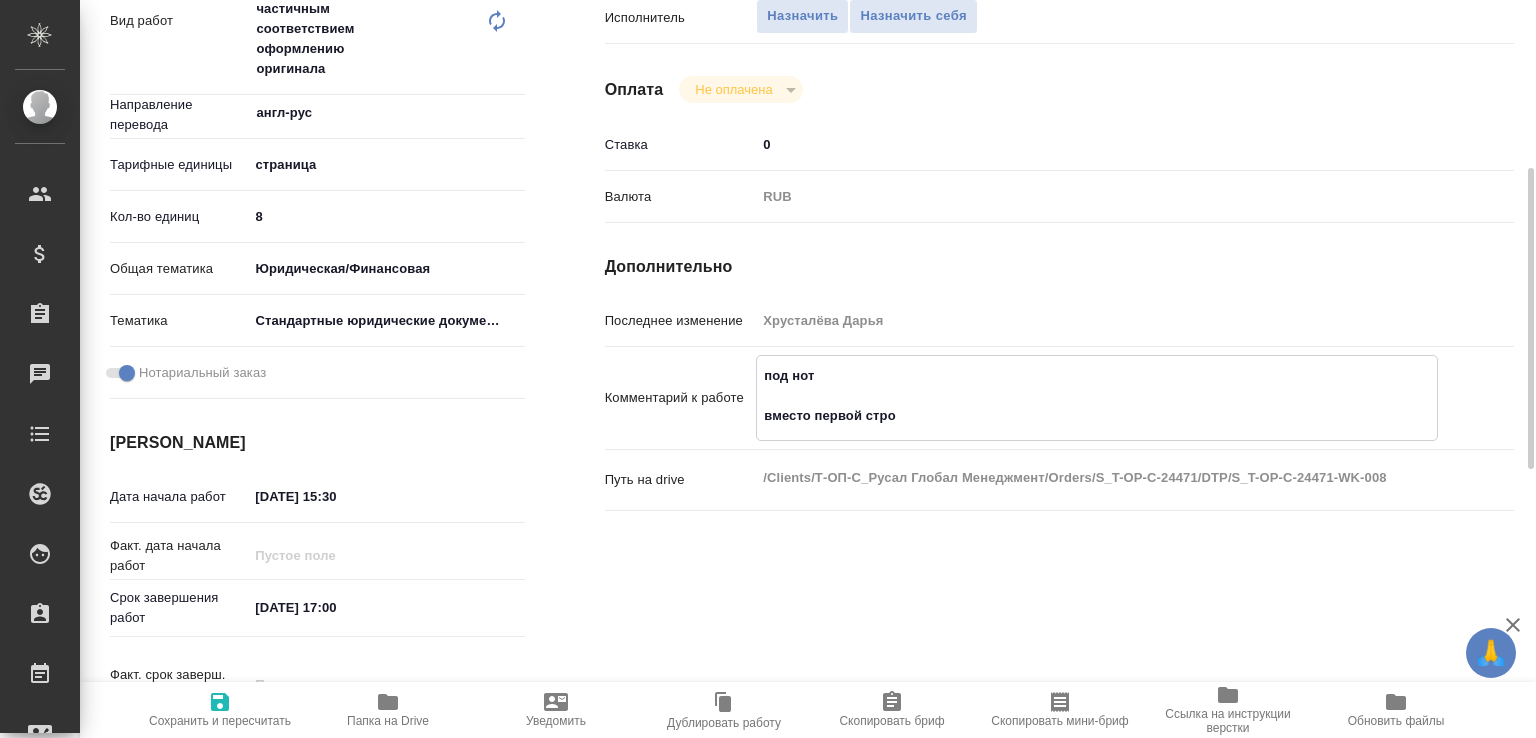 type on "x" 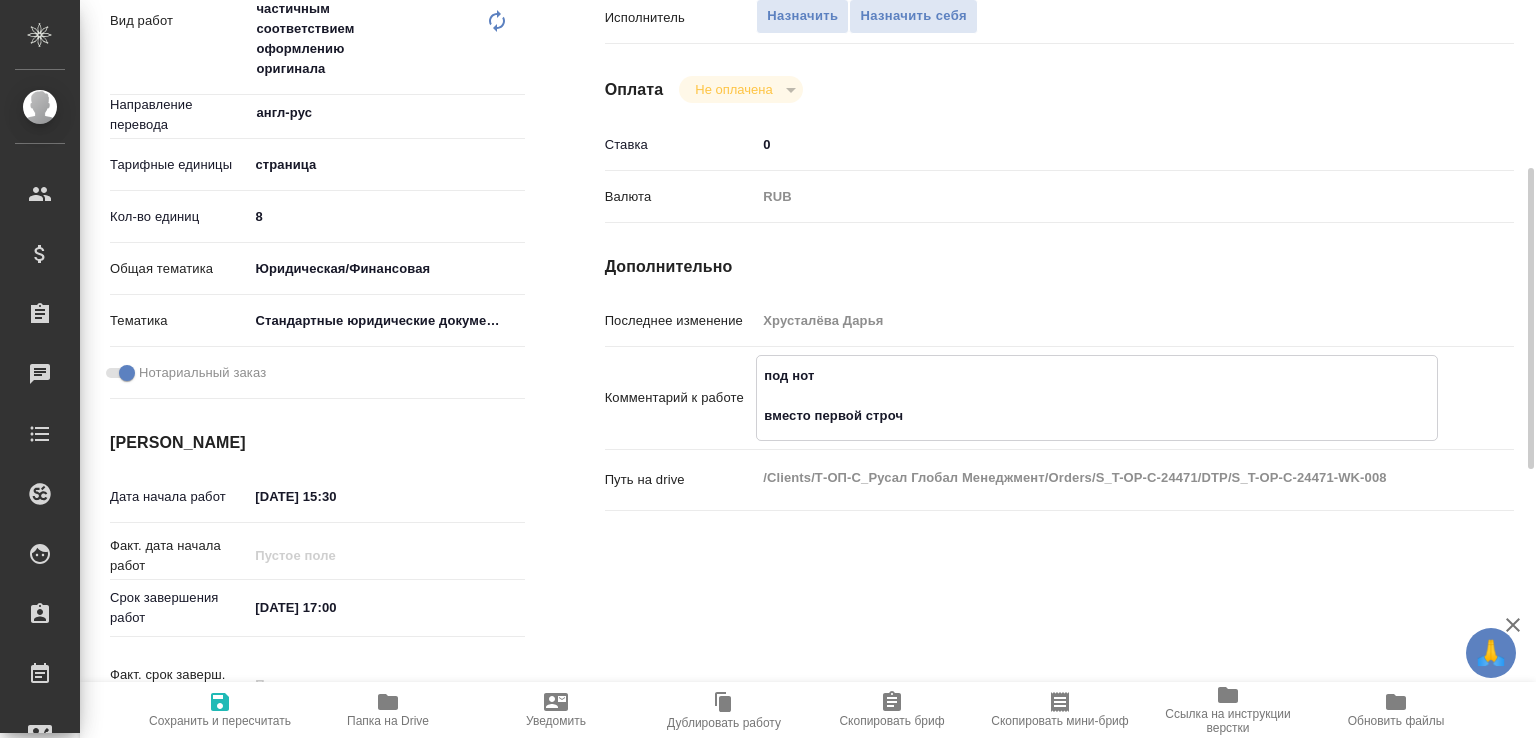 type on "x" 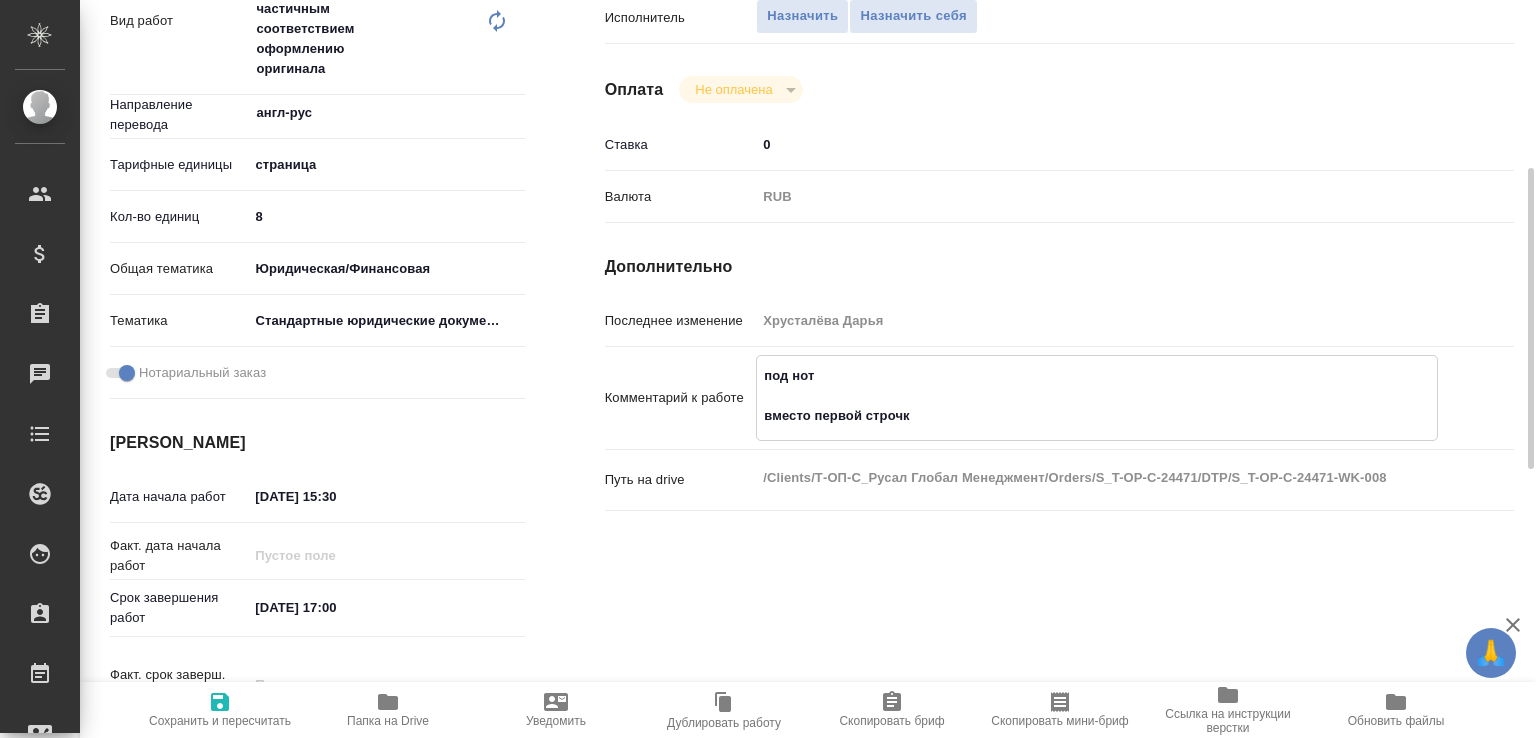 type on "x" 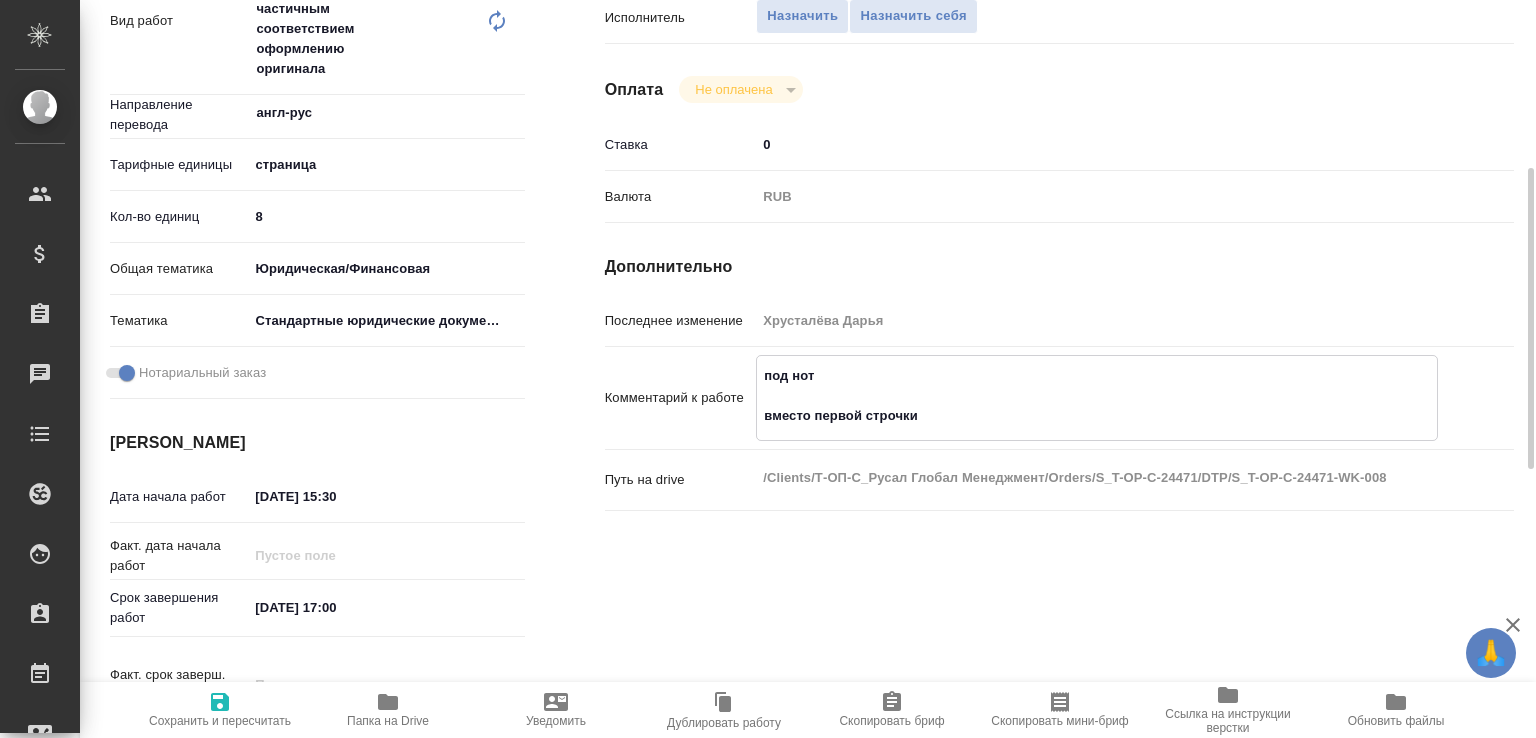 type on "x" 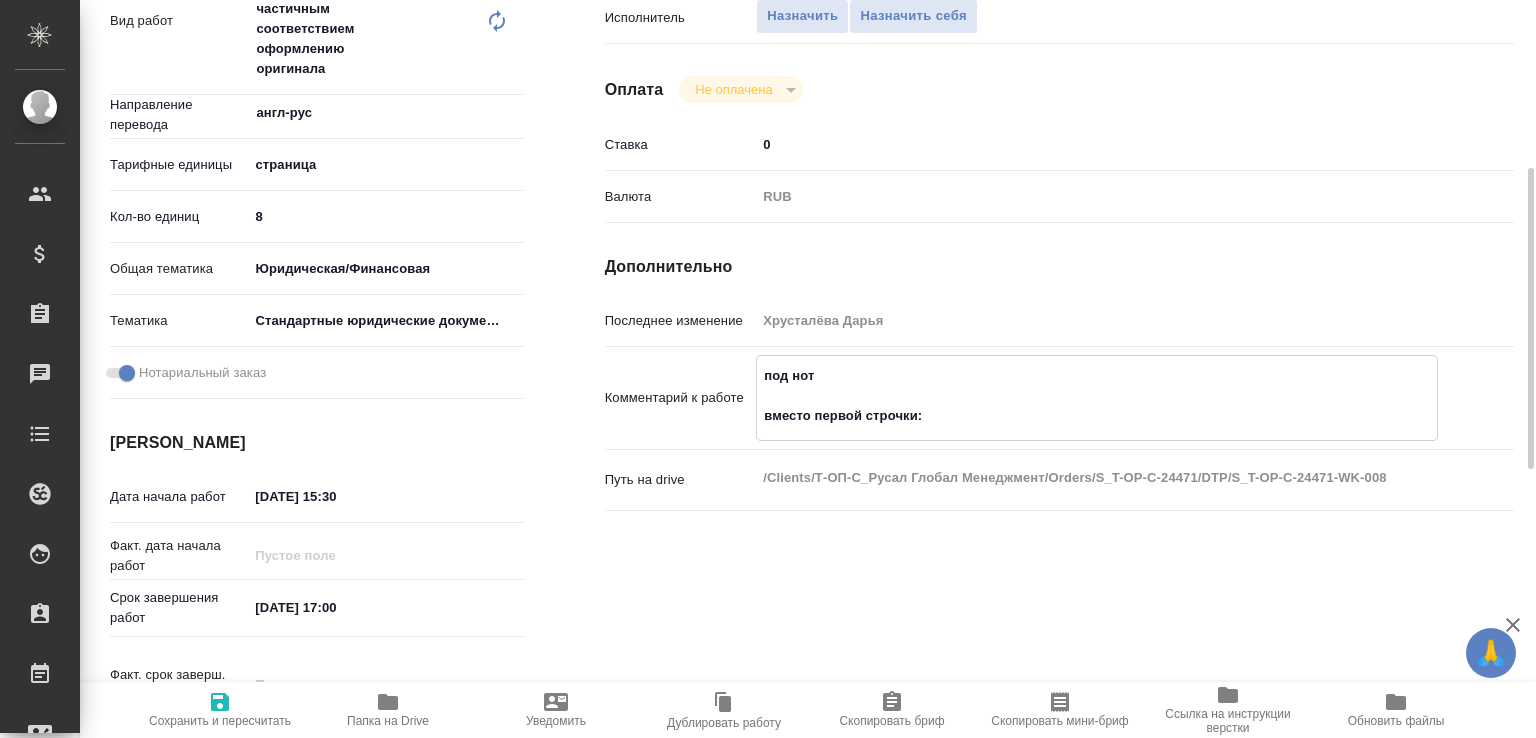 type on "x" 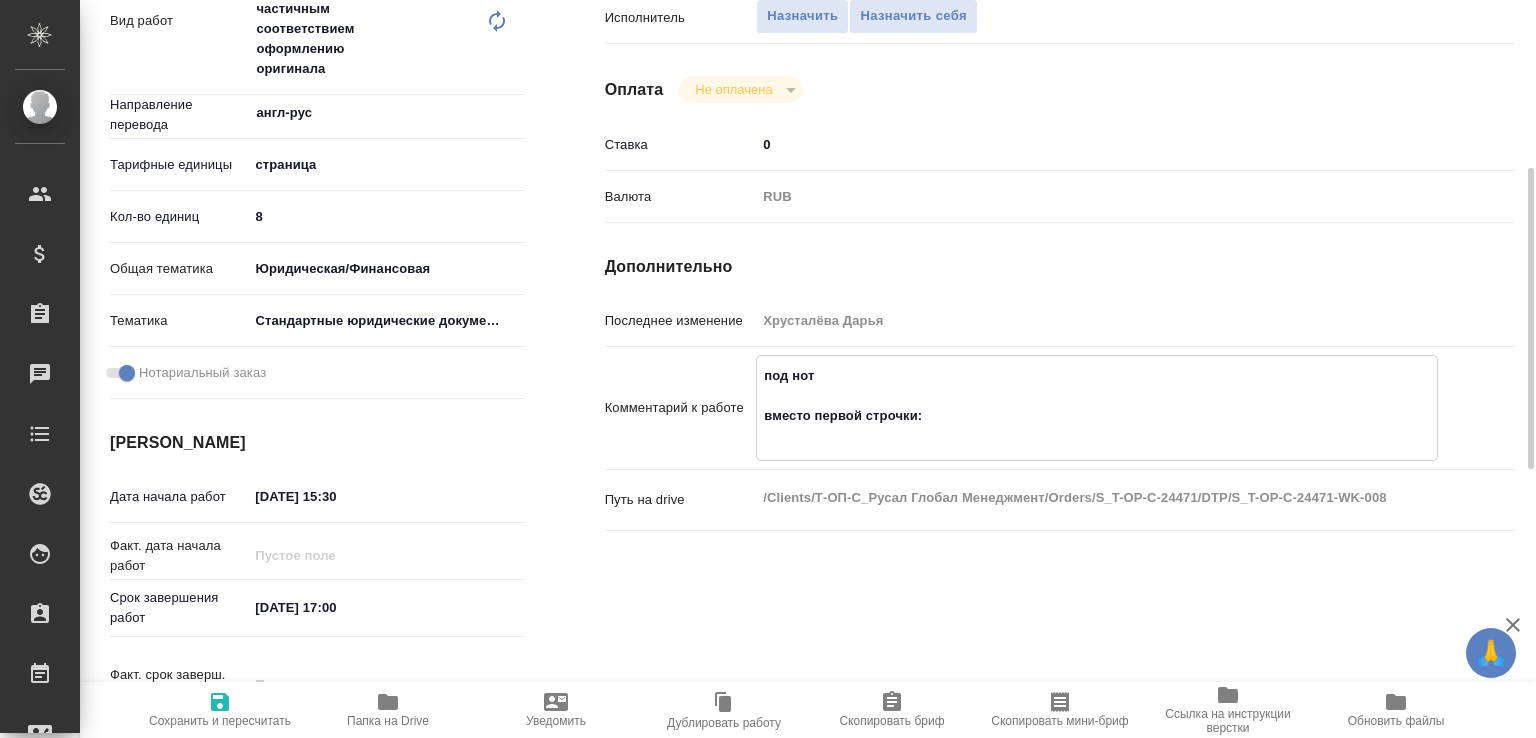type on "x" 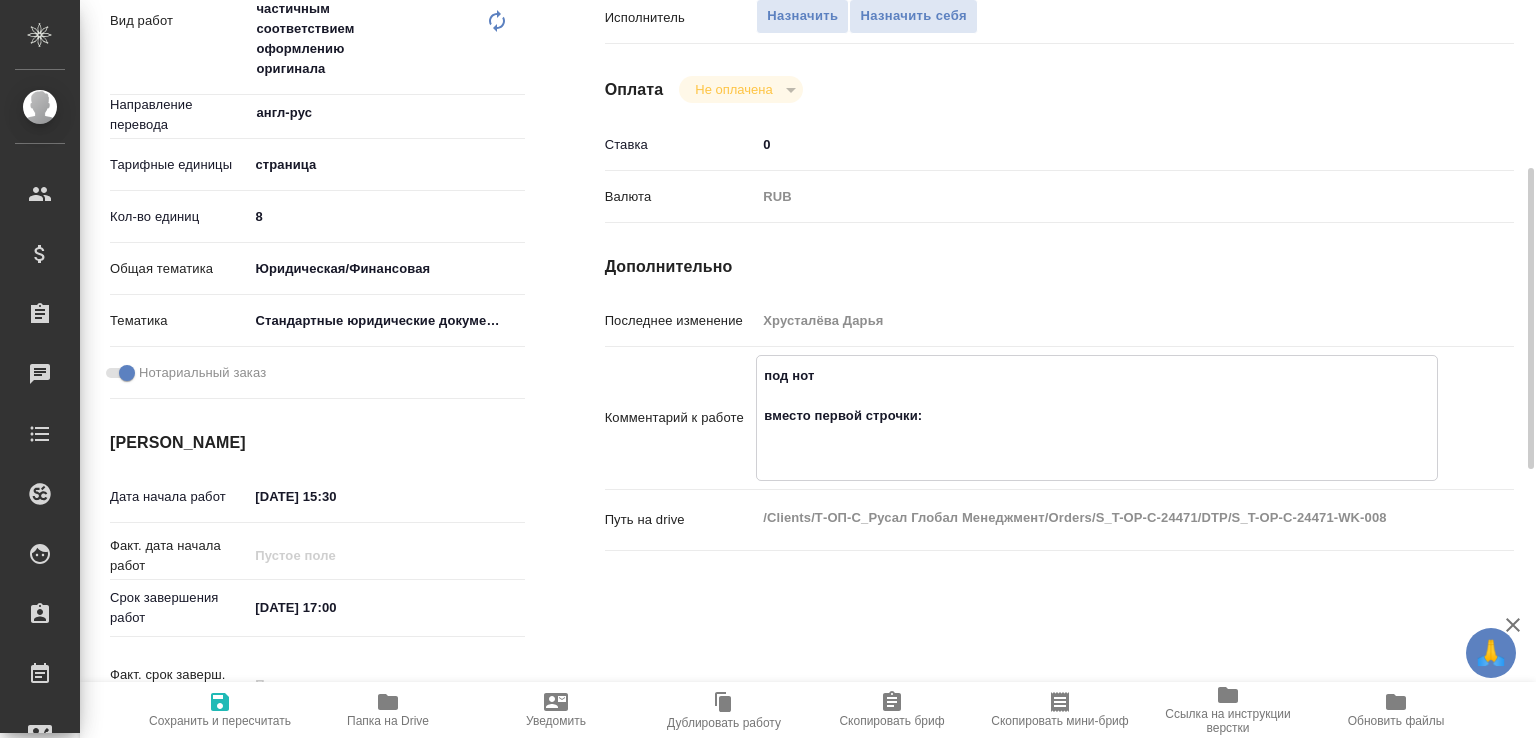 type on "под нот
вместо первой строчки:" 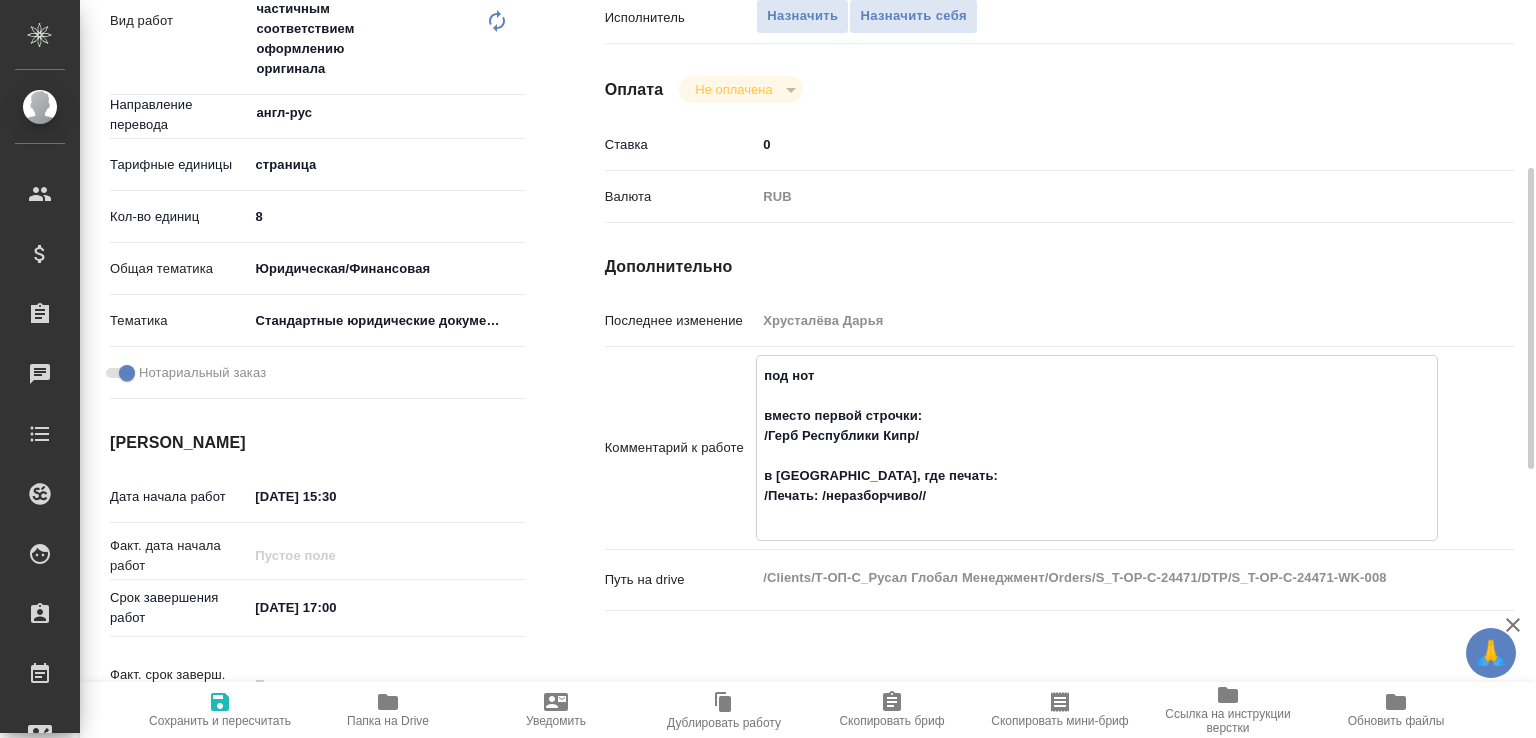 click on "под нот
вместо первой строчки:
/Герб Республики Кипр/
в апостиле, где печать:
/Печать: /неразборчиво//" at bounding box center (1097, 446) 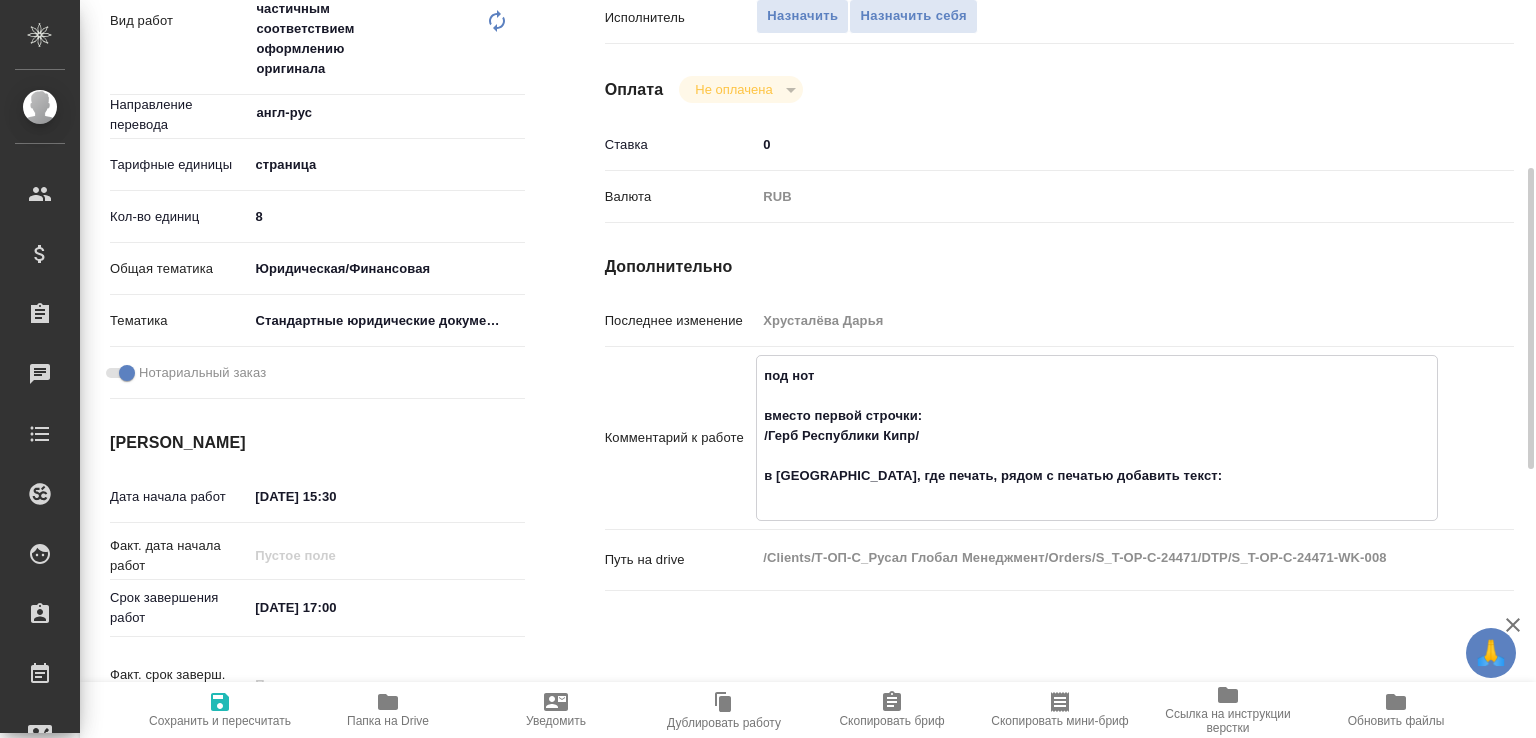 paste on "/Марка об уплате государственной пошлины в размере
[2 или 5] евро – погашена/" 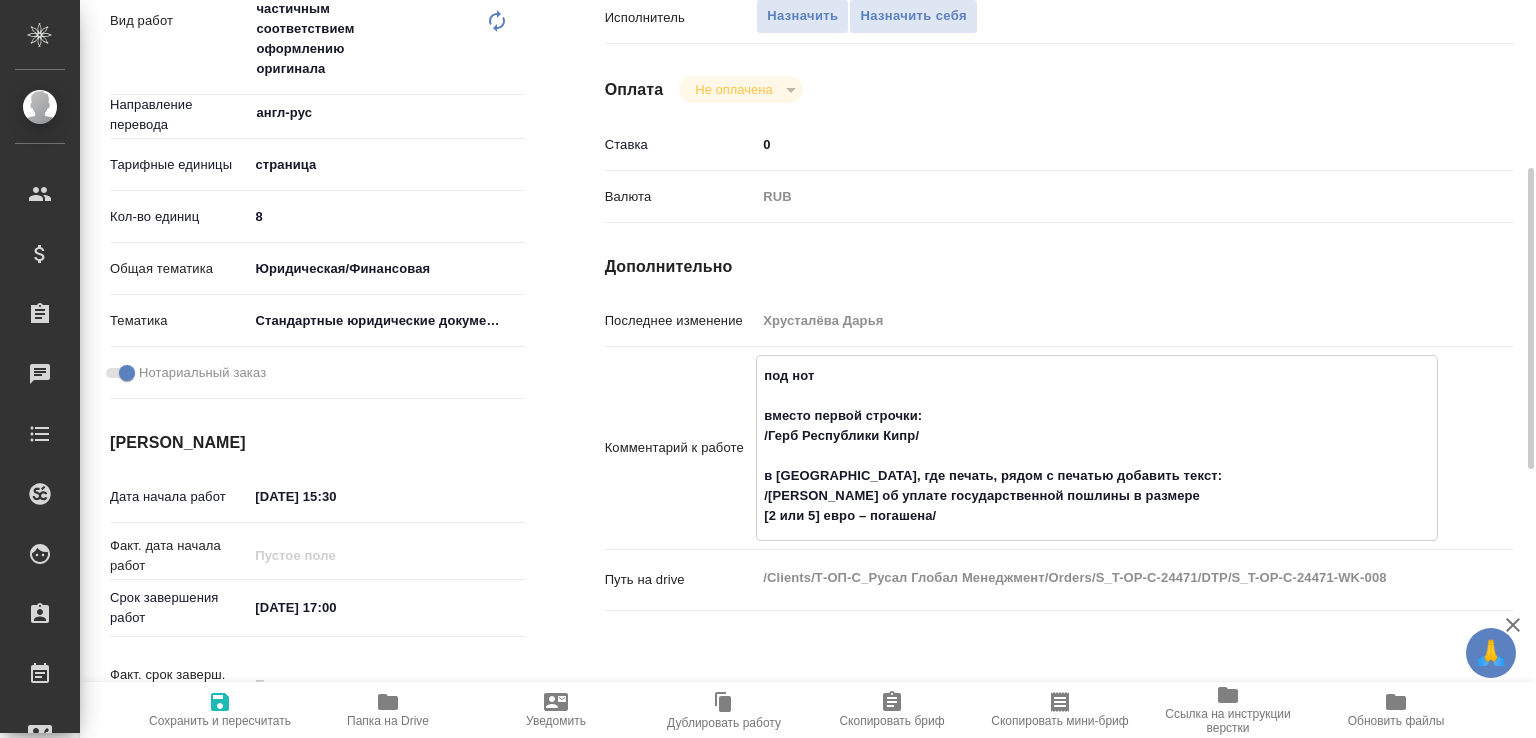 click on "под нот
вместо первой строчки:
/Герб Республики Кипр/
в апостиле, где печать, рядом с печатью добавить текст:
/Марка об уплате государственной пошлины в размере
[2 или 5] евро – погашена/" at bounding box center (1097, 446) 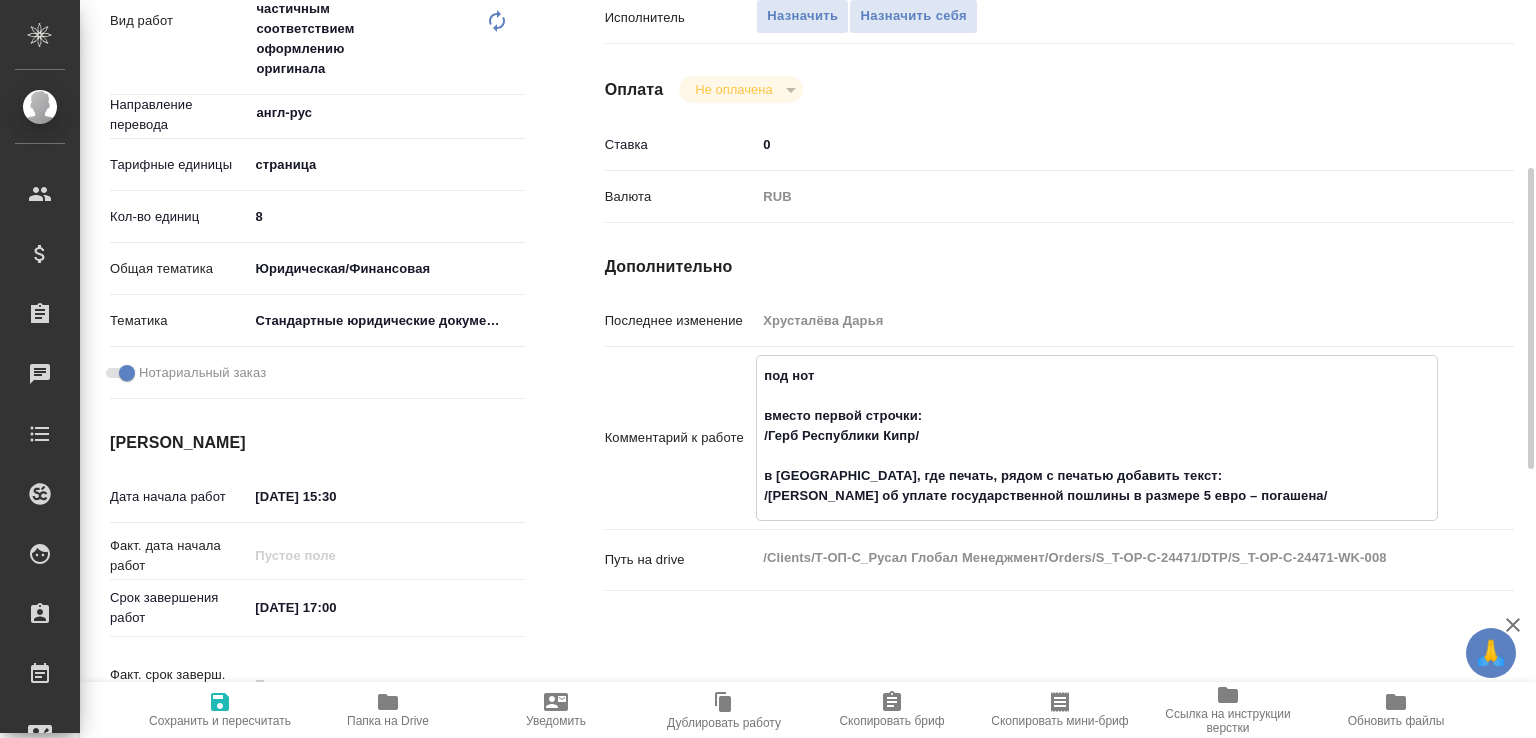 click on "под нот
вместо первой строчки:
/Герб Республики Кипр/
в апостиле, где печать, рядом с печатью добавить текст:
/Марка об уплате государственной пошлины в размере 5 евро – погашена/" at bounding box center (1097, 436) 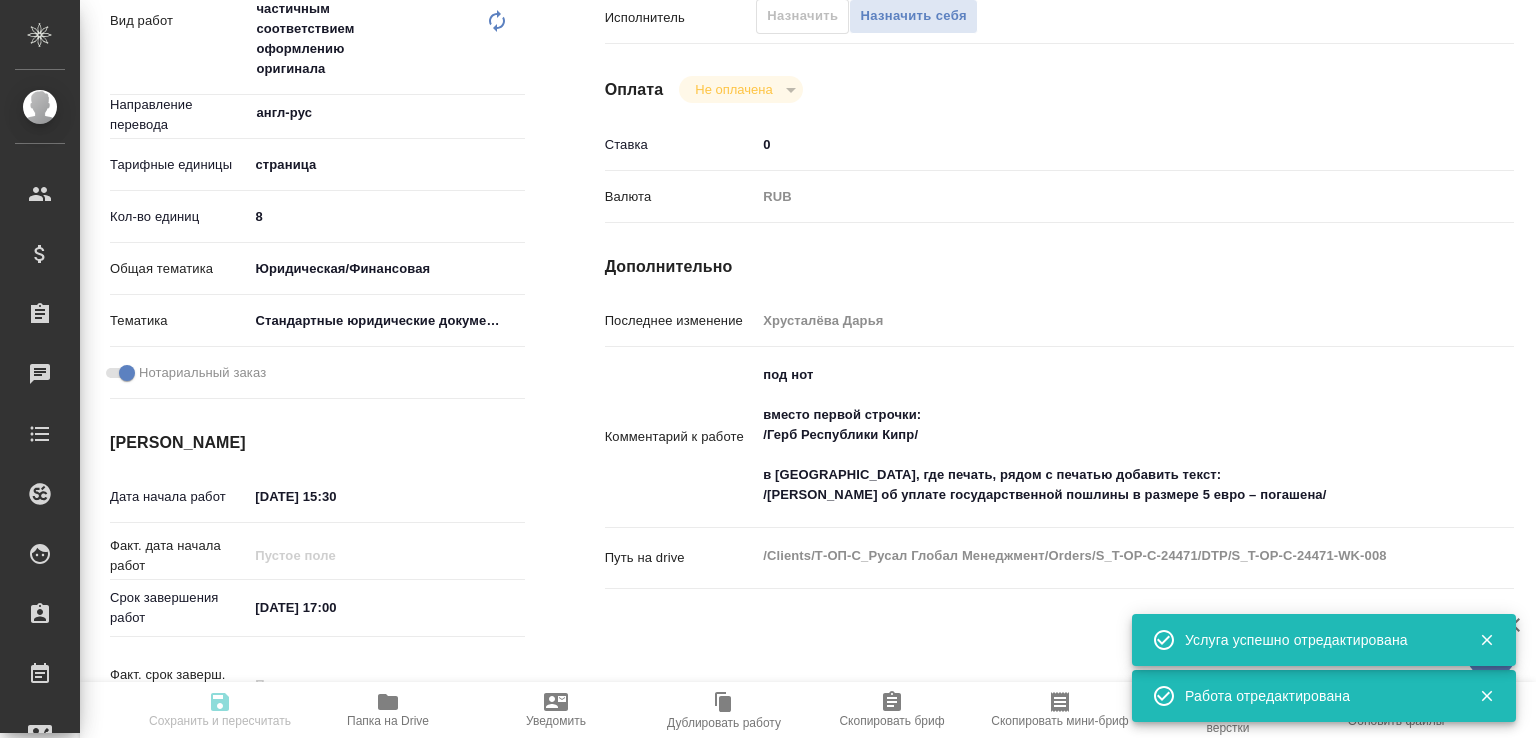 scroll, scrollTop: 0, scrollLeft: 0, axis: both 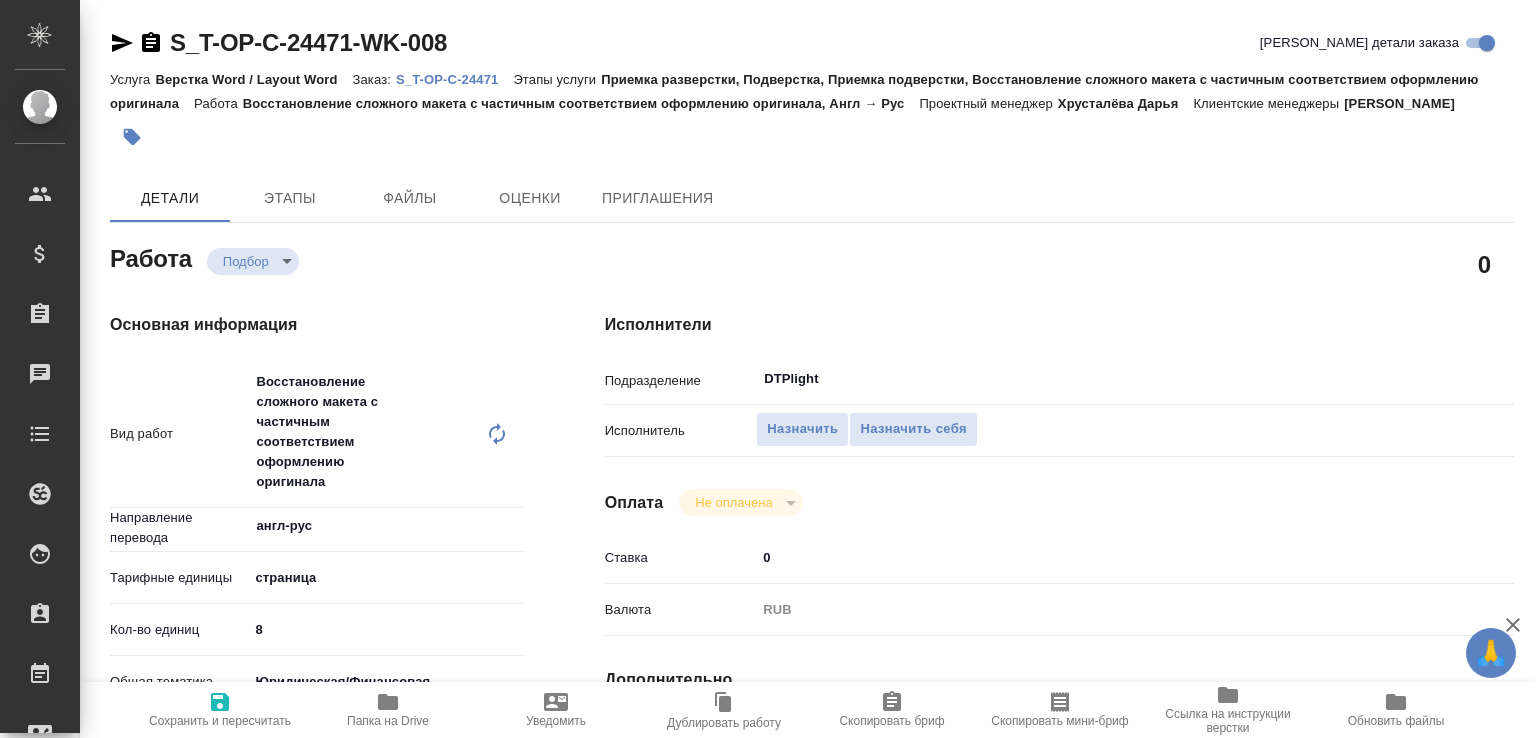type on "x" 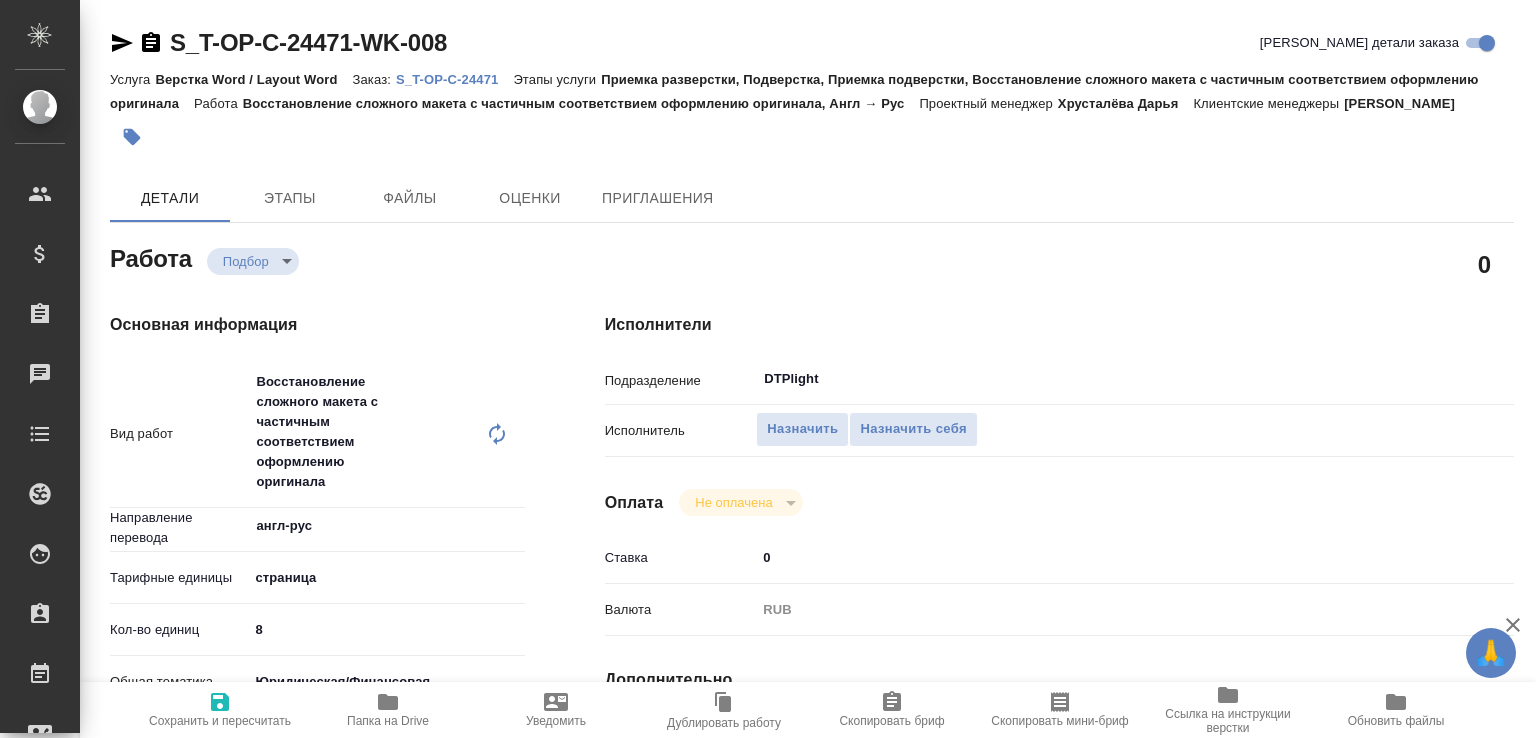 type on "x" 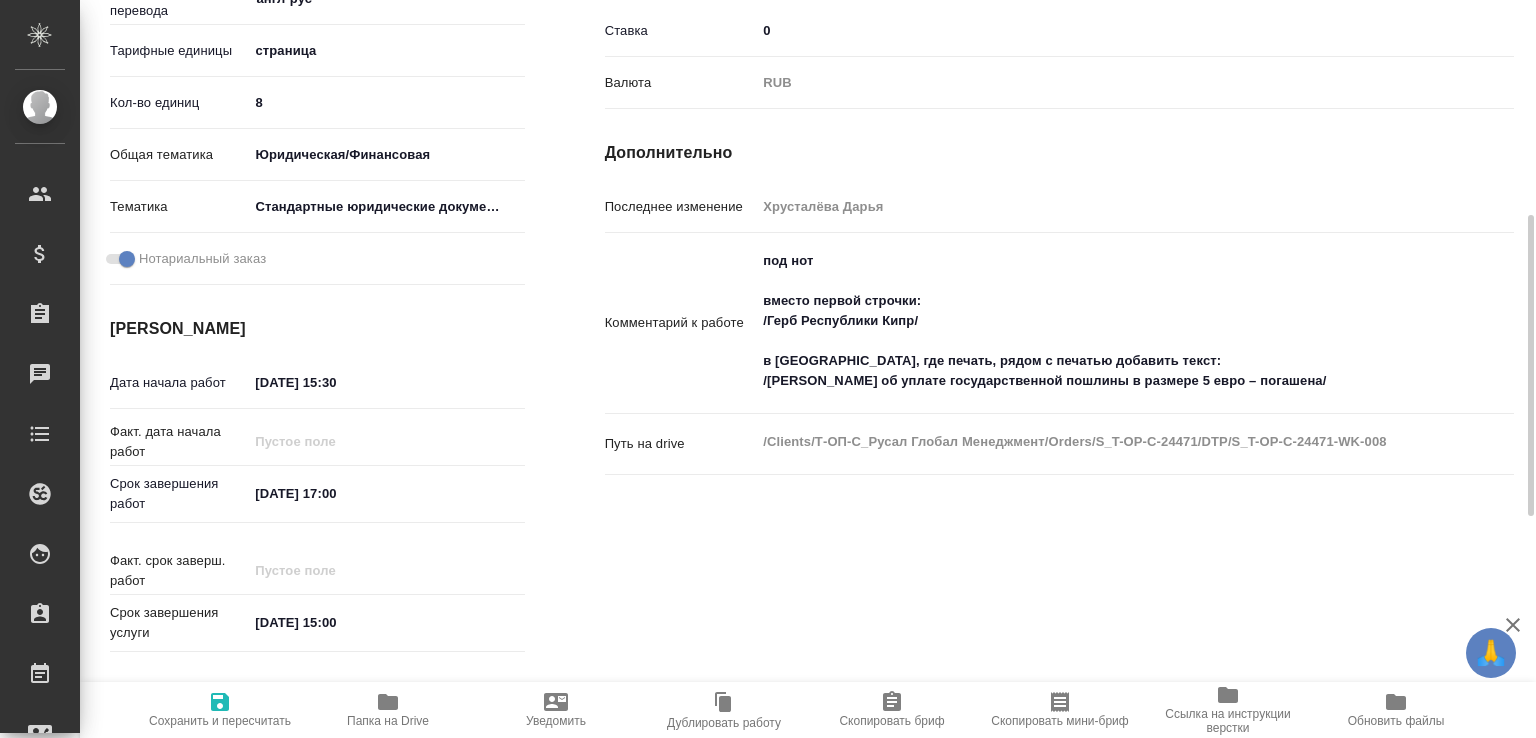 type on "x" 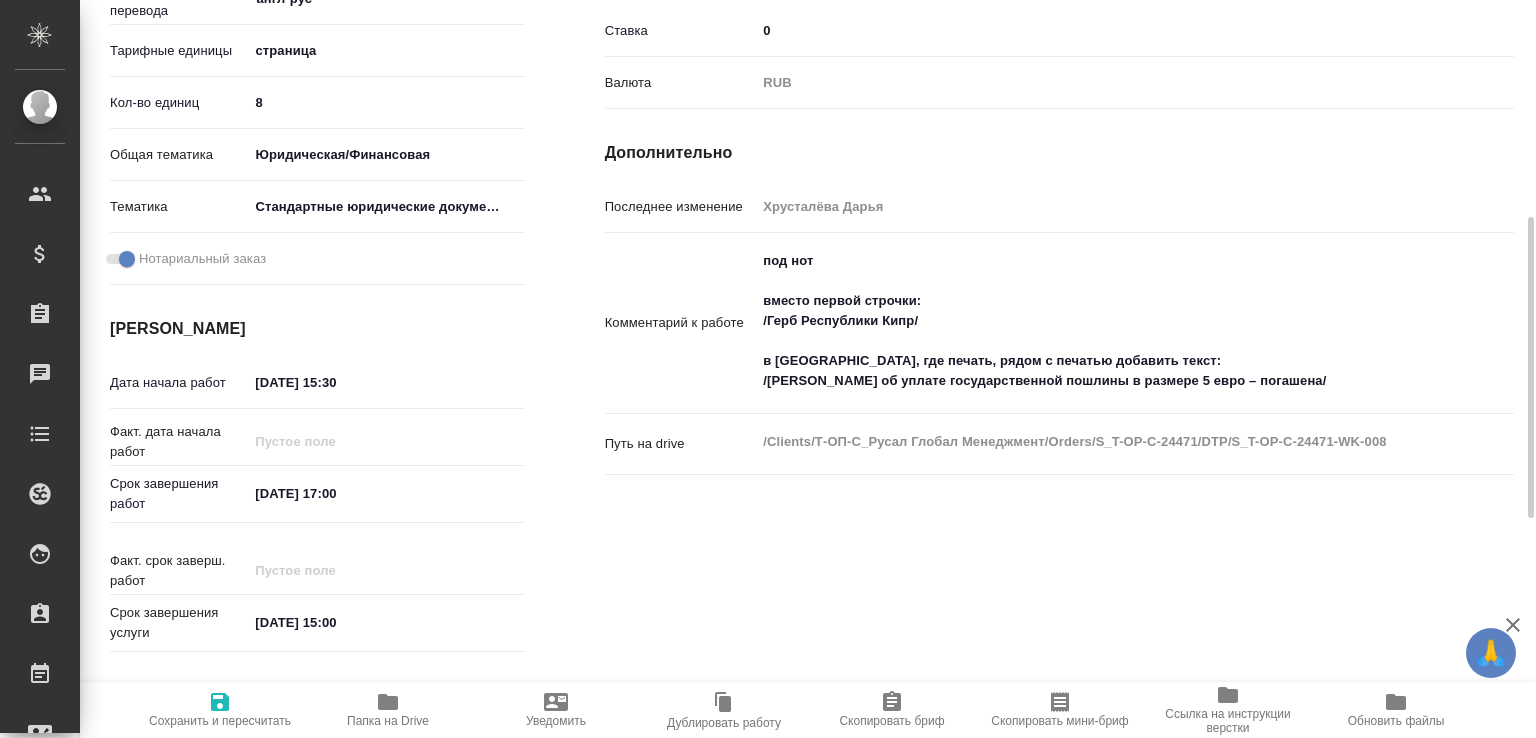 scroll, scrollTop: 428, scrollLeft: 0, axis: vertical 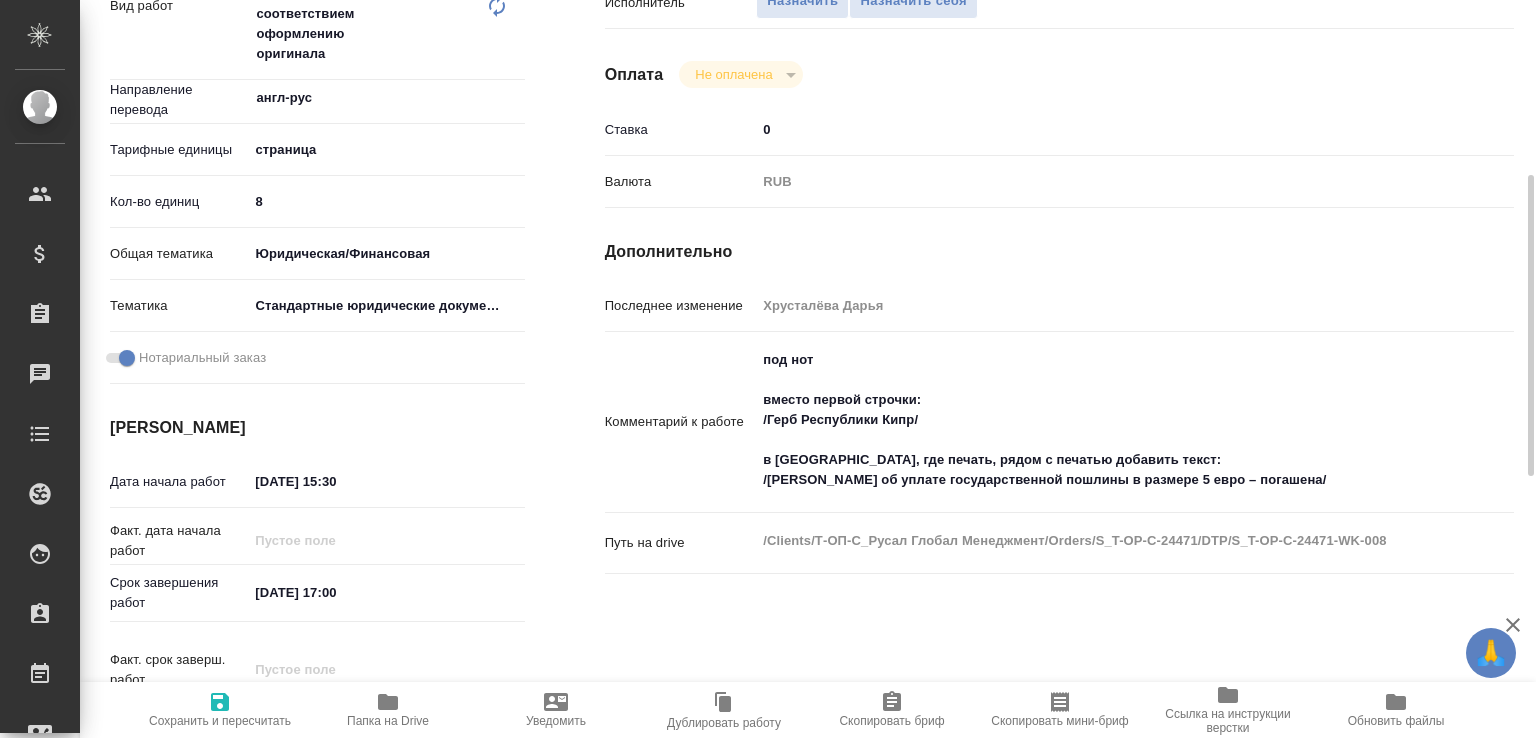 type on "x" 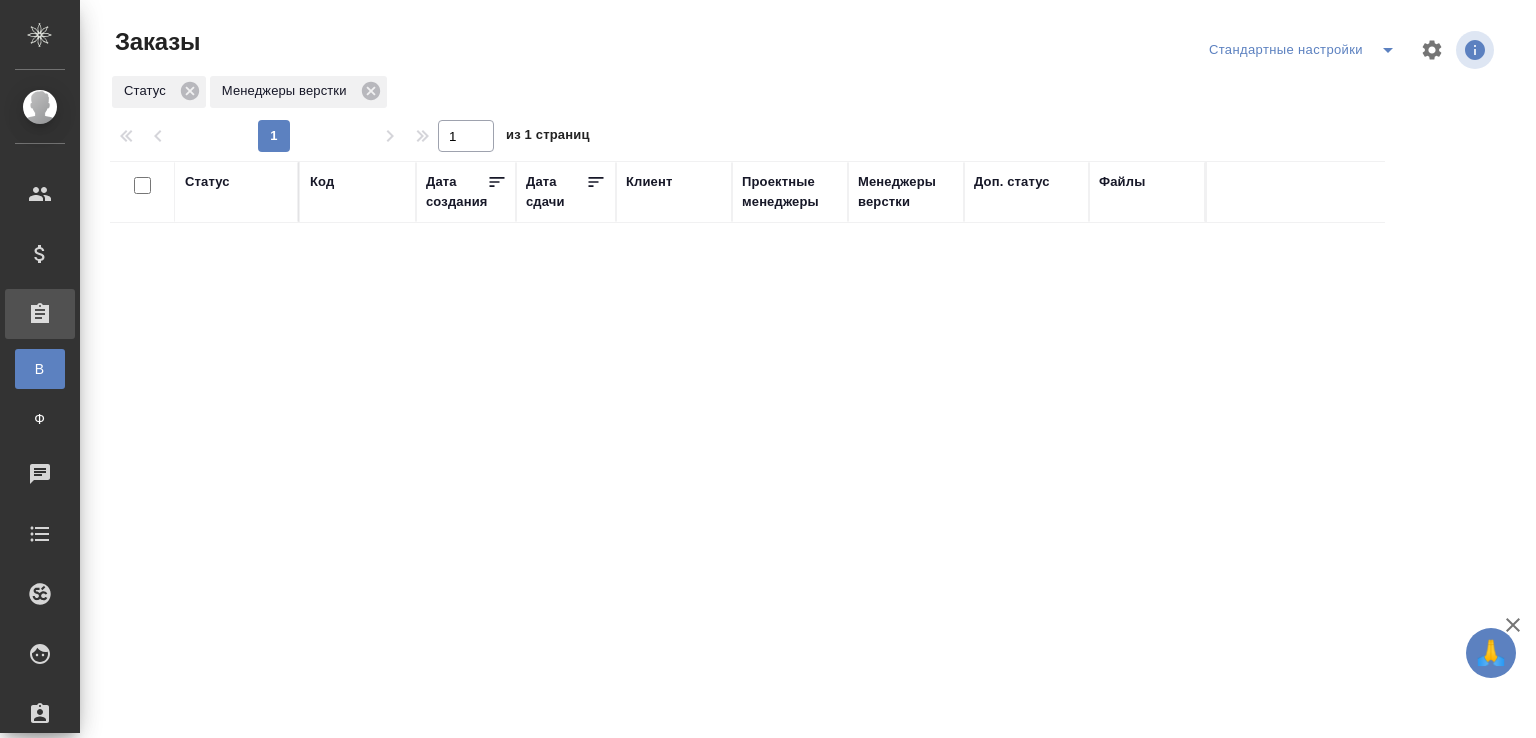 scroll, scrollTop: 0, scrollLeft: 0, axis: both 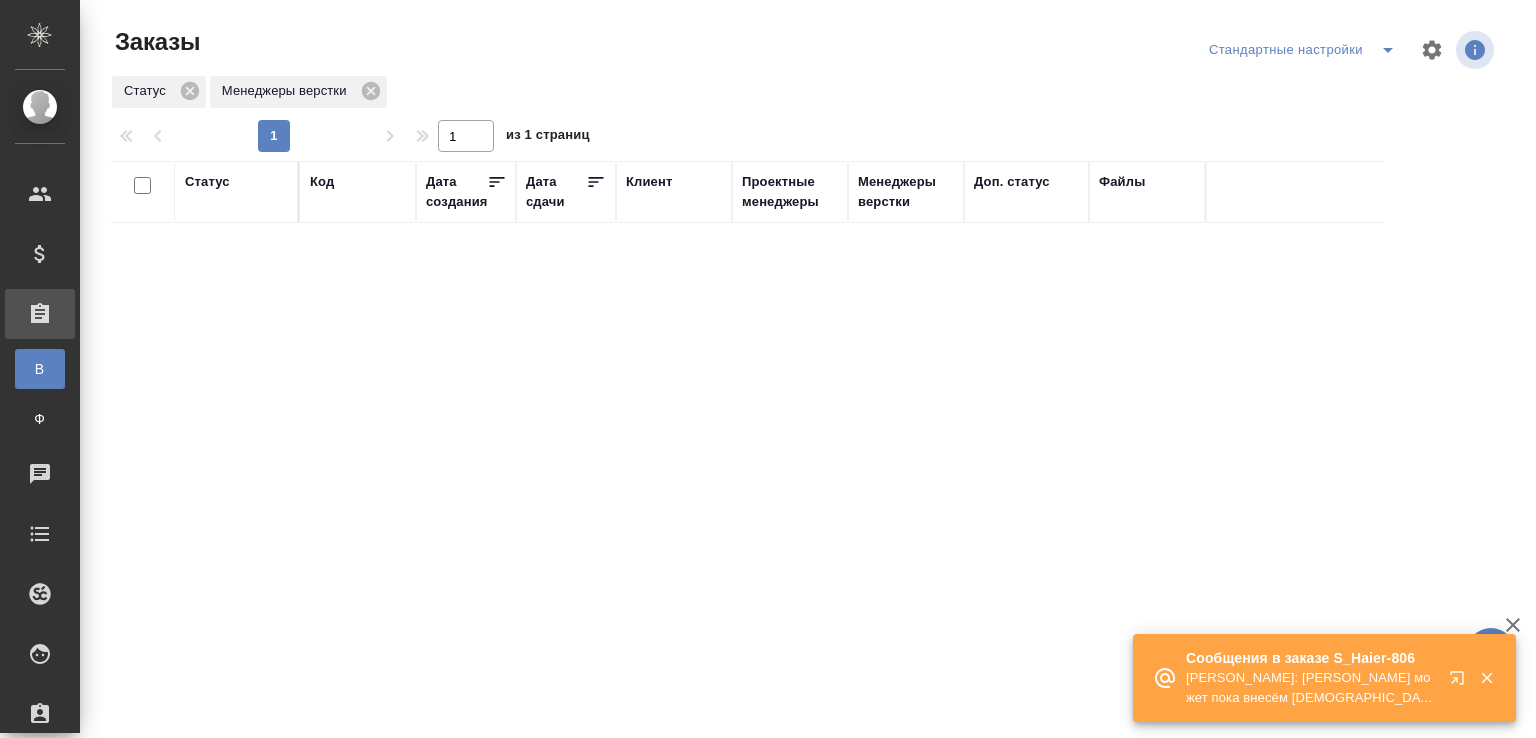 click on "[PERSON_NAME]: [PERSON_NAME] может пока внесём [DEMOGRAPHIC_DATA]? и вытащишь что на казах перевести?" at bounding box center (1311, 688) 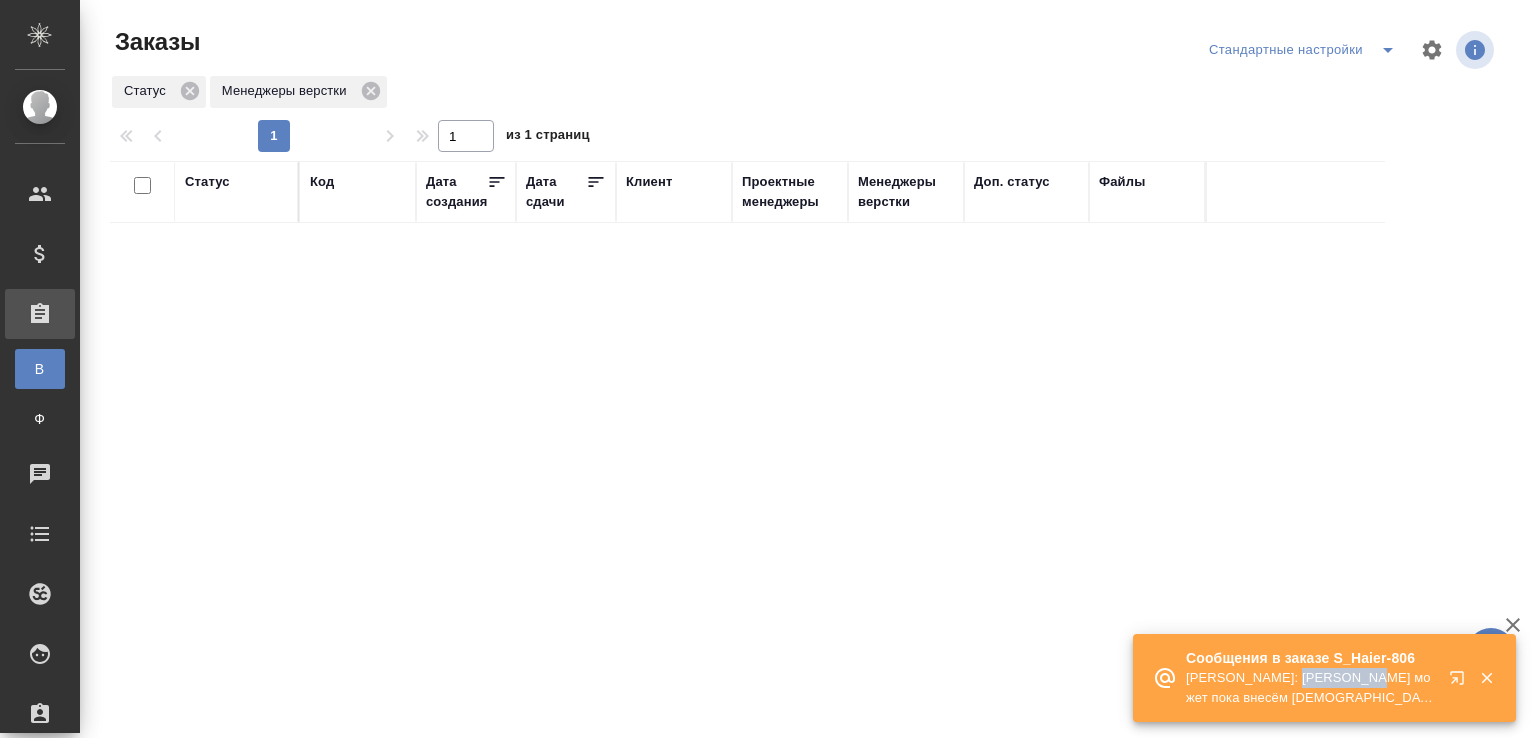 click on "[PERSON_NAME]: [PERSON_NAME] может пока внесём [DEMOGRAPHIC_DATA]? и вытащишь что на казах перевести?" at bounding box center (1311, 688) 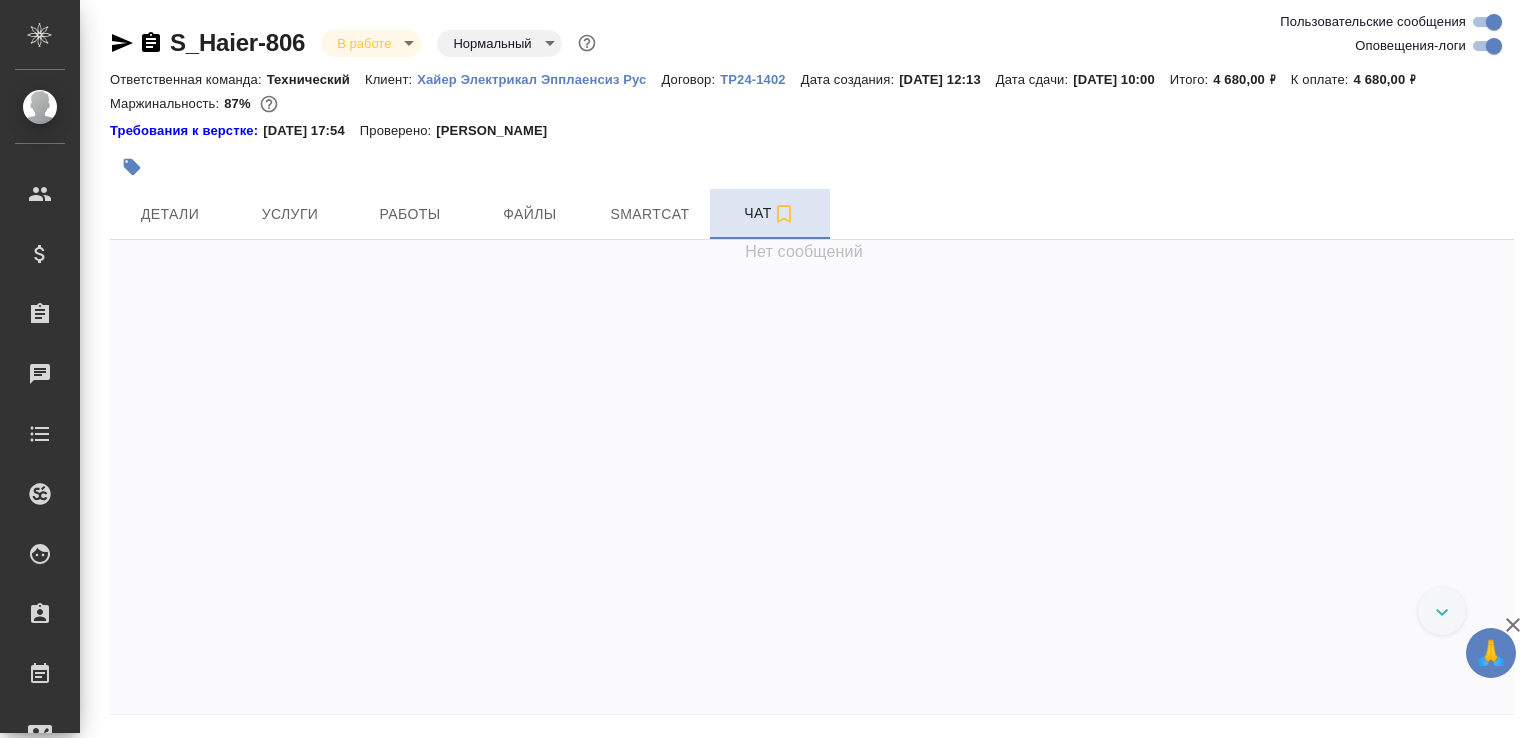 scroll, scrollTop: 0, scrollLeft: 0, axis: both 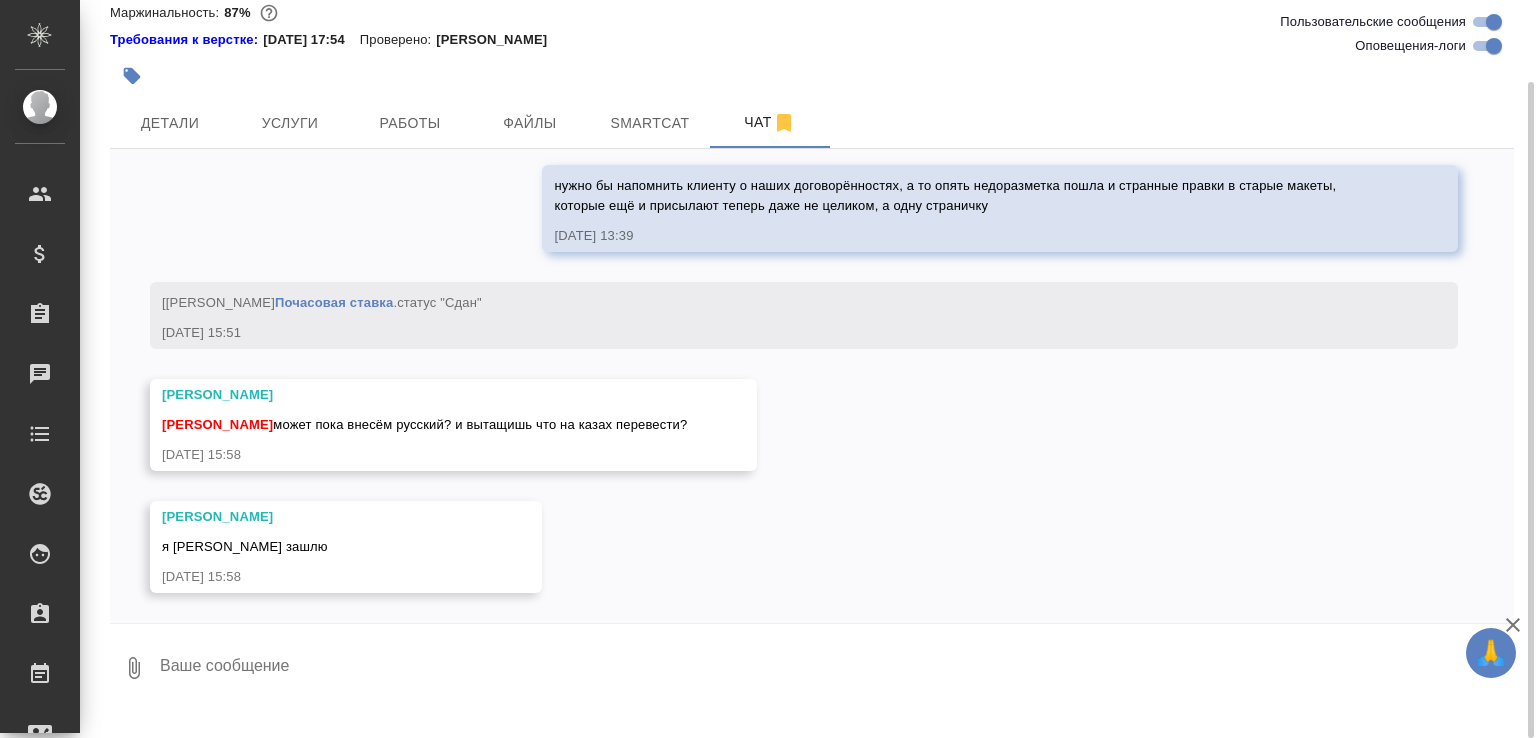 click at bounding box center [836, 668] 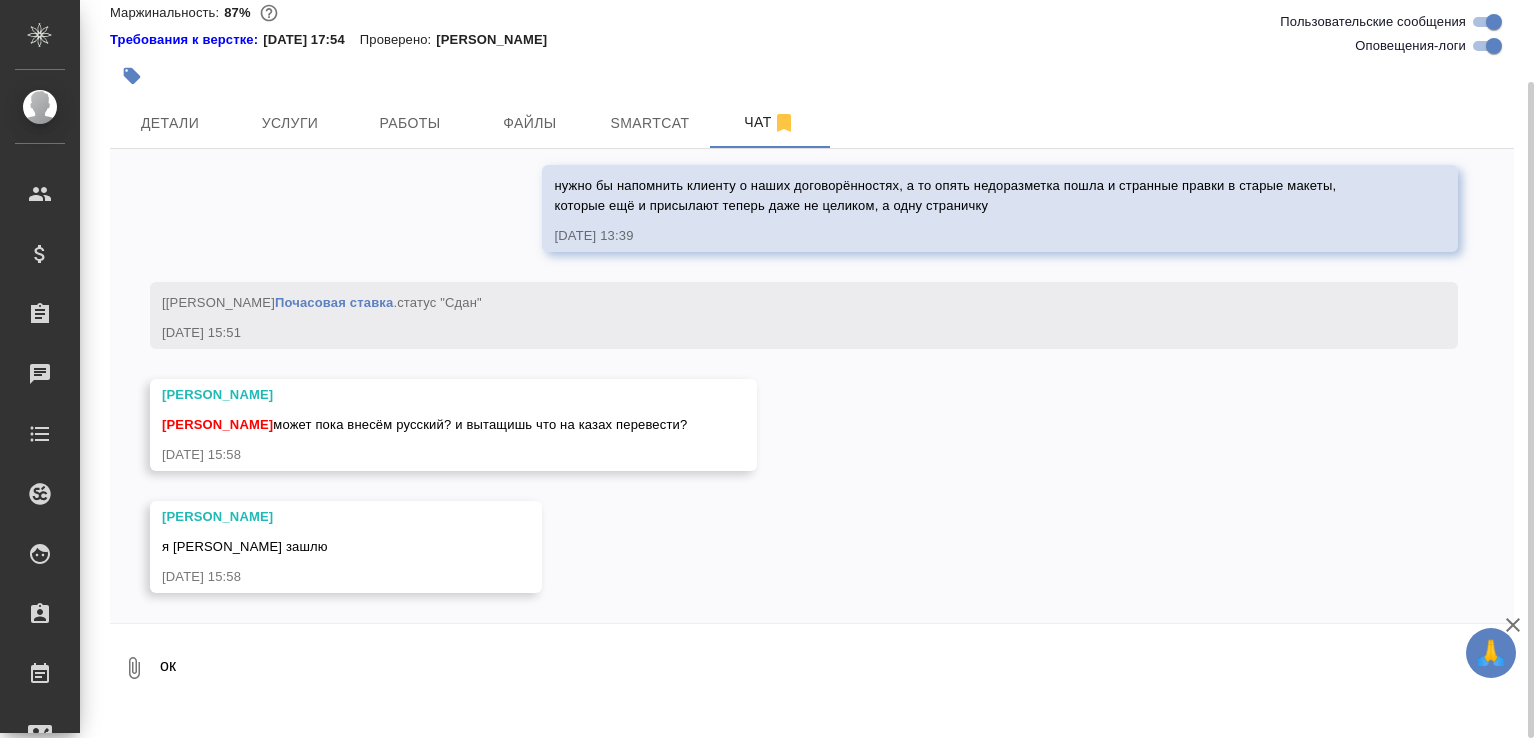 type on "ок" 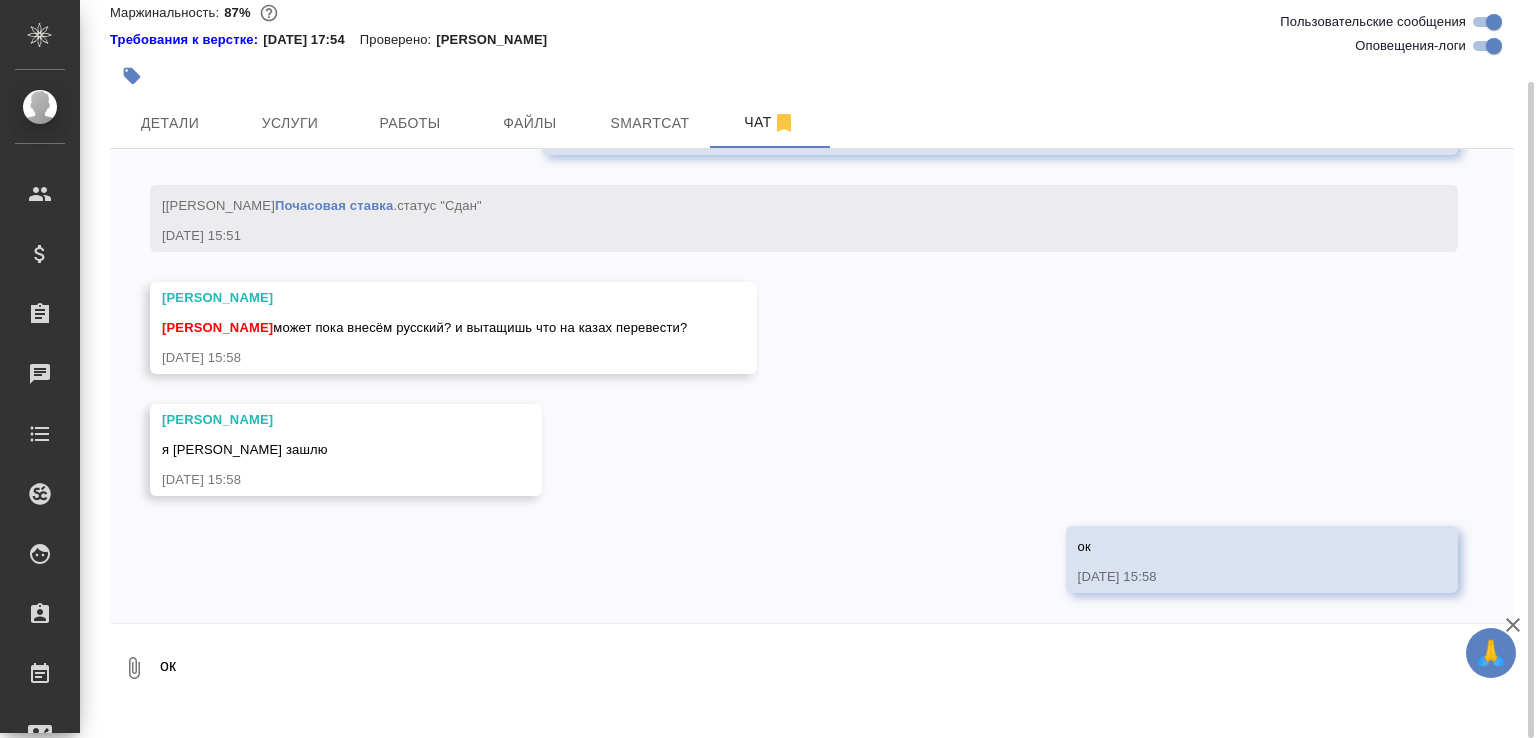 scroll, scrollTop: 12275, scrollLeft: 0, axis: vertical 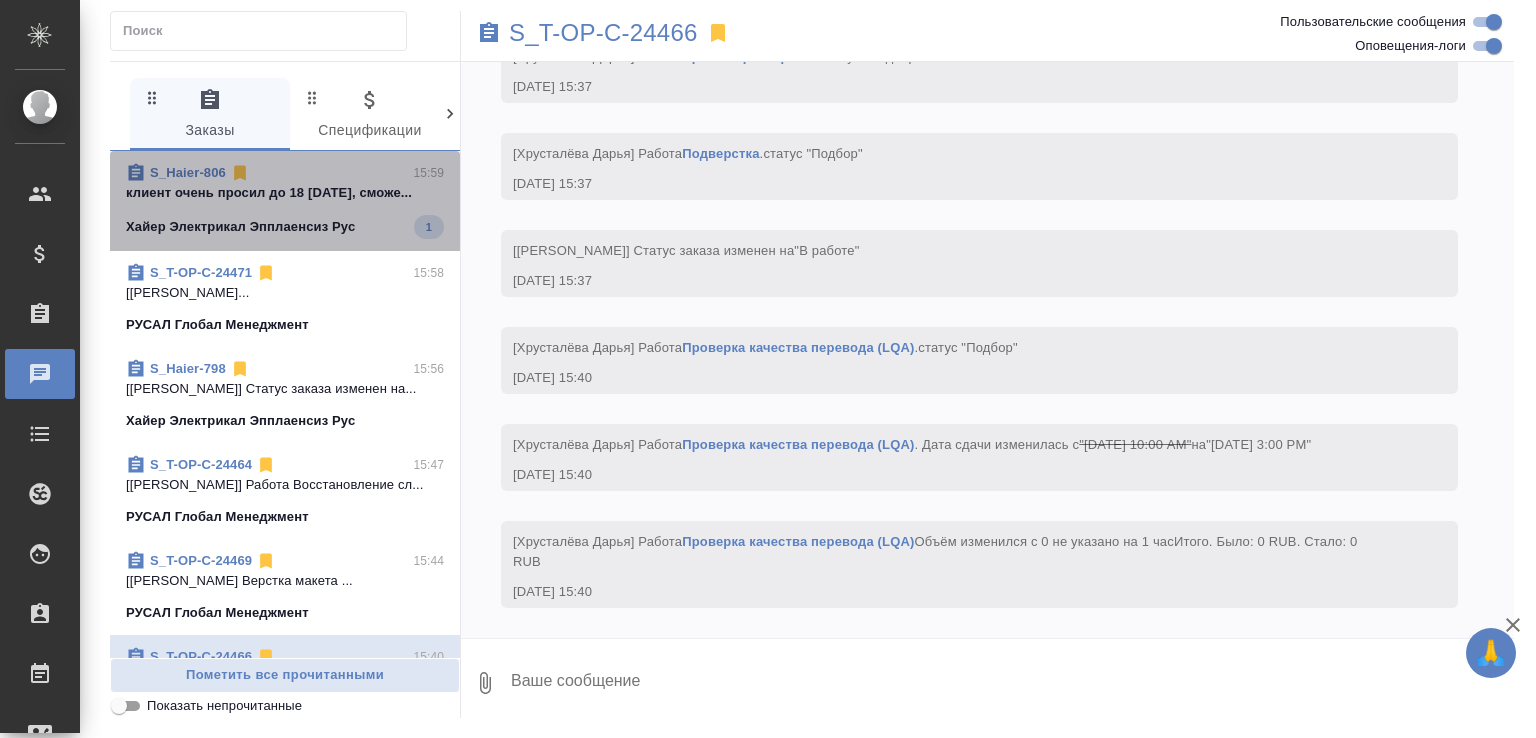 click on "клиент очень просил до 18 сегодня, сможе..." at bounding box center [285, 193] 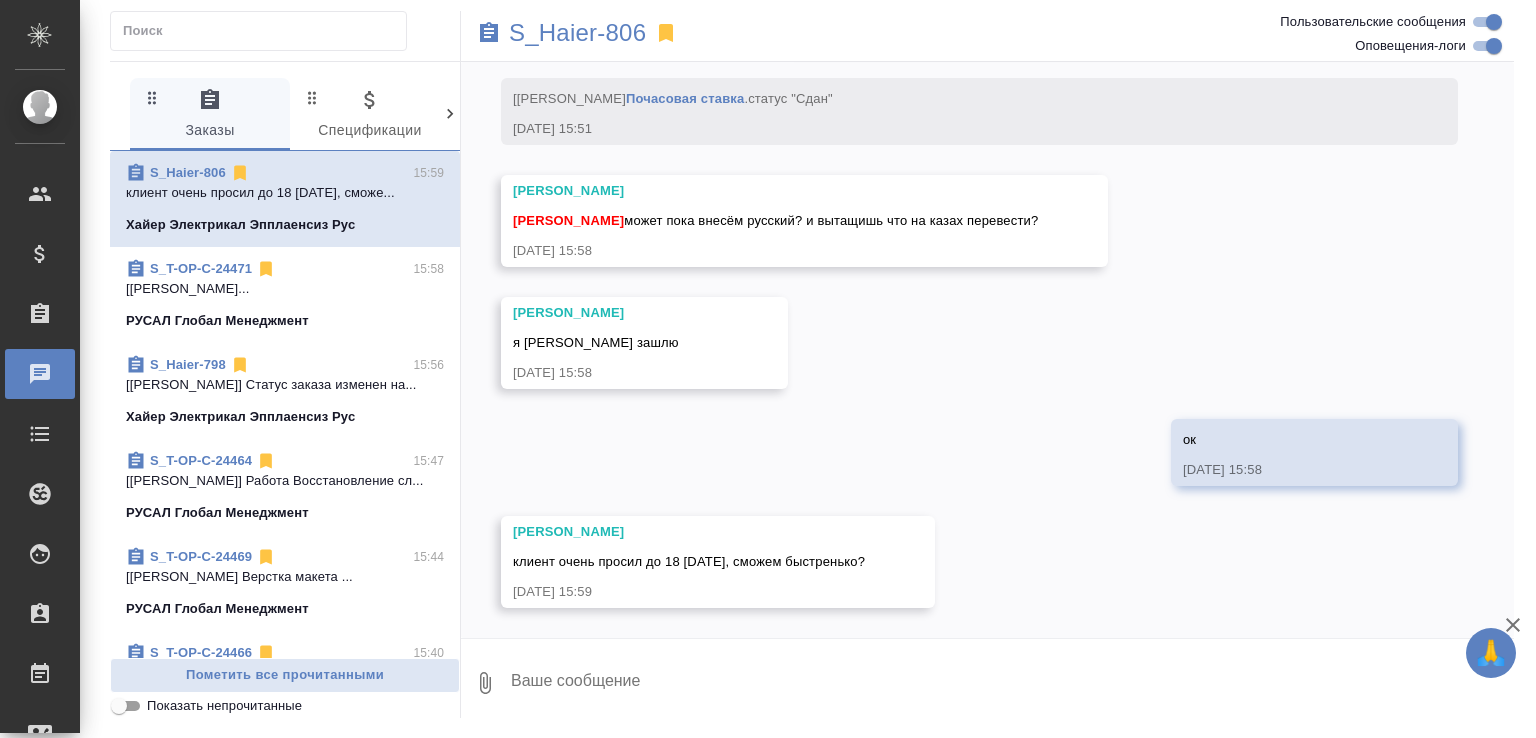 scroll, scrollTop: 12574, scrollLeft: 0, axis: vertical 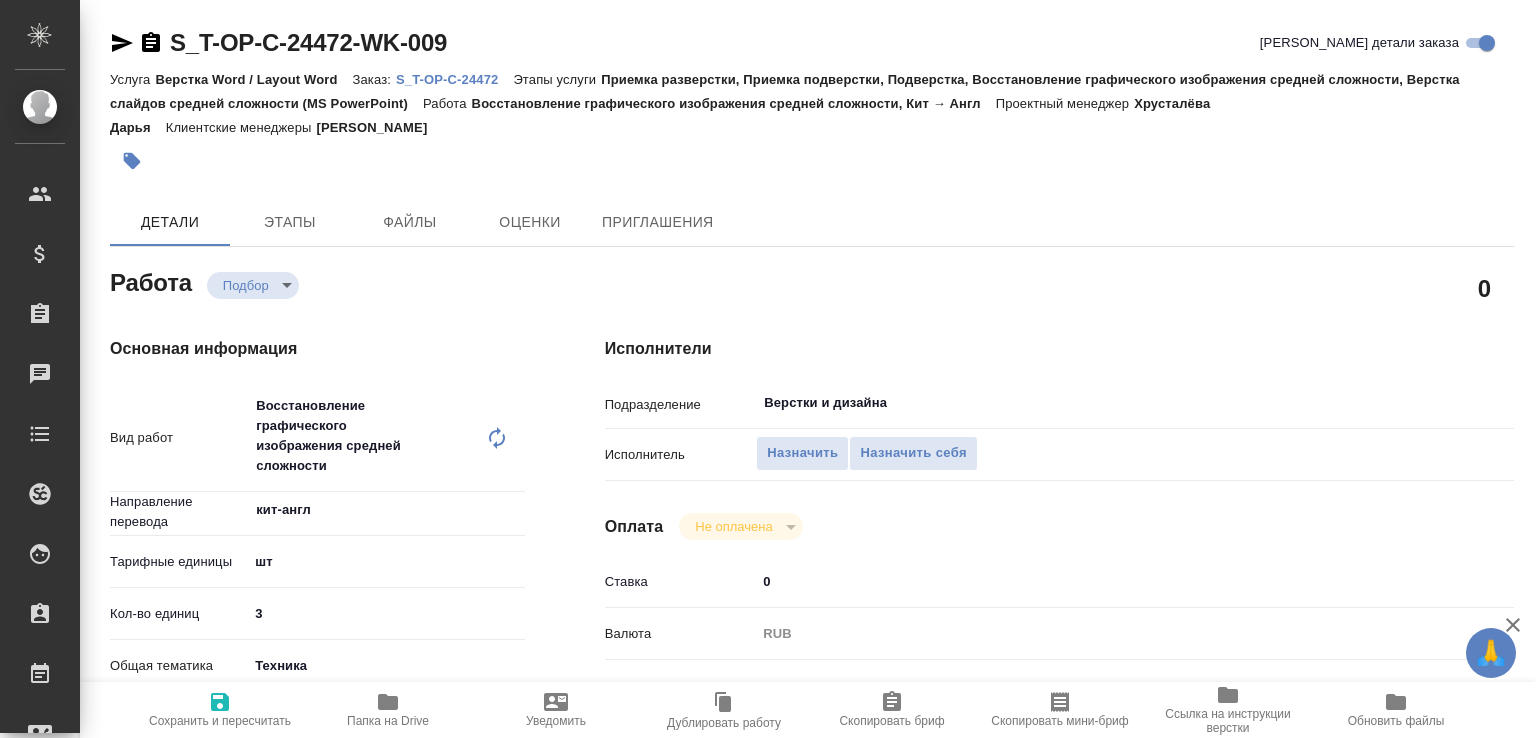 type on "x" 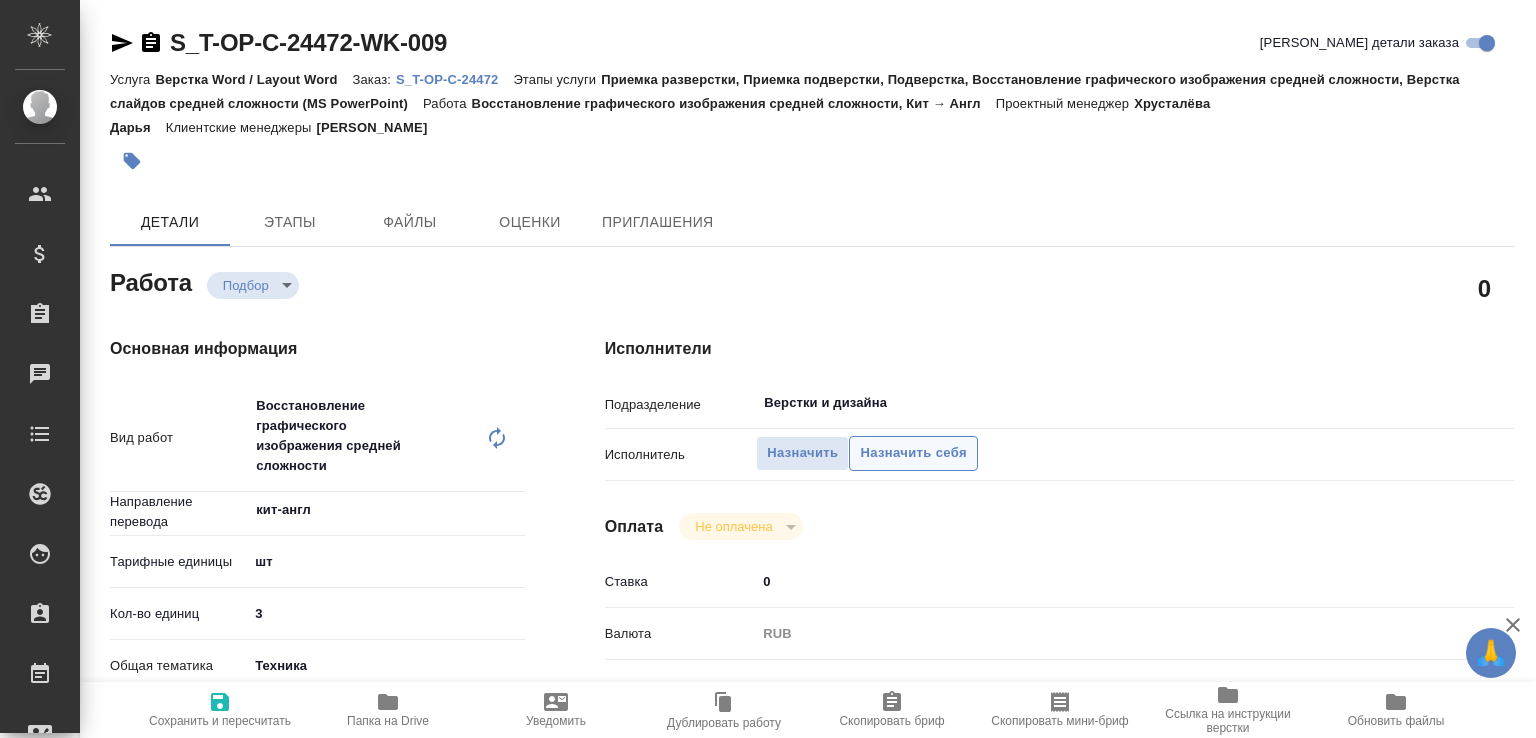 click on "Назначить себя" at bounding box center (913, 453) 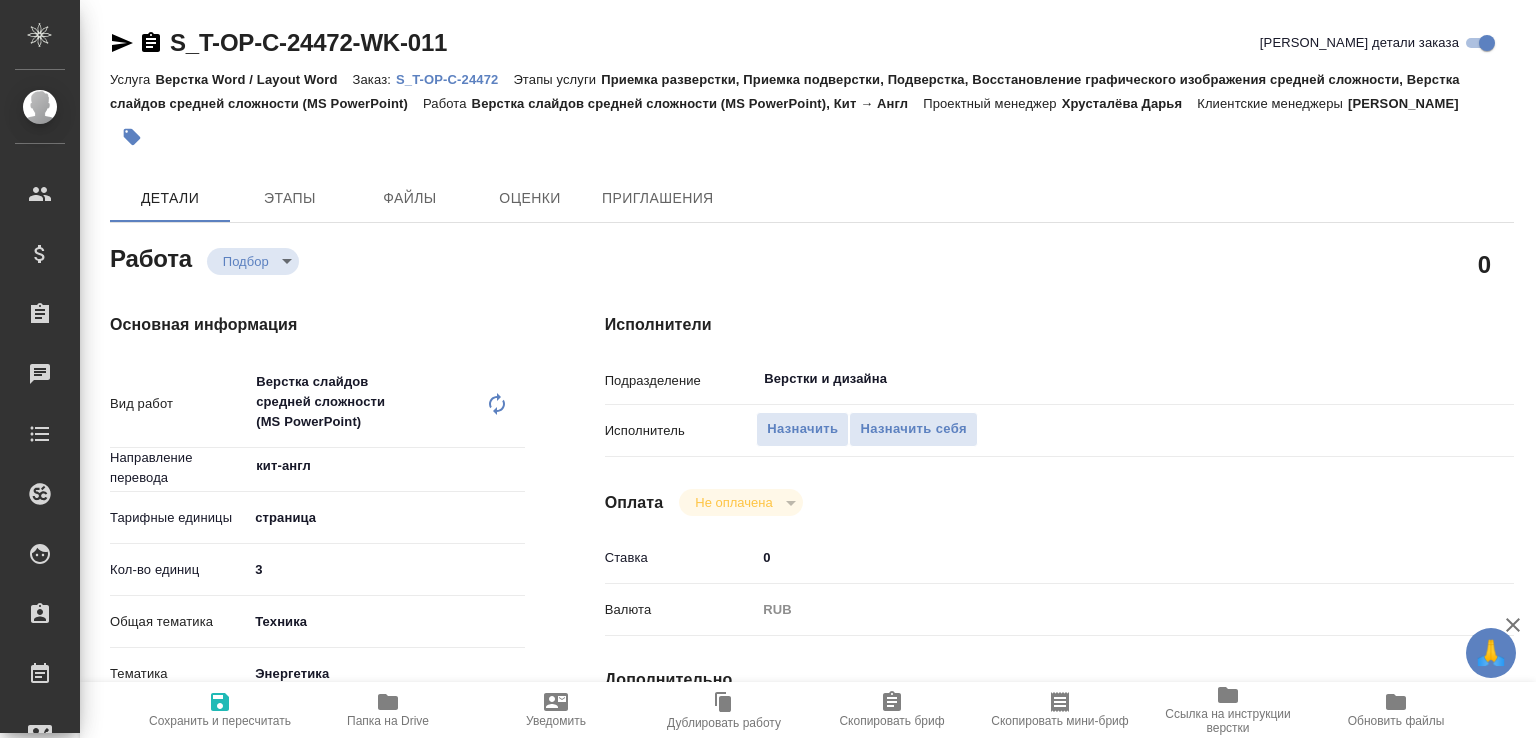 type on "x" 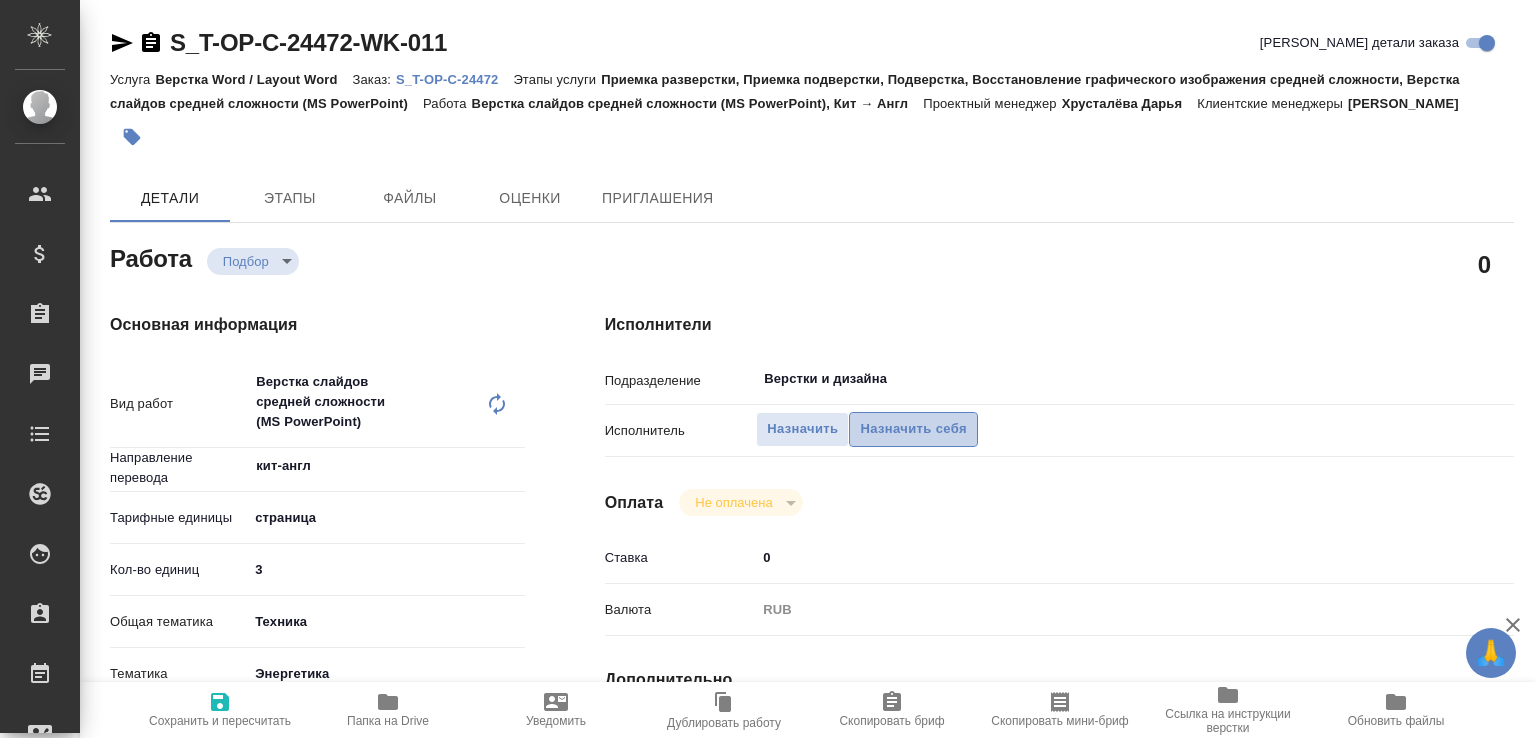 click on "Назначить себя" at bounding box center (913, 429) 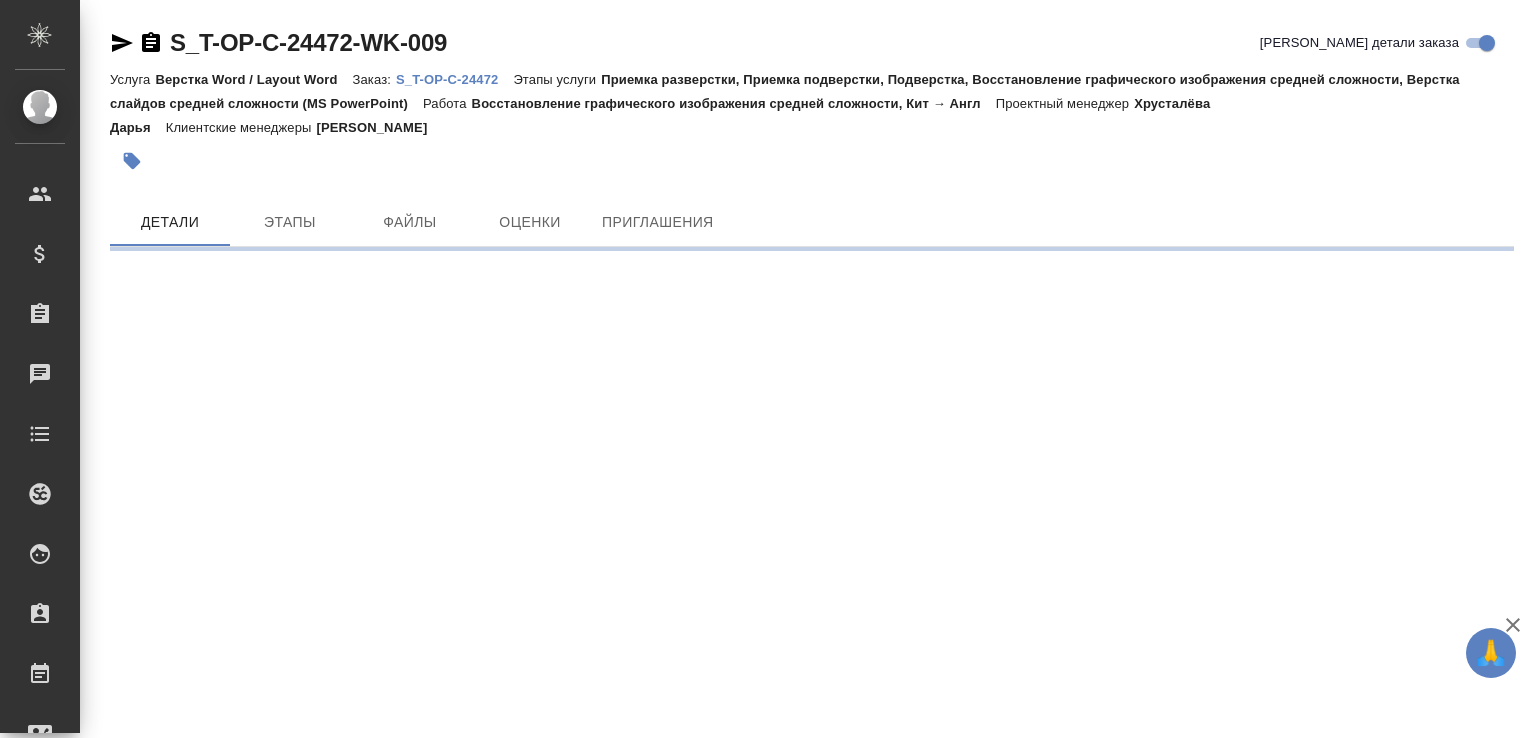 scroll, scrollTop: 0, scrollLeft: 0, axis: both 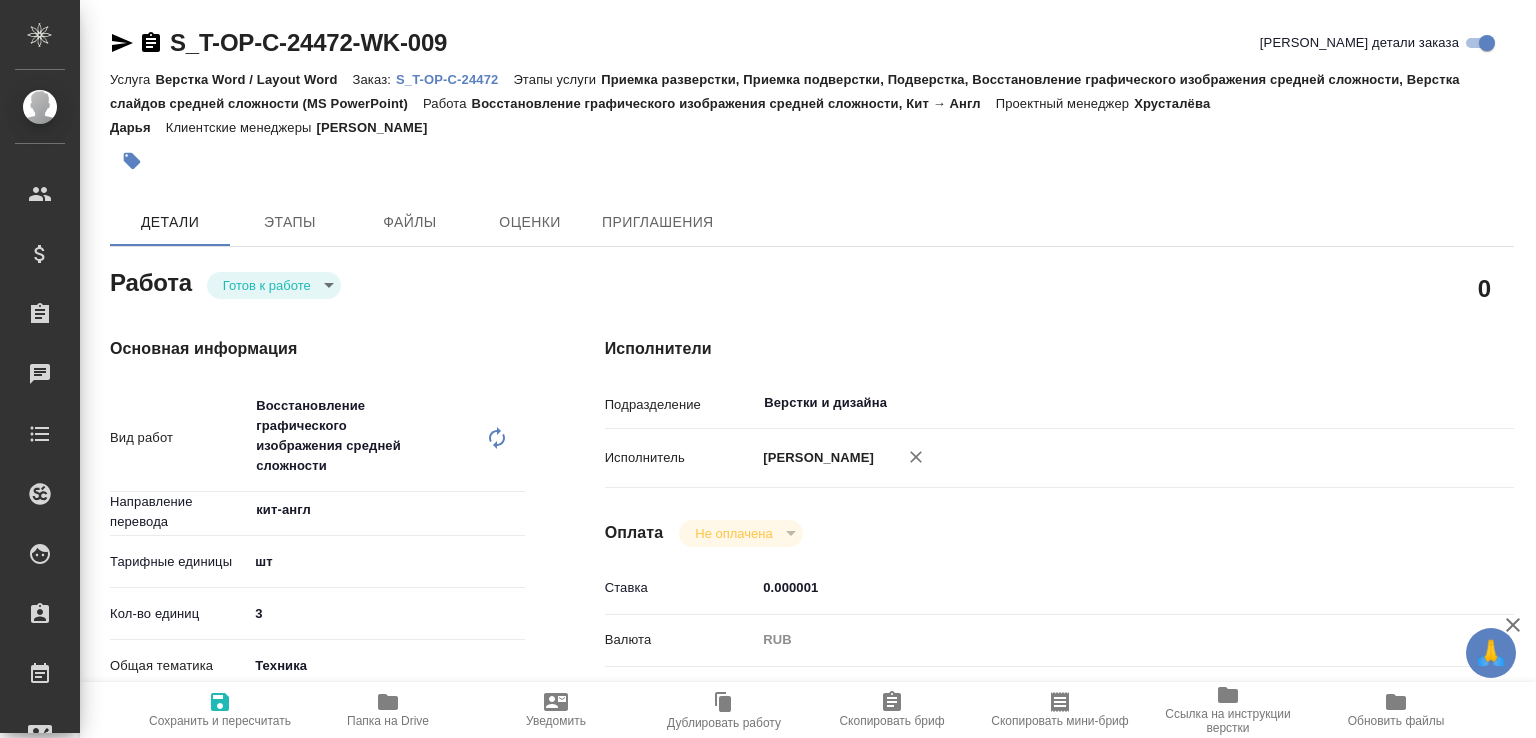 type on "x" 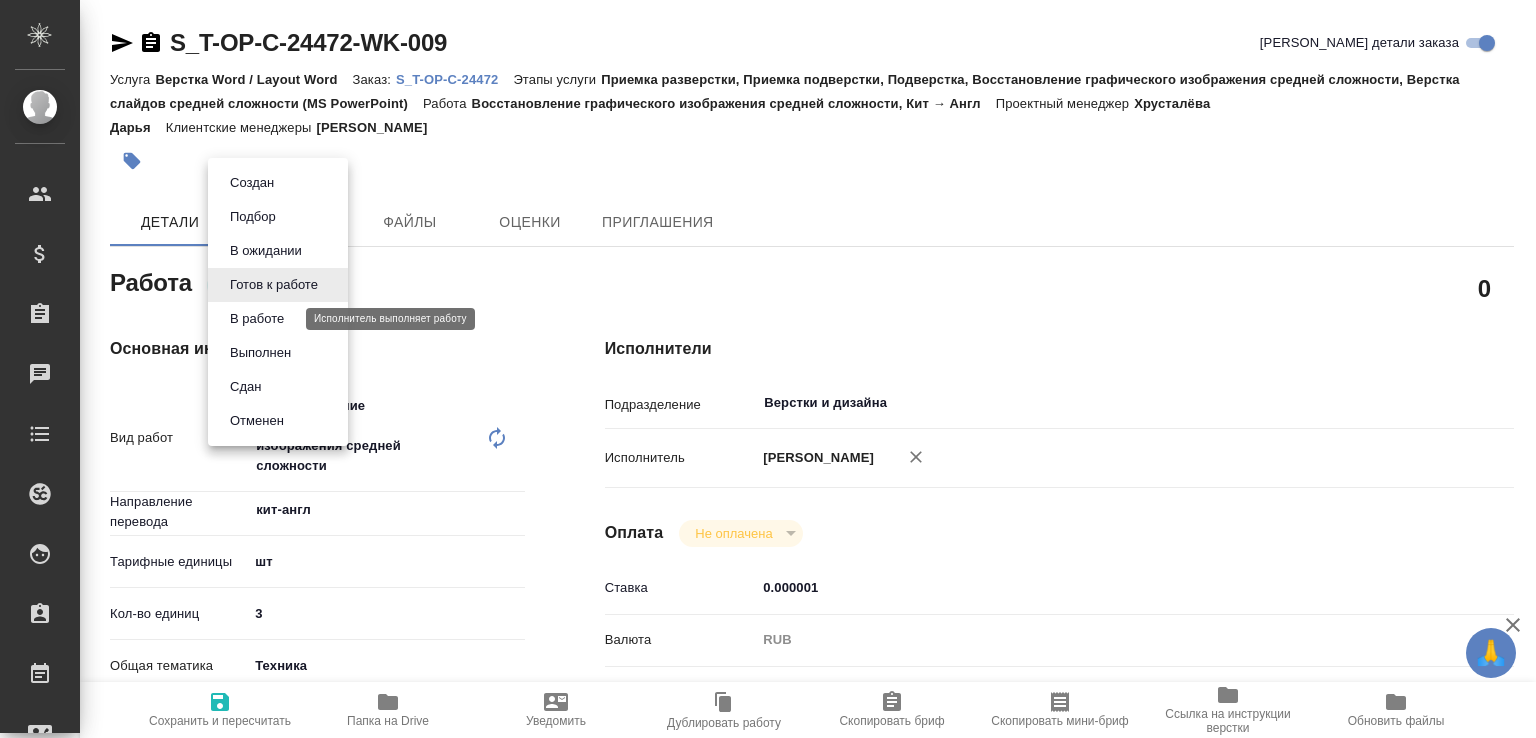 click on "В работе" at bounding box center (257, 319) 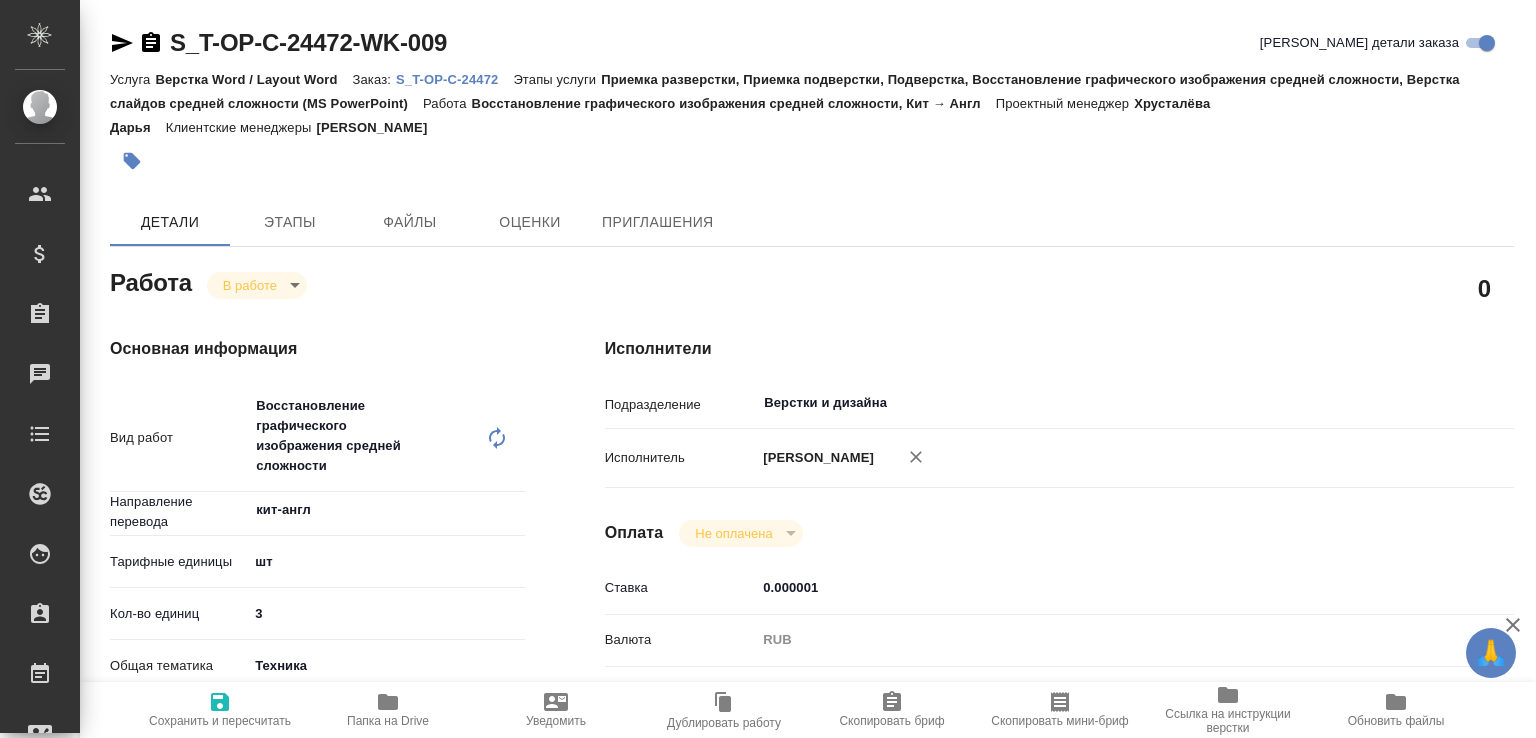 type on "x" 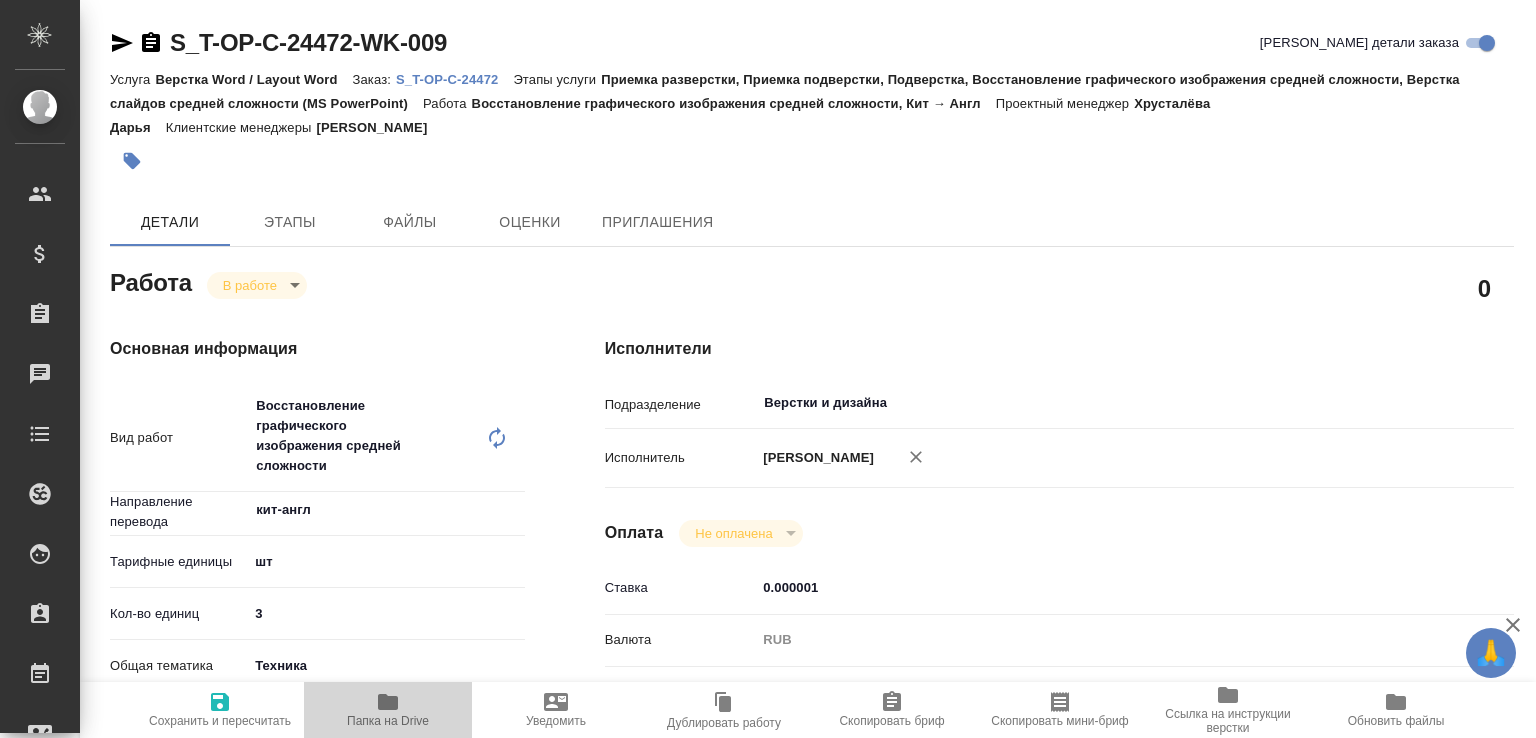 click on "Папка на Drive" at bounding box center (388, 710) 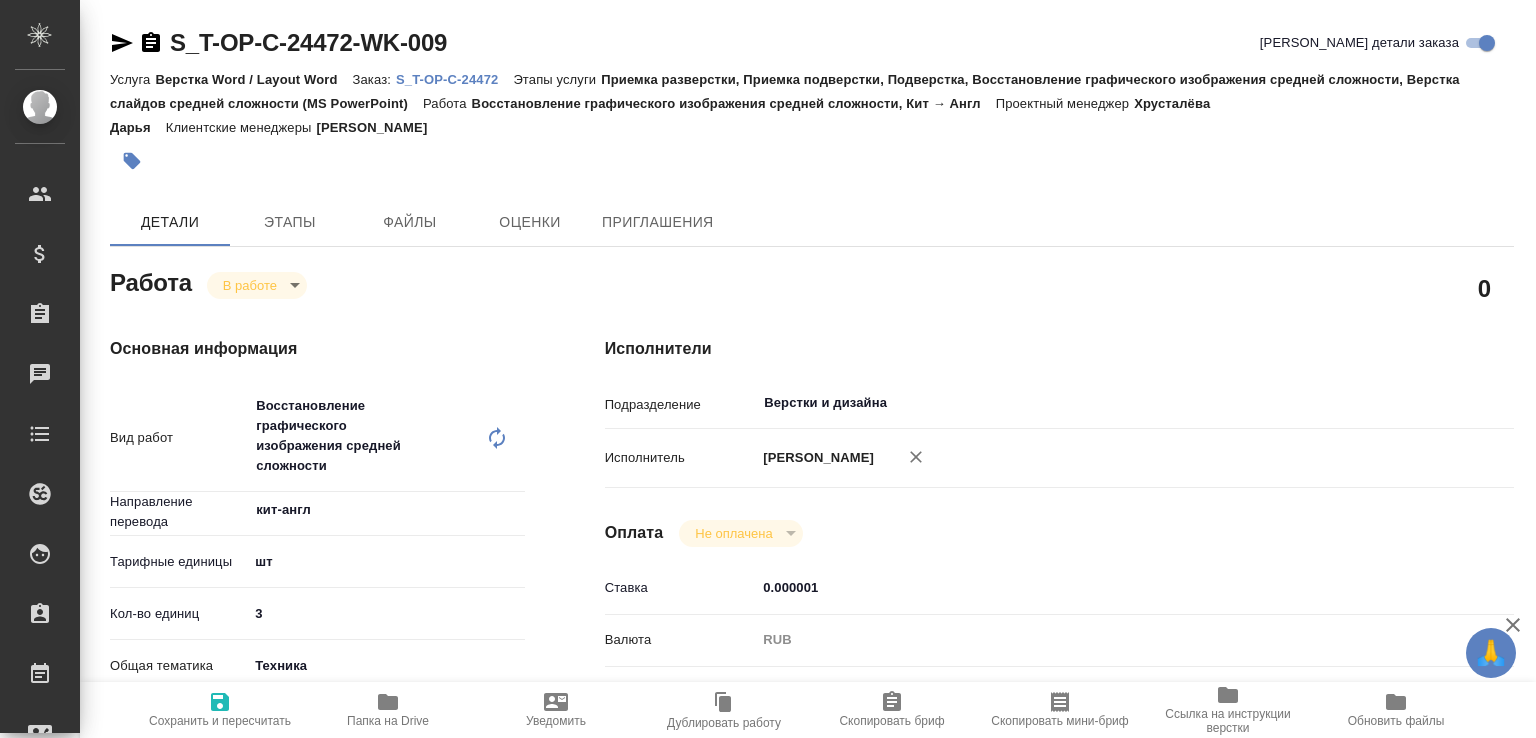 click on "S_T-OP-C-24472" at bounding box center [454, 79] 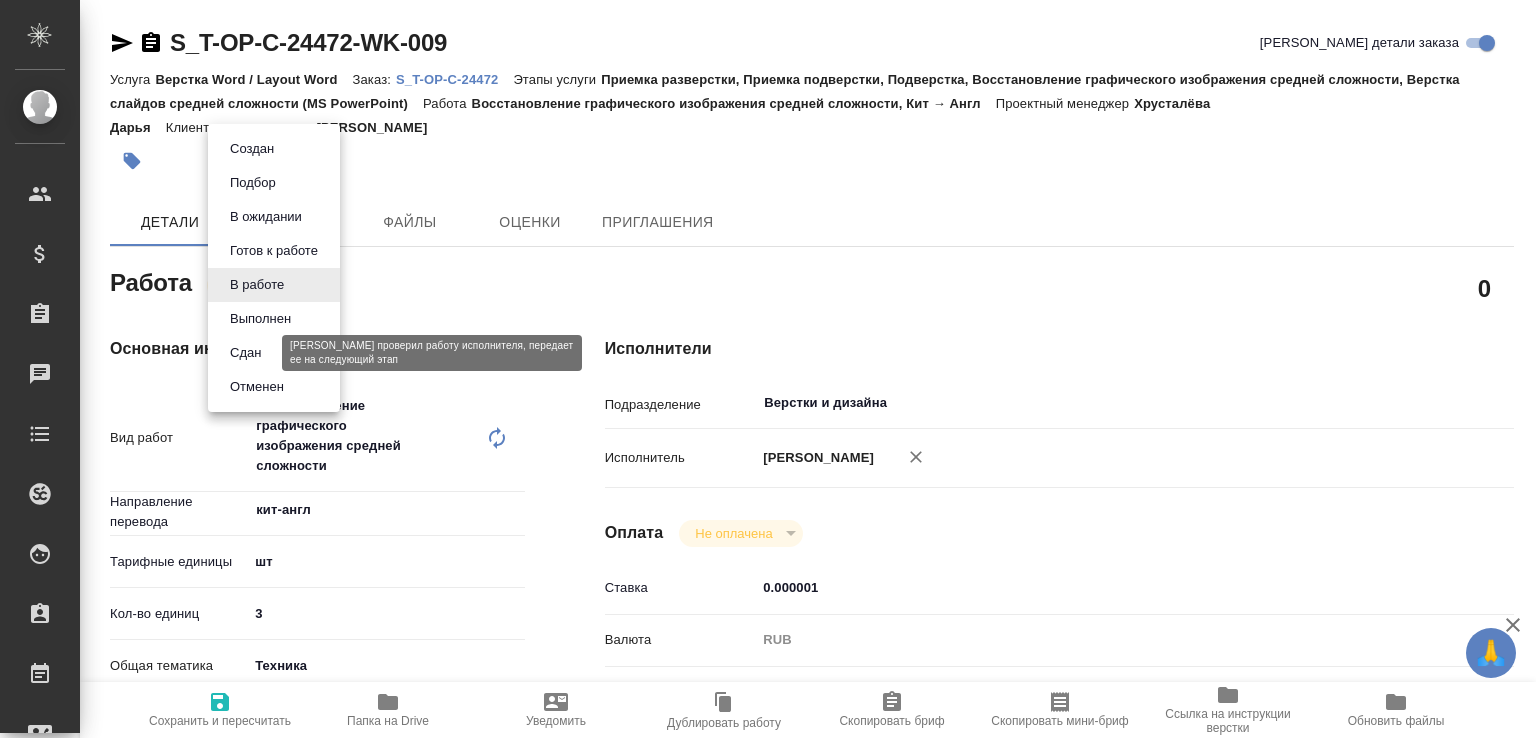click on "Сдан" at bounding box center (245, 353) 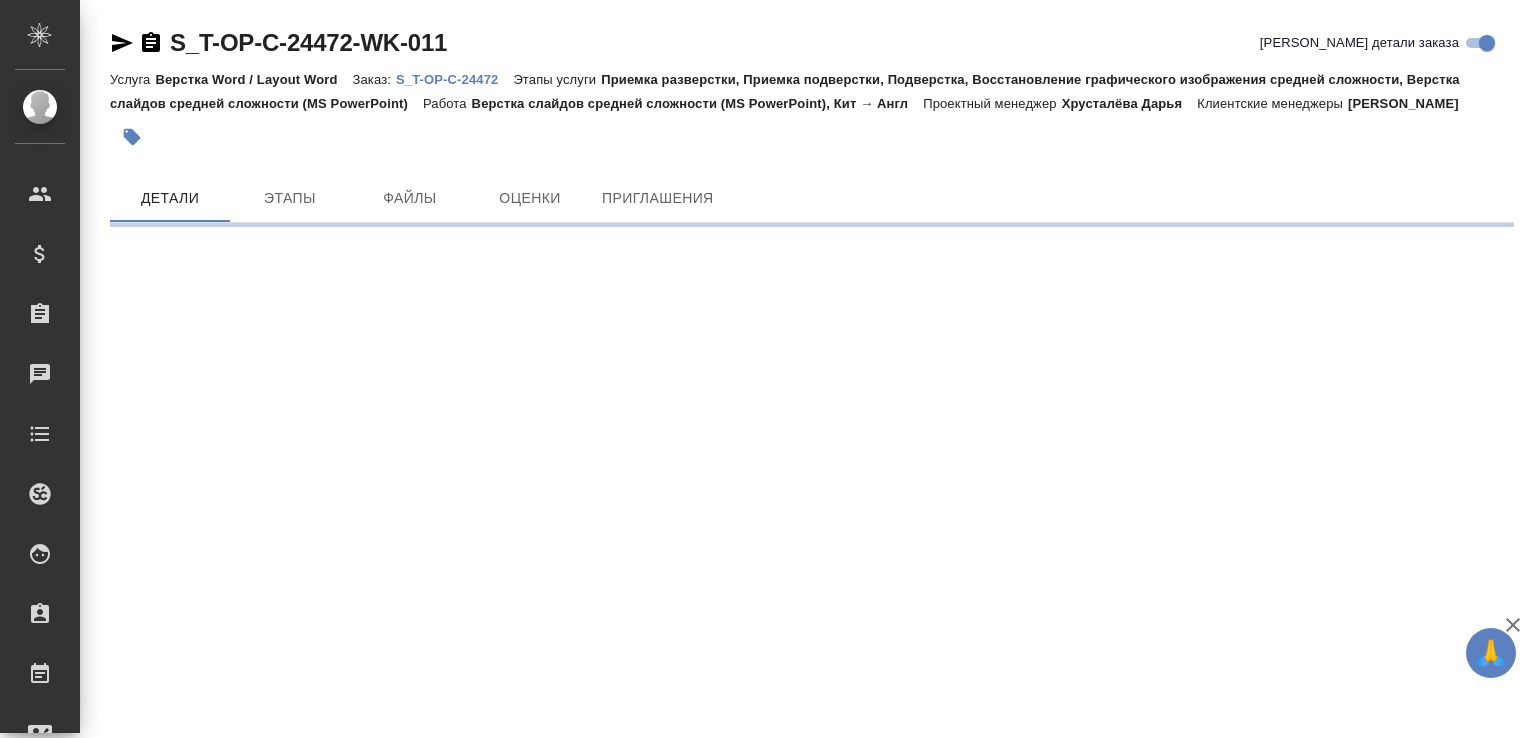 scroll, scrollTop: 0, scrollLeft: 0, axis: both 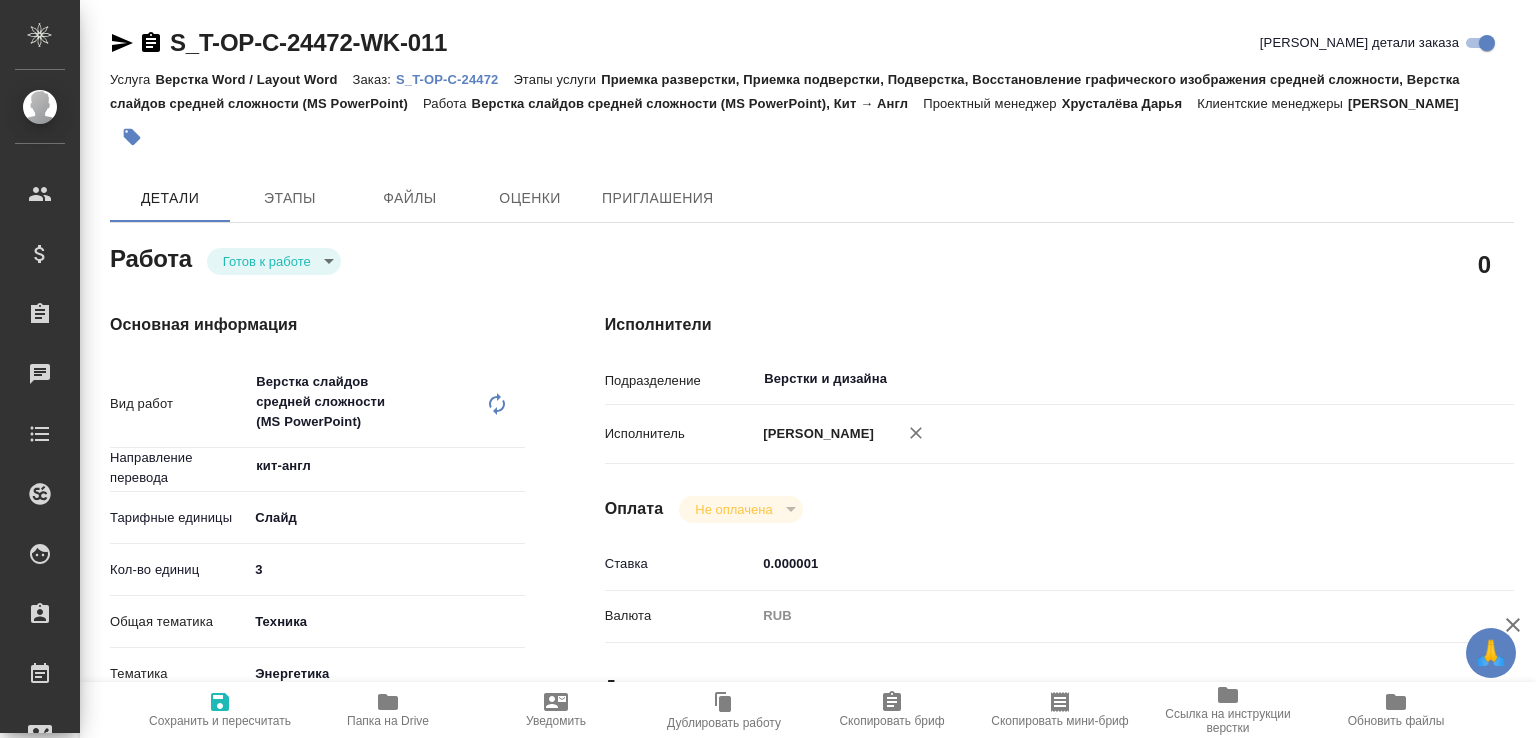 click on "🙏 .cls-1
fill:#fff;
AWATERA [PERSON_NAME]malofeeva Клиенты Спецификации Заказы Чаты Todo Проекты SC Исполнители Кандидаты Работы Входящие заявки Заявки на доставку Рекламации Проекты процессинга Конференции Выйти S_T-OP-C-24472-WK-011 Кратко детали заказа Услуга Верстка Word / Layout Word Заказ: S_T-OP-C-24472 Этапы услуги Приемка разверстки, Приемка подверстки, Подверстка, Восстановление графического изображения средней сложности, Верстка слайдов средней сложности (MS PowerPoint) Работа Верстка слайдов средней сложности (MS PowerPoint), Кит → Англ Проектный менеджер Детали 0 x ​" at bounding box center (768, 369) 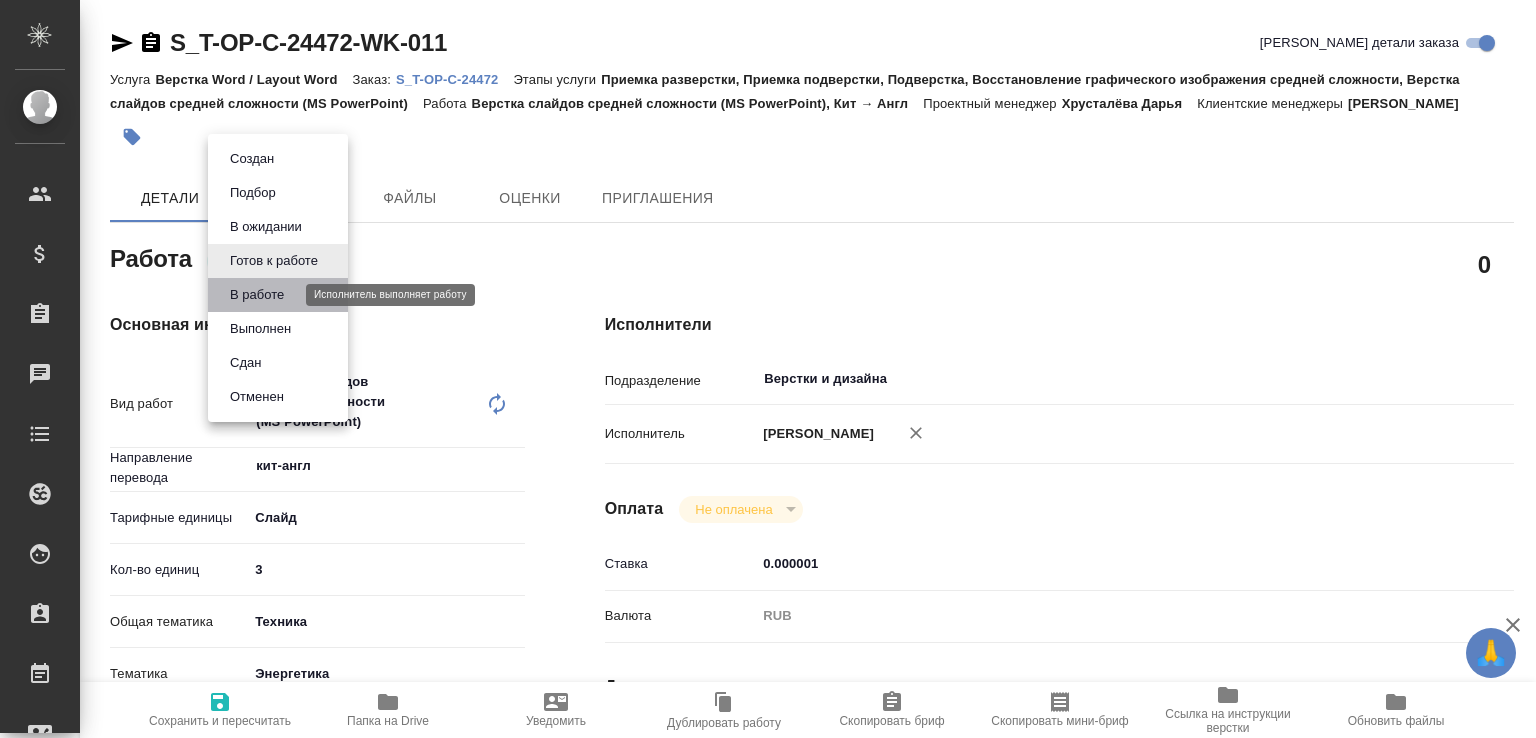 click on "В работе" at bounding box center [257, 295] 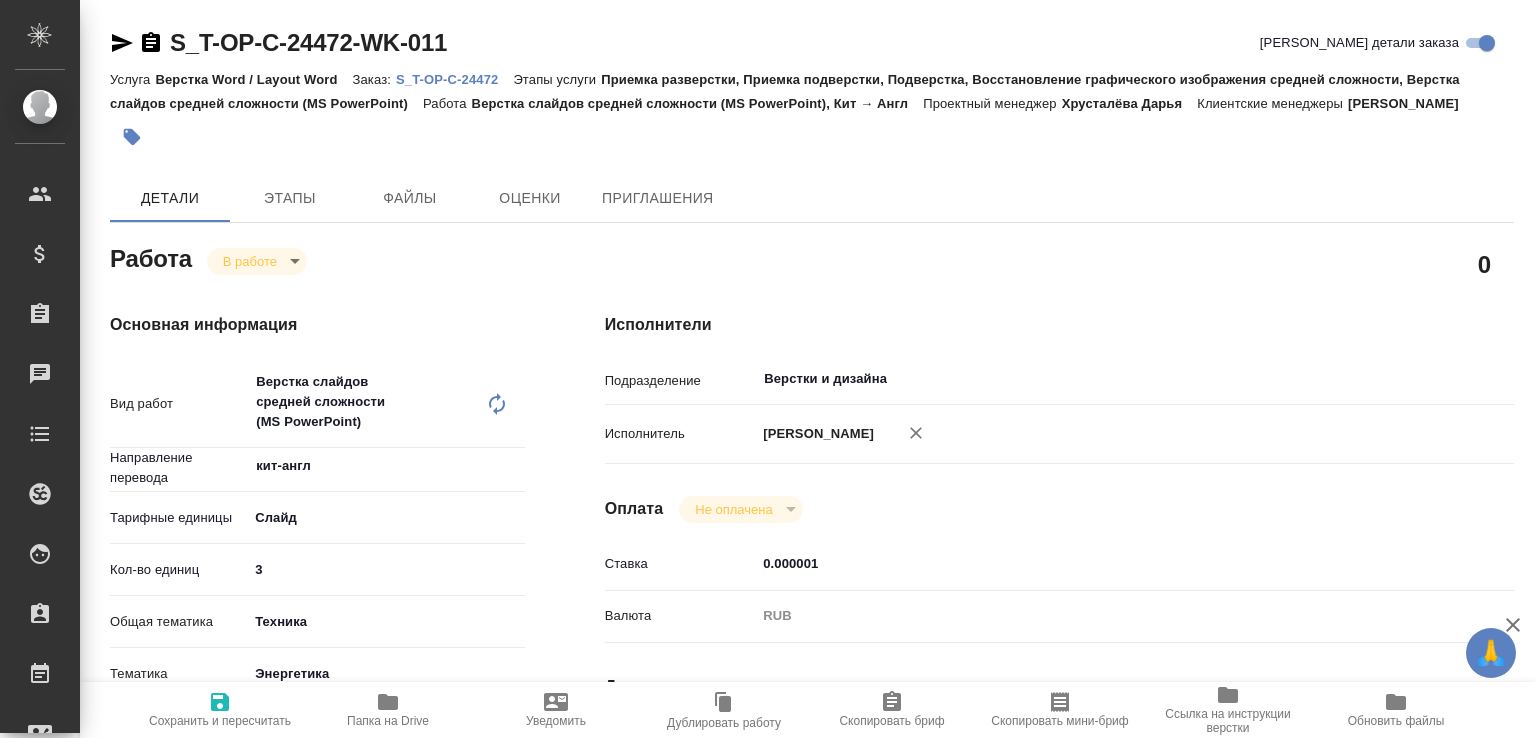 type on "x" 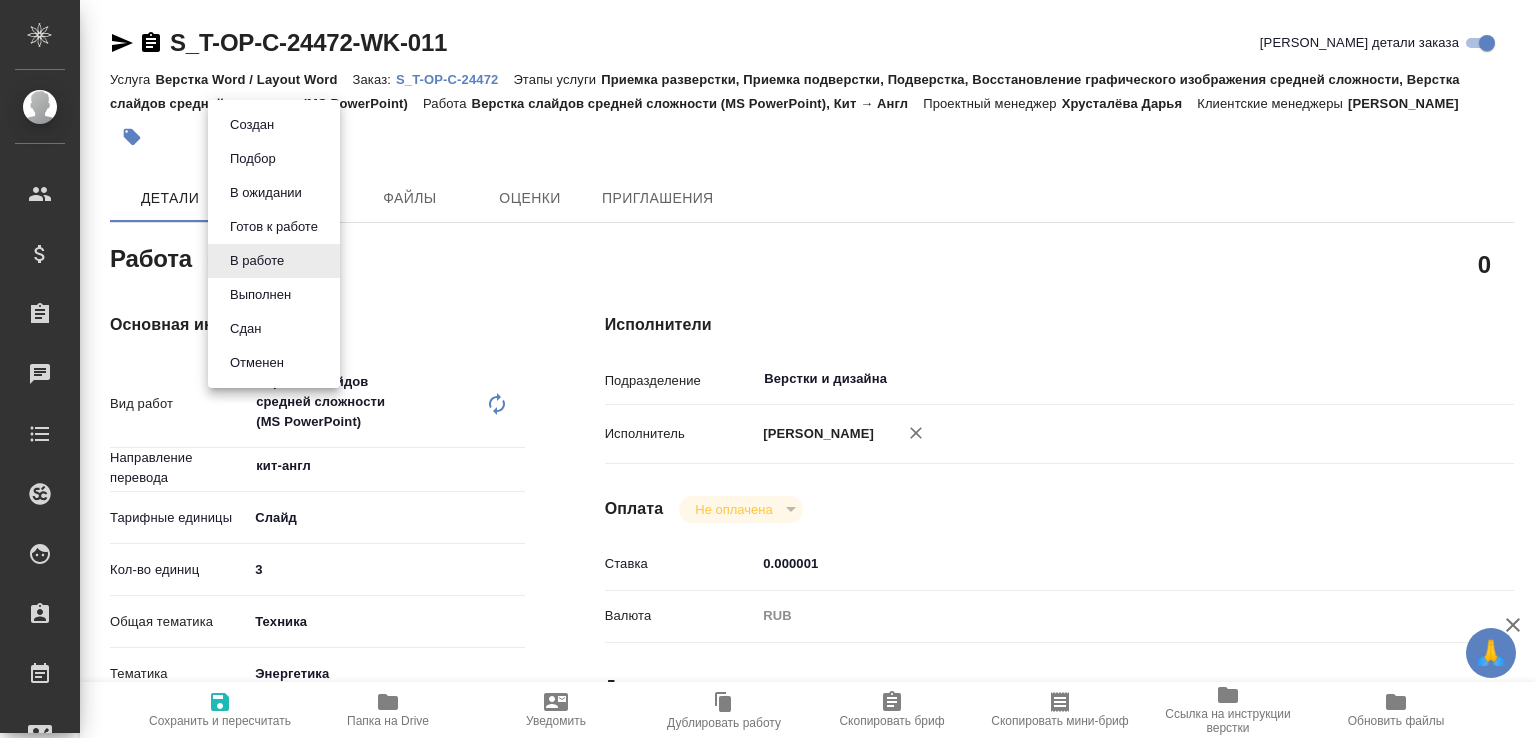 click on "🙏 .cls-1
fill:#fff;
AWATERA Малофеева Екатерина e.malofeeva Клиенты Спецификации Заказы 0 Чаты Todo Проекты SC Исполнители Кандидаты Работы Входящие заявки Заявки на доставку Рекламации Проекты процессинга Конференции Выйти S_T-OP-C-24472-WK-011 Кратко детали заказа Услуга Верстка Word / Layout Word Заказ: S_T-OP-C-24472 Этапы услуги Приемка разверстки, Приемка подверстки, Подверстка, Восстановление графического изображения средней сложности, Верстка слайдов средней сложности (MS PowerPoint) Работа Верстка слайдов средней сложности (MS PowerPoint), Кит → Англ Проектный менеджер Детали 0 x 3" at bounding box center [768, 369] 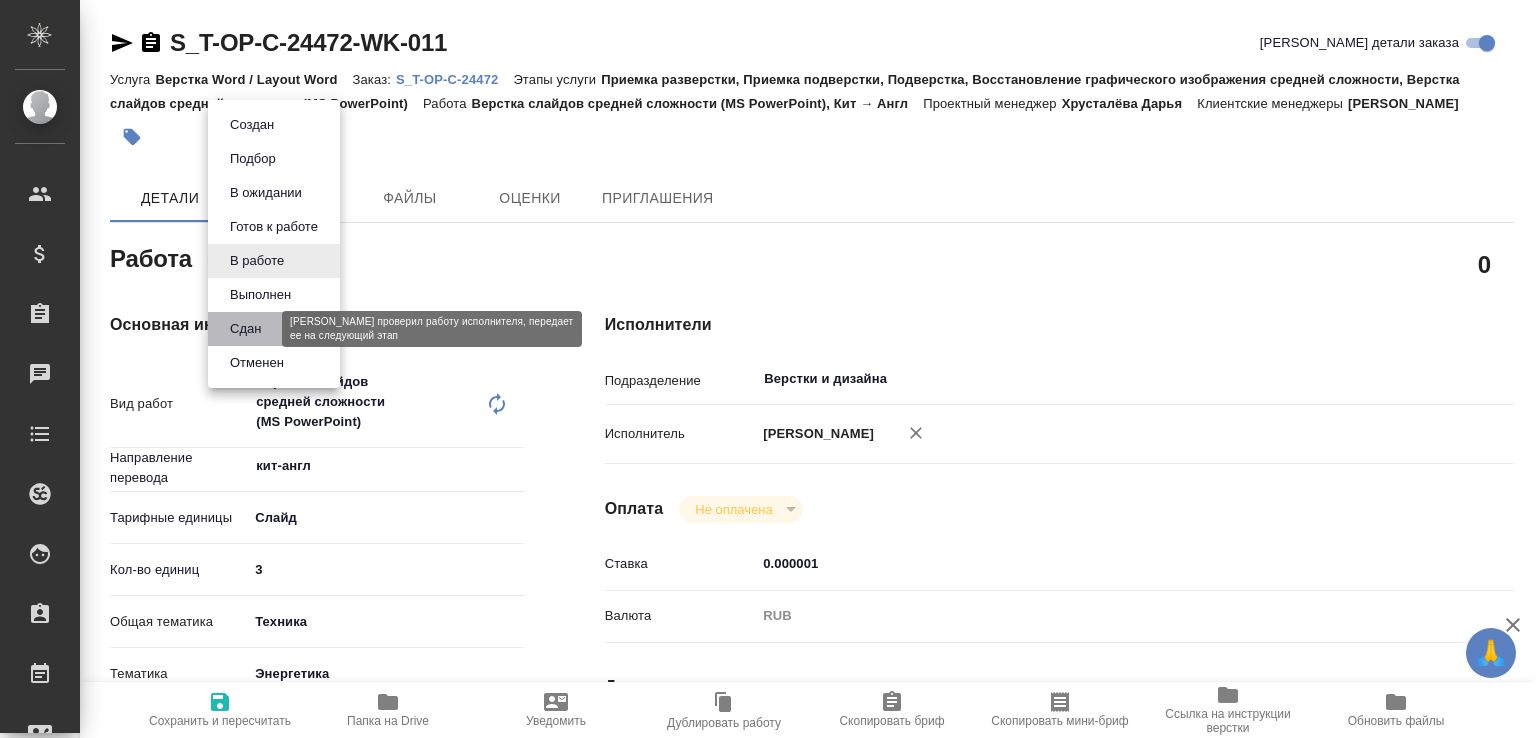 click on "Сдан" at bounding box center [245, 329] 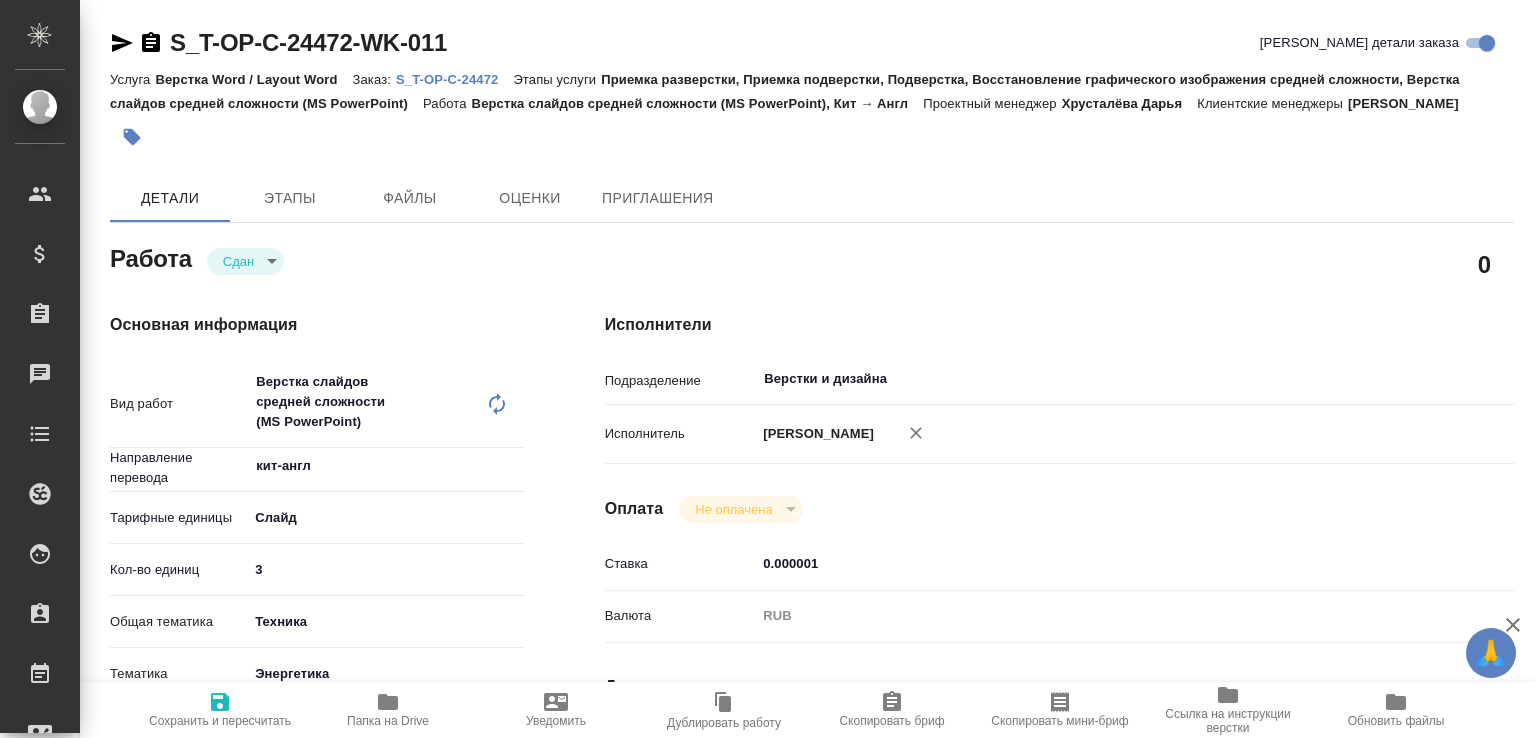 type on "x" 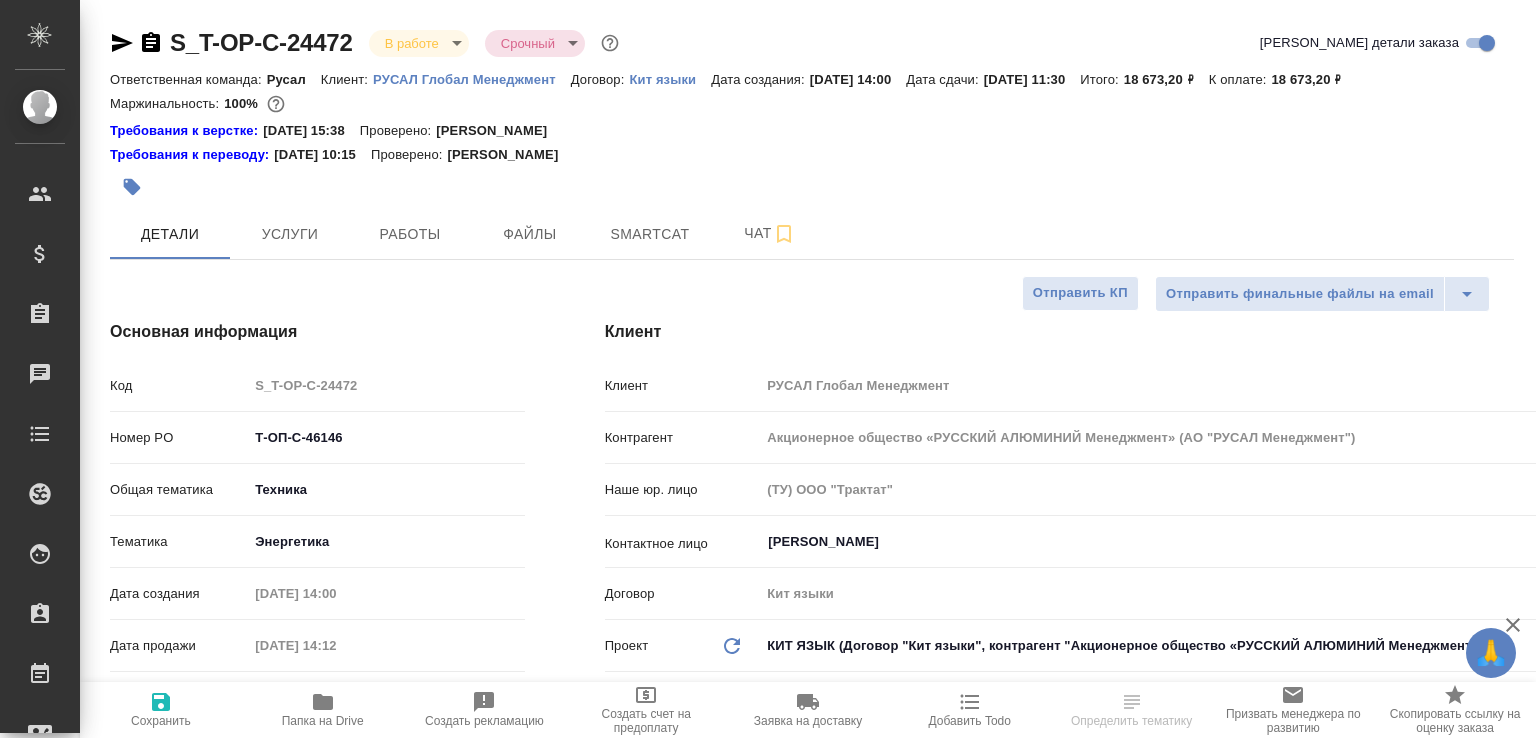 select on "RU" 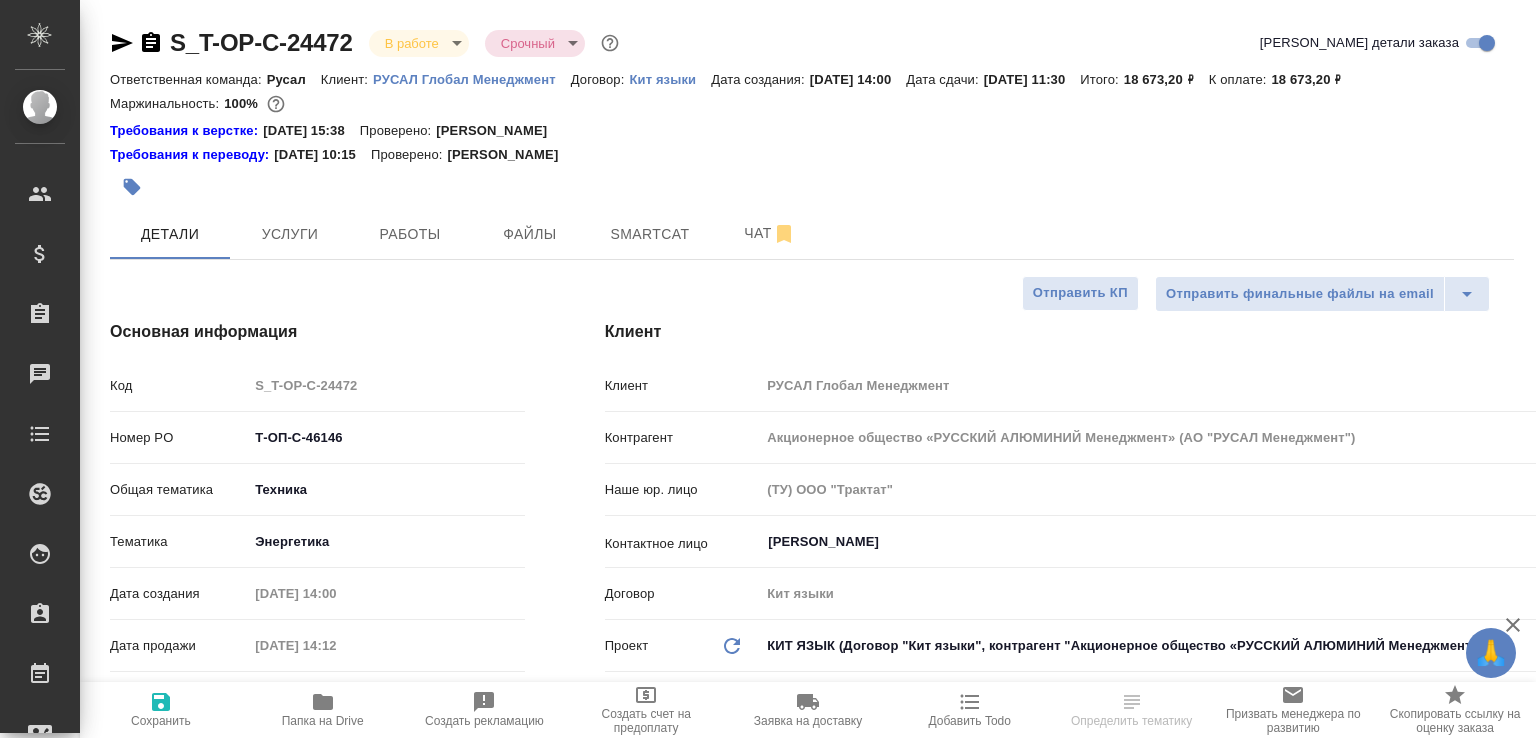 scroll, scrollTop: 0, scrollLeft: 0, axis: both 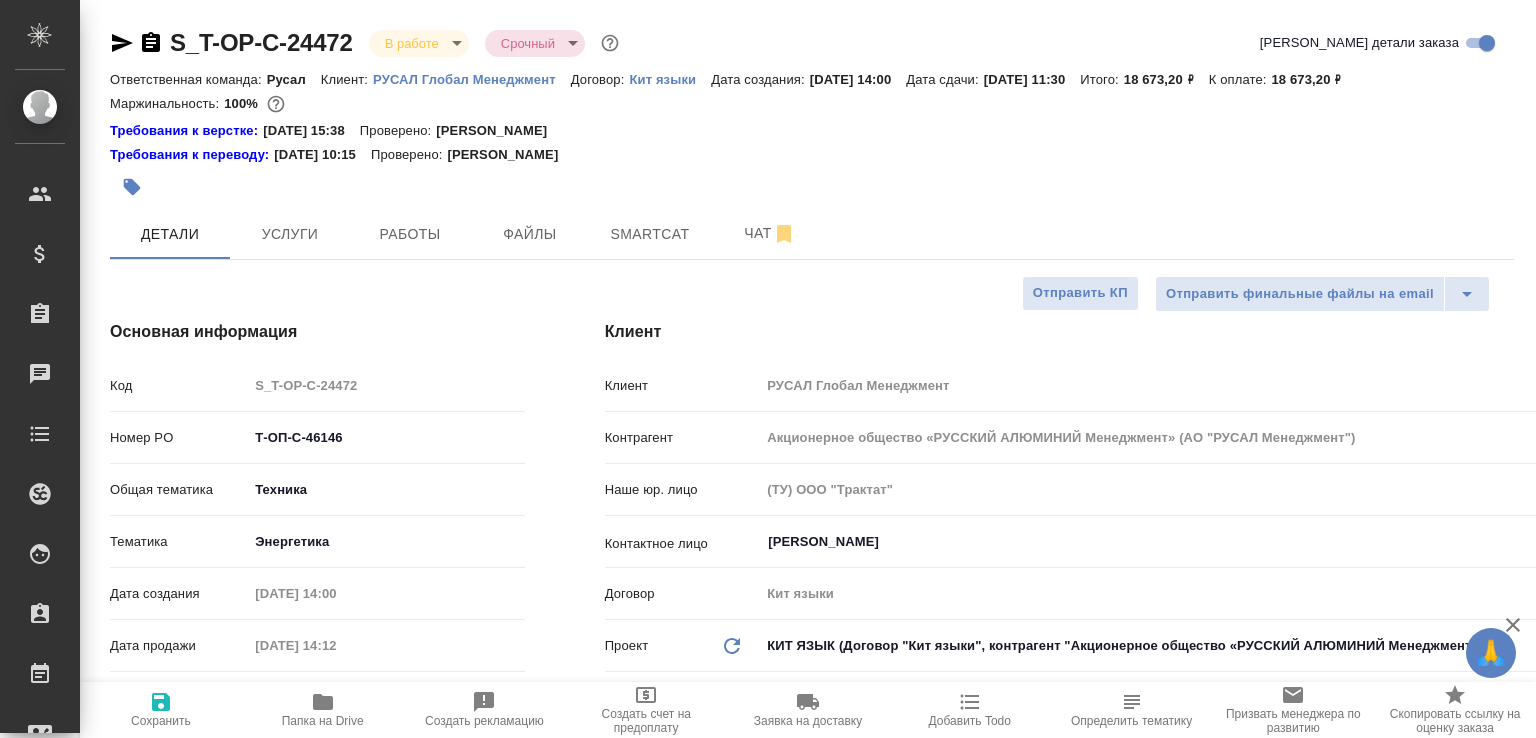 type on "x" 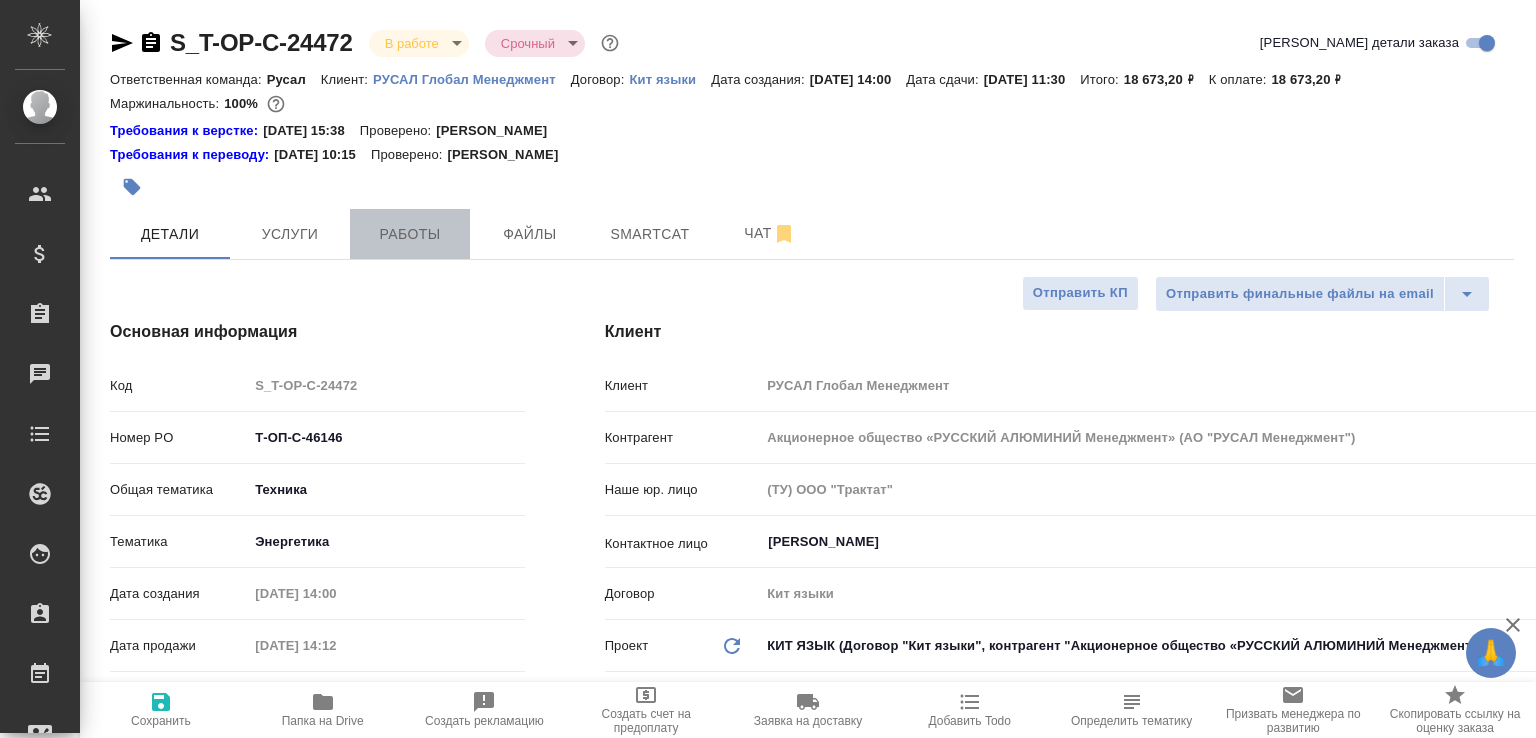 click on "Работы" at bounding box center [410, 234] 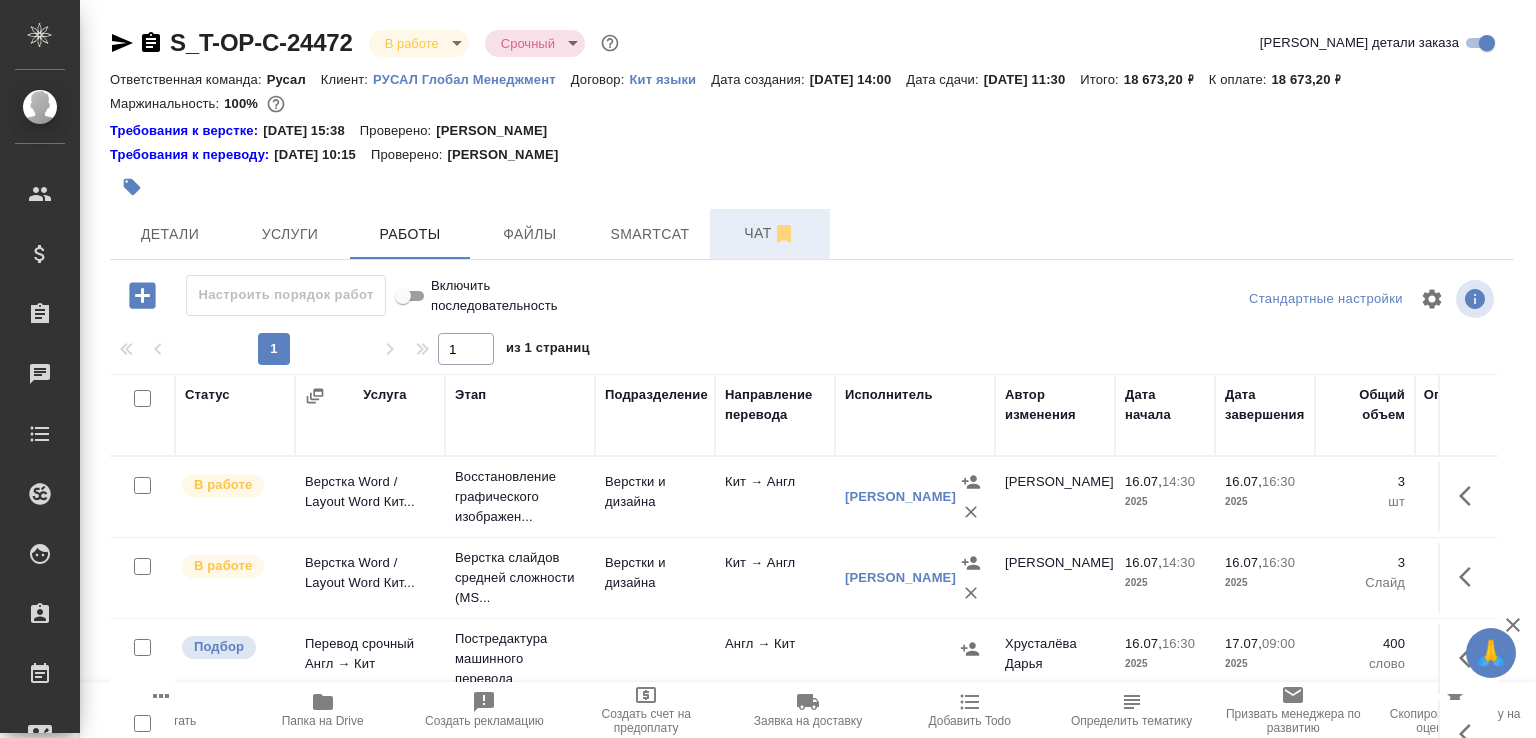 click on "Чат" at bounding box center [770, 234] 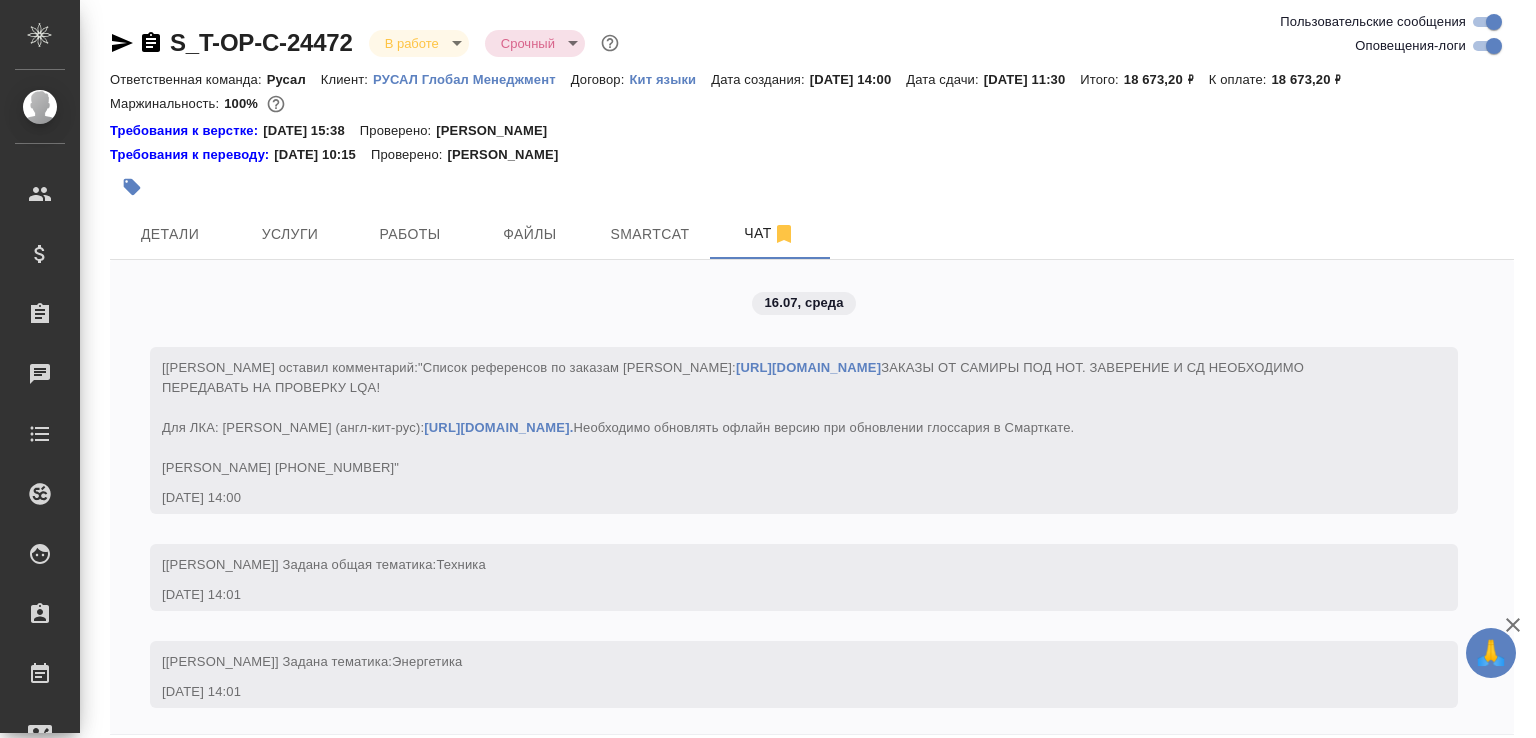 scroll, scrollTop: 6351, scrollLeft: 0, axis: vertical 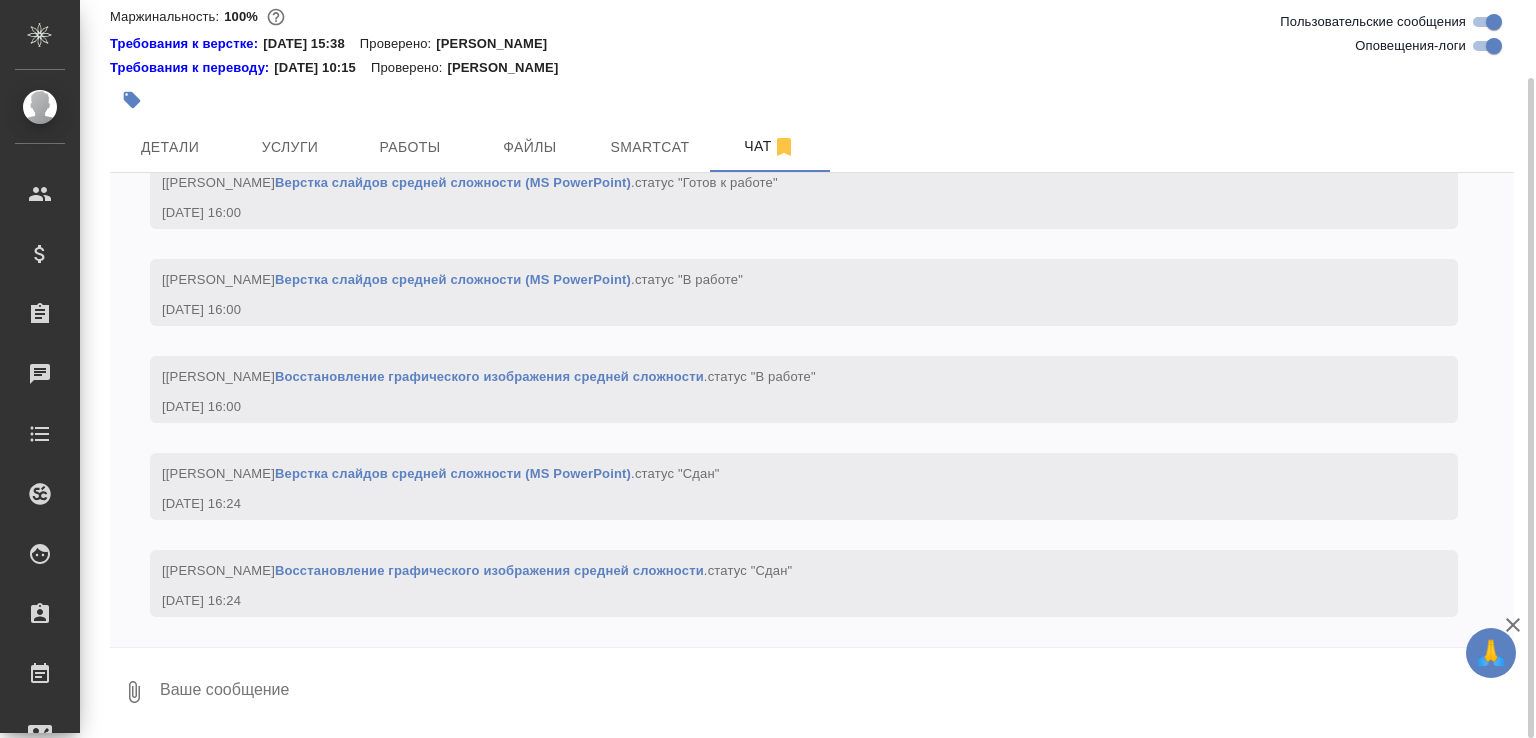 click at bounding box center (836, 692) 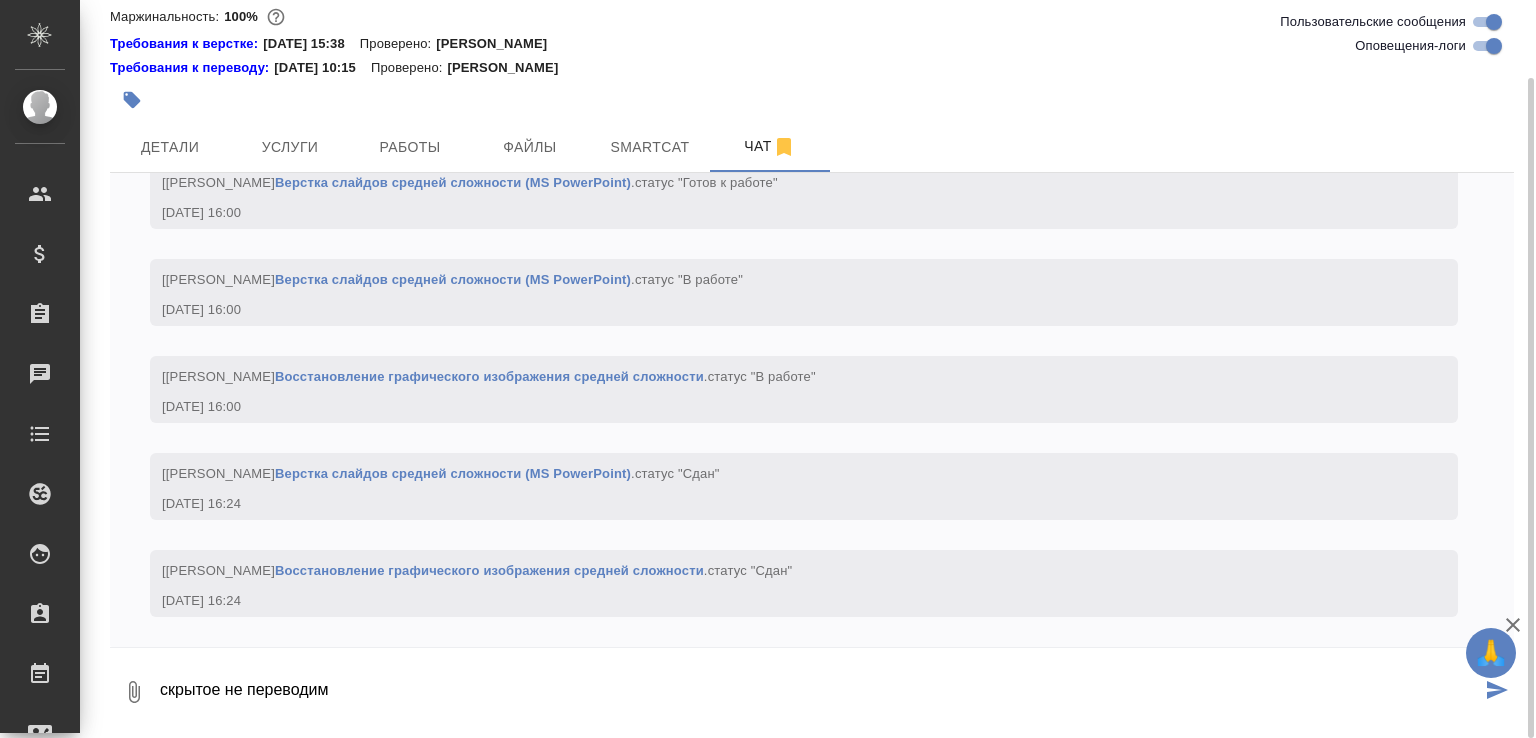 paste on "https://drive.awatera.com/apps/files/files/9854573?dir=/Shares/%D0%A2-%D0%9E%D0%9F-%D0%A1_%D0%A0%D1%83%D1%81%D0%B0%D0%BB%20%D0%93%D0%BB%D0%BE%D0%B1%D0%B0%D0%BB%20%D0%9C%D0%B5%D0%BD%D0%B5%D0%B4%D0%B6%D0%BC%D0%B5%D0%BD%D1%82/Orders/S_T-OP-C-24472/ForTranslation" 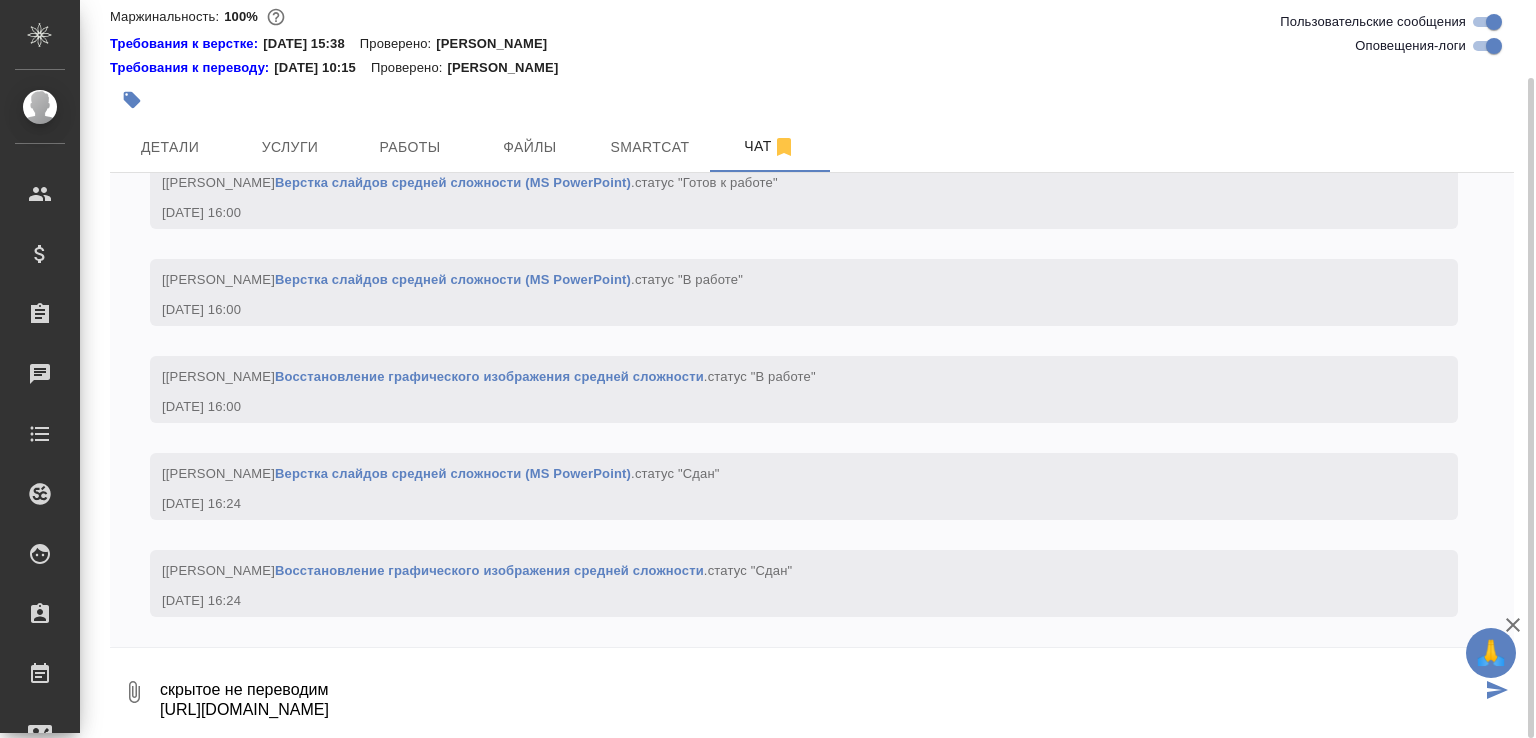 type on "скрытое не переводим
https://drive.awatera.com/apps/files/files/9854573?dir=/Shares/%D0%A2-%D0%9E%D0%9F-%D0%A1_%D0%A0%D1%83%D1%81%D0%B0%D0%BB%20%D0%93%D0%BB%D0%BE%D0%B1%D0%B0%D0%BB%20%D0%9C%D0%B5%D0%BD%D0%B5%D0%B4%D0%B6%D0%BC%D0%B5%D0%BD%D1%82/Orders/S_T-OP-C-24472/ForTranslation" 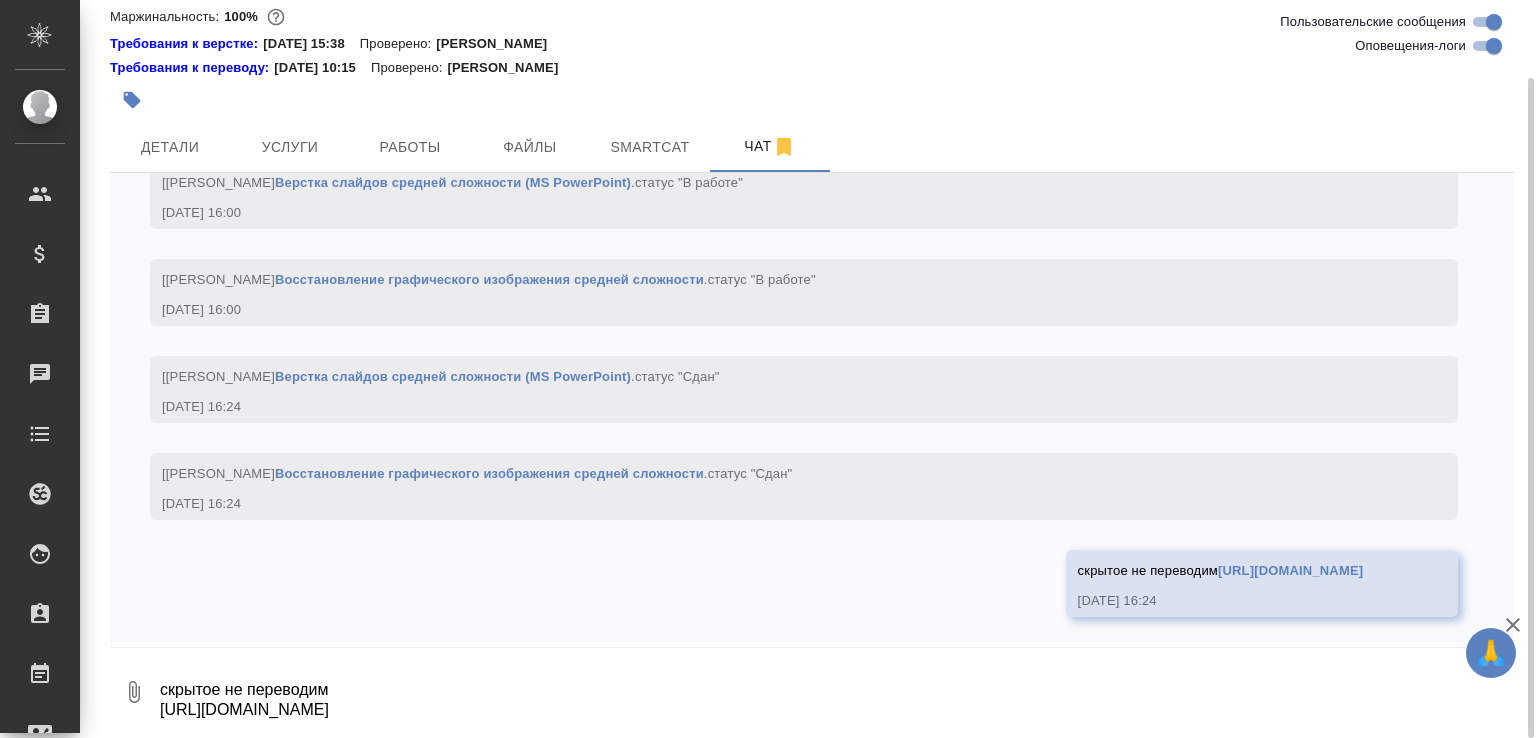 scroll, scrollTop: 6788, scrollLeft: 0, axis: vertical 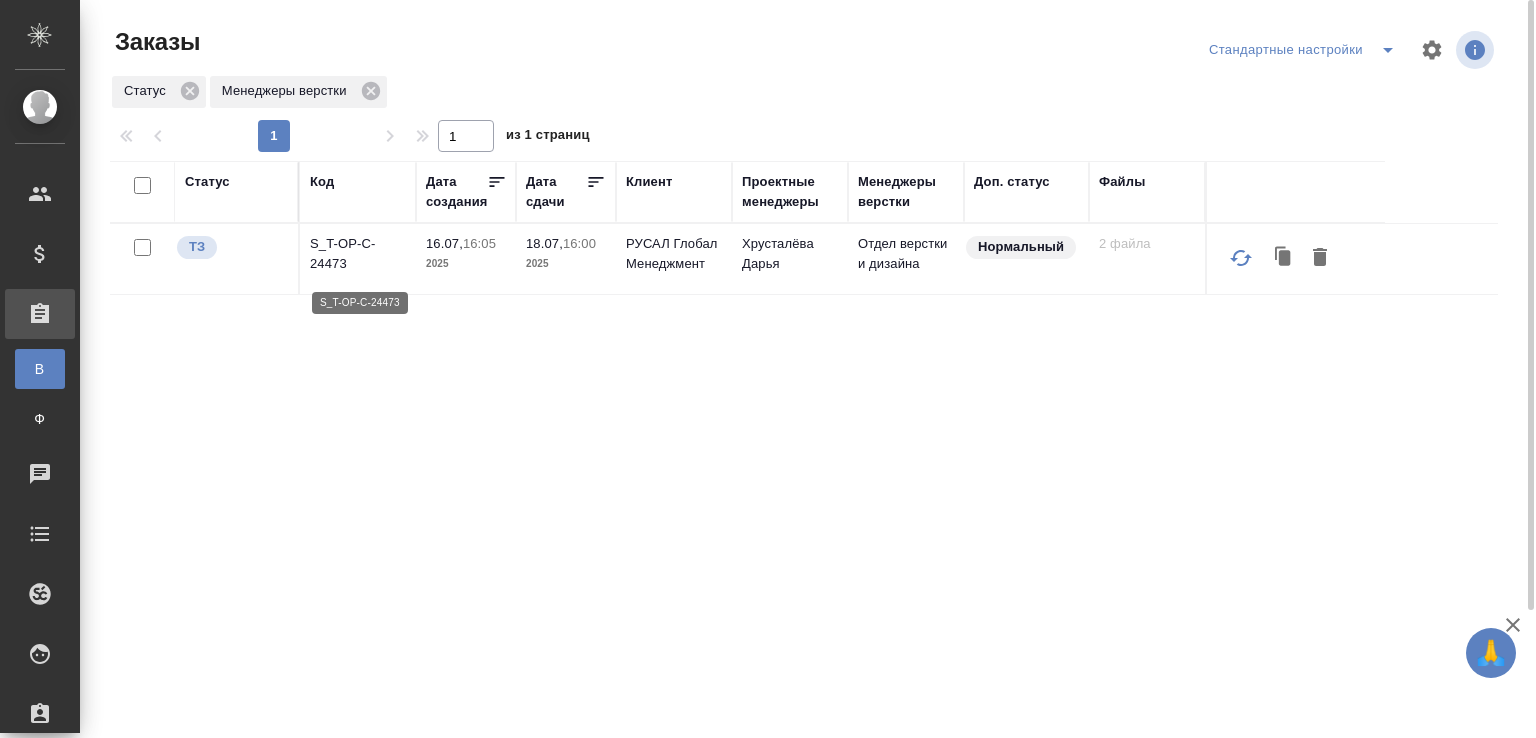 click on "S_T-OP-C-24473" at bounding box center (358, 254) 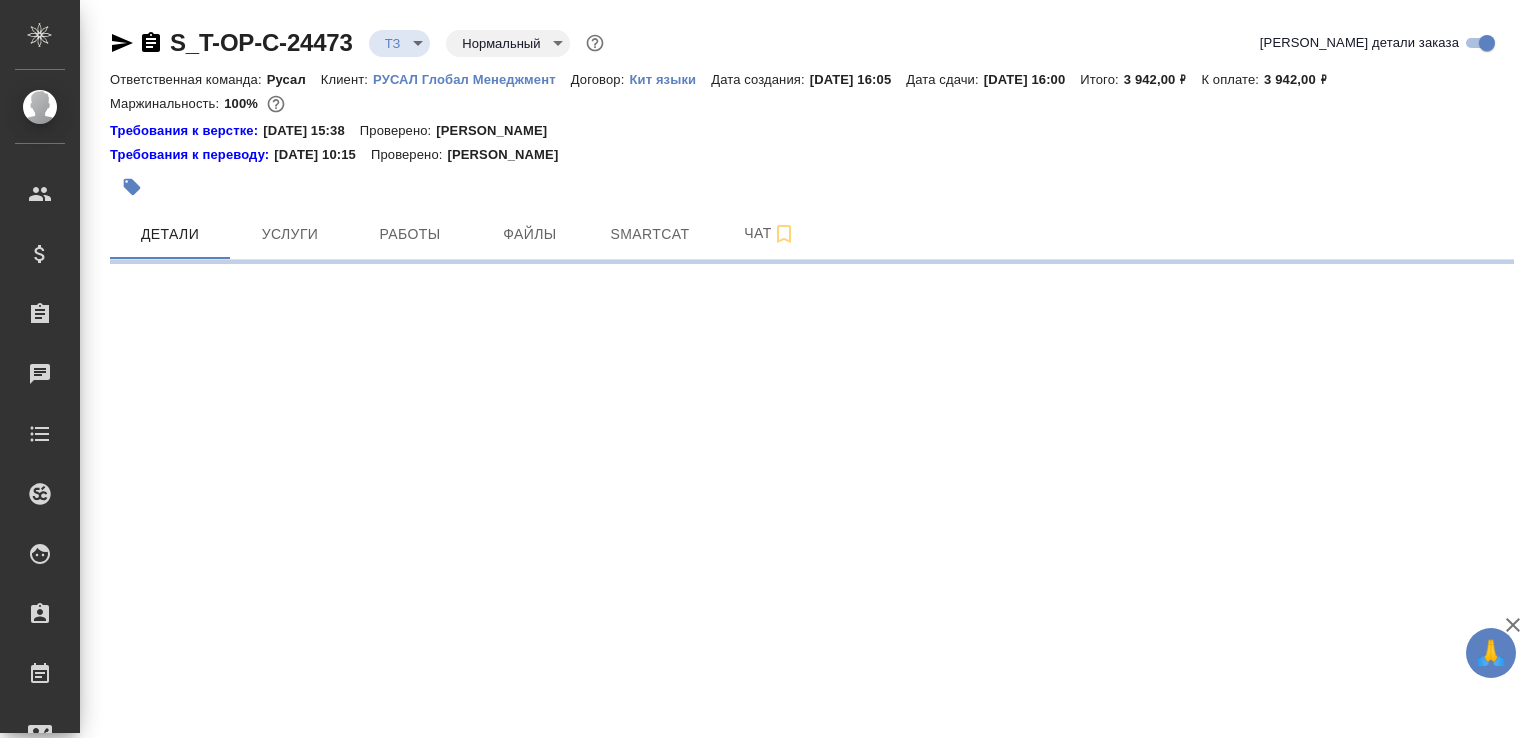 select on "RU" 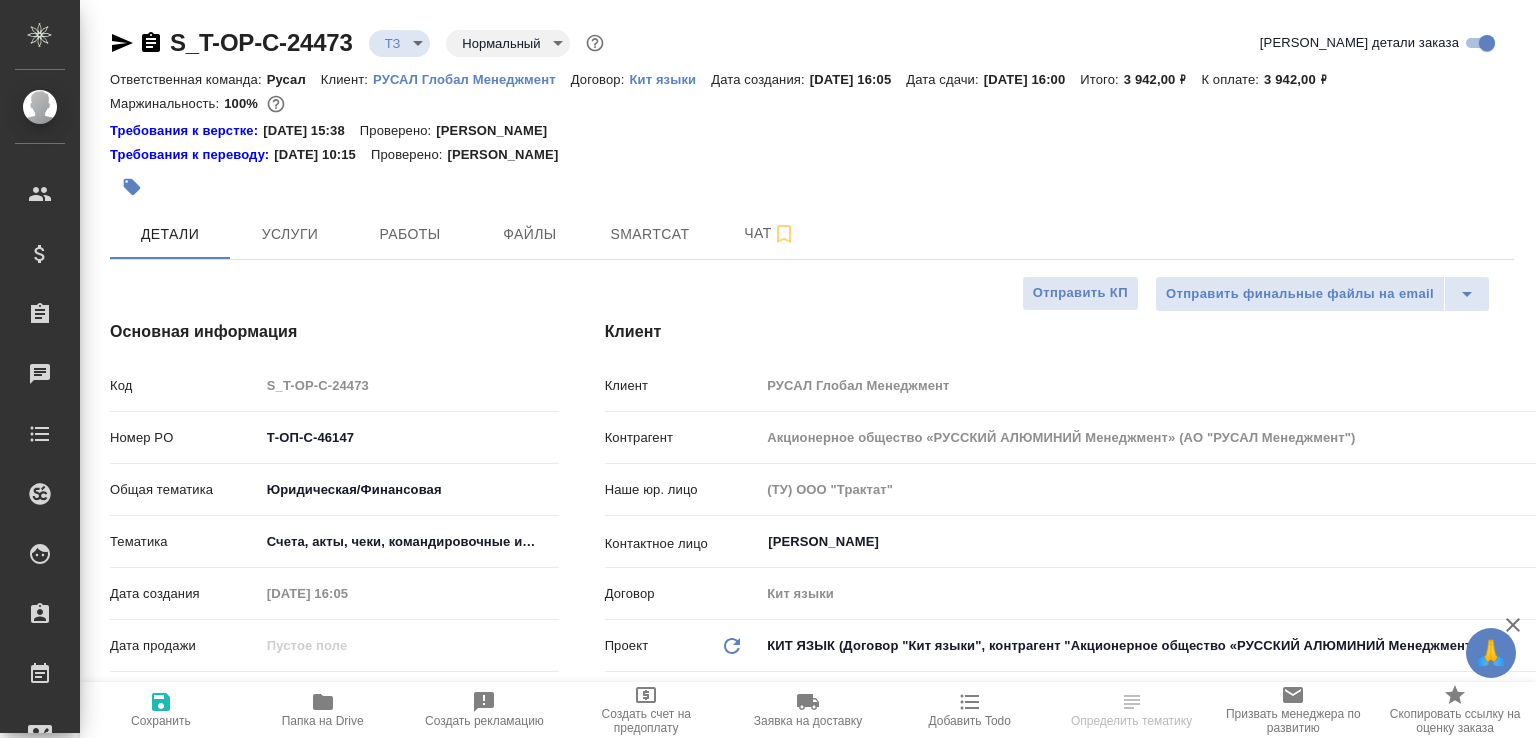 scroll, scrollTop: 0, scrollLeft: 0, axis: both 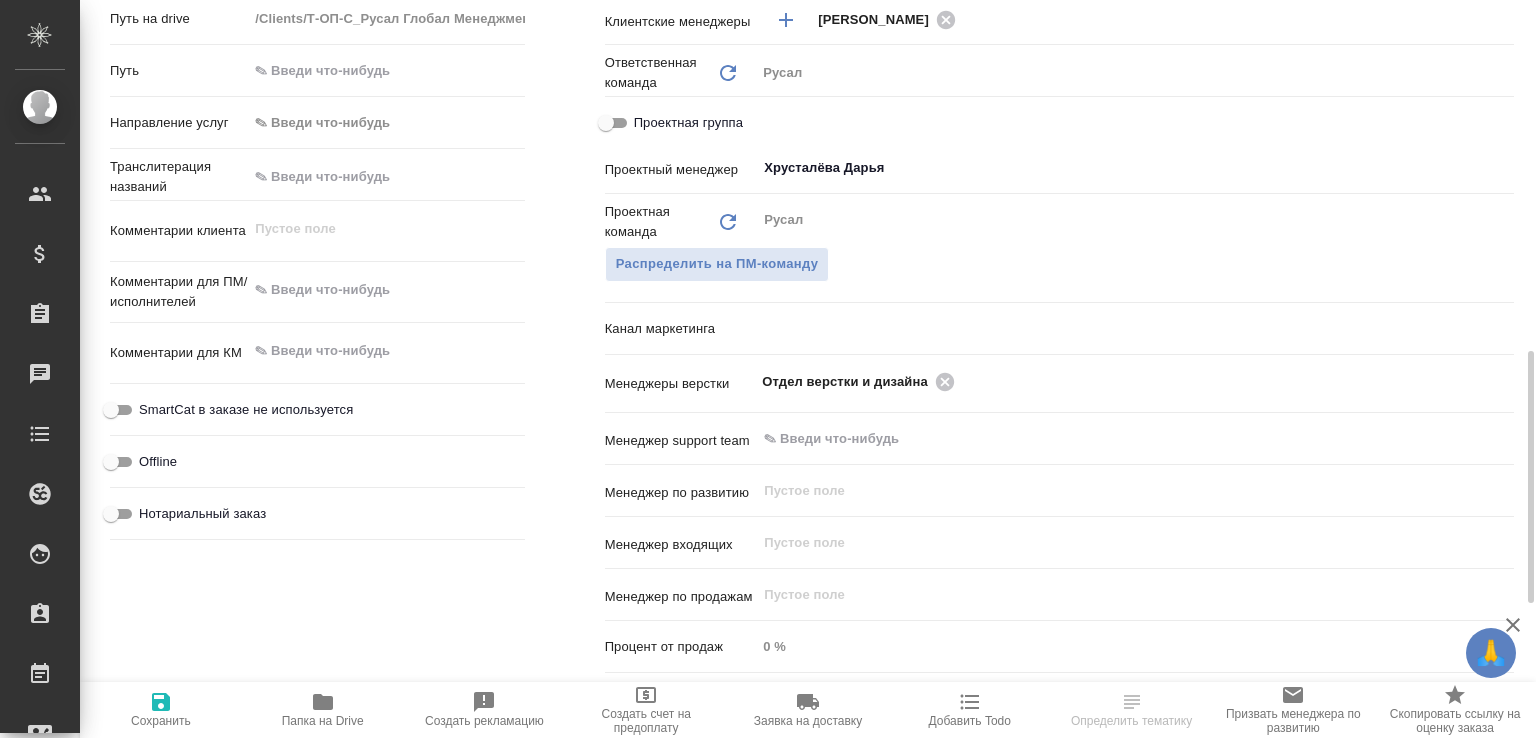 type on "x" 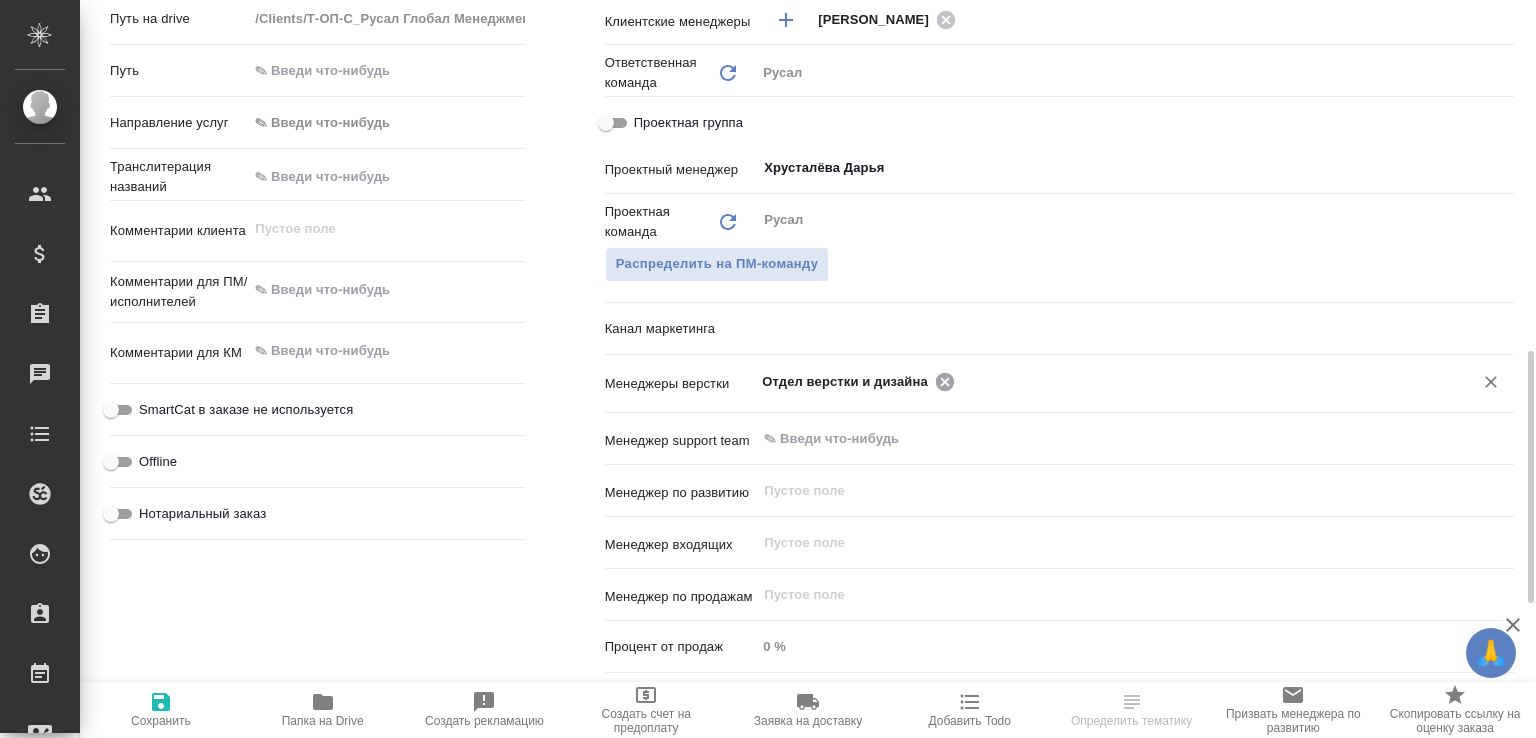 click 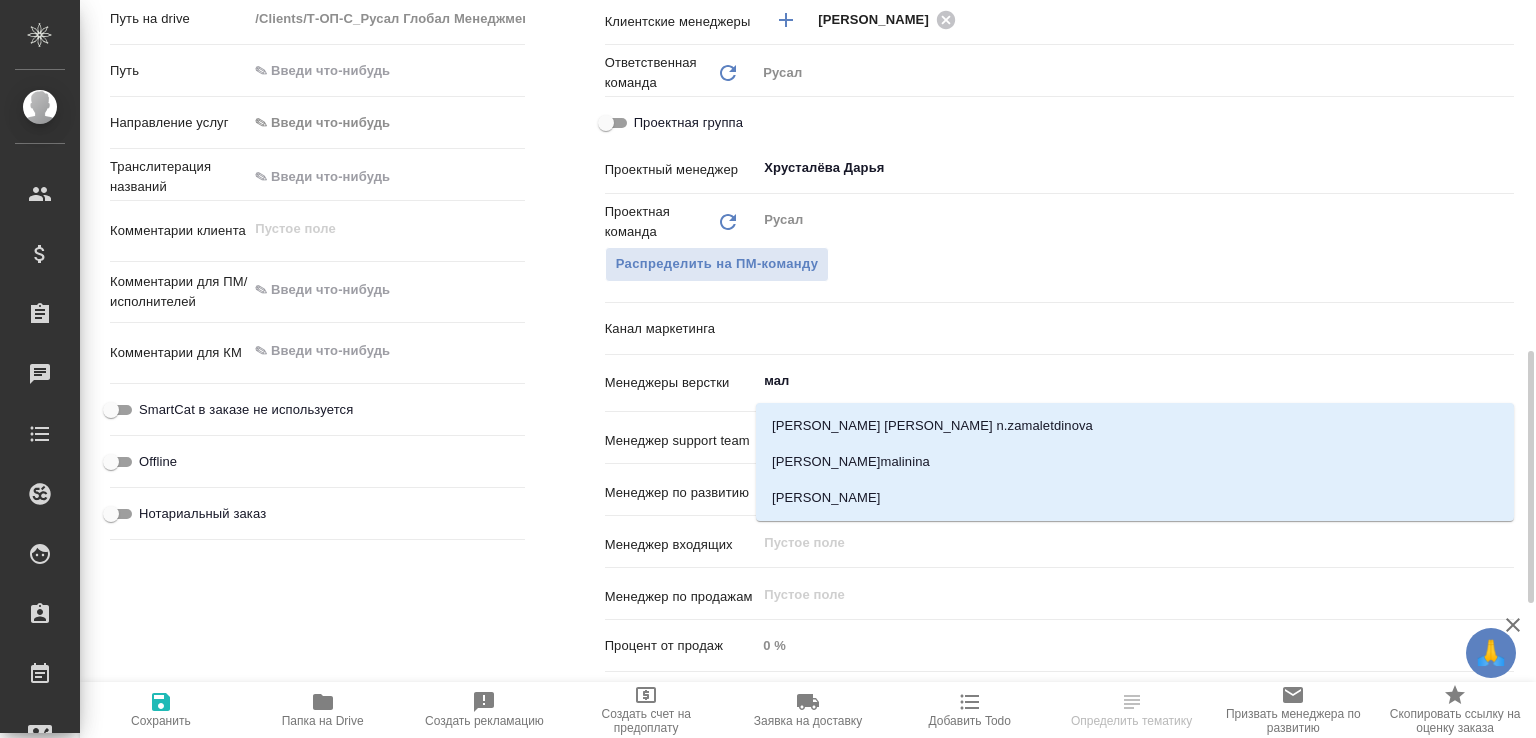 type on "мало" 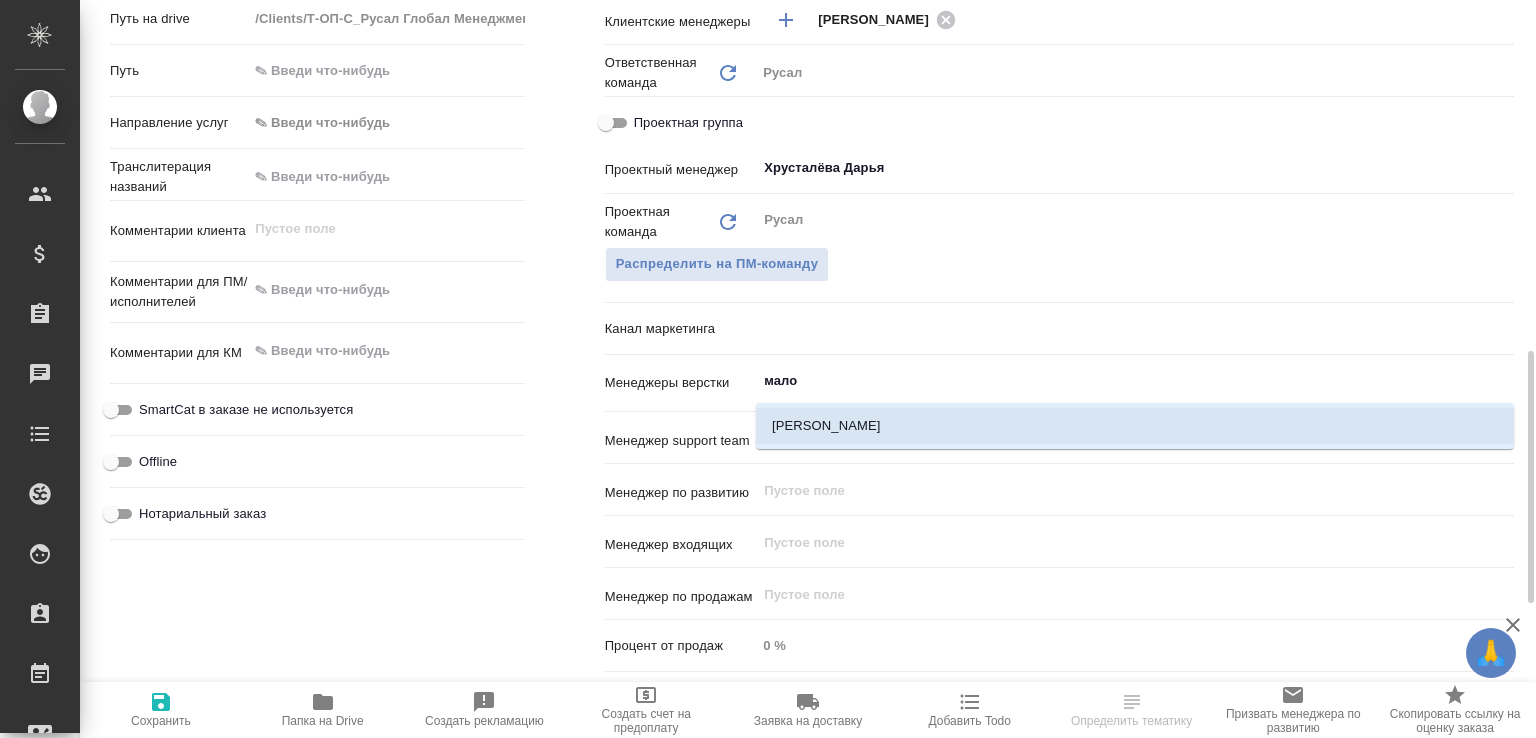 click on "Малофеева Екатерина" at bounding box center [1135, 426] 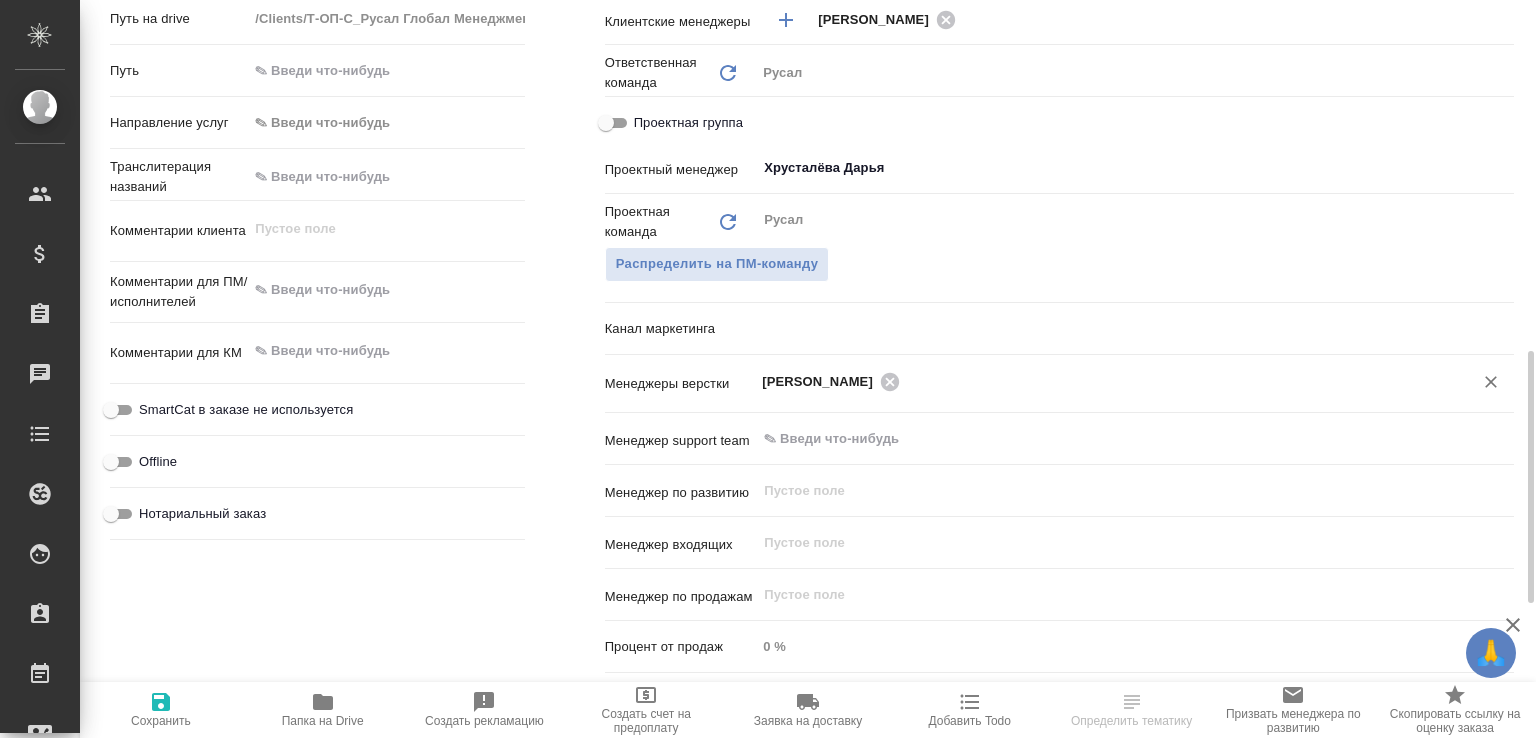 click on "Сохранить" at bounding box center (161, 721) 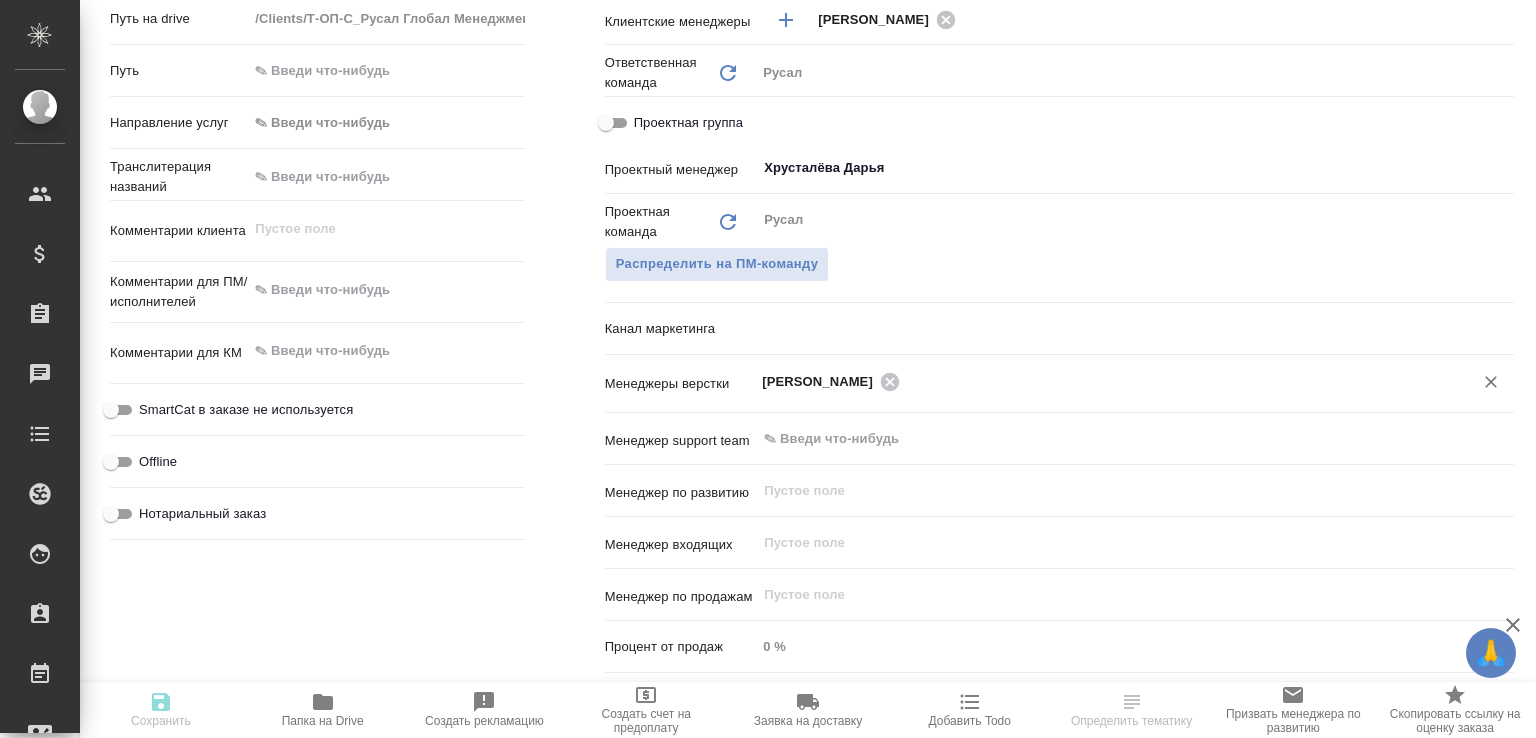 type on "x" 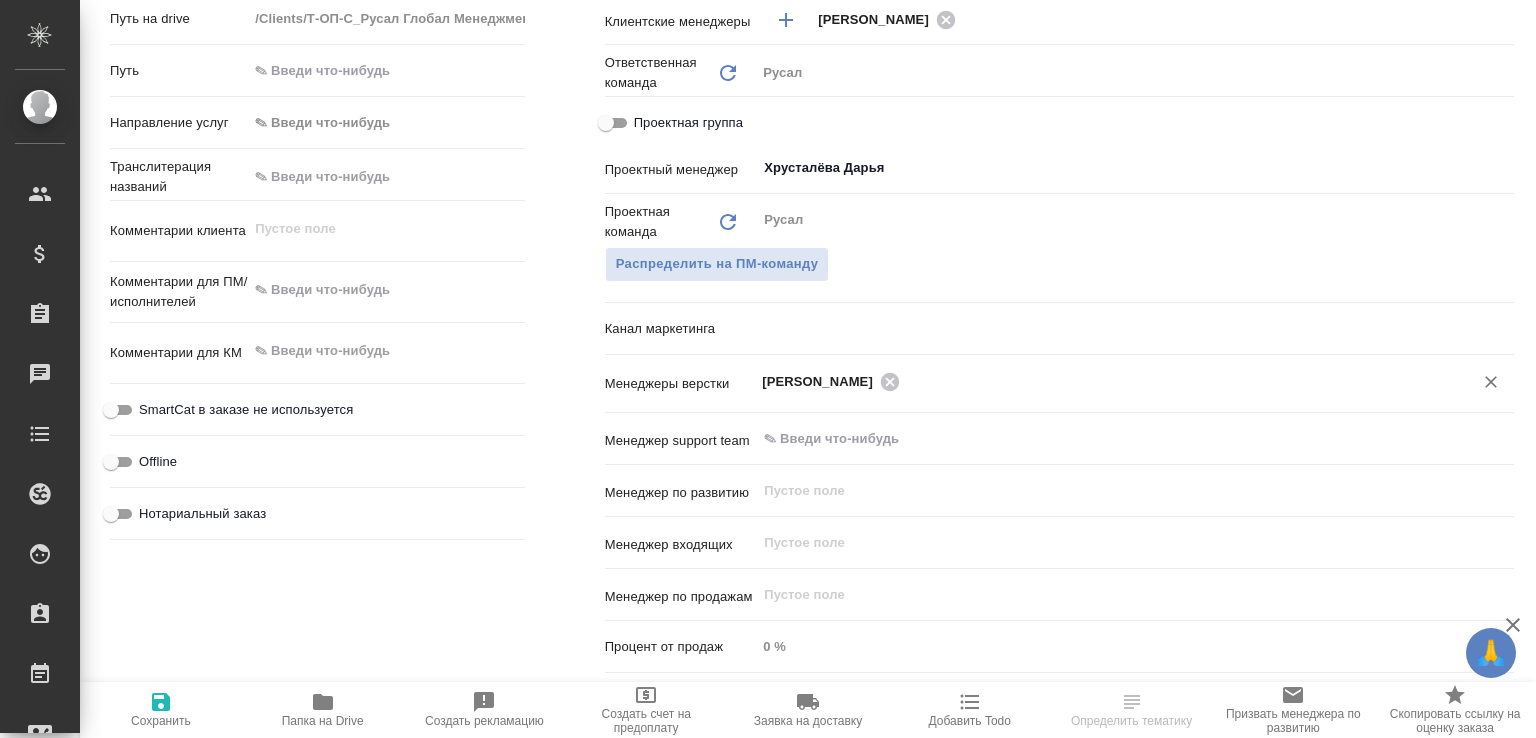 select on "RU" 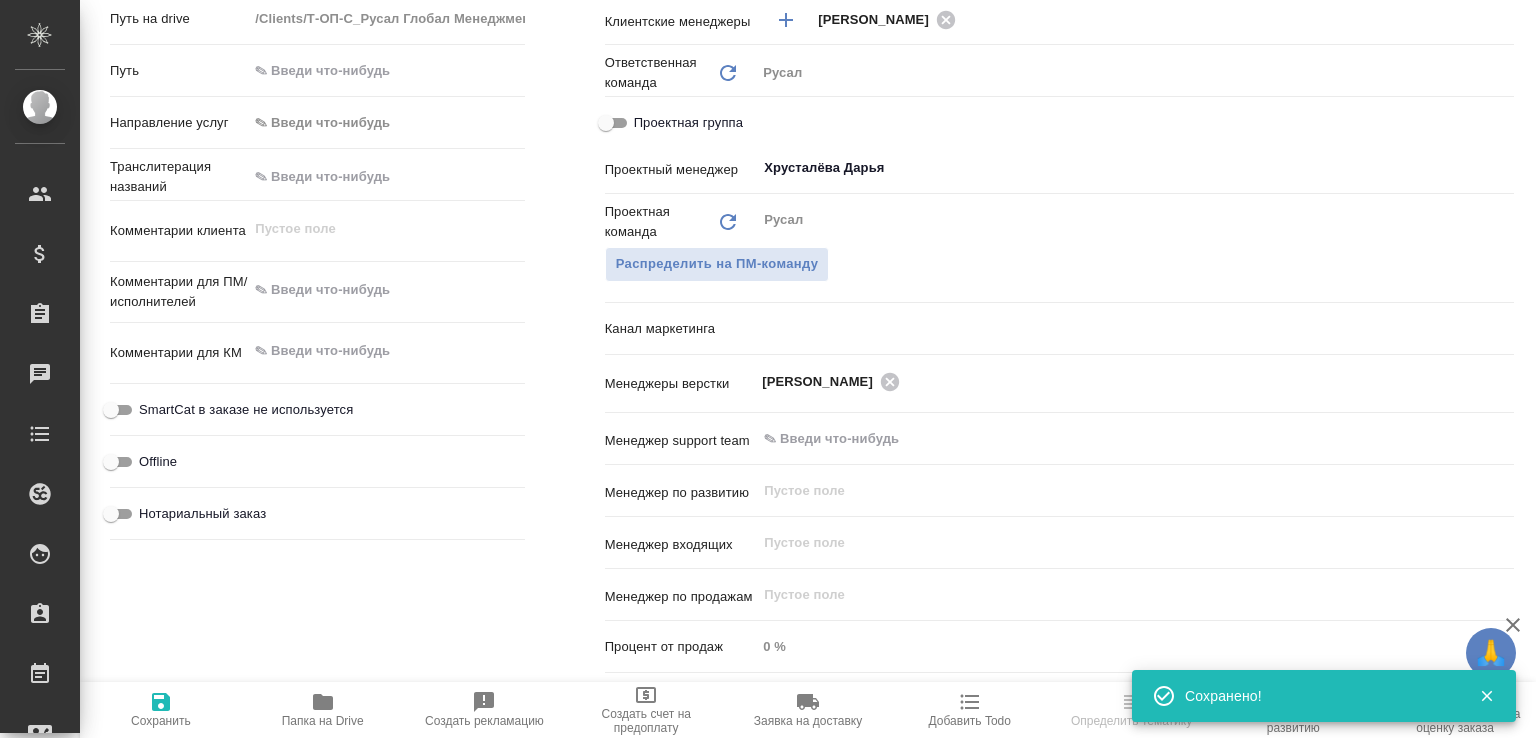 type on "x" 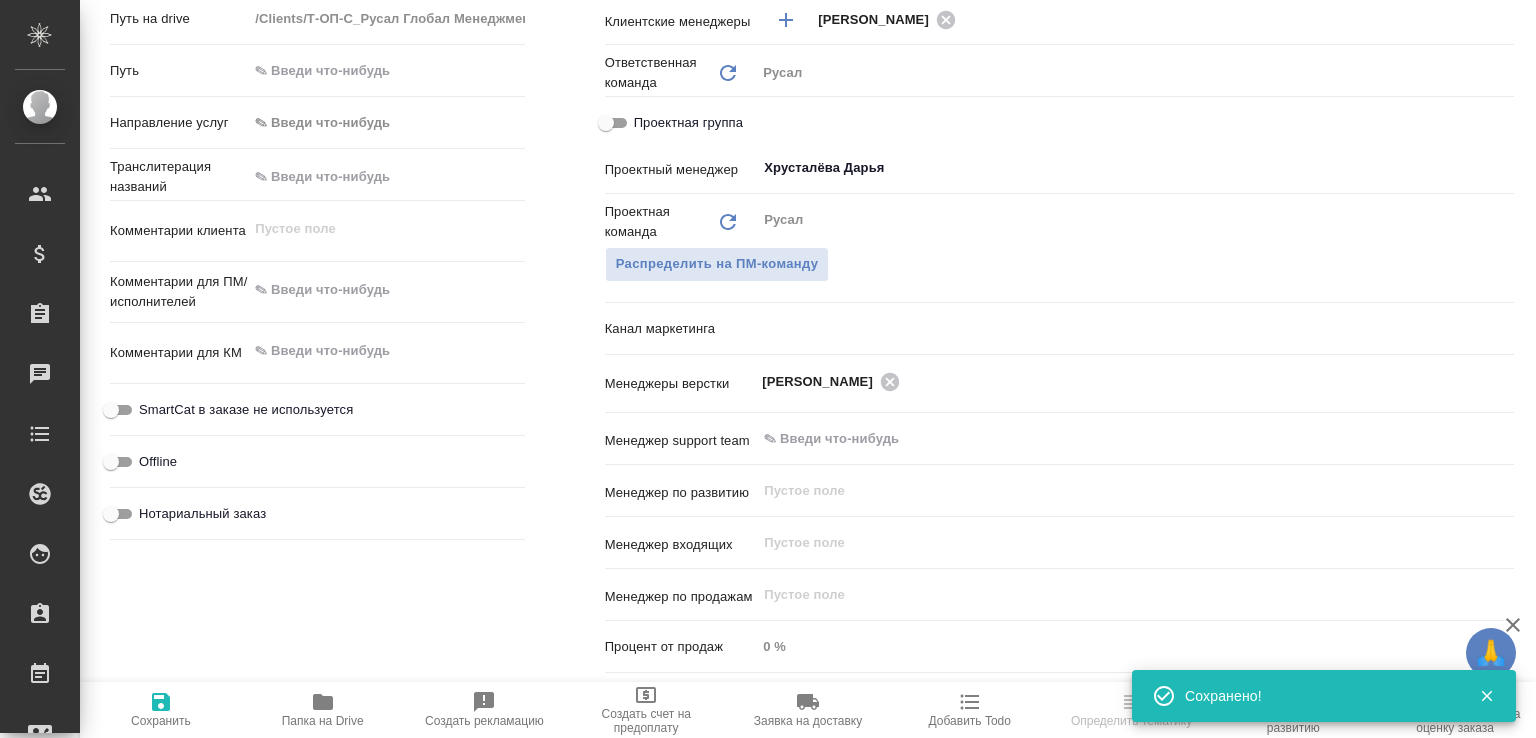 type on "x" 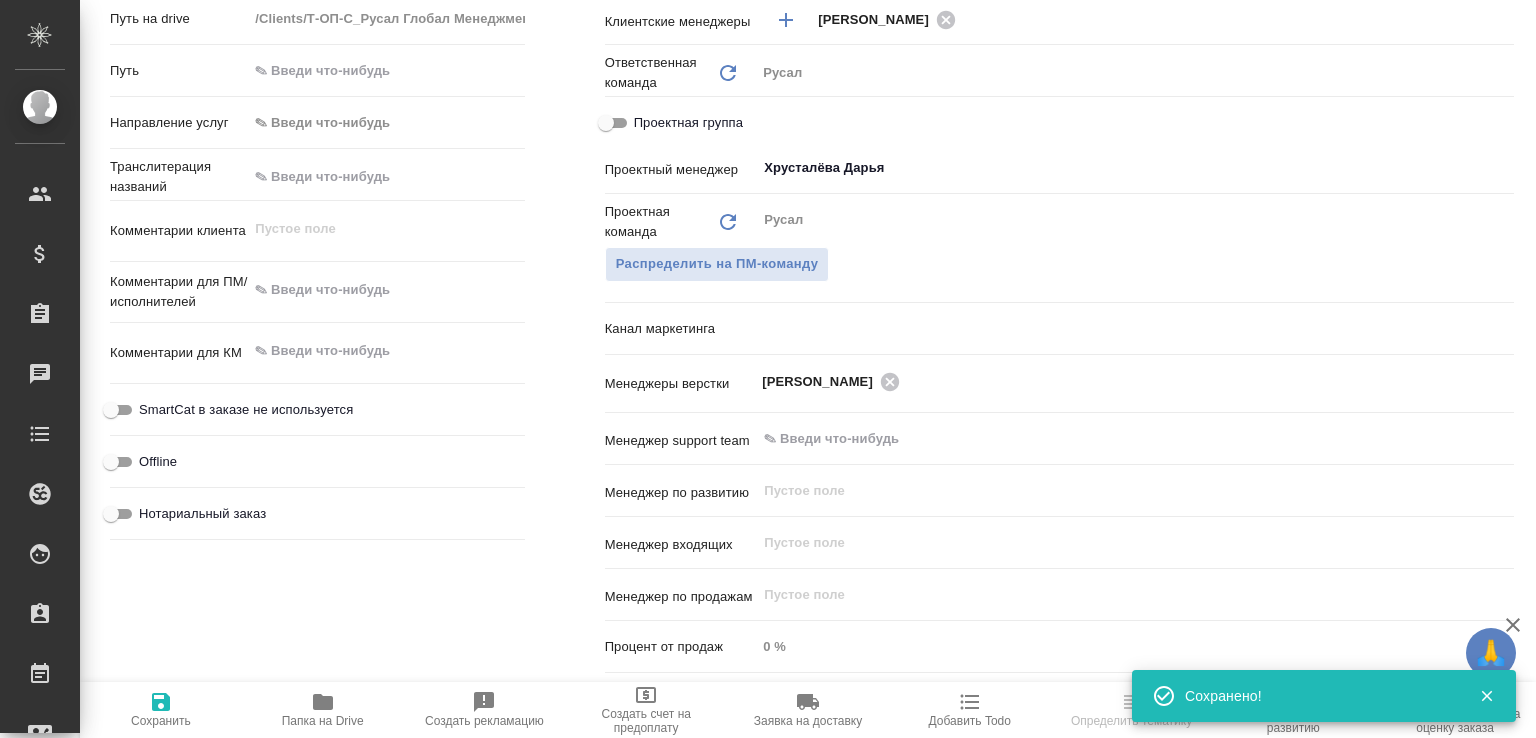select on "RU" 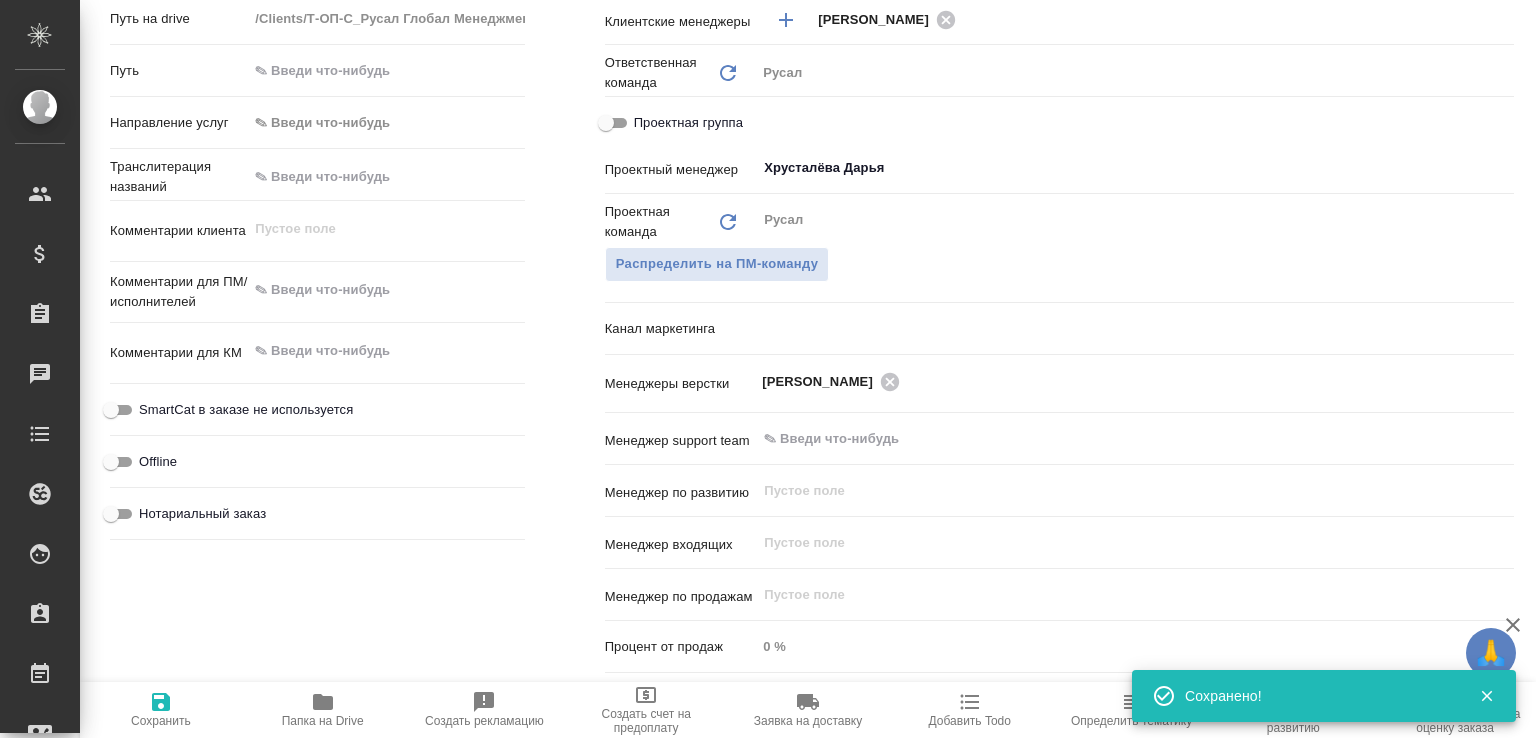 type on "x" 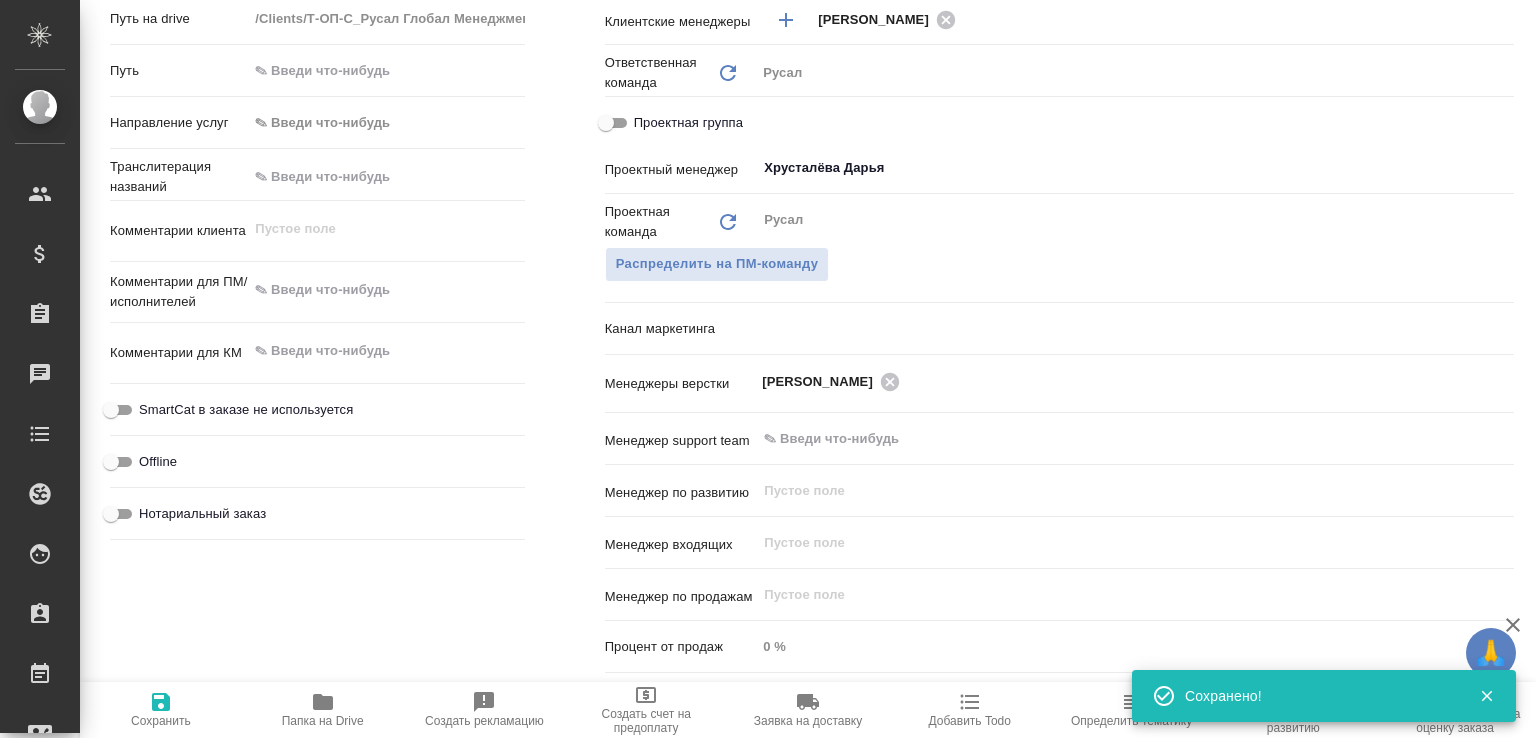 click on "Папка на Drive" at bounding box center [323, 710] 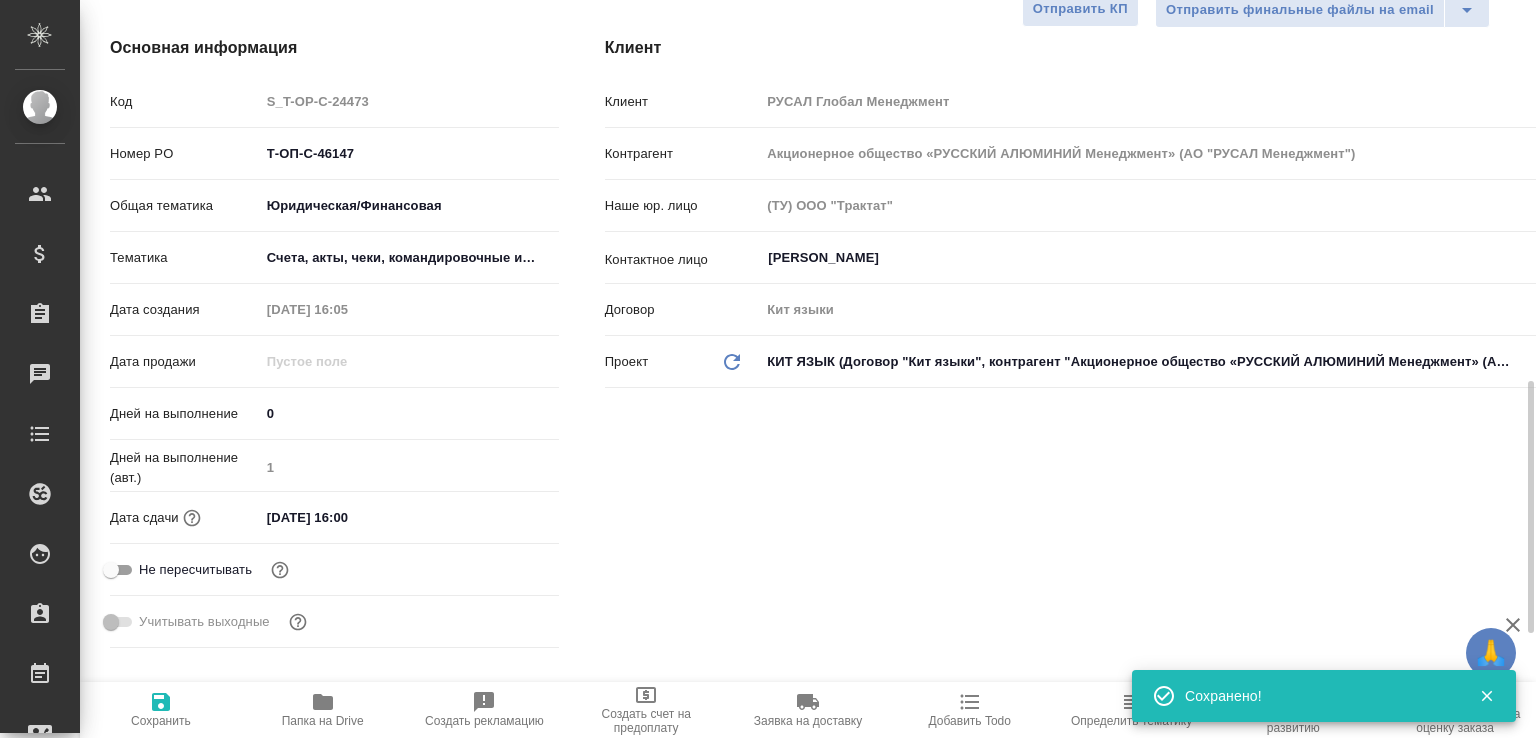 scroll, scrollTop: 0, scrollLeft: 0, axis: both 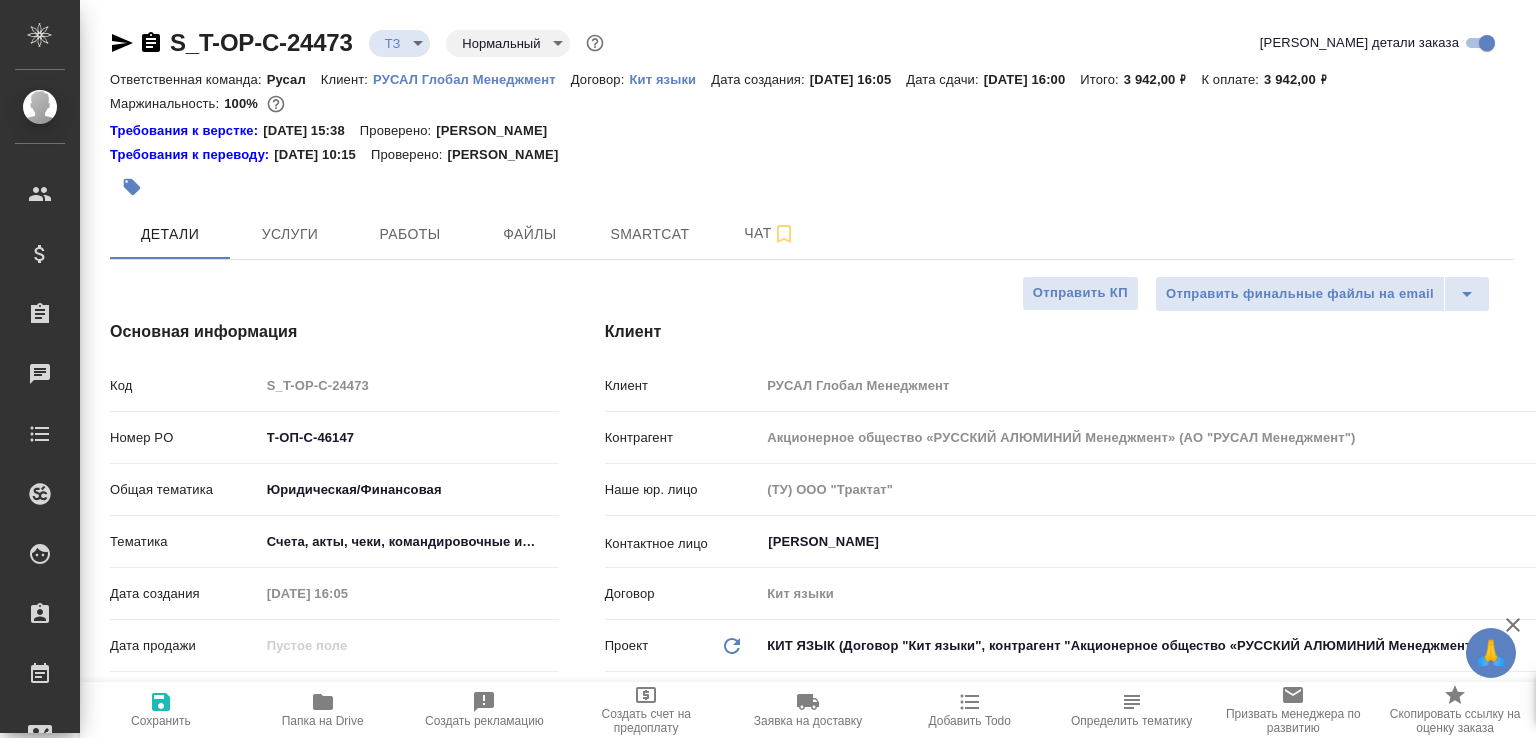 type on "x" 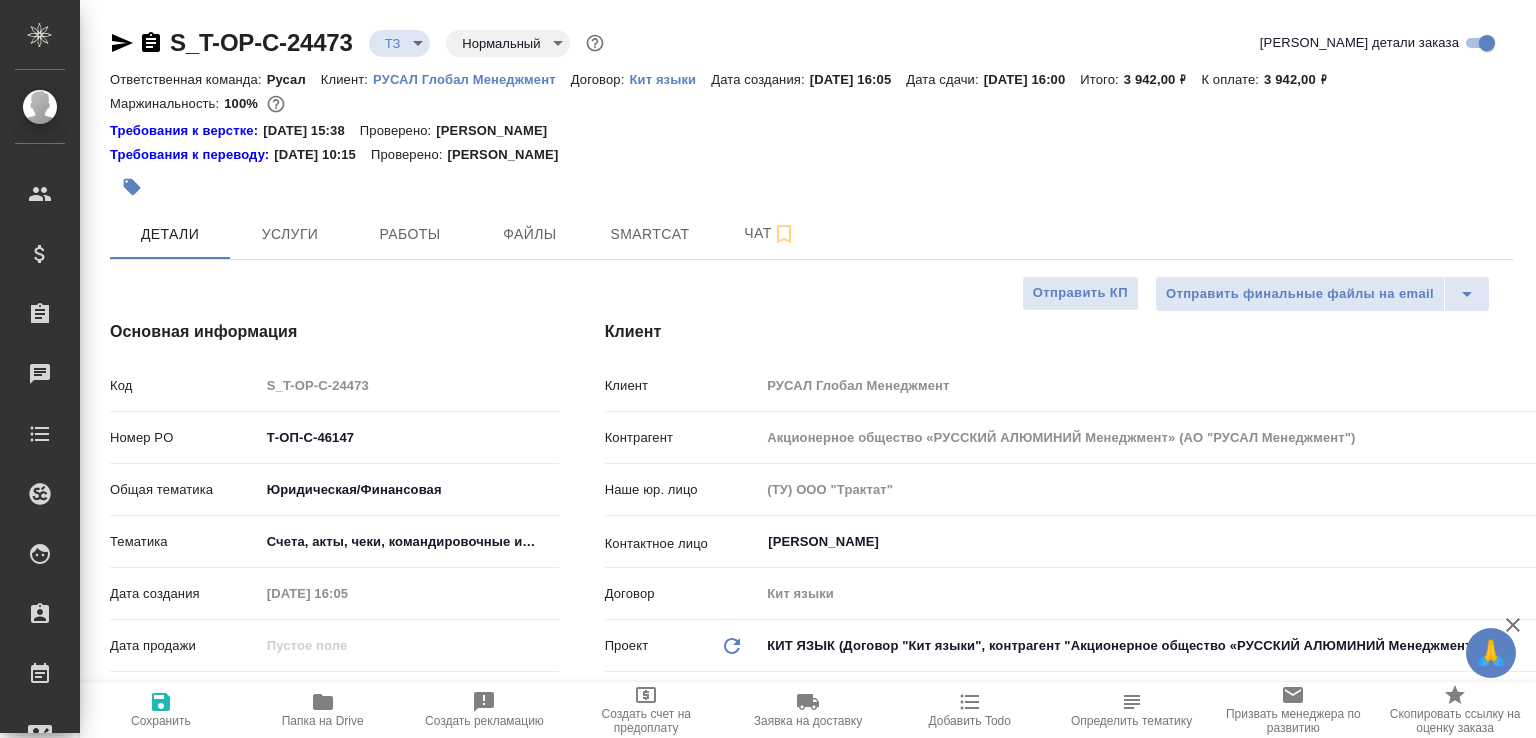 type on "x" 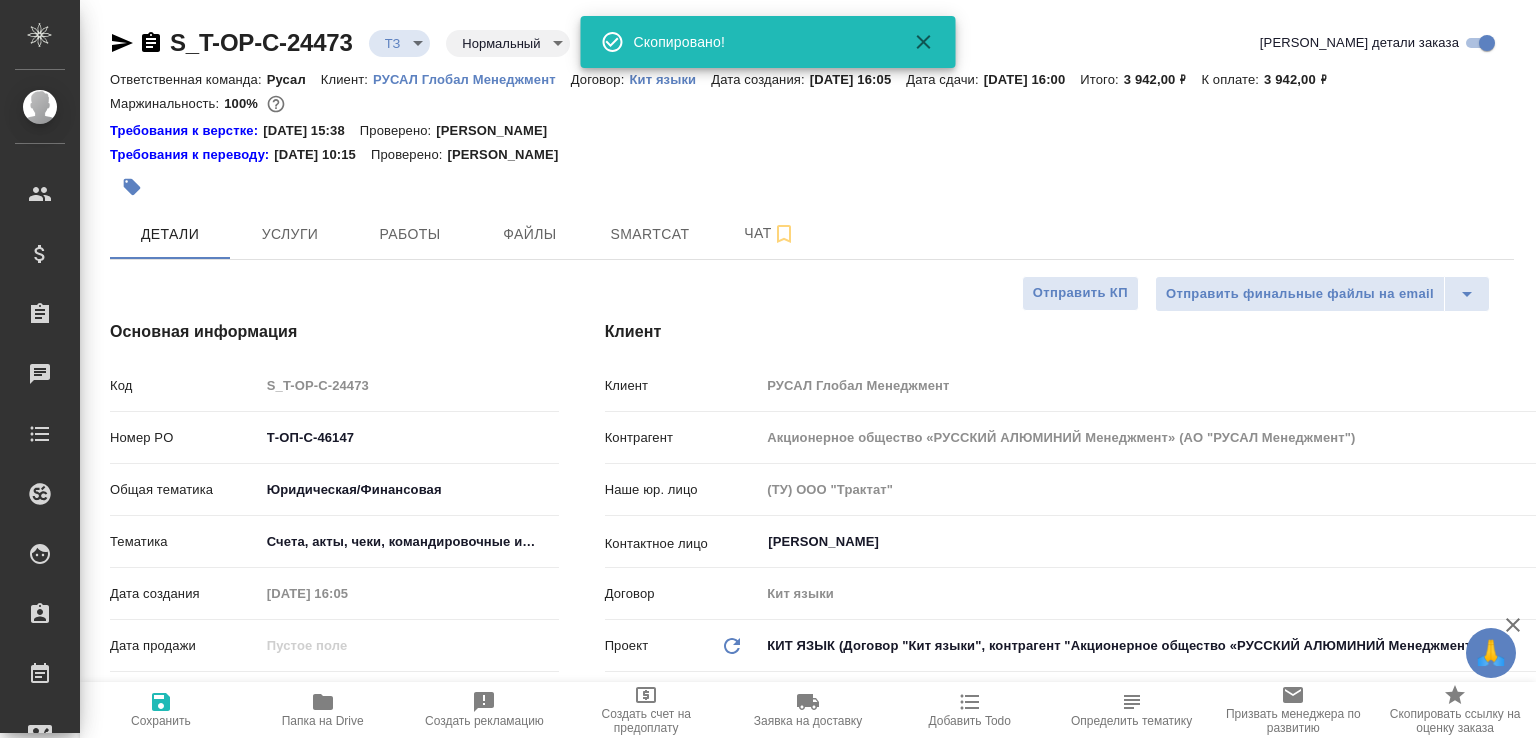 type on "x" 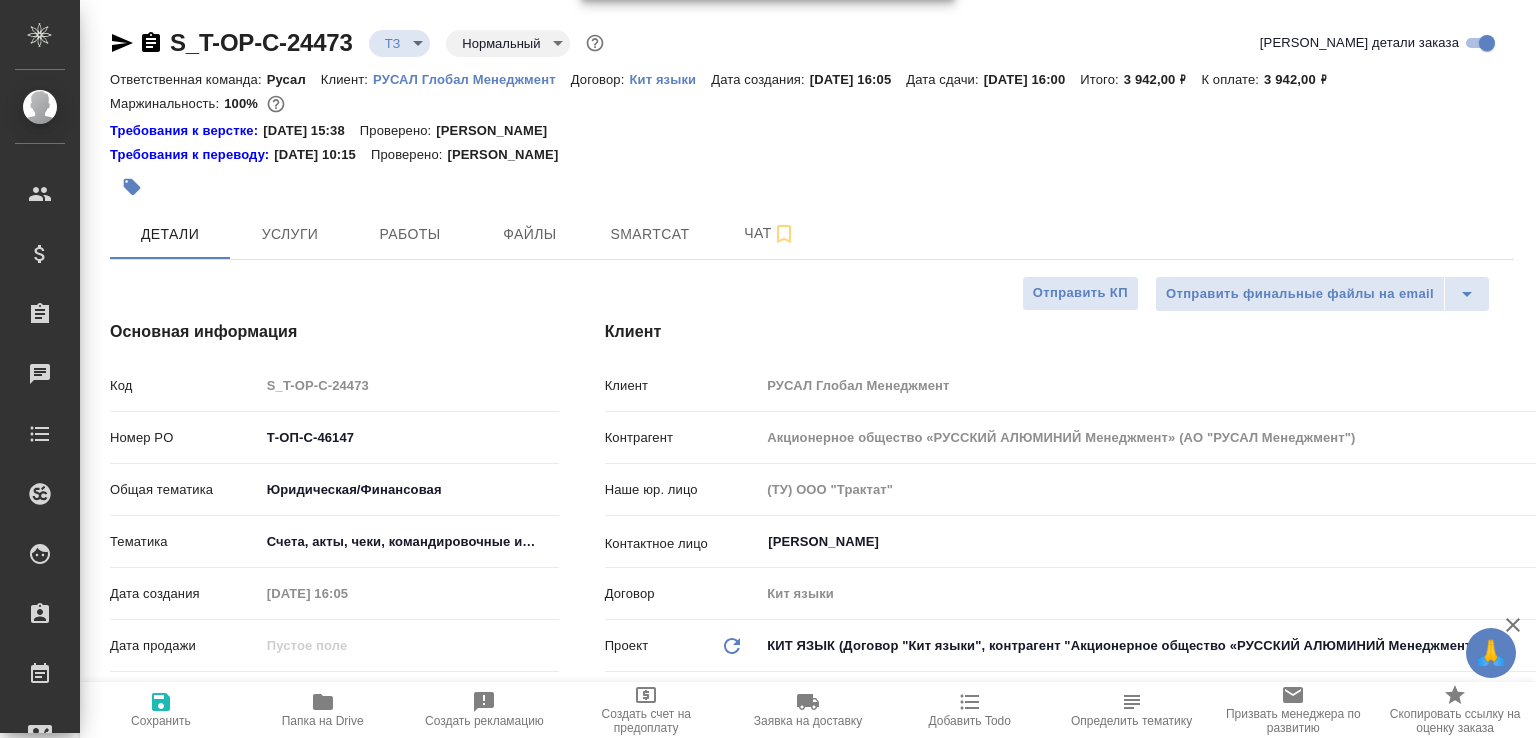 click 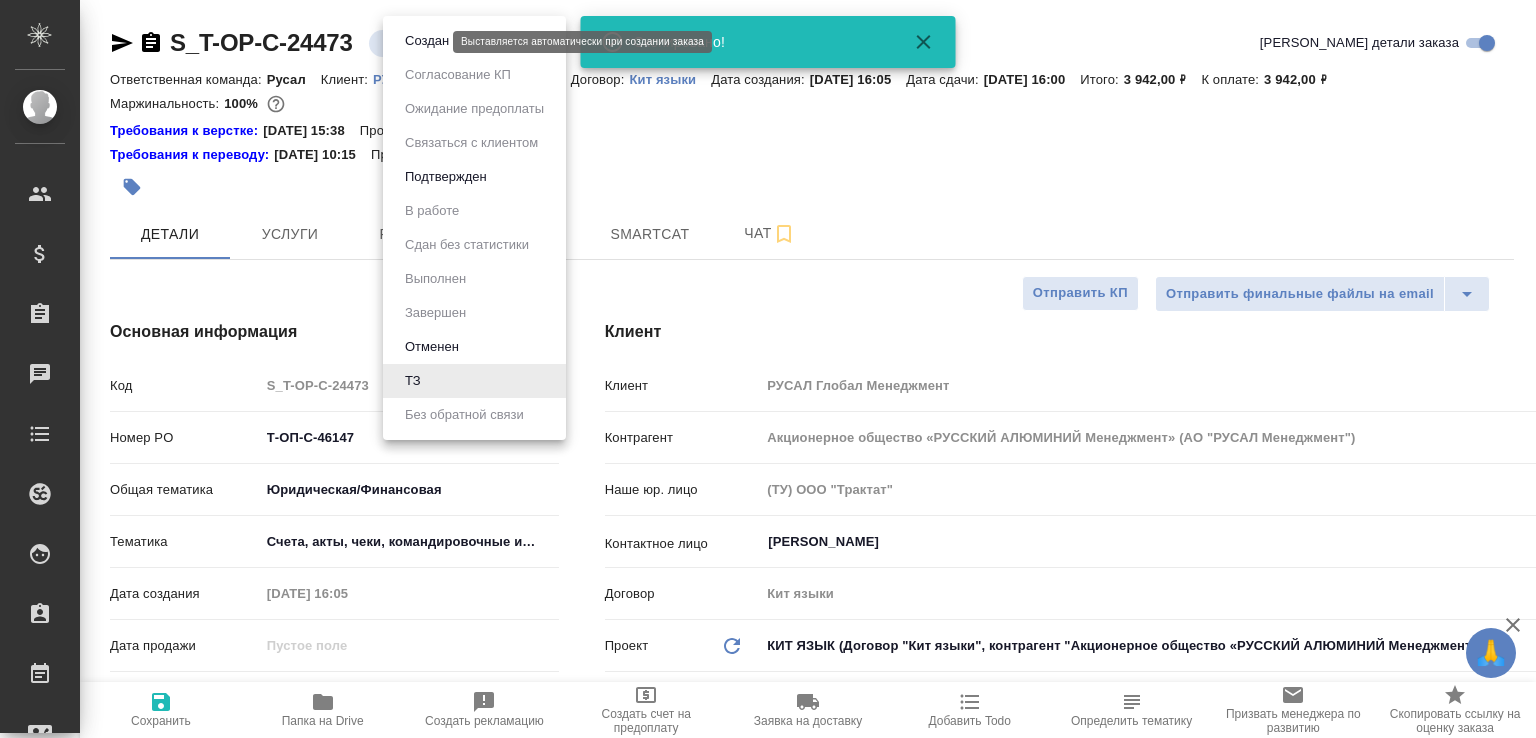 click on "🙏 .cls-1
fill:#fff;
AWATERA Малофеева Екатерина e.malofeeva Клиенты Спецификации Заказы 0 Чаты Todo Проекты SC Исполнители Кандидаты Работы Входящие заявки Заявки на доставку Рекламации Проекты процессинга Конференции Выйти S_T-OP-C-24473 ТЗ tz Нормальный normal Кратко детали заказа Ответственная команда: Русал Клиент: РУСАЛ Глобал Менеджмент Договор: Кит языки Дата создания: 16.07.2025, 16:05 Дата сдачи: 18.07.2025, 16:00 Итого: 3 942,00 ₽ К оплате: 3 942,00 ₽ Маржинальность: 100% Требования к верстке: 06.06.2024 15:38 Проверено: Зверева Анна  Требования к переводу: 04.09.2024 10:15 Проверено: Детали yr-fn" at bounding box center (768, 369) 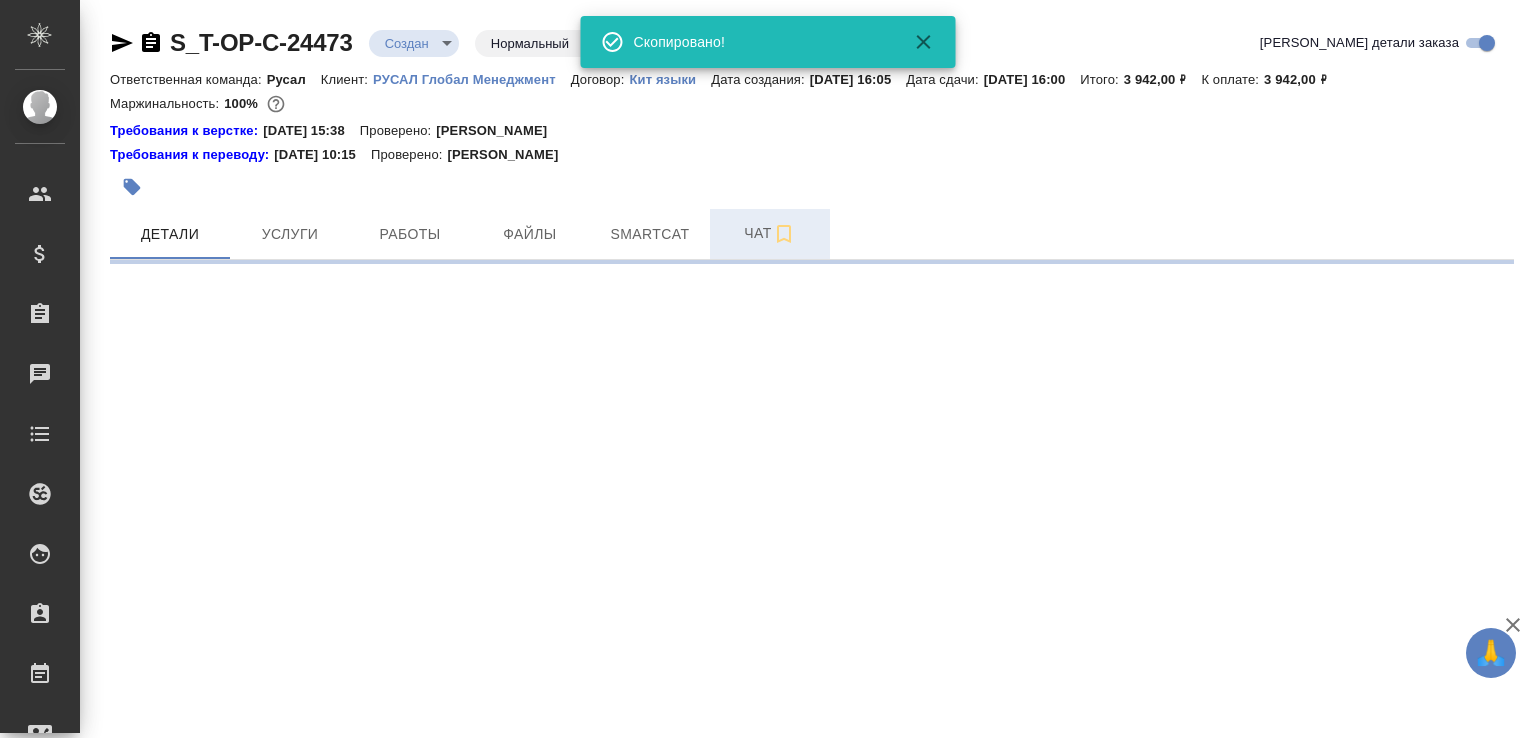 select on "RU" 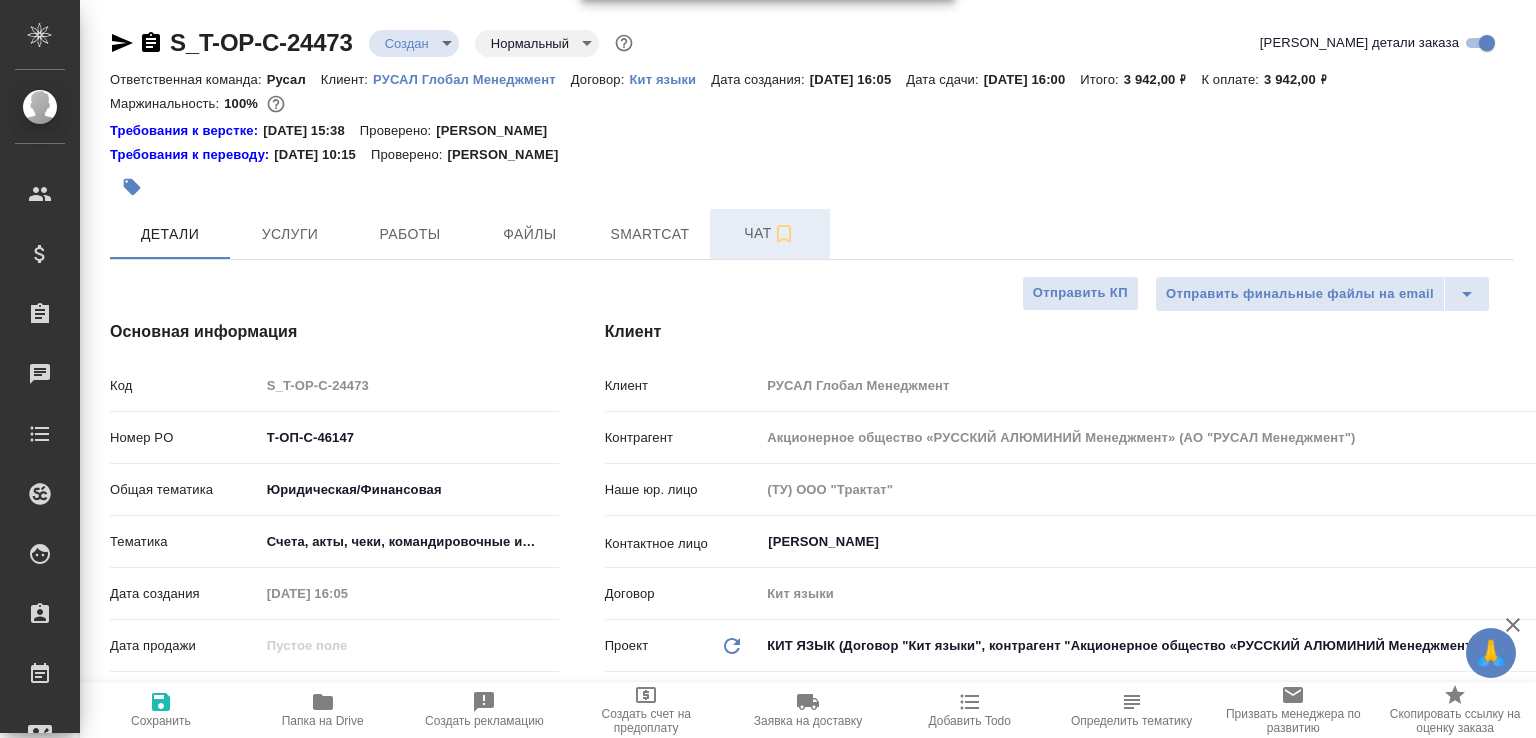 click on "Чат" at bounding box center [770, 233] 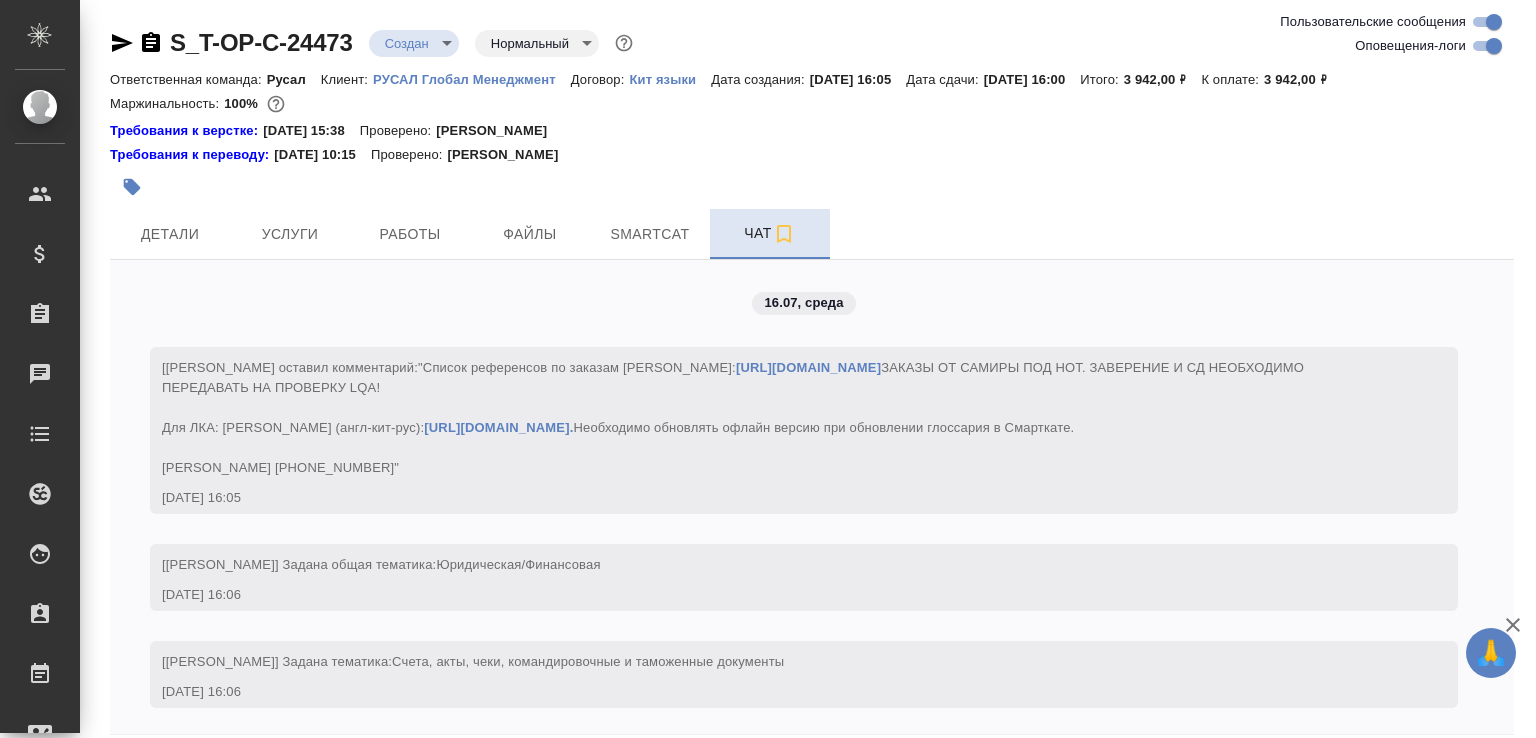 scroll, scrollTop: 457, scrollLeft: 0, axis: vertical 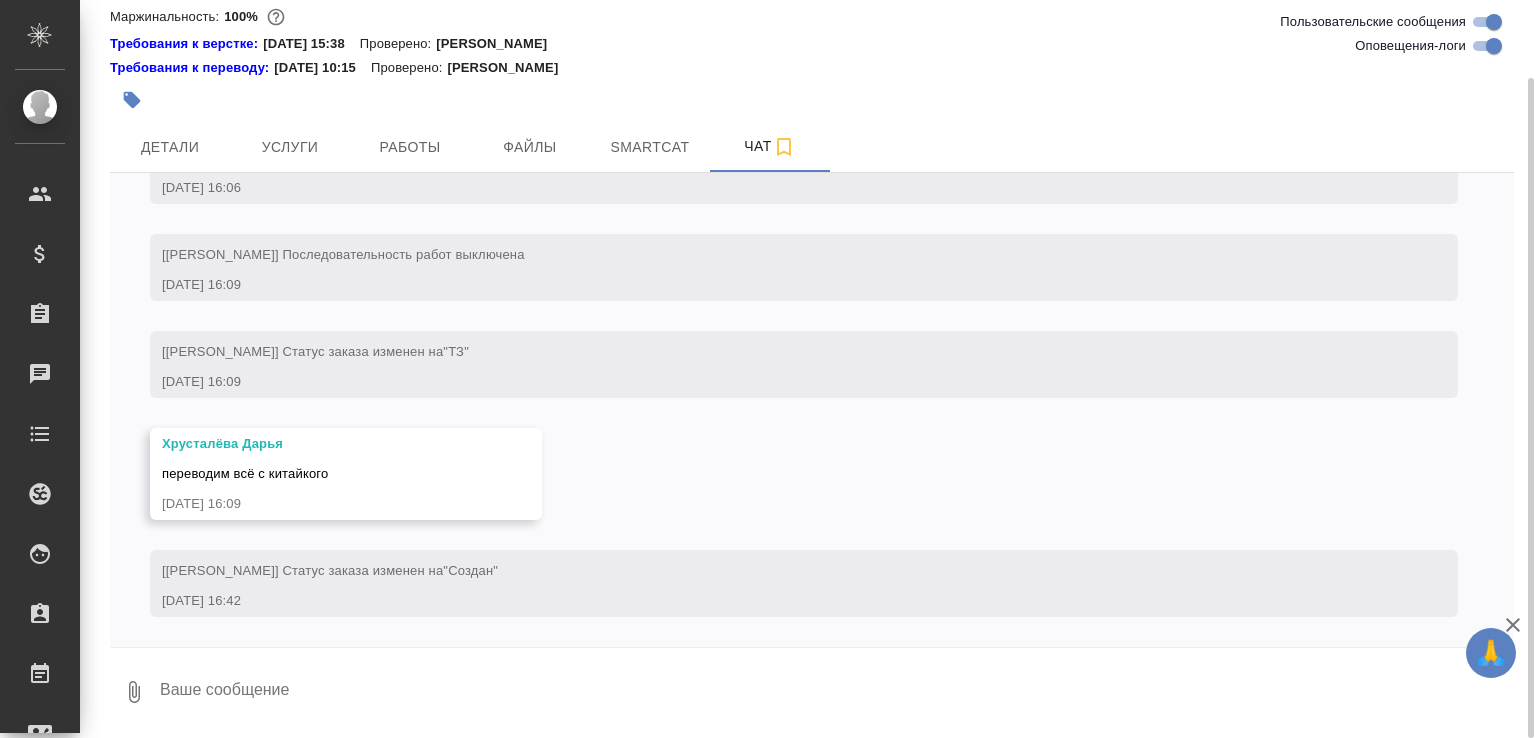 click at bounding box center (836, 692) 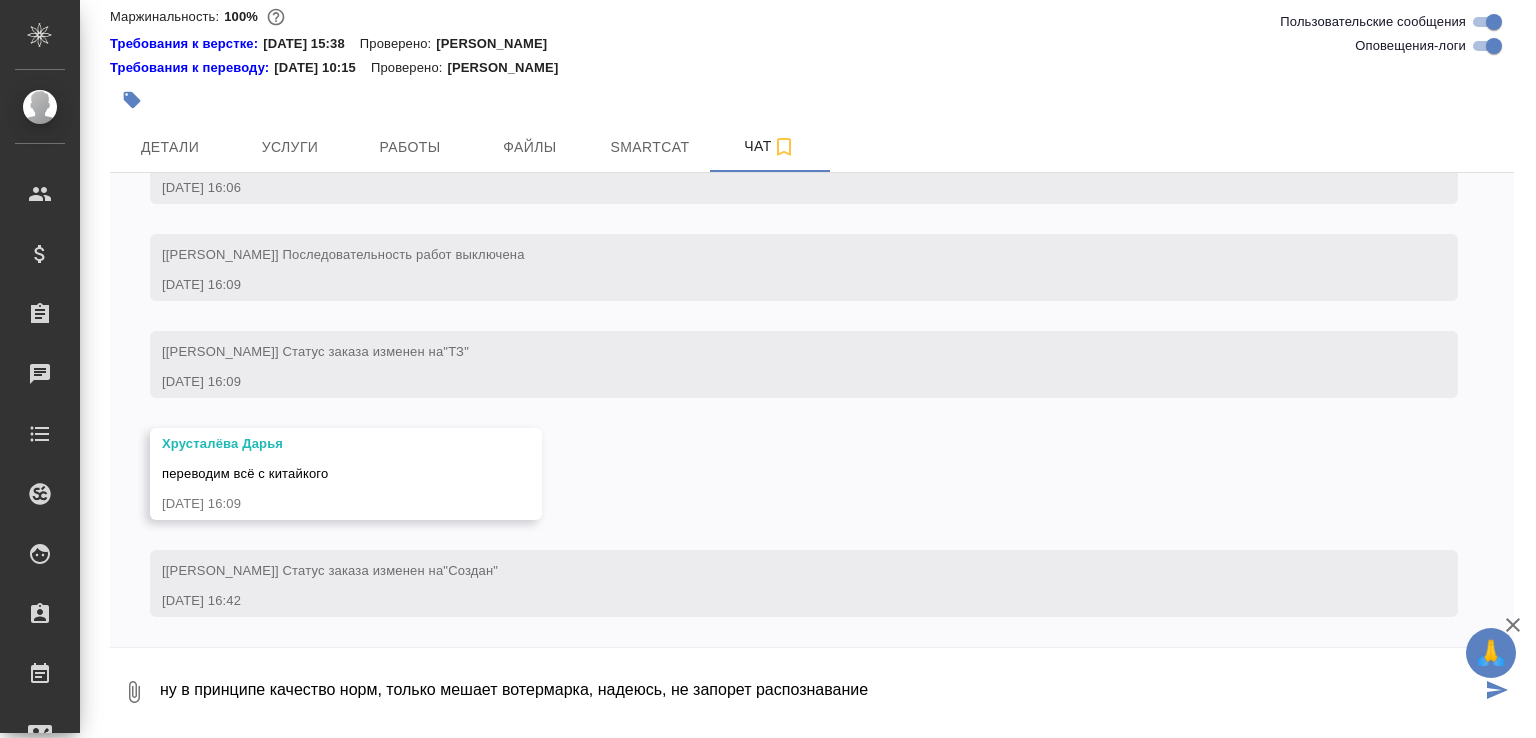 scroll, scrollTop: 457, scrollLeft: 0, axis: vertical 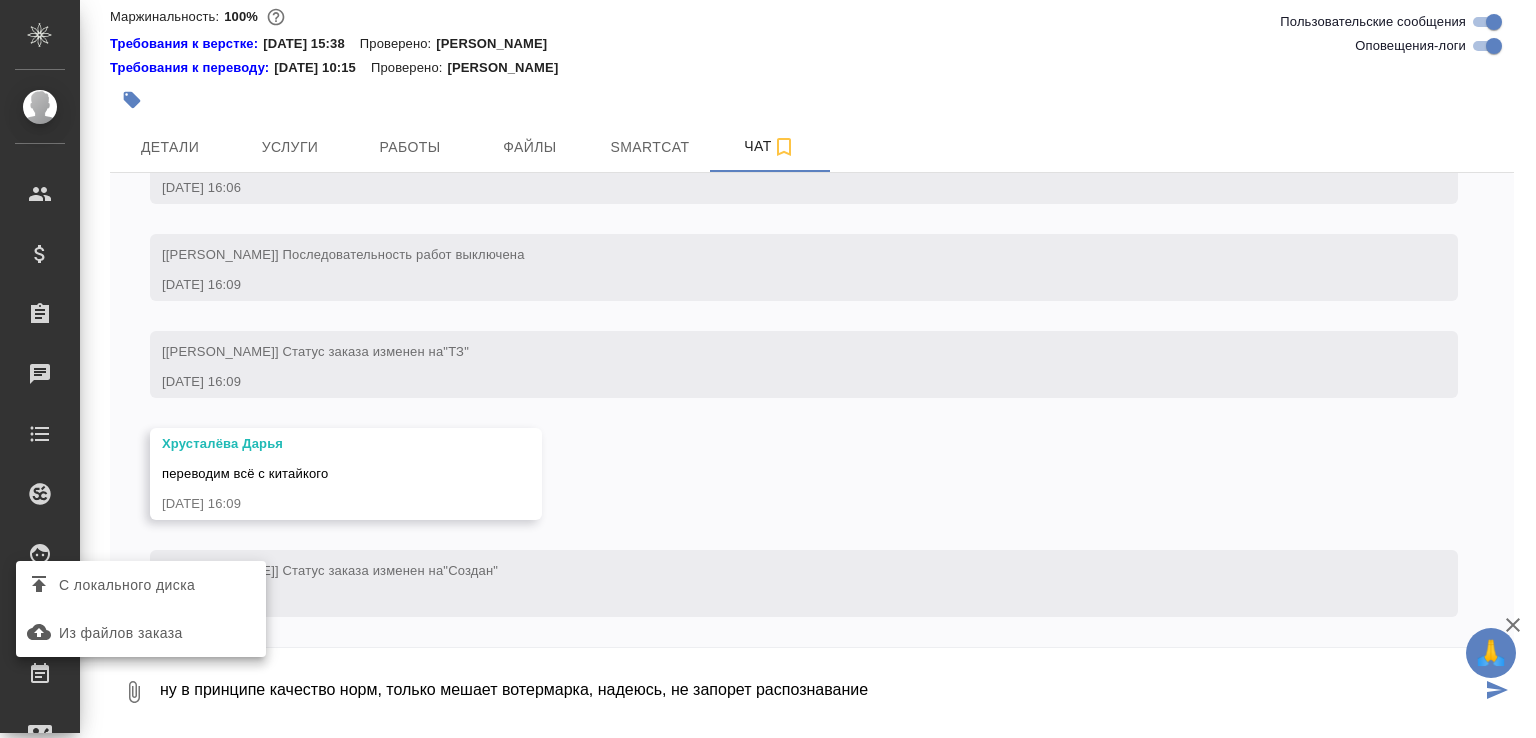click on "С локального диска" at bounding box center (127, 585) 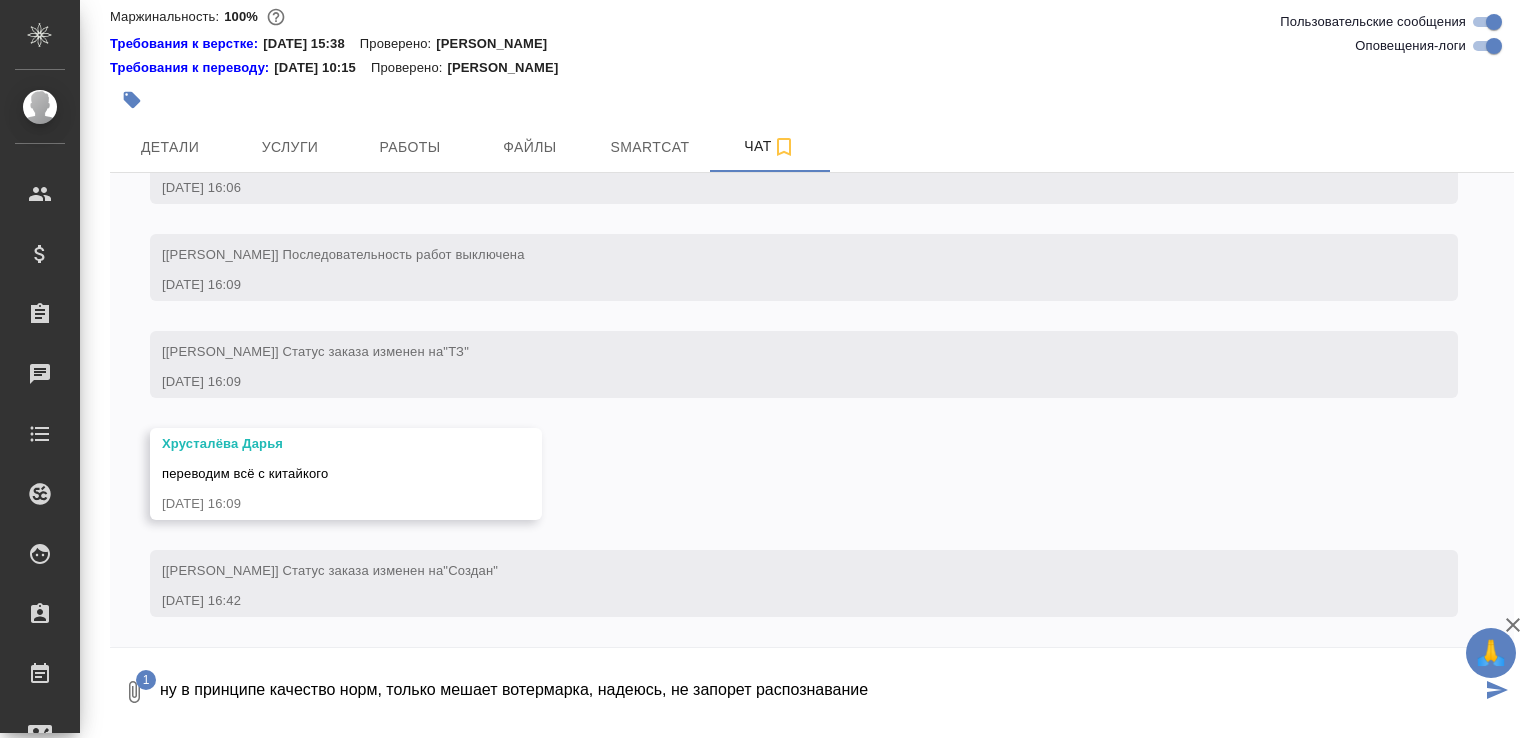 click on "ну в принципе качество норм, только мешает вотермарка, надеюсь, не запорет распознавание" at bounding box center [819, 692] 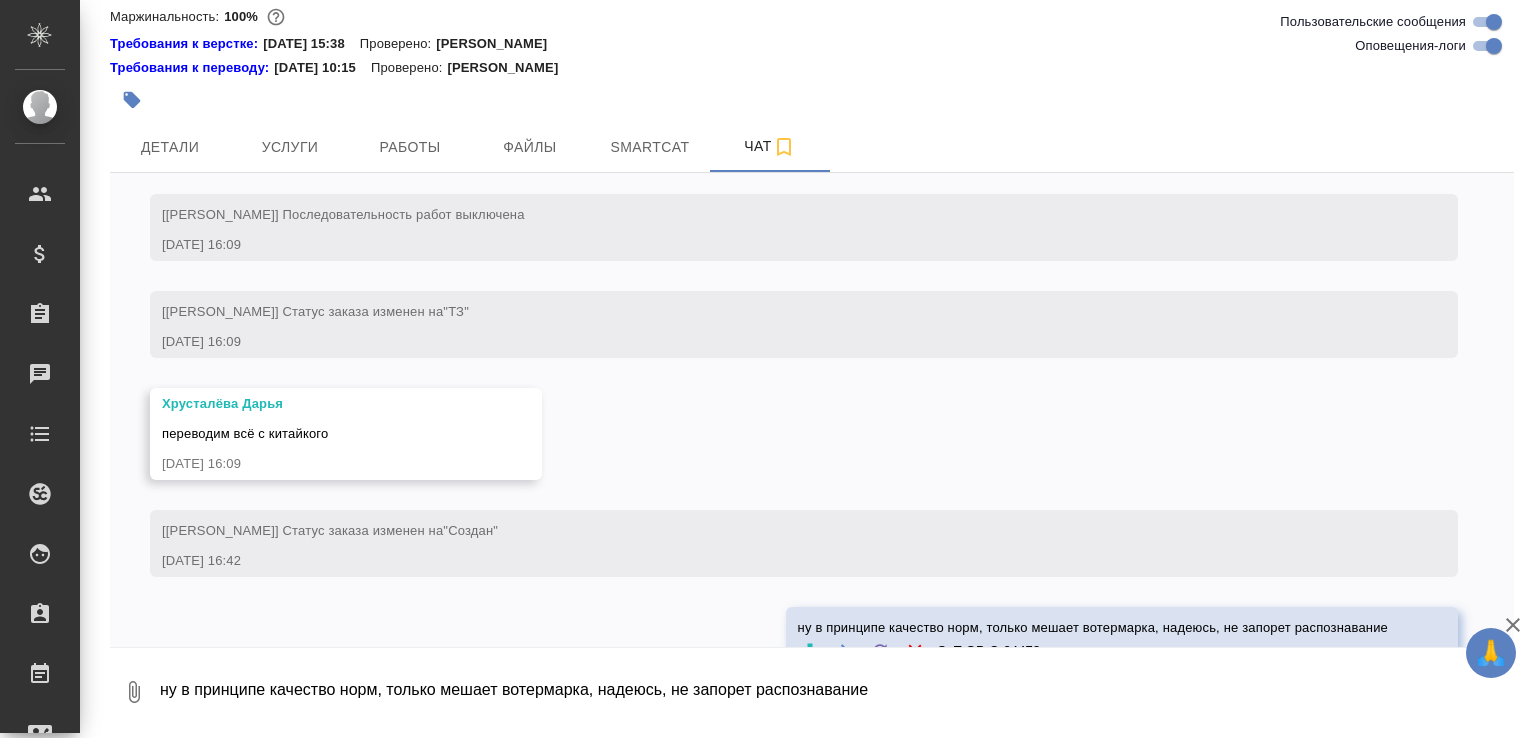scroll, scrollTop: 614, scrollLeft: 0, axis: vertical 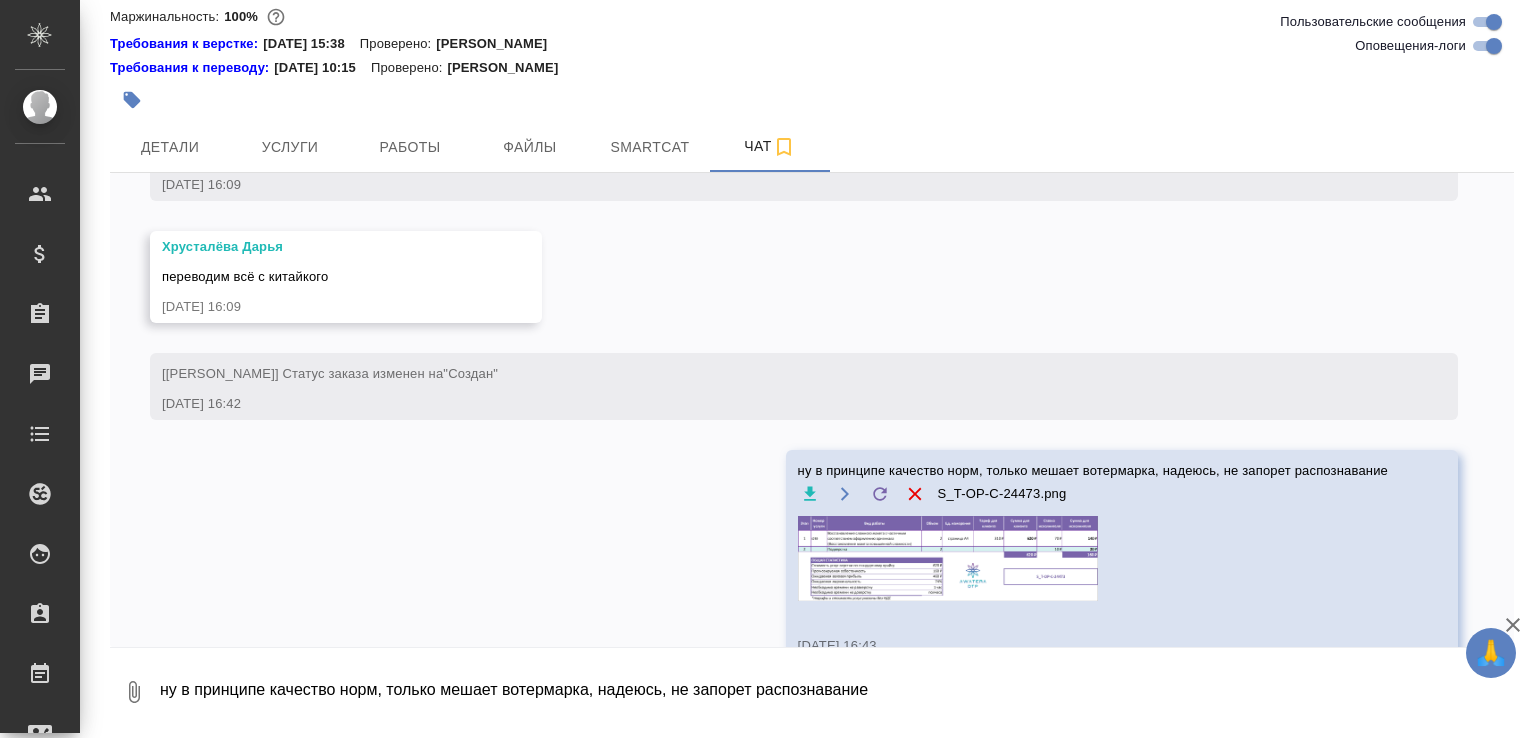 type 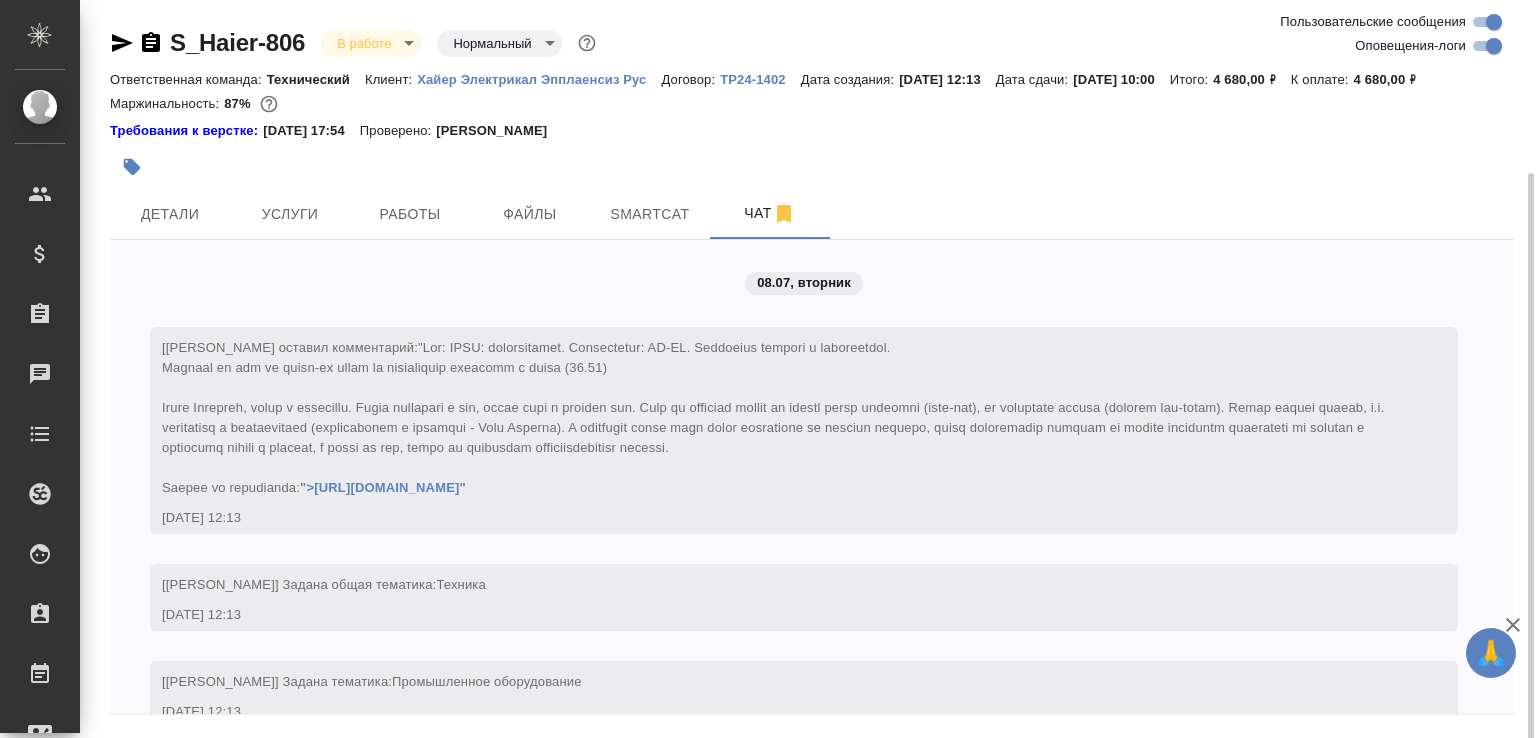 scroll, scrollTop: 0, scrollLeft: 0, axis: both 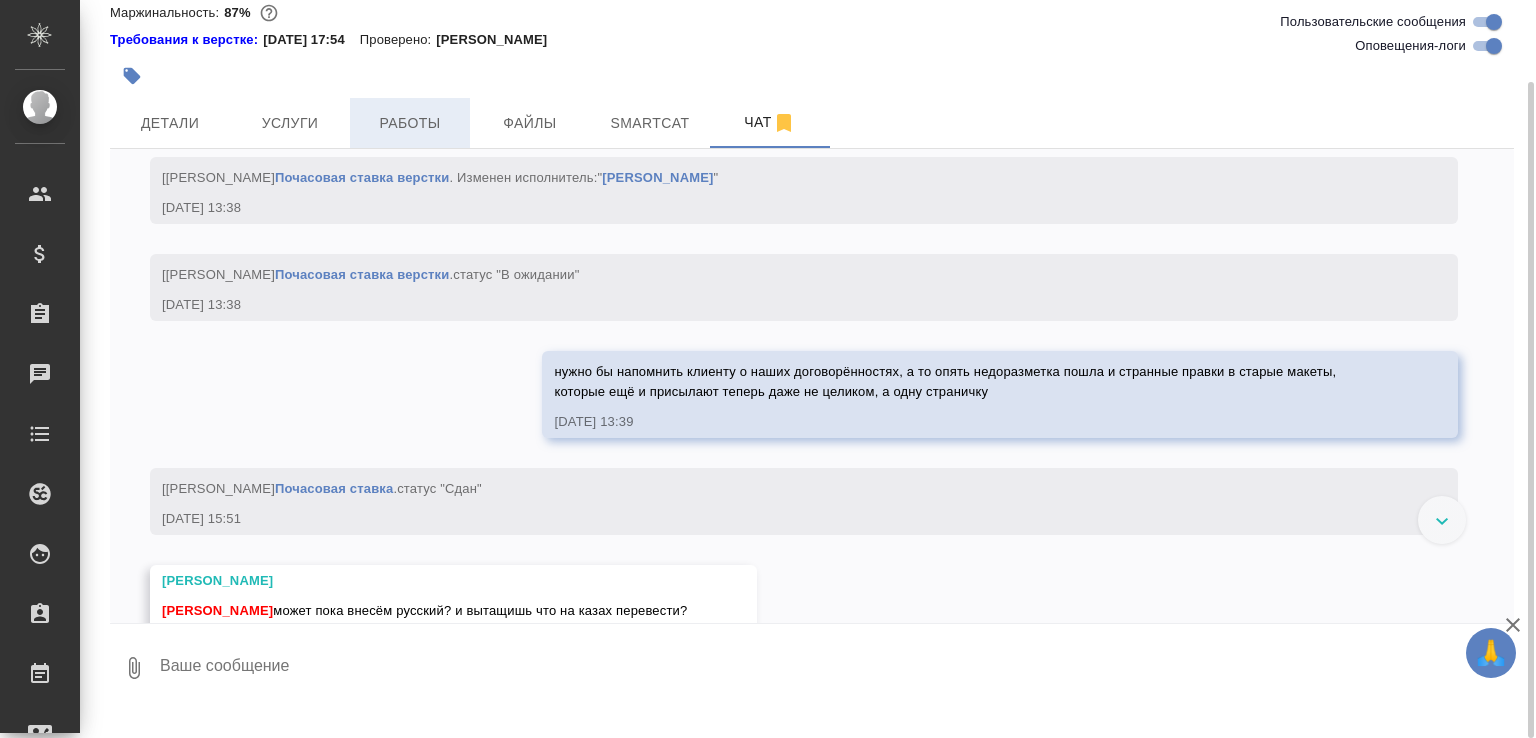 click on "Работы" at bounding box center (410, 123) 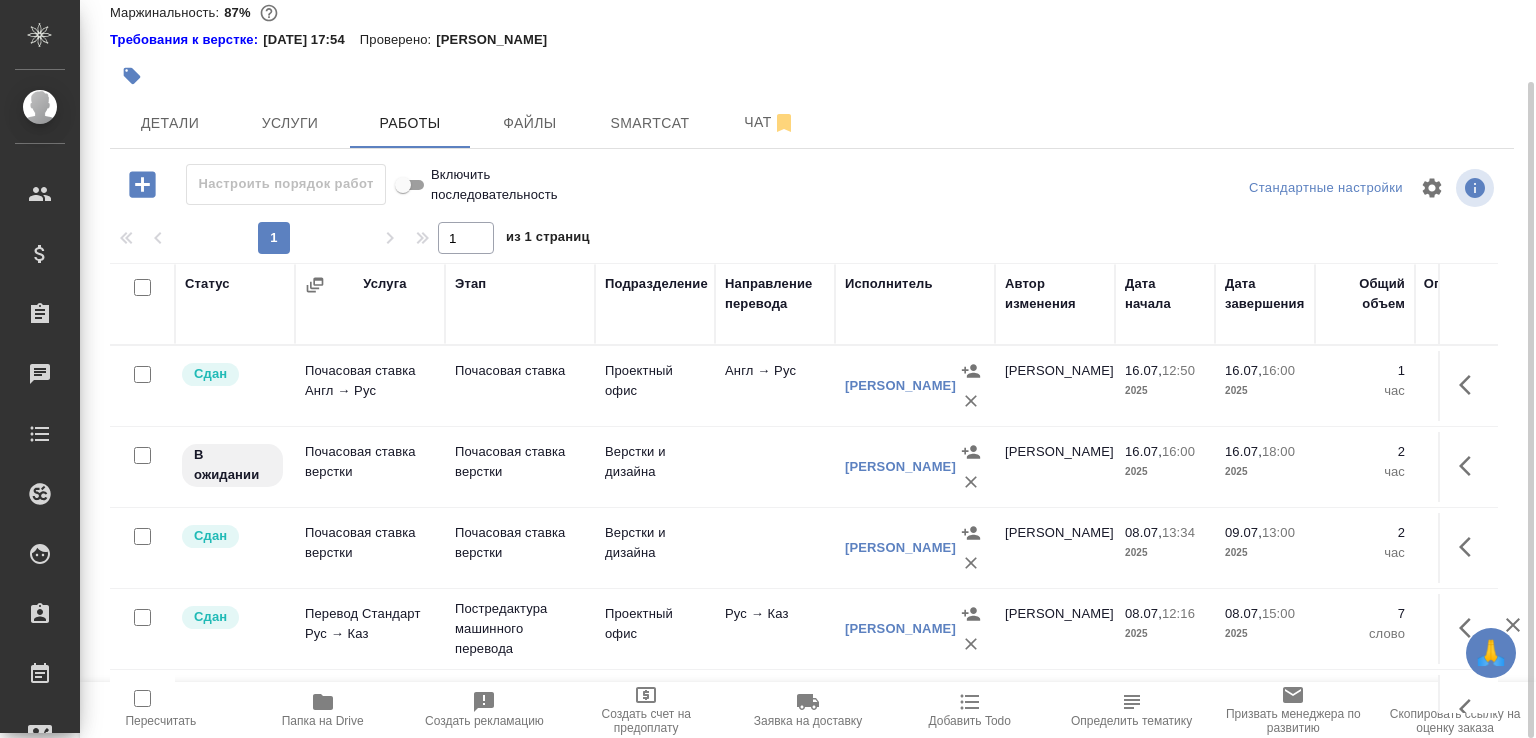 click on "Папка на Drive" at bounding box center (323, 709) 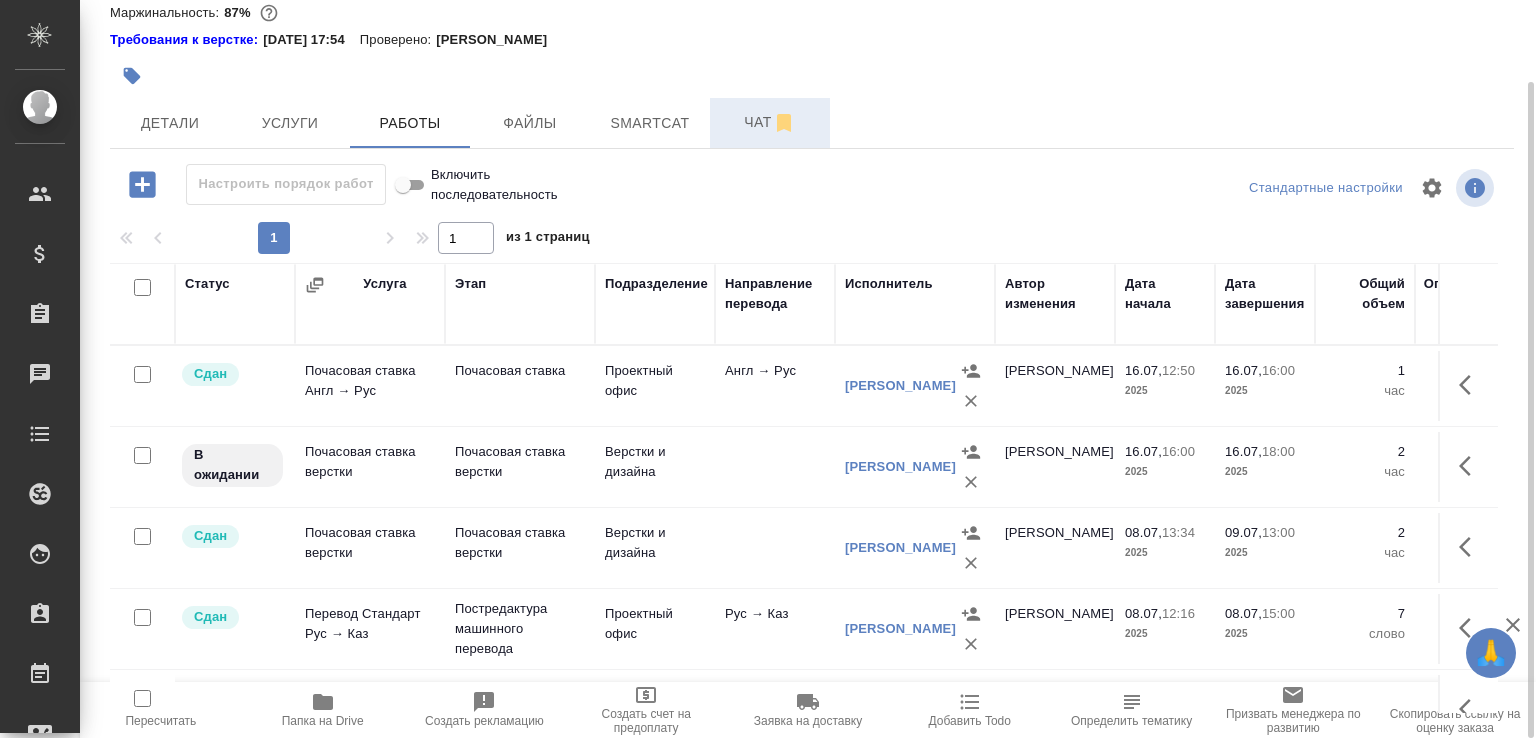 click on "Чат" at bounding box center [770, 122] 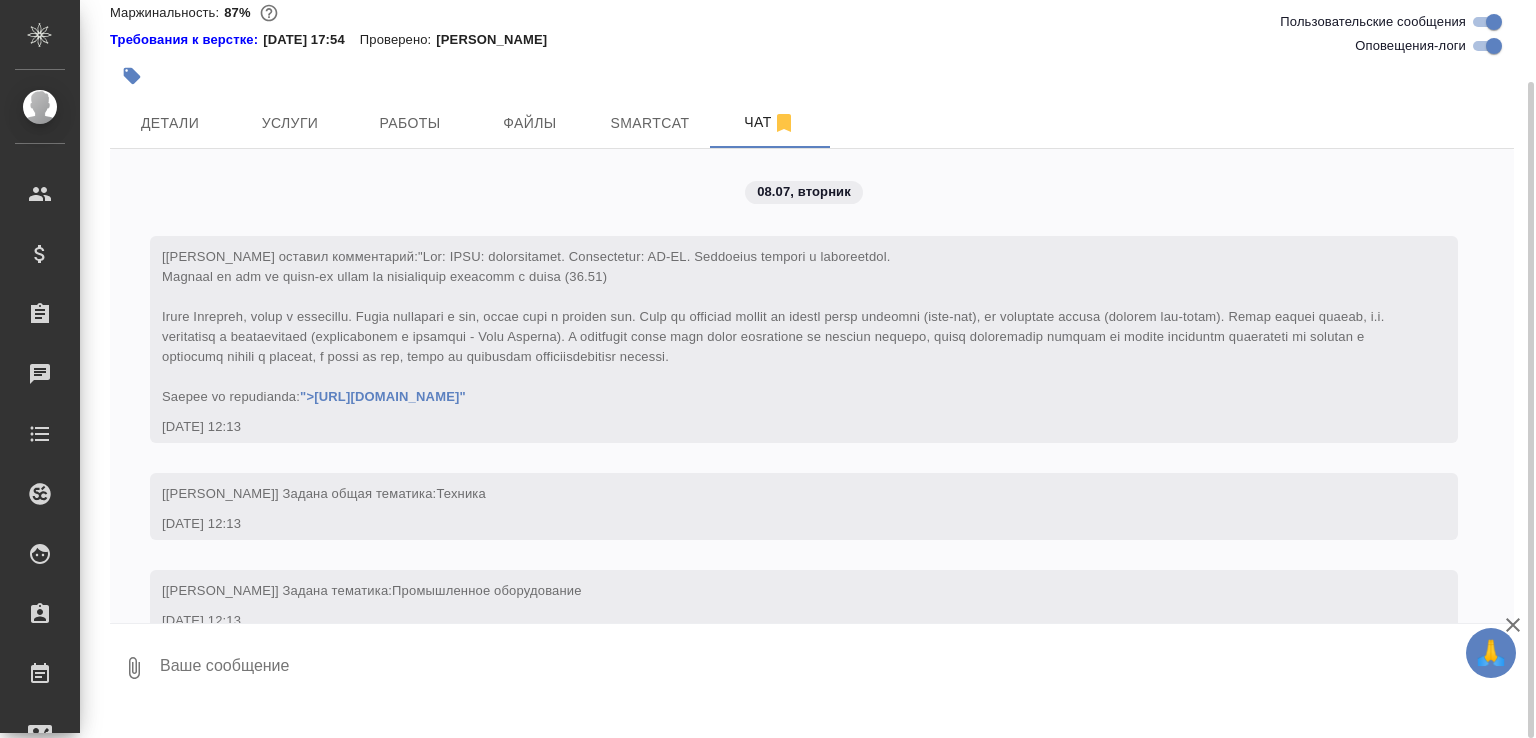 scroll, scrollTop: 12397, scrollLeft: 0, axis: vertical 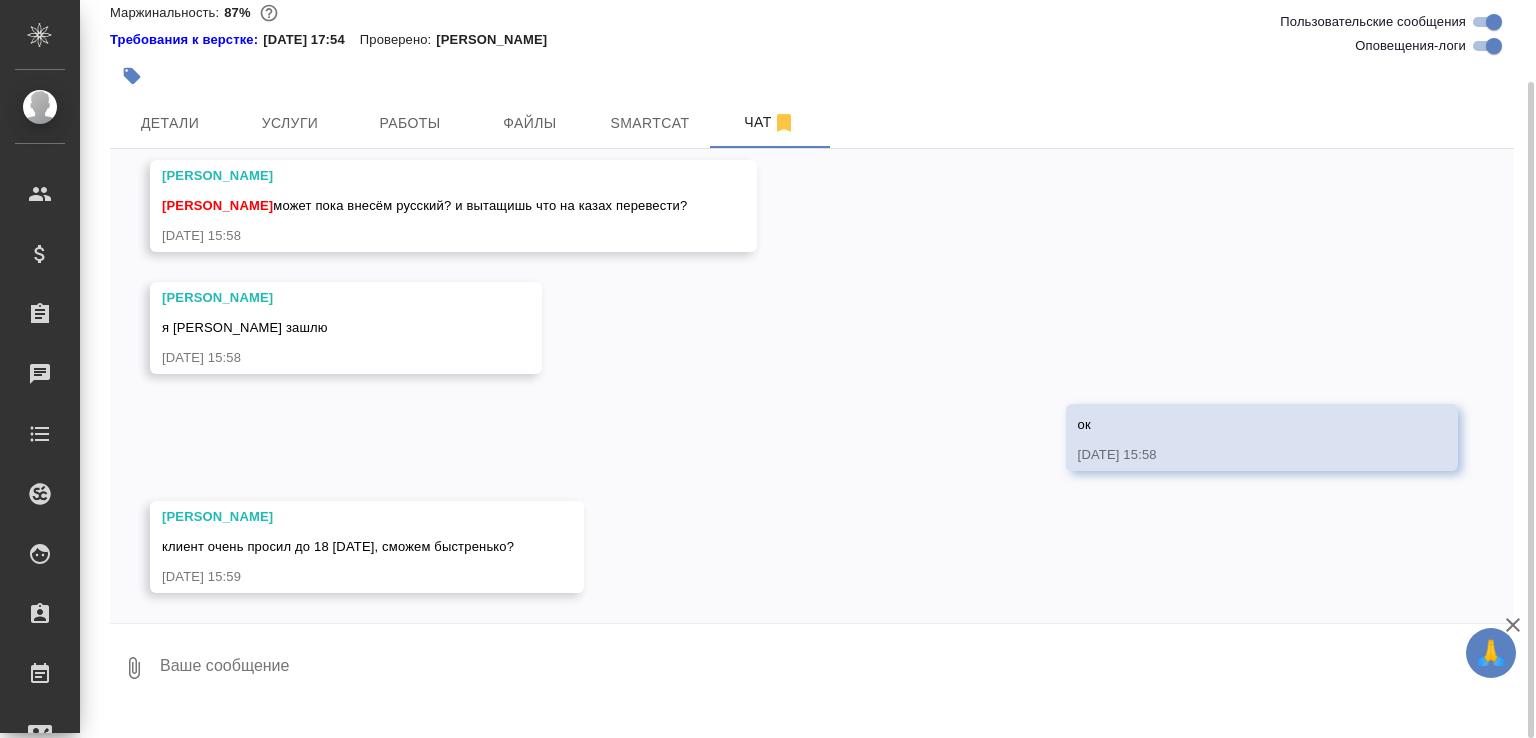 click at bounding box center (836, 668) 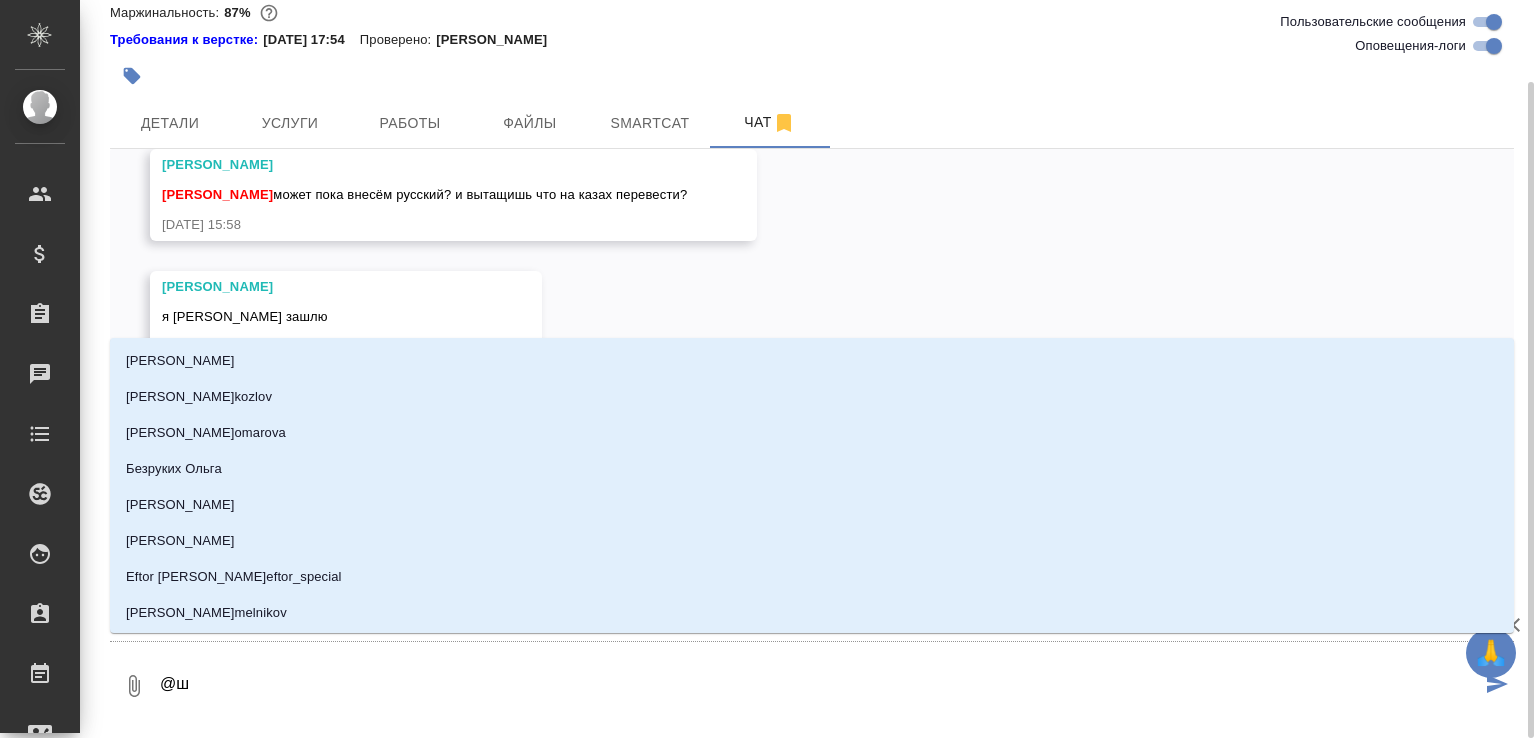 type on "@ши" 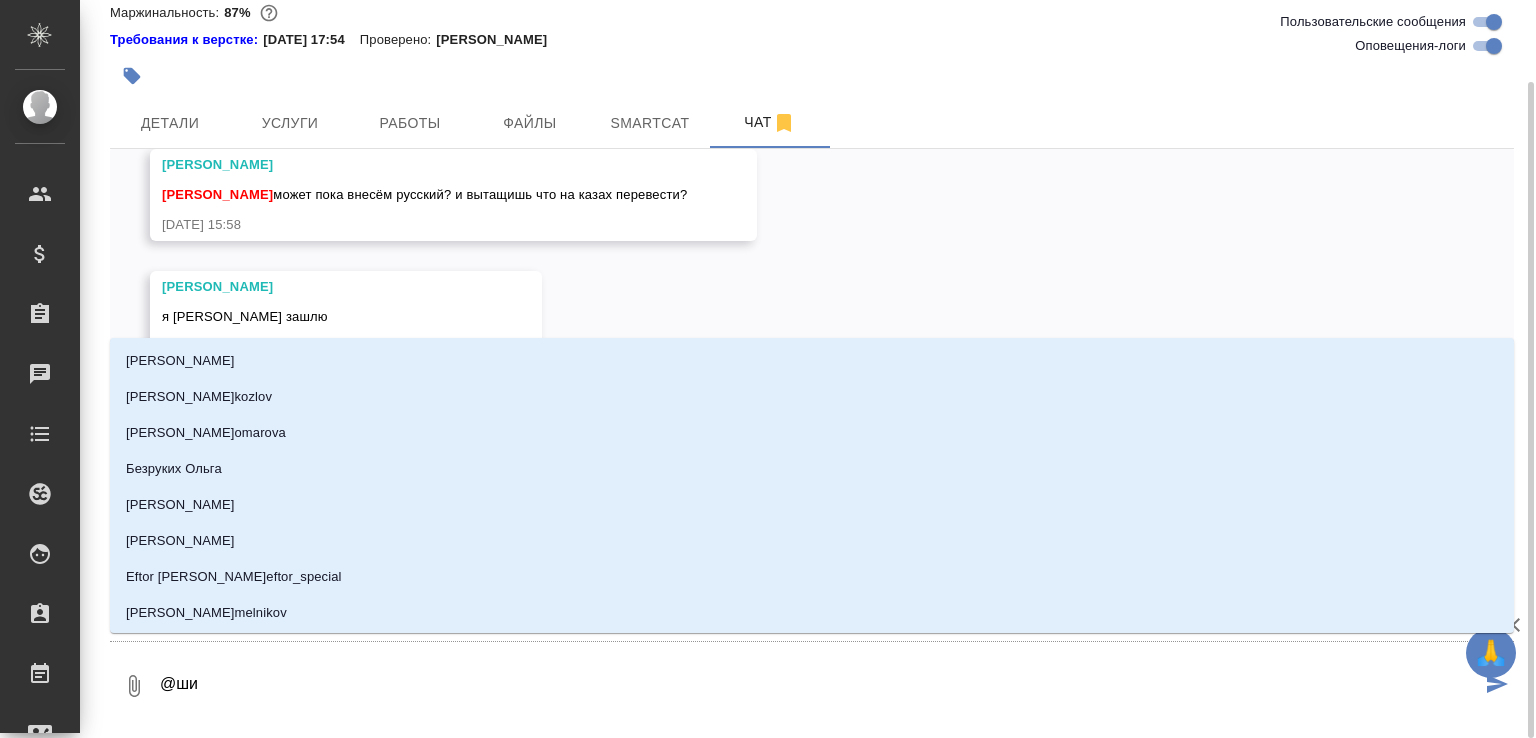 type on "ши" 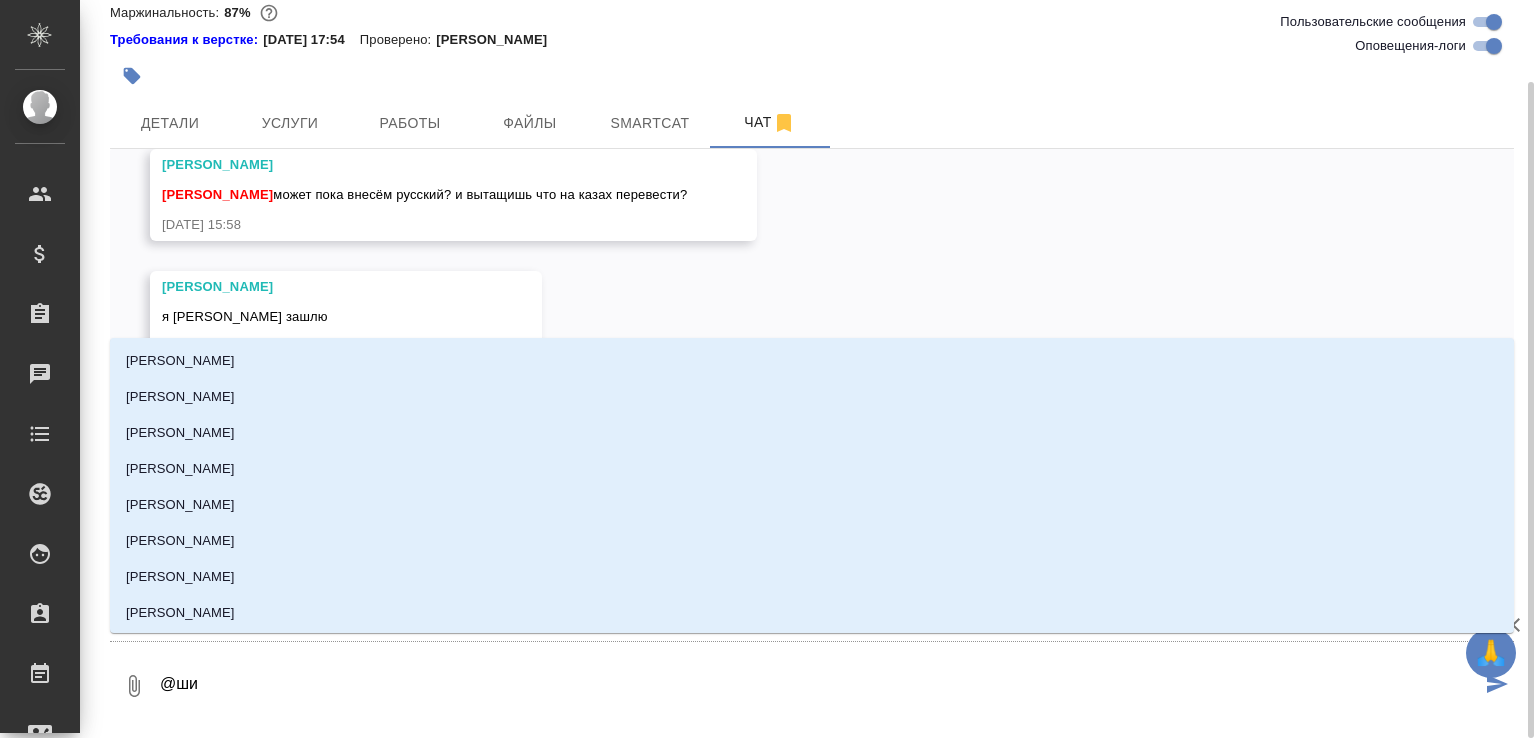 type on "@шир" 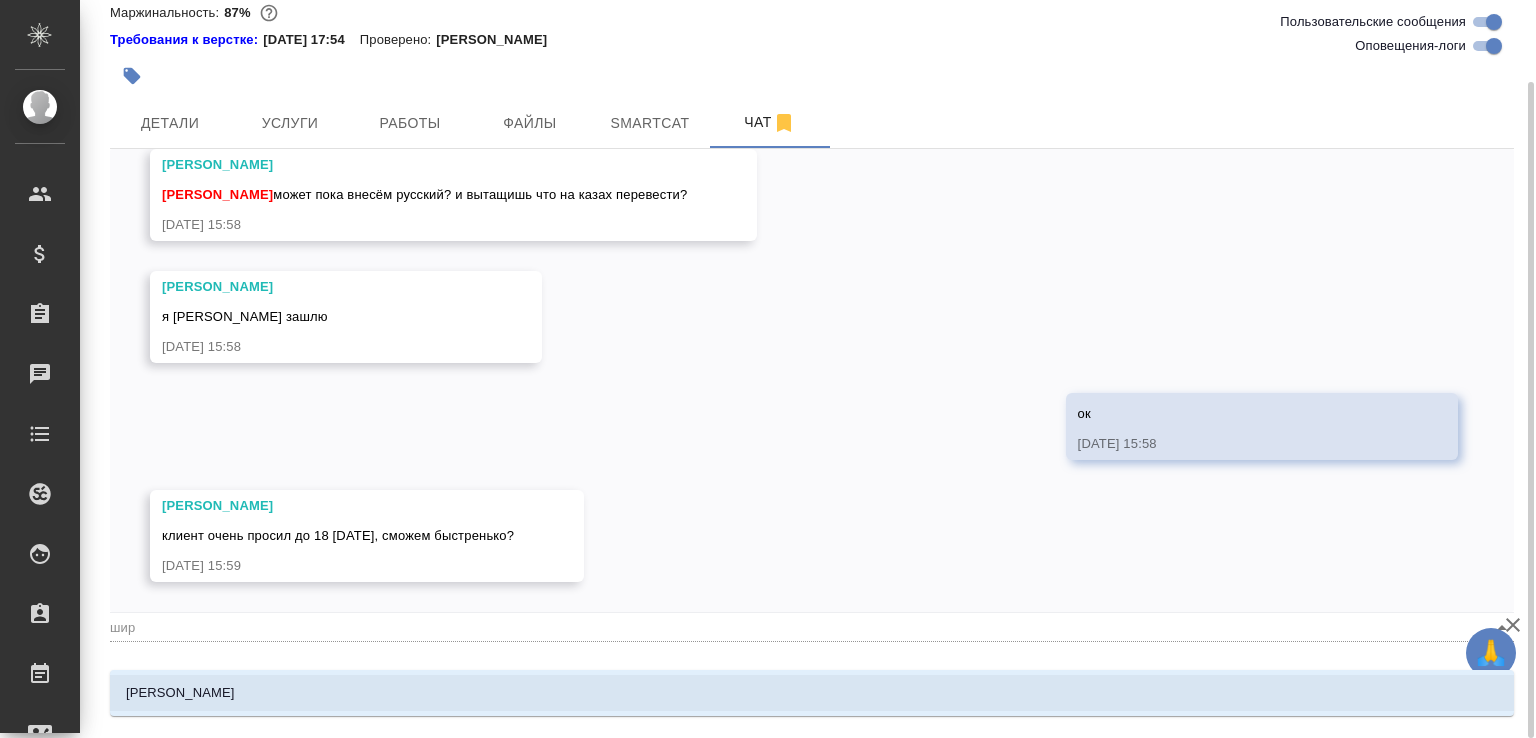 type on "@шири" 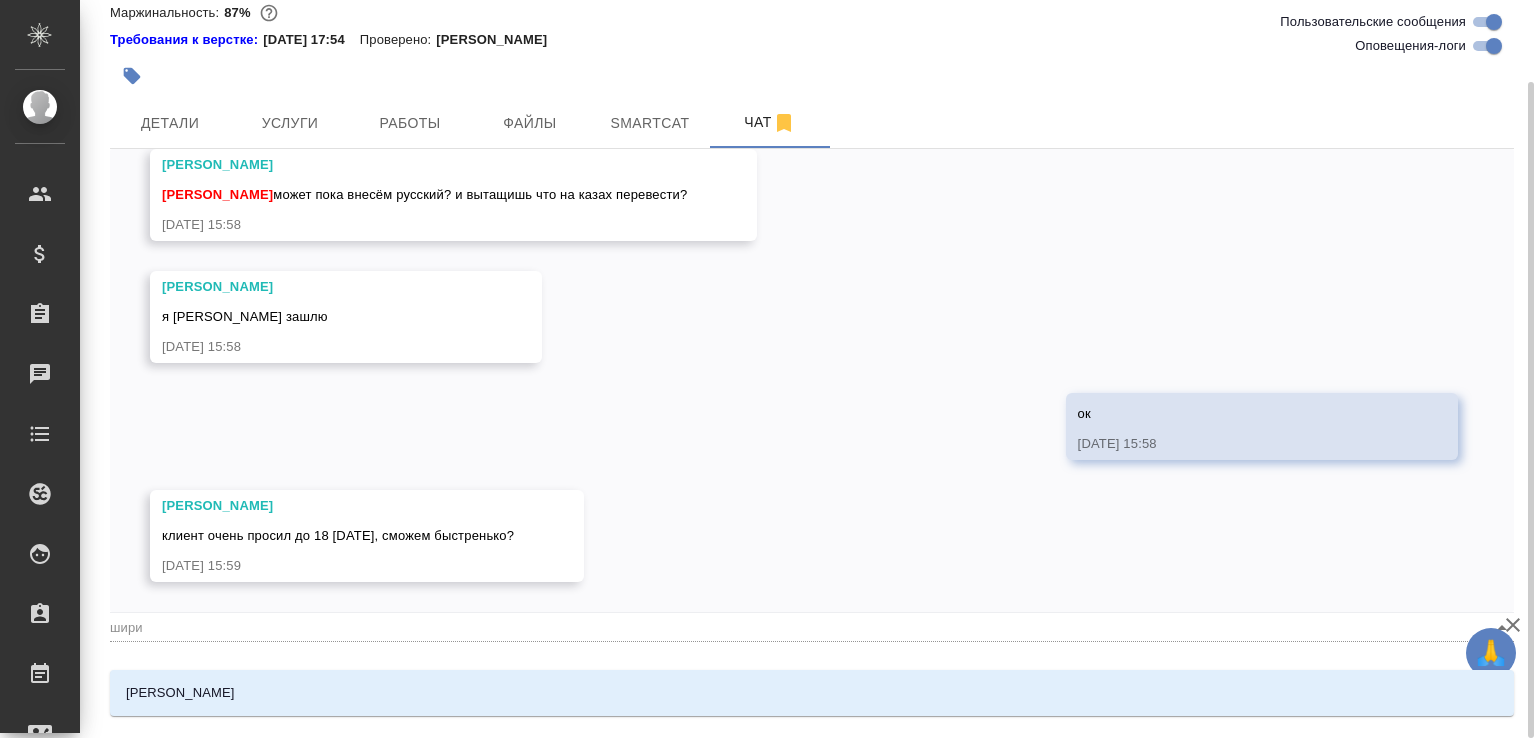 click on "[PERSON_NAME]" at bounding box center (812, 693) 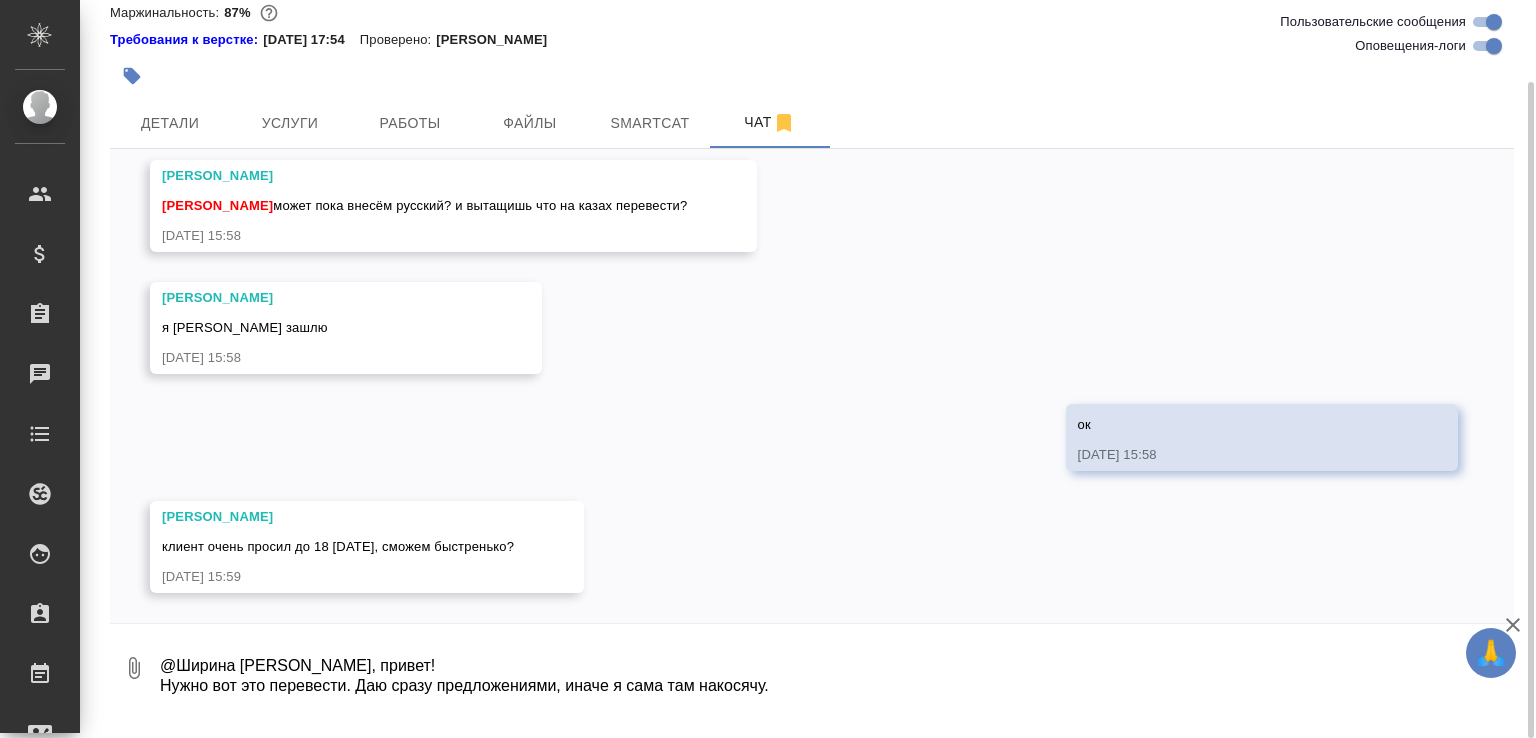 scroll, scrollTop: 33, scrollLeft: 0, axis: vertical 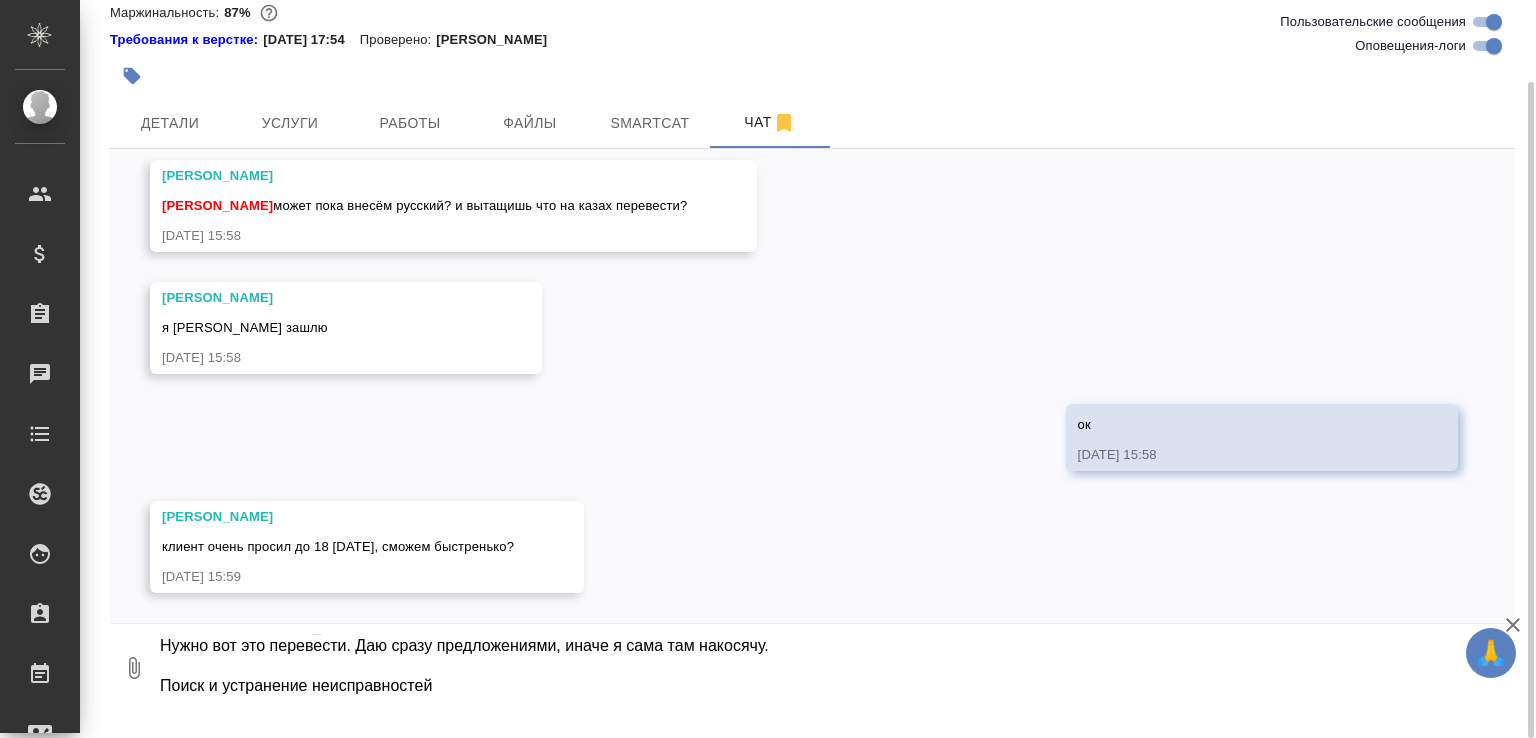 paste on "Рекомендации по размещению посуды в посудомоечной машине" 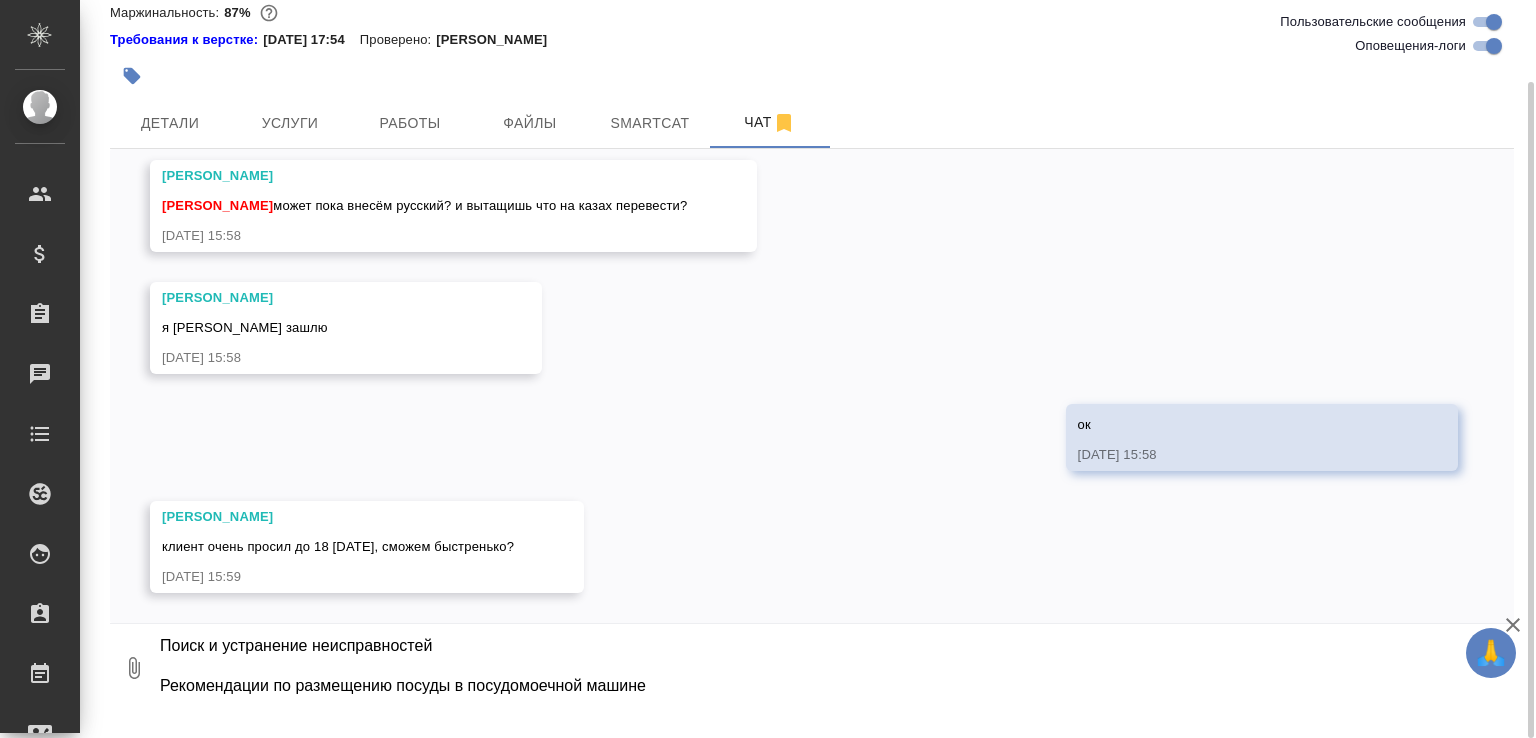 scroll, scrollTop: 113, scrollLeft: 0, axis: vertical 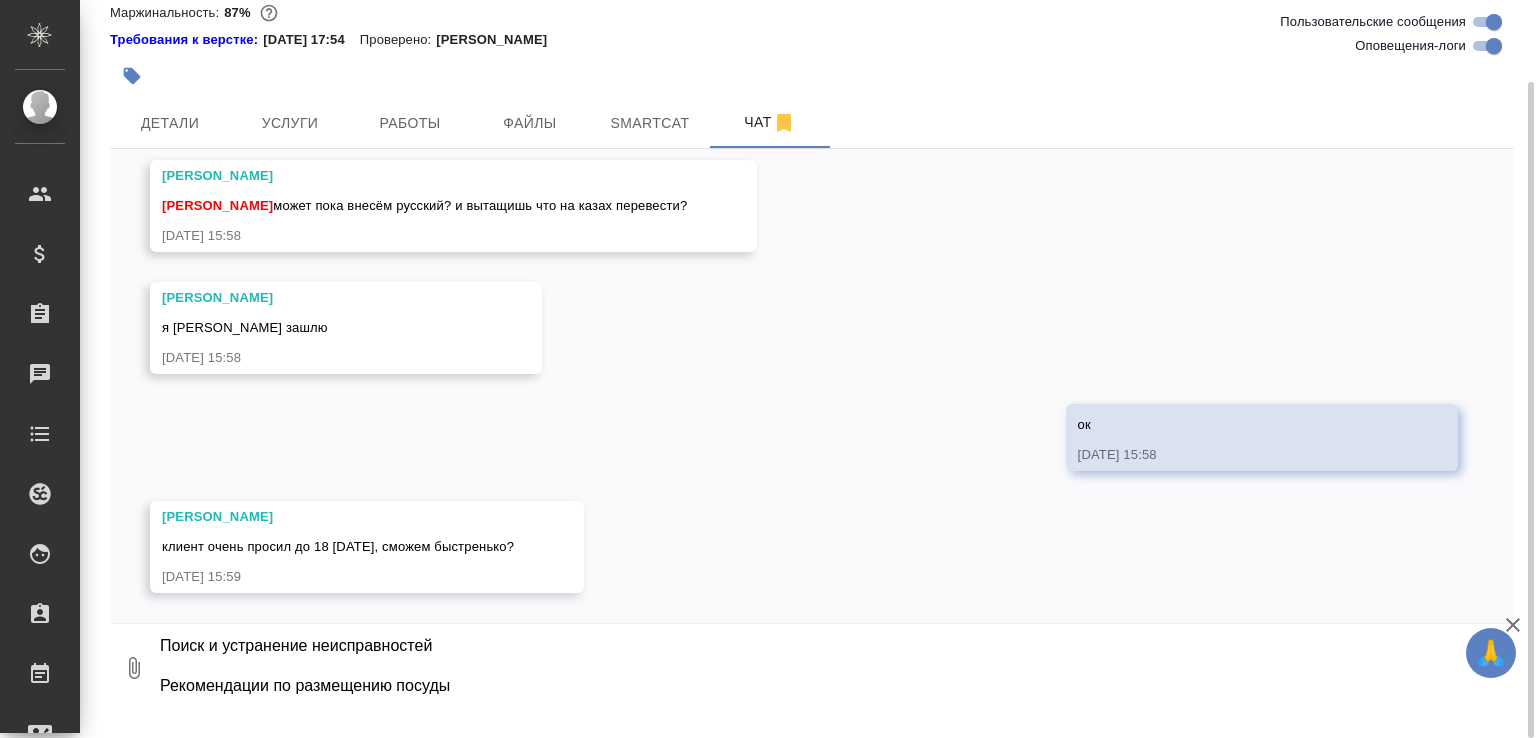 click on "@Ширина Сабина Сабиночка, привет!
Нужно вот это перевести. Даю сразу предложениями, иначе я сама там накосячу.
Поиск и устранение неисправностей
Рекомендации по размещению посуды" at bounding box center (819, 668) 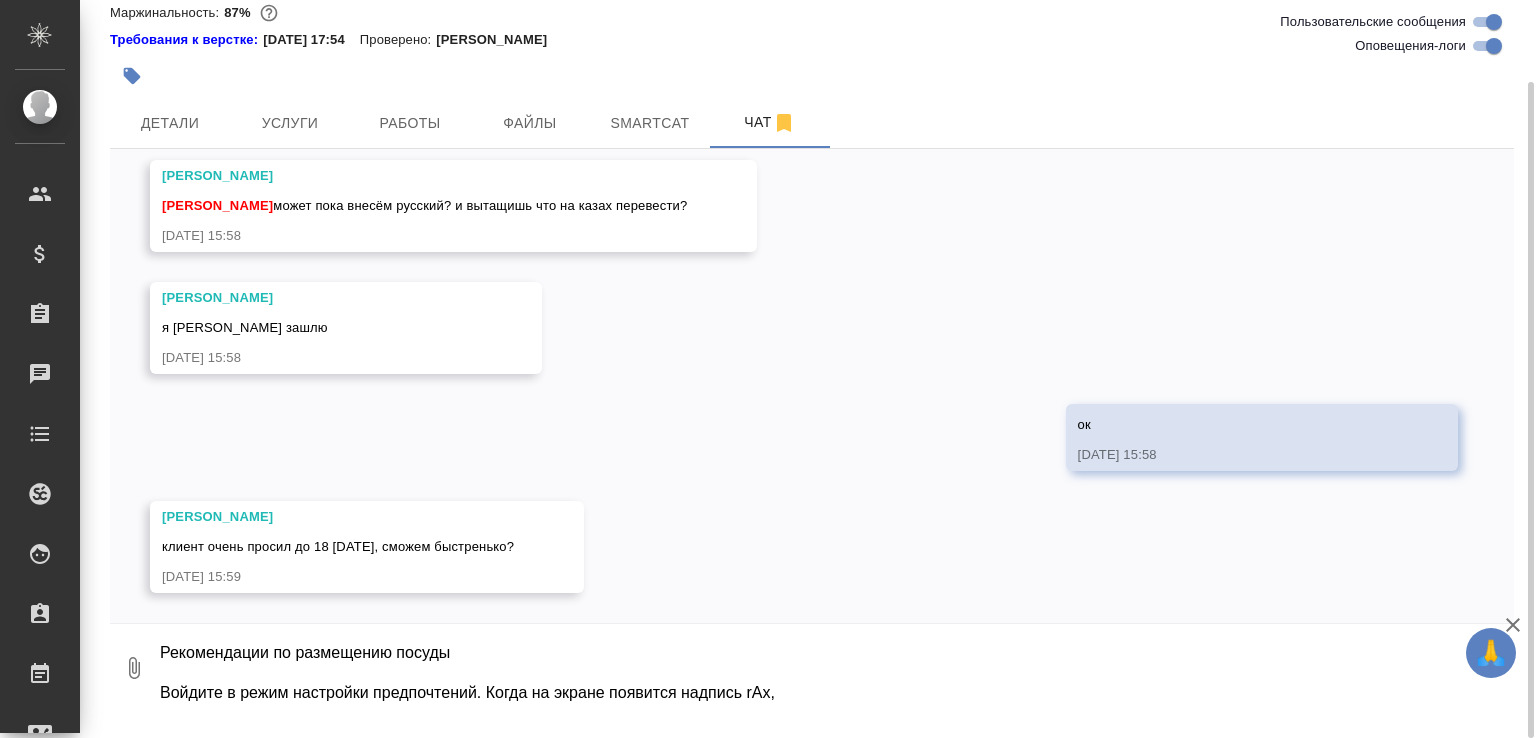 scroll, scrollTop: 133, scrollLeft: 0, axis: vertical 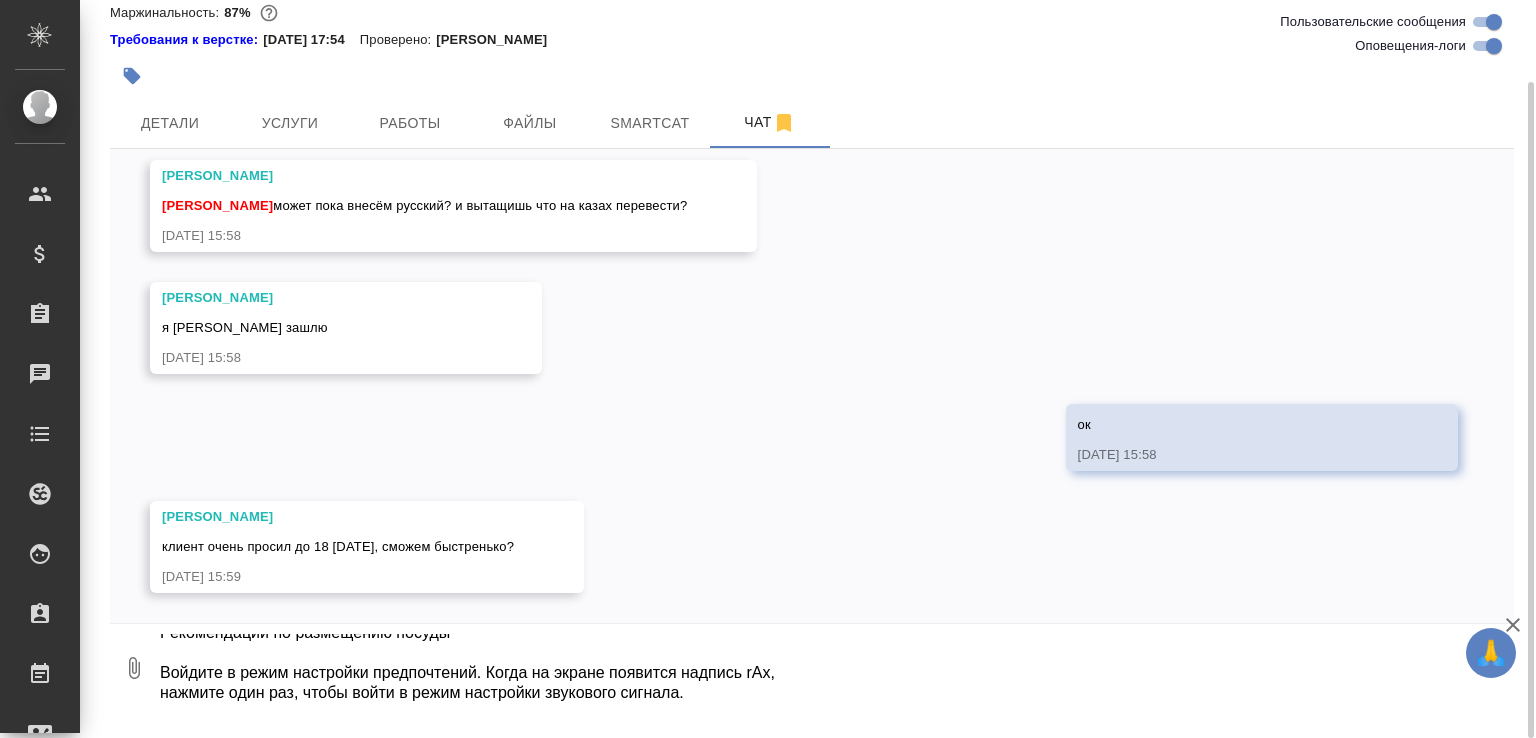 click on "@Ширина Сабина Сабиночка, привет!
Нужно вот это перевести. Даю сразу предложениями, иначе я сама там накосячу.
Поиск и устранение неисправностей
Рекомендации по размещению посуды
Войдите в режим настройки предпочтений. Когда на экране появится надпись rAx,
нажмите один раз, чтобы войти в режим настройки звукового сигнала." at bounding box center (819, 668) 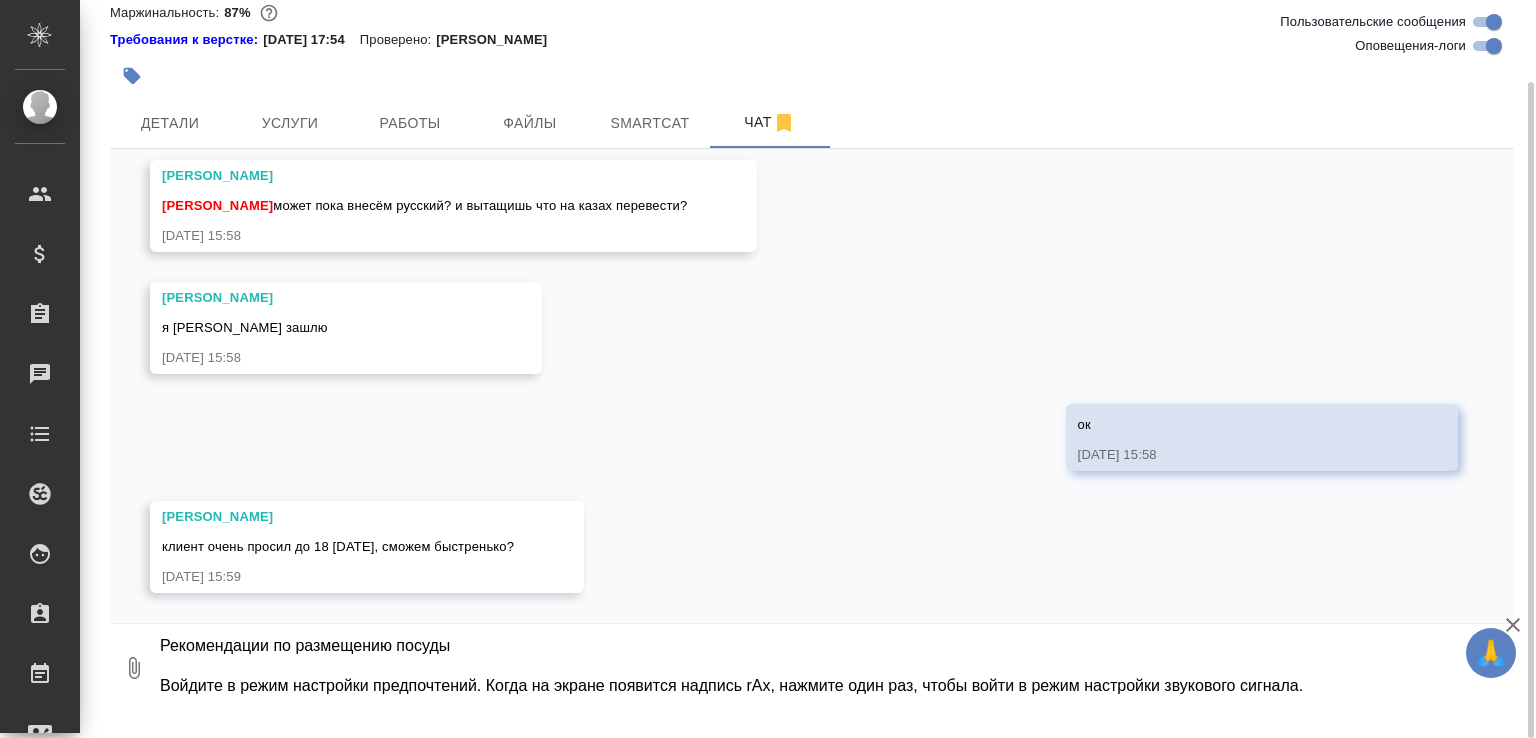scroll, scrollTop: 120, scrollLeft: 0, axis: vertical 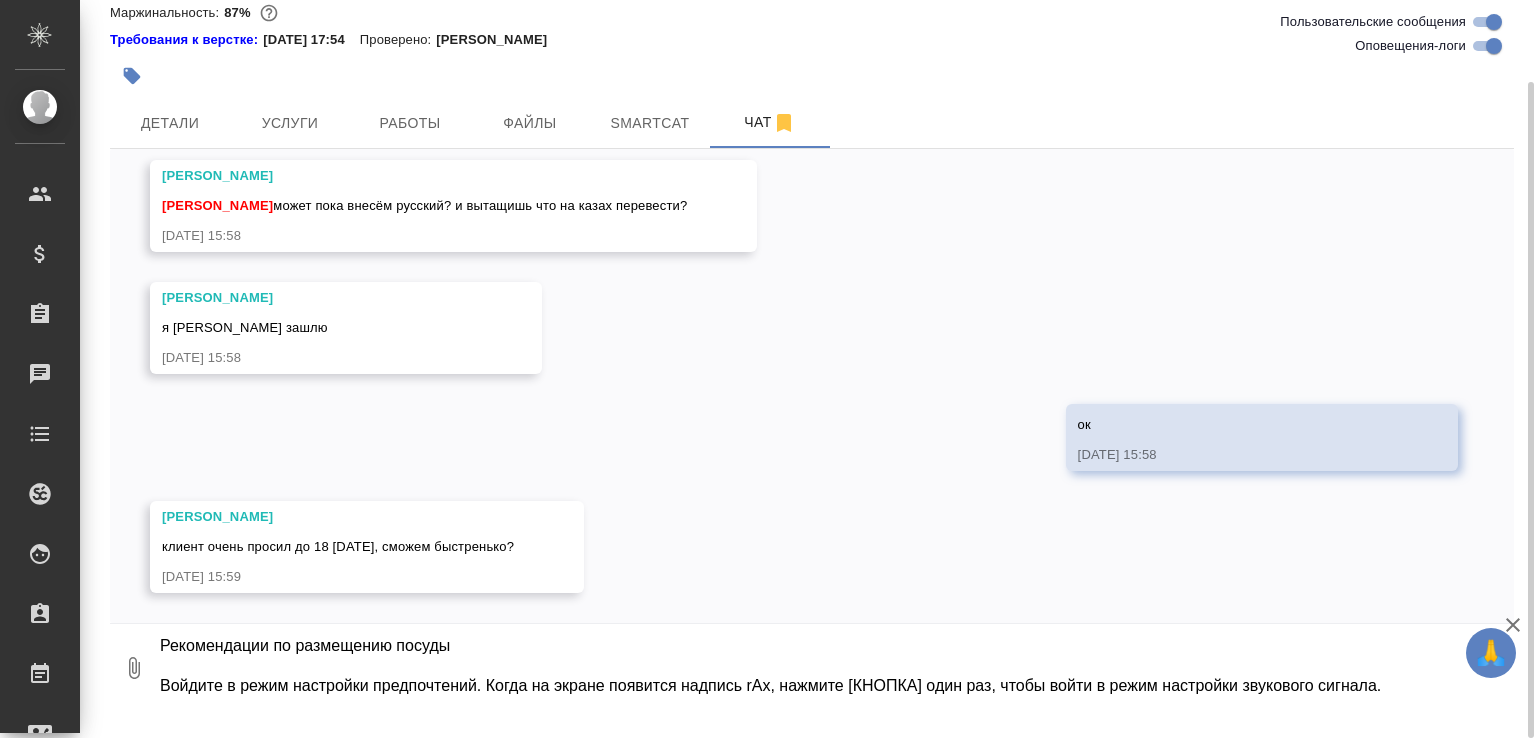 click on "@Ширина Сабина Сабиночка, привет!
Нужно вот это перевести. Даю сразу предложениями, иначе я сама там накосячу.
Поиск и устранение неисправностей
Рекомендации по размещению посуды
Войдите в режим настройки предпочтений. Когда на экране появится надпись rAx, нажмите [КНОПКА] один раз, чтобы войти в режим настройки звукового сигнала." at bounding box center (819, 668) 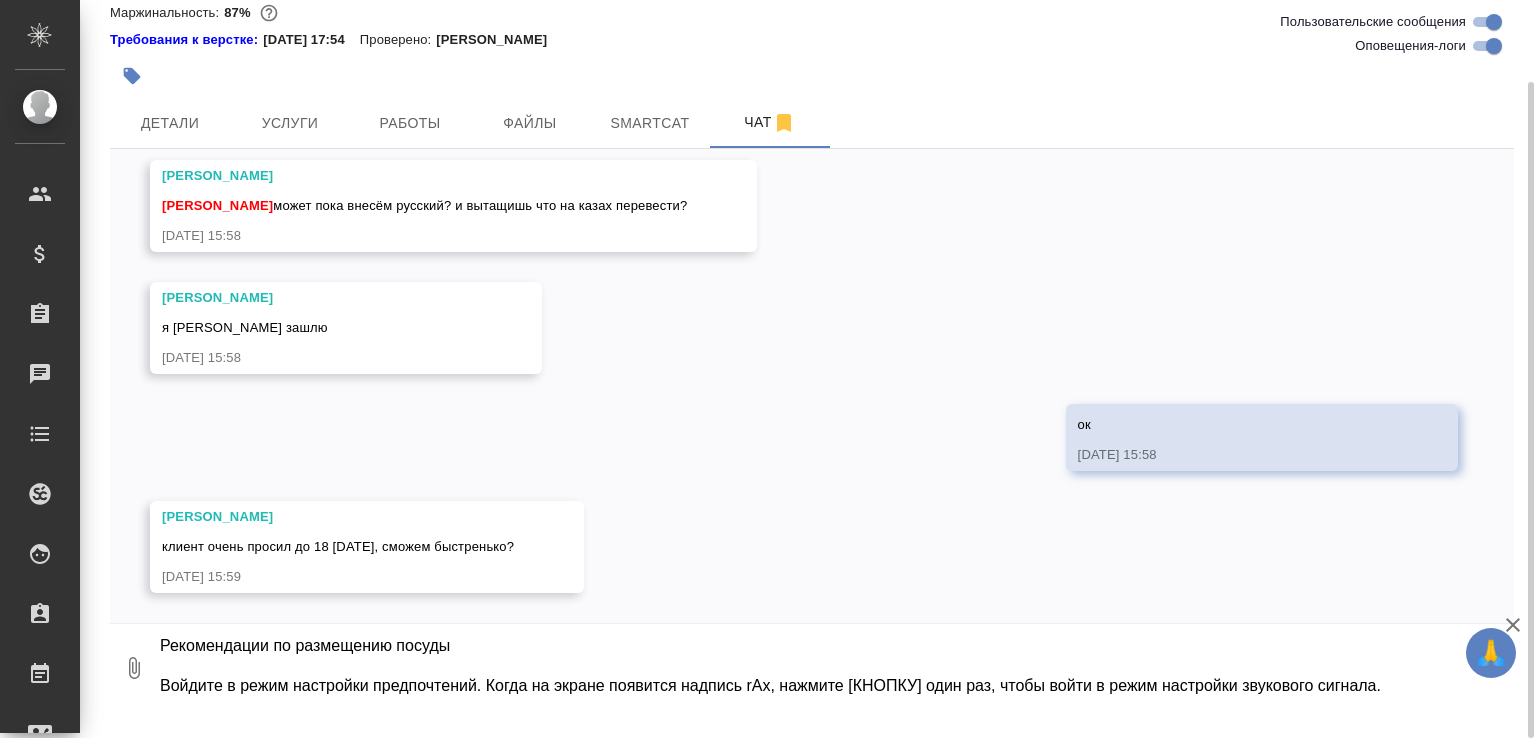 type on "@Ширина Сабина Сабиночка, привет!
Нужно вот это перевести. Даю сразу предложениями, иначе я сама там накосячу.
Поиск и устранение неисправностей
Рекомендации по размещению посуды
Войдите в режим настройки предпочтений. Когда на экране появится надпись rAx, нажмите [КНОПКУ] один раз, чтобы войти в режим настройки звукового сигнала." 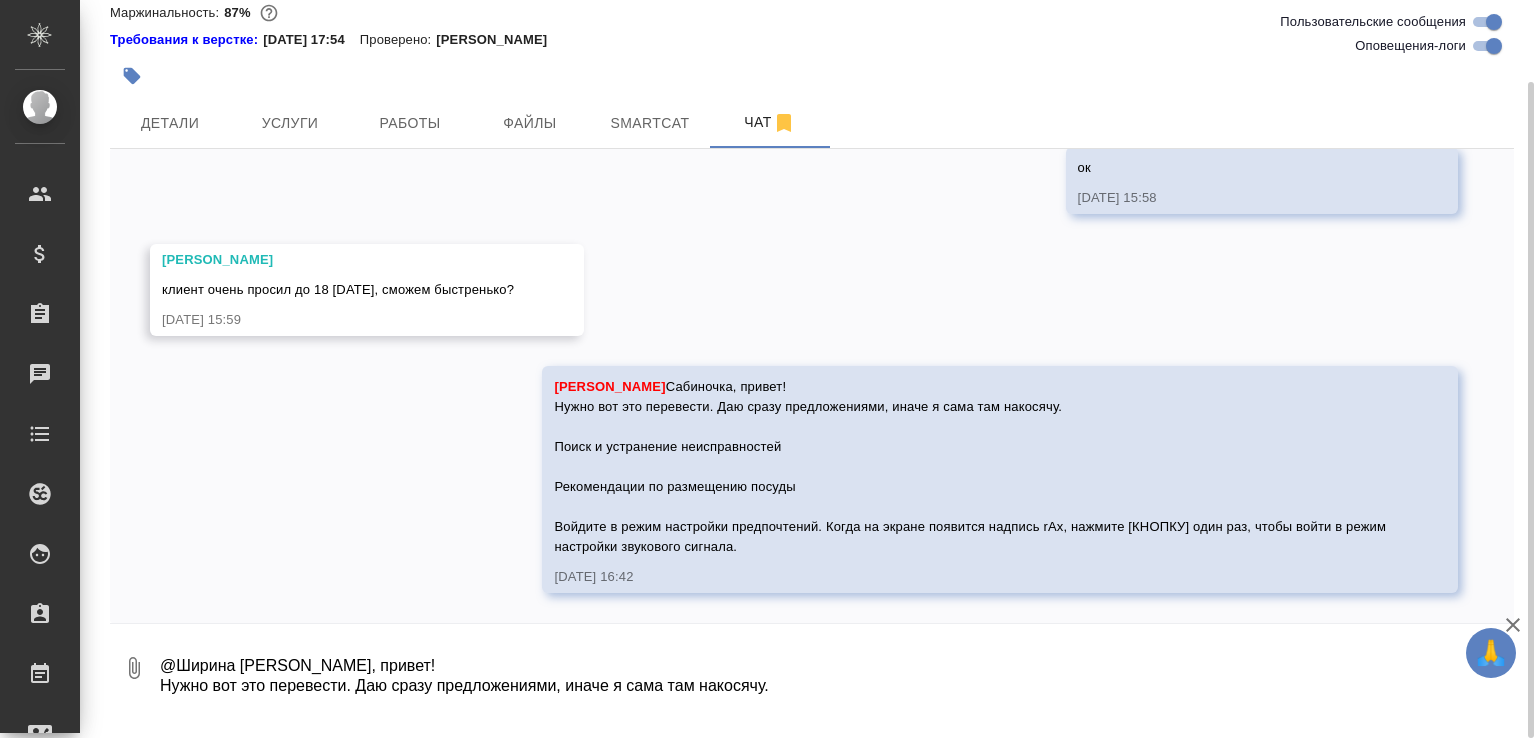 scroll, scrollTop: 12654, scrollLeft: 0, axis: vertical 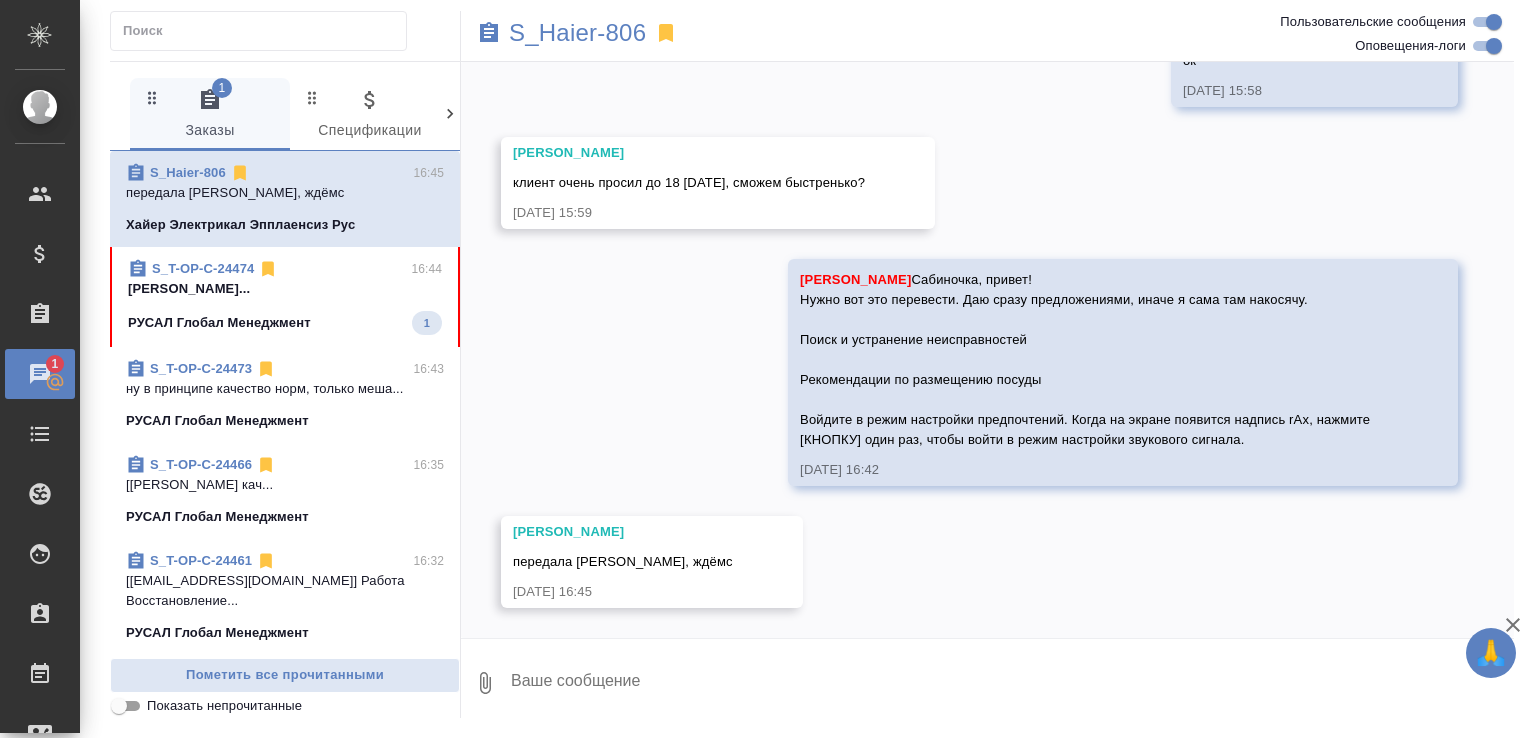 click on "S_T-OP-C-24474 16:44 [PERSON_NAME]... РУСАЛ Глобал Менеджмент 1" at bounding box center [285, 297] 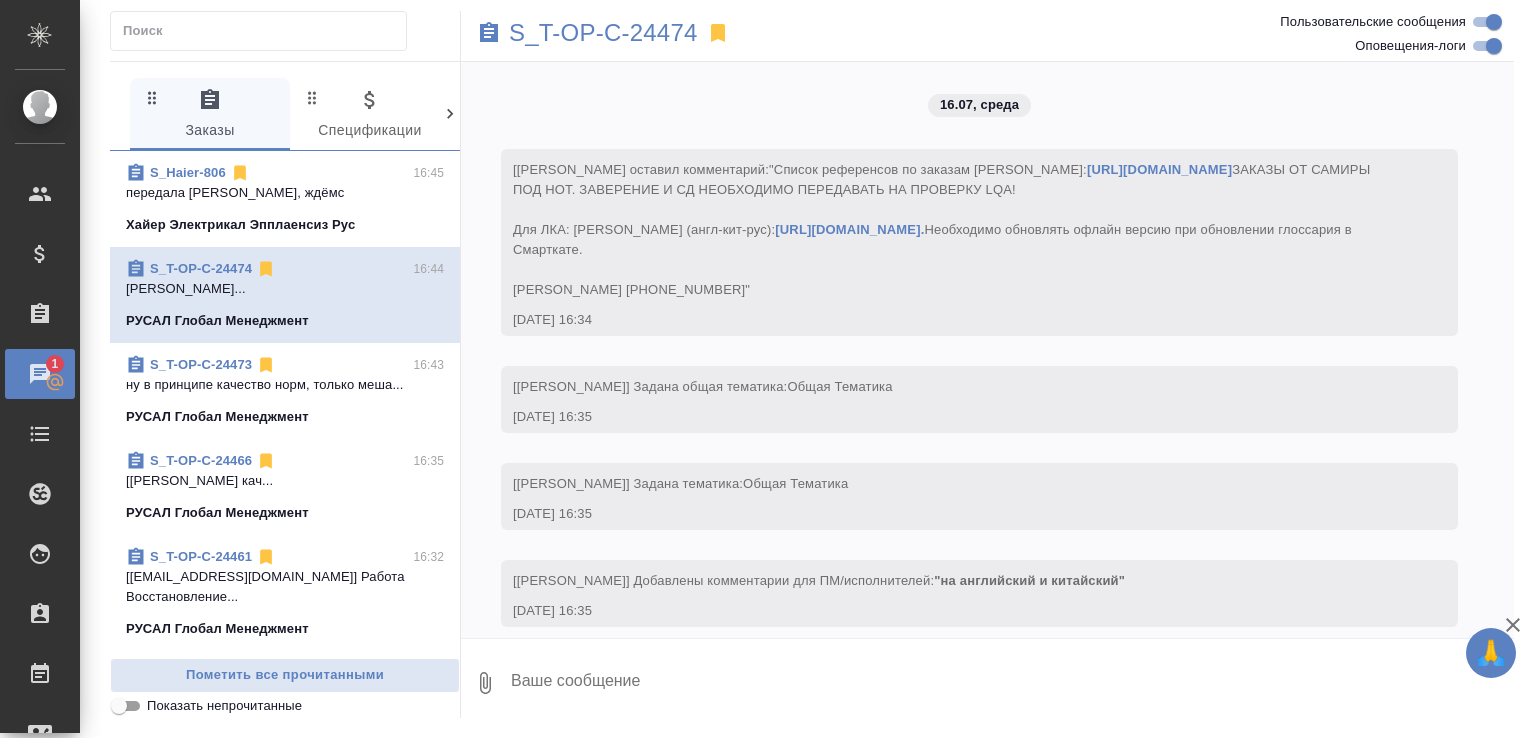 scroll, scrollTop: 278, scrollLeft: 0, axis: vertical 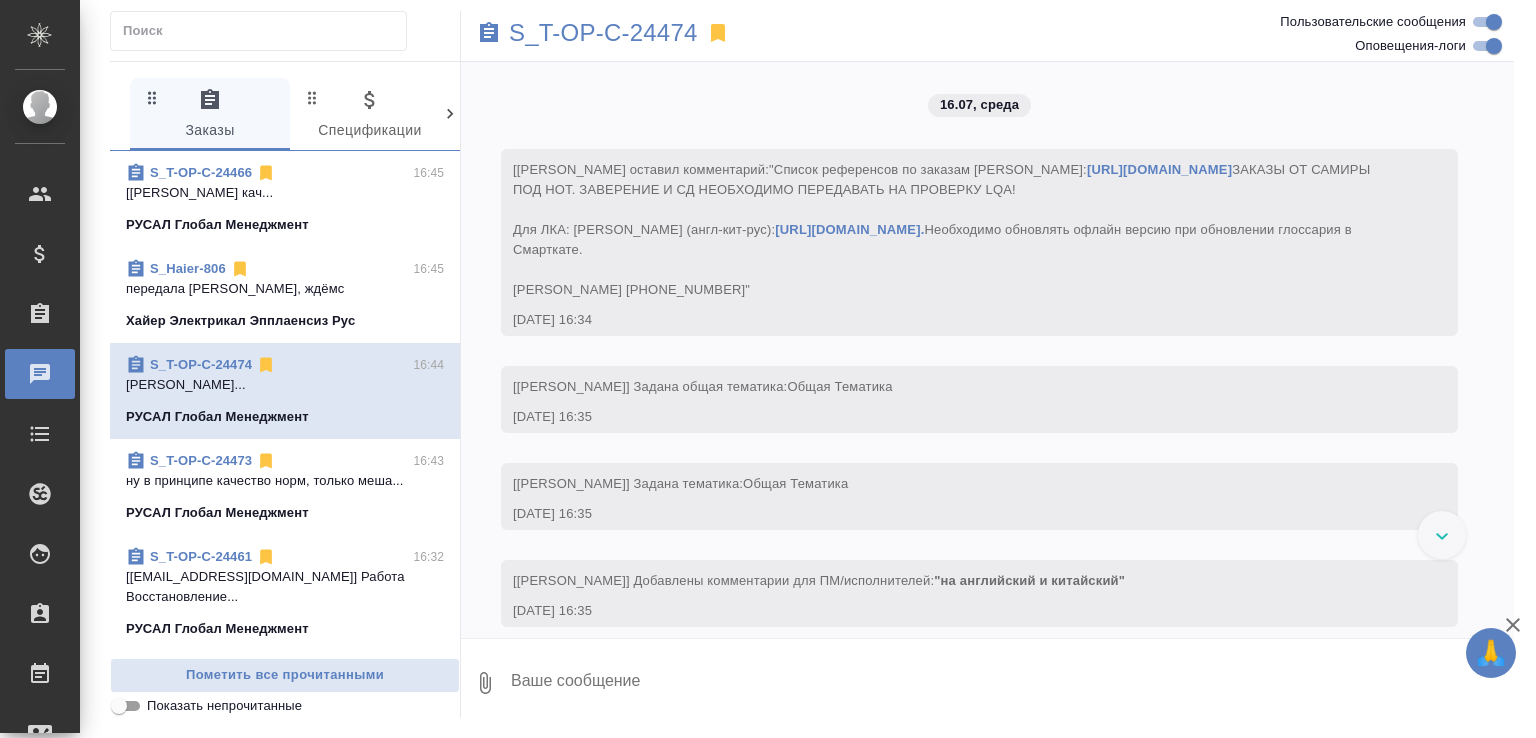 click on "S_T-OP-C-24474" at bounding box center [201, 364] 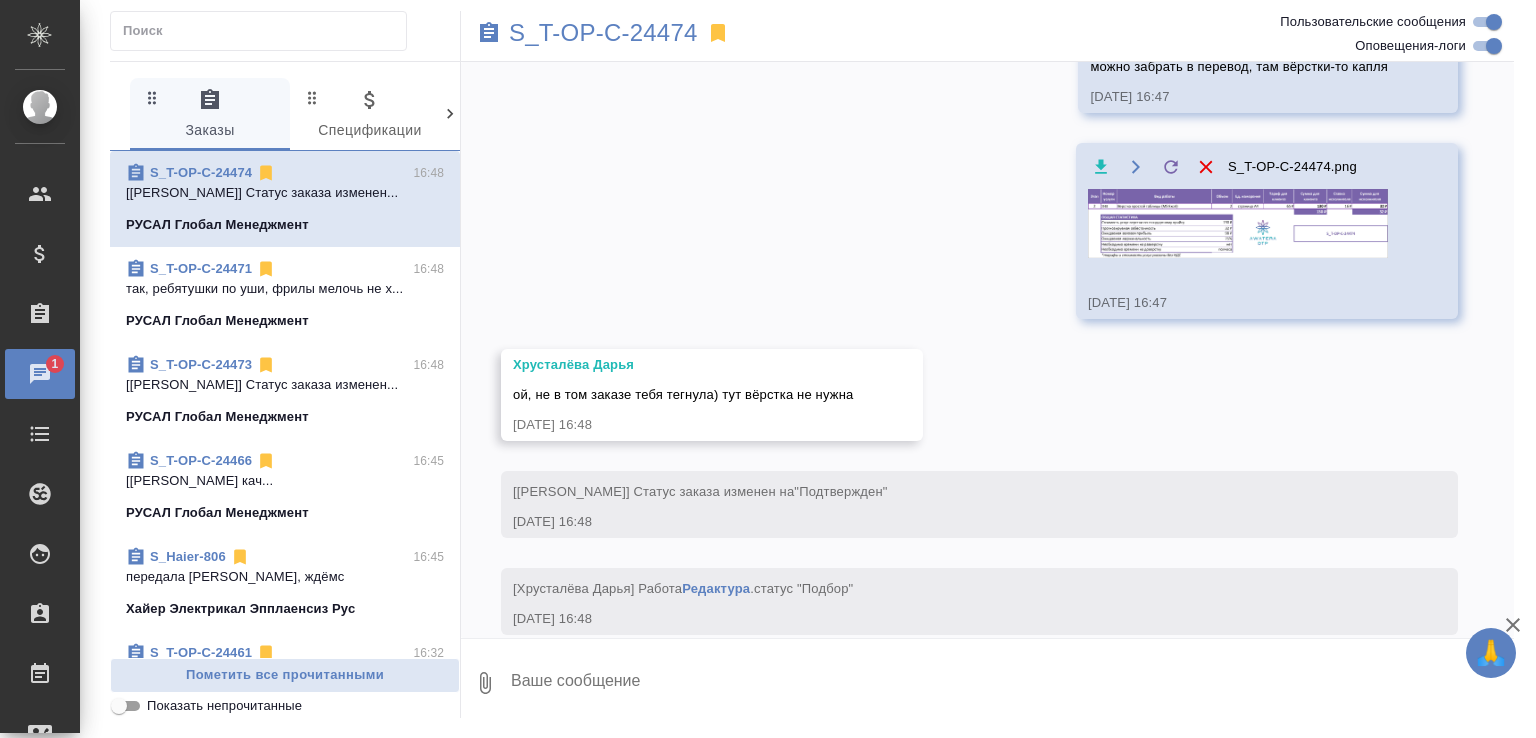 scroll, scrollTop: 1964, scrollLeft: 0, axis: vertical 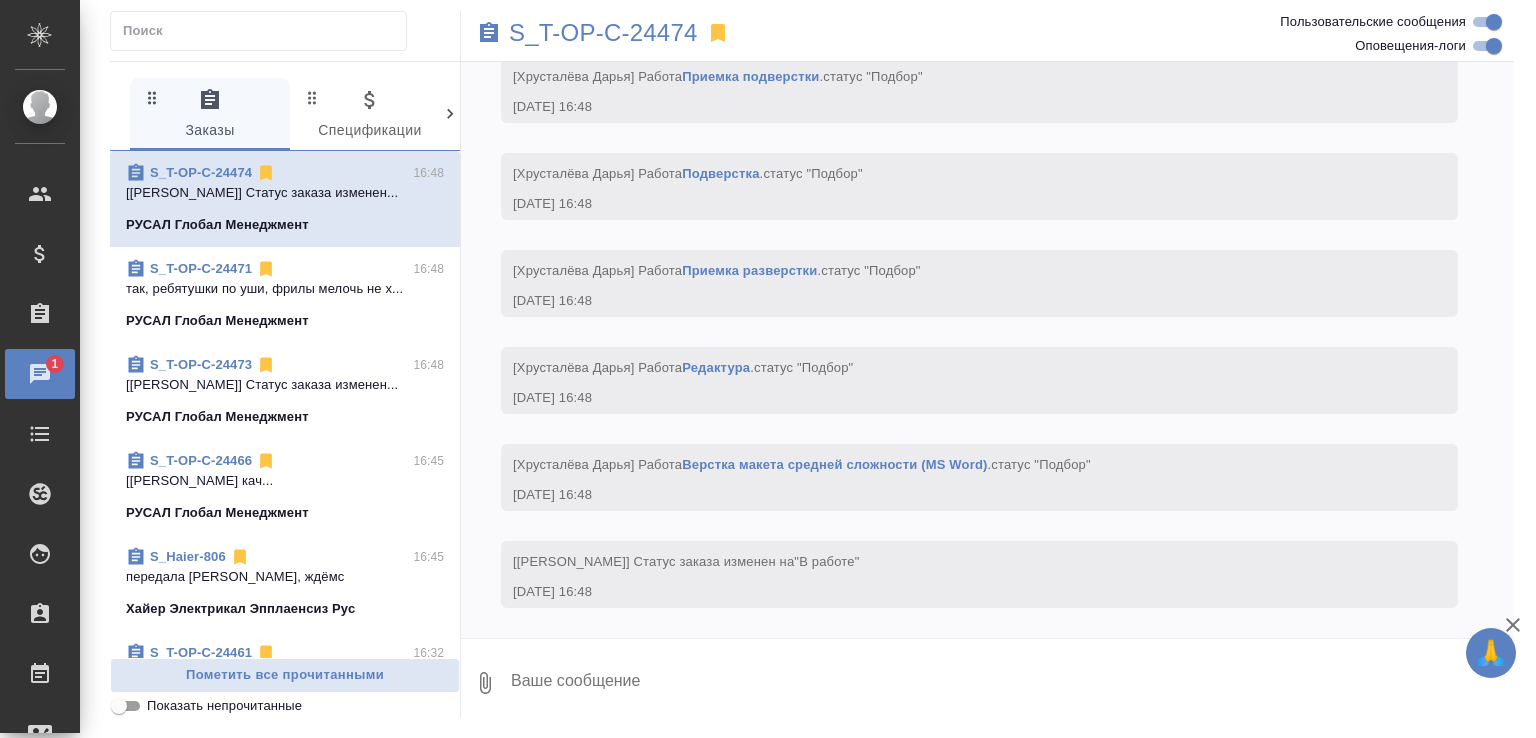 click on "S_T-OP-C-24473 16:48" at bounding box center (285, 365) 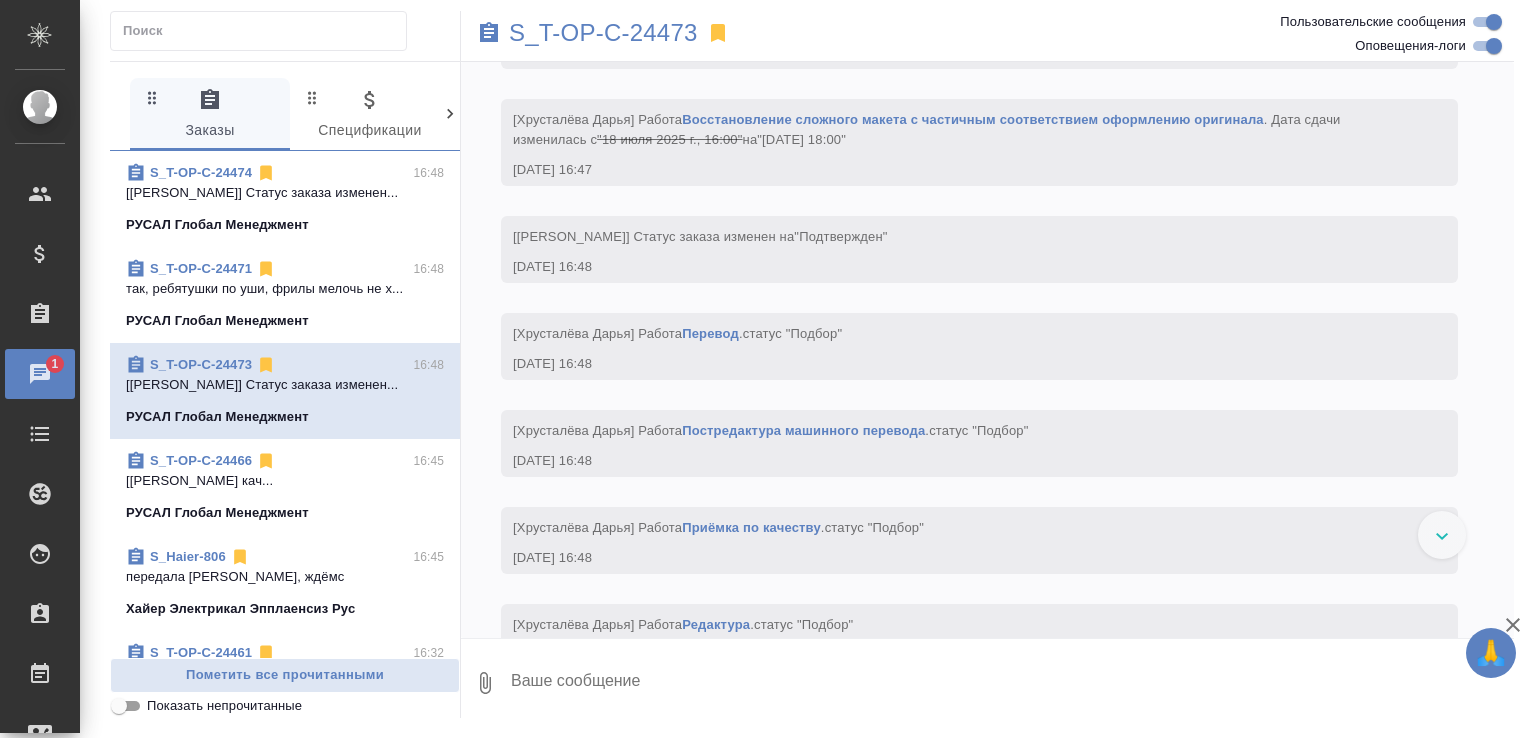 scroll, scrollTop: 659, scrollLeft: 0, axis: vertical 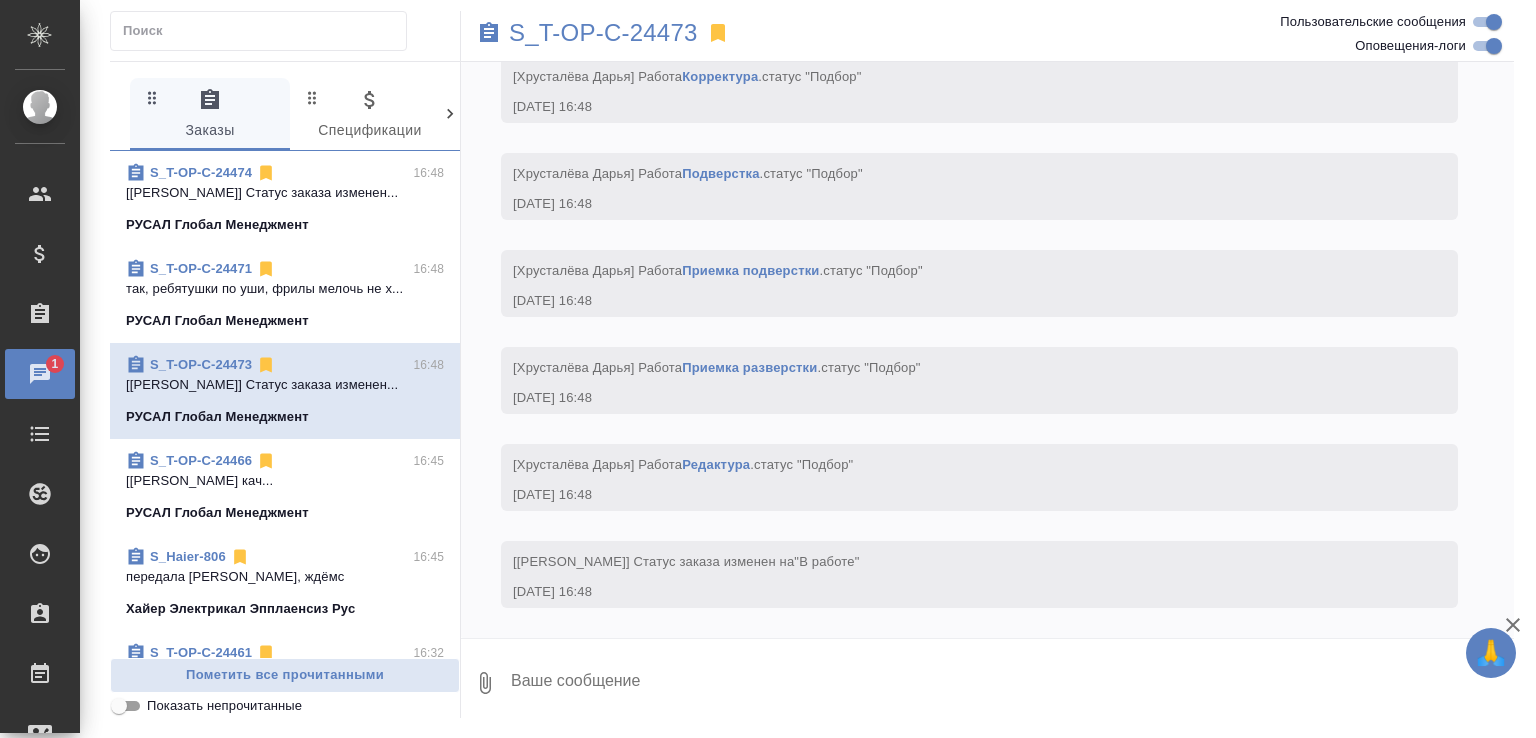 click on "[Хрусталёва Дарья] Статус заказа изменен..." at bounding box center [285, 193] 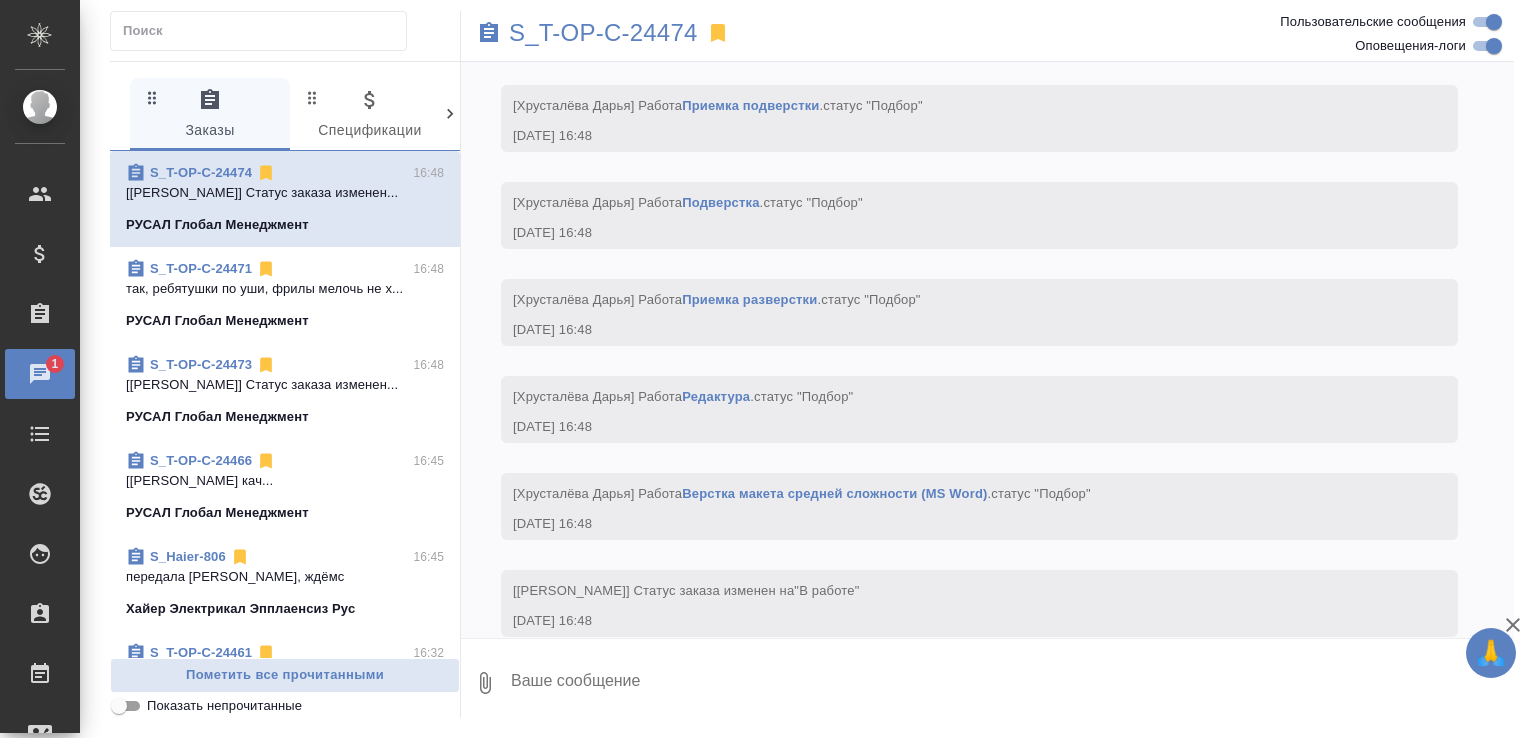 scroll, scrollTop: 1964, scrollLeft: 0, axis: vertical 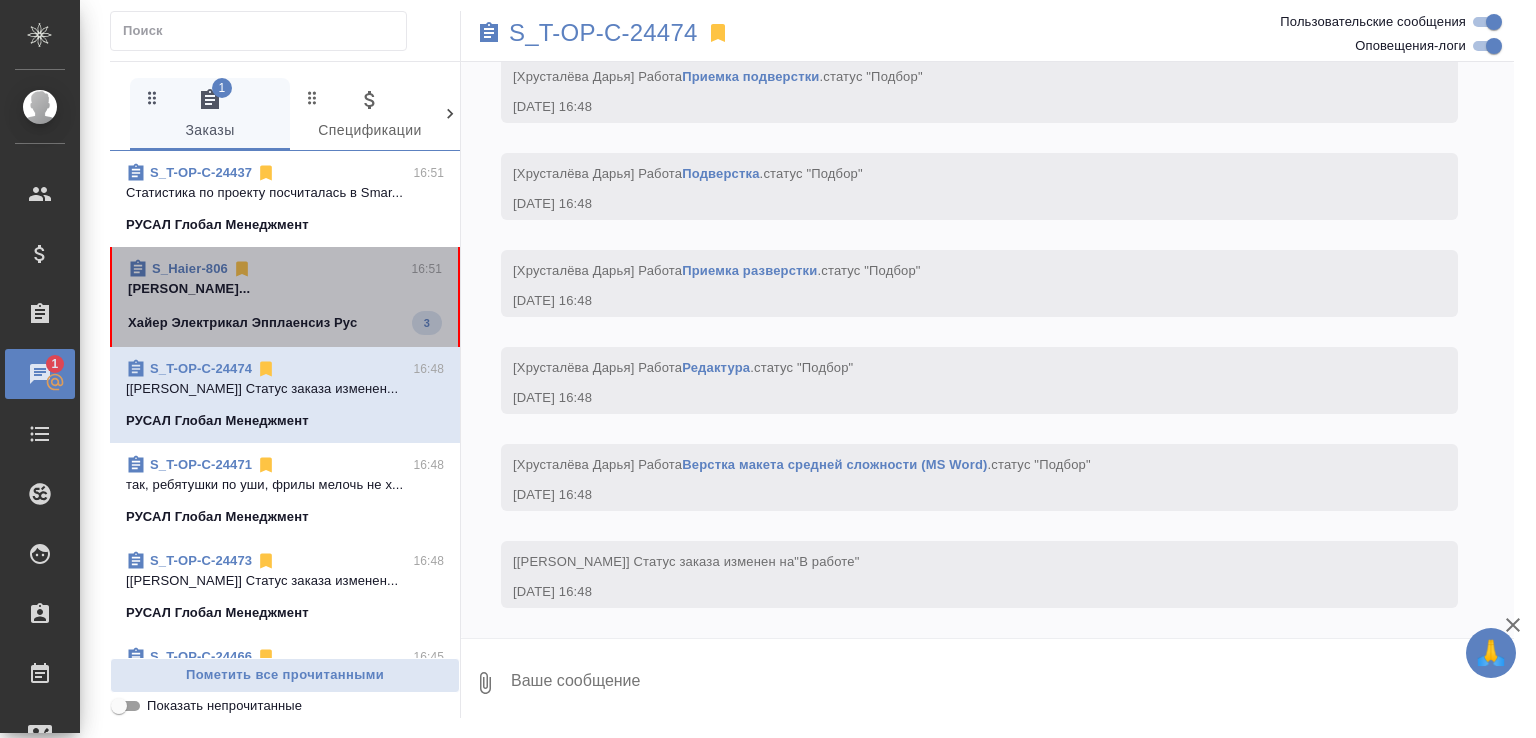 click on "Малофеева Екатерина..." at bounding box center (285, 289) 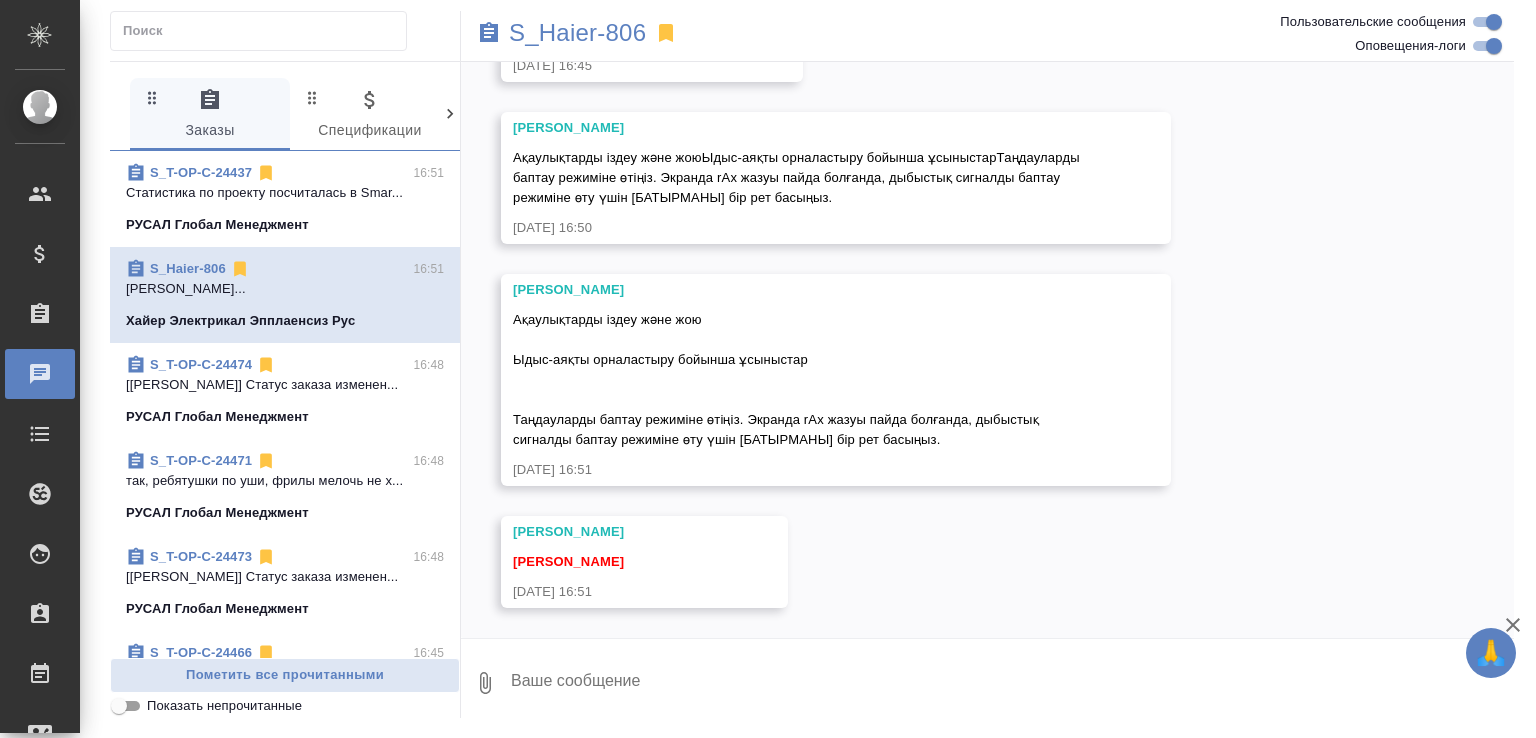 scroll, scrollTop: 13480, scrollLeft: 0, axis: vertical 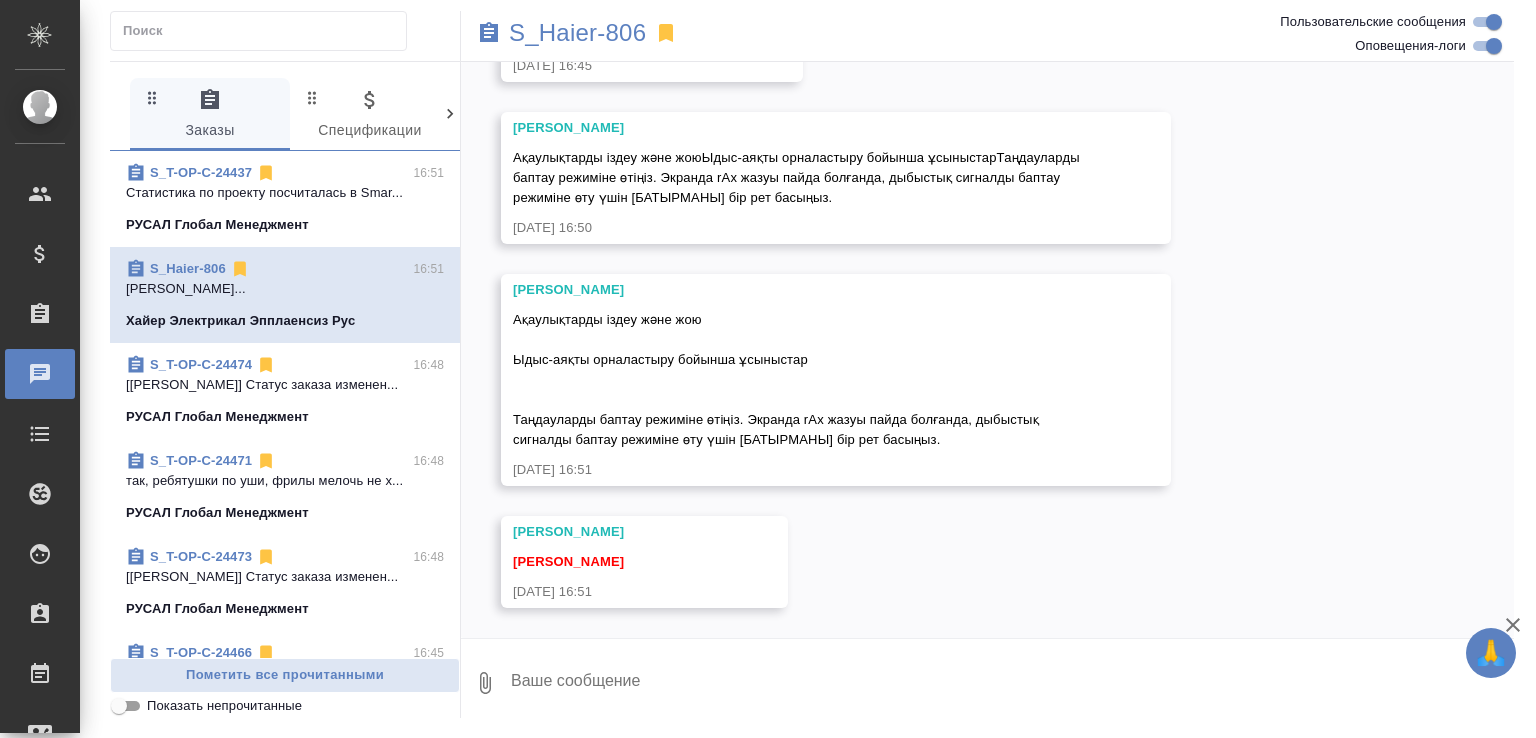 click at bounding box center (1011, 683) 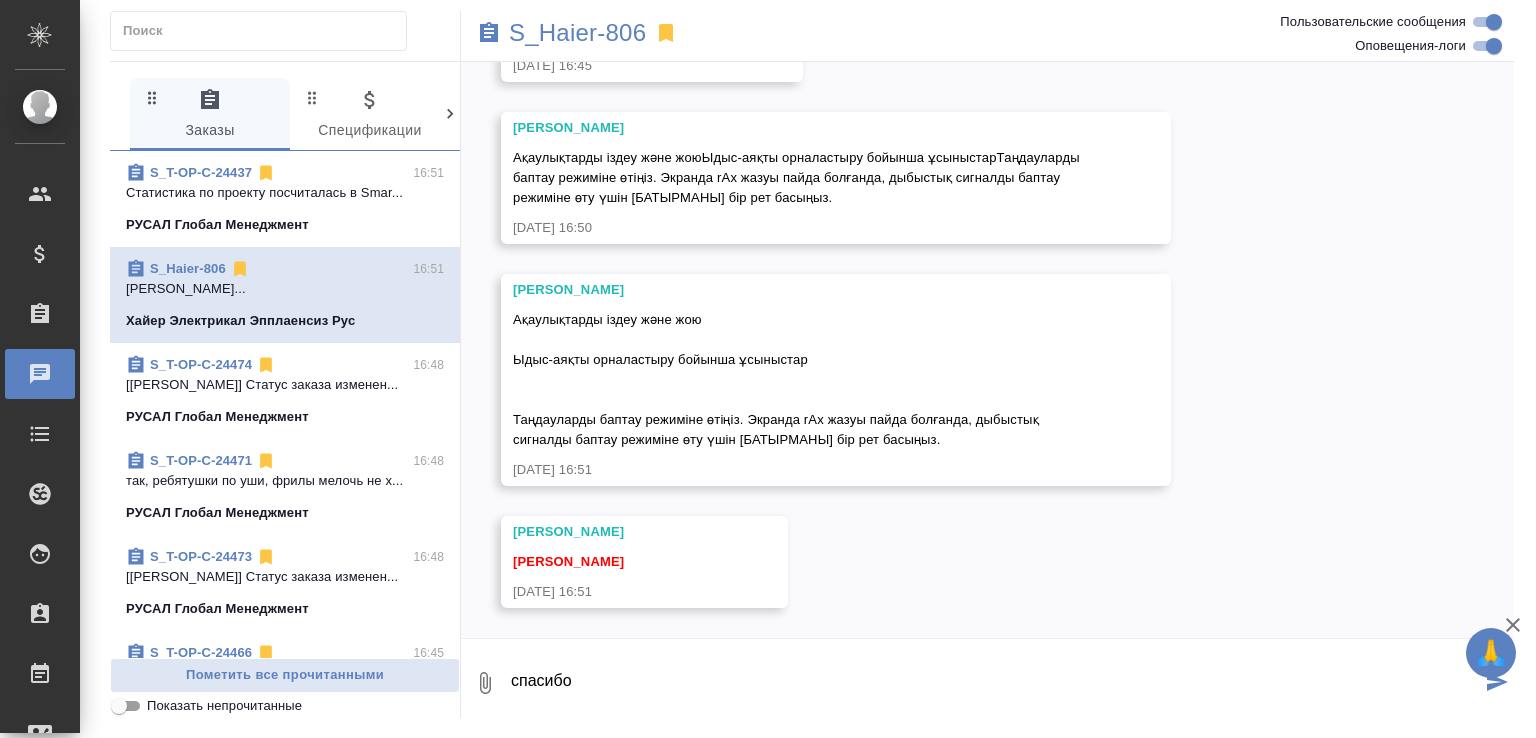 type on "спасибо" 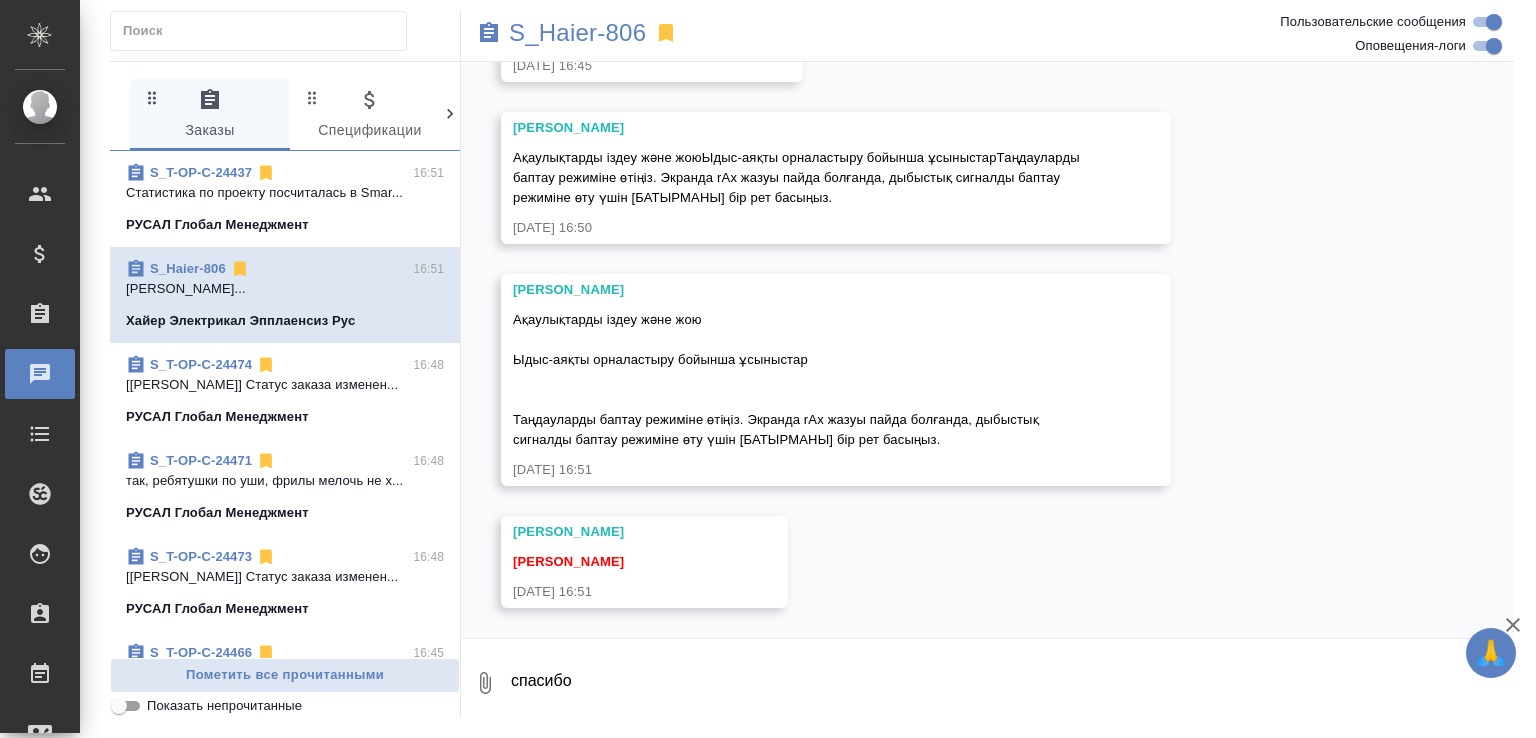 scroll, scrollTop: 13576, scrollLeft: 0, axis: vertical 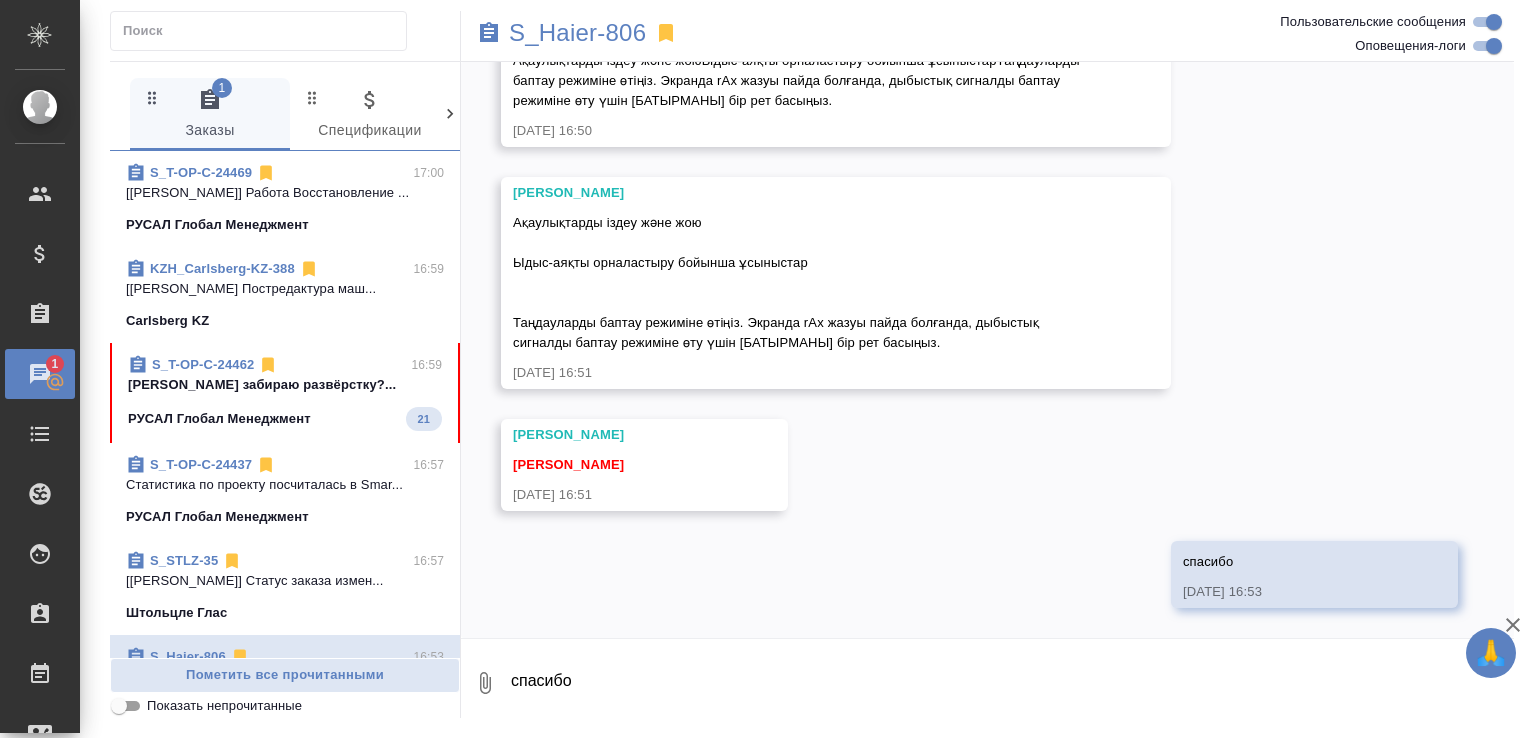 click on "Малофеева Екатерина забираю развёрстку?..." at bounding box center (285, 385) 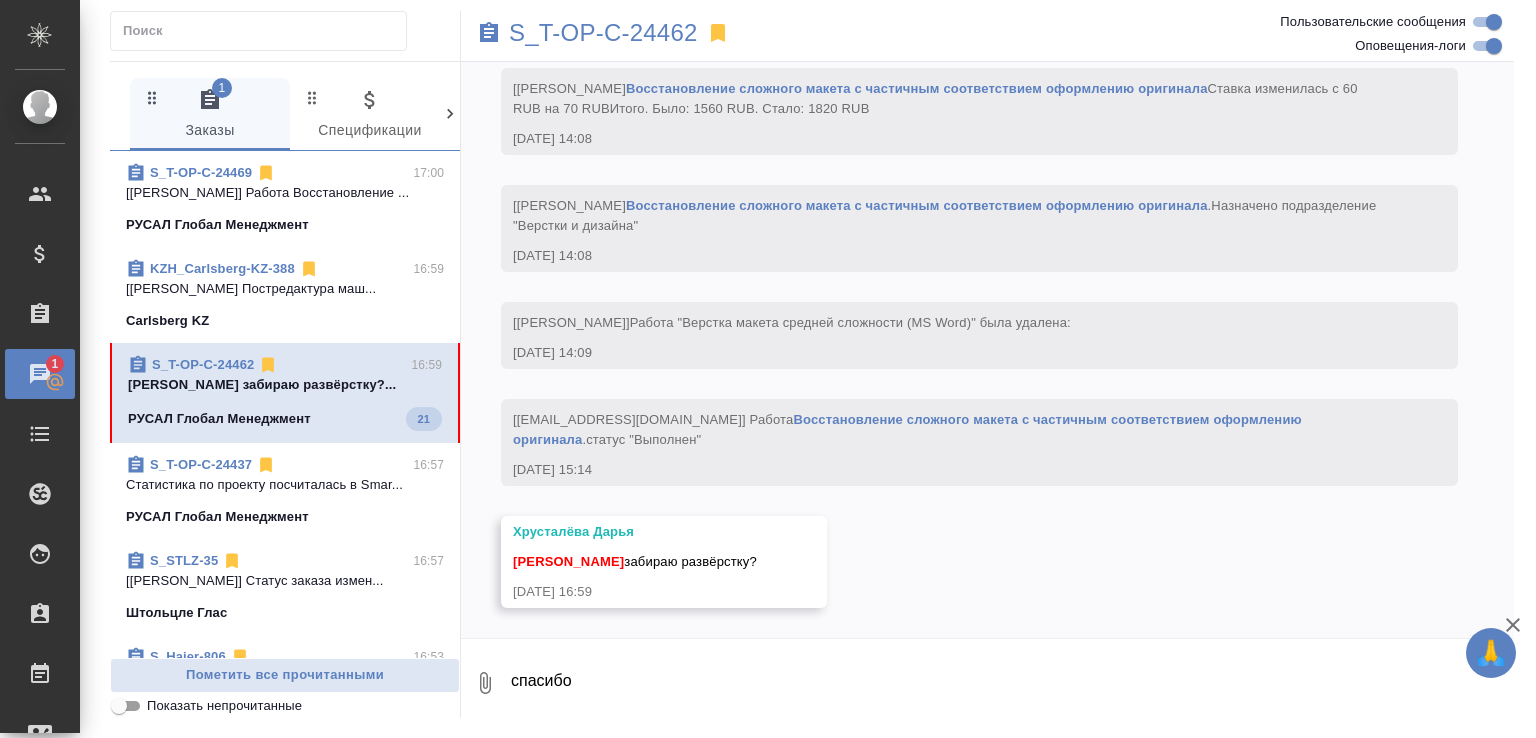 scroll, scrollTop: 4471, scrollLeft: 0, axis: vertical 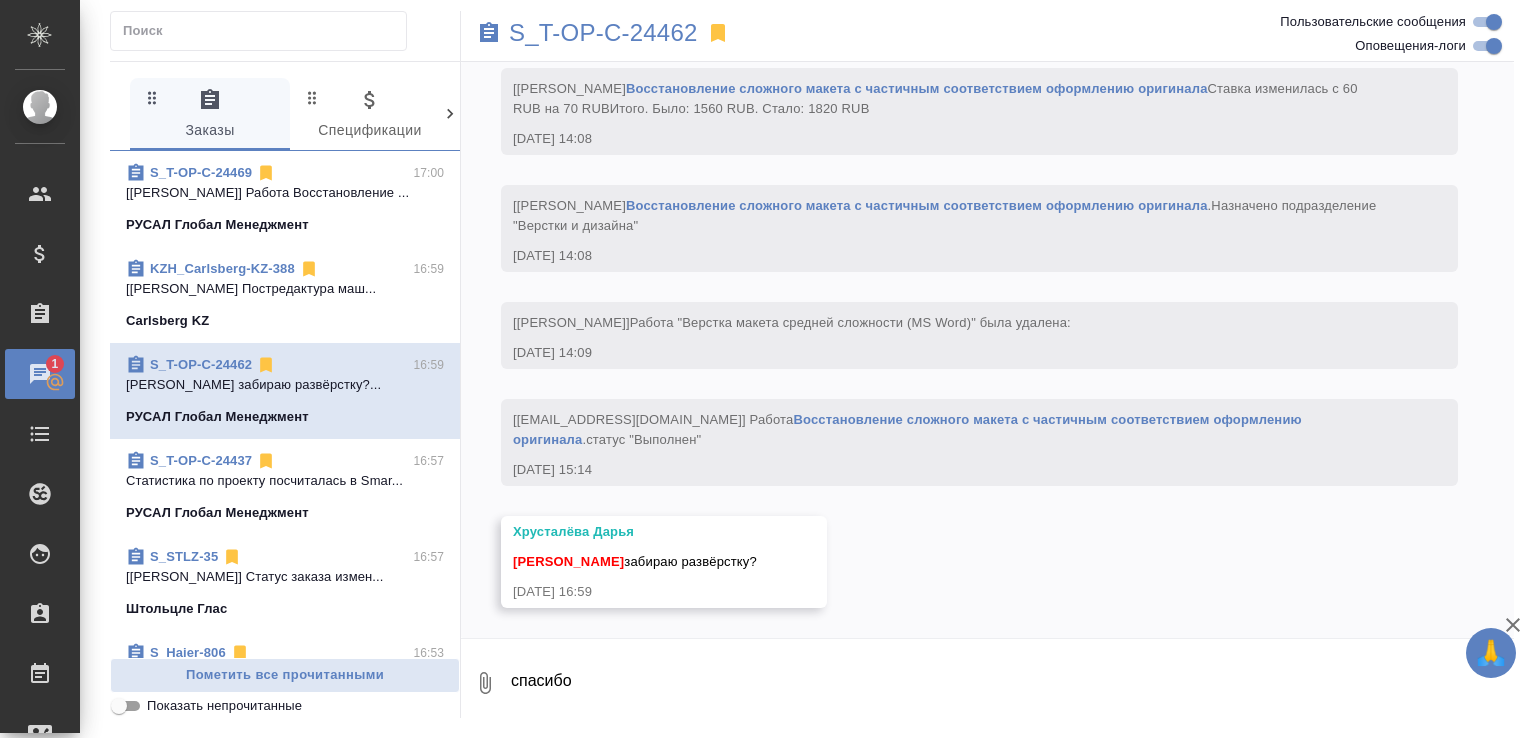 click on "спасибо" at bounding box center (1011, 683) 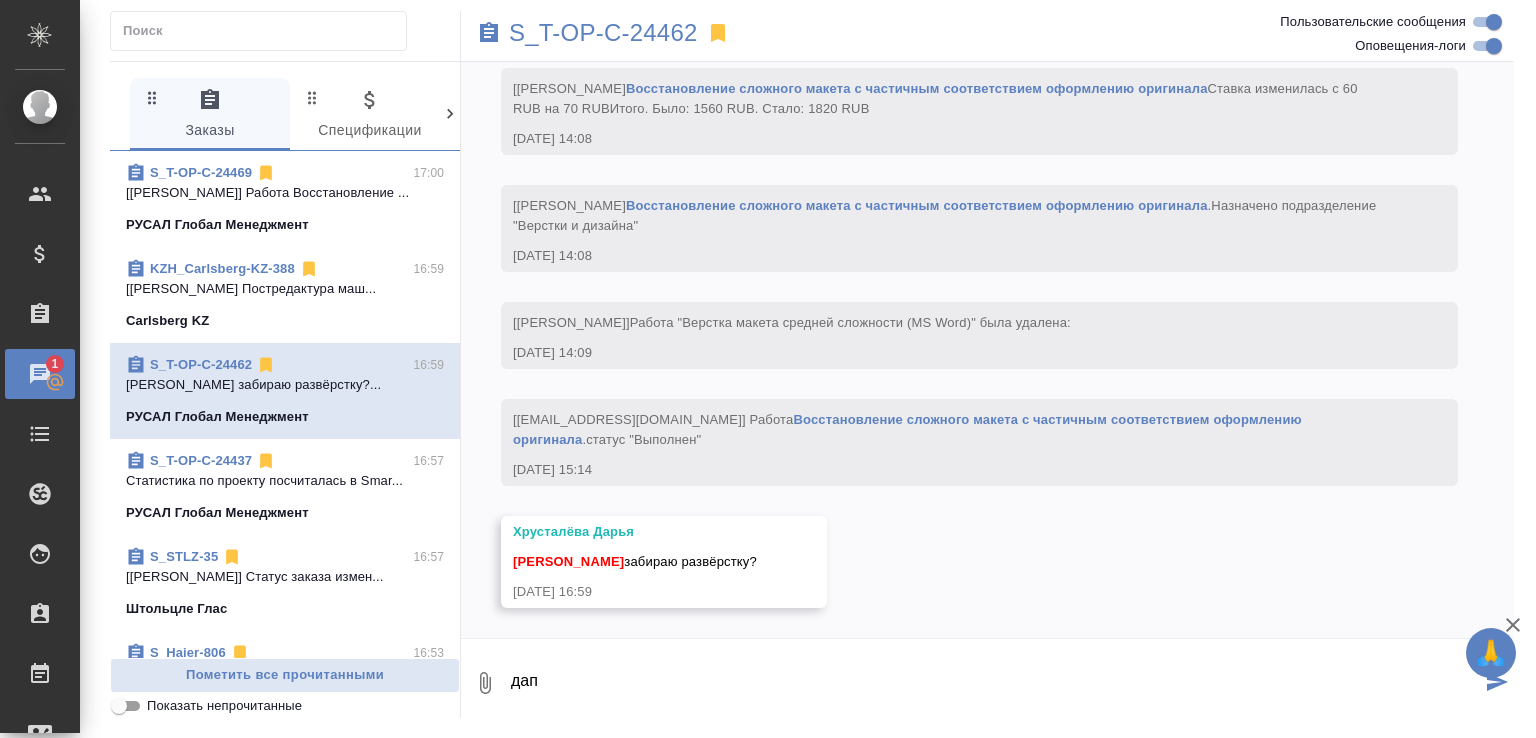 type on "дап" 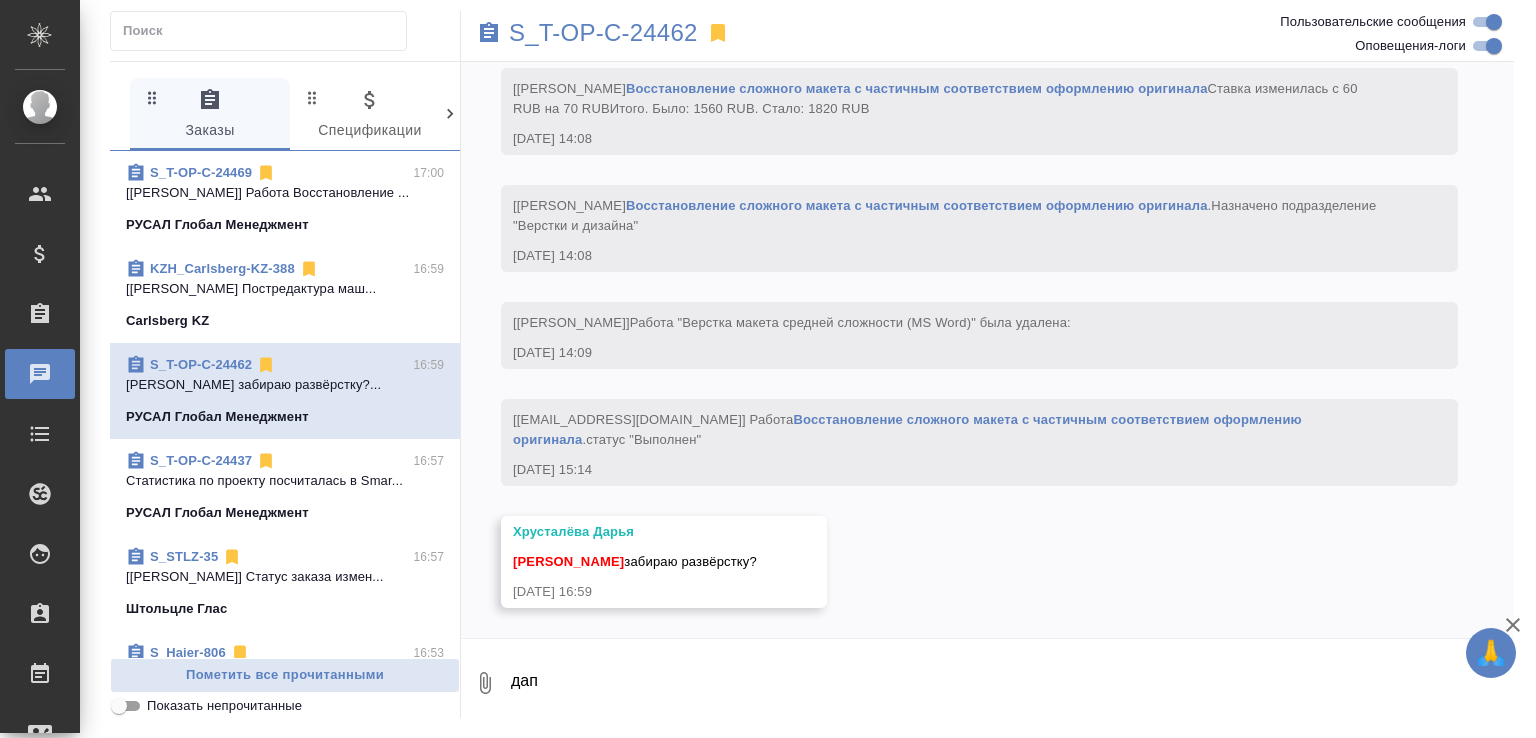 scroll, scrollTop: 4568, scrollLeft: 0, axis: vertical 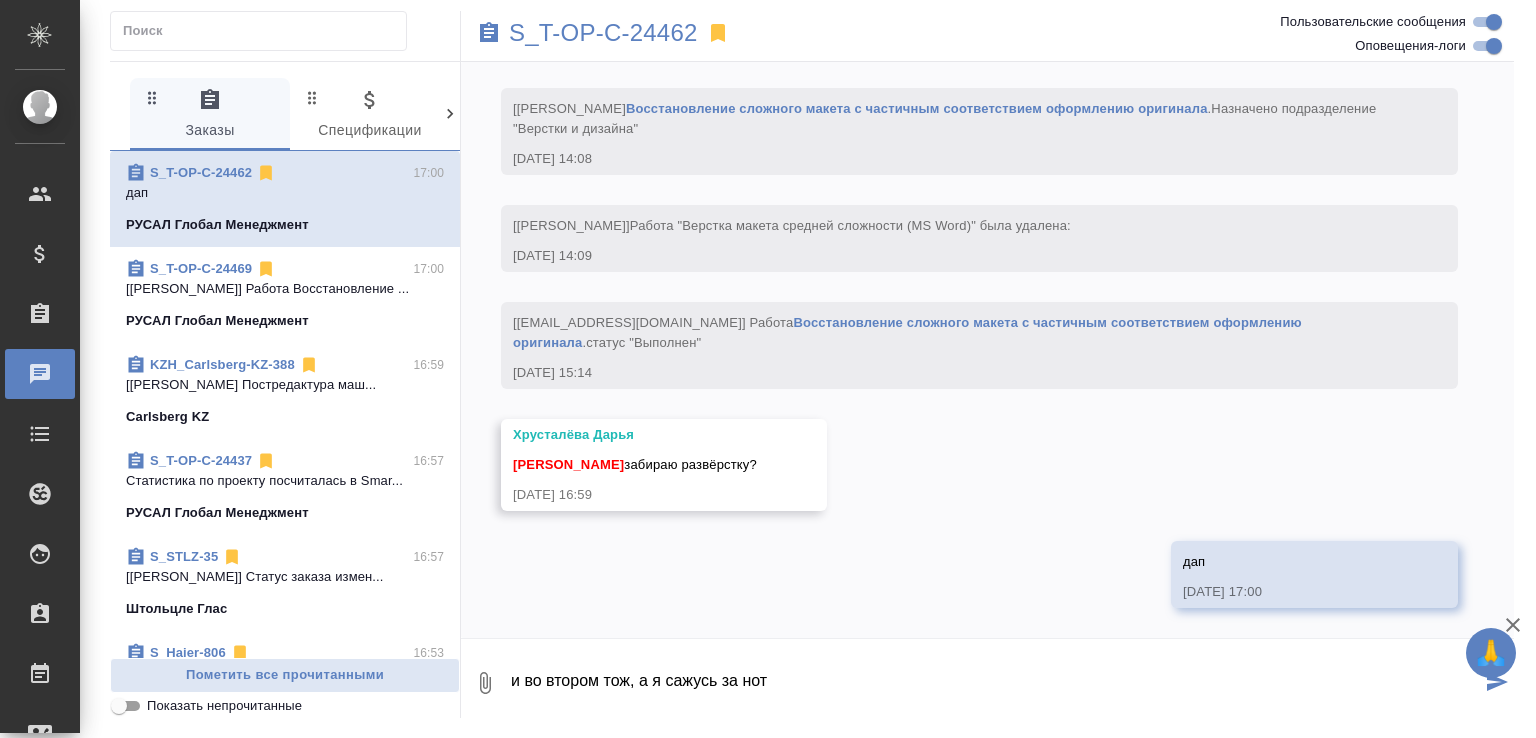 type on "и во втором тож, а я сажусь за нот" 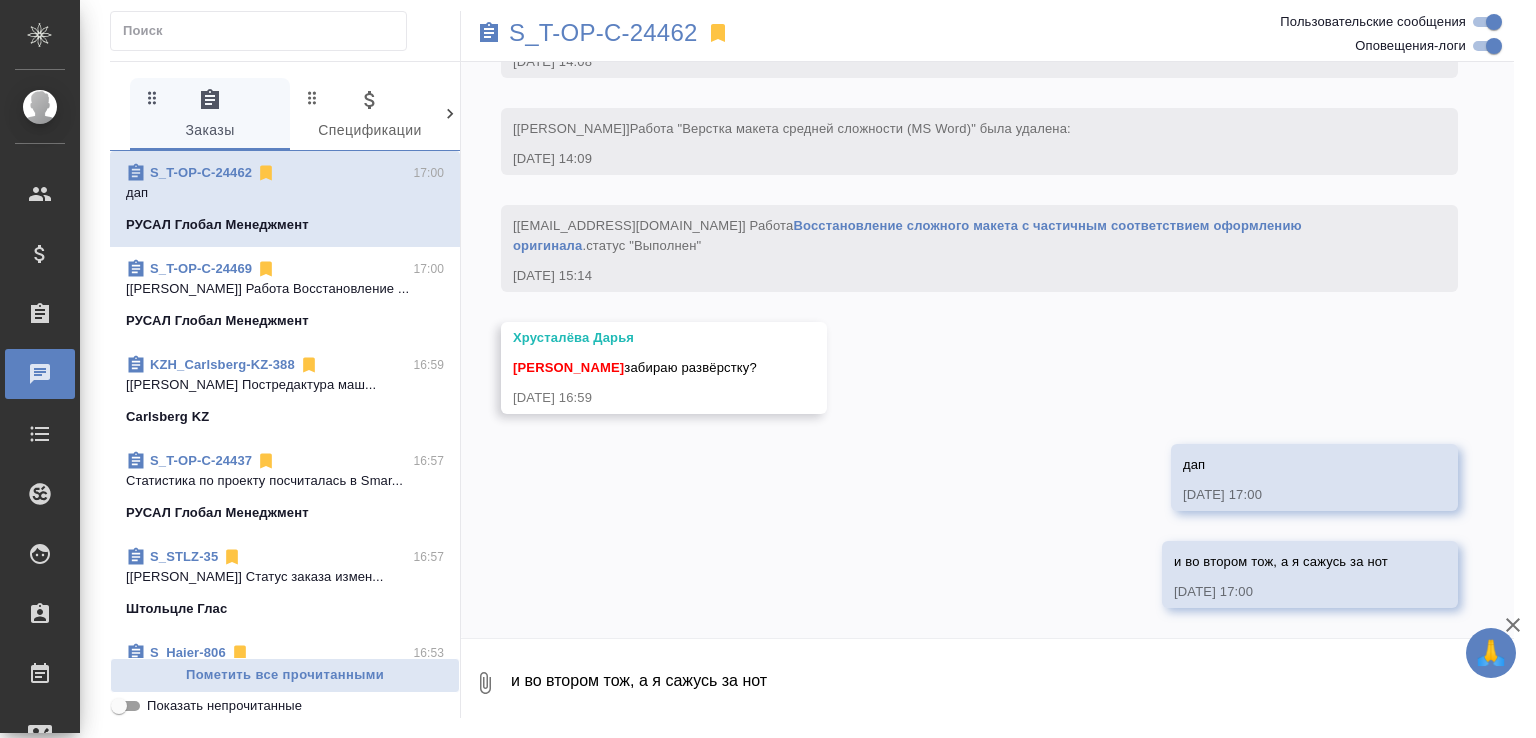 scroll, scrollTop: 4664, scrollLeft: 0, axis: vertical 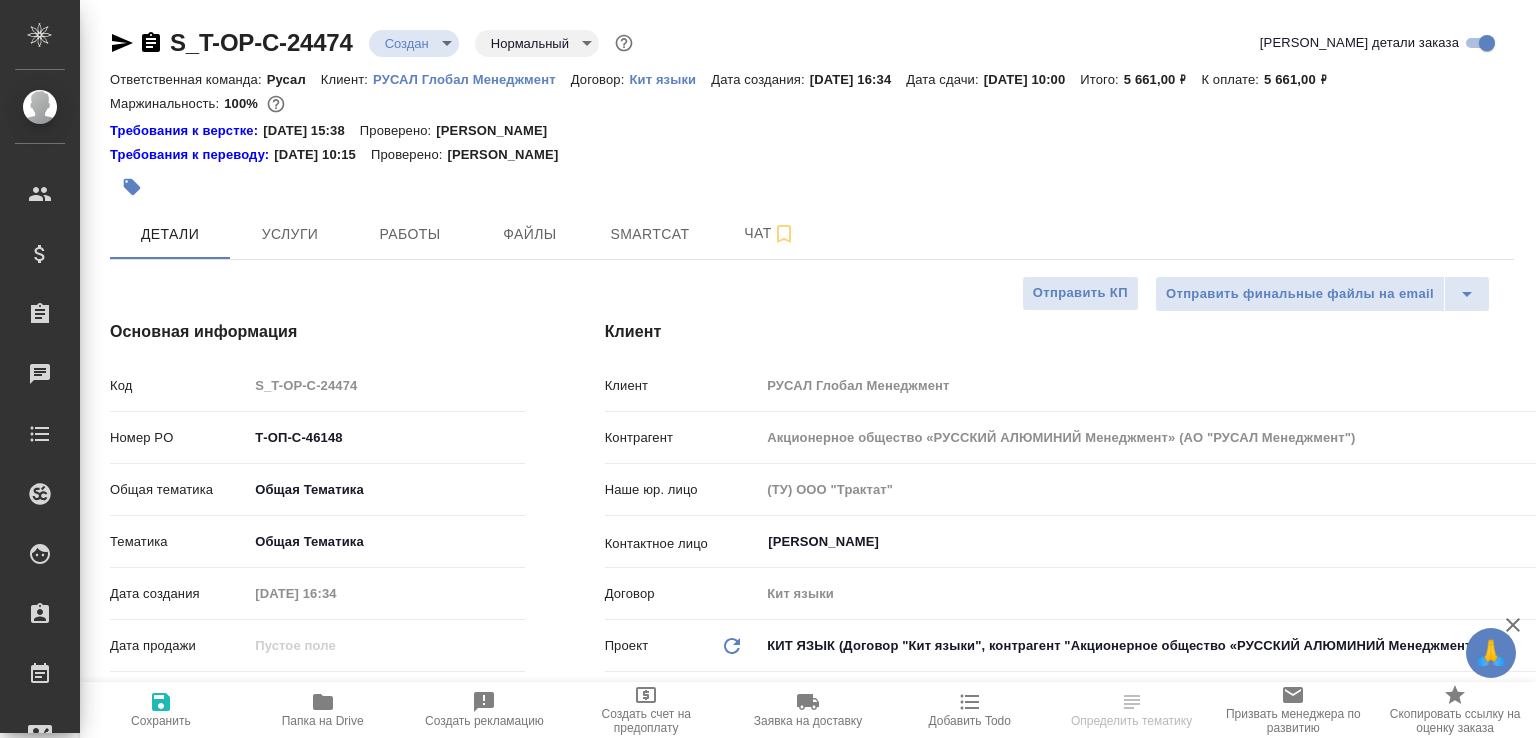 select on "RU" 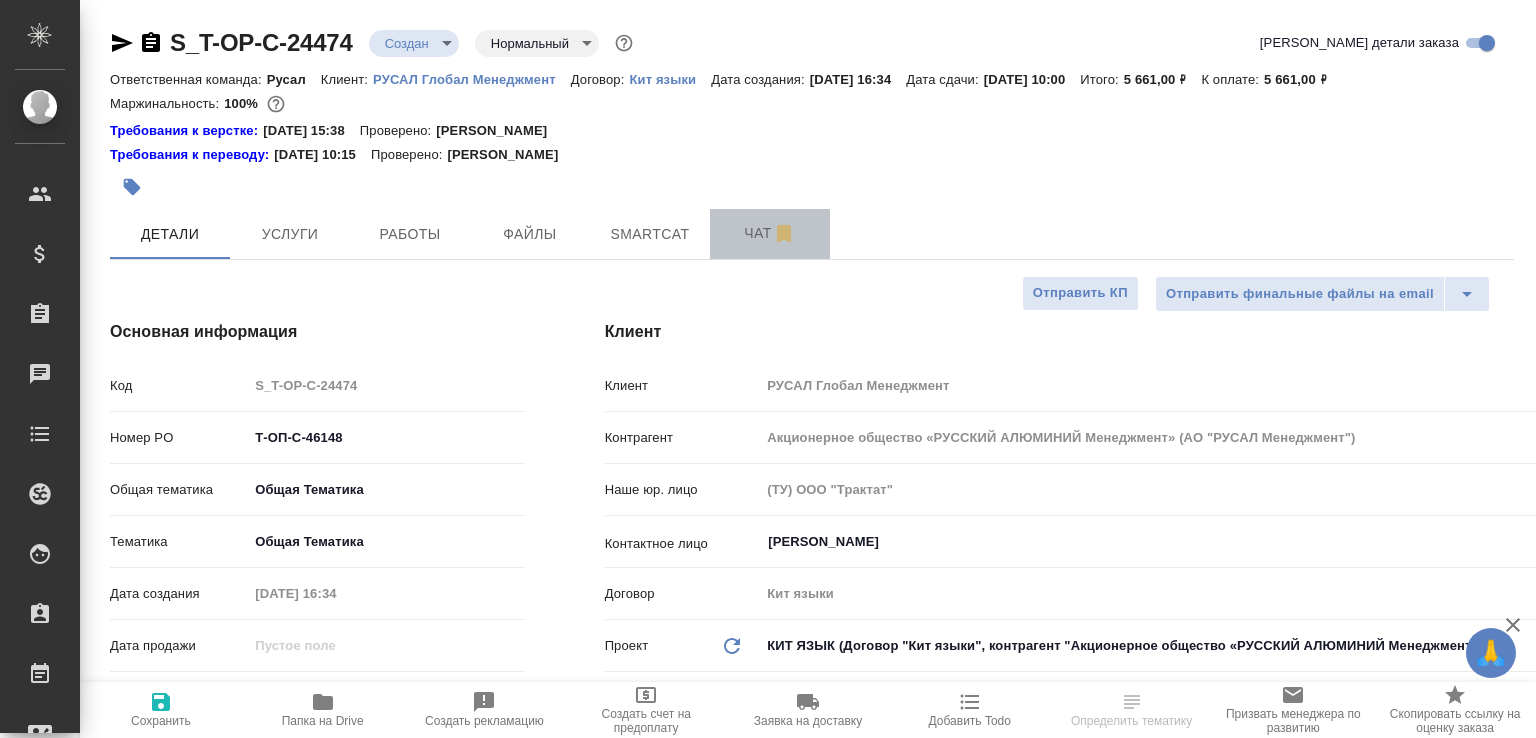 click on "Чат" at bounding box center (770, 233) 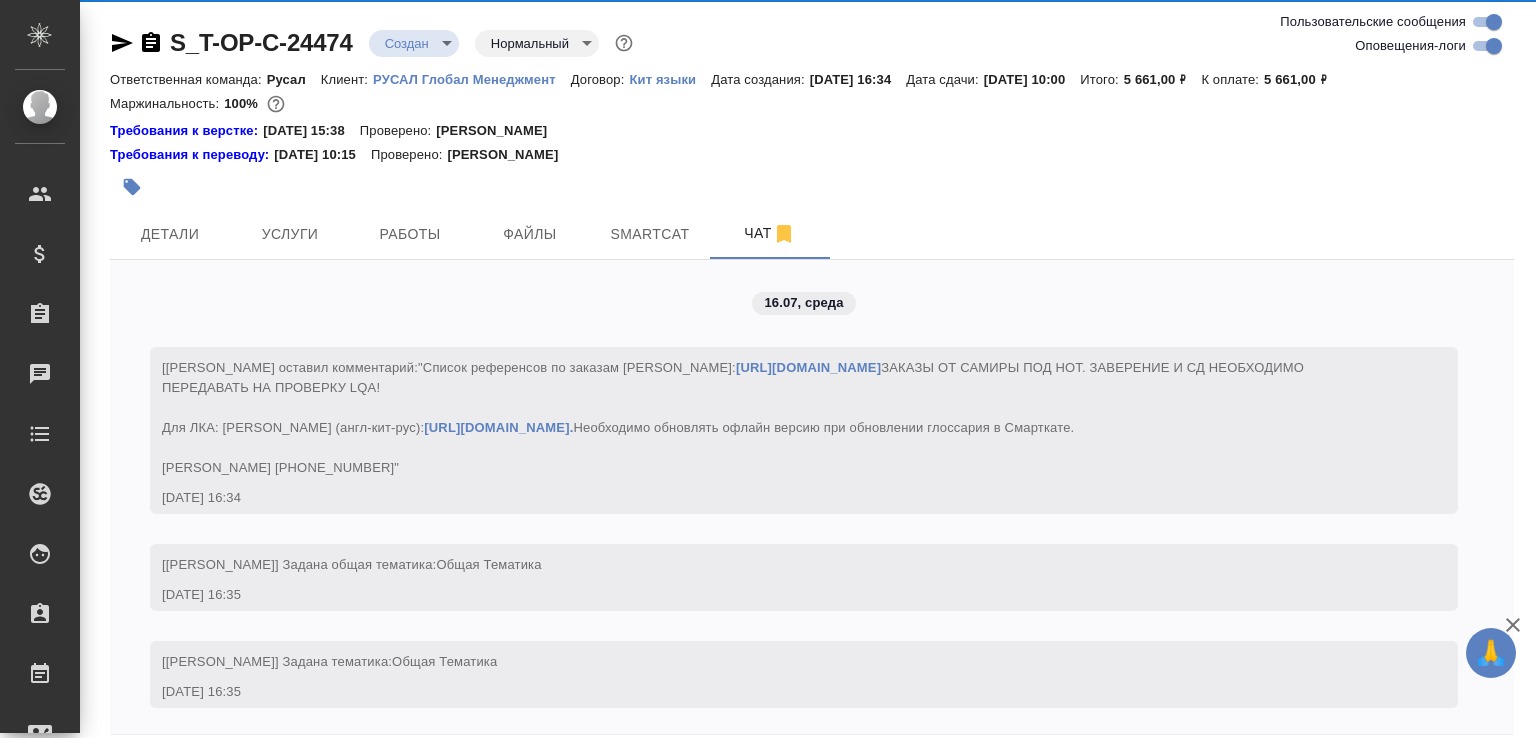 scroll, scrollTop: 360, scrollLeft: 0, axis: vertical 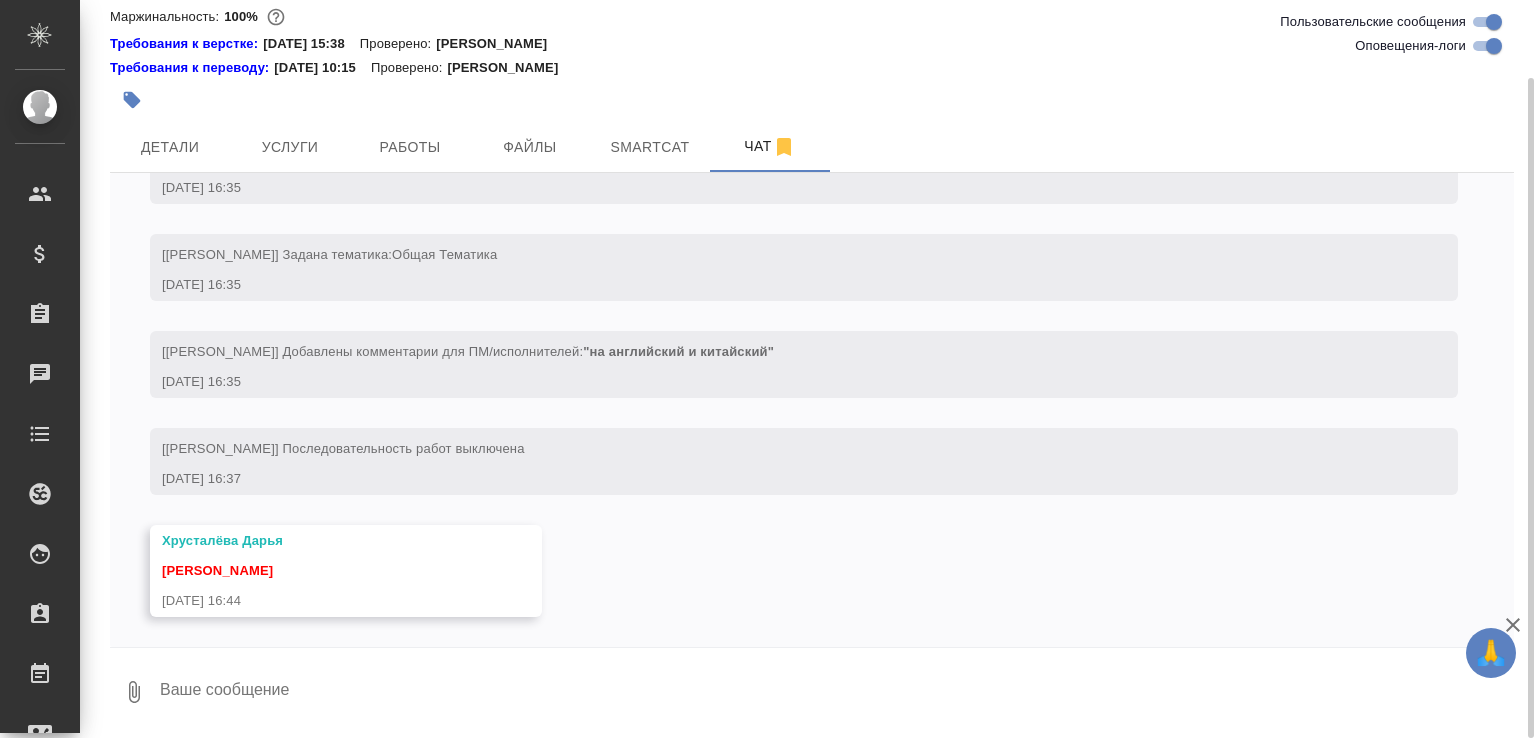 click on "0" at bounding box center [134, 692] 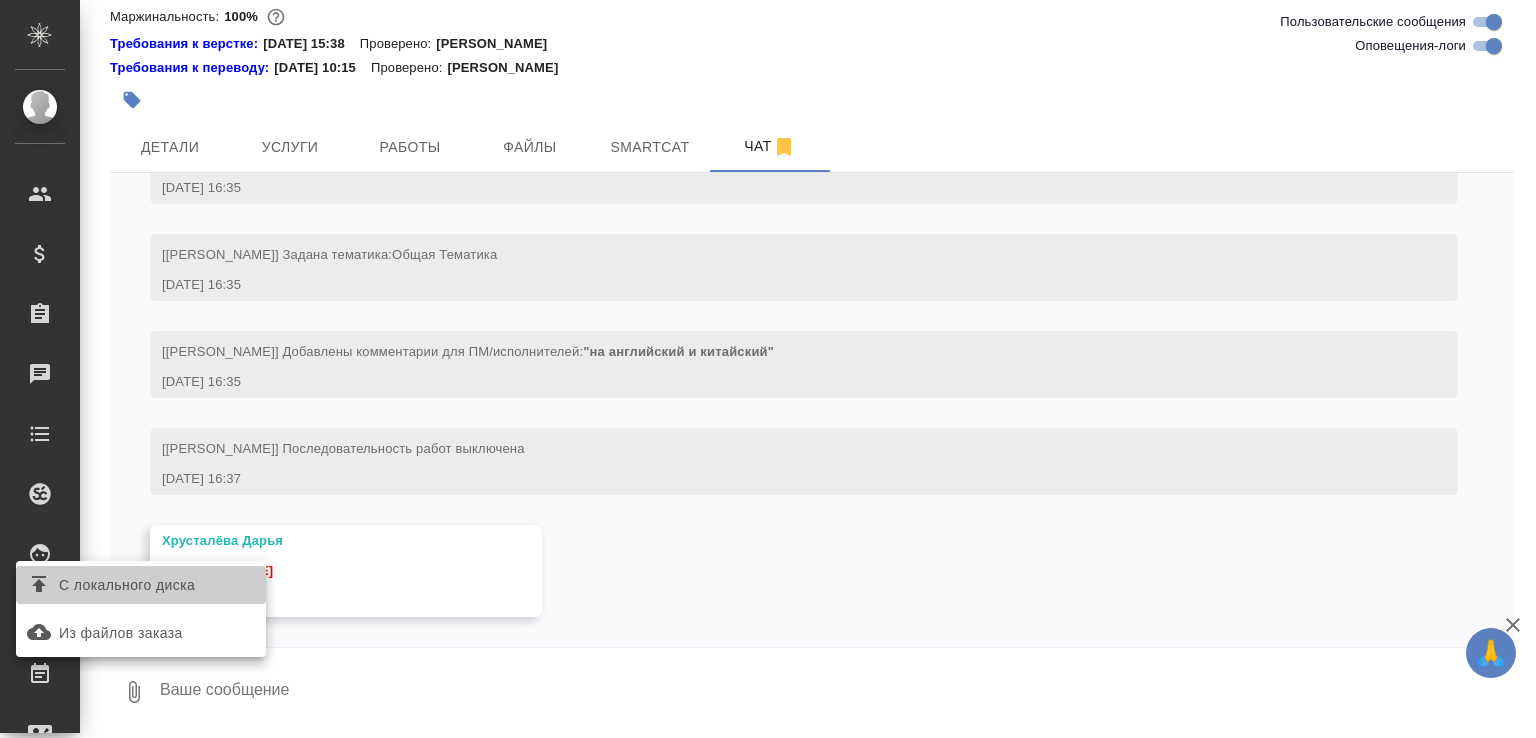 click on "С локального диска" at bounding box center [127, 585] 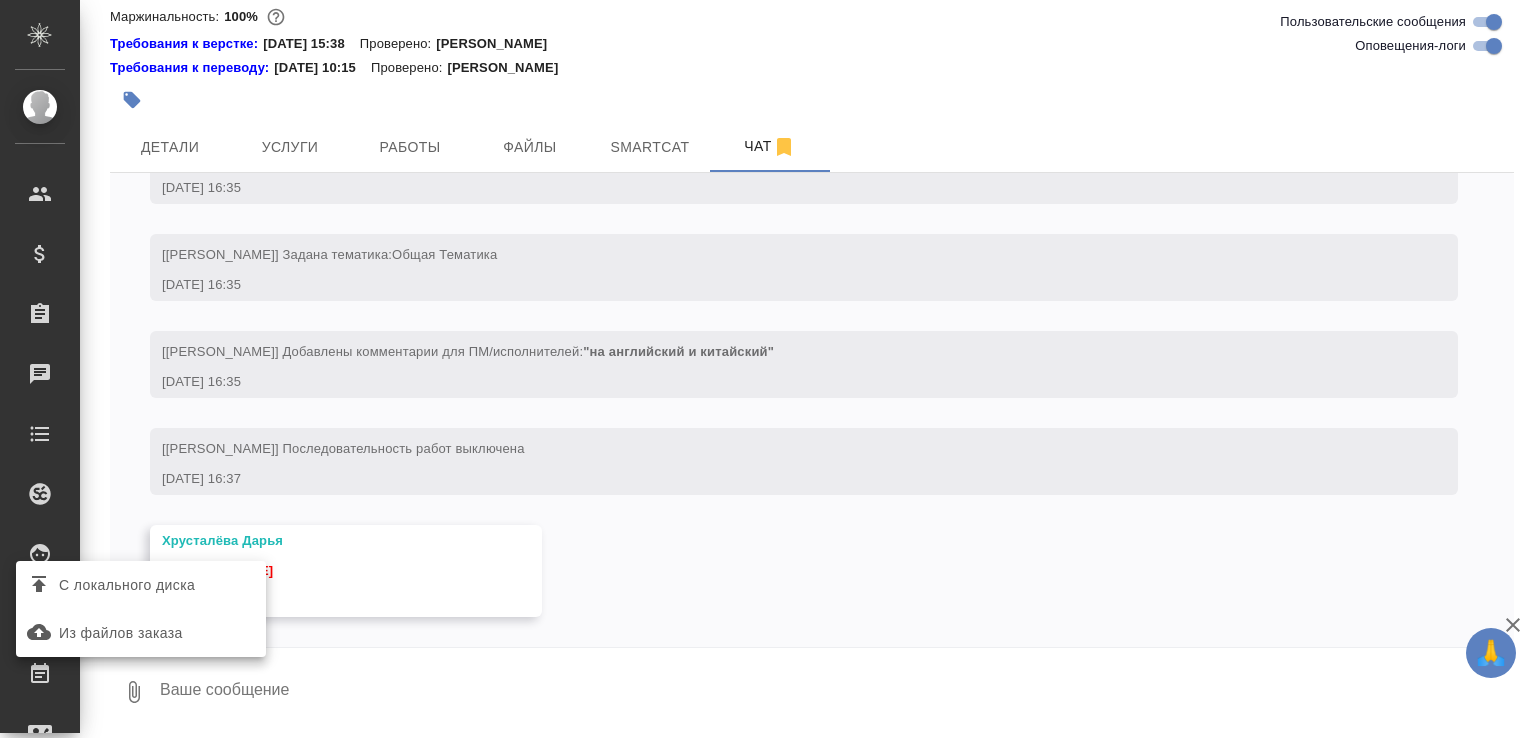 click at bounding box center [768, 369] 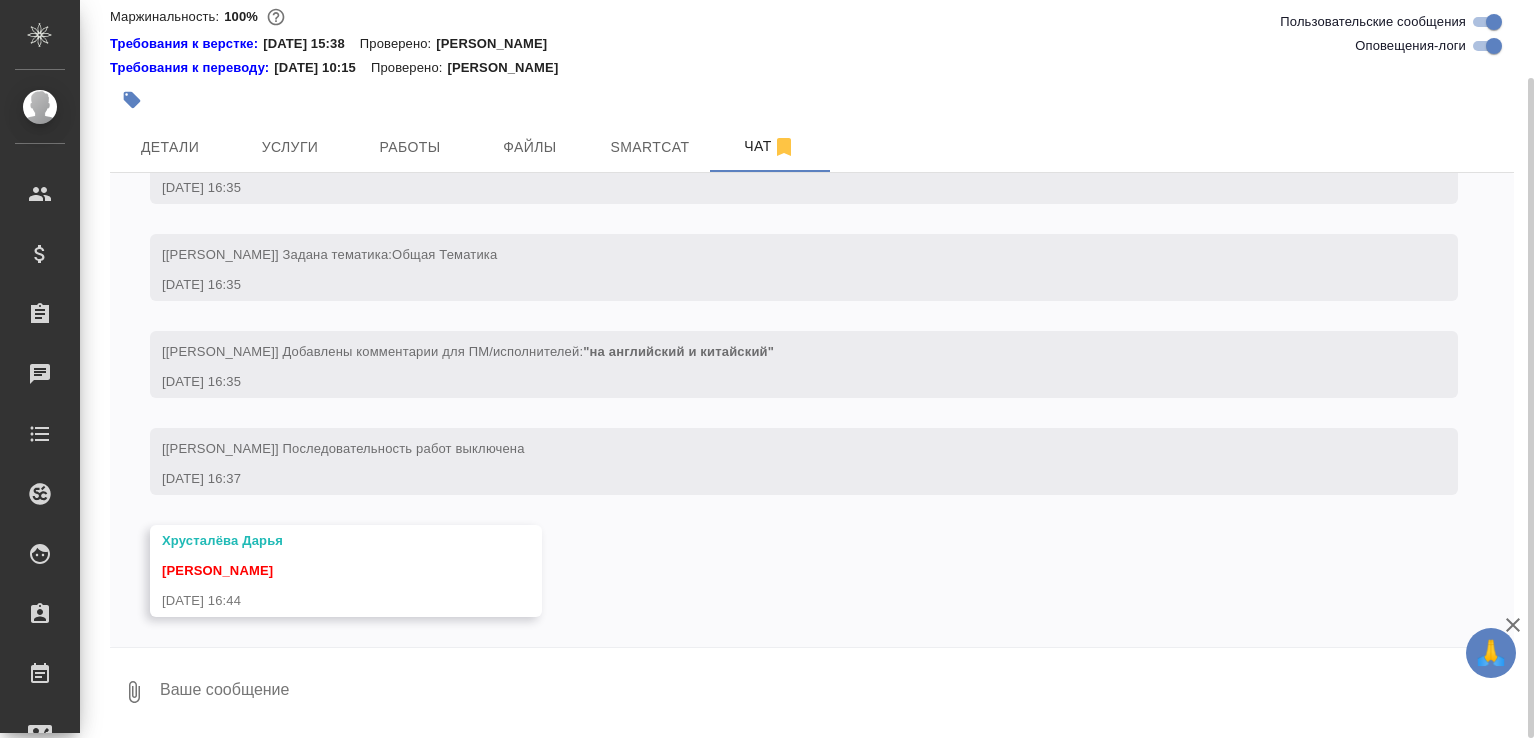 click at bounding box center [578, 100] 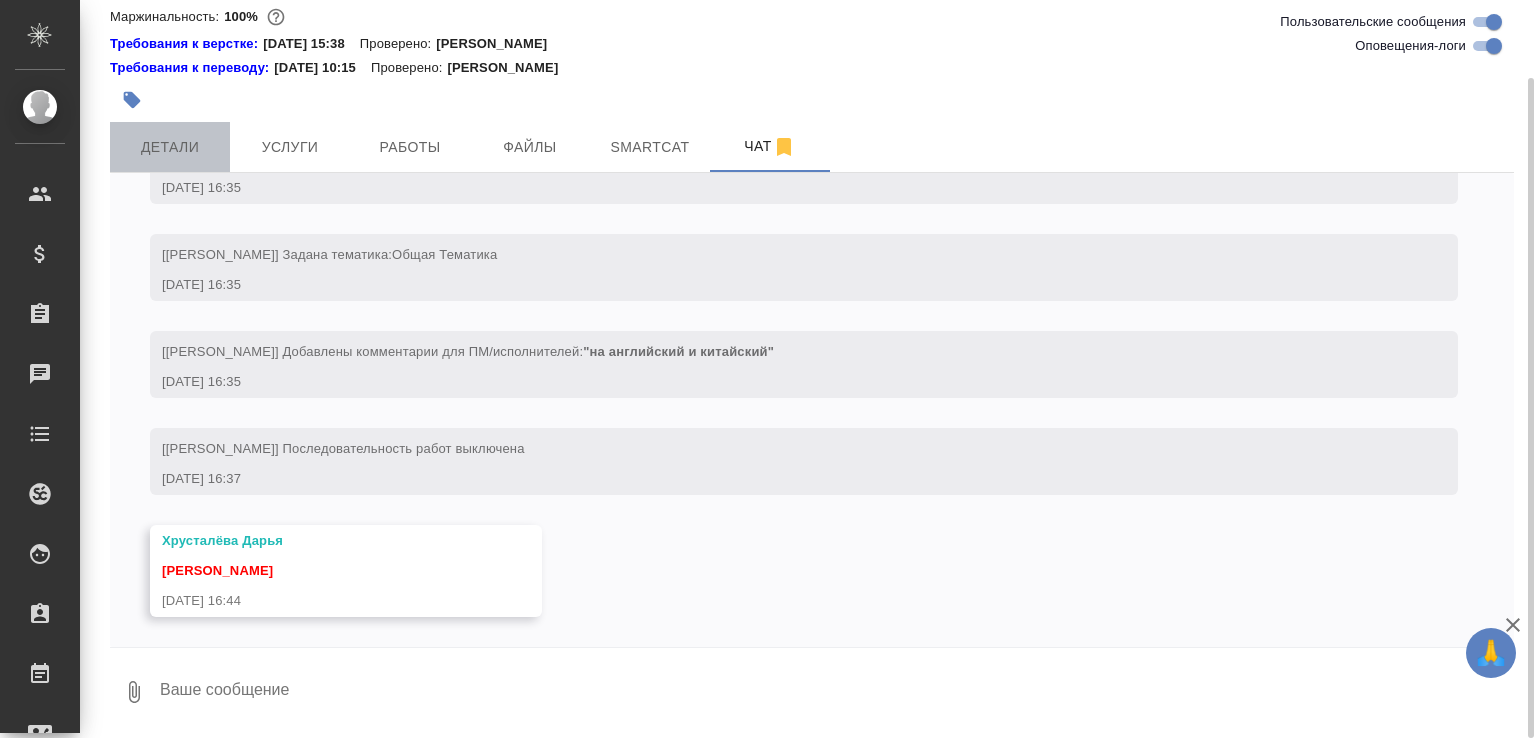 click on "Детали" at bounding box center (170, 147) 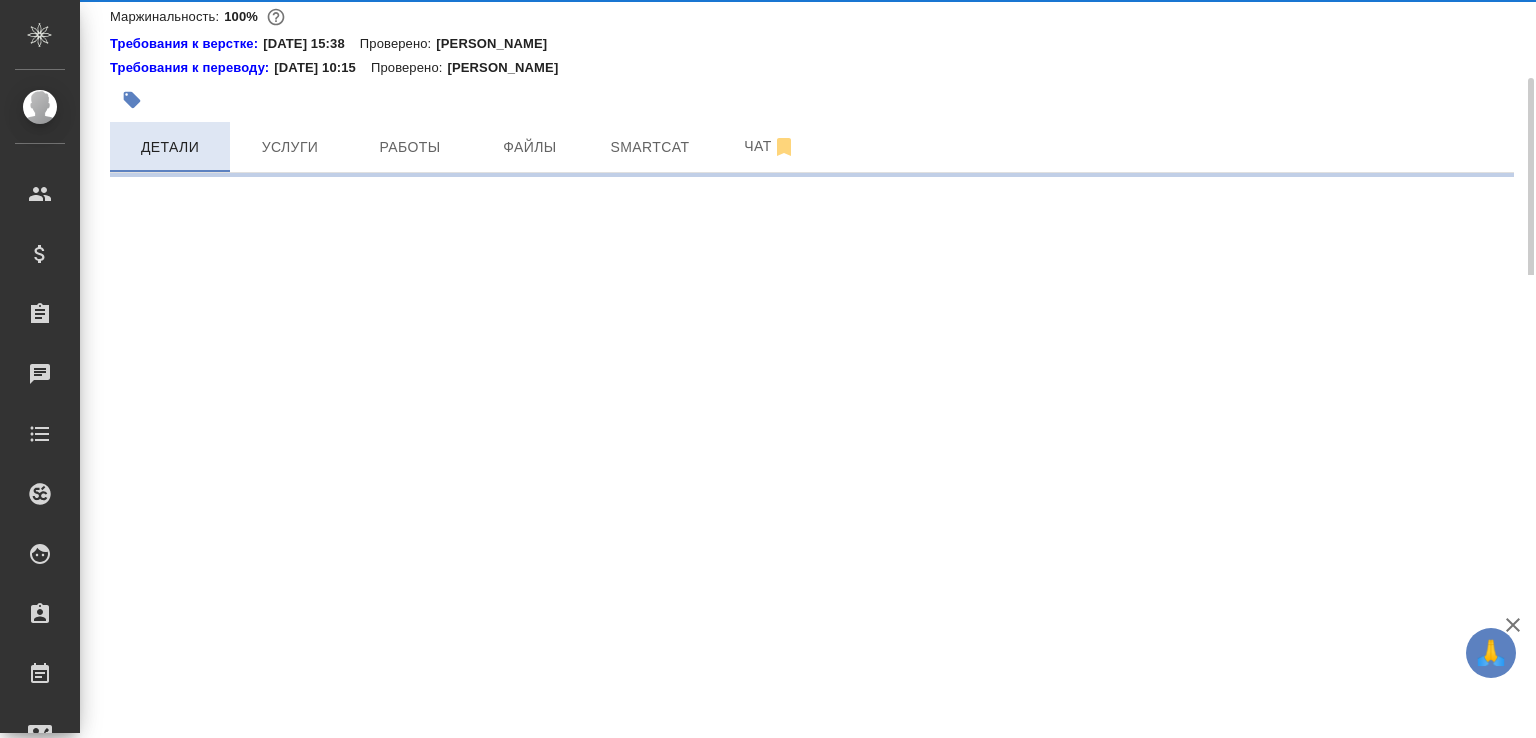 select on "RU" 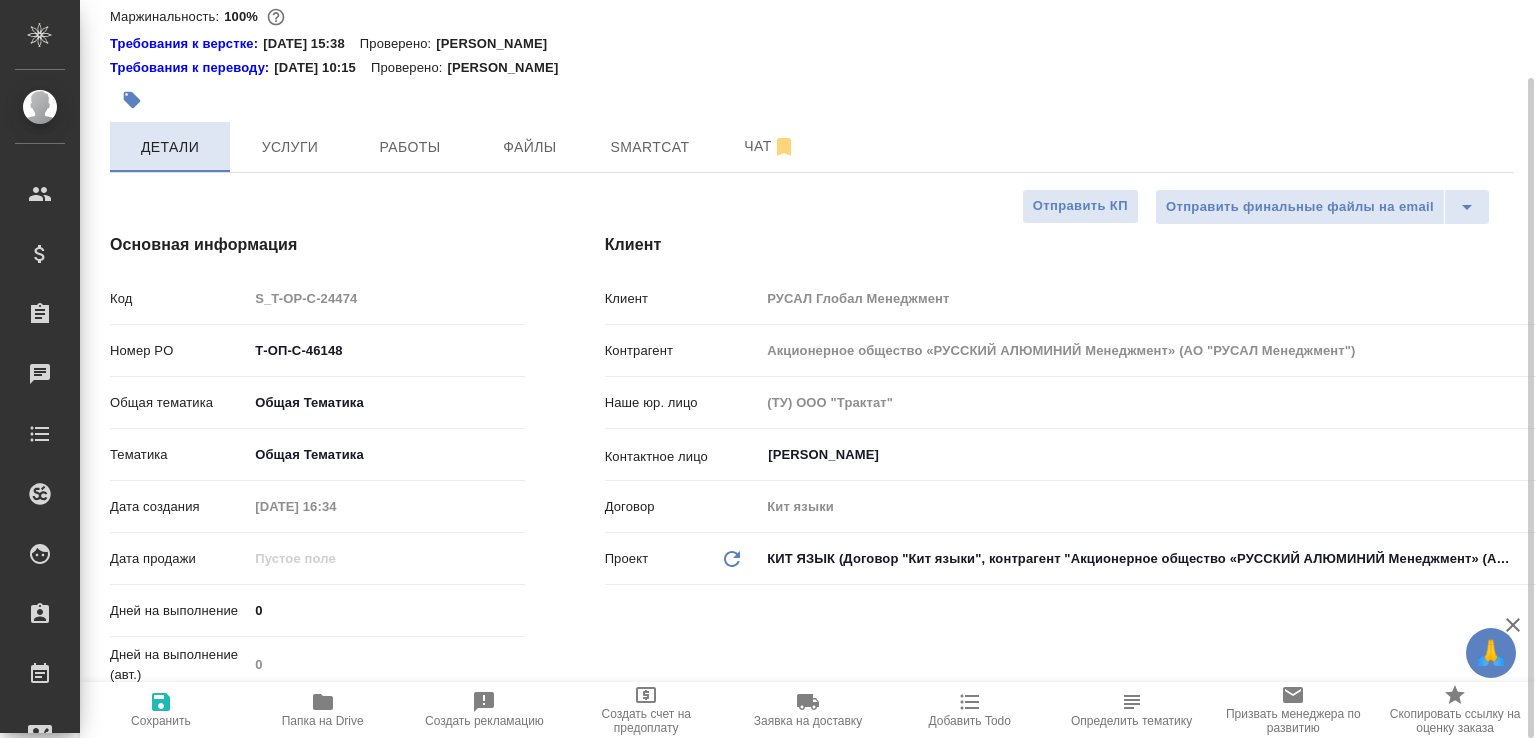 type on "x" 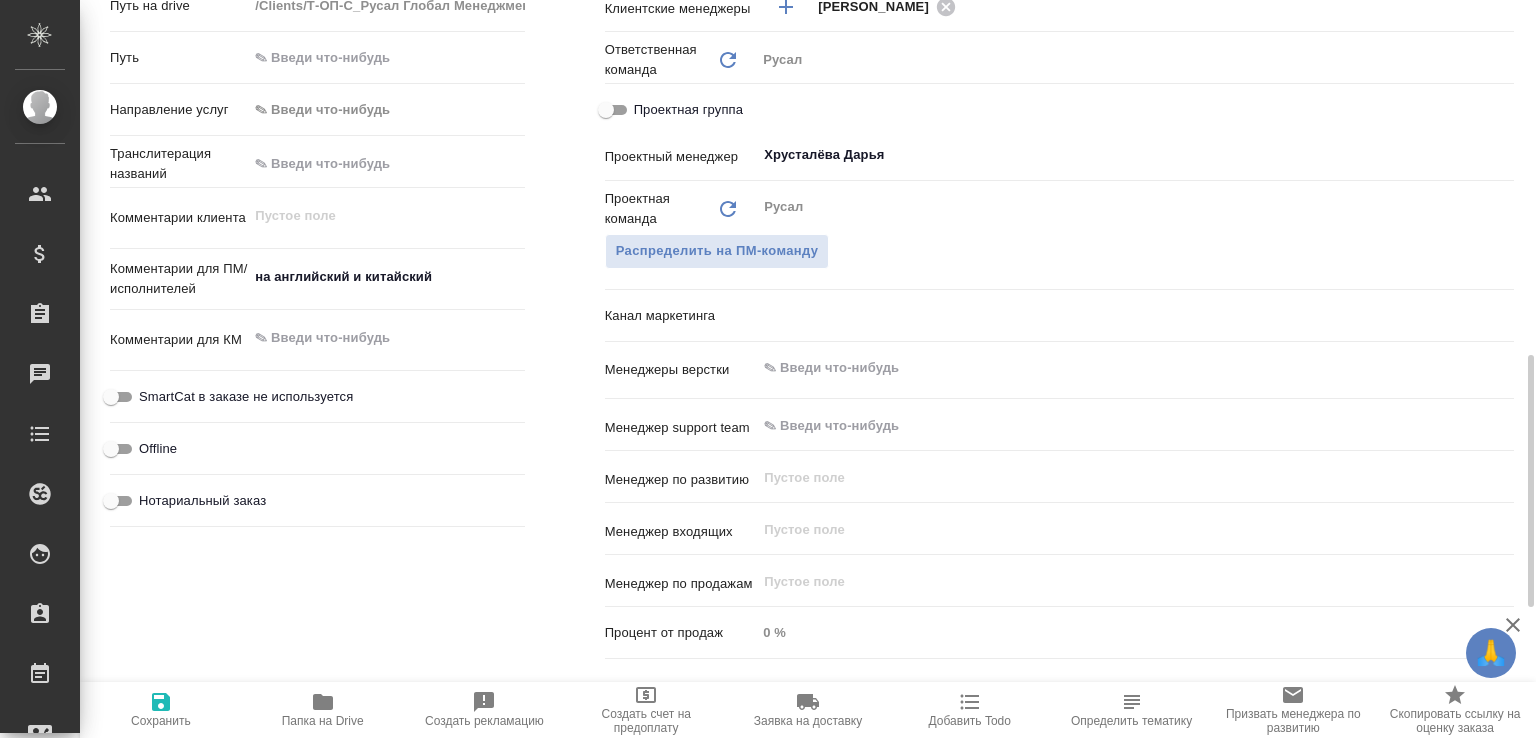 scroll, scrollTop: 0, scrollLeft: 0, axis: both 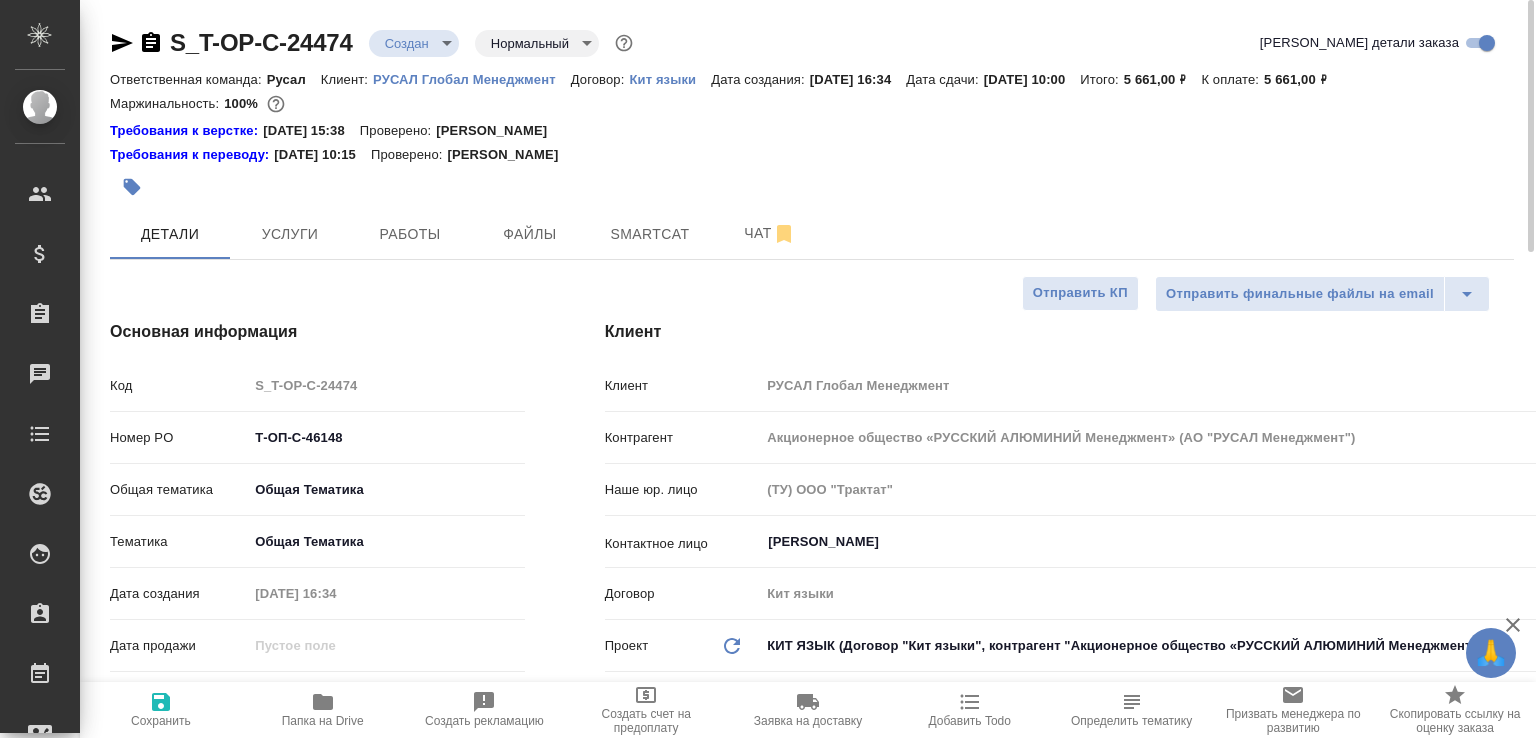 click on "Папка на Drive" at bounding box center (323, 721) 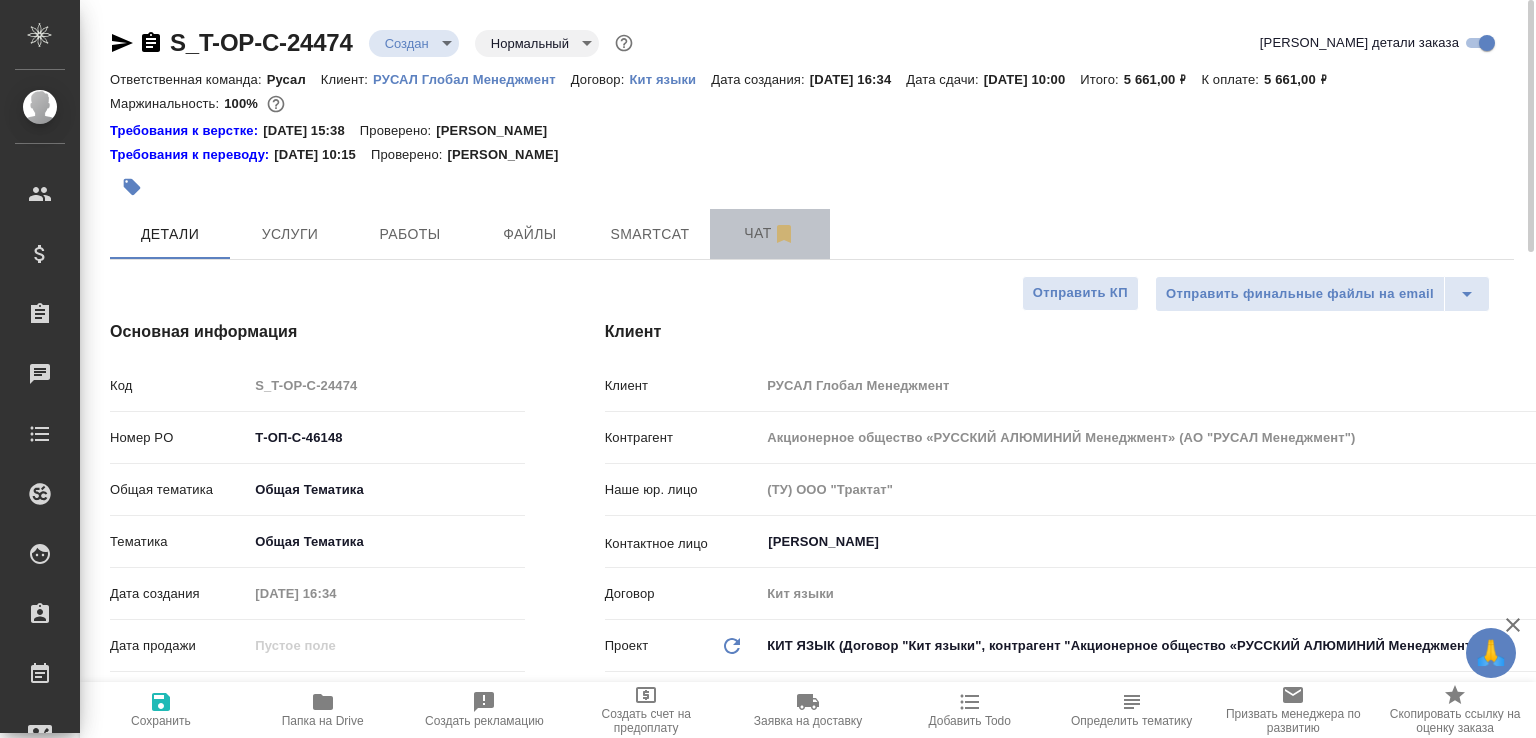 click on "Чат" at bounding box center [770, 233] 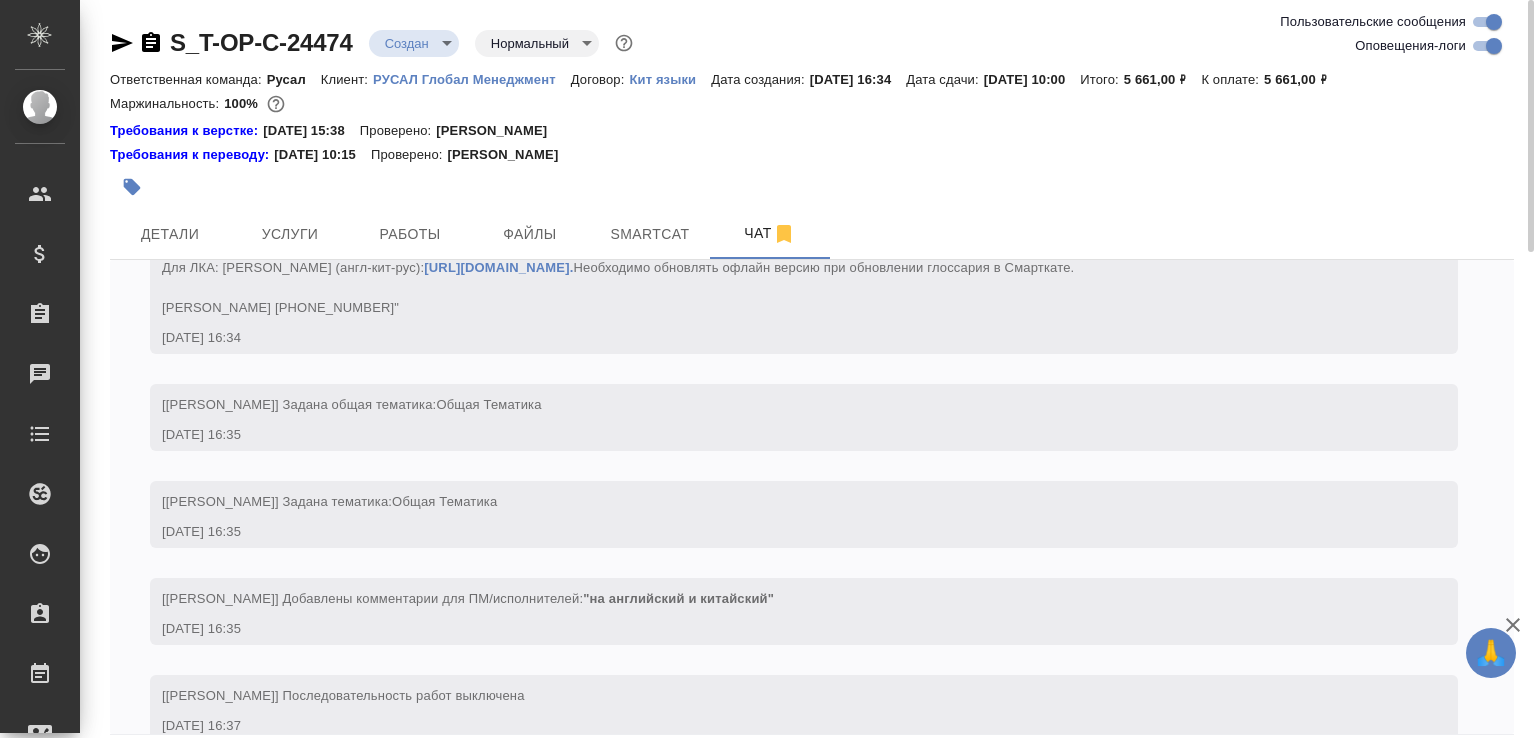 scroll, scrollTop: 360, scrollLeft: 0, axis: vertical 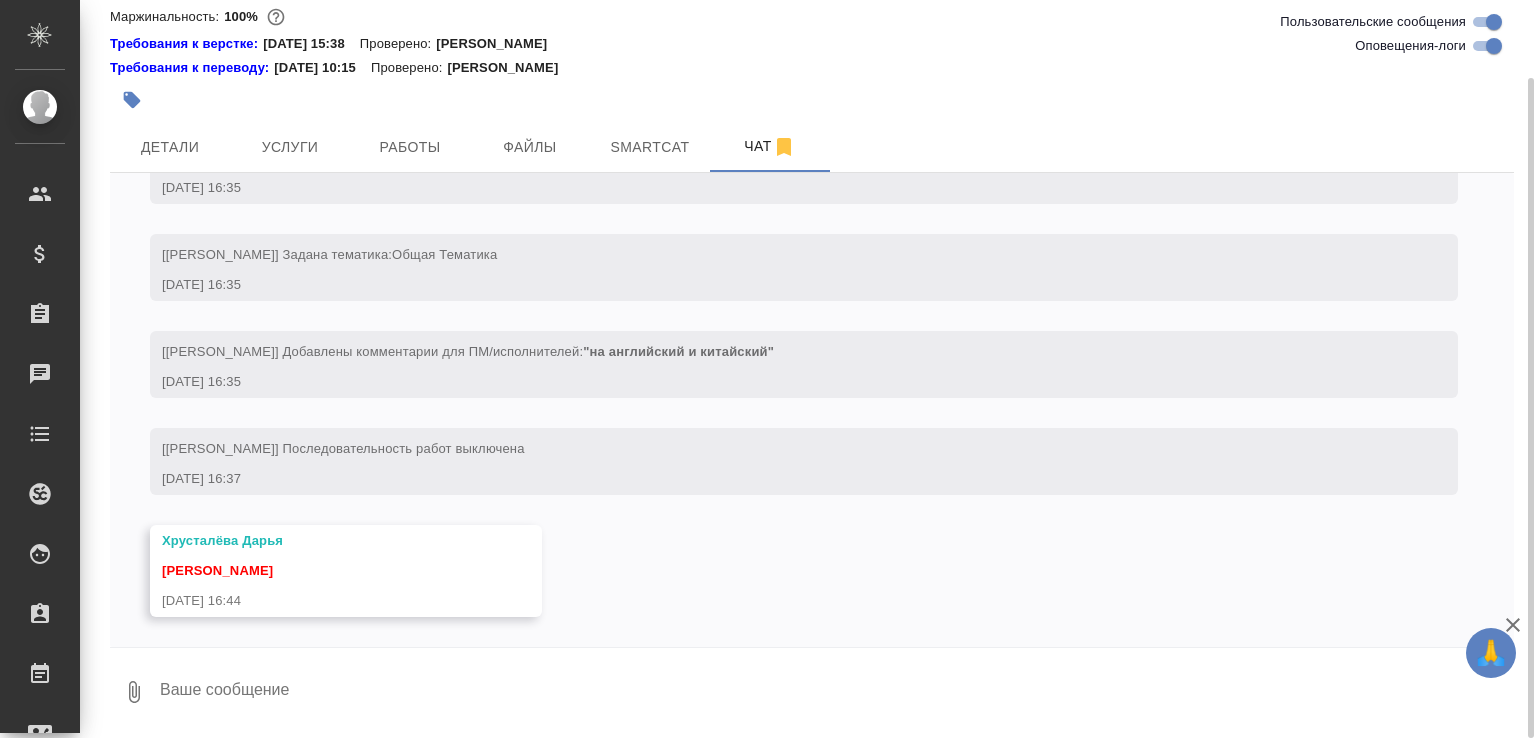 click at bounding box center [836, 692] 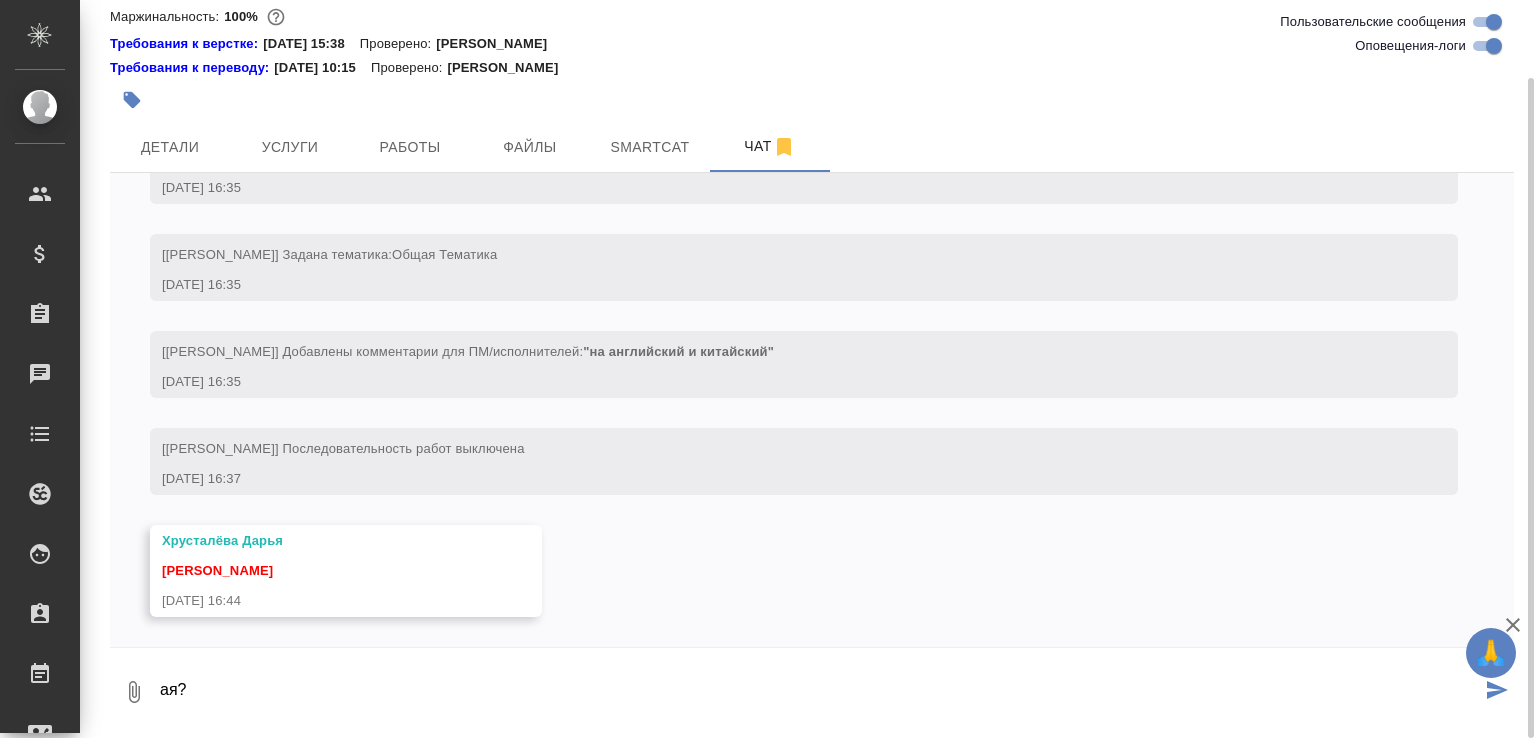 type on "ая?" 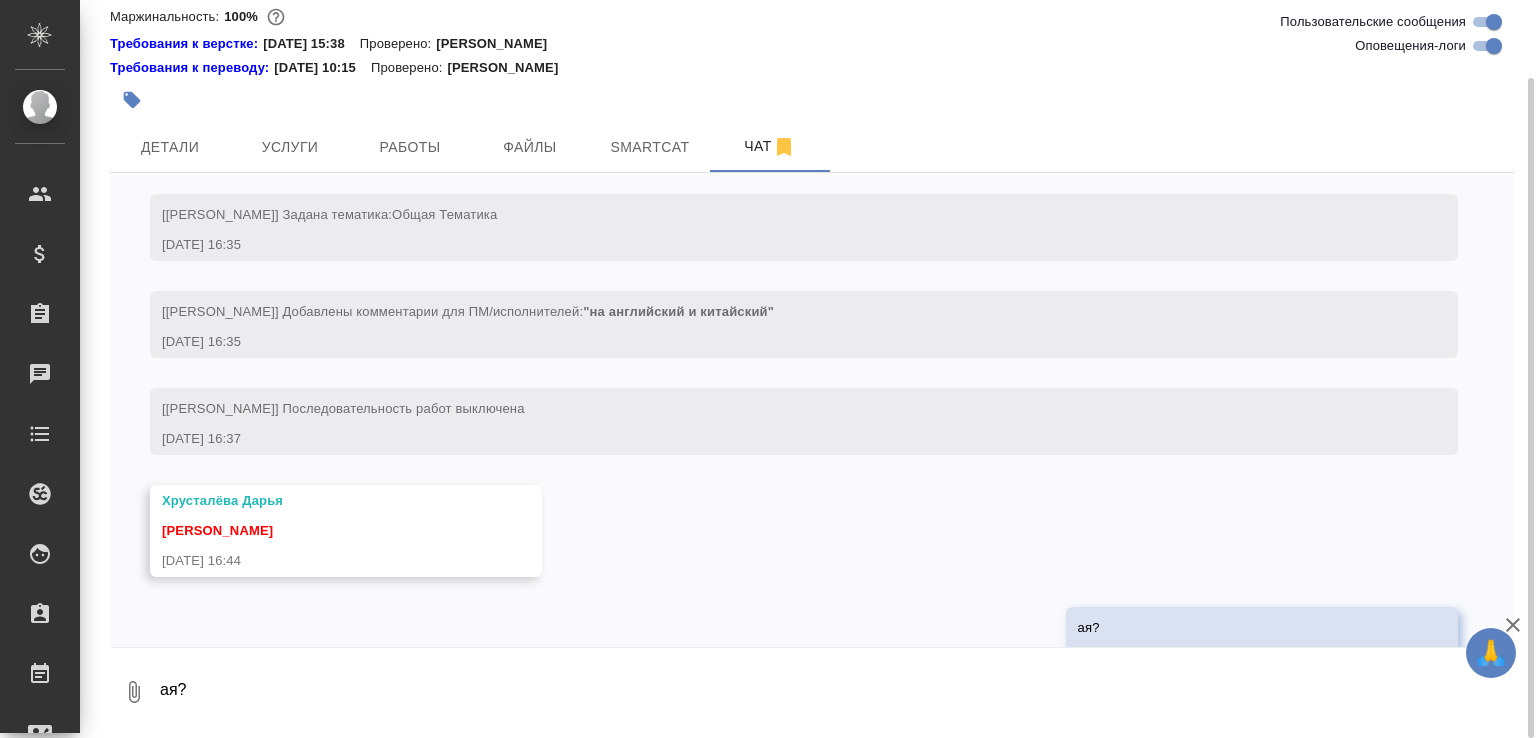 scroll, scrollTop: 457, scrollLeft: 0, axis: vertical 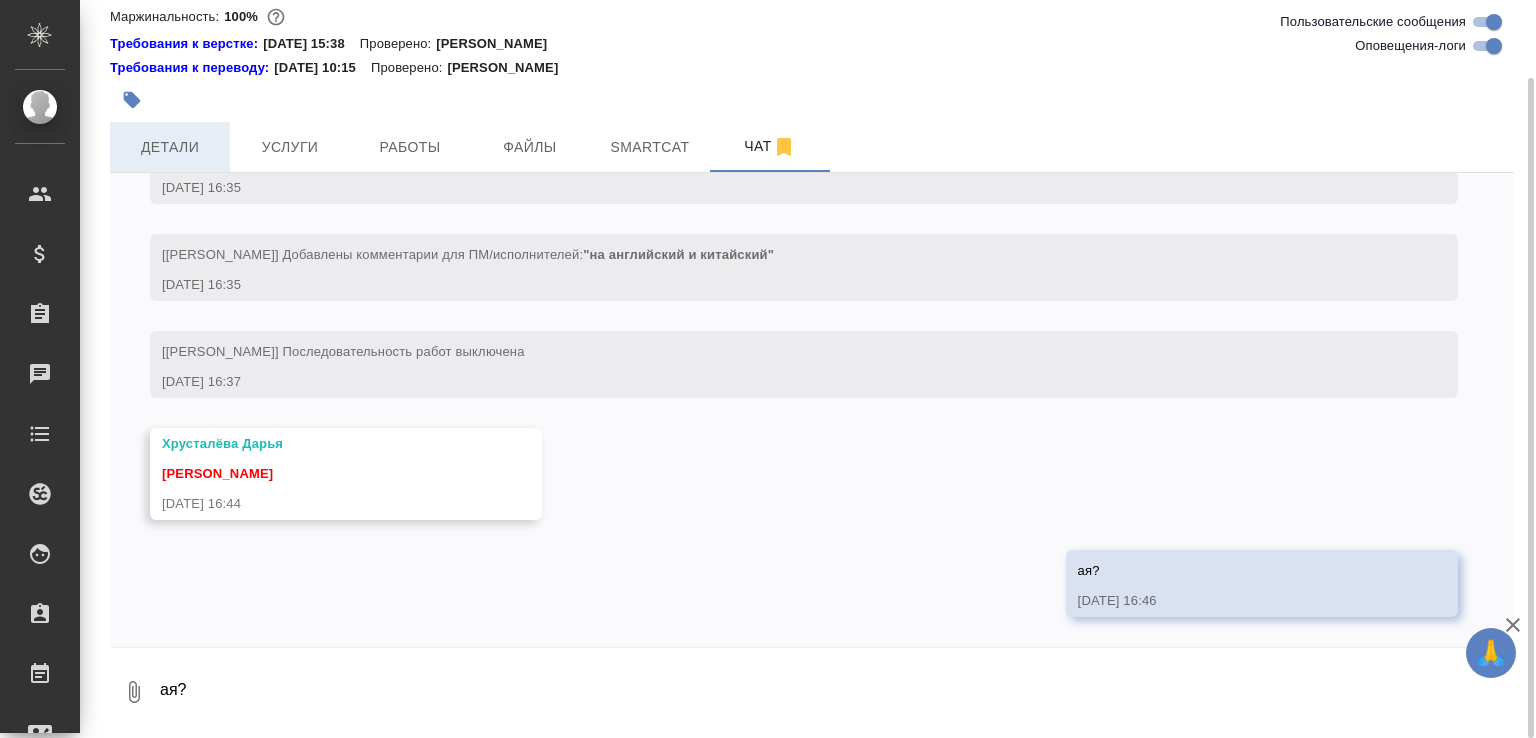 click on "Детали" at bounding box center (170, 147) 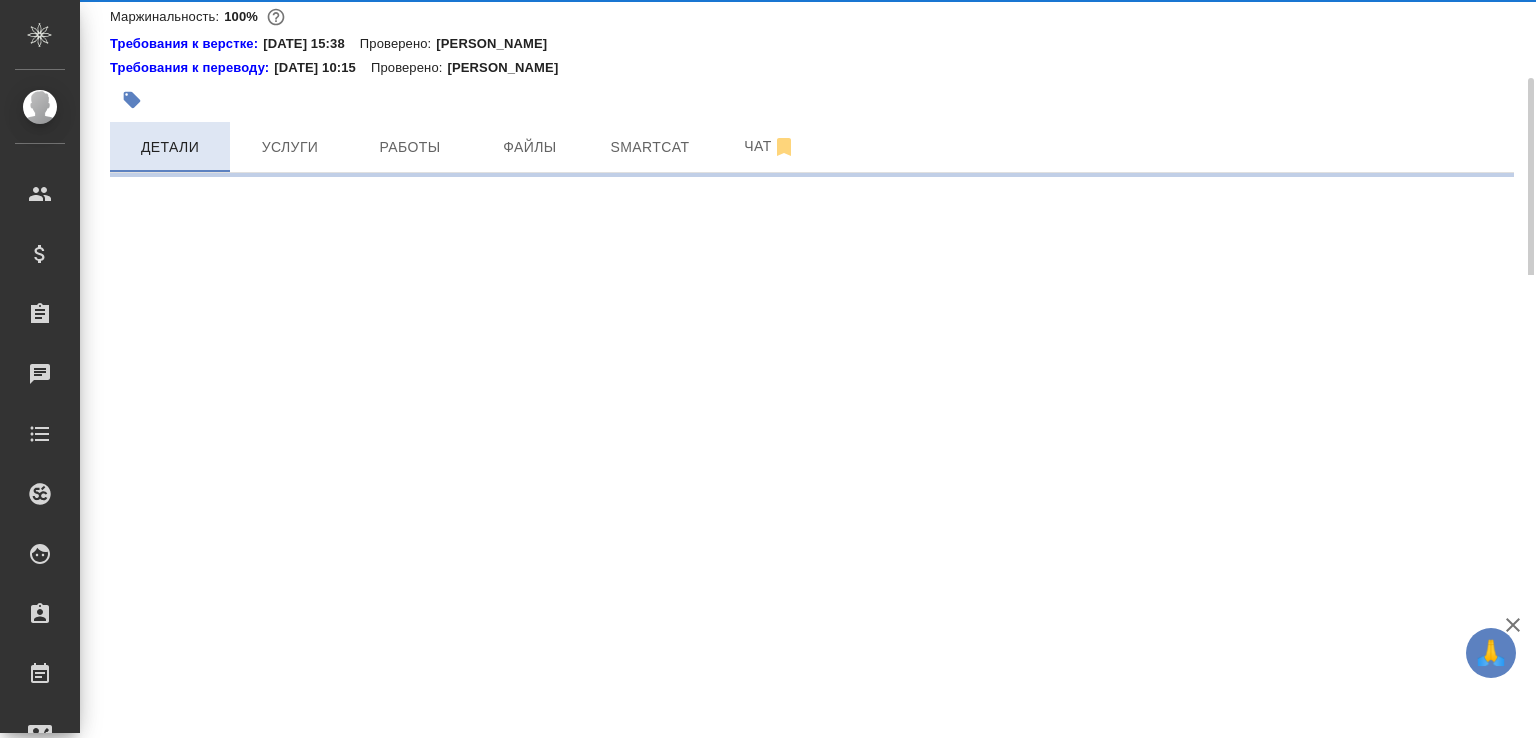 select on "RU" 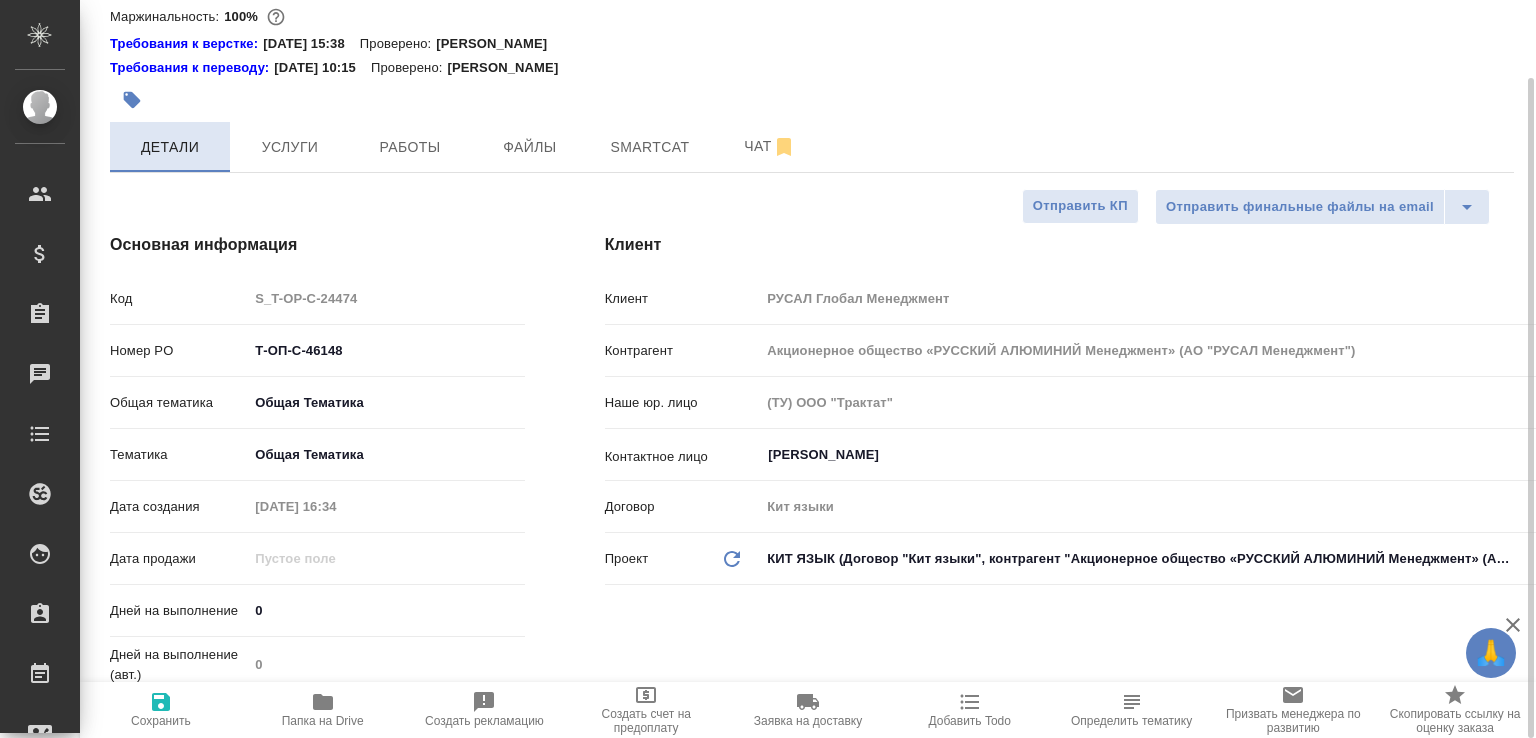 type on "x" 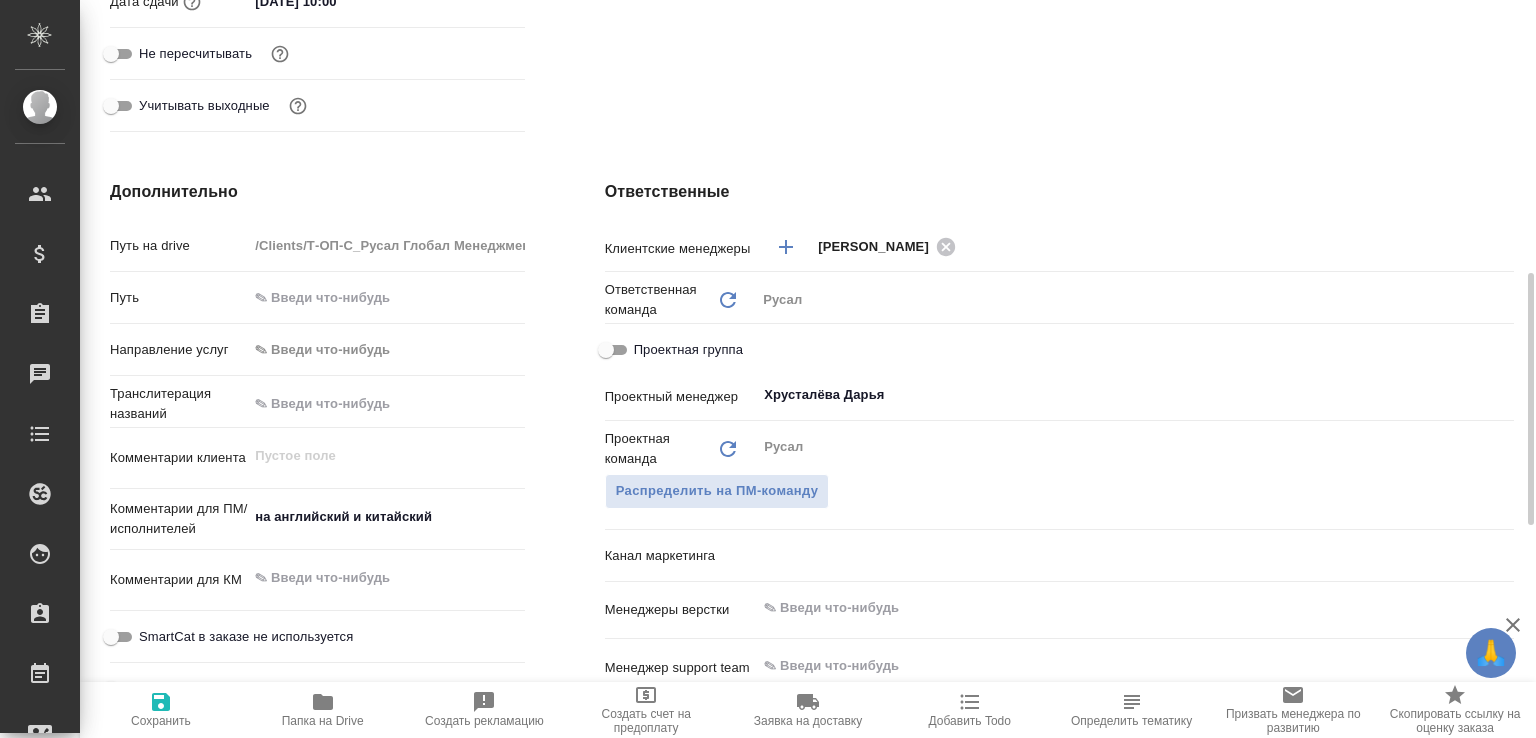 scroll, scrollTop: 900, scrollLeft: 0, axis: vertical 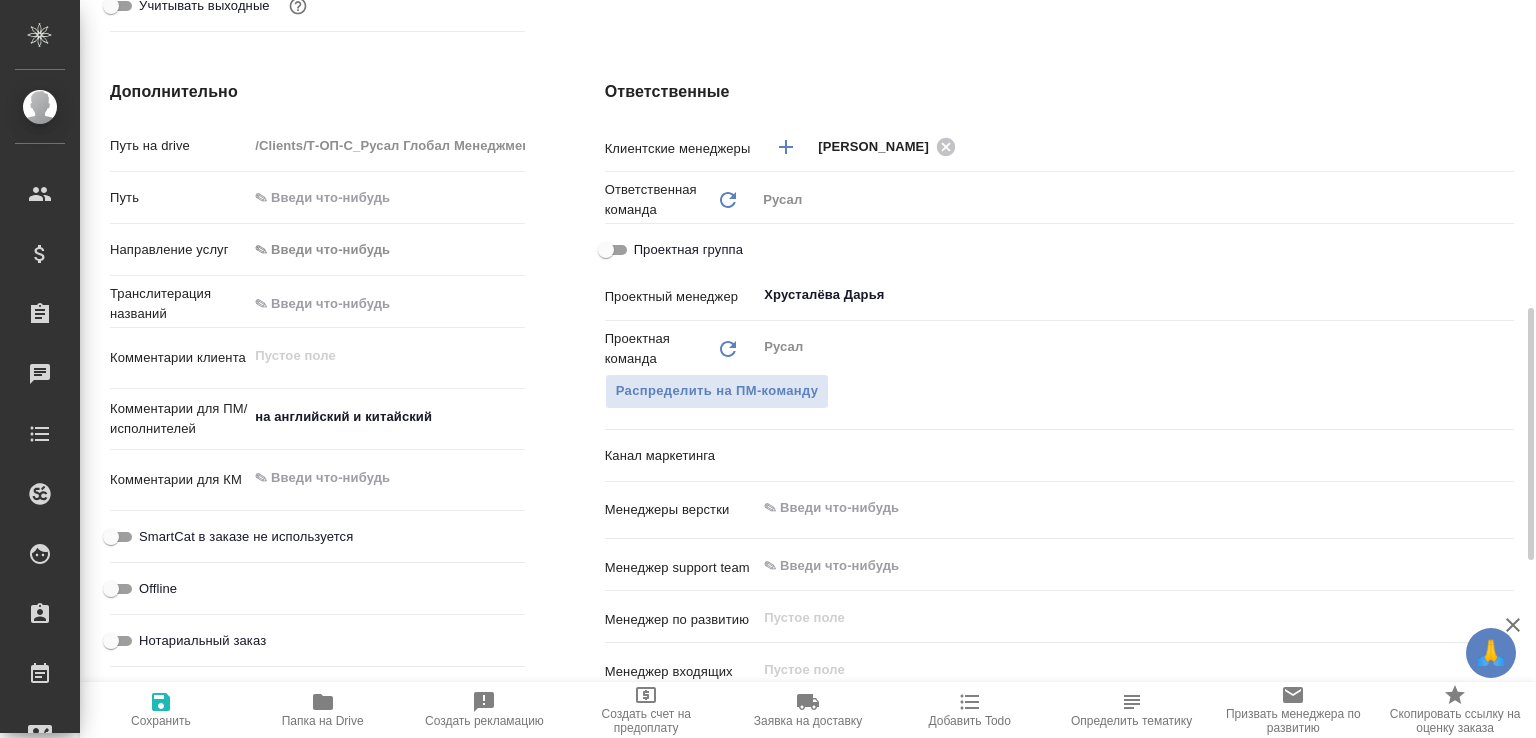 click at bounding box center [1101, 508] 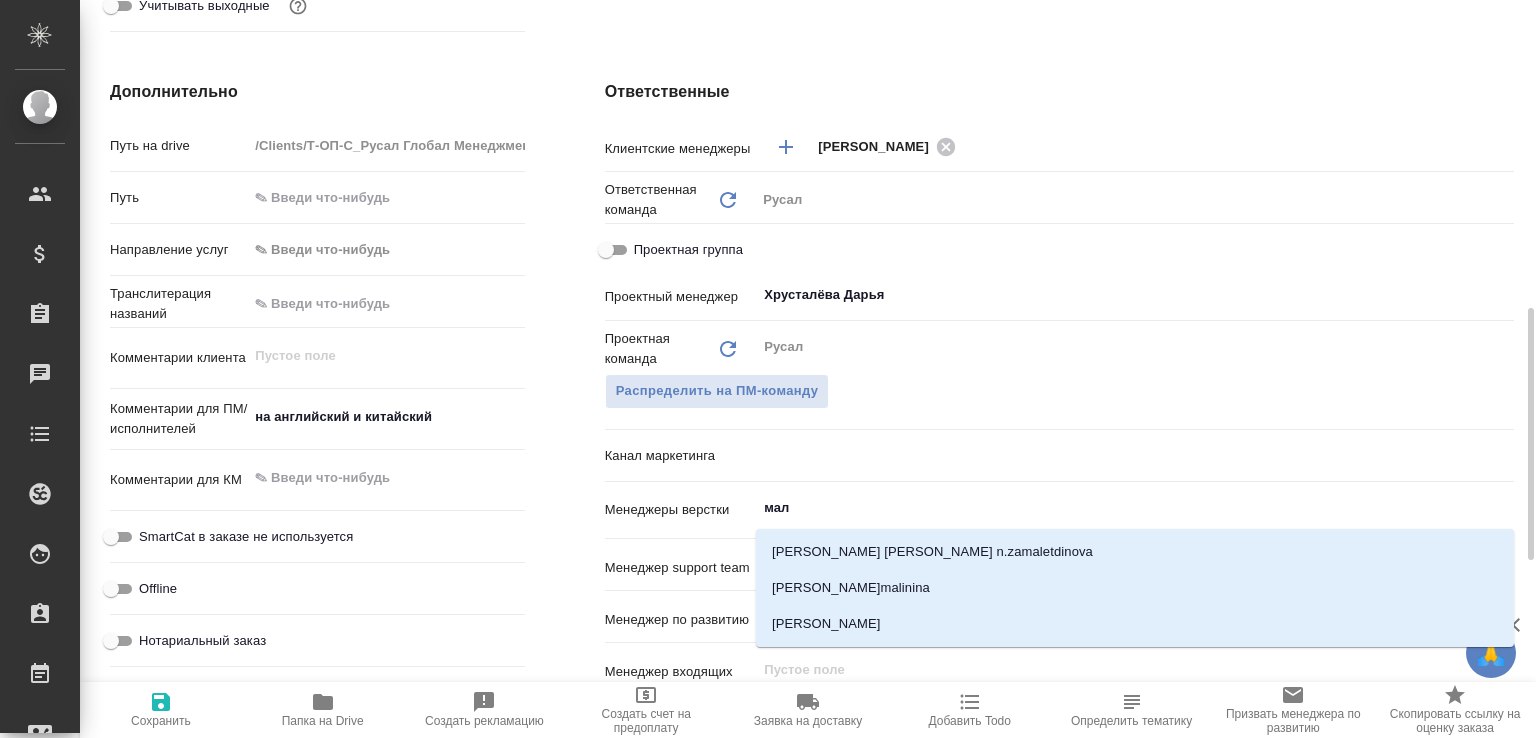 type on "мало" 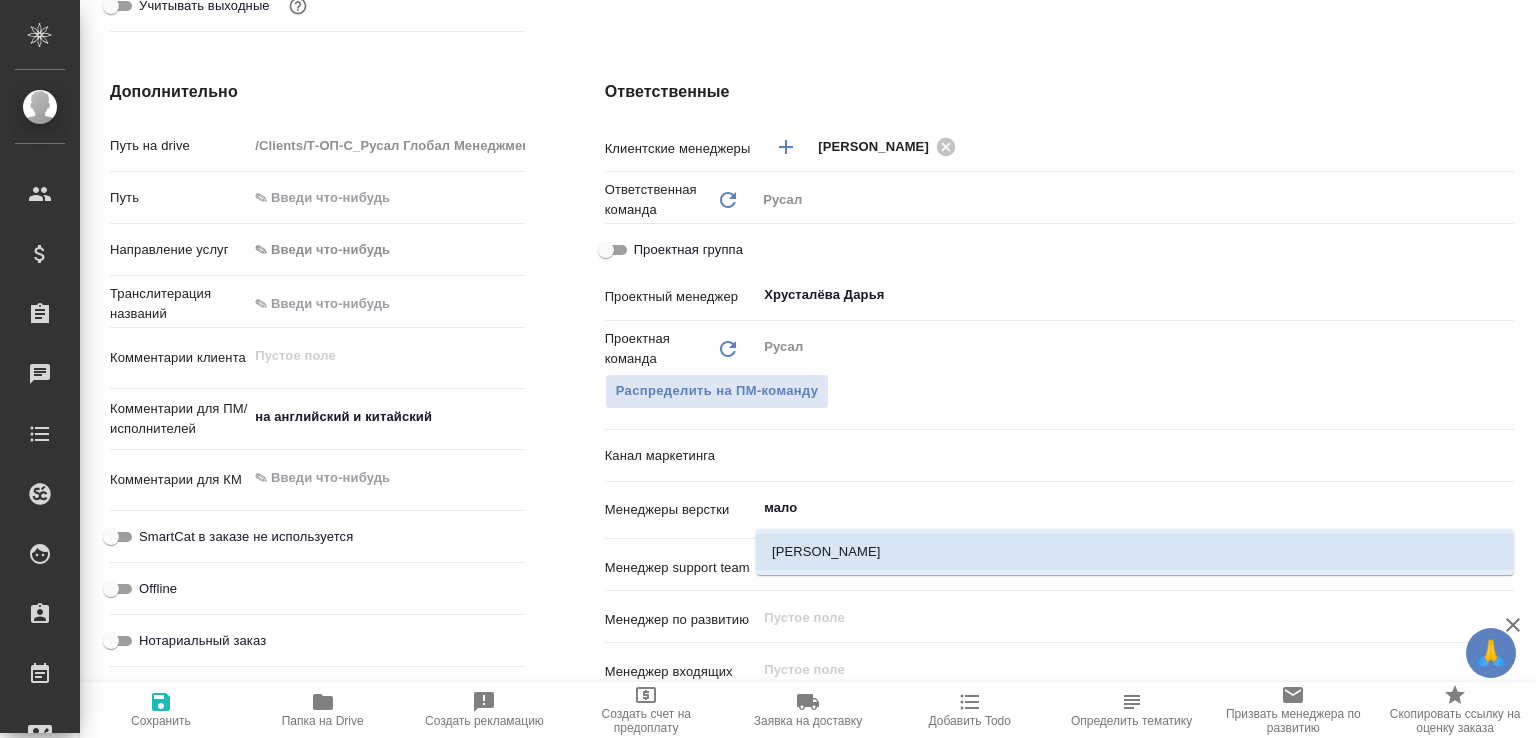 click on "[PERSON_NAME]" at bounding box center [1135, 552] 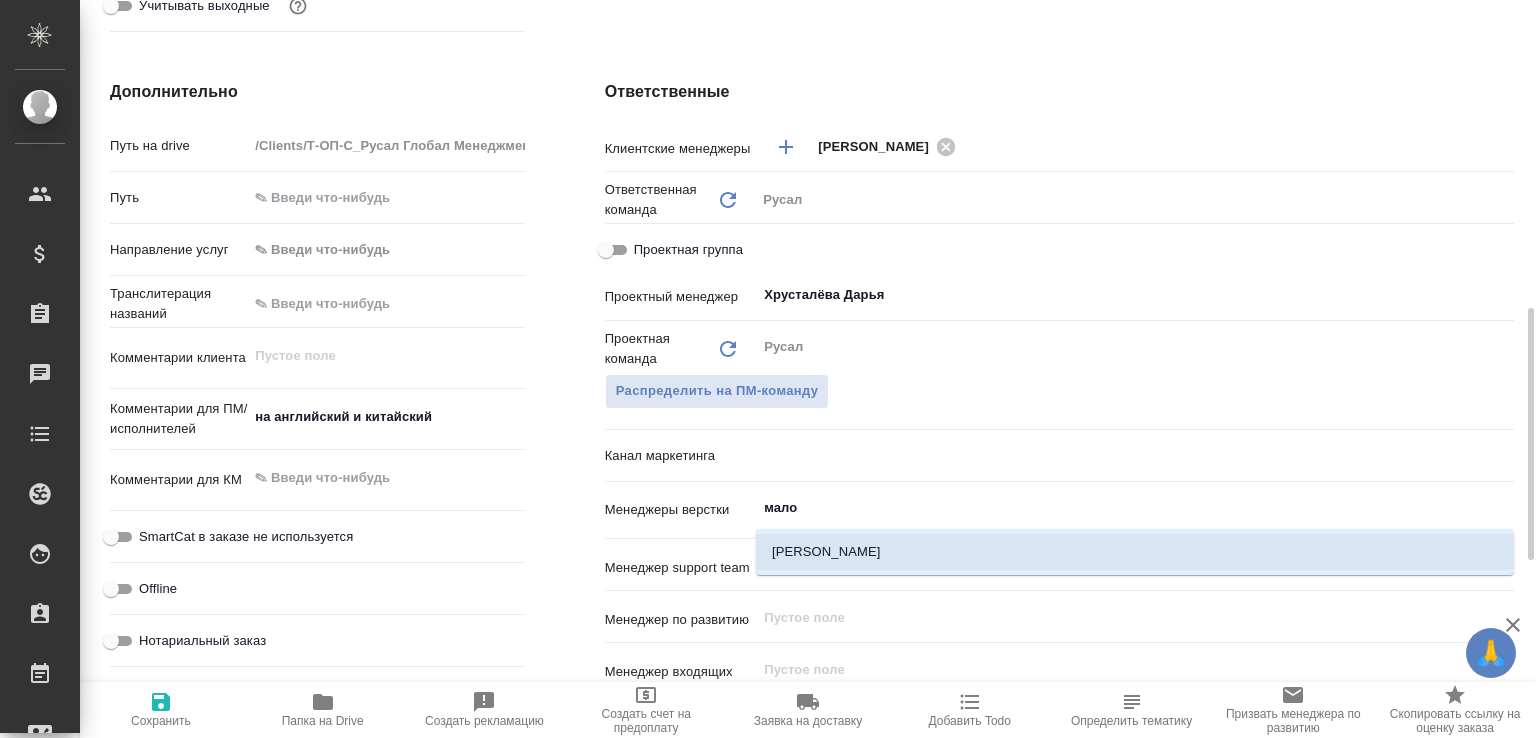 type on "x" 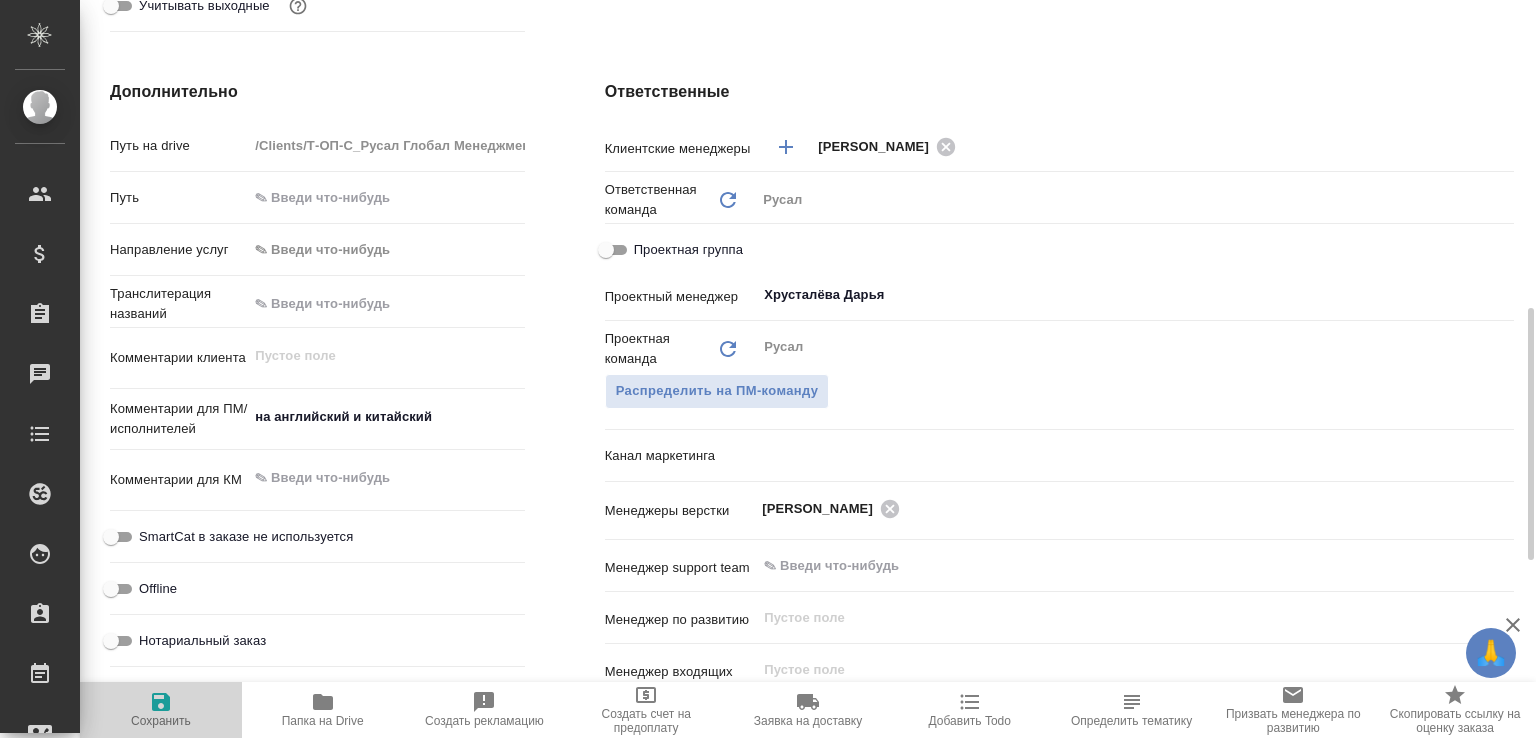 click on "Сохранить" at bounding box center [161, 709] 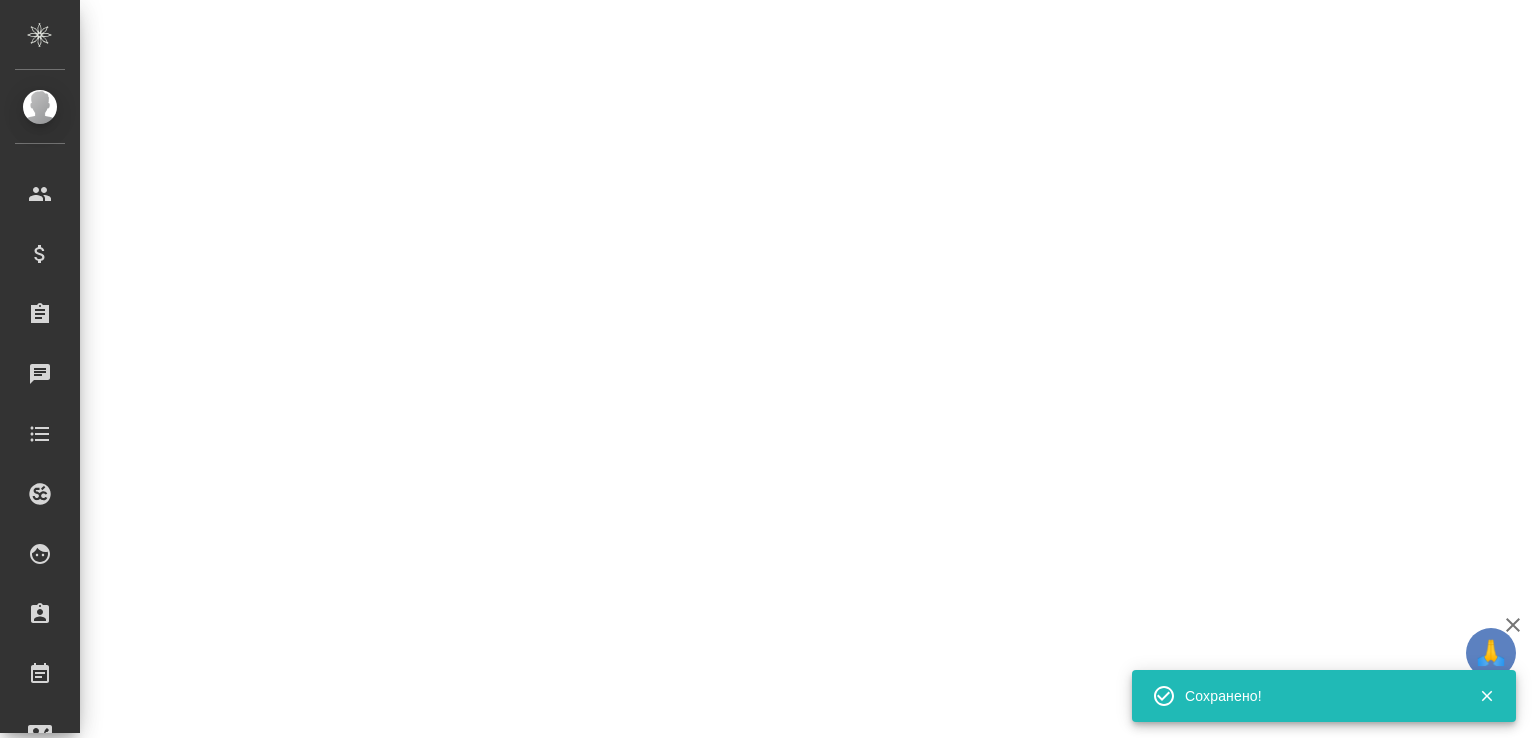 select on "RU" 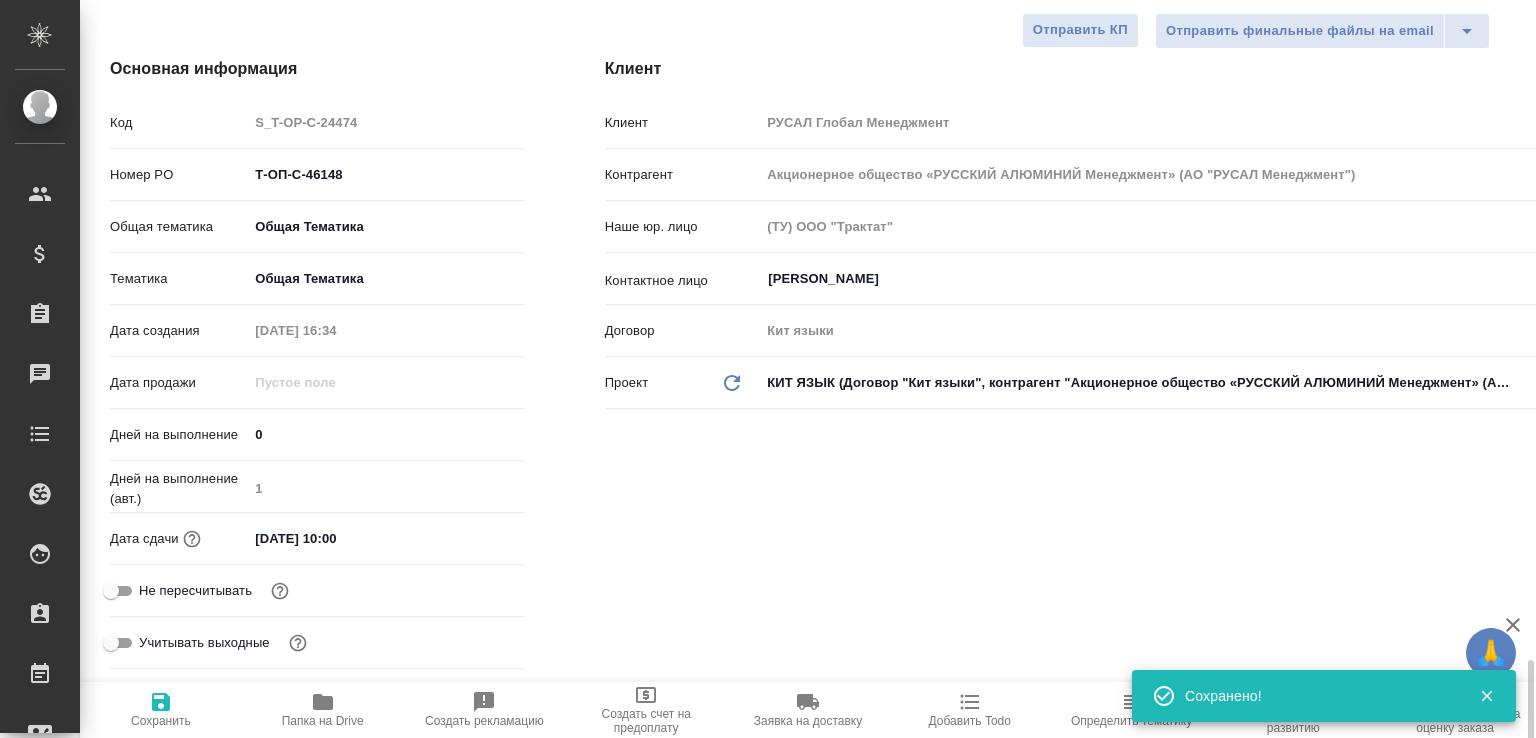 scroll, scrollTop: 0, scrollLeft: 0, axis: both 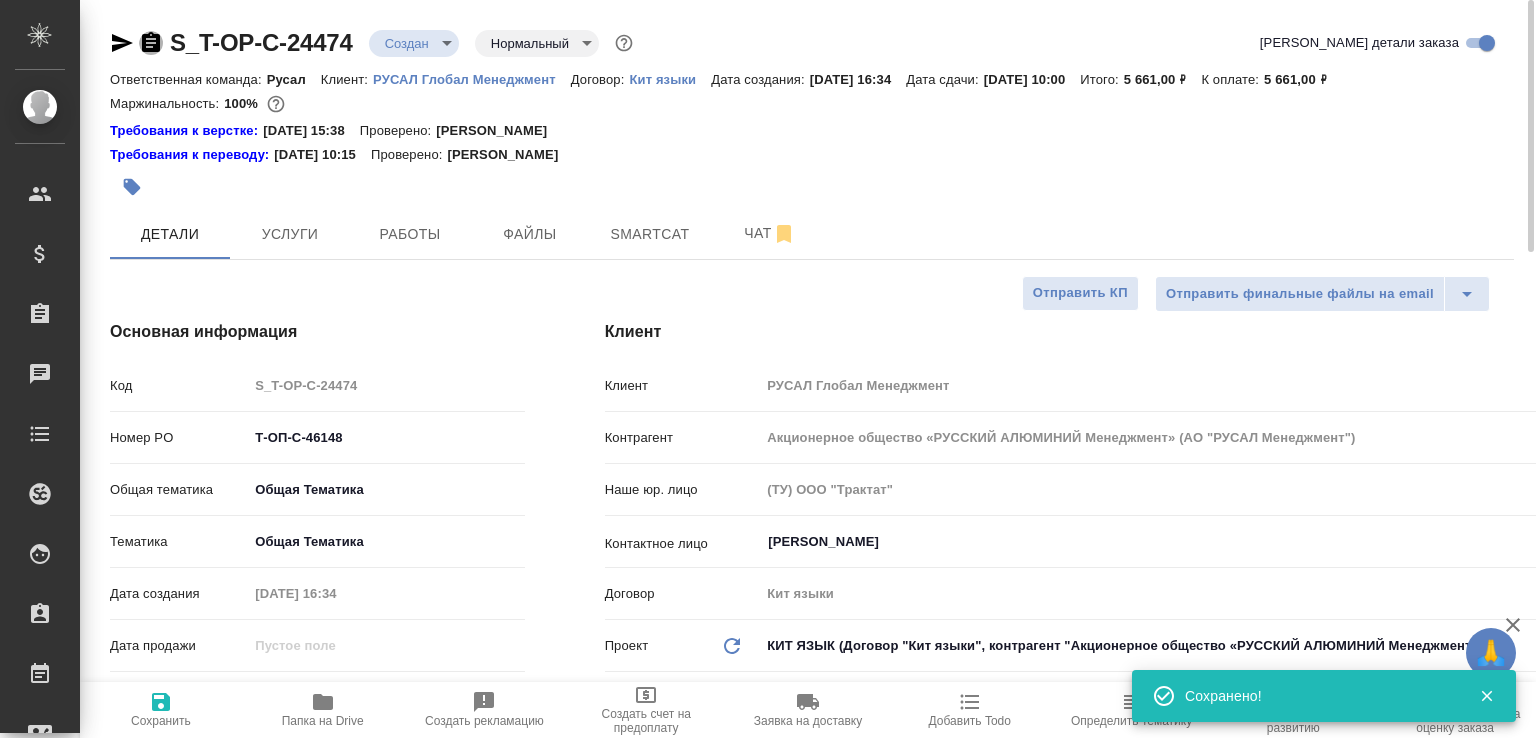 click 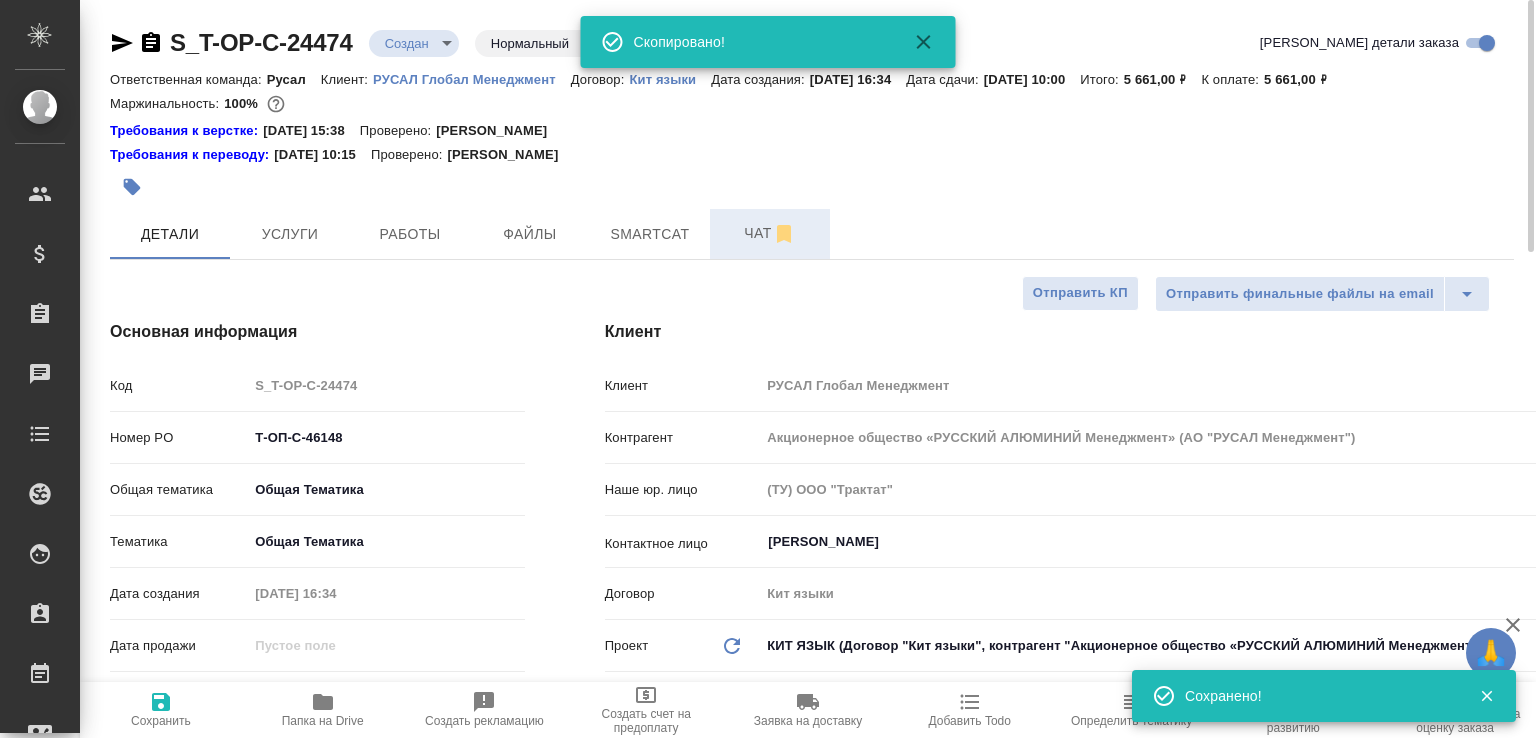 click on "Чат" at bounding box center (770, 233) 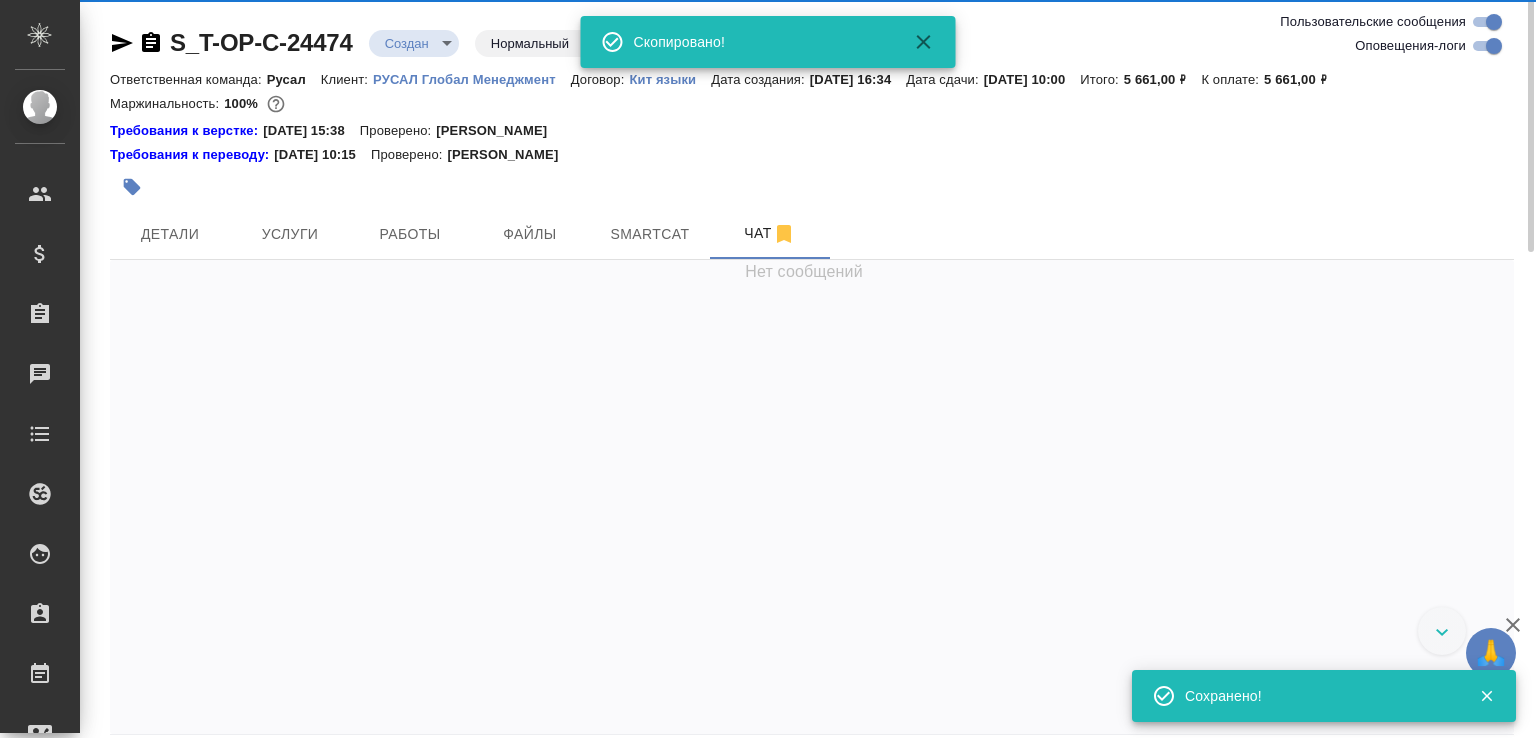 scroll, scrollTop: 457, scrollLeft: 0, axis: vertical 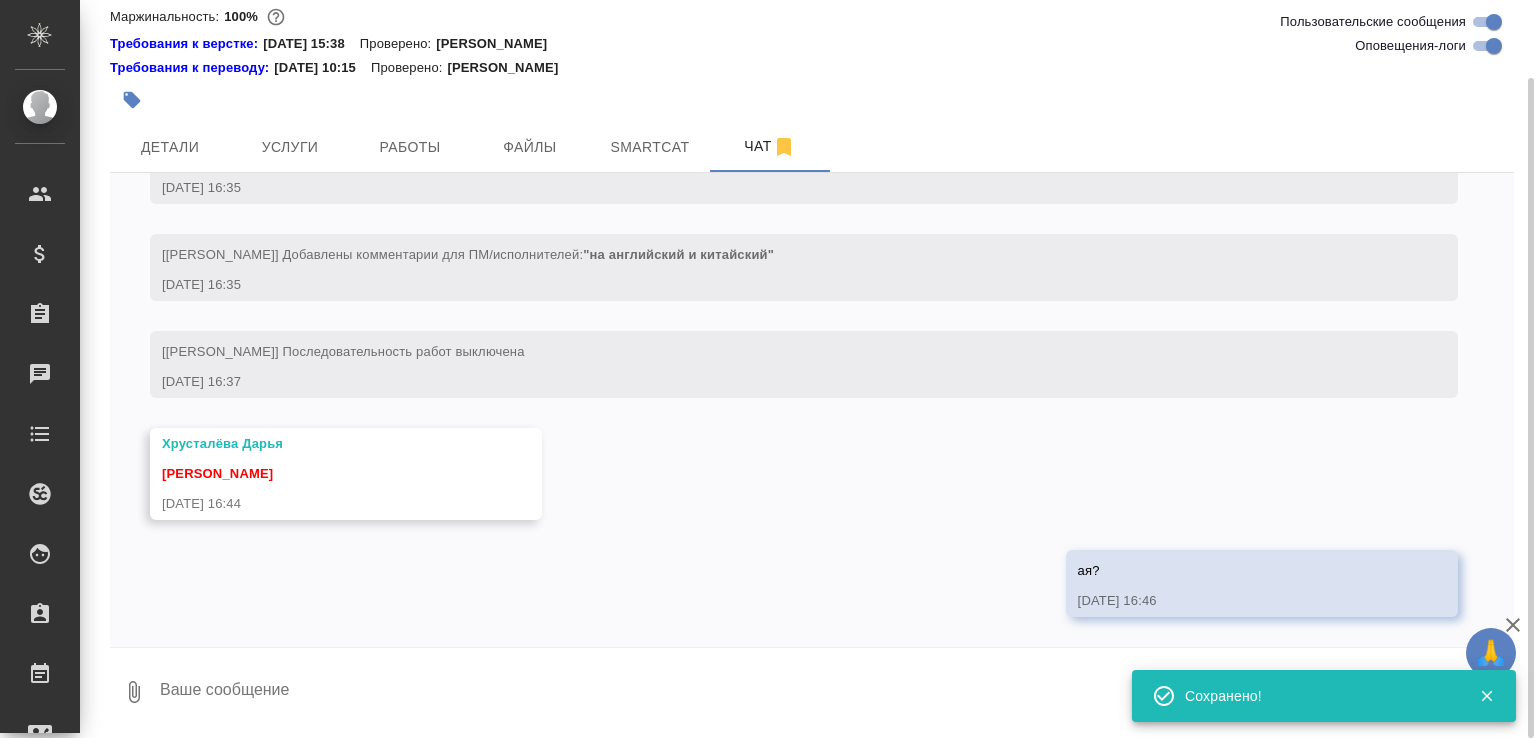 click at bounding box center (836, 692) 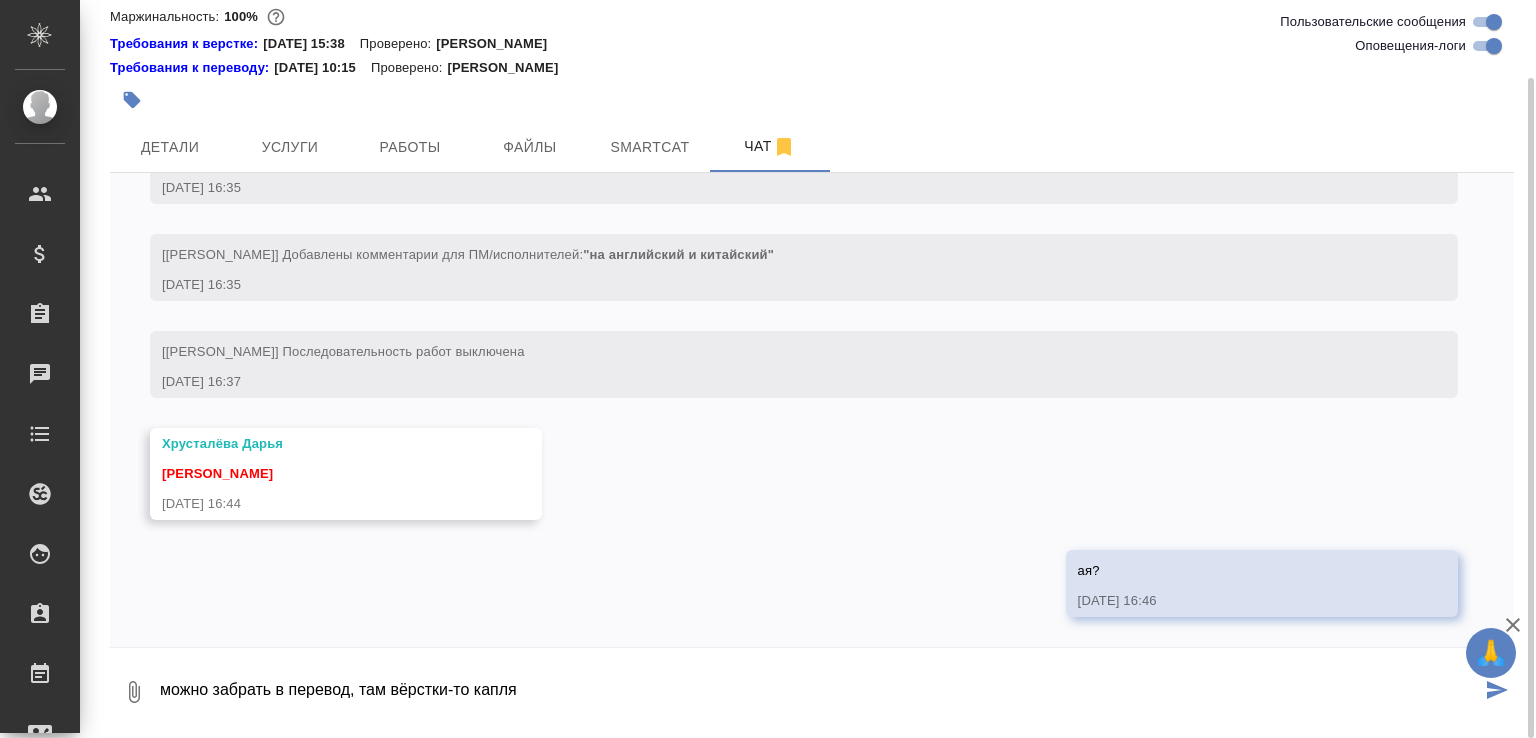 type on "можно забрать в перевод, там вёрстки-то капля" 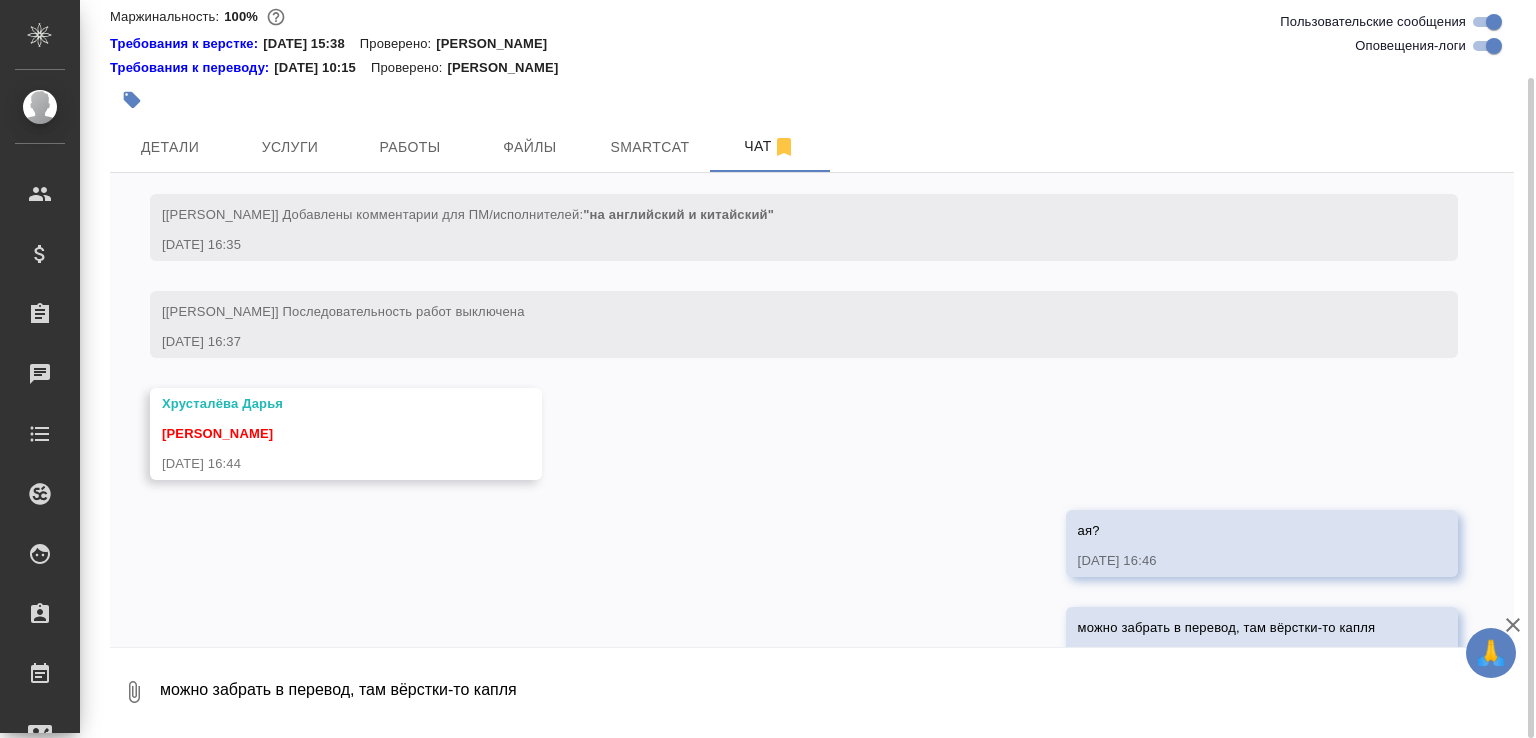 scroll, scrollTop: 554, scrollLeft: 0, axis: vertical 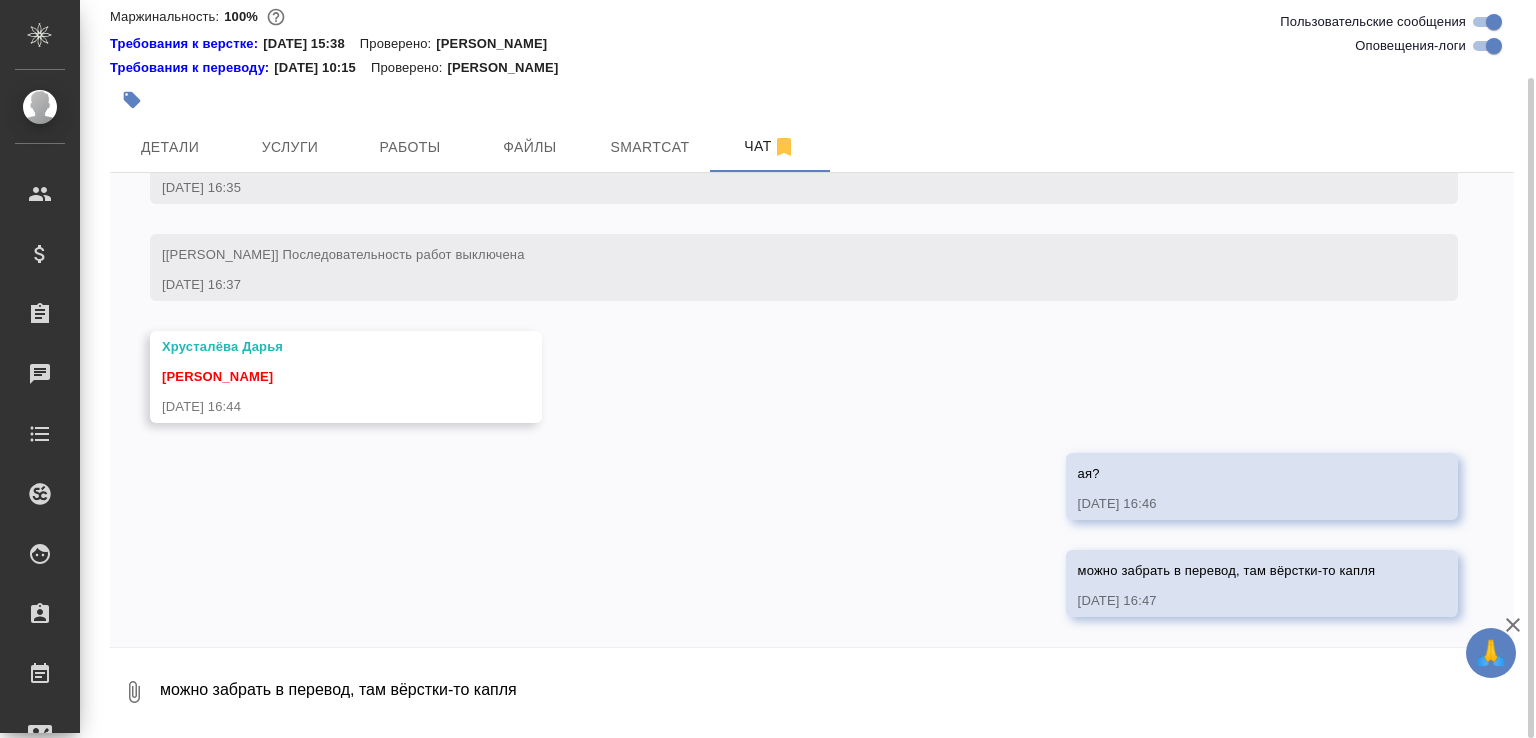 click on "0" at bounding box center [134, 692] 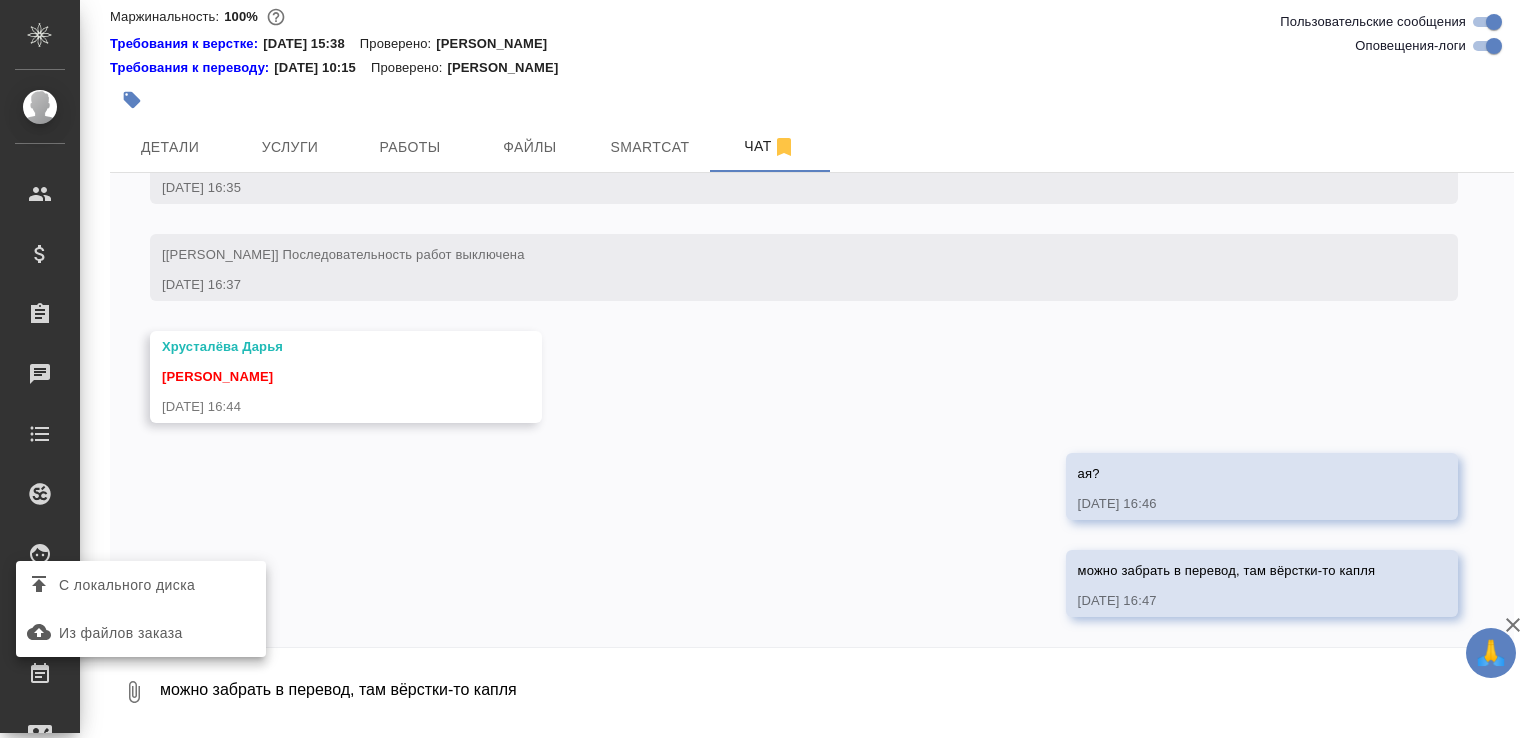 click on "С локального диска" at bounding box center [127, 585] 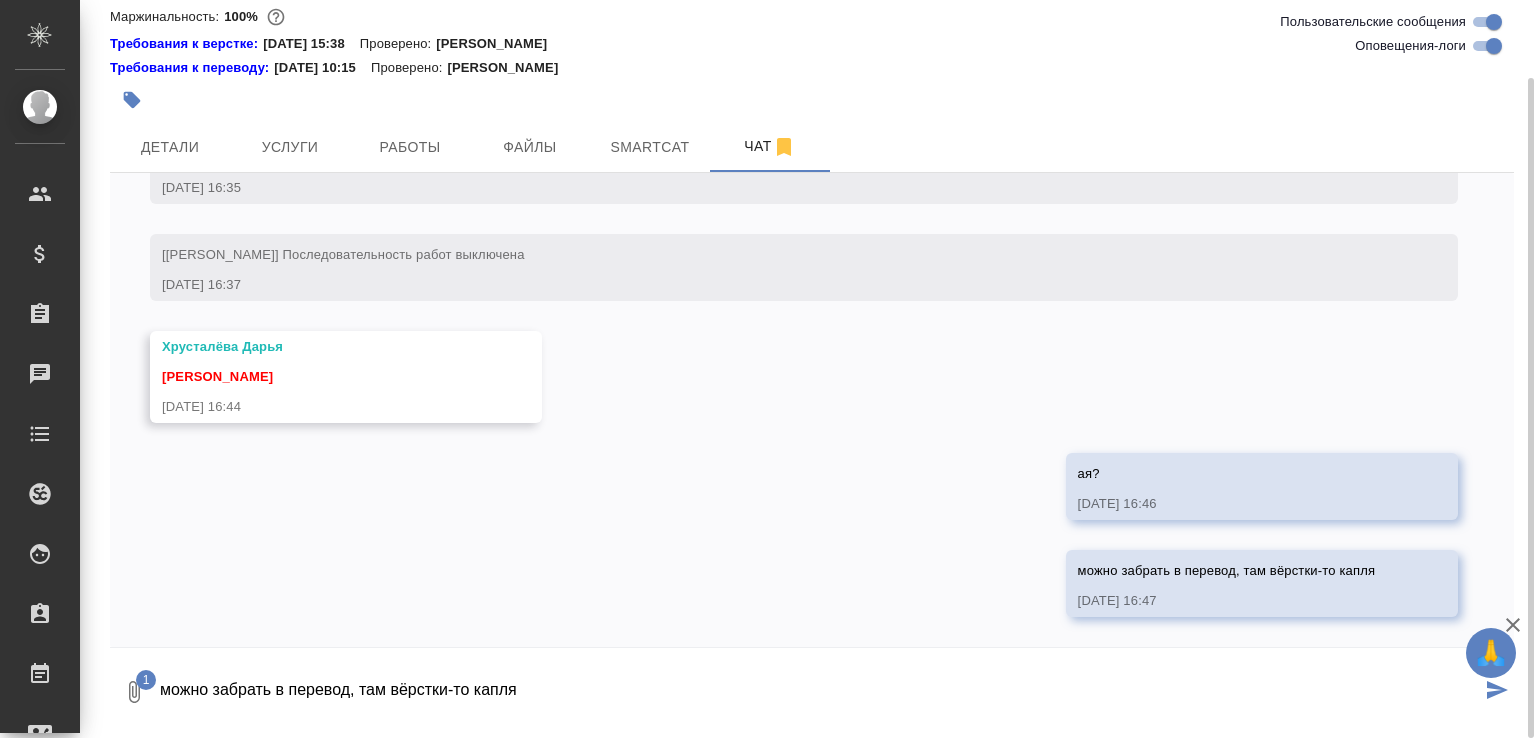 click on "можно забрать в перевод, там вёрстки-то капля" at bounding box center [819, 692] 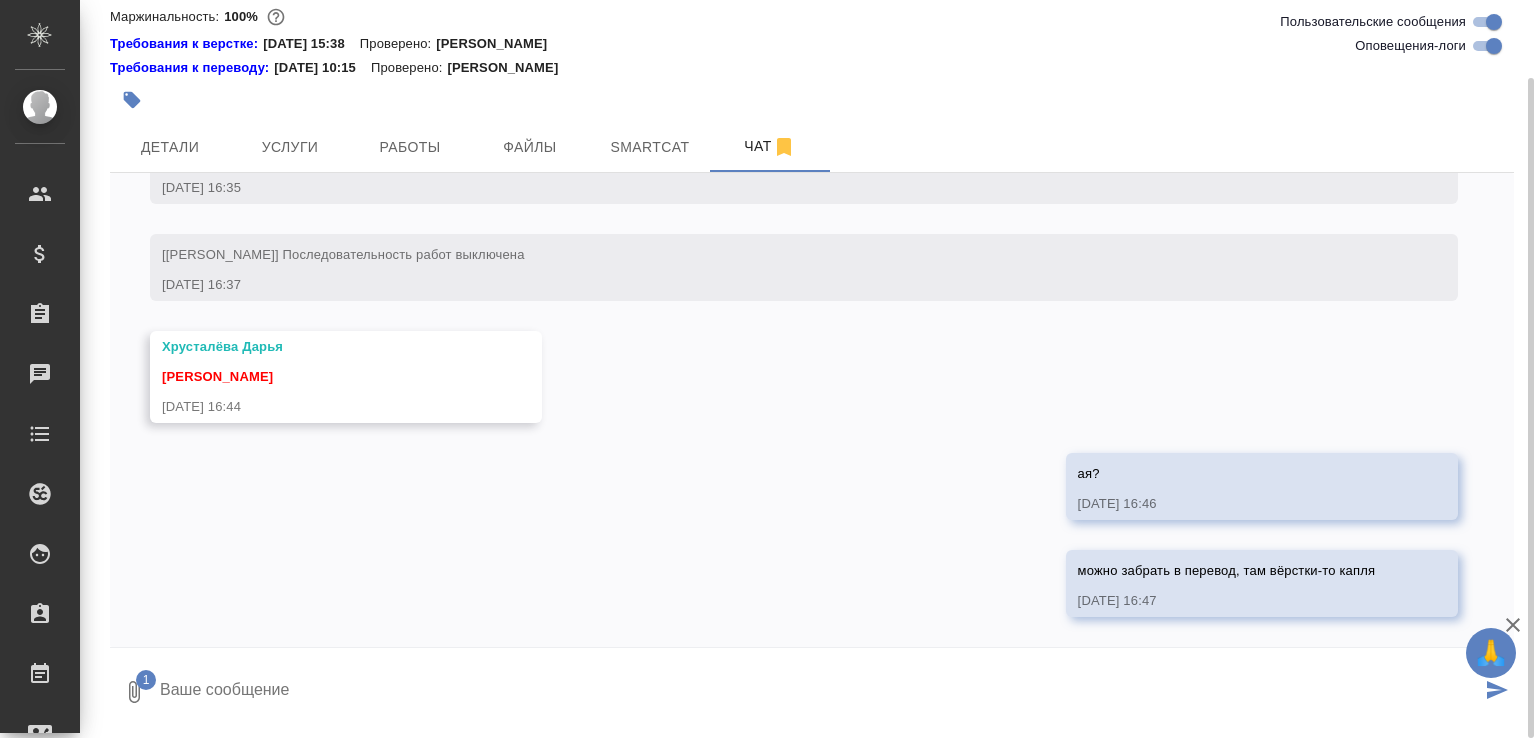 type 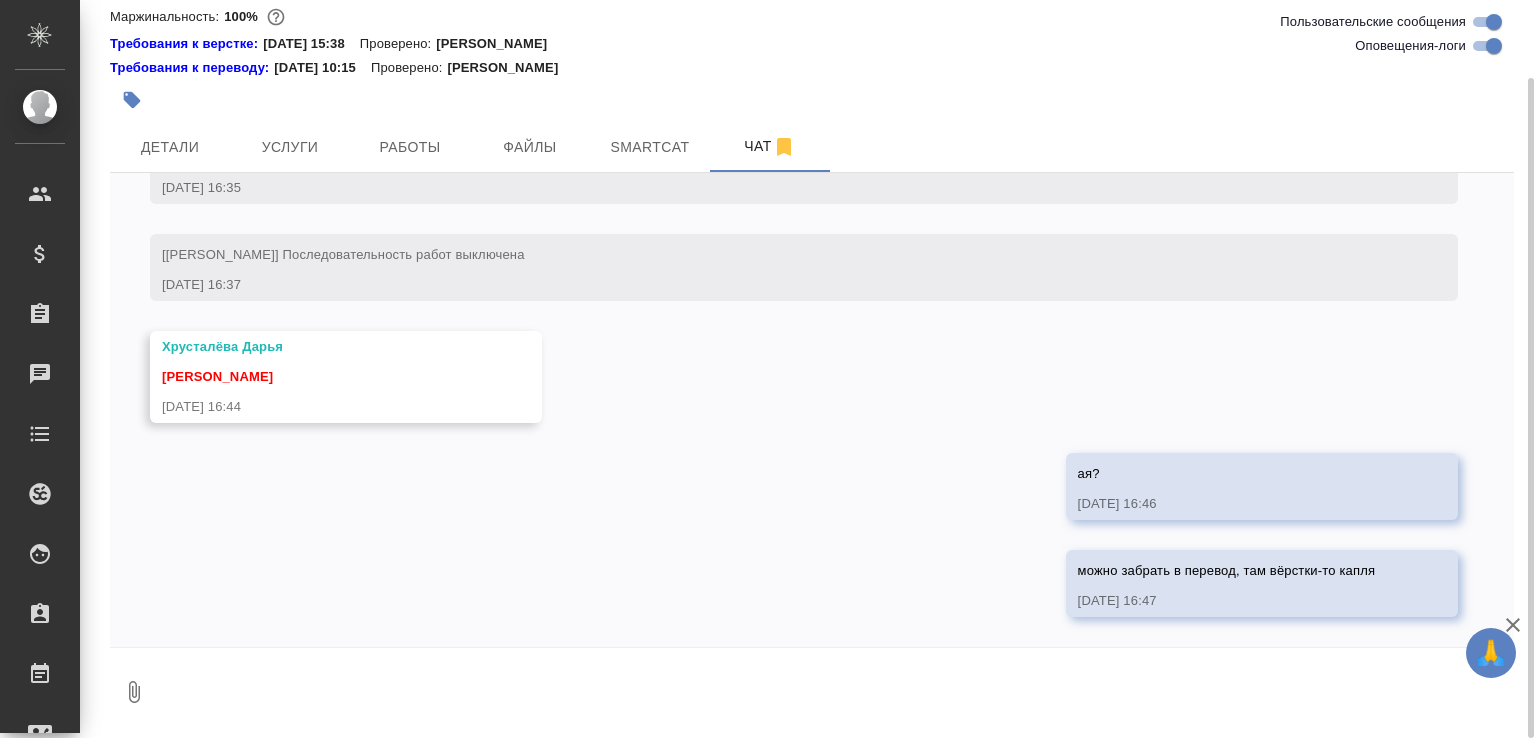 scroll, scrollTop: 691, scrollLeft: 0, axis: vertical 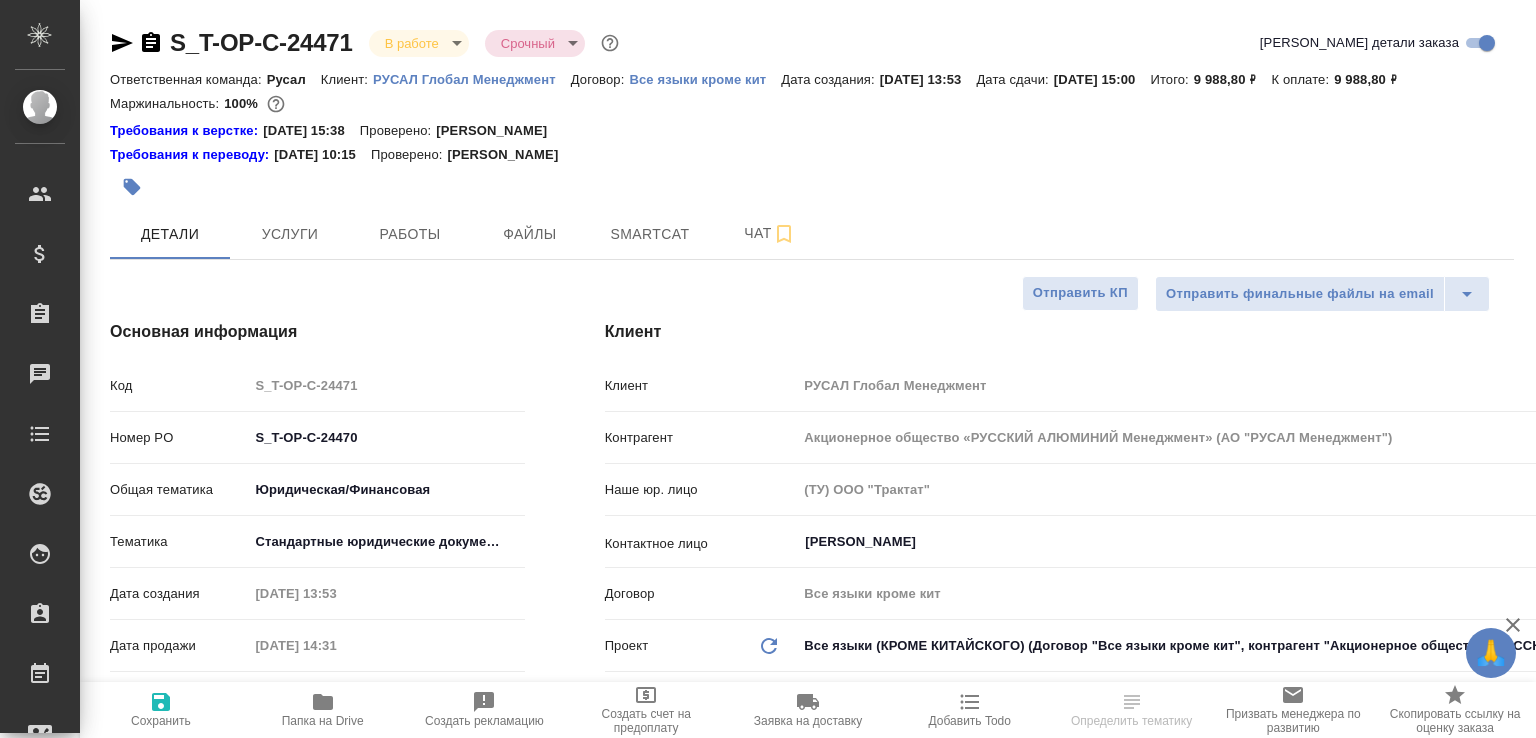 select on "RU" 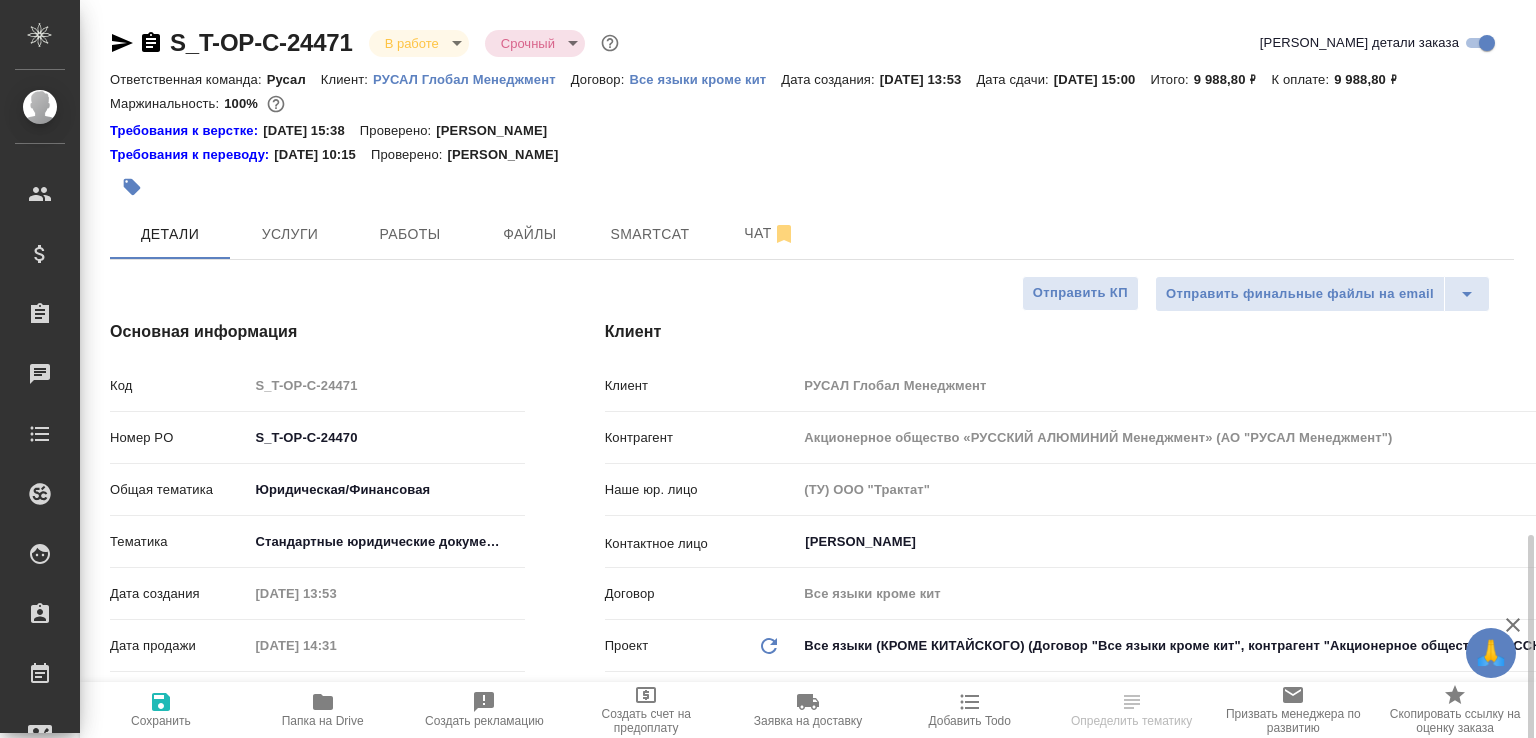 scroll, scrollTop: 0, scrollLeft: 0, axis: both 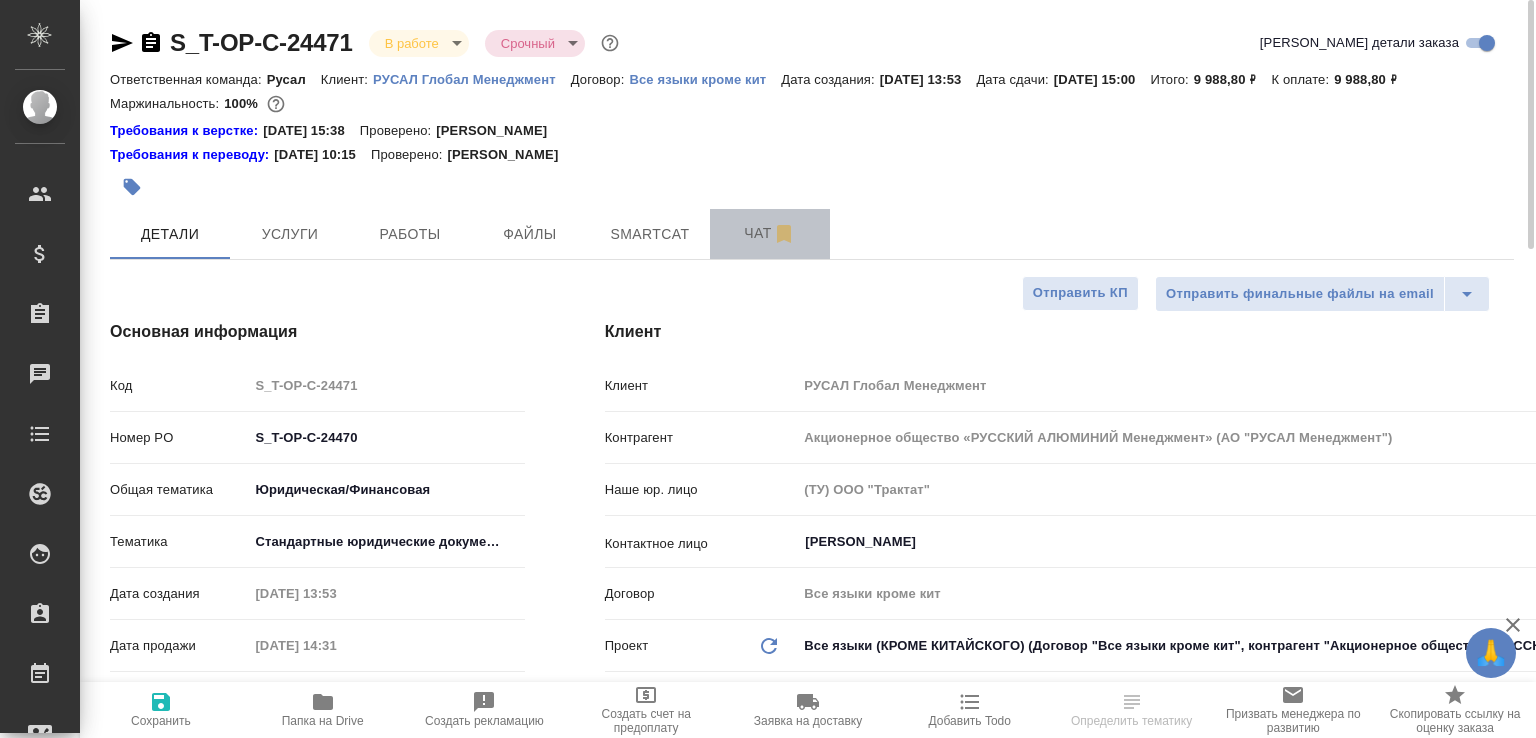 click on "Чат" at bounding box center (770, 233) 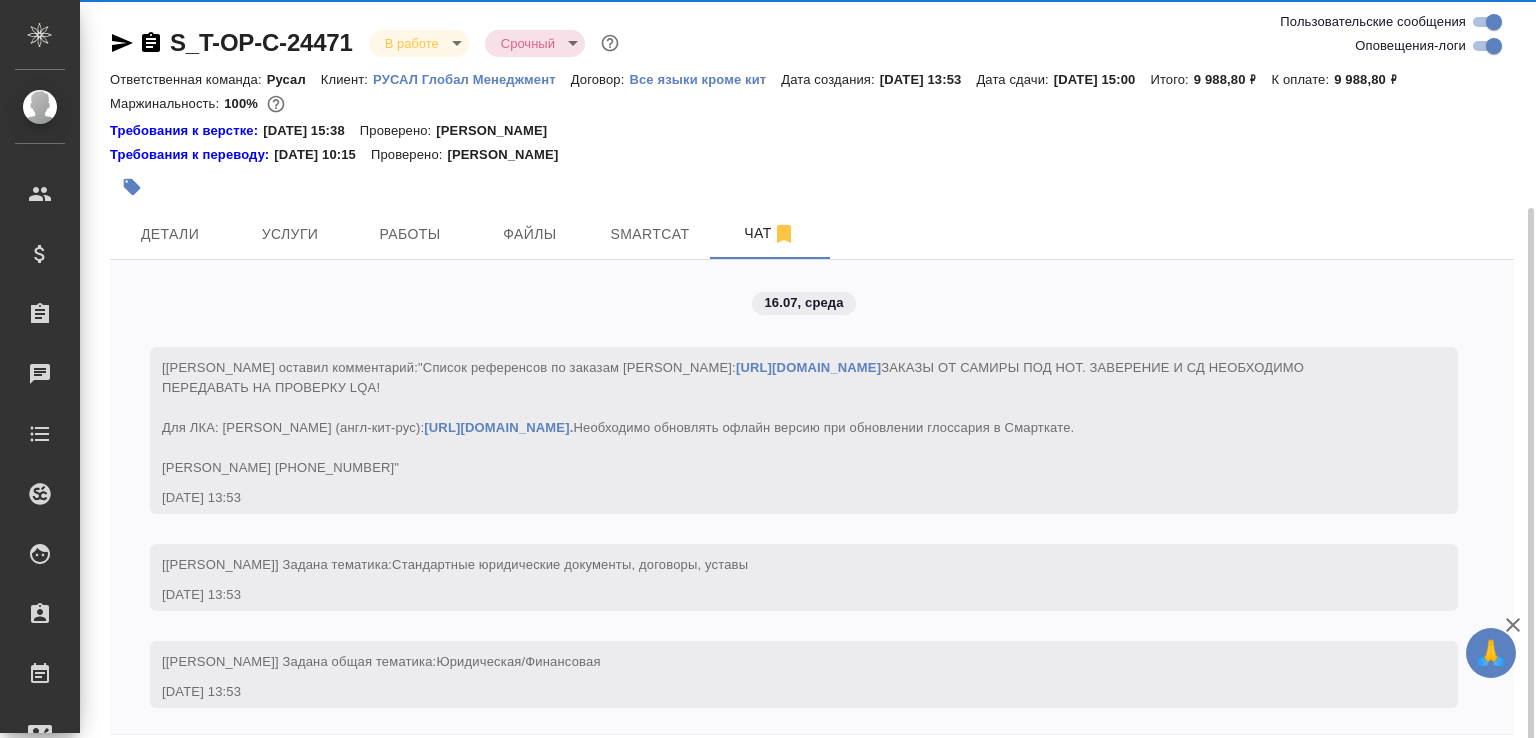 scroll, scrollTop: 111, scrollLeft: 0, axis: vertical 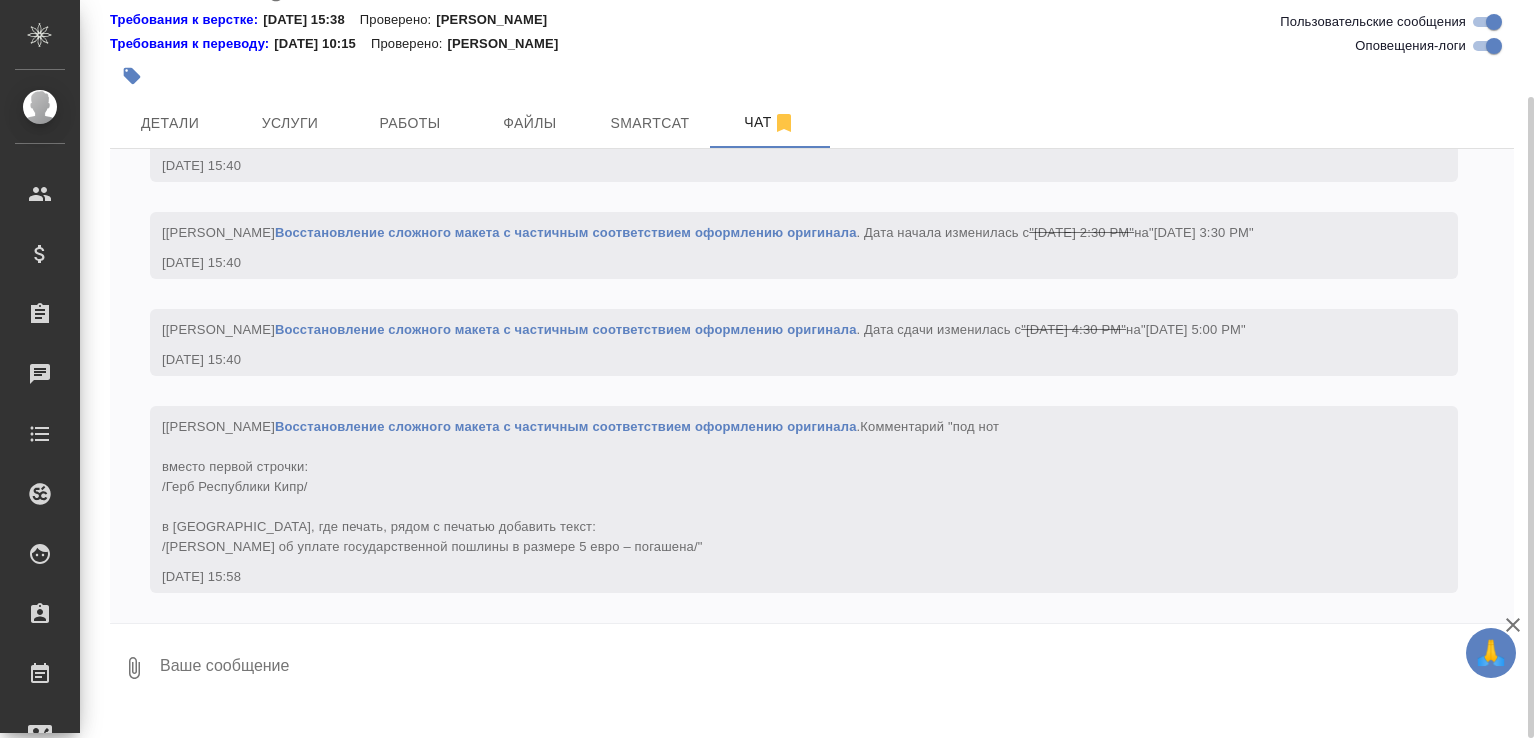 click at bounding box center [836, 668] 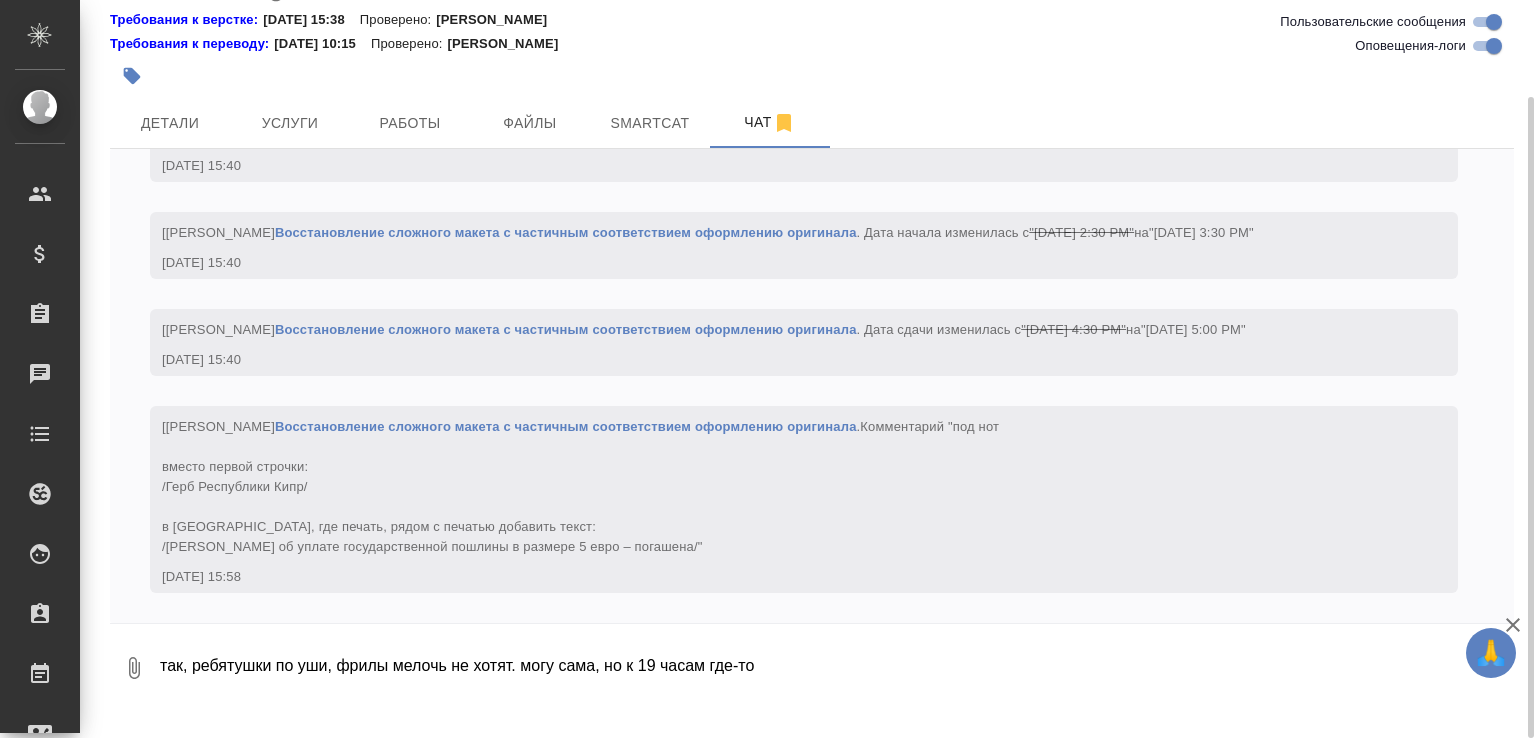 type on "так, ребятушки по уши, фрилы мелочь не хотят. могу сама, но к 19 часам где-то" 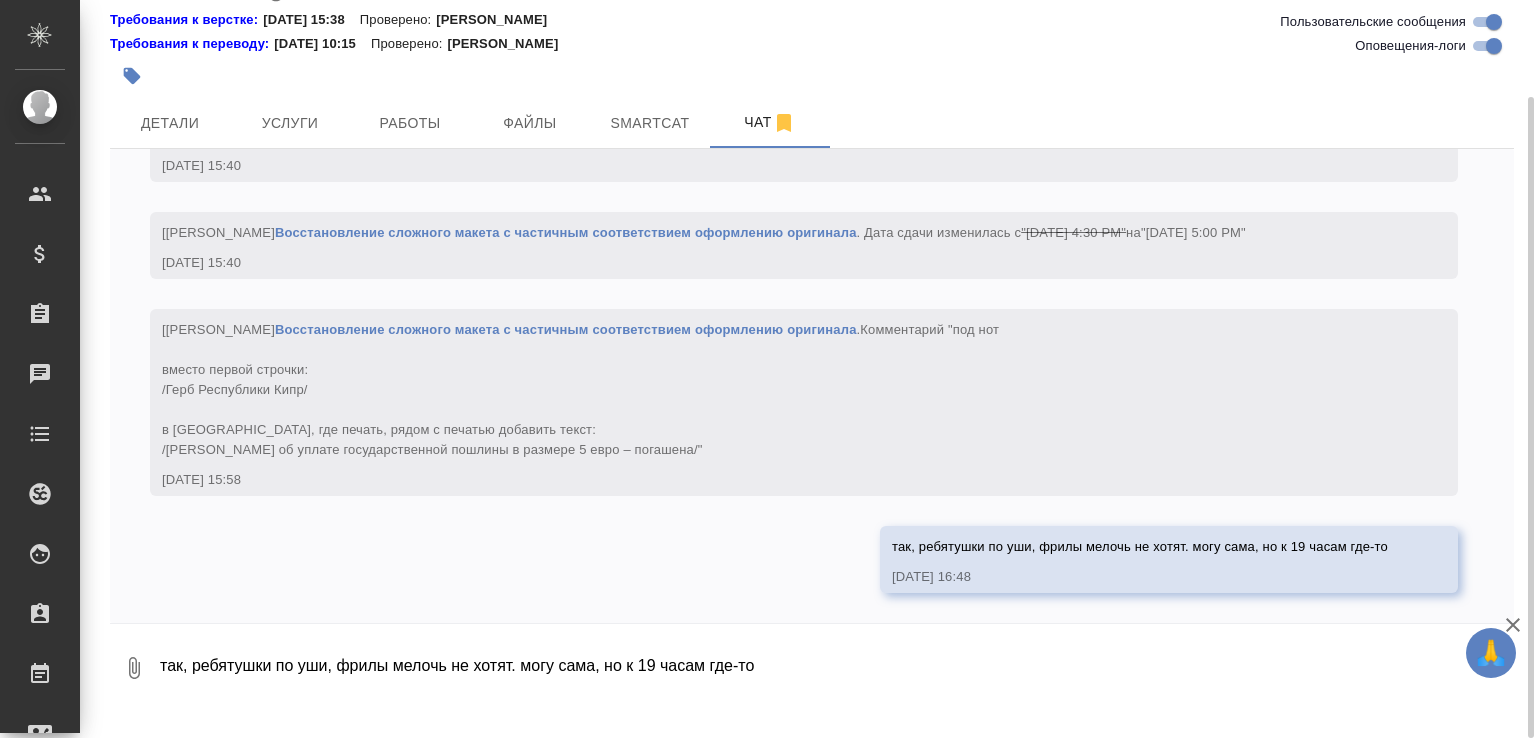 scroll, scrollTop: 3656, scrollLeft: 0, axis: vertical 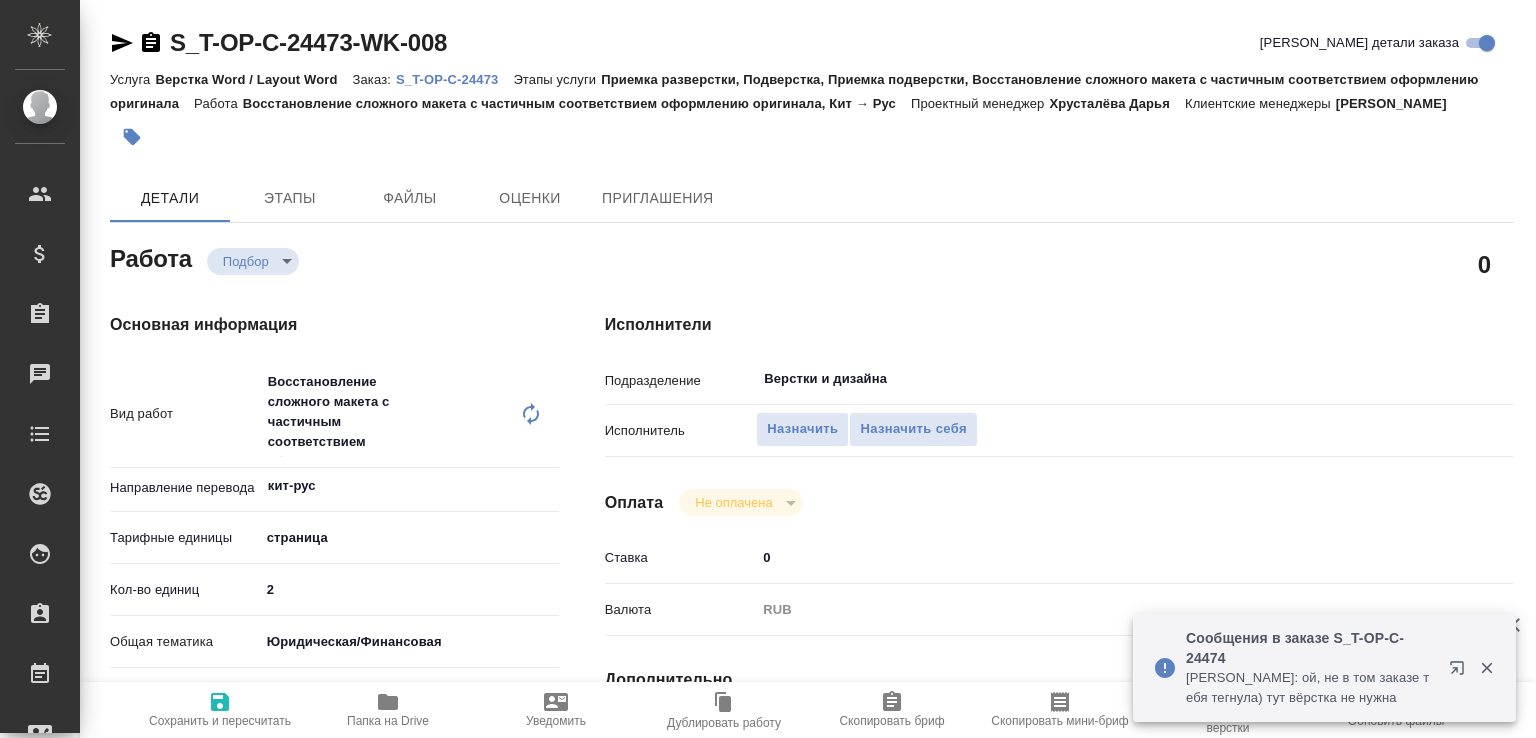 click at bounding box center [1486, 668] 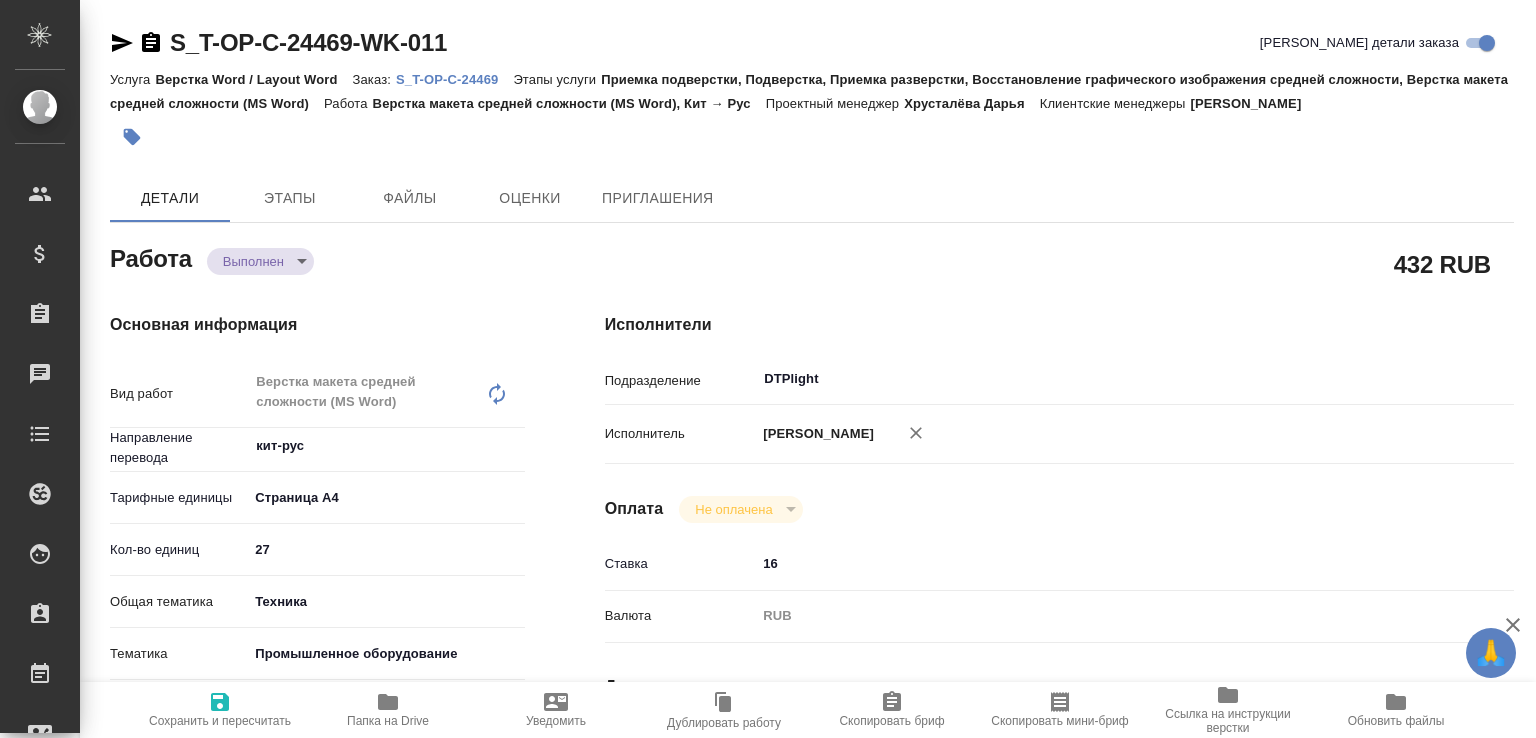 scroll, scrollTop: 0, scrollLeft: 0, axis: both 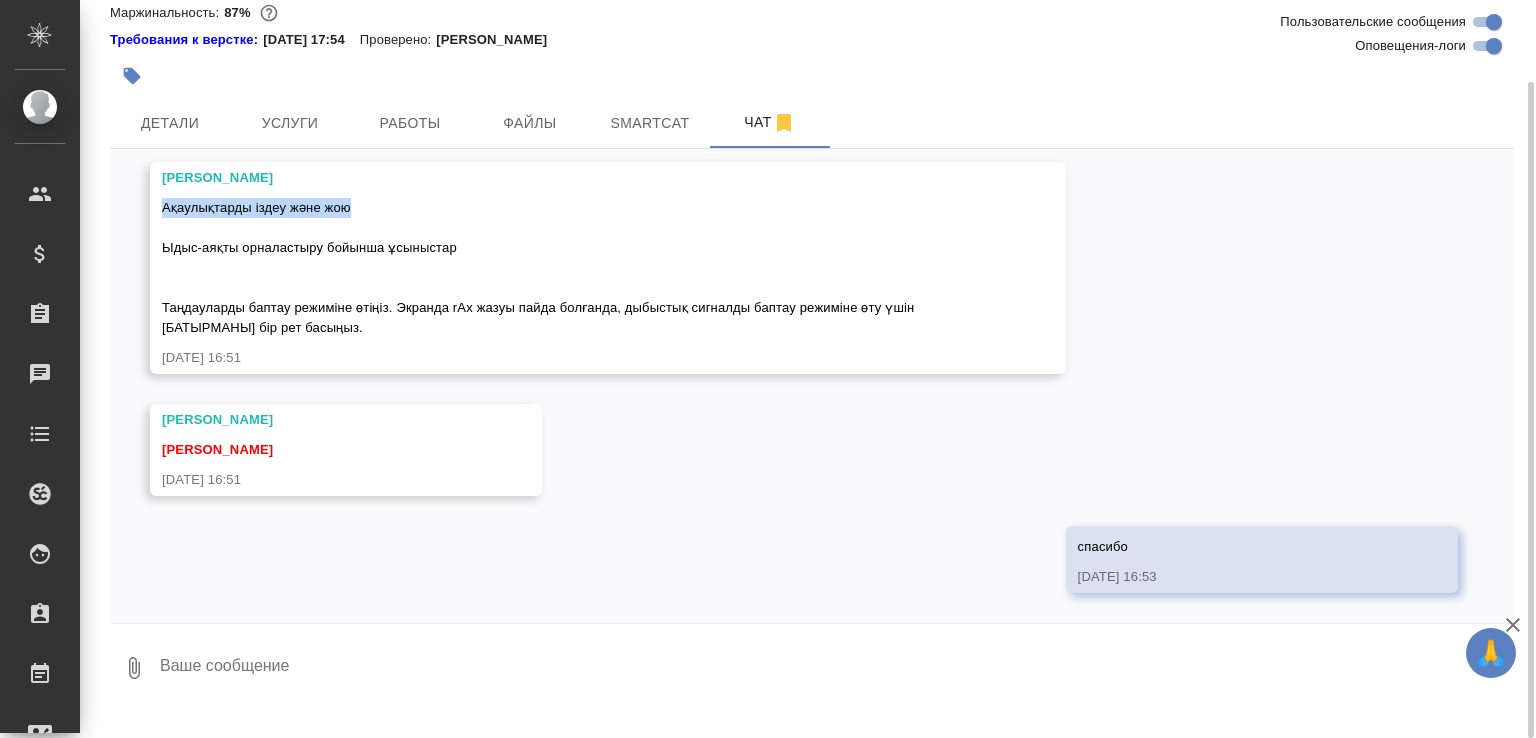 drag, startPoint x: 164, startPoint y: 229, endPoint x: 376, endPoint y: 232, distance: 212.02122 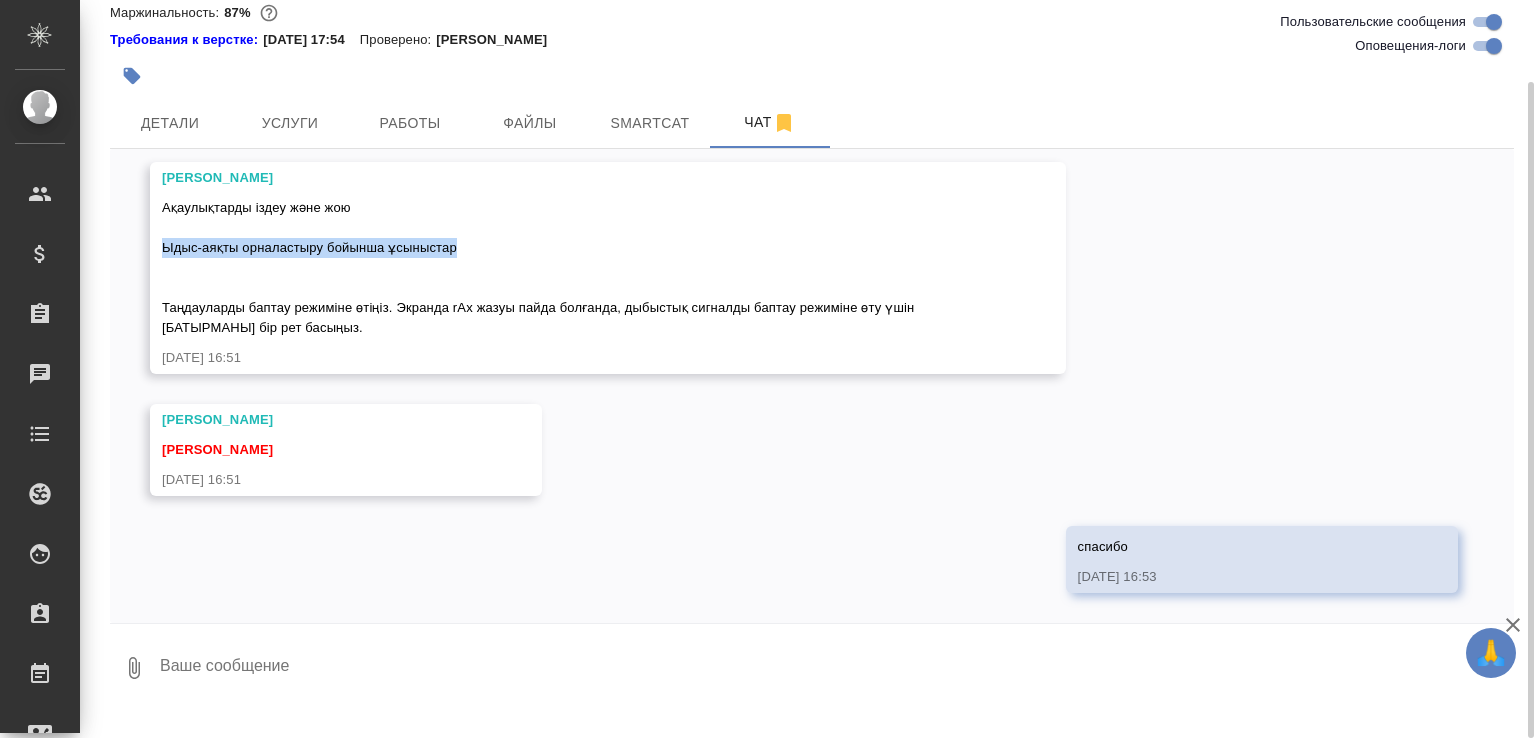drag, startPoint x: 162, startPoint y: 274, endPoint x: 472, endPoint y: 276, distance: 310.00644 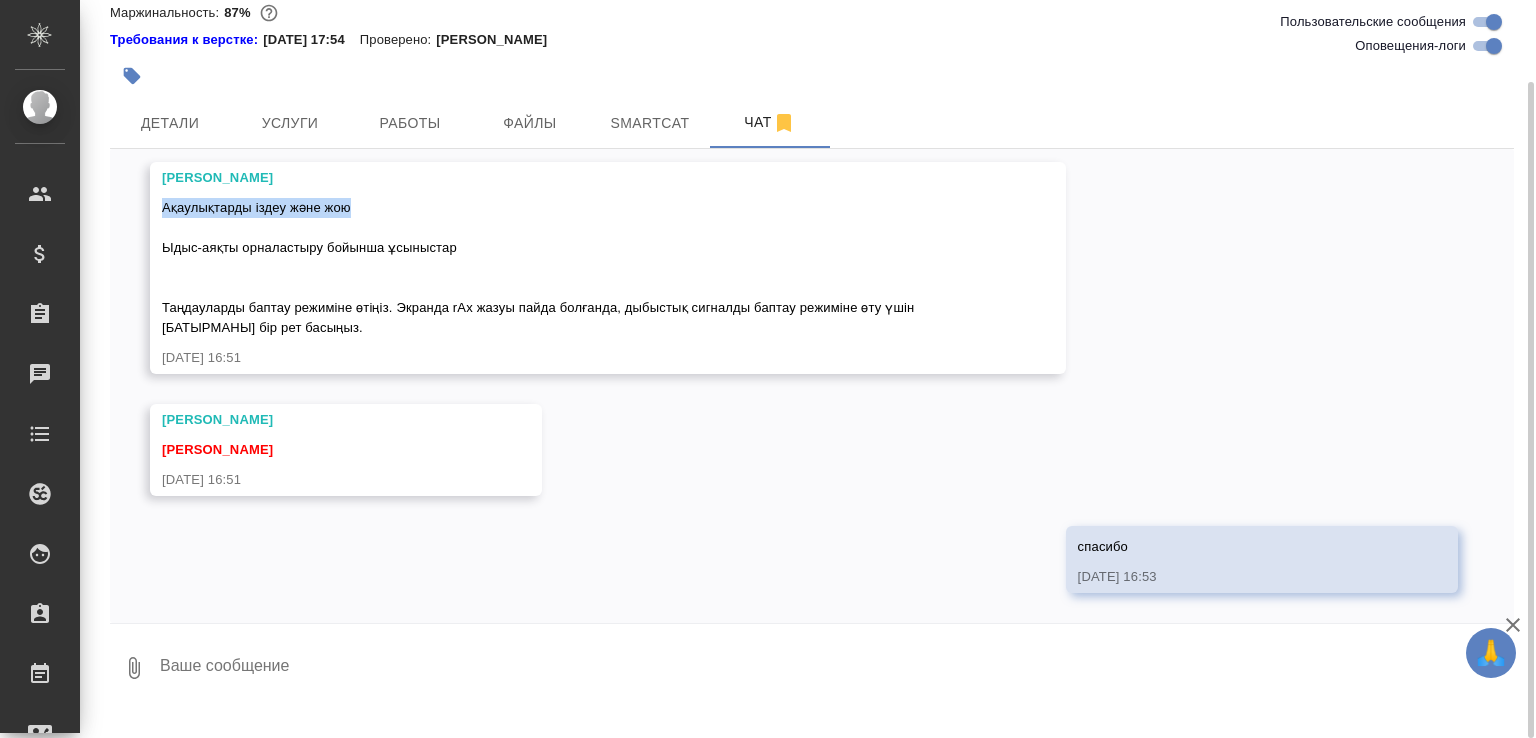 drag, startPoint x: 162, startPoint y: 232, endPoint x: 372, endPoint y: 234, distance: 210.00952 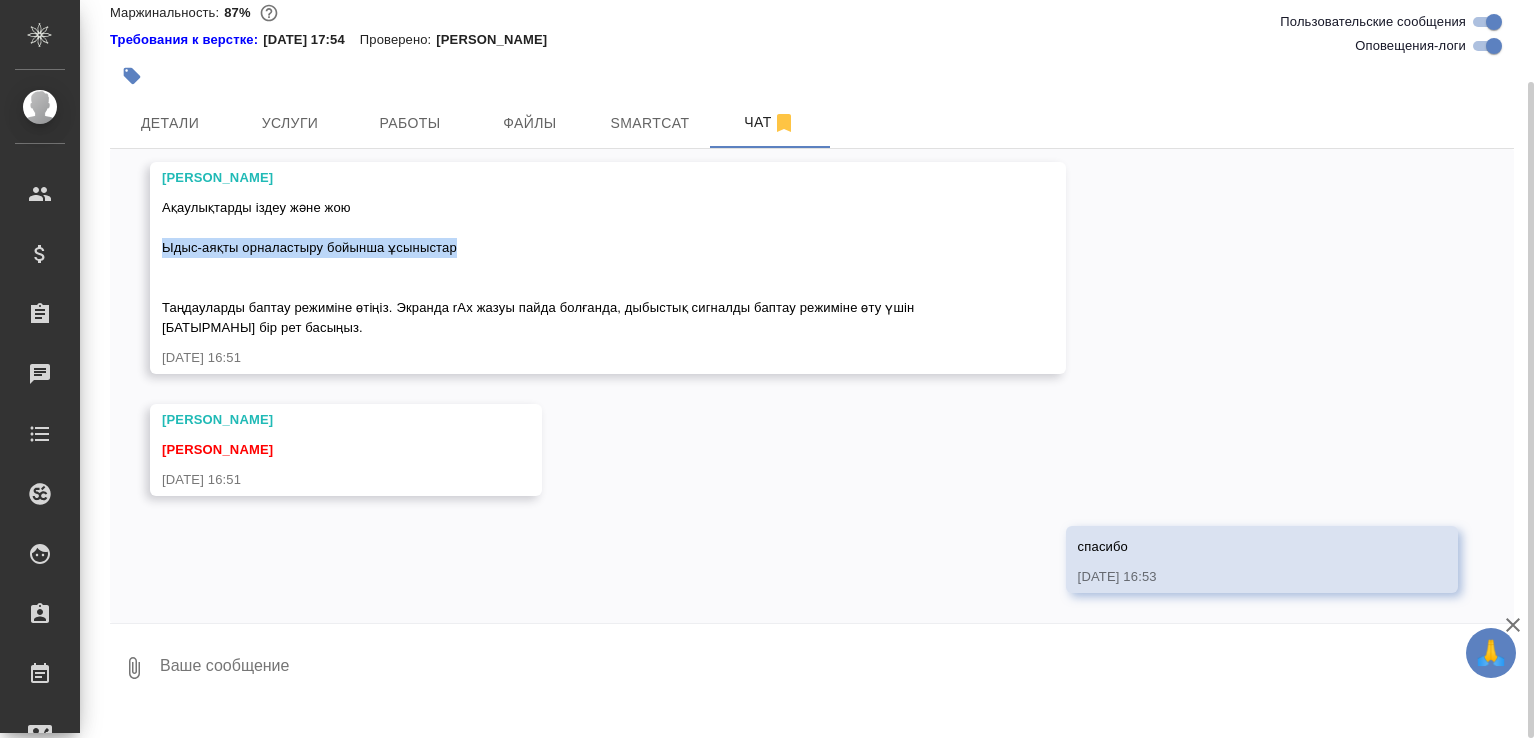 drag, startPoint x: 470, startPoint y: 268, endPoint x: 162, endPoint y: 271, distance: 308.01462 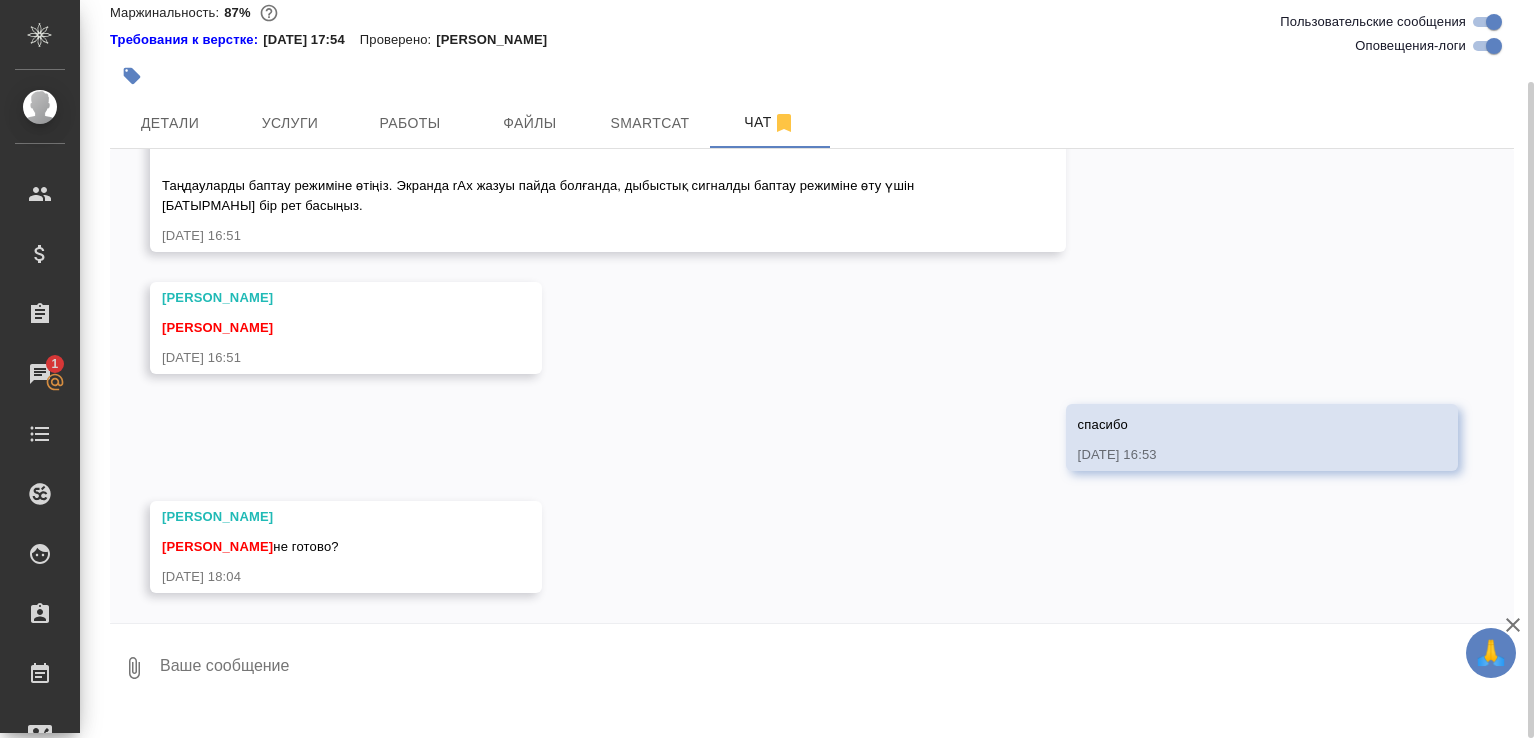 scroll, scrollTop: 13501, scrollLeft: 0, axis: vertical 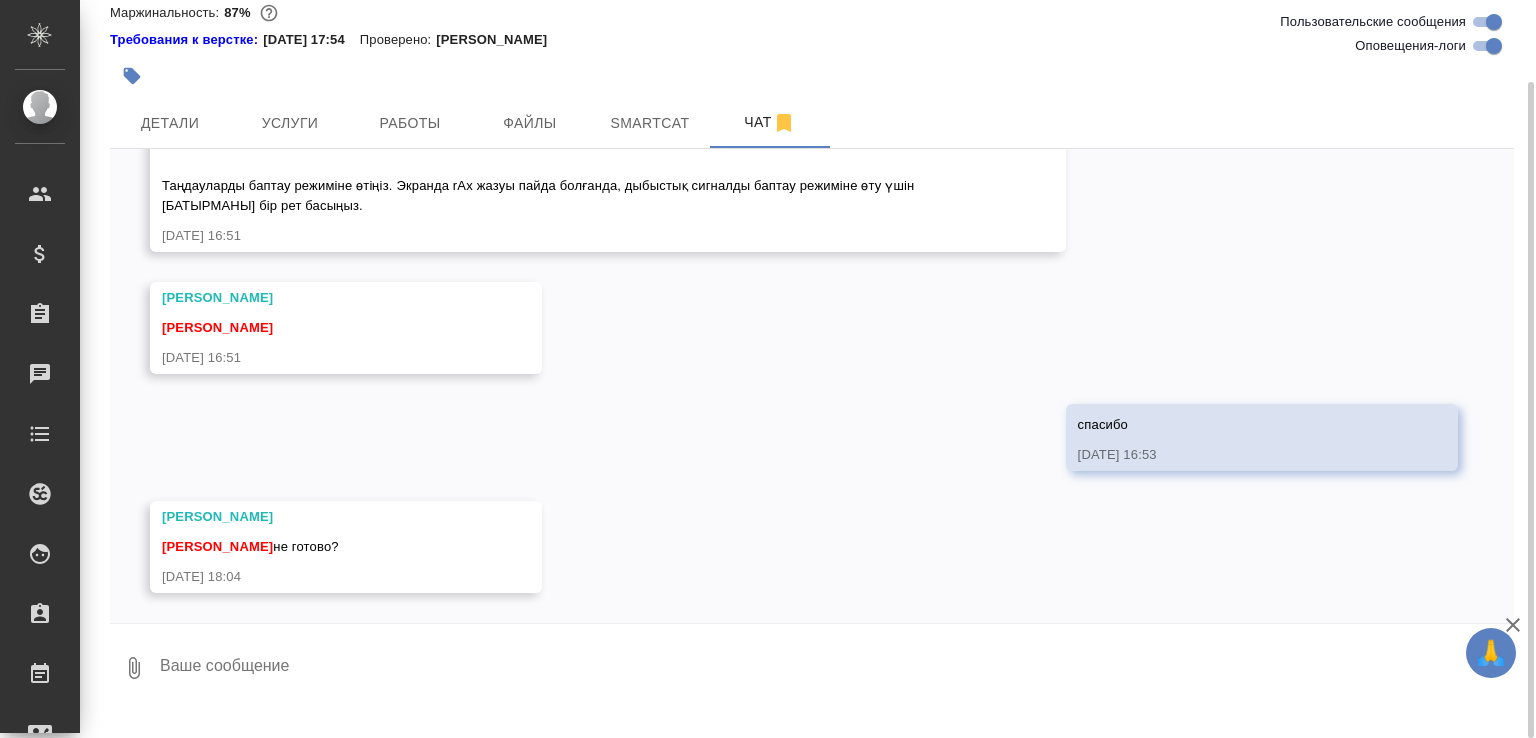 click on "Ақаулықтарды іздеу және жою
Ыдыс-аяқты орналастыру бойынша ұсыныстар
Таңдауларды баптау режиміне өтіңіз. Экранда rAx жазуы пайда болғанда, дыбыстық сигналды баптау режиміне өту үшін [БАТЫРМАНЫ] бір рет басыңыз." at bounding box center [540, 145] 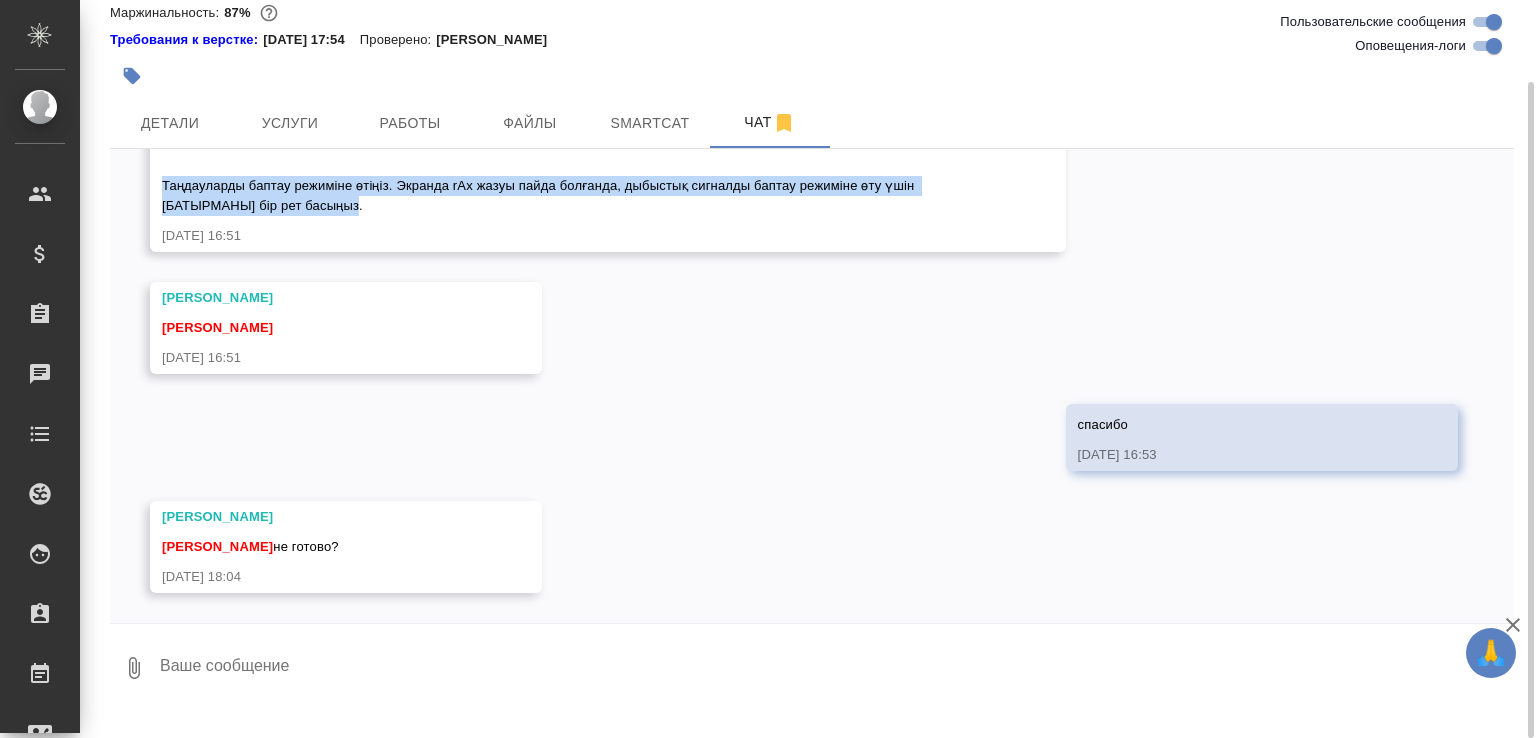 drag, startPoint x: 163, startPoint y: 205, endPoint x: 370, endPoint y: 231, distance: 208.62646 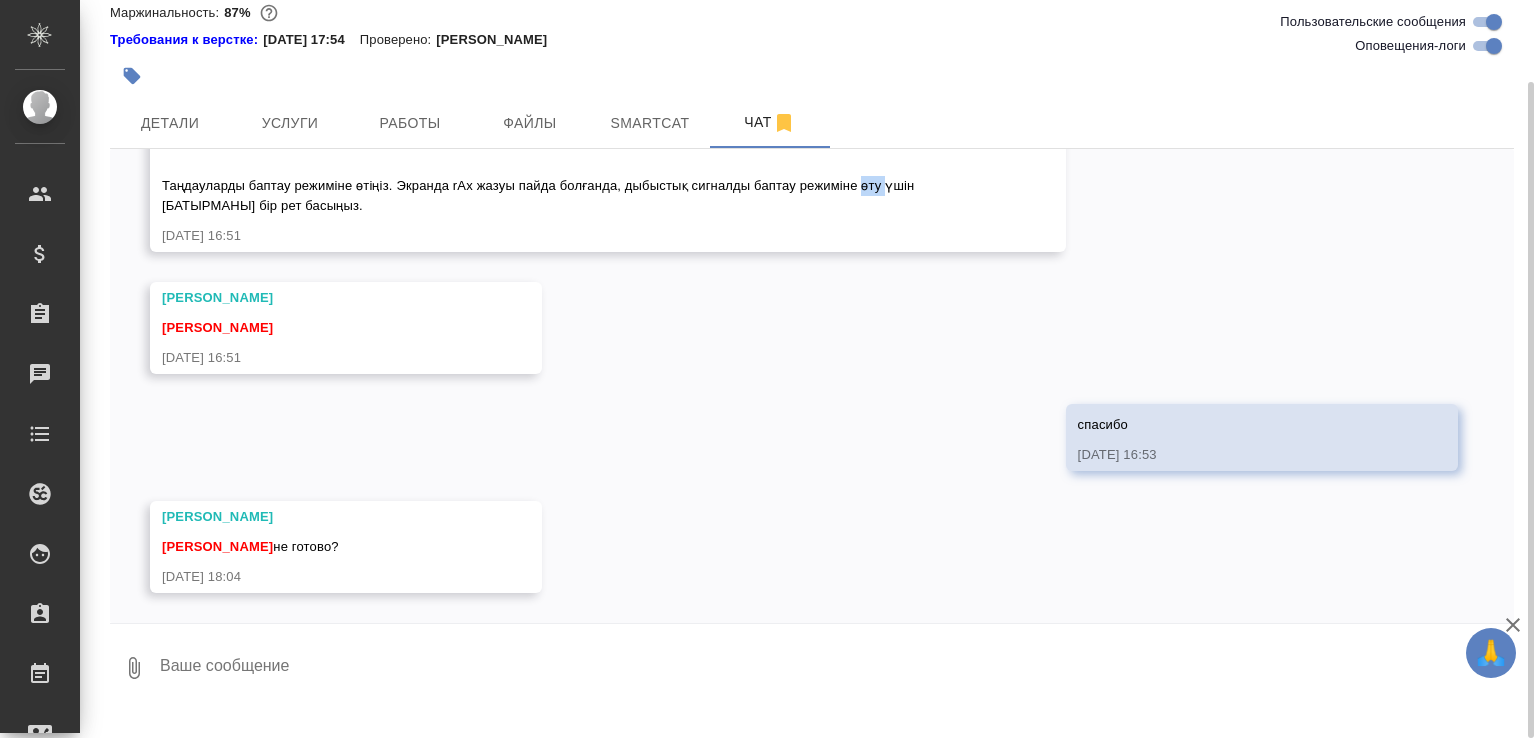 click on "Ақаулықтарды іздеу және жою
Ыдыс-аяқты орналастыру бойынша ұсыныстар
Таңдауларды баптау режиміне өтіңіз. Экранда rAx жазуы пайда болғанда, дыбыстық сигналды баптау режиміне өту үшін [БАТЫРМАНЫ] бір рет басыңыз." at bounding box center (540, 145) 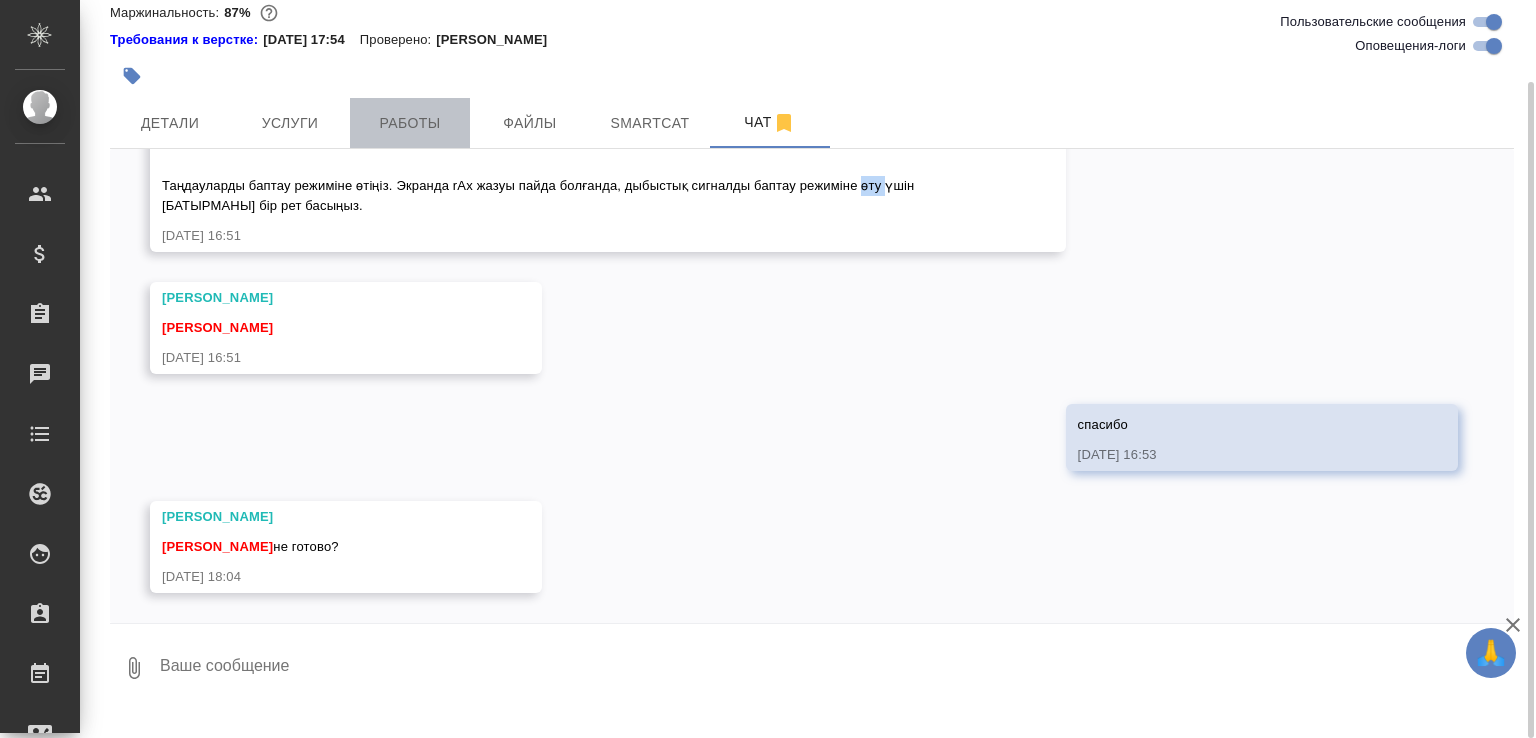 click on "Работы" at bounding box center [410, 123] 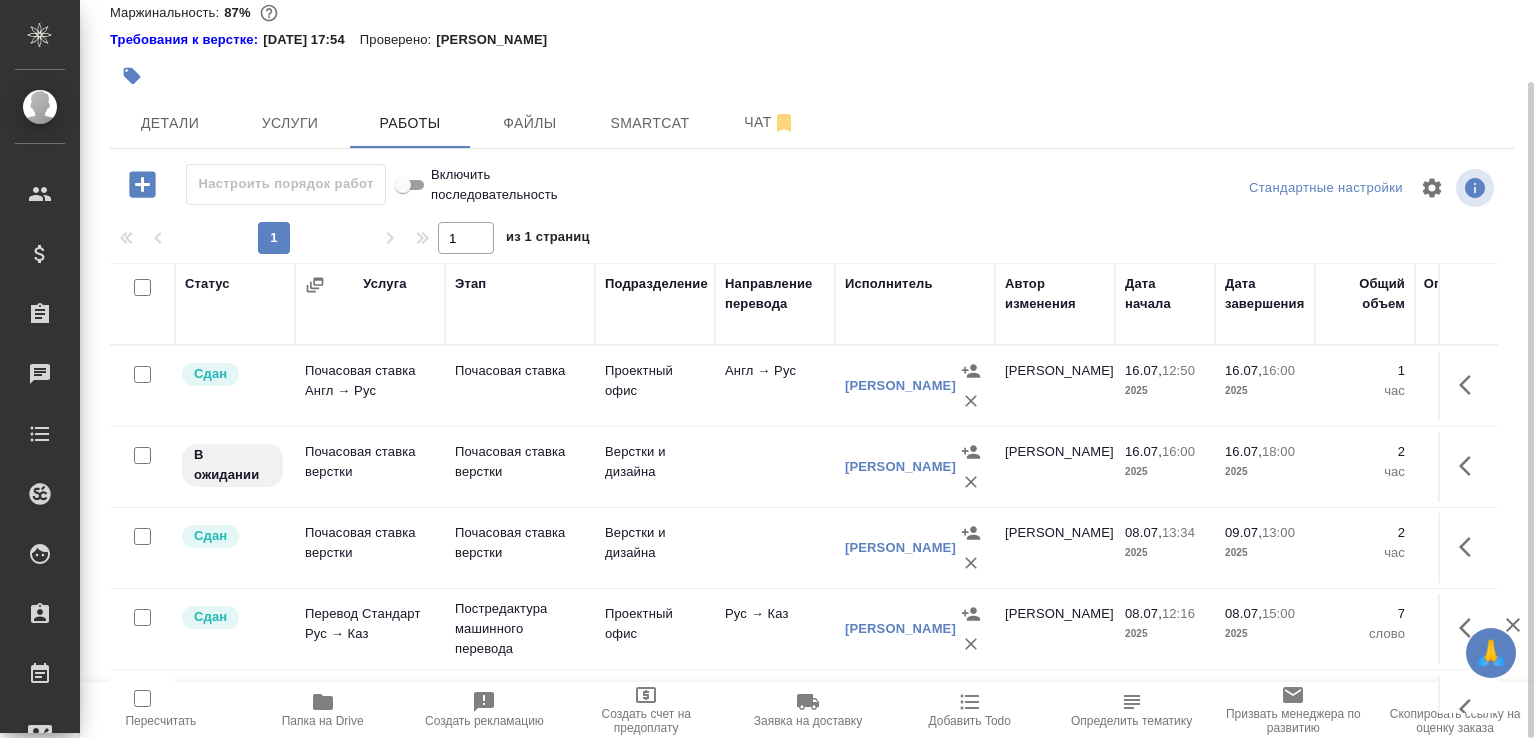 drag, startPoint x: 401, startPoint y: 137, endPoint x: 437, endPoint y: 485, distance: 349.85712 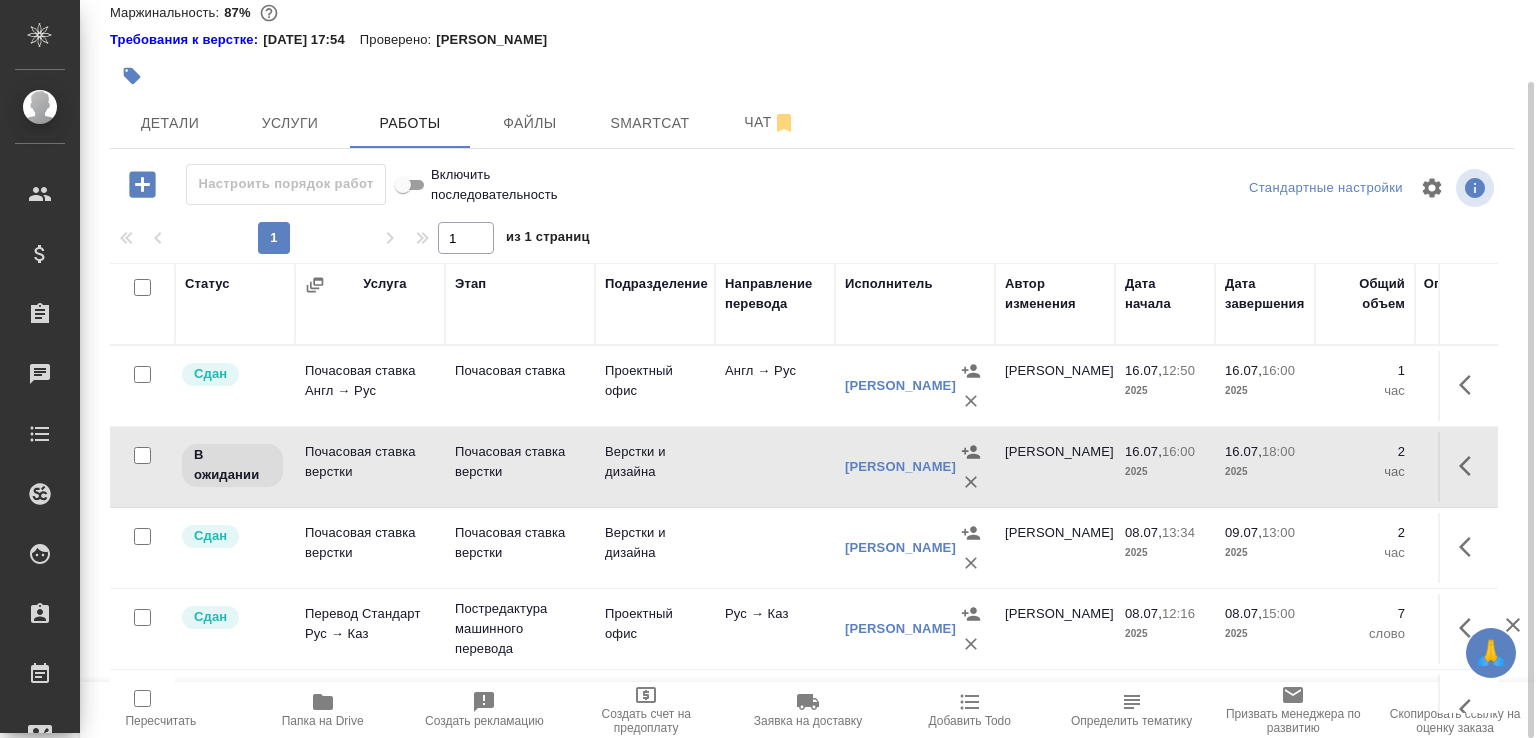 click on "Почасовая ставка верстки" at bounding box center [370, 386] 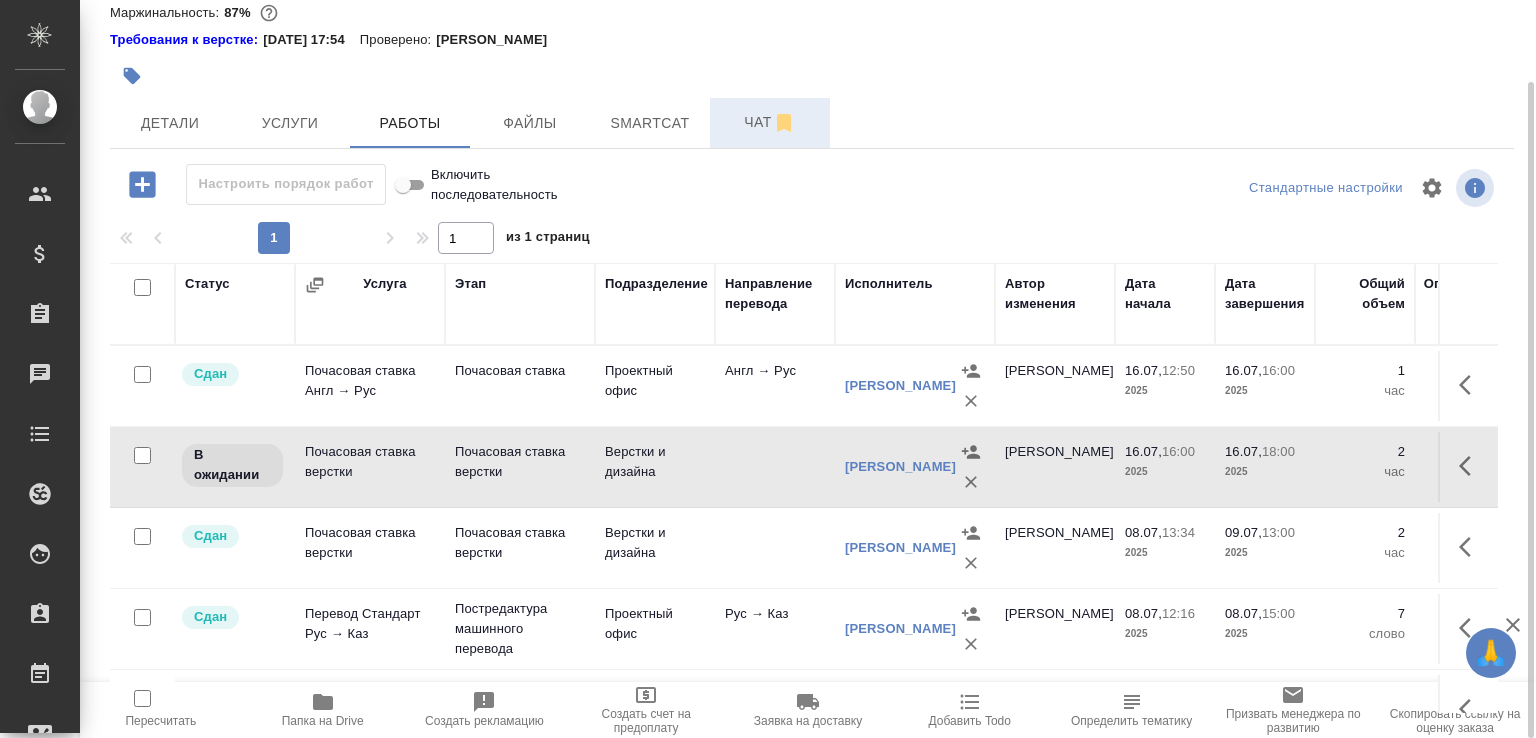 click on "Чат" at bounding box center [770, 122] 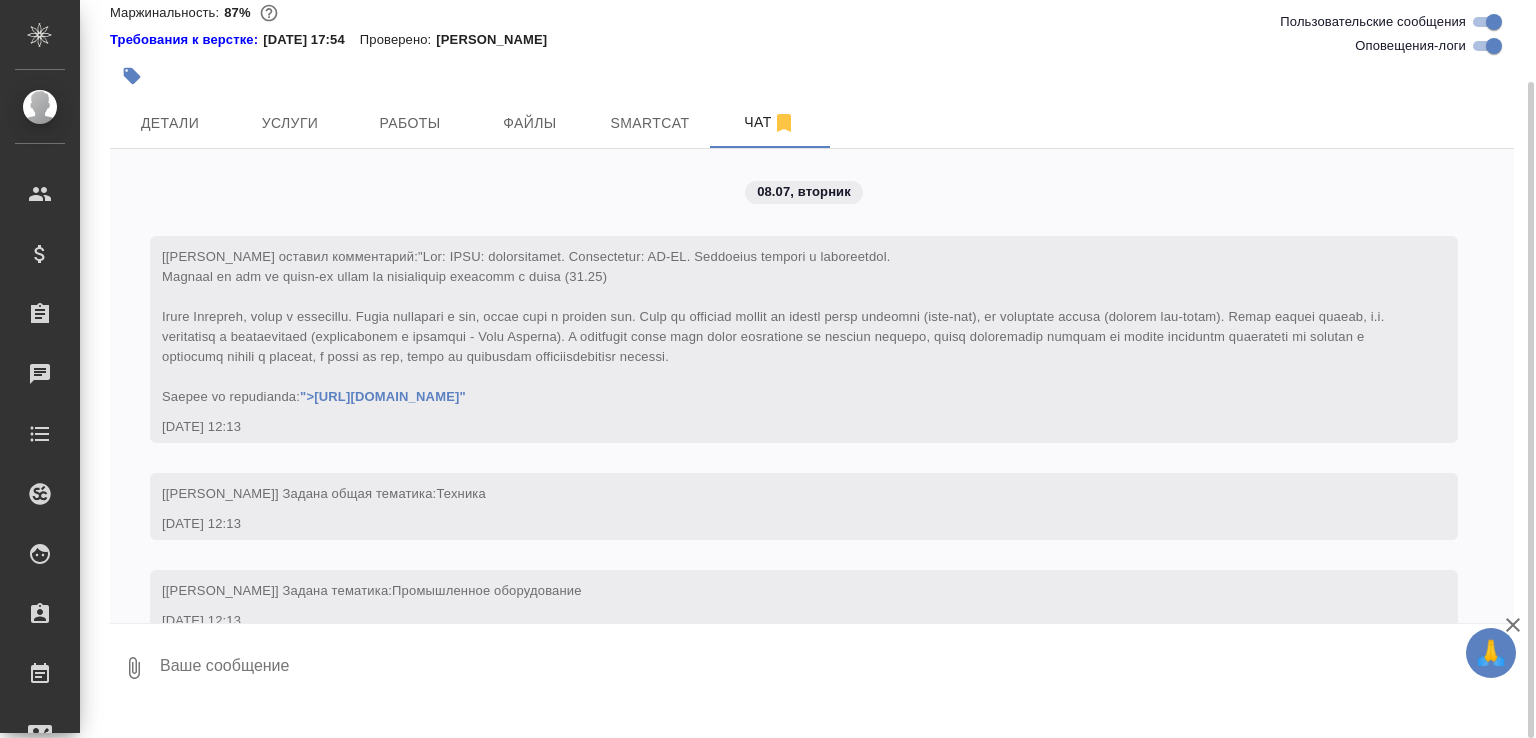 scroll, scrollTop: 13792, scrollLeft: 0, axis: vertical 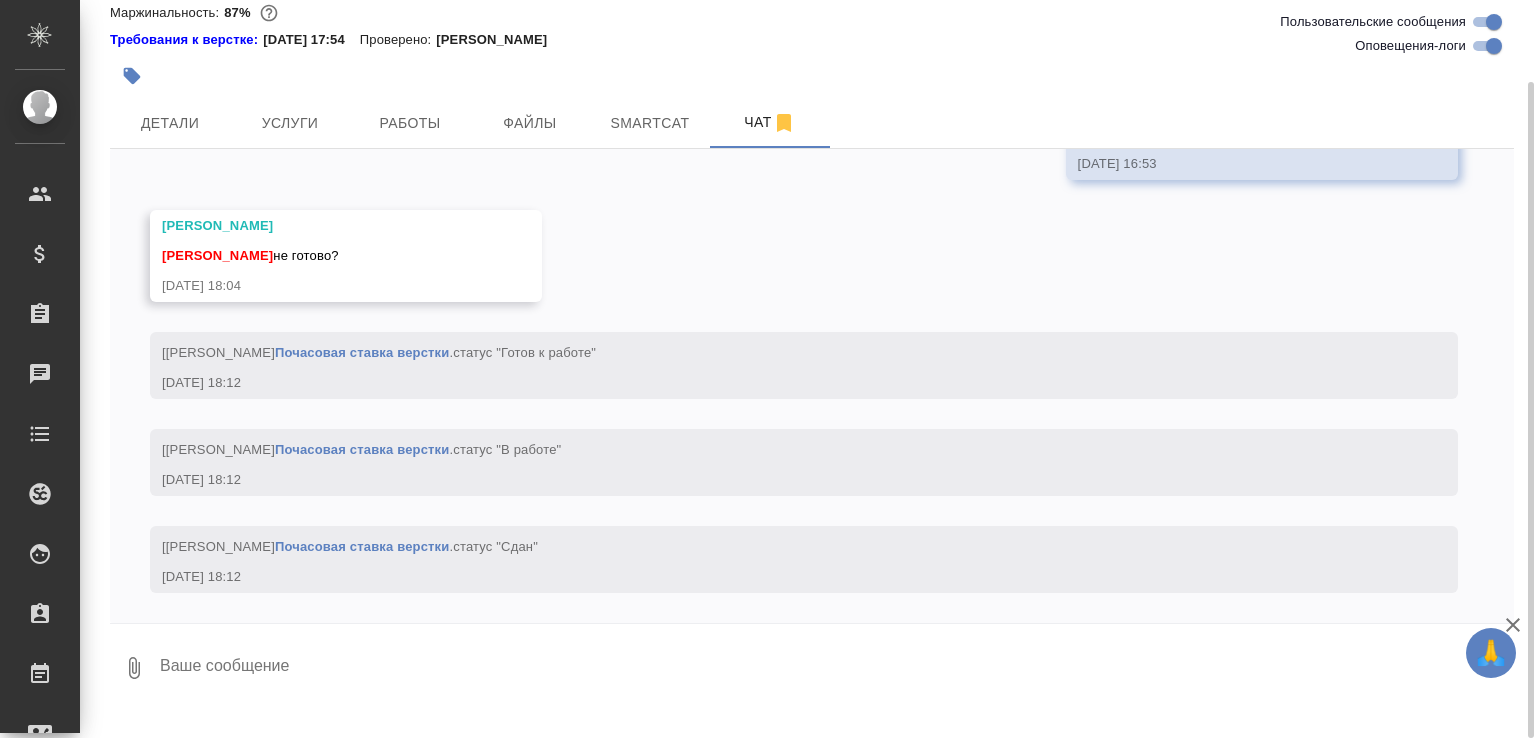 click at bounding box center [836, 668] 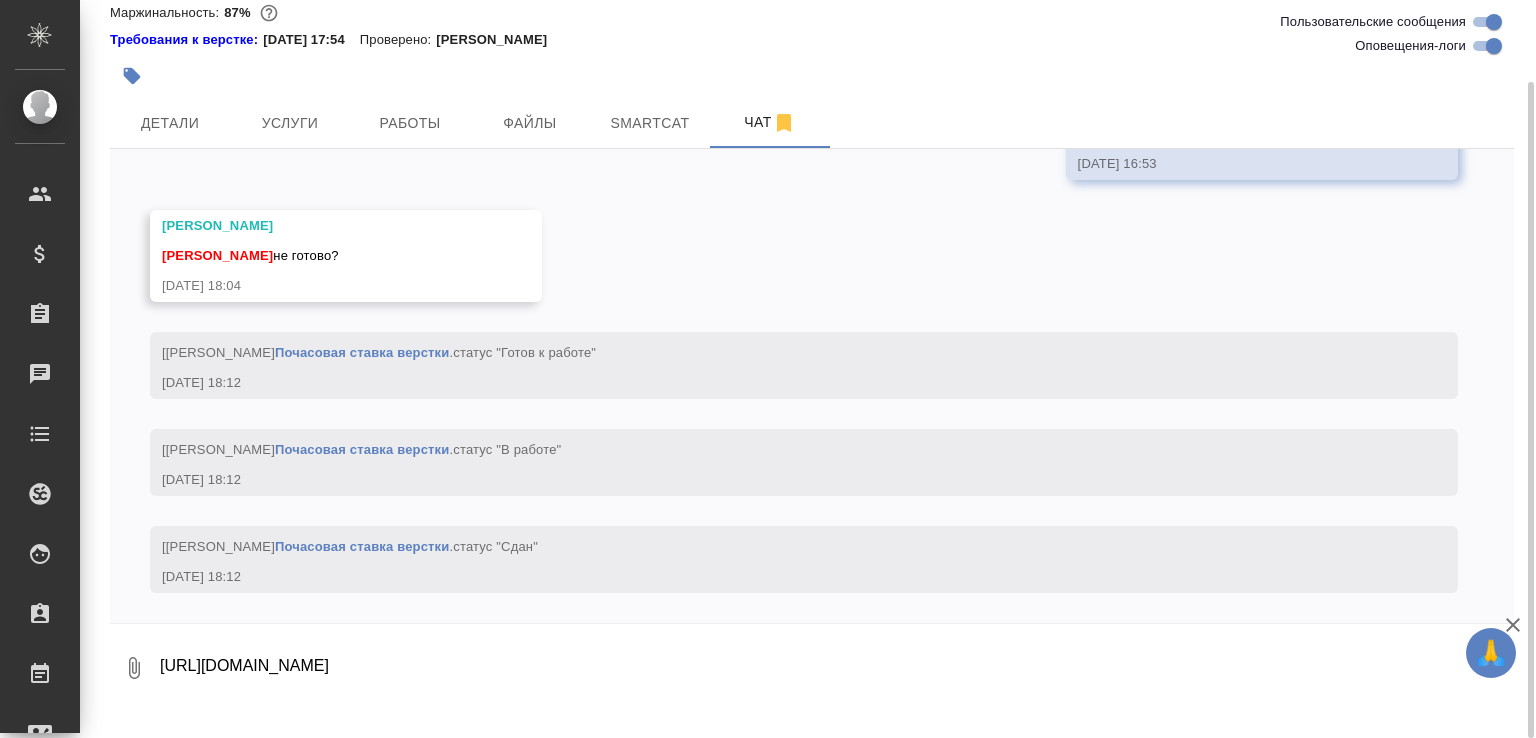 scroll, scrollTop: 13, scrollLeft: 0, axis: vertical 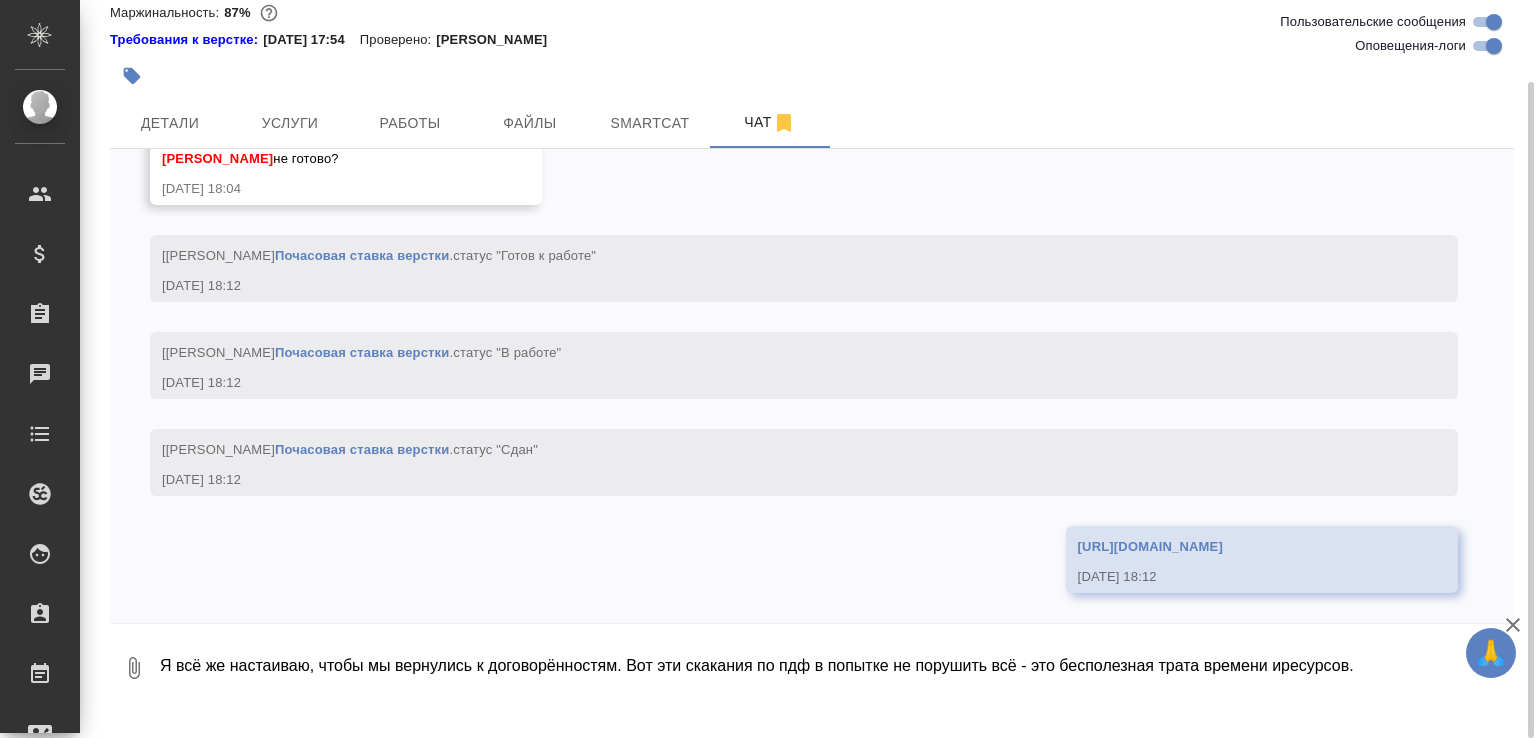 click on "Я всё же настаиваю, чтобы мы вернулись к договорённостям. Вот эти скакания по пдф в попытке не порушить всё - это бесполезная трата времени иресурсов." at bounding box center [819, 668] 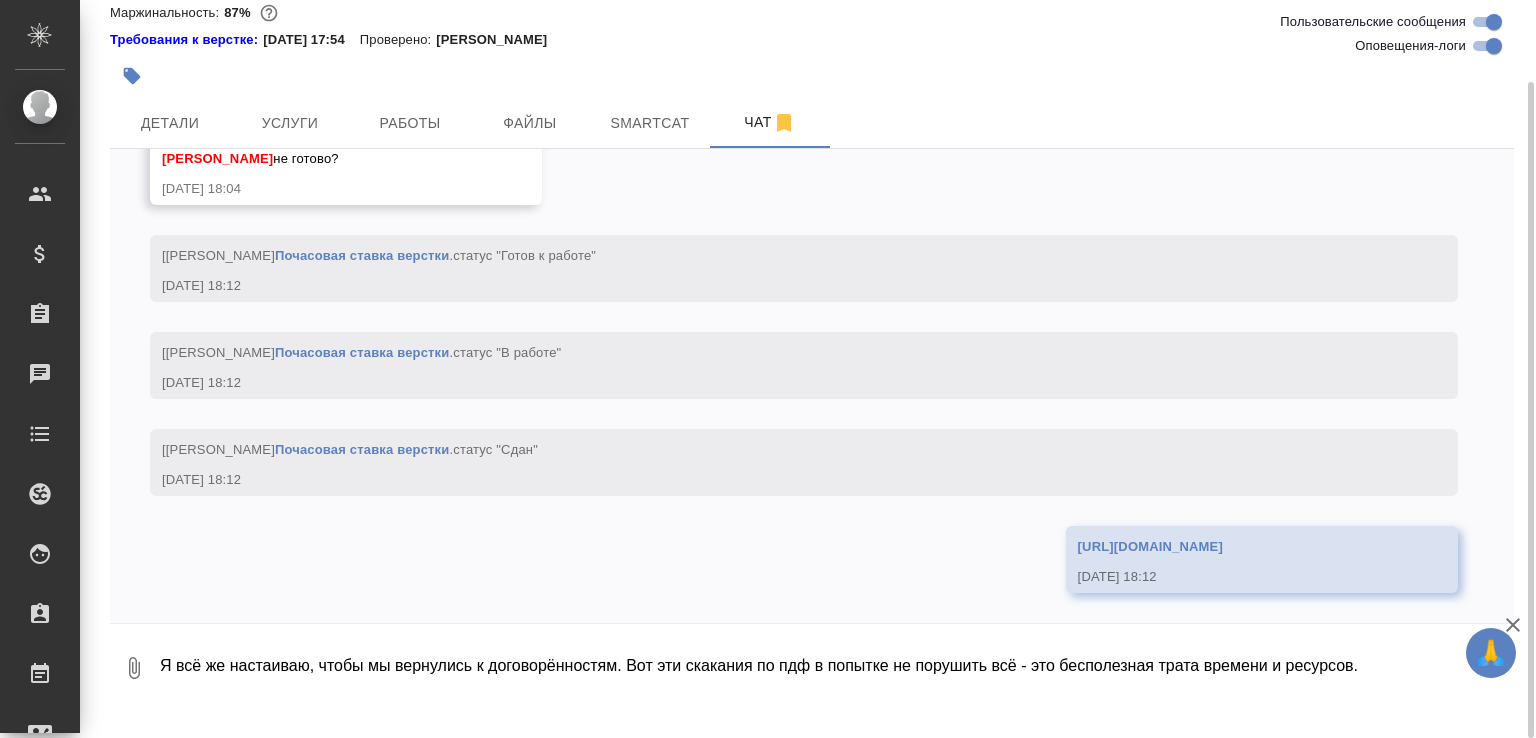 click on "Я всё же настаиваю, чтобы мы вернулись к договорённостям. Вот эти скакания по пдф в попытке не порушить всё - это бесполезная трата времени и ресурсов." at bounding box center [819, 668] 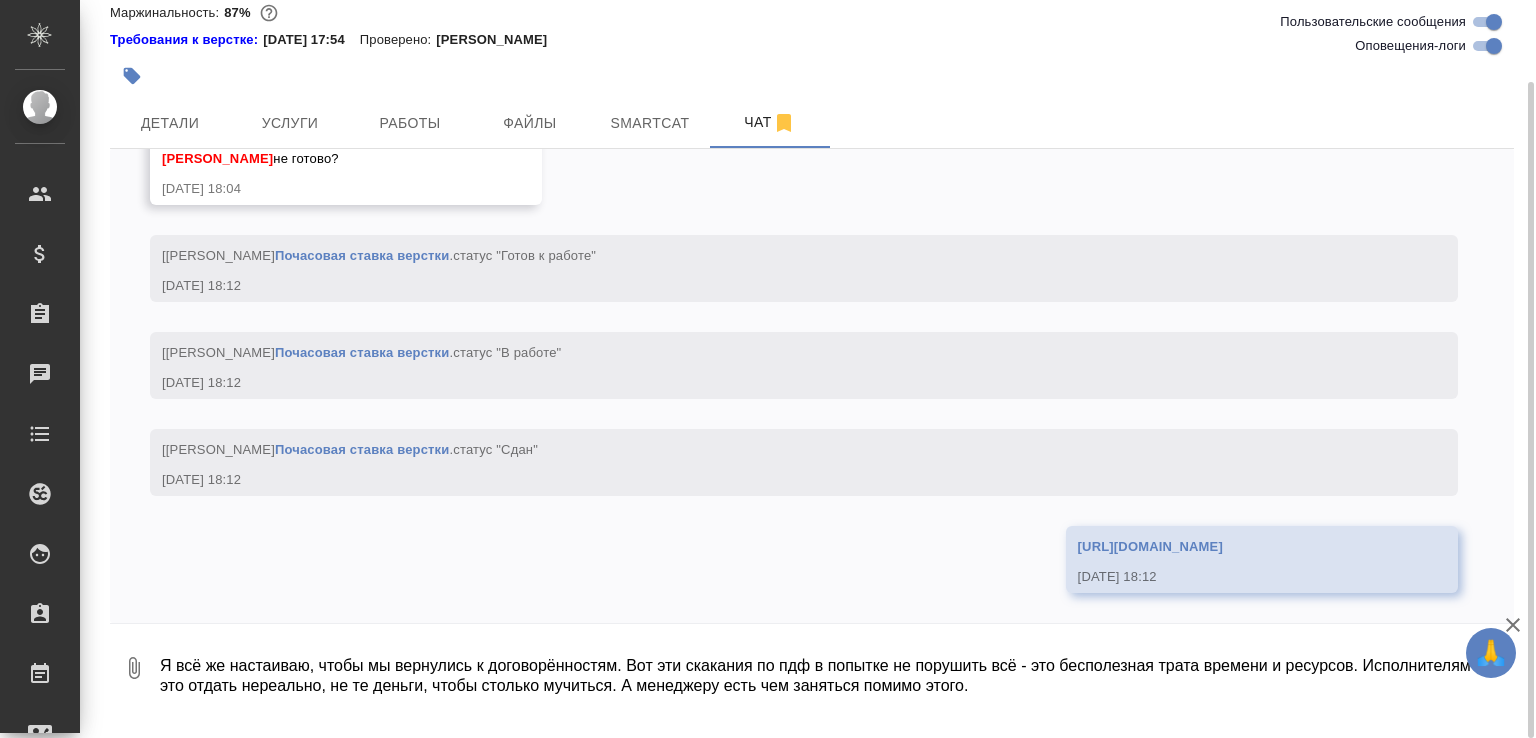 type on "Я всё же настаиваю, чтобы мы вернулись к договорённостям. Вот эти скакания по пдф в попытке не порушить всё - это бесполезная трата времени и ресурсов. Исполнителям это отдать нереально, не те деньги, чтобы столько мучиться. А менеджеру есть чем заняться помимо этого." 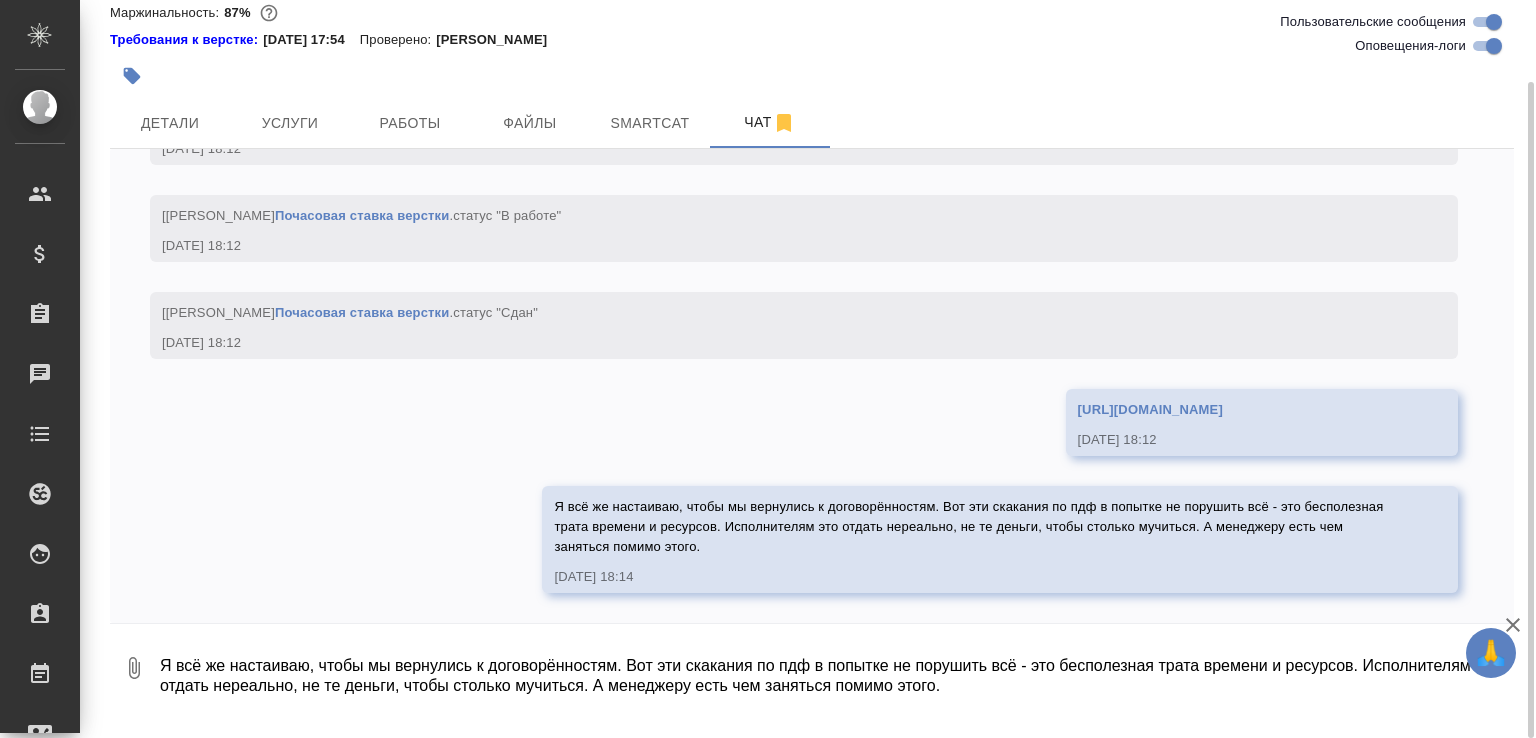 scroll, scrollTop: 0, scrollLeft: 0, axis: both 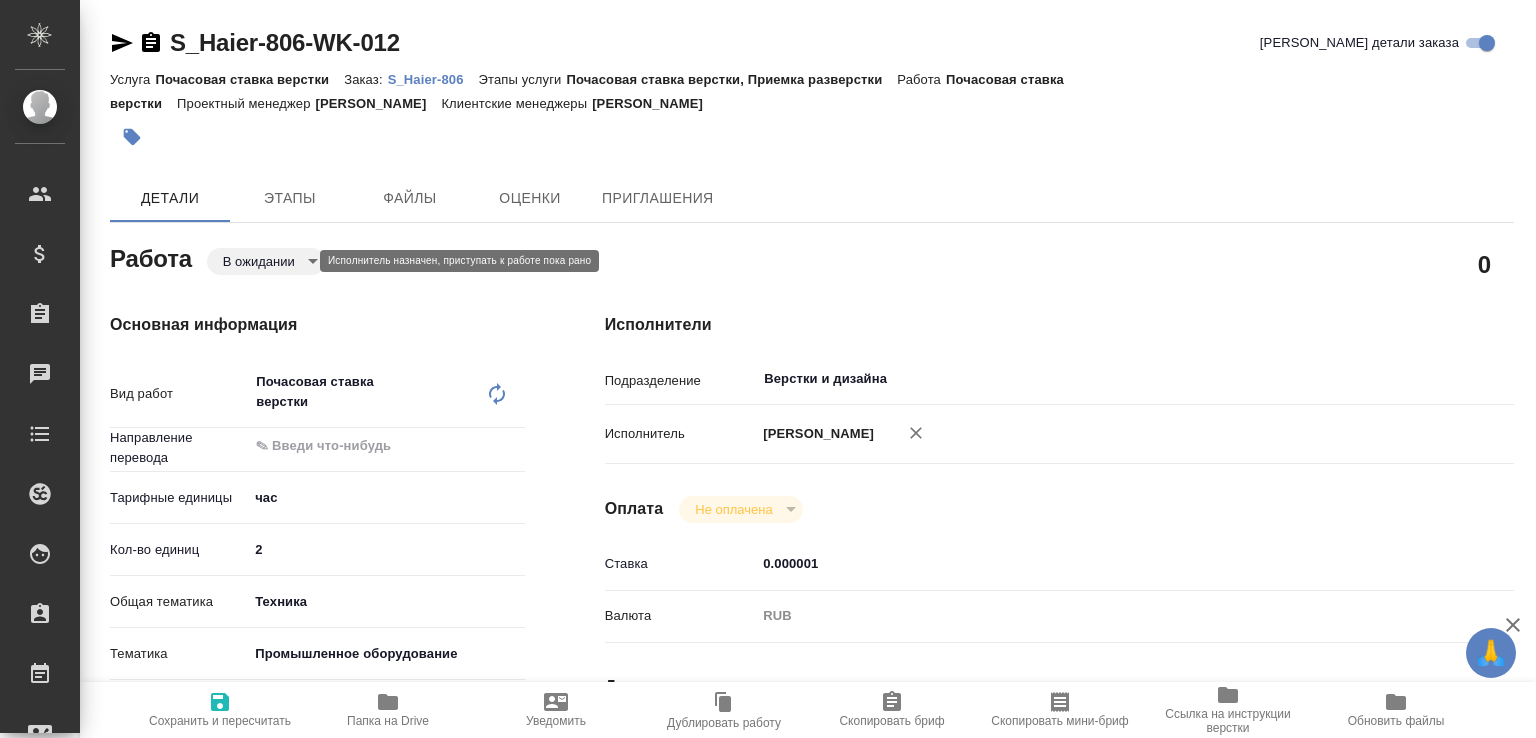 click on "🙏 .cls-1
fill:#fff;
AWATERA [PERSON_NAME]malofeeva Клиенты Спецификации Заказы Чаты Todo Проекты SC Исполнители Кандидаты Работы Входящие заявки Заявки на доставку Рекламации Проекты процессинга Конференции Выйти S_Haier-806-WK-012 Кратко детали заказа Услуга Почасовая ставка верстки Заказ: S_Haier-806 Этапы услуги Почасовая ставка верстки, Приемка разверстки Работа Почасовая ставка верстки Проектный менеджер [PERSON_NAME] менеджеры [PERSON_NAME] Этапы Файлы Оценки Приглашения Работа В ожидании pending 0 Основная информация Вид работ x ​" at bounding box center [768, 369] 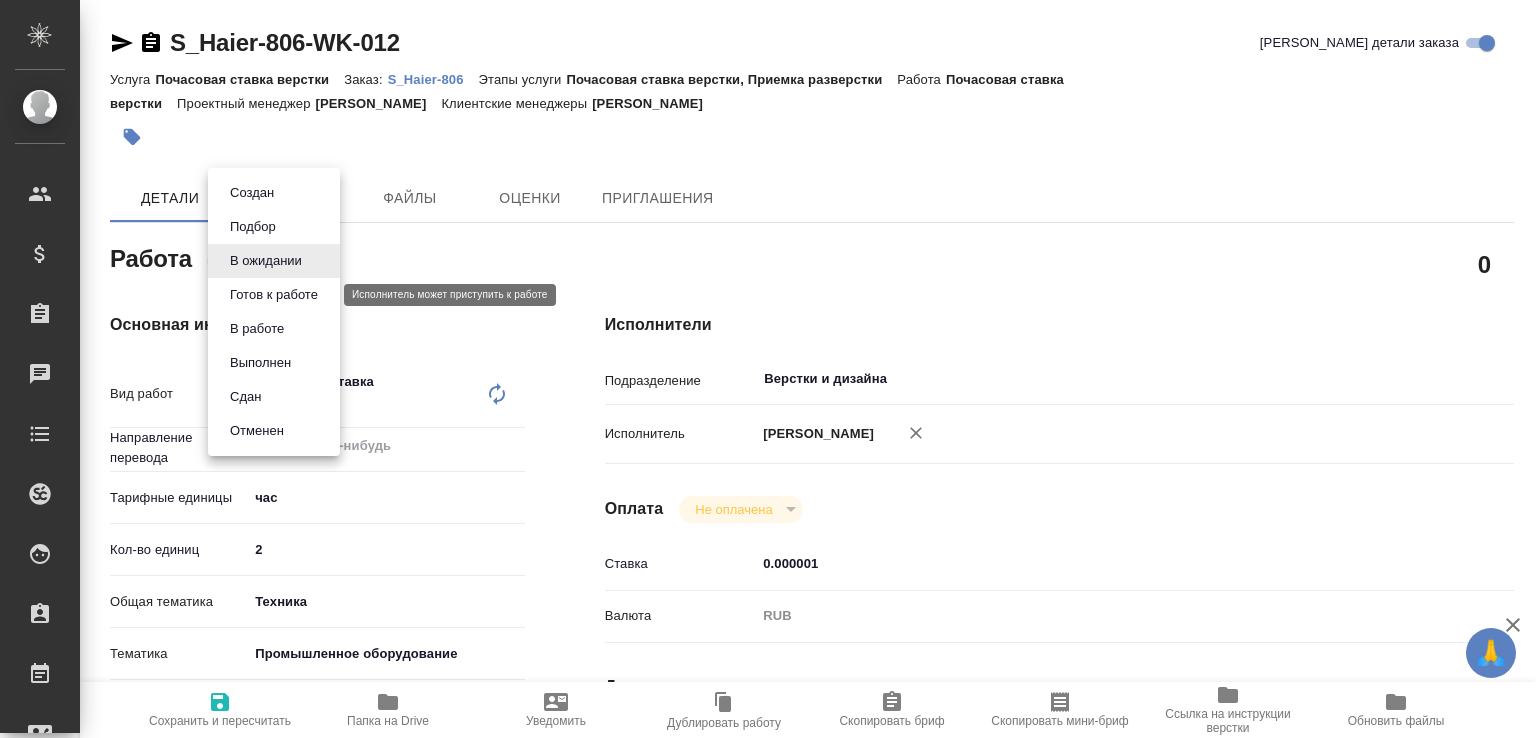 click on "Готов к работе" at bounding box center [274, 295] 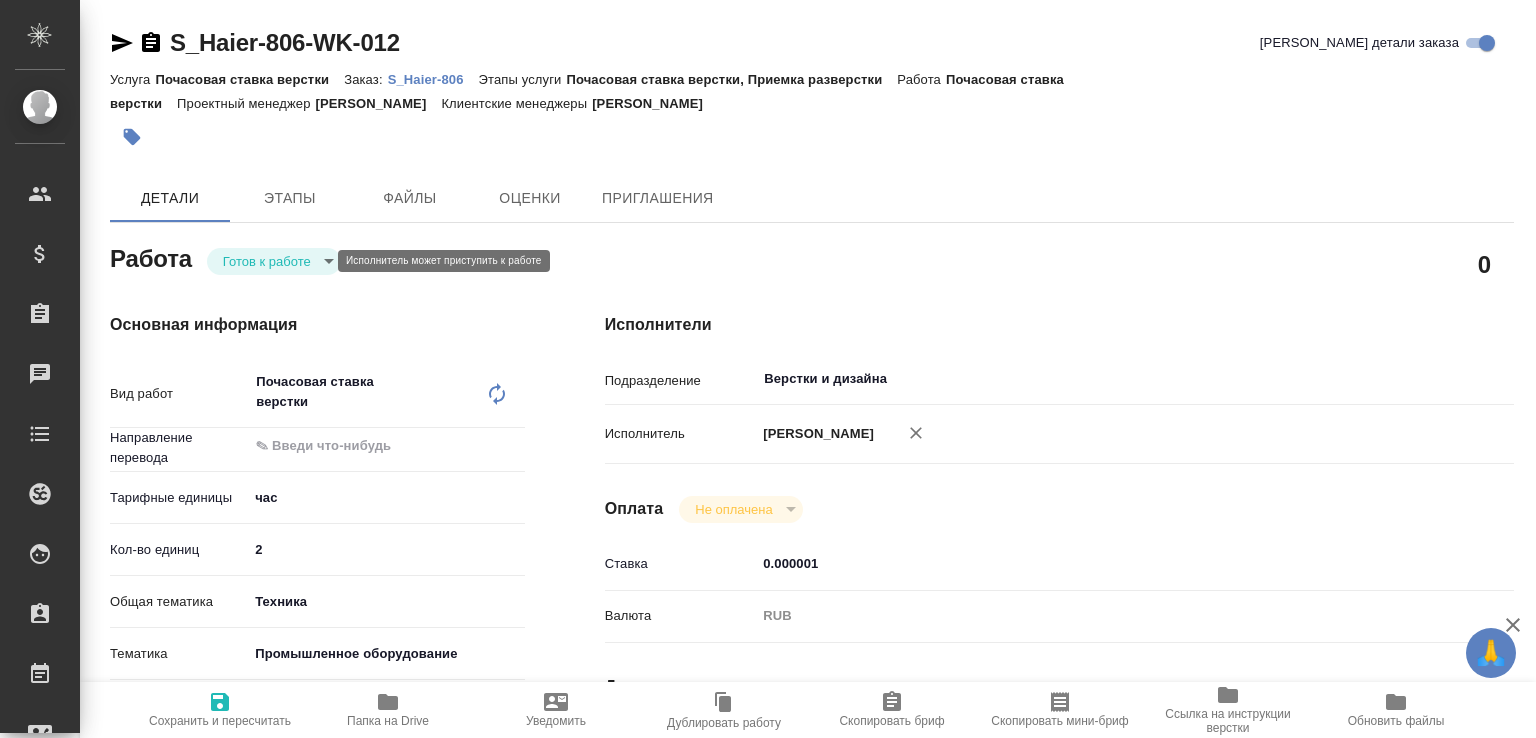 click on "🙏 .cls-1
fill:#fff;
AWATERA Малофеева Екатерина e.malofeeva Клиенты Спецификации Заказы Чаты Todo Проекты SC Исполнители Кандидаты Работы Входящие заявки Заявки на доставку Рекламации Проекты процессинга Конференции Выйти S_Haier-806-WK-012 Кратко детали заказа Услуга Почасовая ставка верстки Заказ: S_Haier-806 Этапы услуги Почасовая ставка верстки, Приемка разверстки Работа Почасовая ставка верстки Проектный менеджер Белякова Юлия Клиентские менеджеры Усманова Ольга Детали Этапы Файлы Оценки Приглашения Работа Готов к работе readyForWork 0 Основная информация x ​ ​ 2" at bounding box center (768, 369) 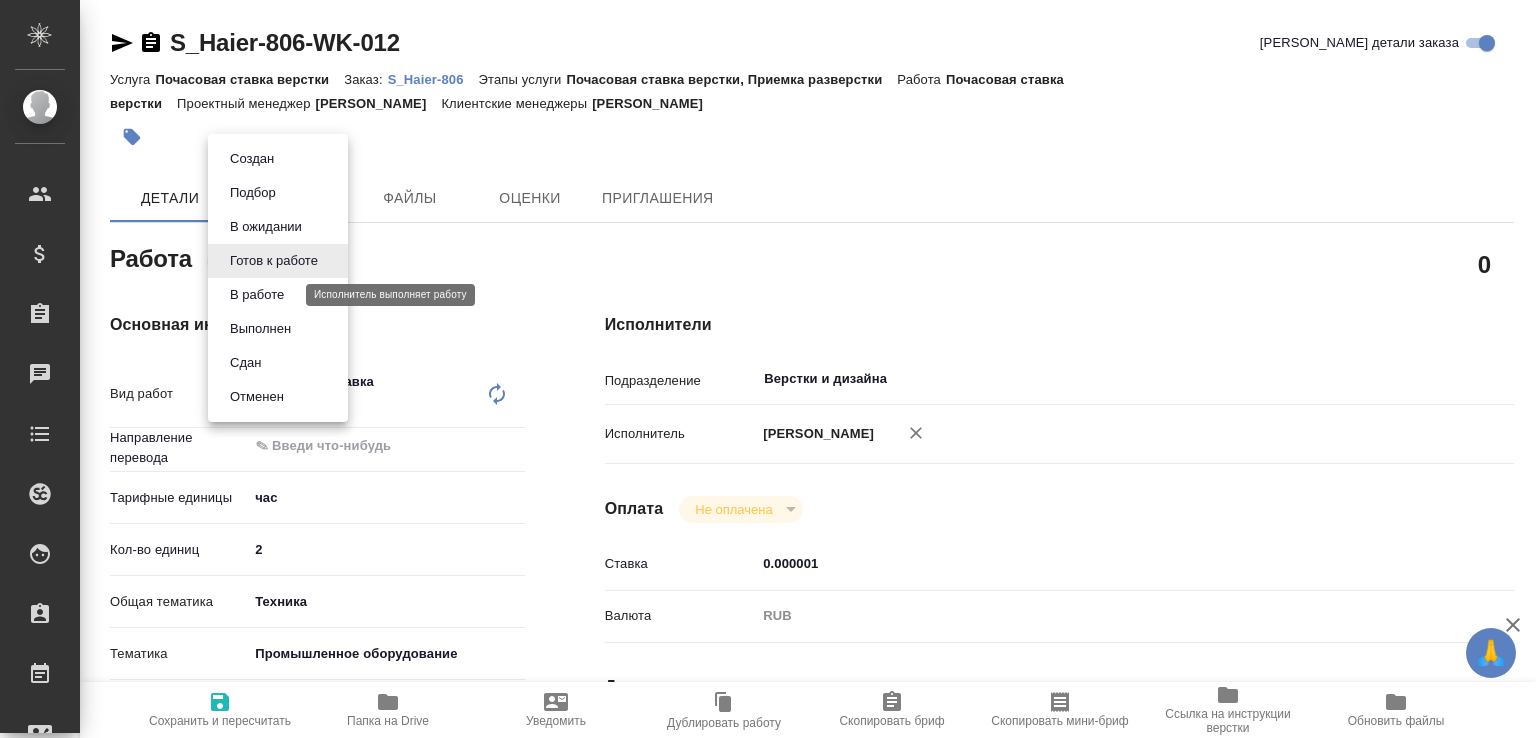 type on "x" 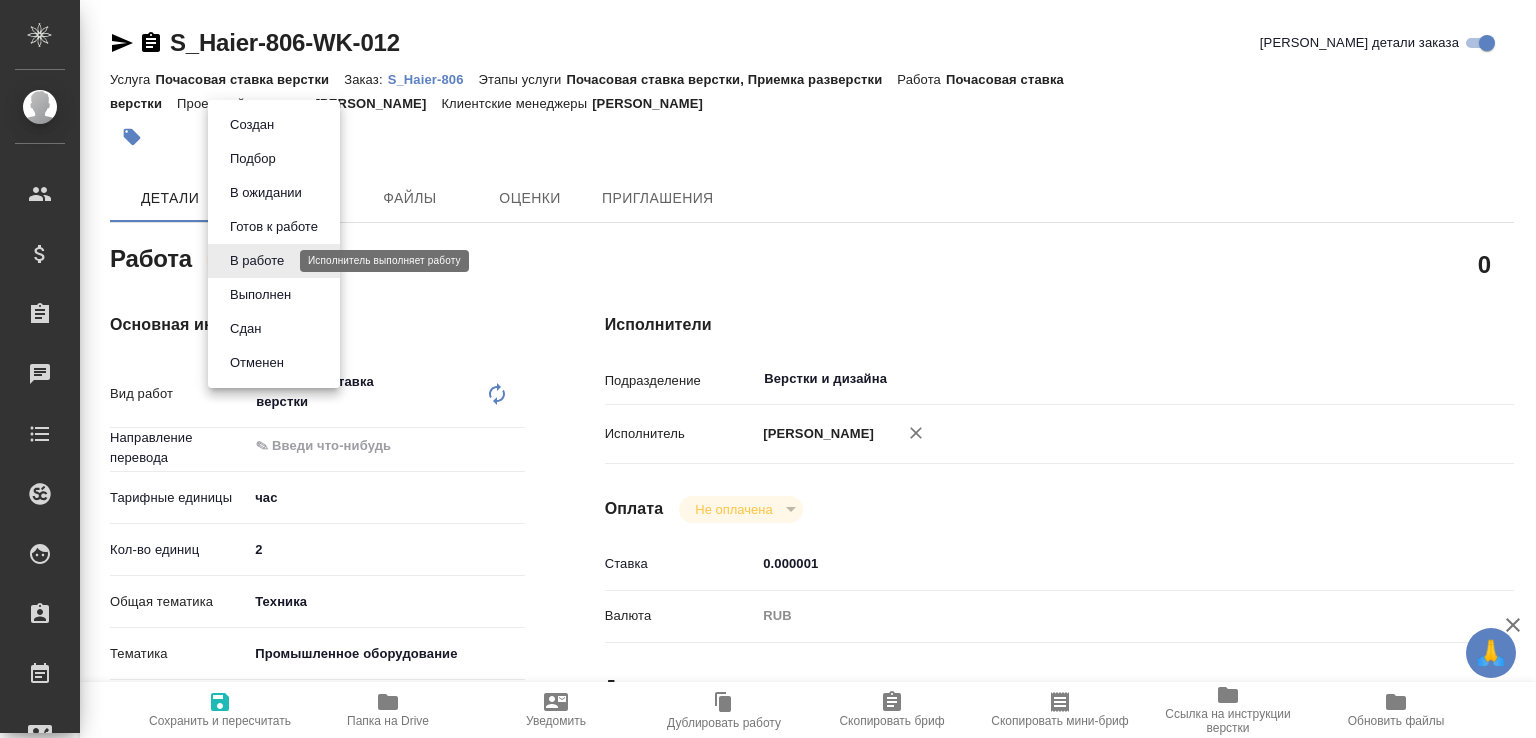 click on "🙏 .cls-1
fill:#fff;
AWATERA Малофеева Екатерина e.malofeeva Клиенты Спецификации Заказы Чаты Todo Проекты SC Исполнители Кандидаты Работы Входящие заявки Заявки на доставку Рекламации Проекты процессинга Конференции Выйти S_Haier-806-WK-012 Кратко детали заказа Услуга Почасовая ставка верстки Заказ: S_Haier-806 Этапы услуги Почасовая ставка верстки, Приемка разверстки Работа Почасовая ставка верстки Проектный менеджер Белякова Юлия Клиентские менеджеры Усманова Ольга Детали Этапы Файлы Оценки Приглашения Работа В работе inProgress 0 Основная информация Вид работ x ​ 2" at bounding box center (768, 369) 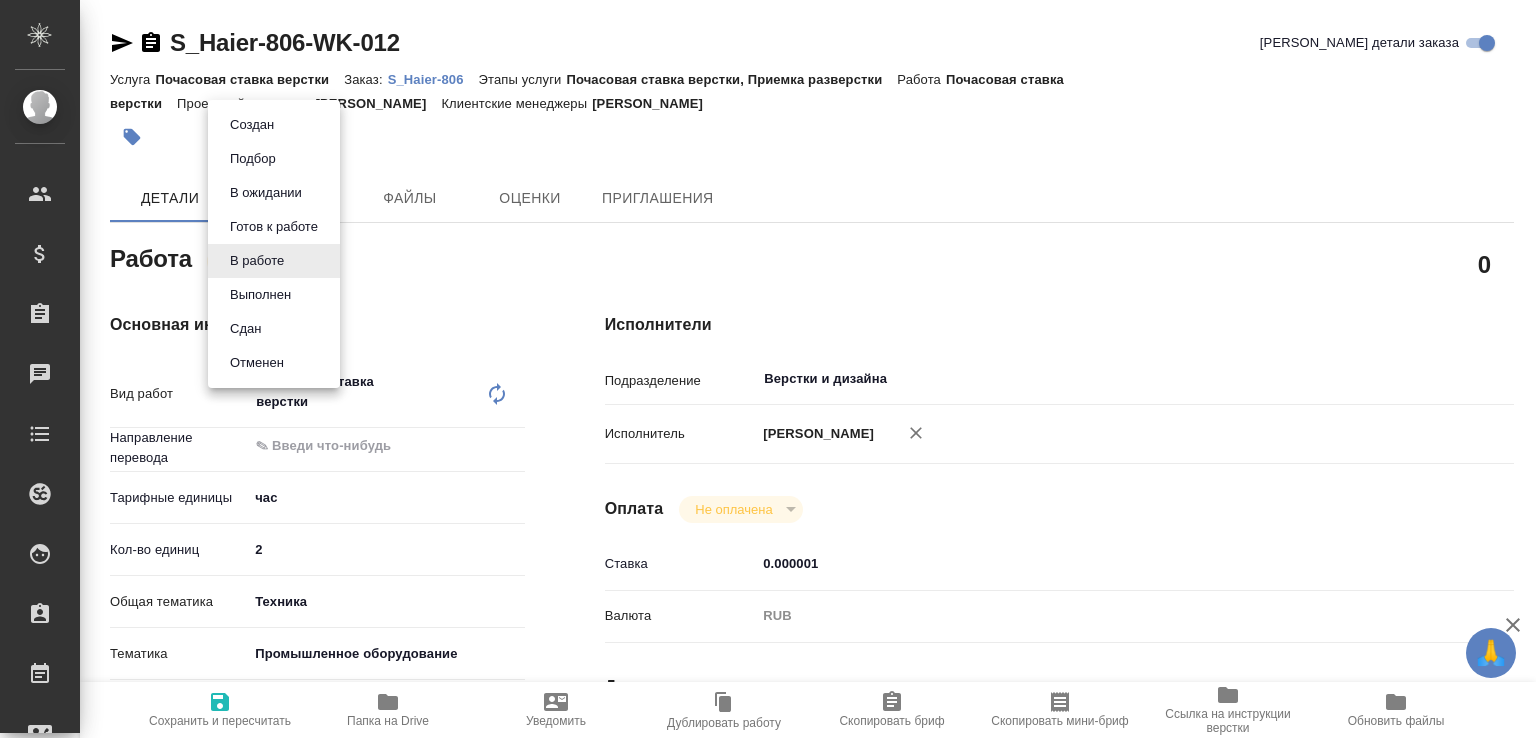 type on "x" 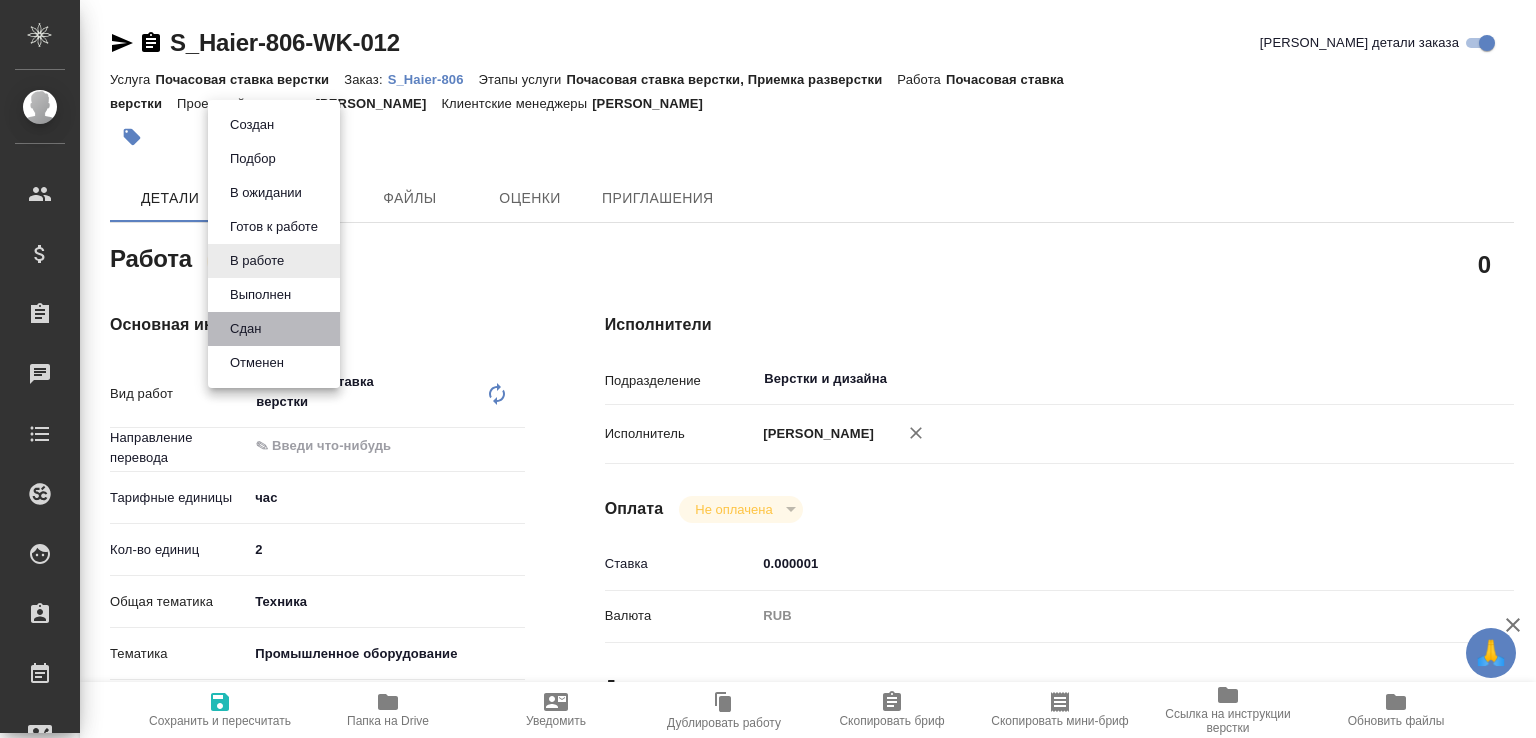 click on "Сдан" at bounding box center (274, 329) 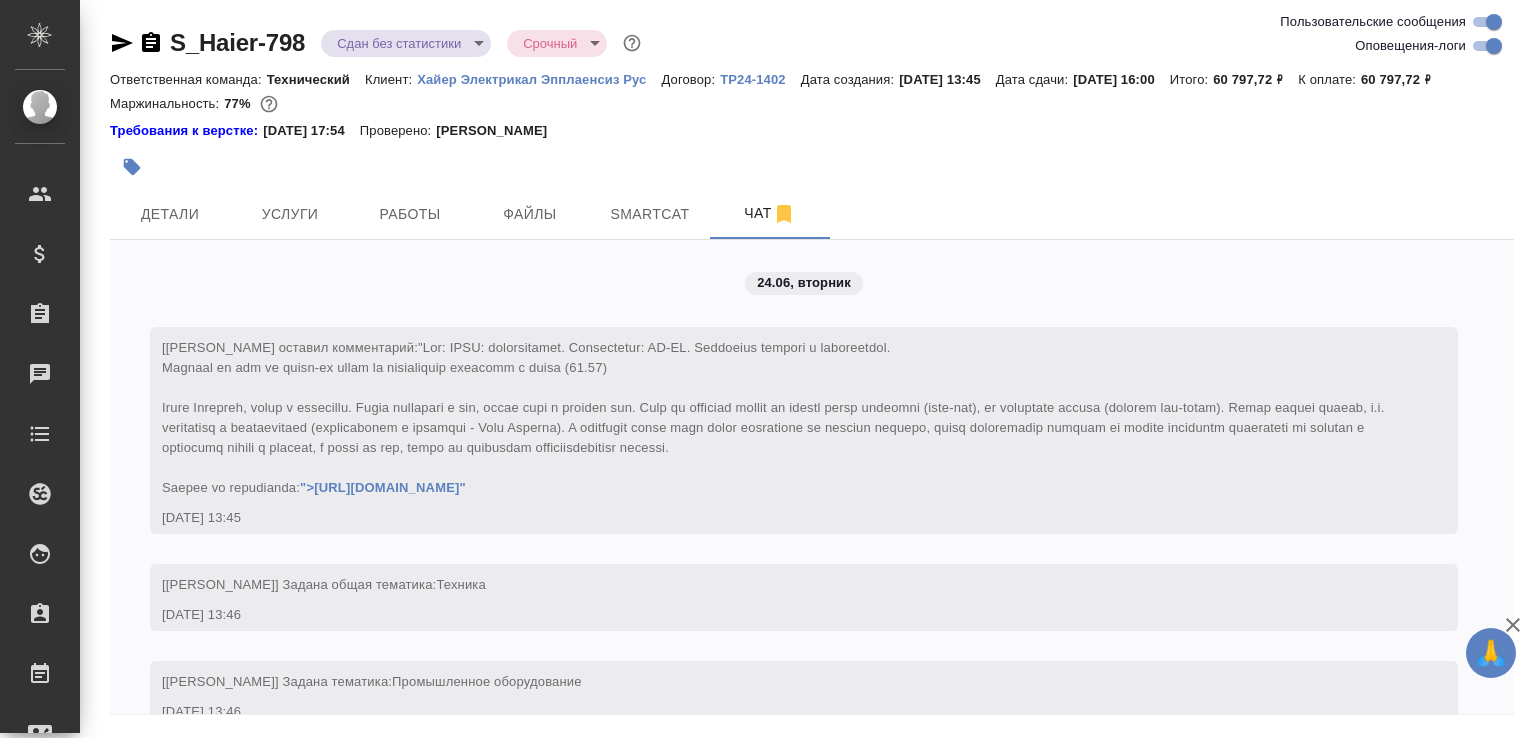 scroll, scrollTop: 0, scrollLeft: 0, axis: both 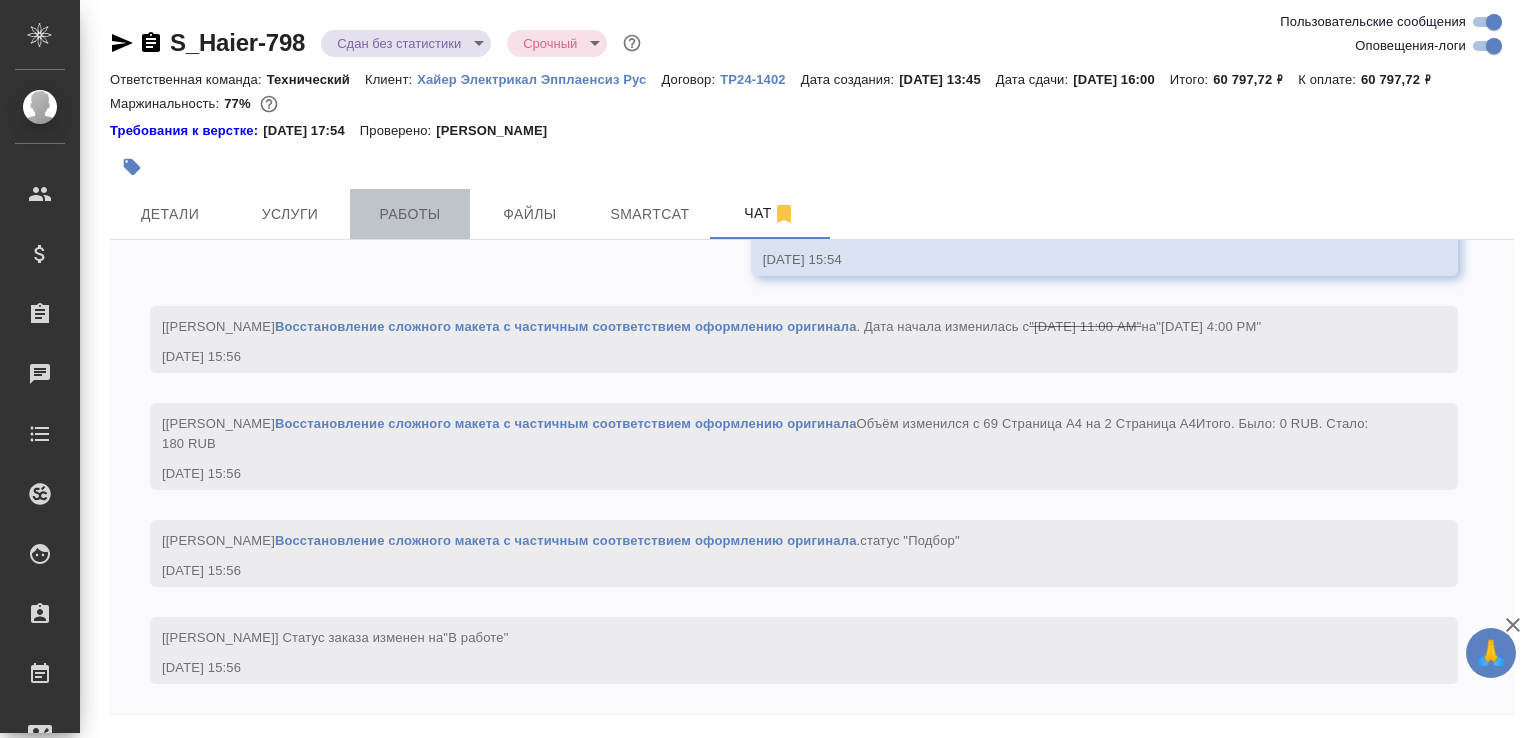 click on "Работы" at bounding box center [410, 214] 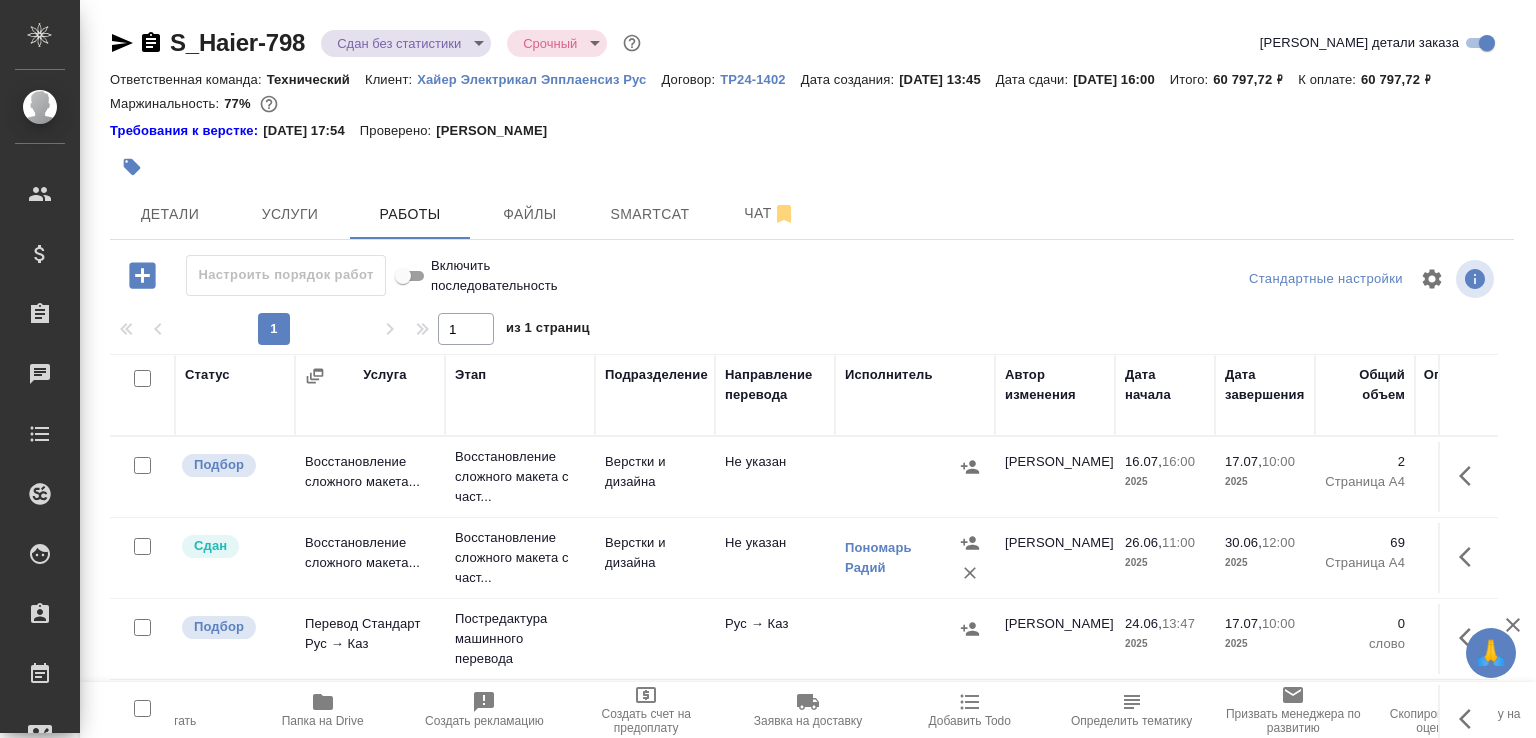 click on "Верстки и дизайна" at bounding box center (655, 477) 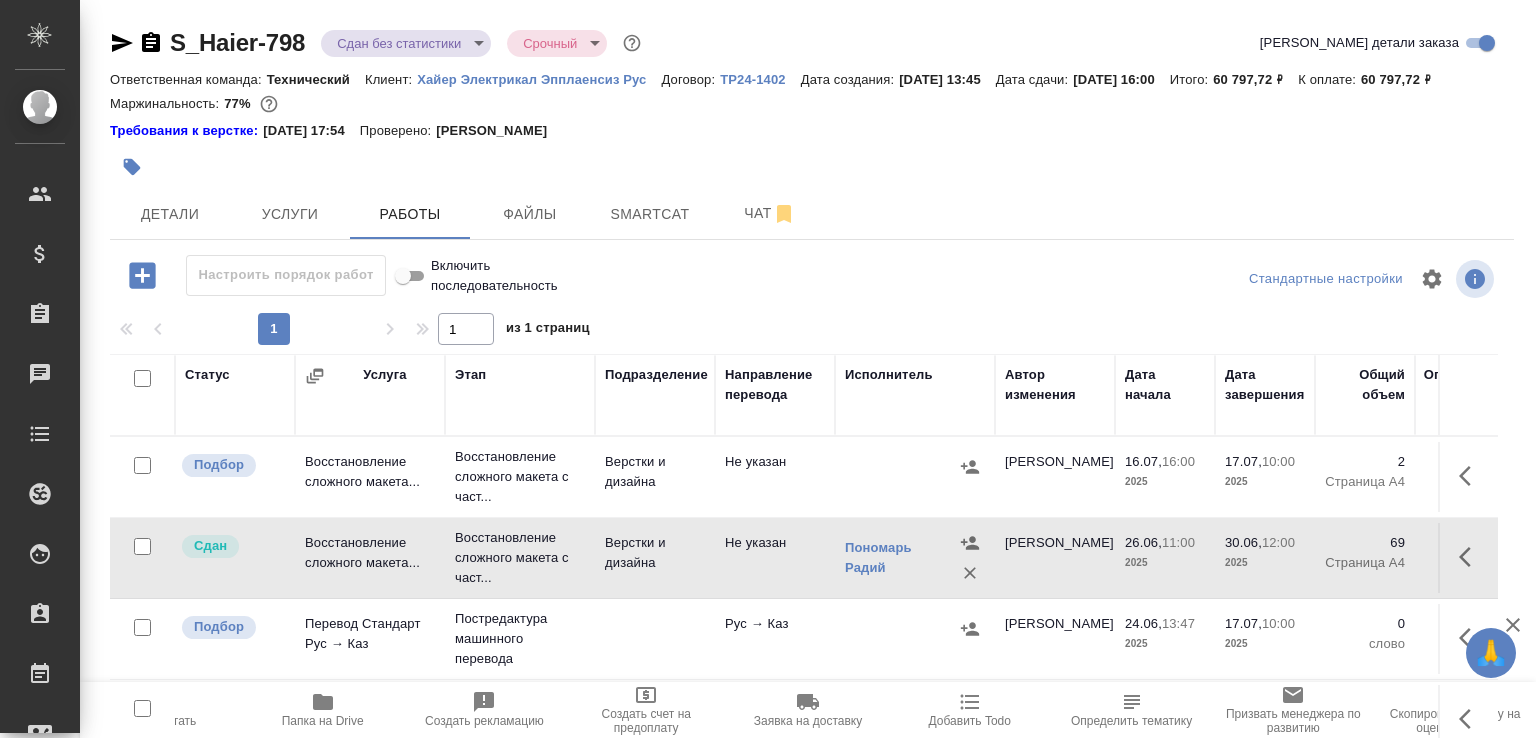 click on "Верстки и дизайна" at bounding box center (655, 477) 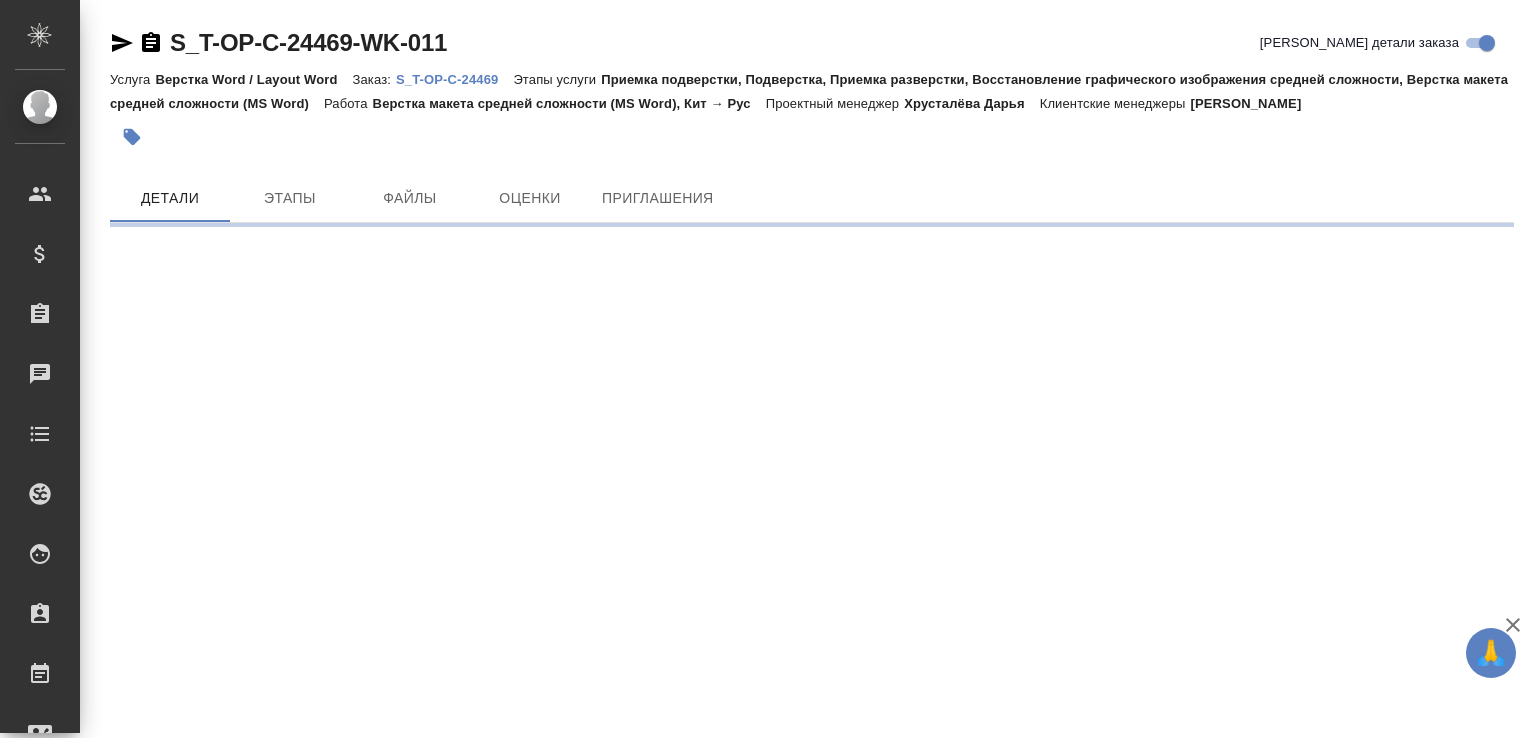 scroll, scrollTop: 0, scrollLeft: 0, axis: both 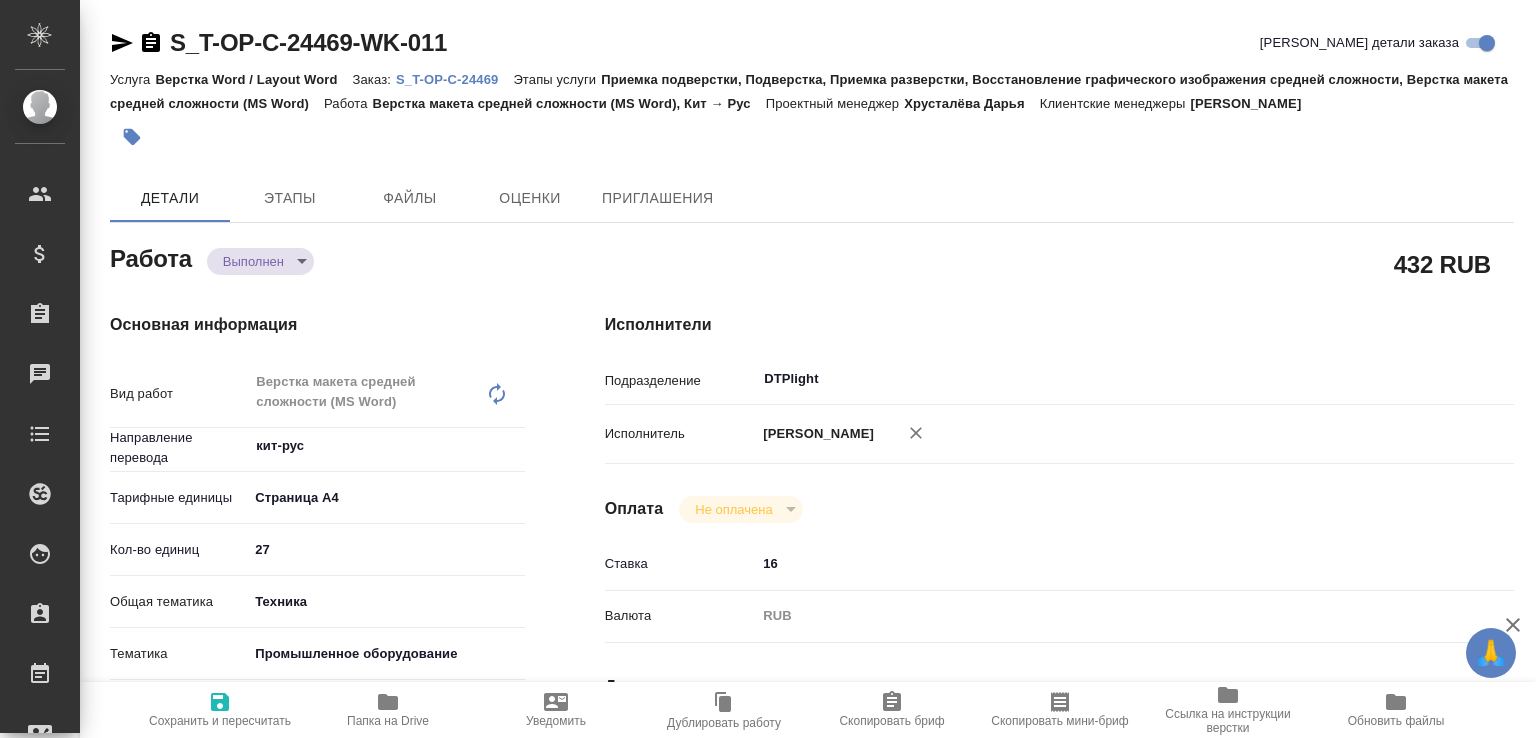 click on "🙏 .cls-1
fill:#fff;
AWATERA [PERSON_NAME]malofeeva Клиенты Спецификации Заказы Чаты Todo Проекты SC Исполнители Кандидаты Работы Входящие заявки Заявки на доставку Рекламации Проекты процессинга Конференции Выйти S_T-OP-C-24469-WK-011 Кратко детали заказа Услуга Верстка Word / Layout Word Заказ: S_T-OP-C-24469 Этапы услуги Приемка подверстки, Подверстка, Приемка разверстки, Восстановление графического изображения средней сложности, Верстка макета средней сложности (MS Word) Работа Верстка макета средней сложности (MS Word), Кит → Рус Проектный менеджер [PERSON_NAME] x ​" at bounding box center (768, 369) 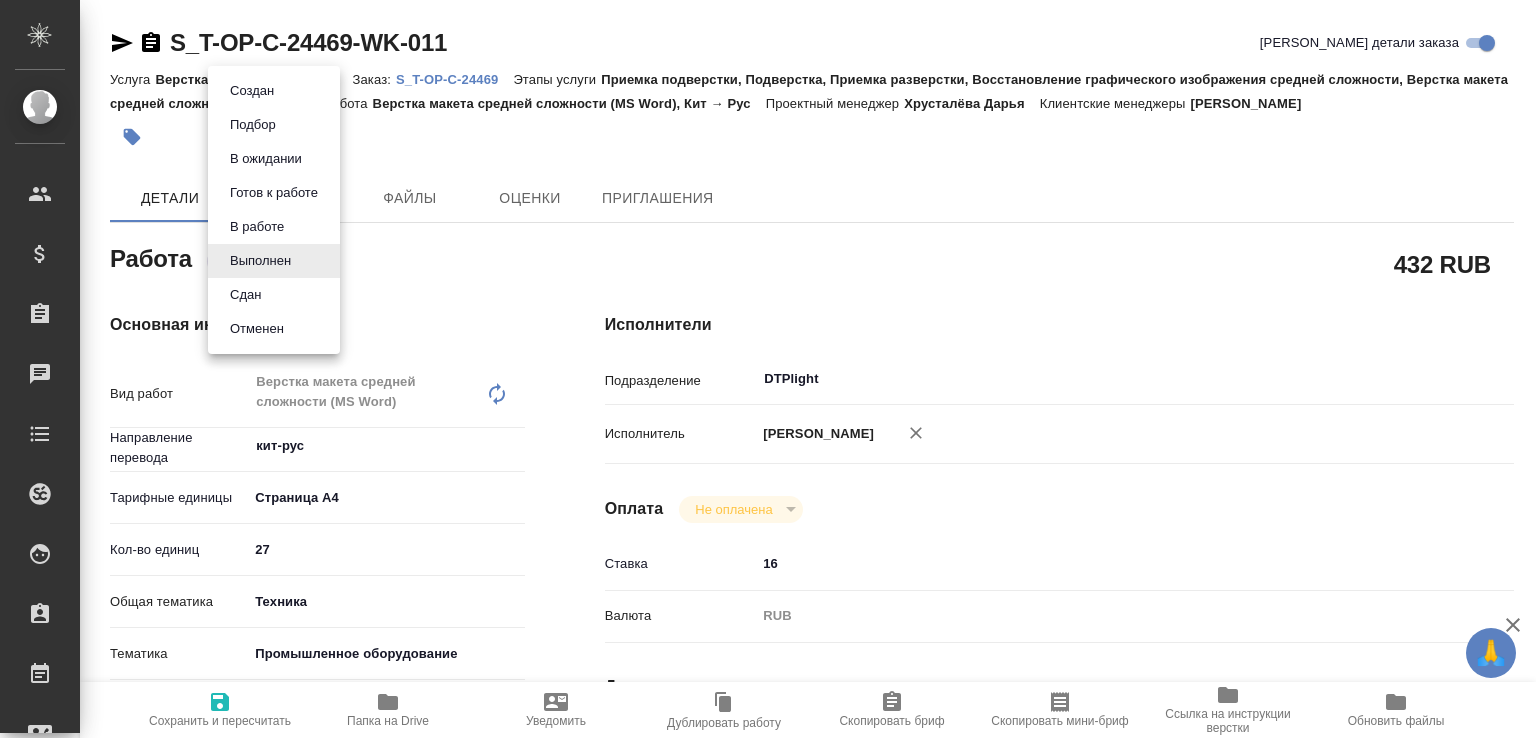 type on "x" 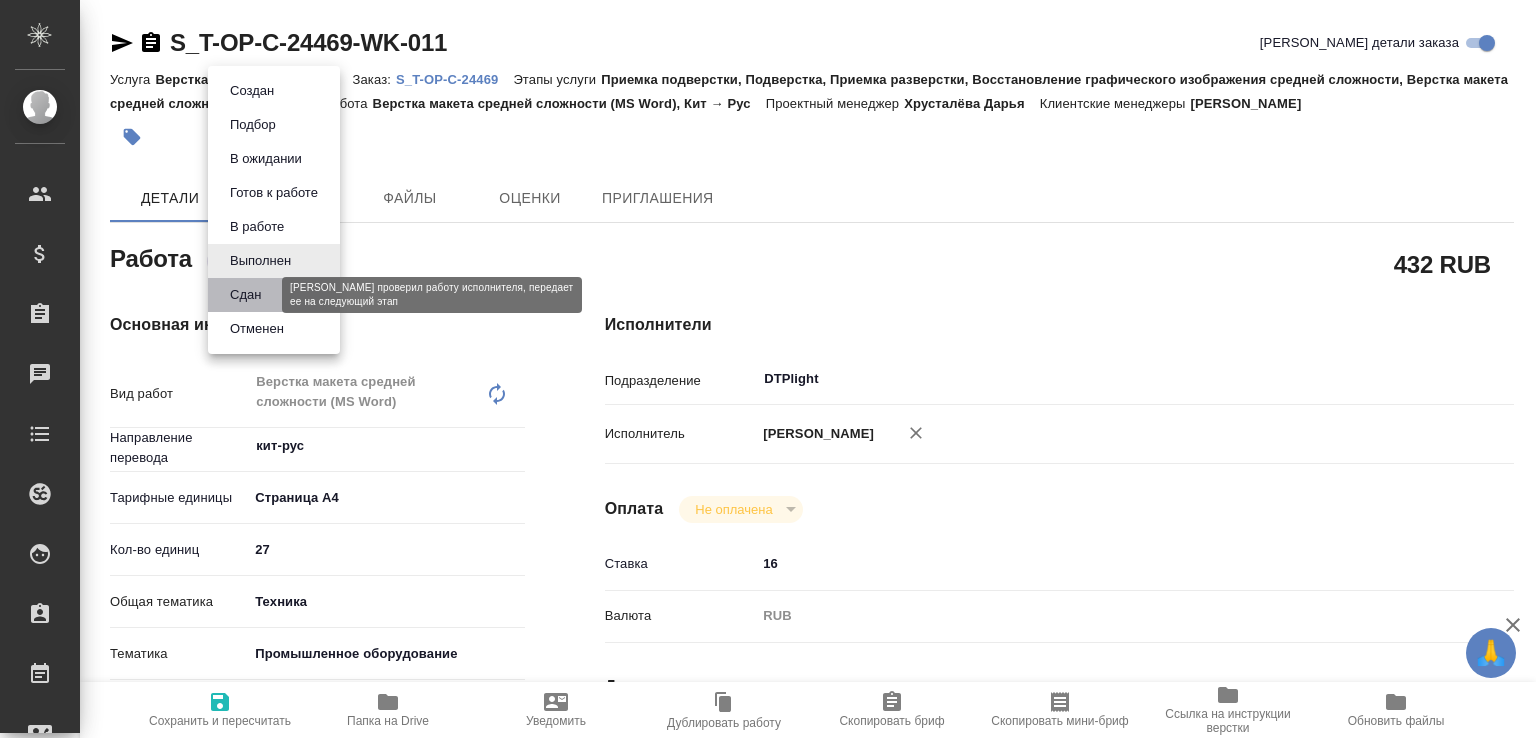 click on "Сдан" at bounding box center (245, 295) 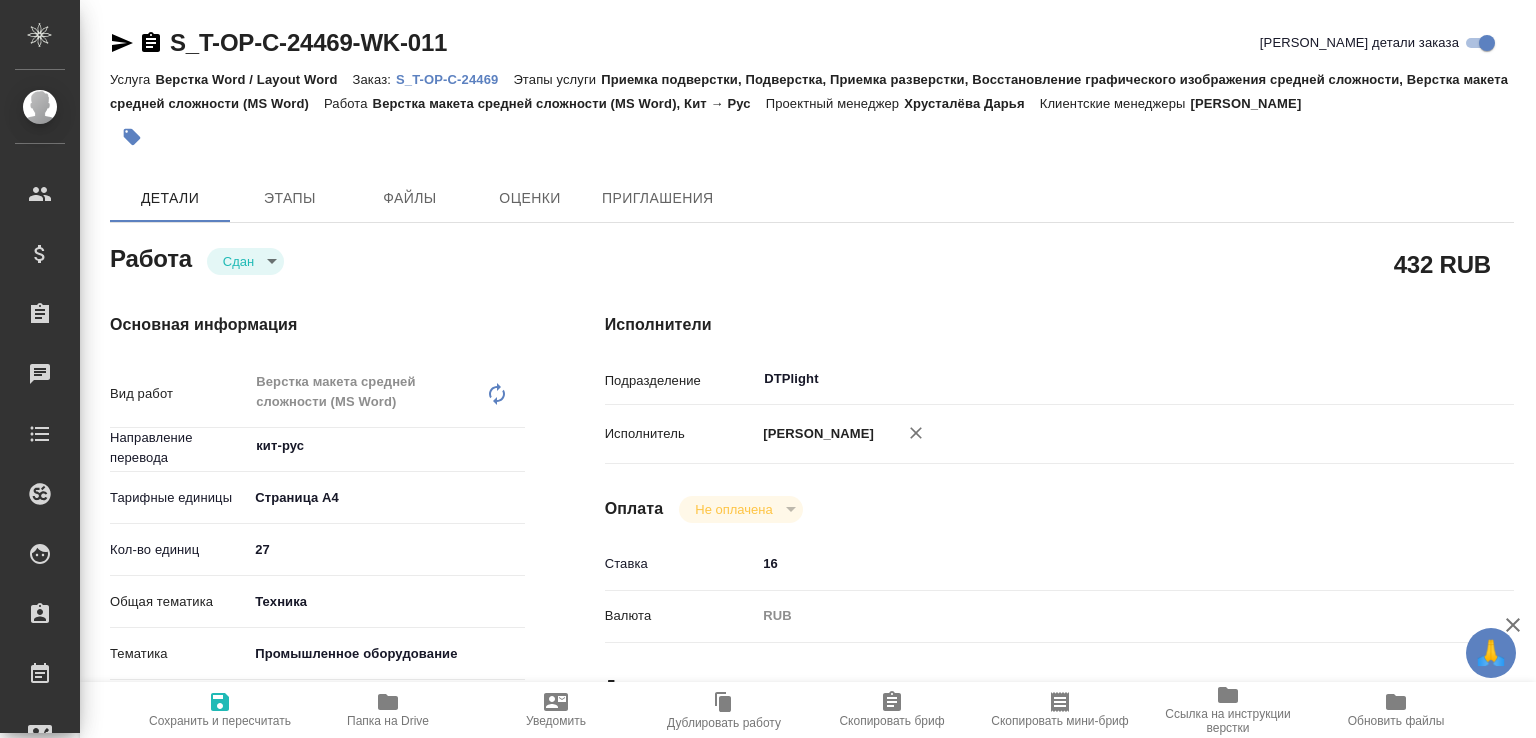 type on "x" 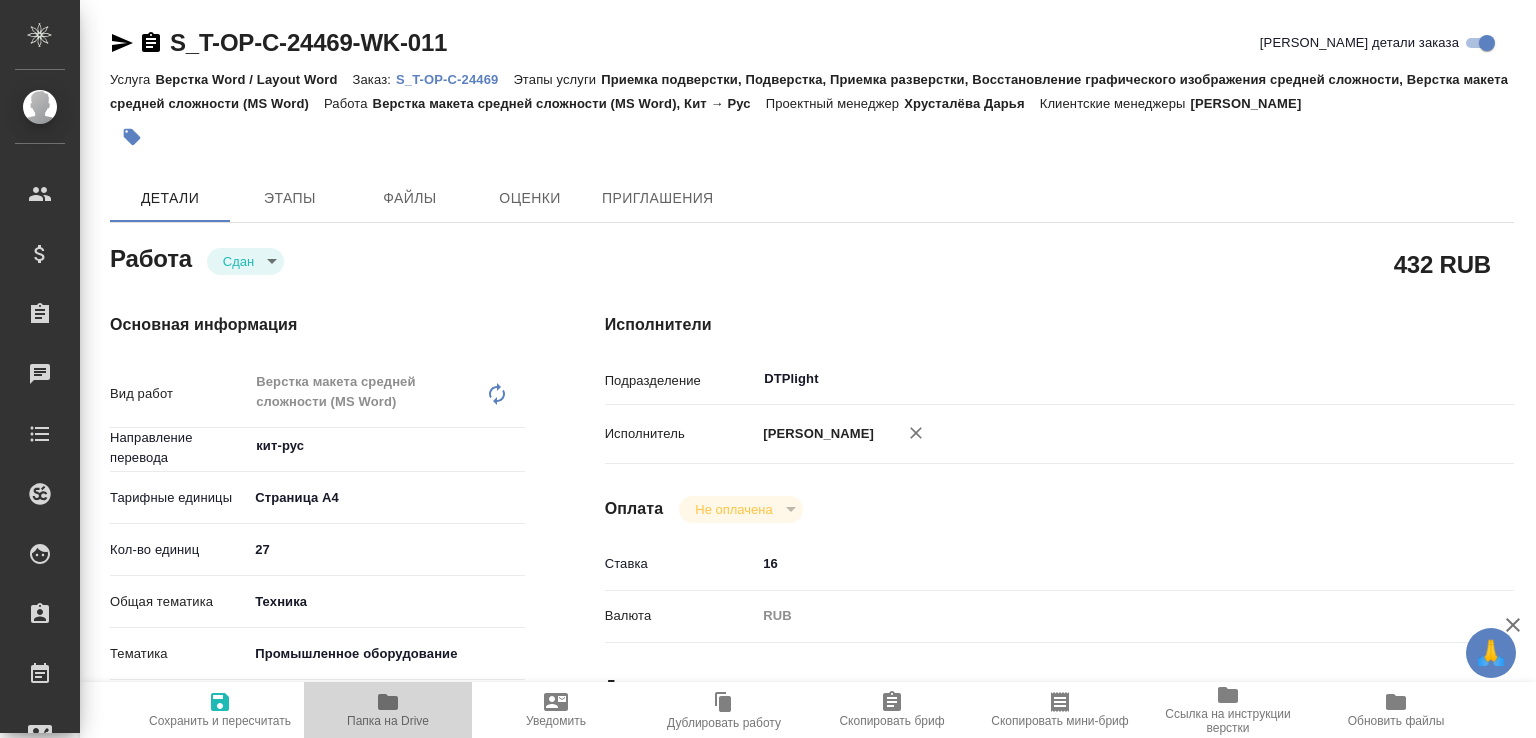 click on "Папка на Drive" 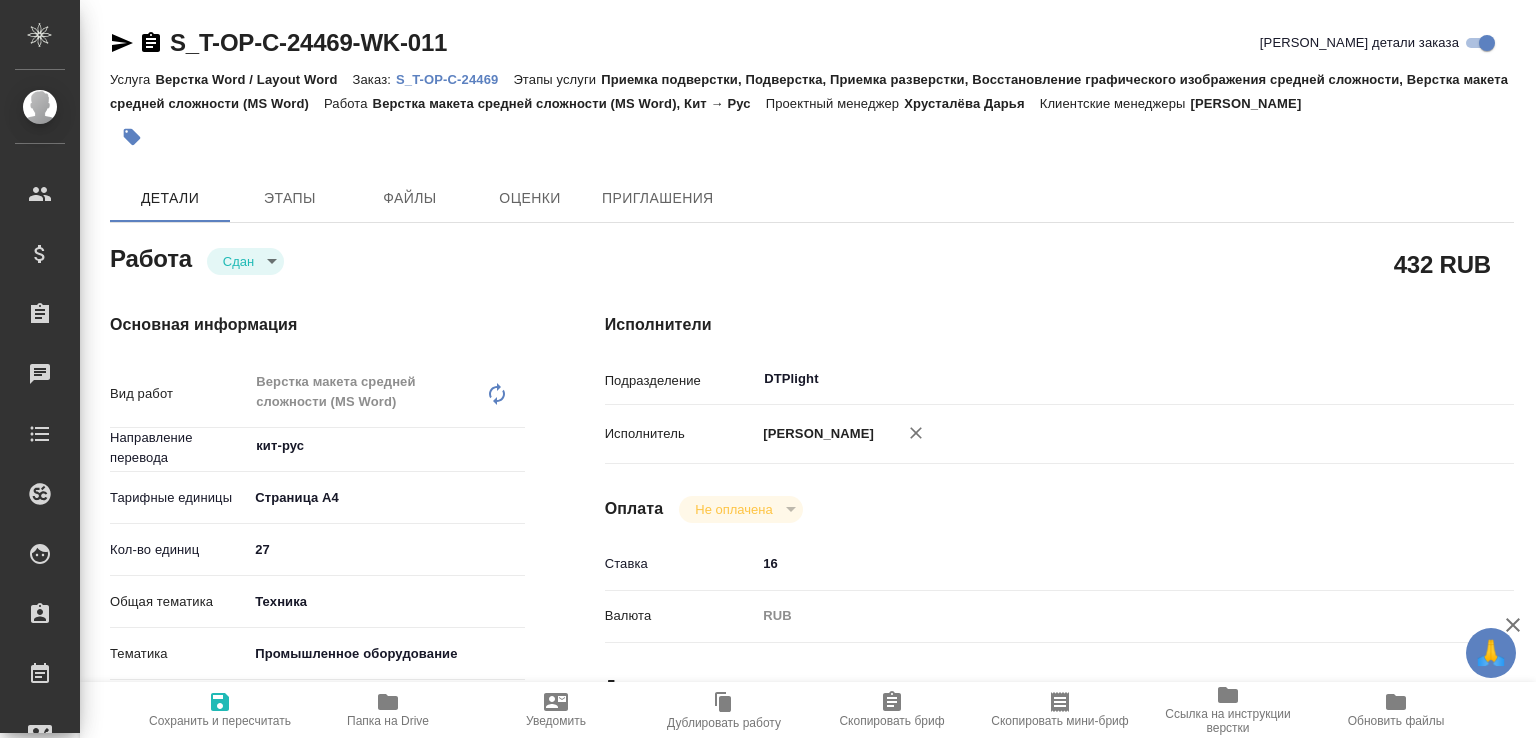 type on "x" 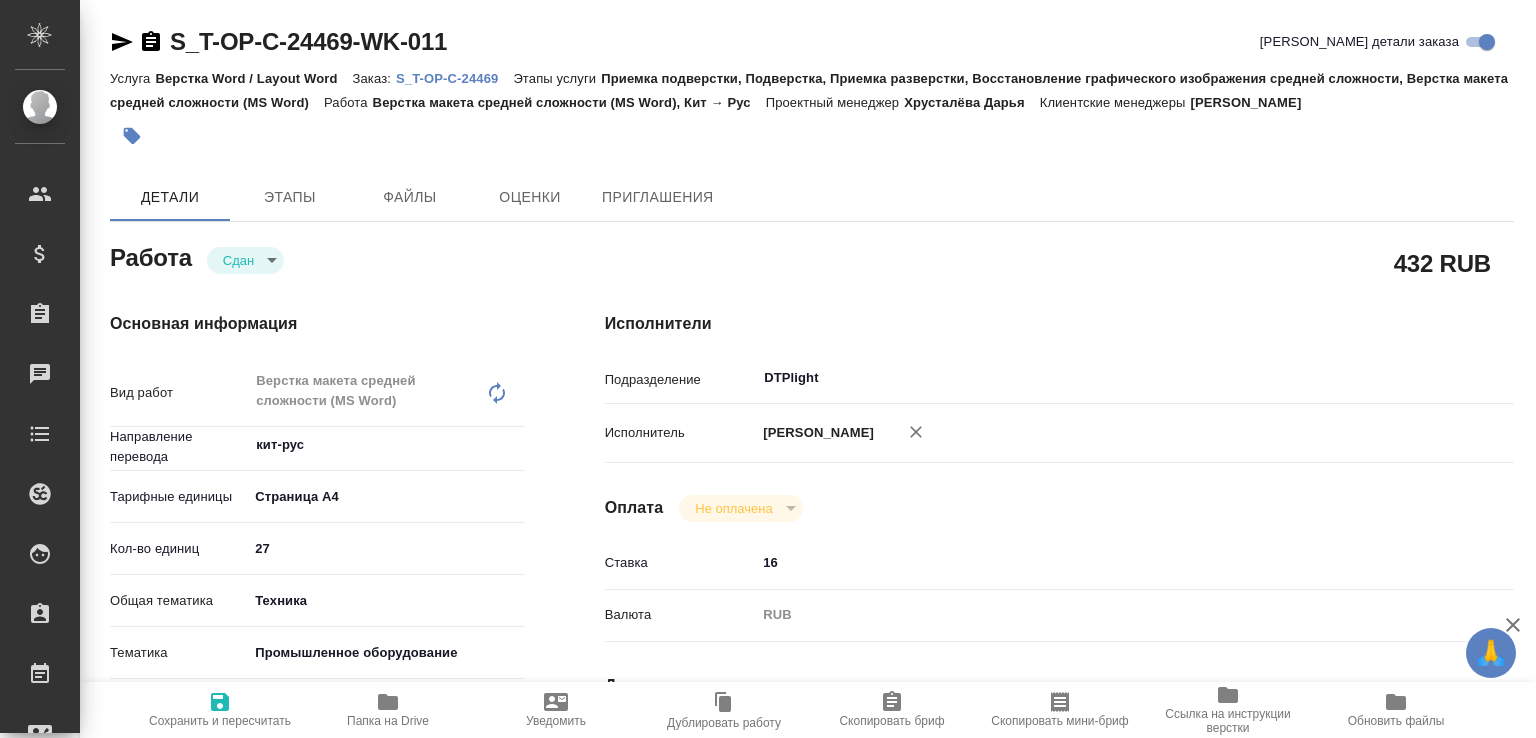 scroll, scrollTop: 0, scrollLeft: 0, axis: both 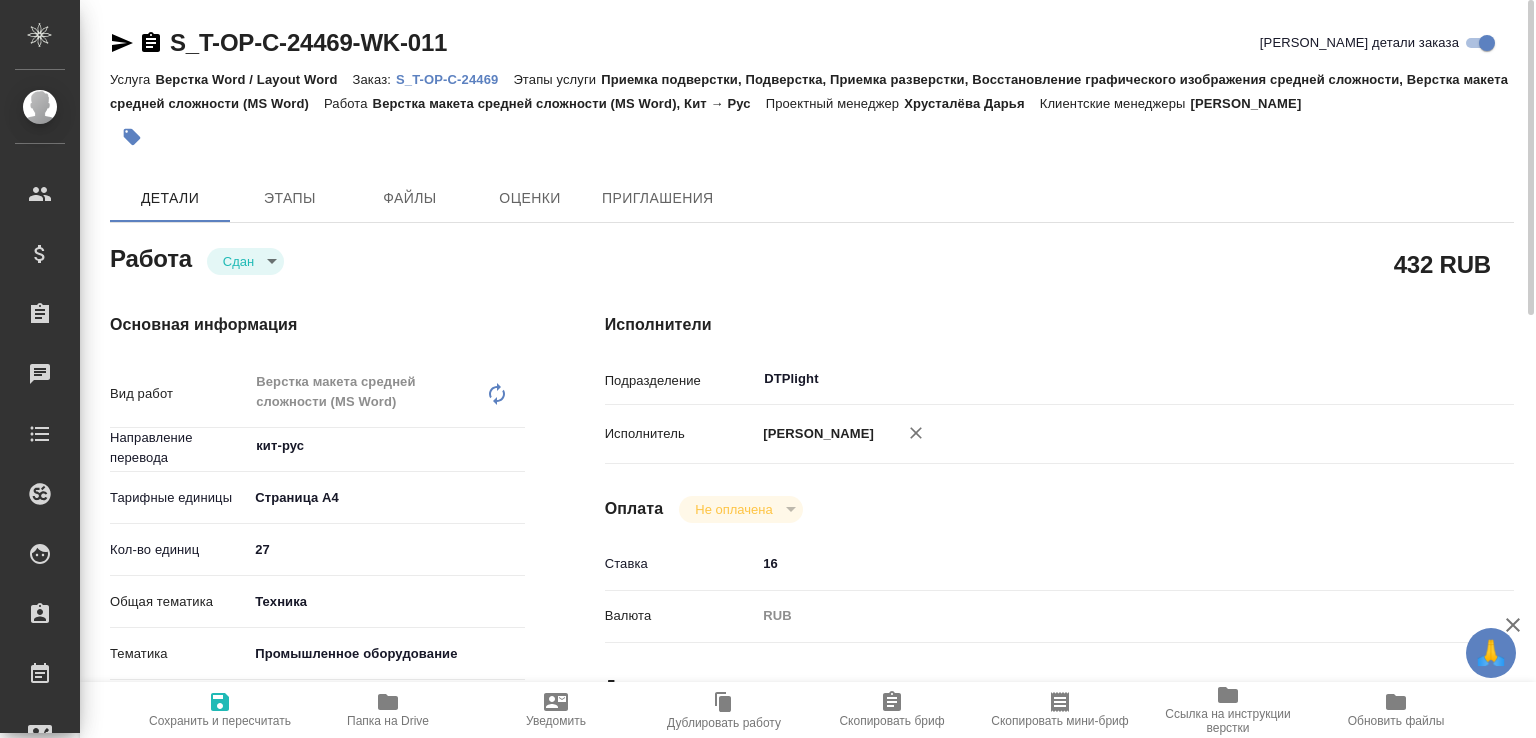 click 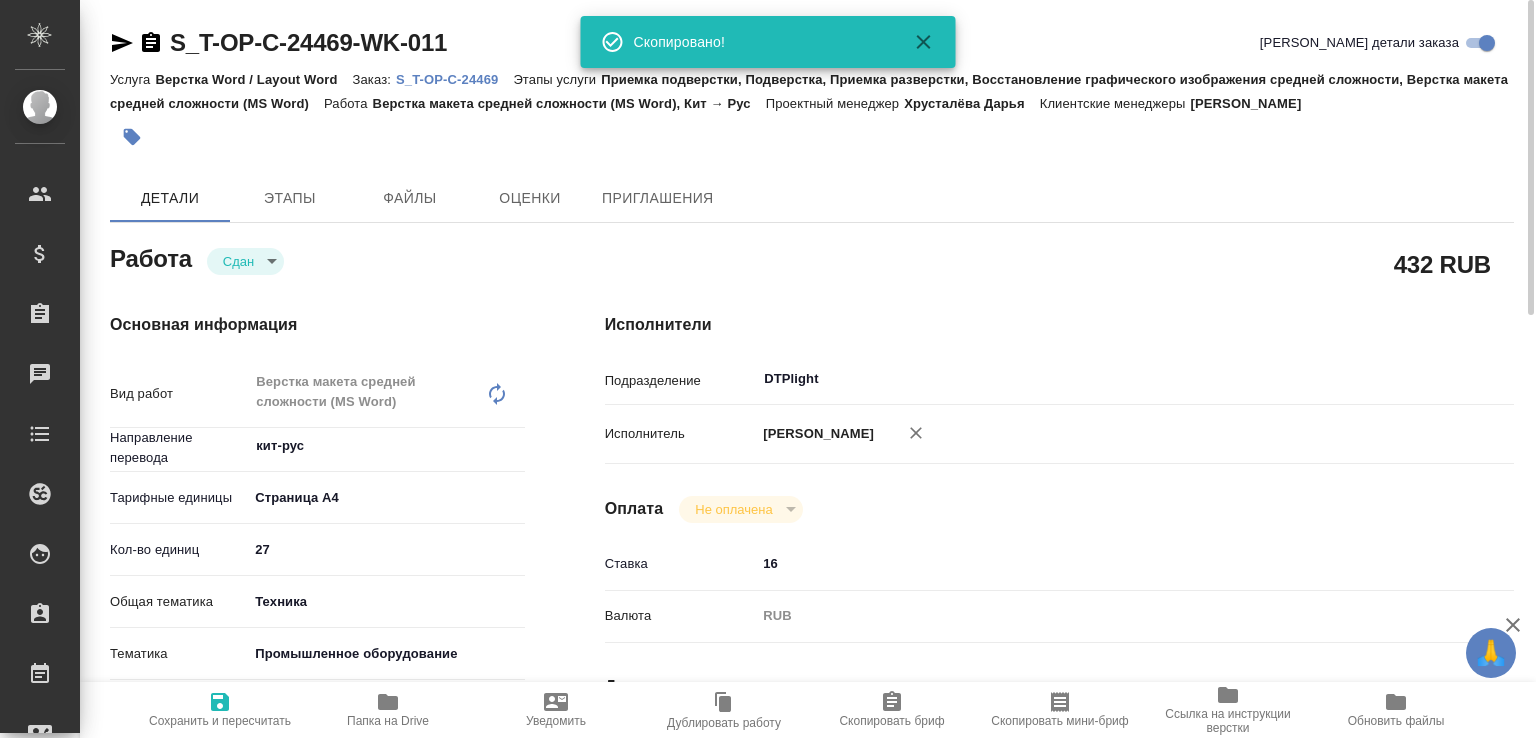 click on "🙏 .cls-1
fill:#fff;
AWATERA Малофеева Екатерина e.malofeeva Клиенты Спецификации Заказы 0 Чаты Todo Проекты SC Исполнители Кандидаты Работы Входящие заявки Заявки на доставку Рекламации Проекты процессинга Конференции Выйти S_T-OP-C-24469-WK-011 Кратко детали заказа Услуга Верстка Word / Layout Word Заказ: S_T-OP-C-24469 Этапы услуги Приемка подверстки, Подверстка, Приемка разверстки, Восстановление графического изображения средней сложности, Верстка макета средней сложности (MS Word) Работа Верстка макета средней сложности (MS Word), Кит → Рус Проектный менеджер Хрусталёва Дарья x 27" 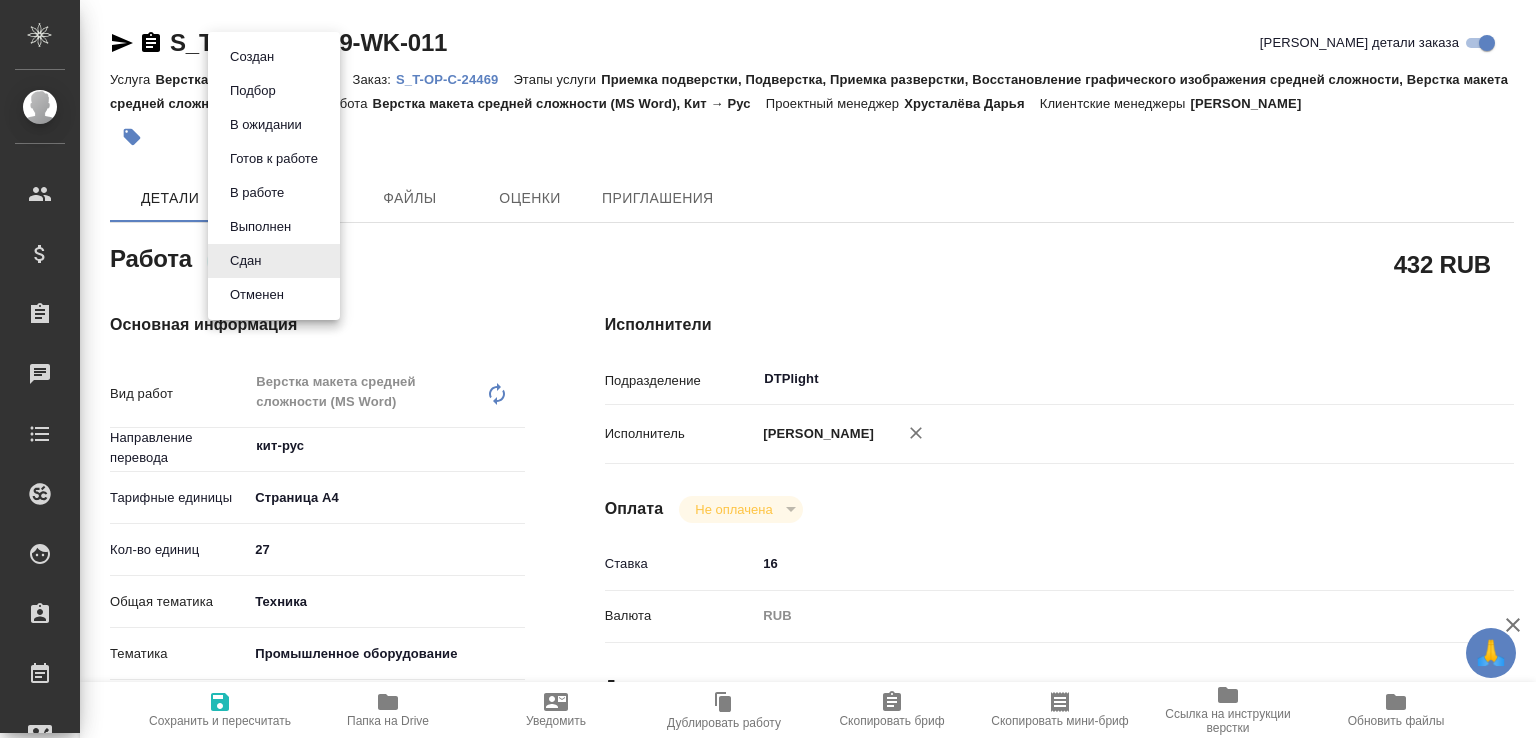 click on "Выполнен" 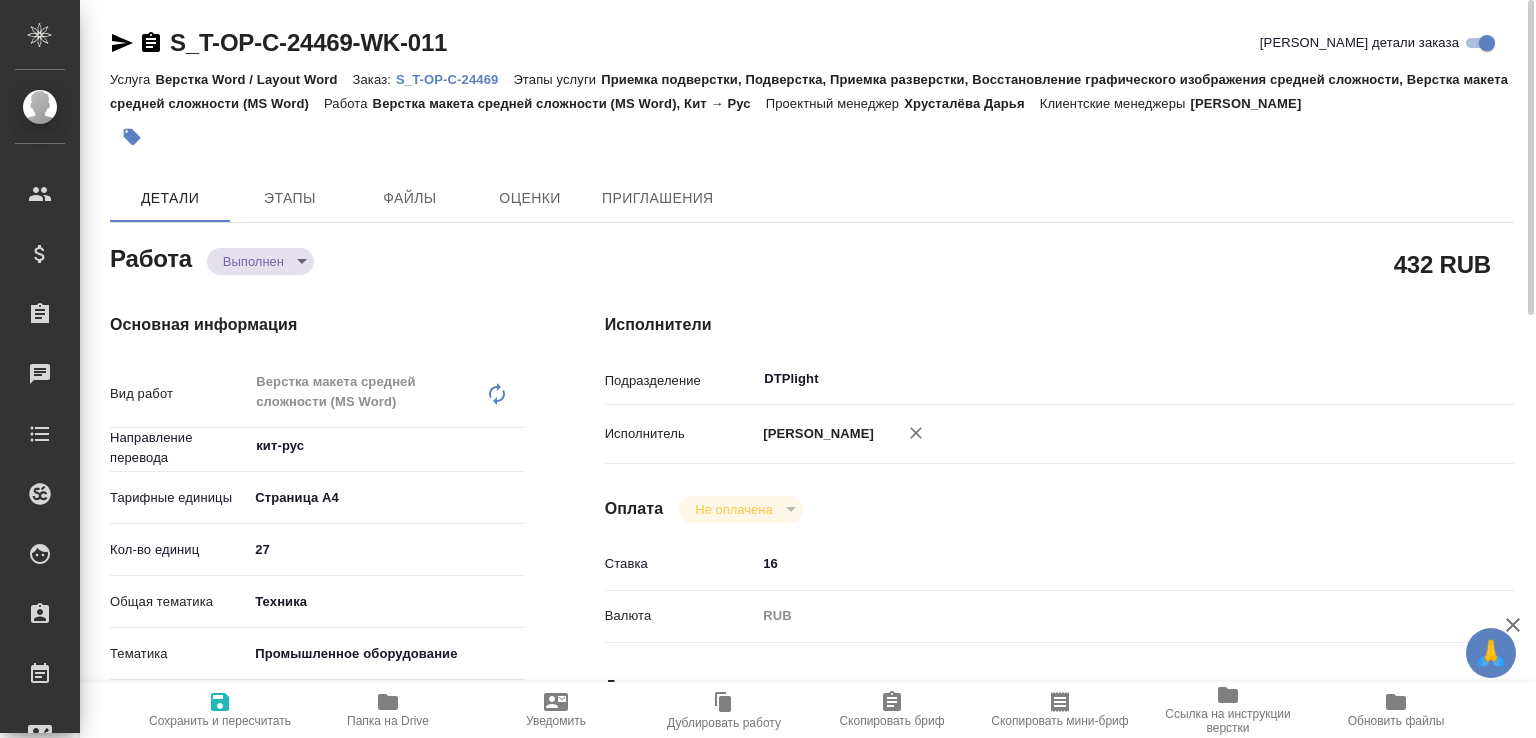 type on "x" 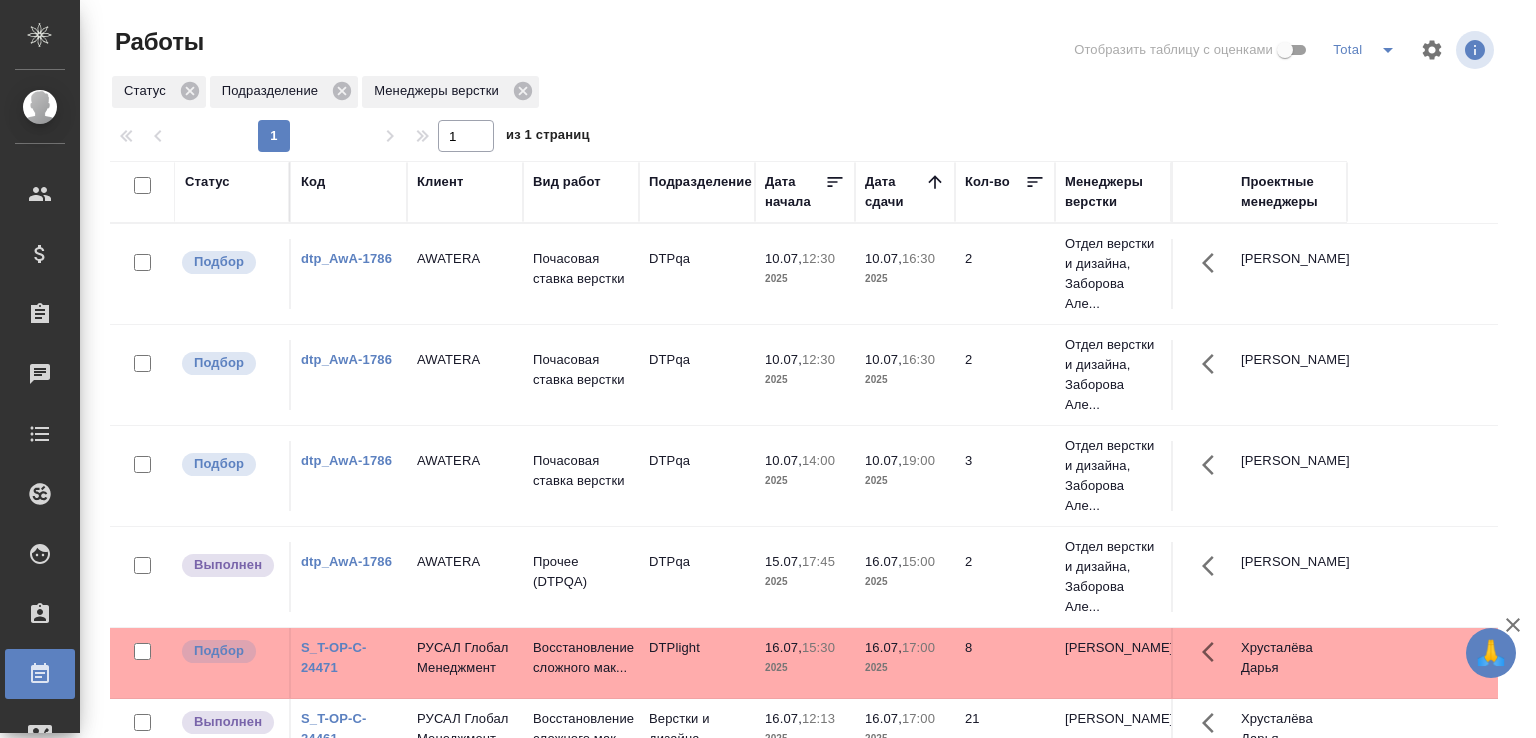 scroll, scrollTop: 0, scrollLeft: 0, axis: both 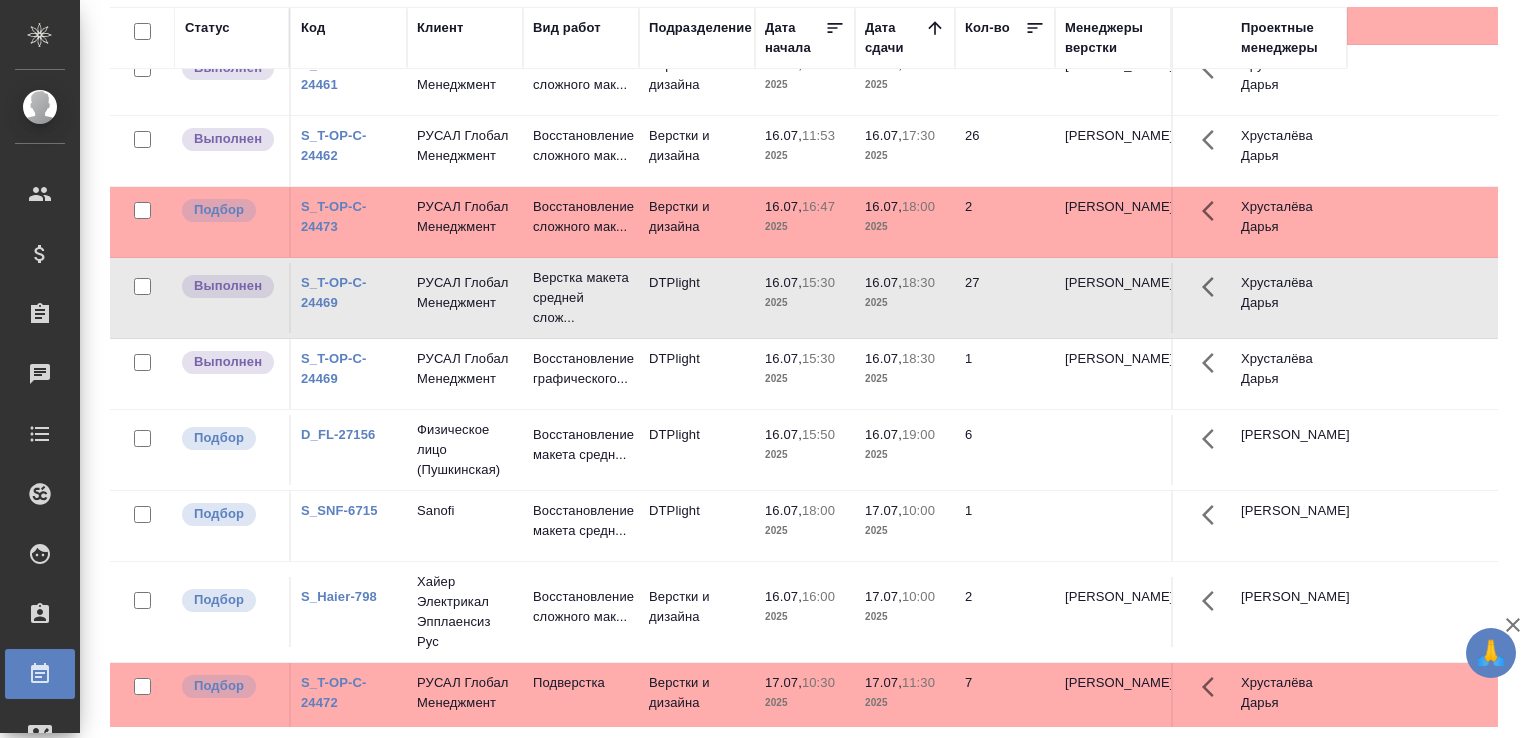 click on "РУСАЛ Глобал Менеджмент" at bounding box center (465, -380) 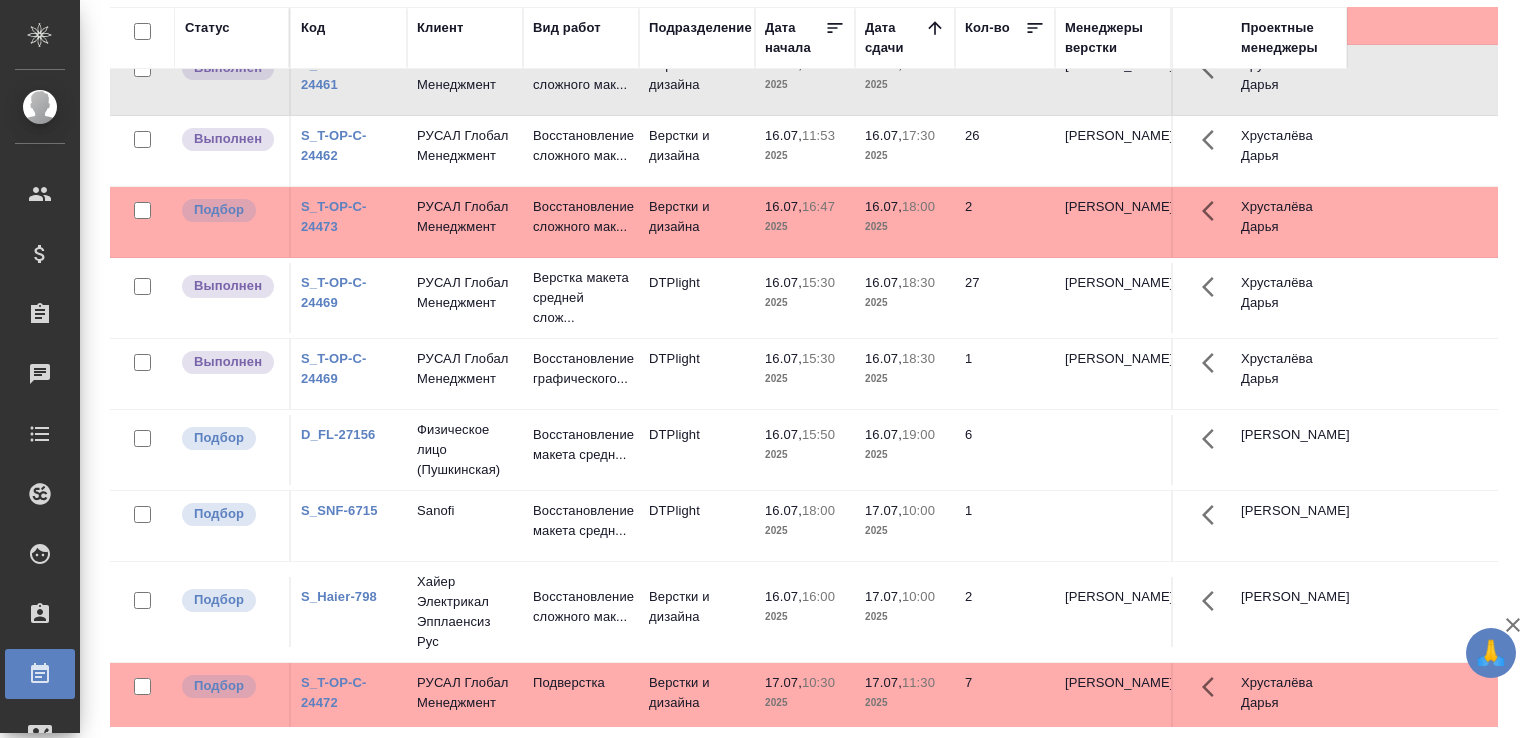 click on "РУСАЛ Глобал Менеджмент" at bounding box center [465, -380] 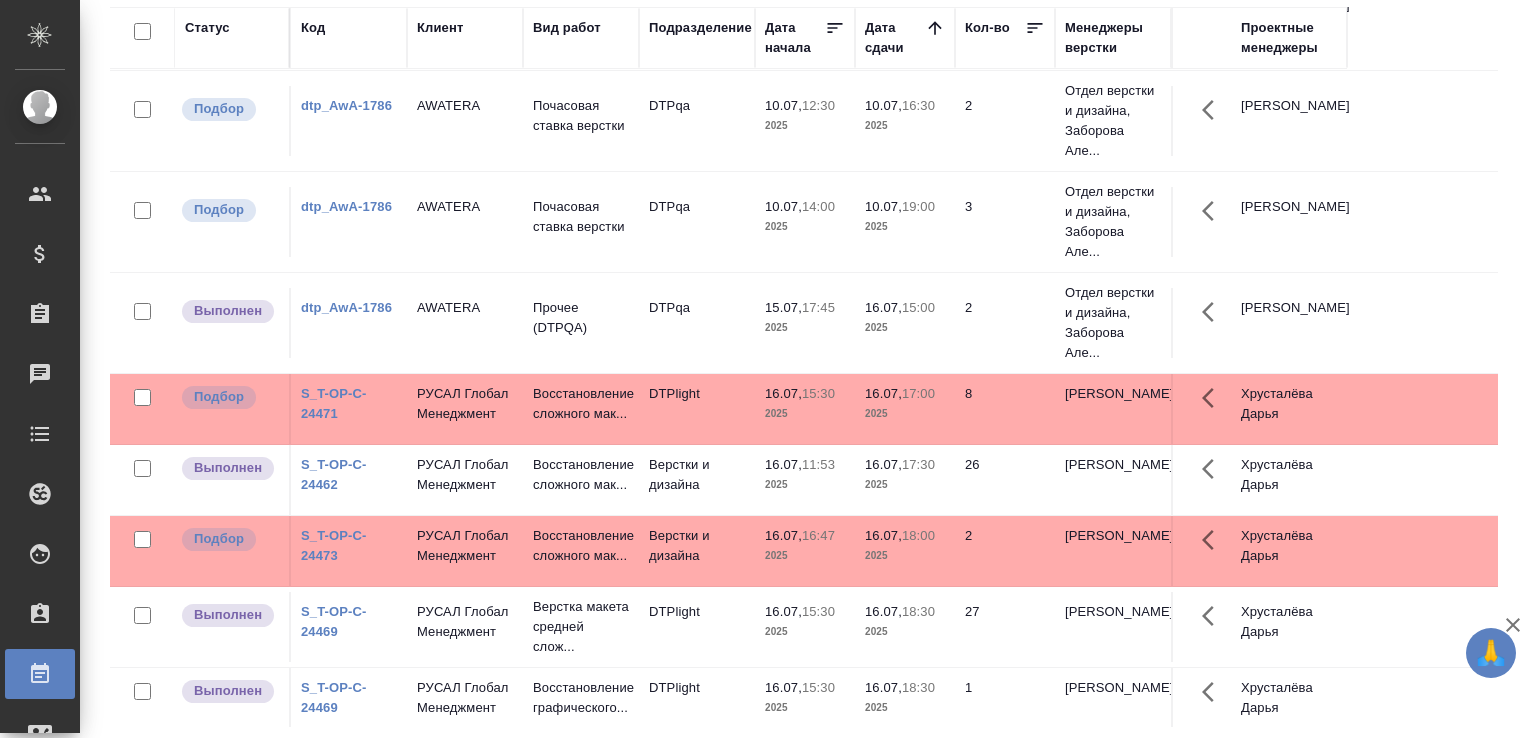 scroll, scrollTop: 0, scrollLeft: 0, axis: both 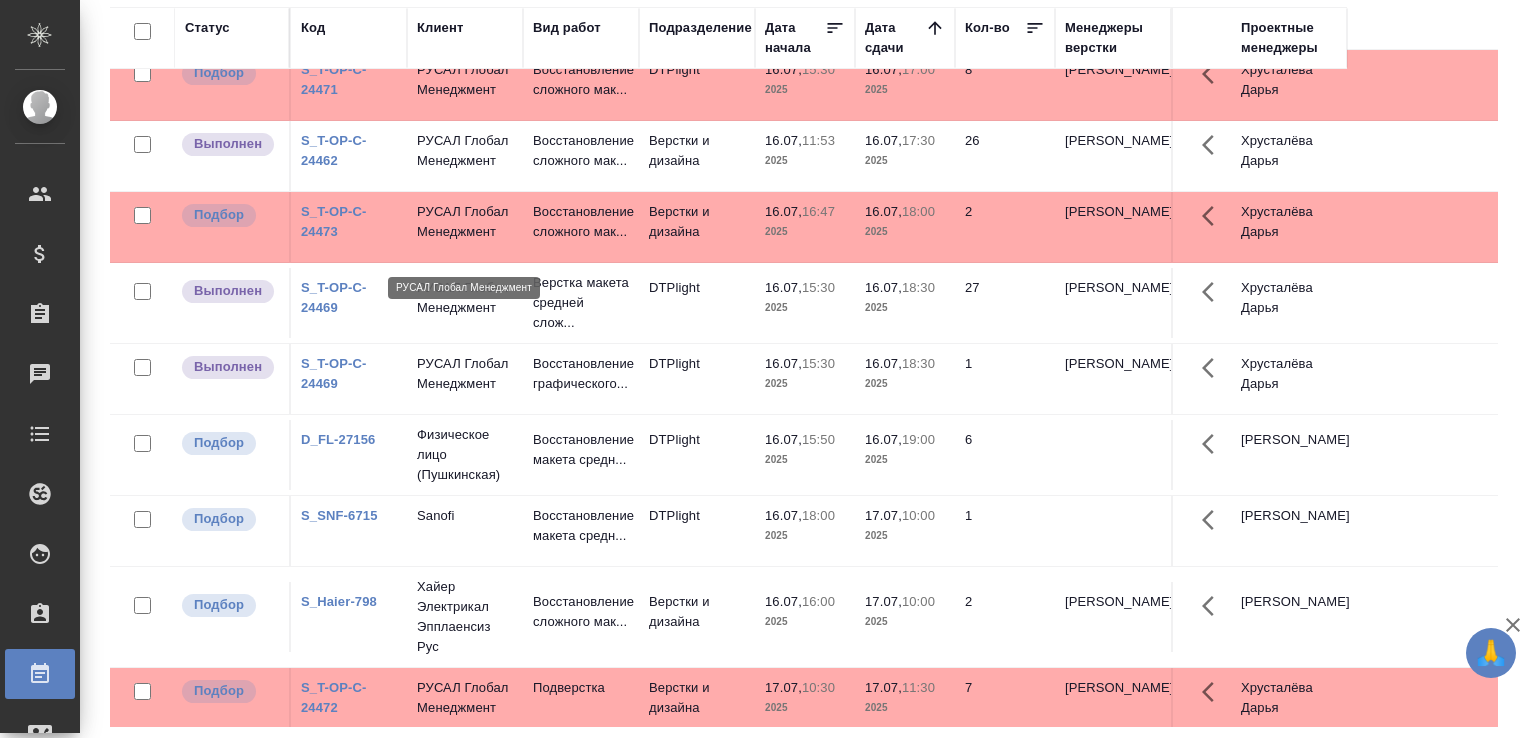 click on "РУСАЛ Глобал Менеджмент" at bounding box center (465, 151) 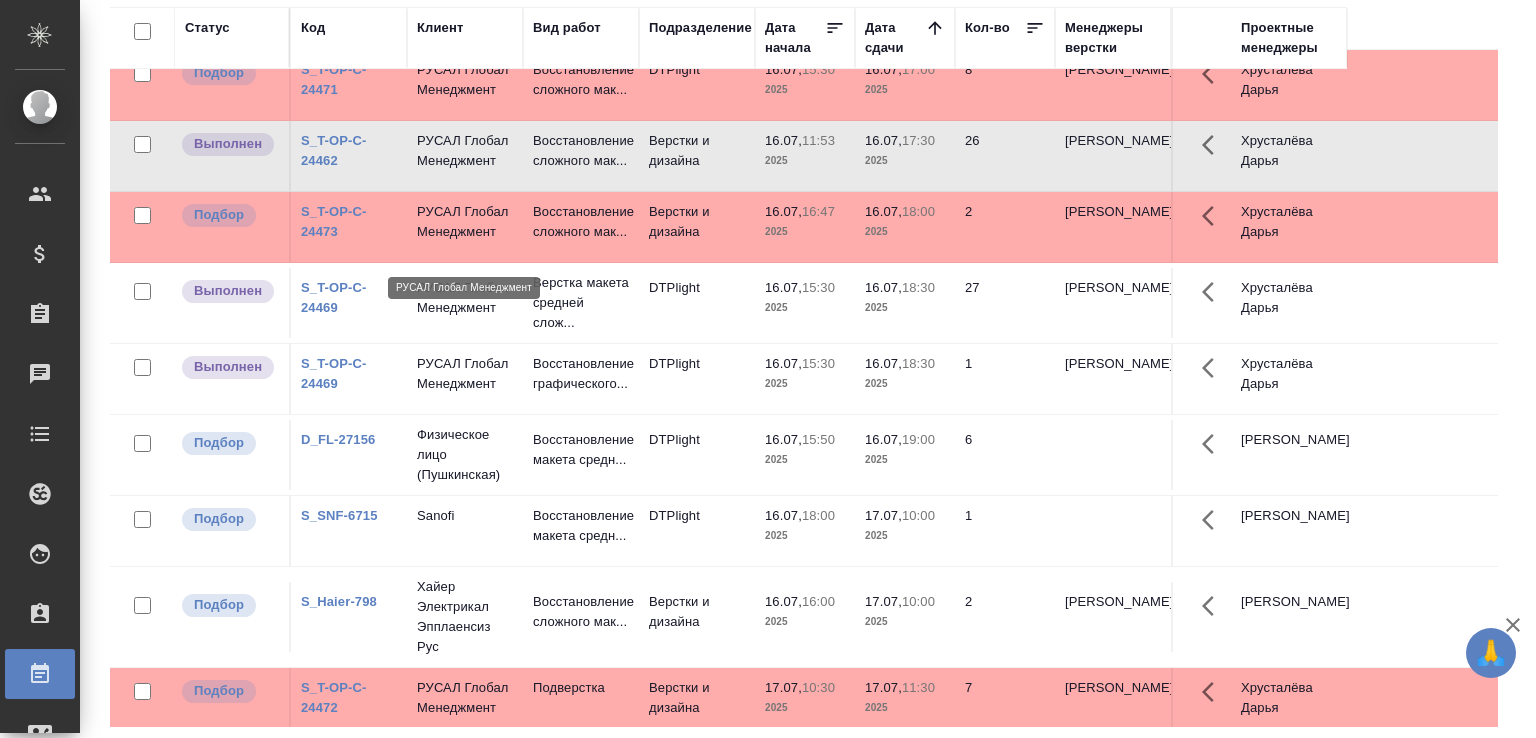 click on "РУСАЛ Глобал Менеджмент" at bounding box center [465, 151] 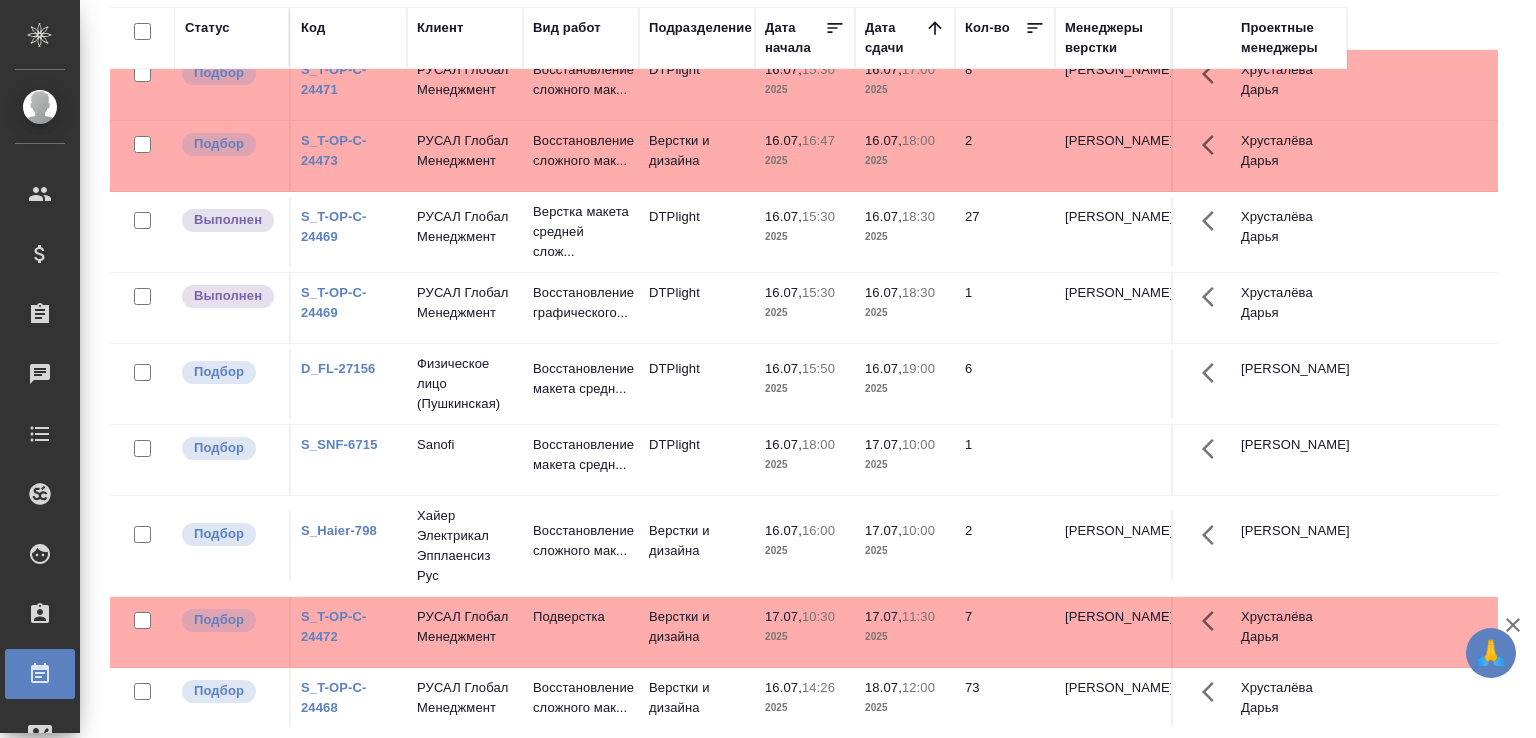 click on "2025" at bounding box center [805, 161] 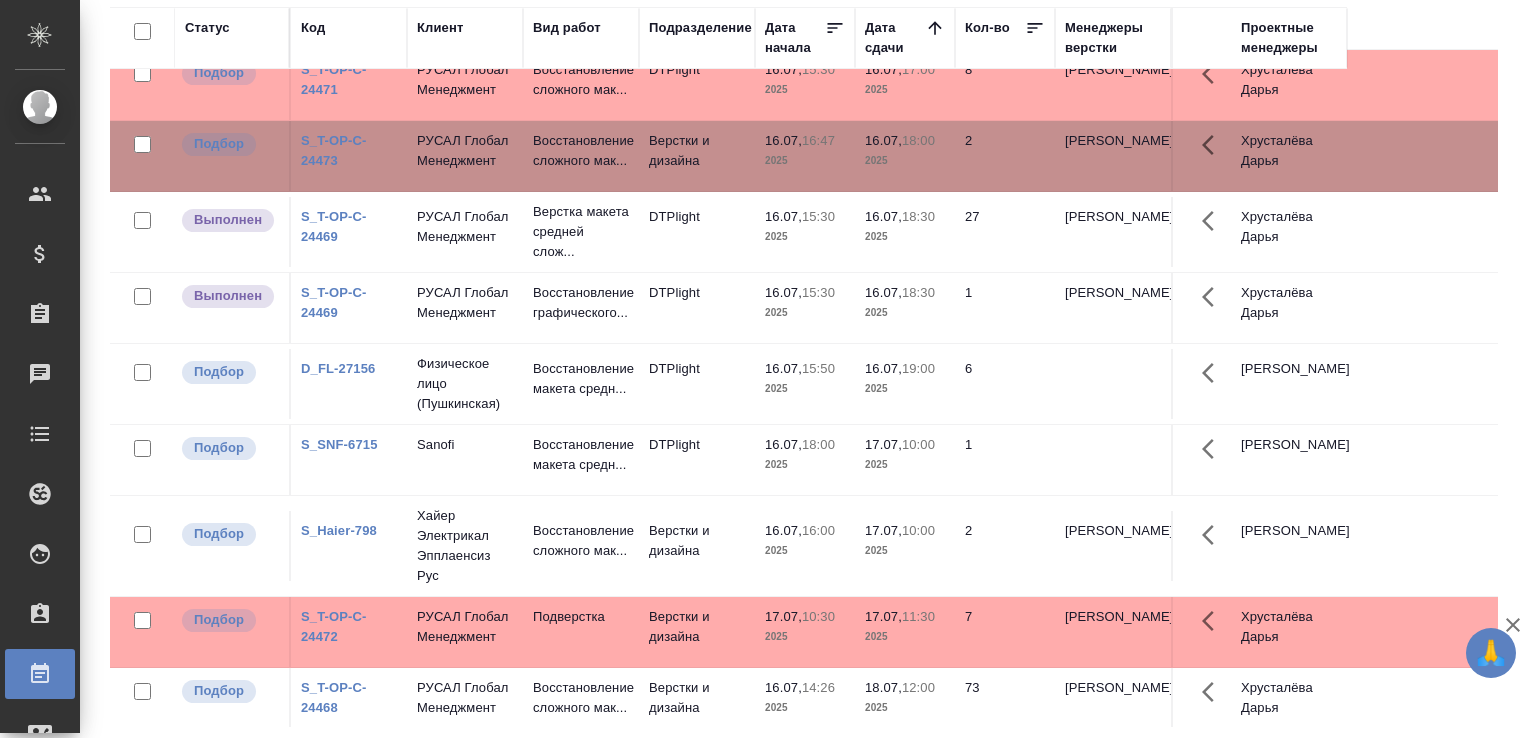 click on "2025" at bounding box center (805, 161) 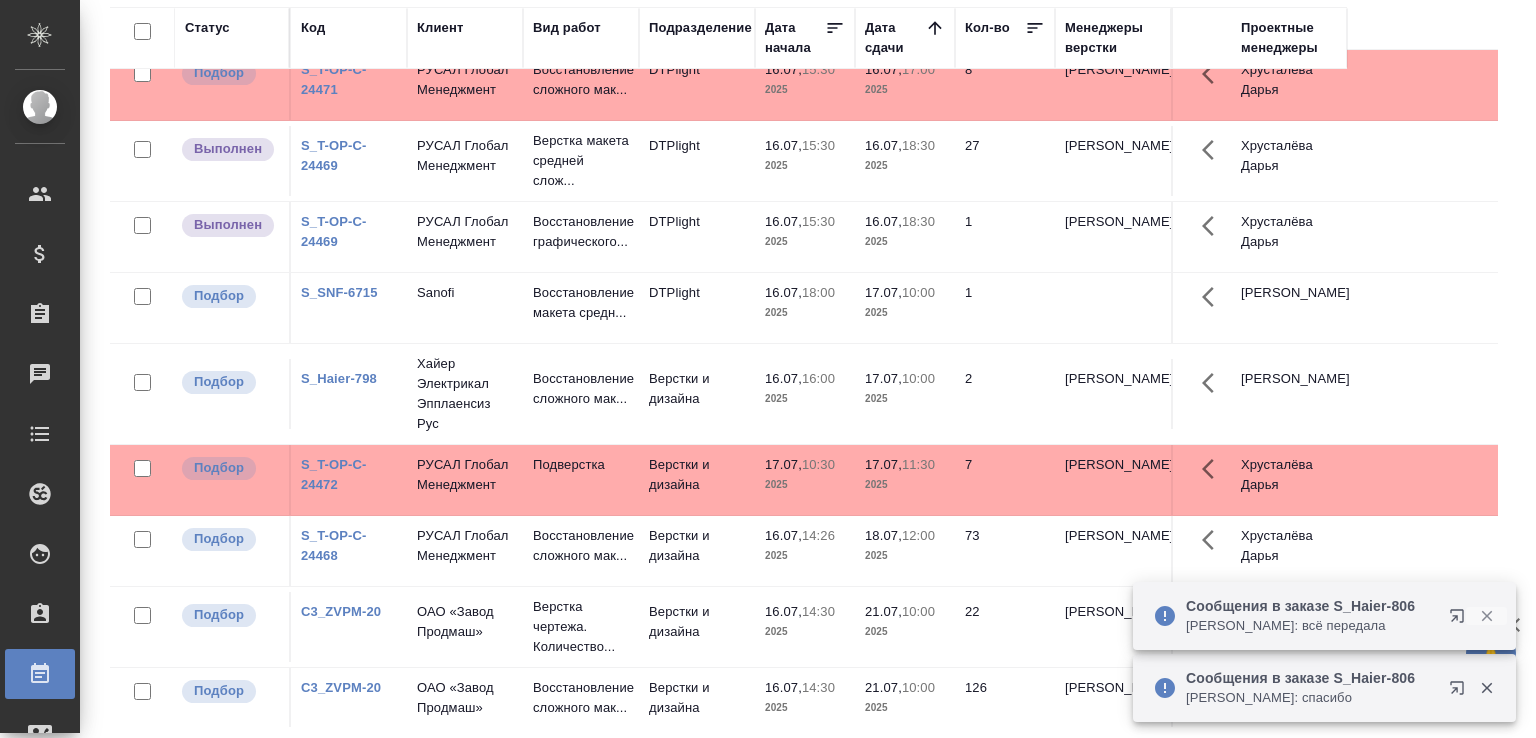 click 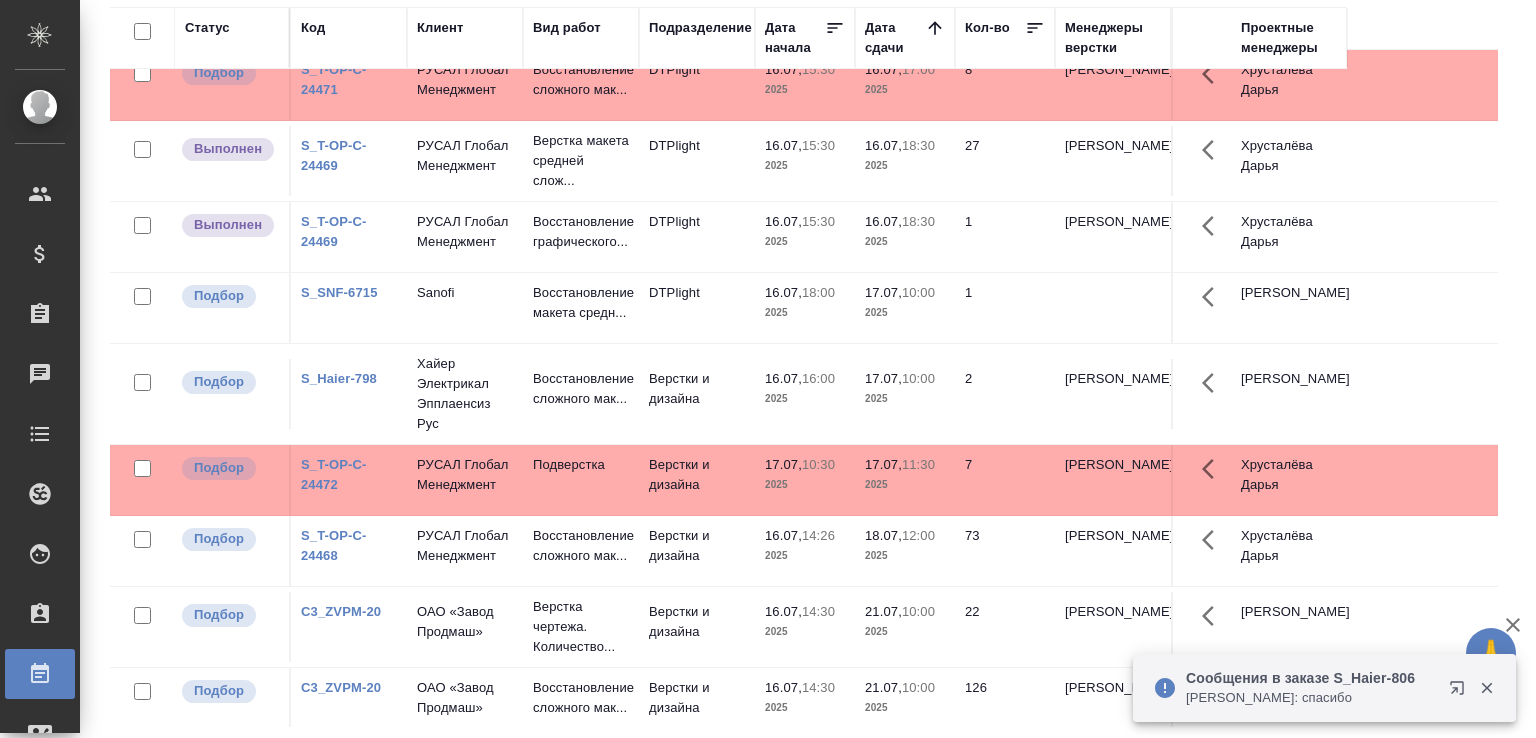 click 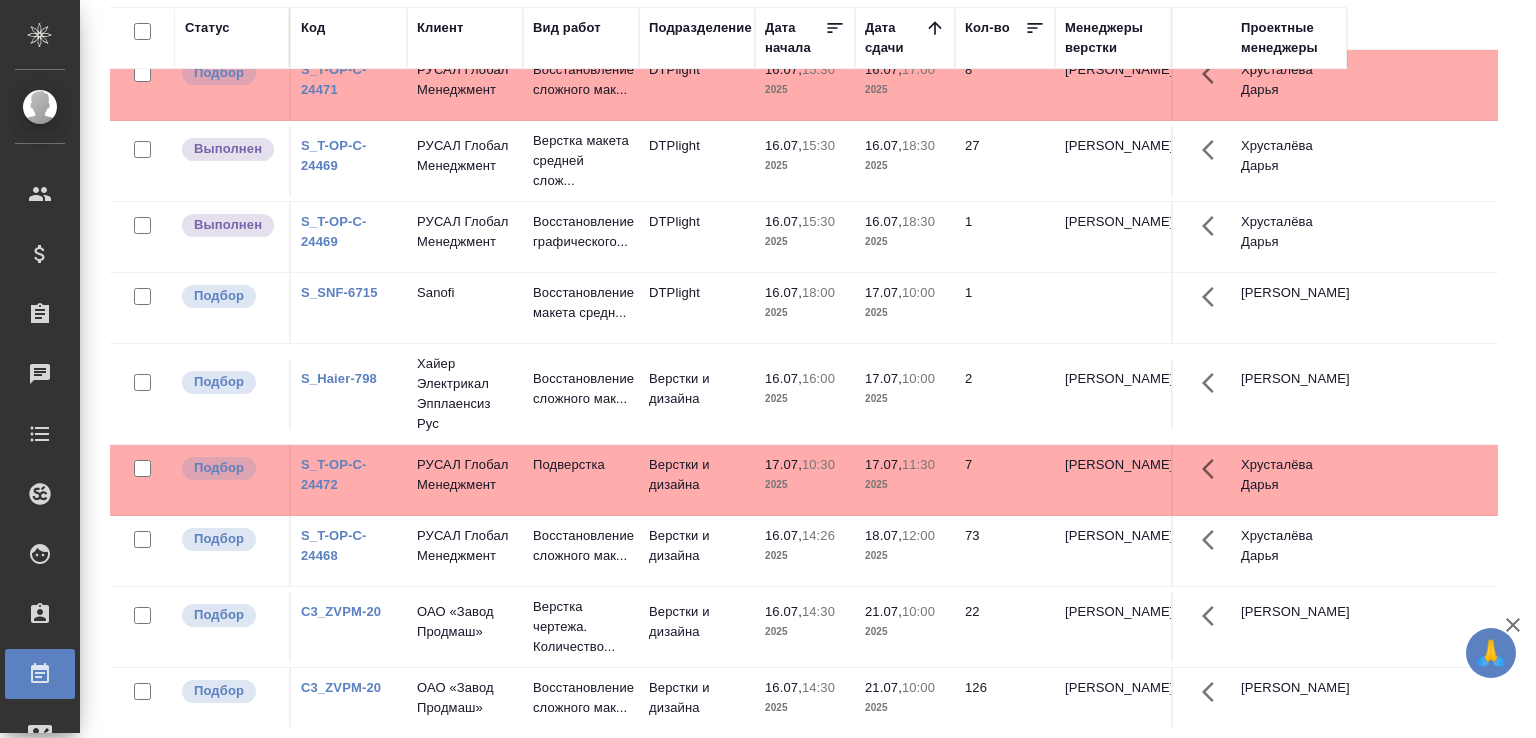 click on "S_T-OP-C-24469" at bounding box center [334, 155] 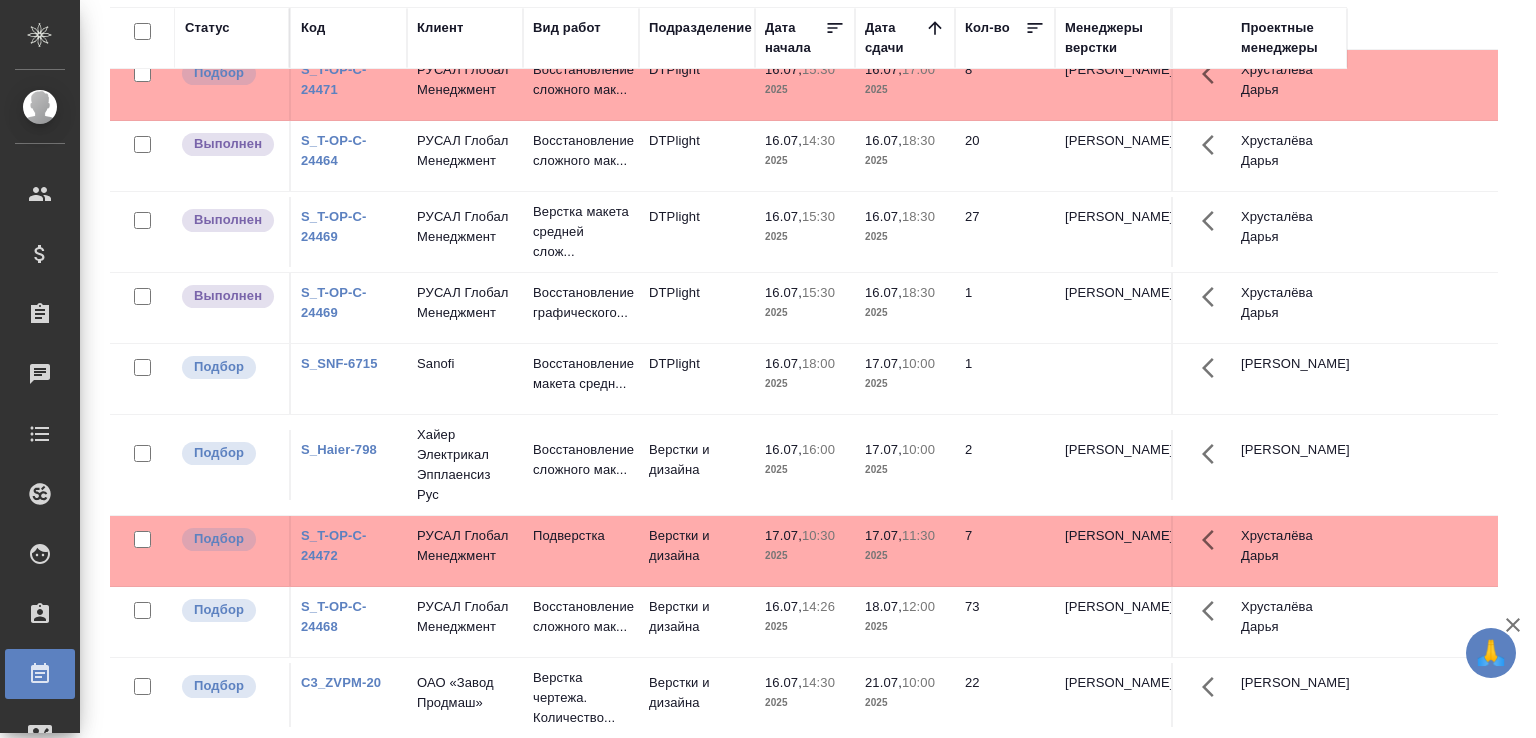 click on "РУСАЛ Глобал Менеджмент" at bounding box center (465, -304) 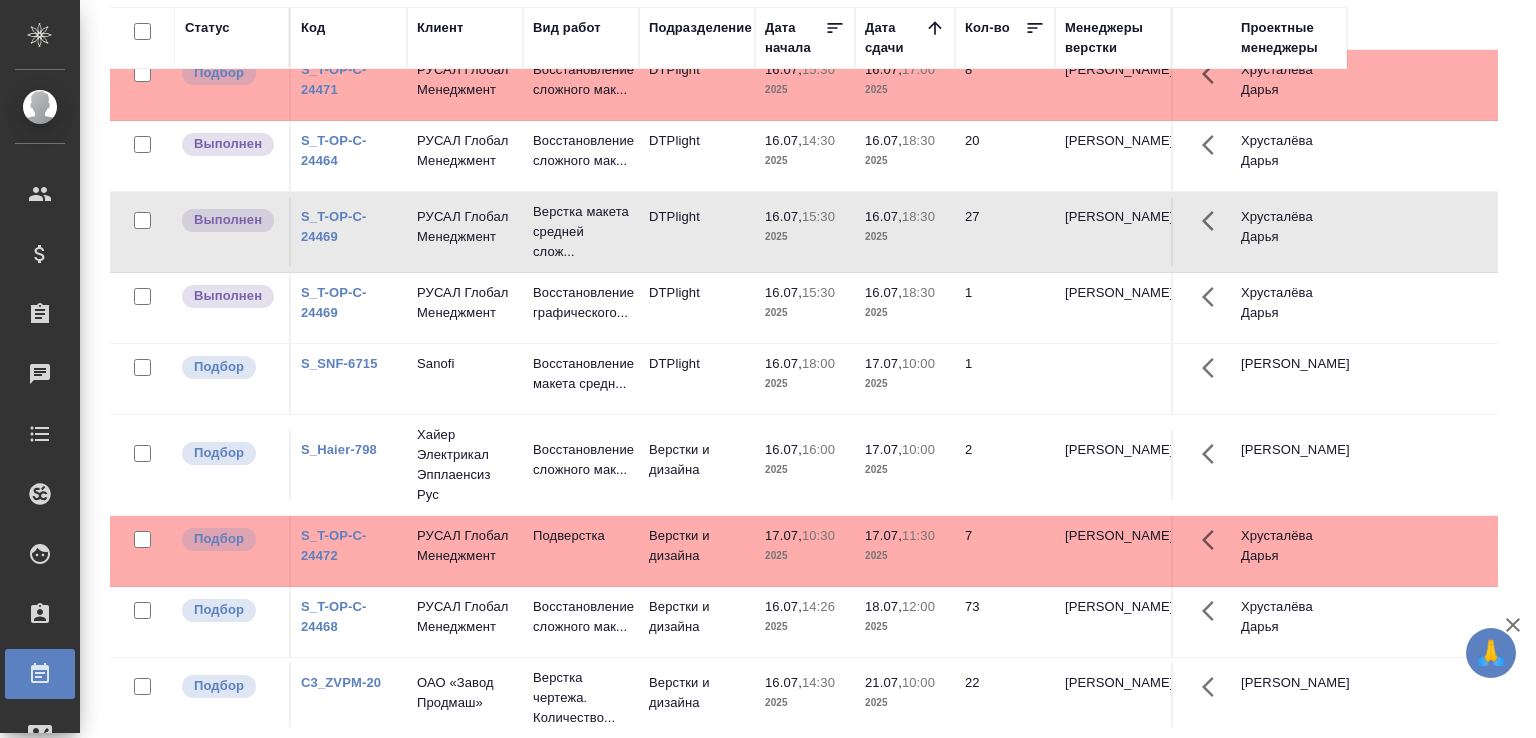 click on "РУСАЛ Глобал Менеджмент" at bounding box center (465, -319) 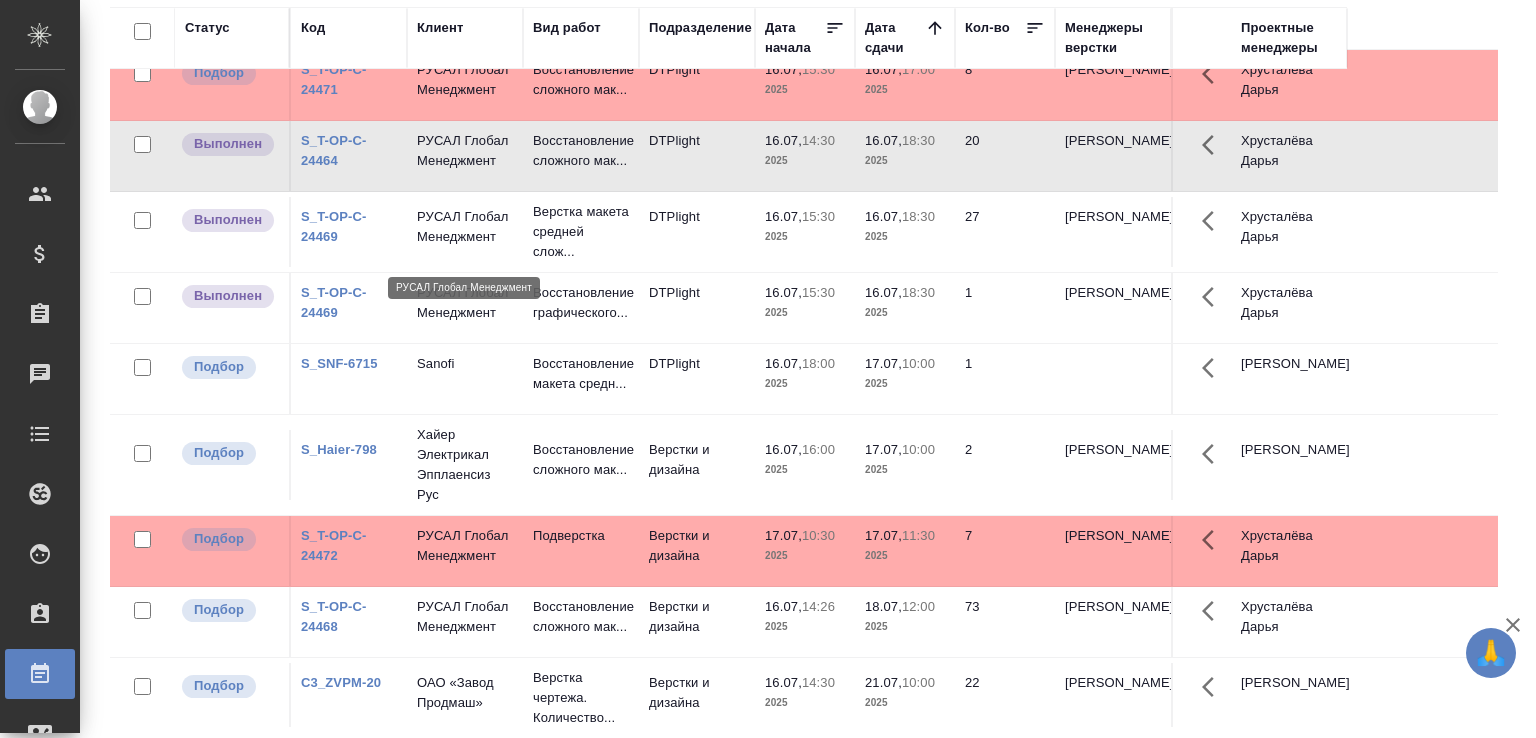 click on "РУСАЛ Глобал Менеджмент" at bounding box center [465, 151] 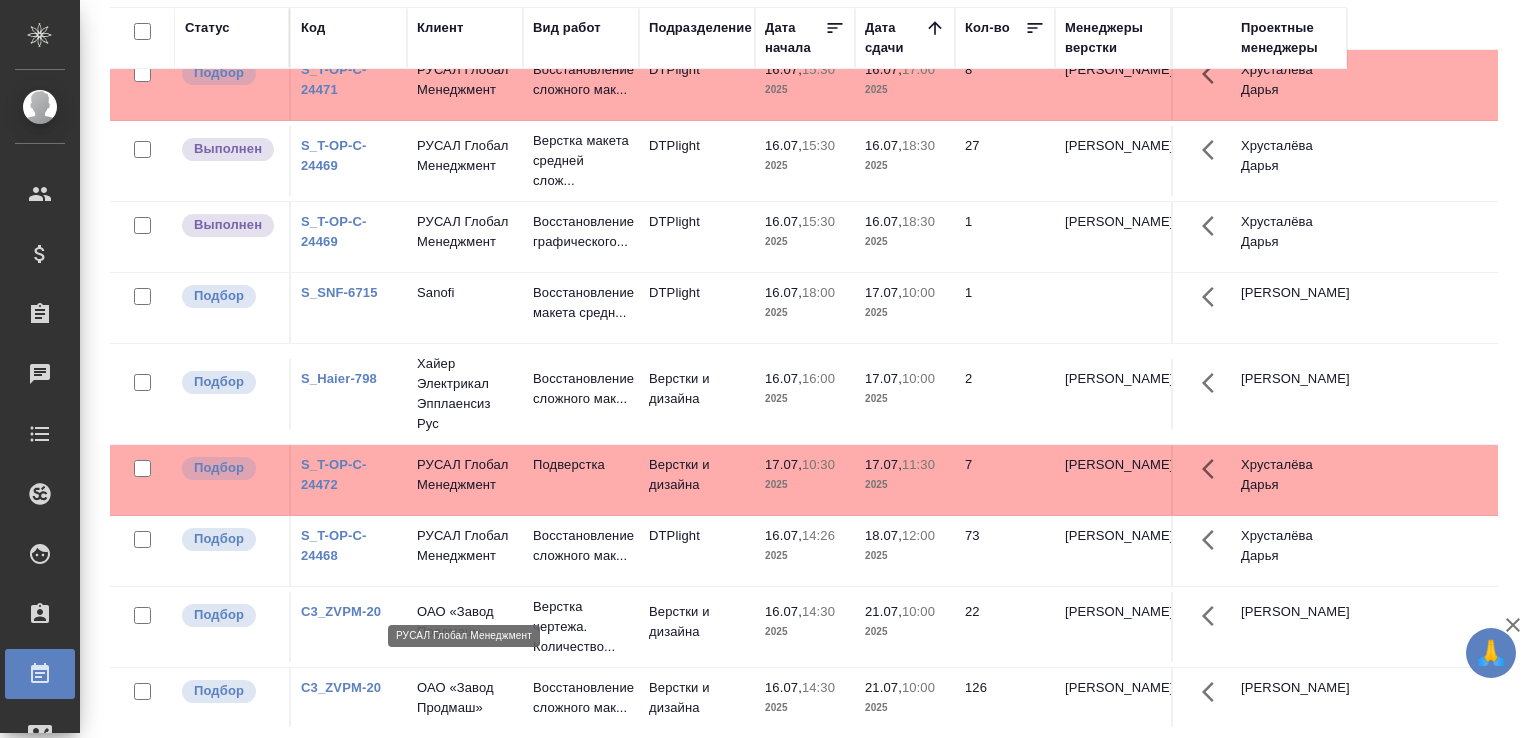 click on "РУСАЛ Глобал Менеджмент" at bounding box center (465, 475) 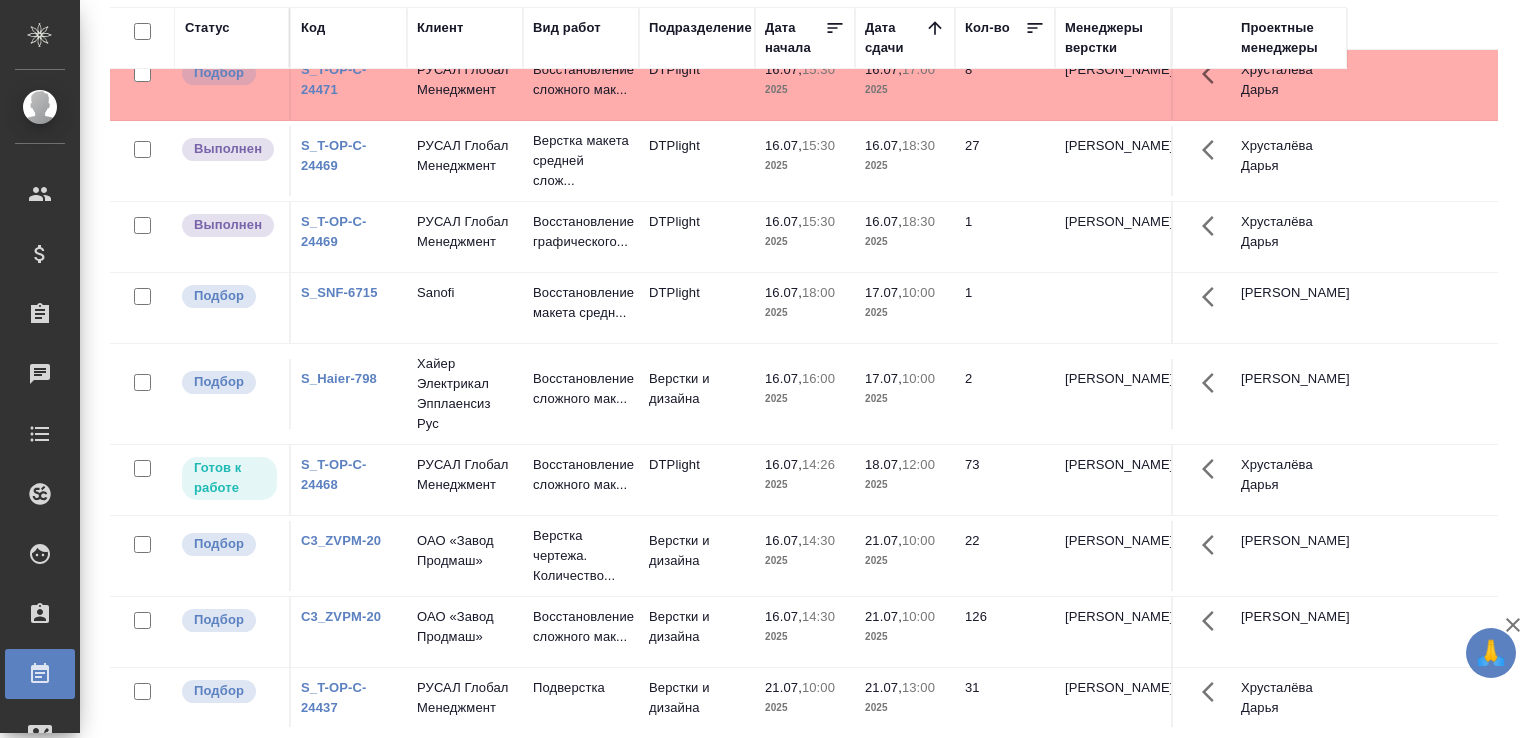scroll, scrollTop: 724, scrollLeft: 0, axis: vertical 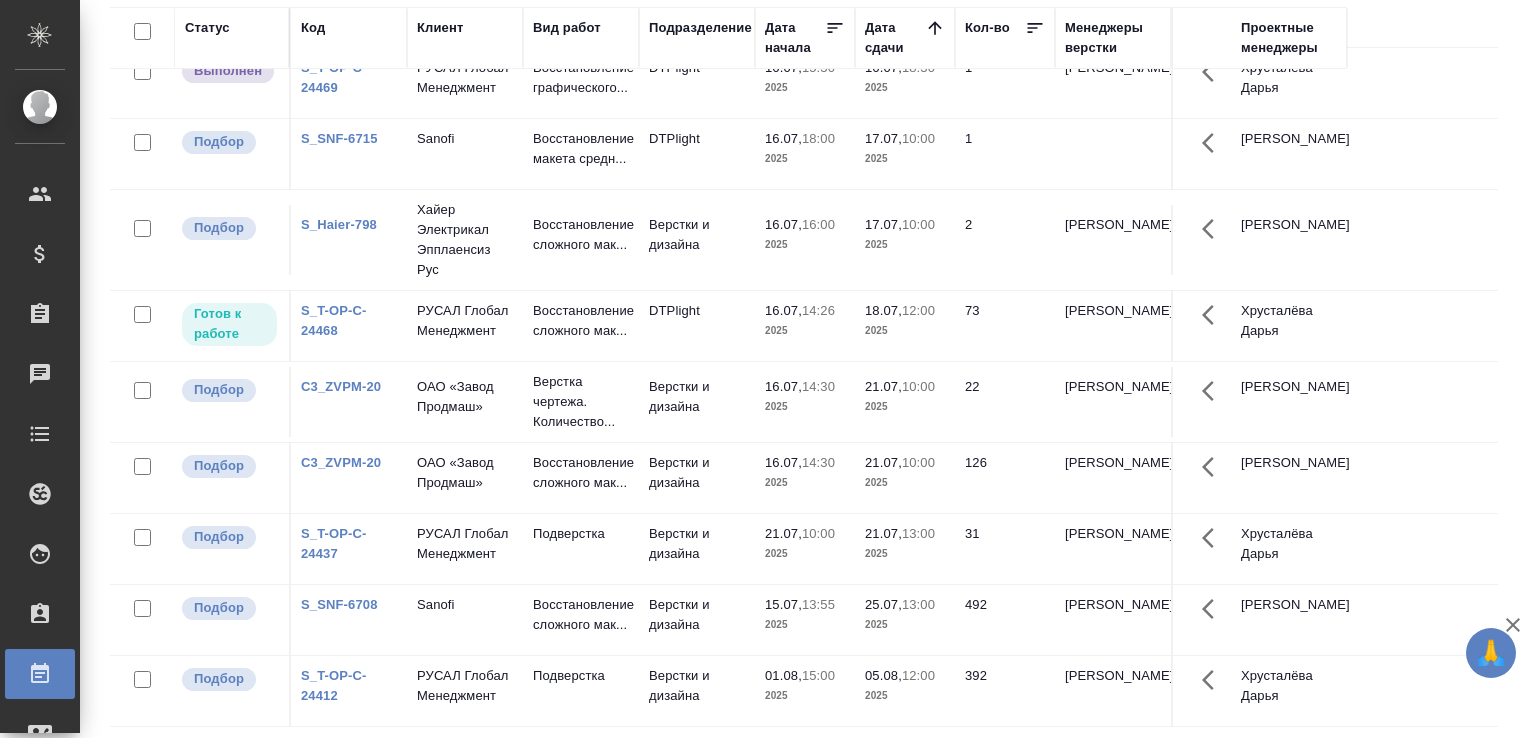 click on "Верстки и дизайна" at bounding box center [697, -458] 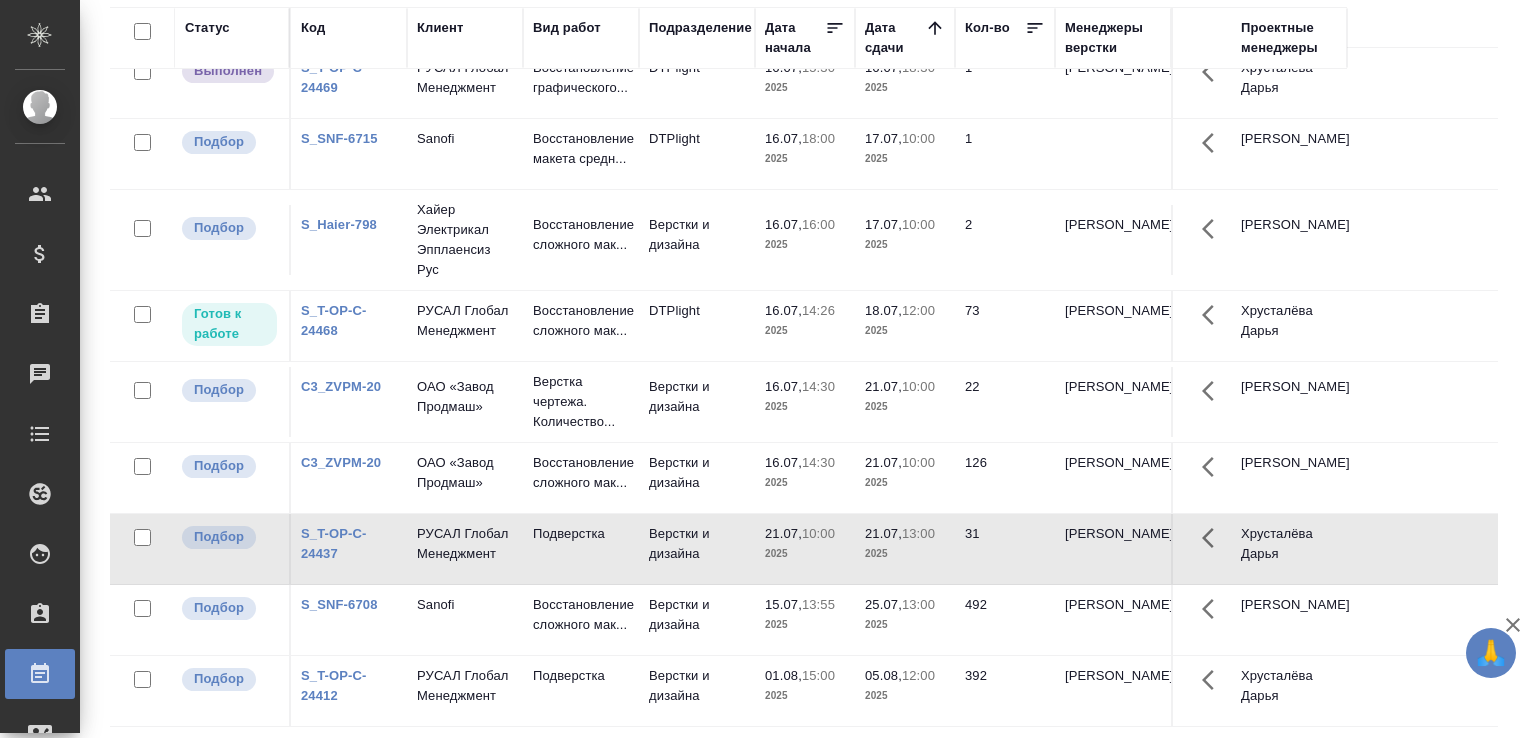 click on "Верстки и дизайна" at bounding box center [697, -458] 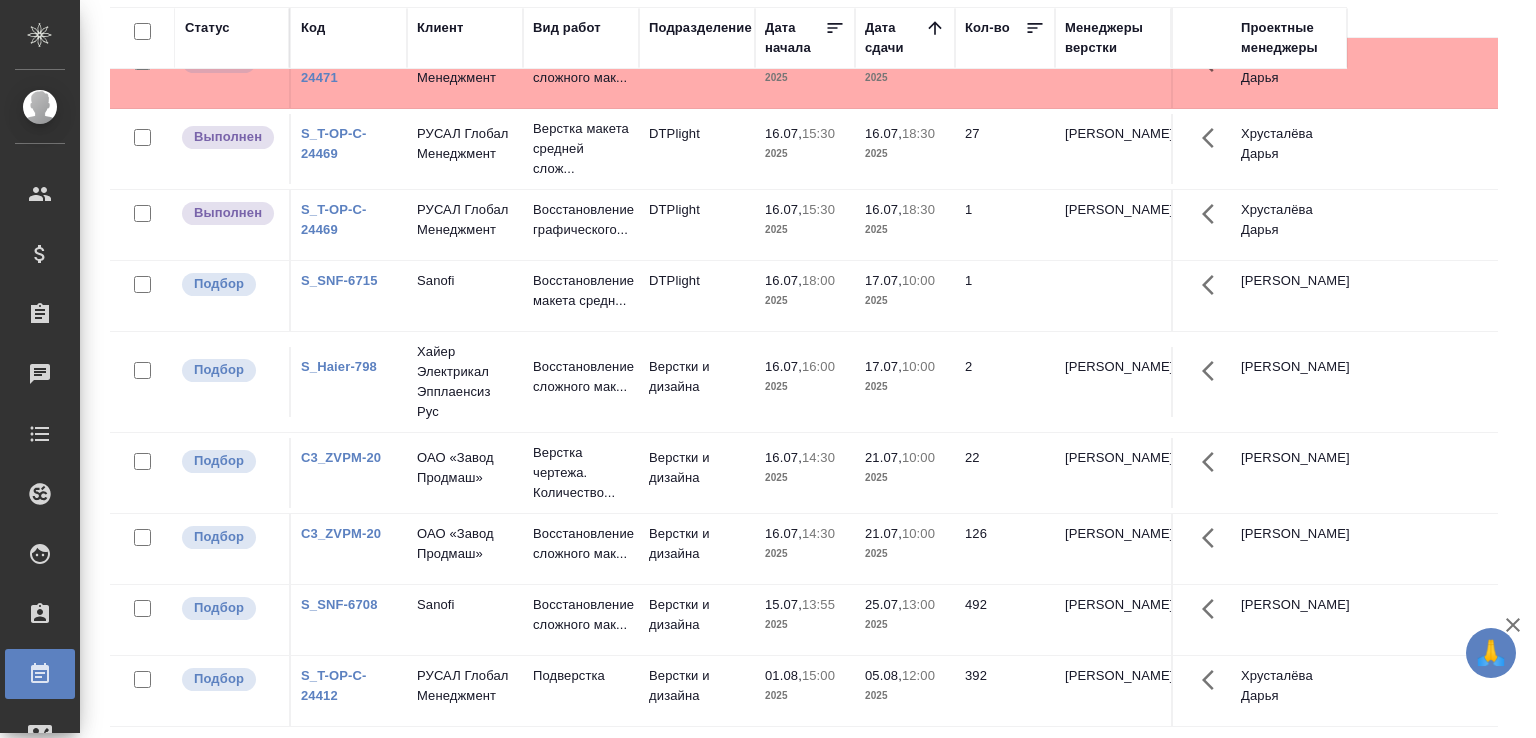 scroll, scrollTop: 0, scrollLeft: 0, axis: both 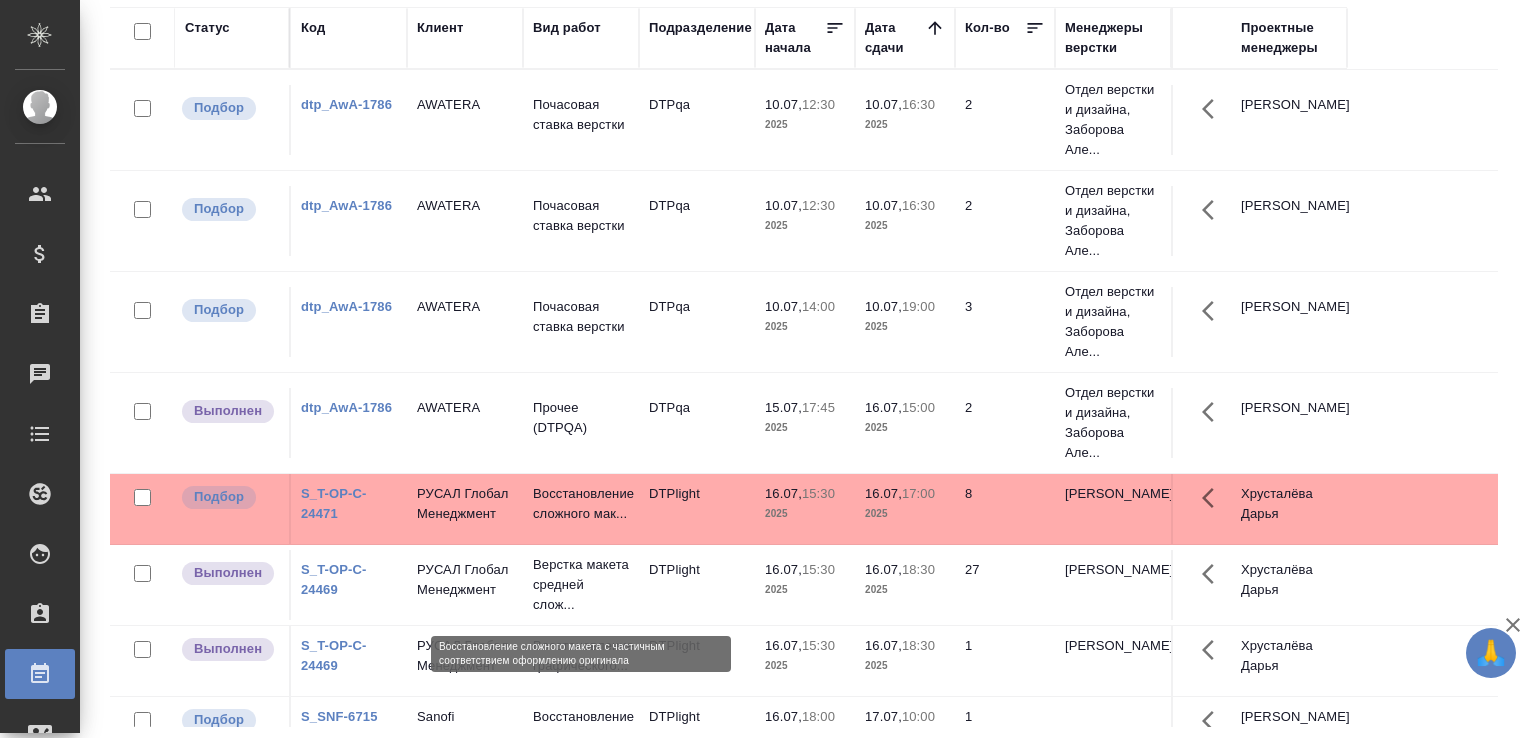 click on "Восстановление сложного мак..." at bounding box center [581, 504] 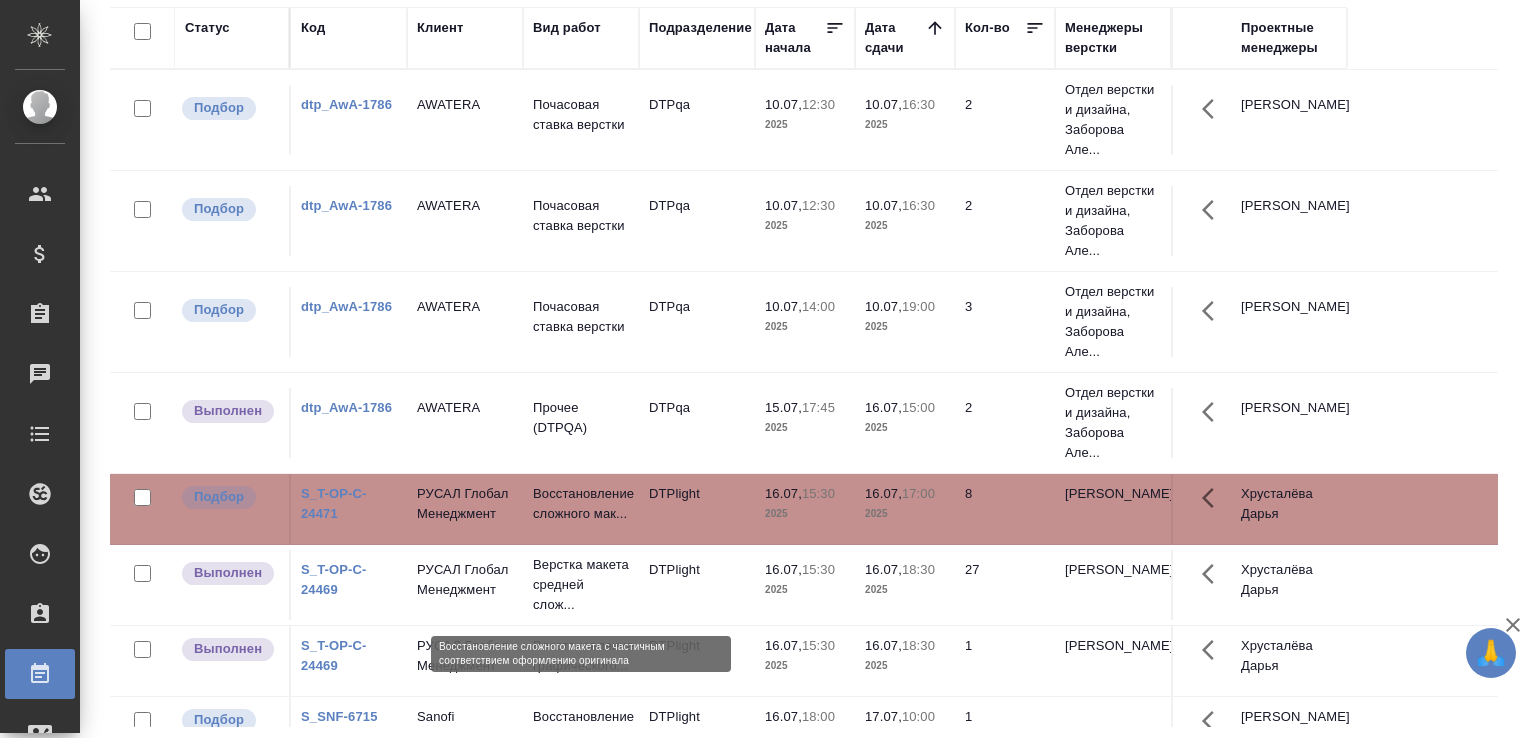 click on "Восстановление сложного мак..." at bounding box center [581, 504] 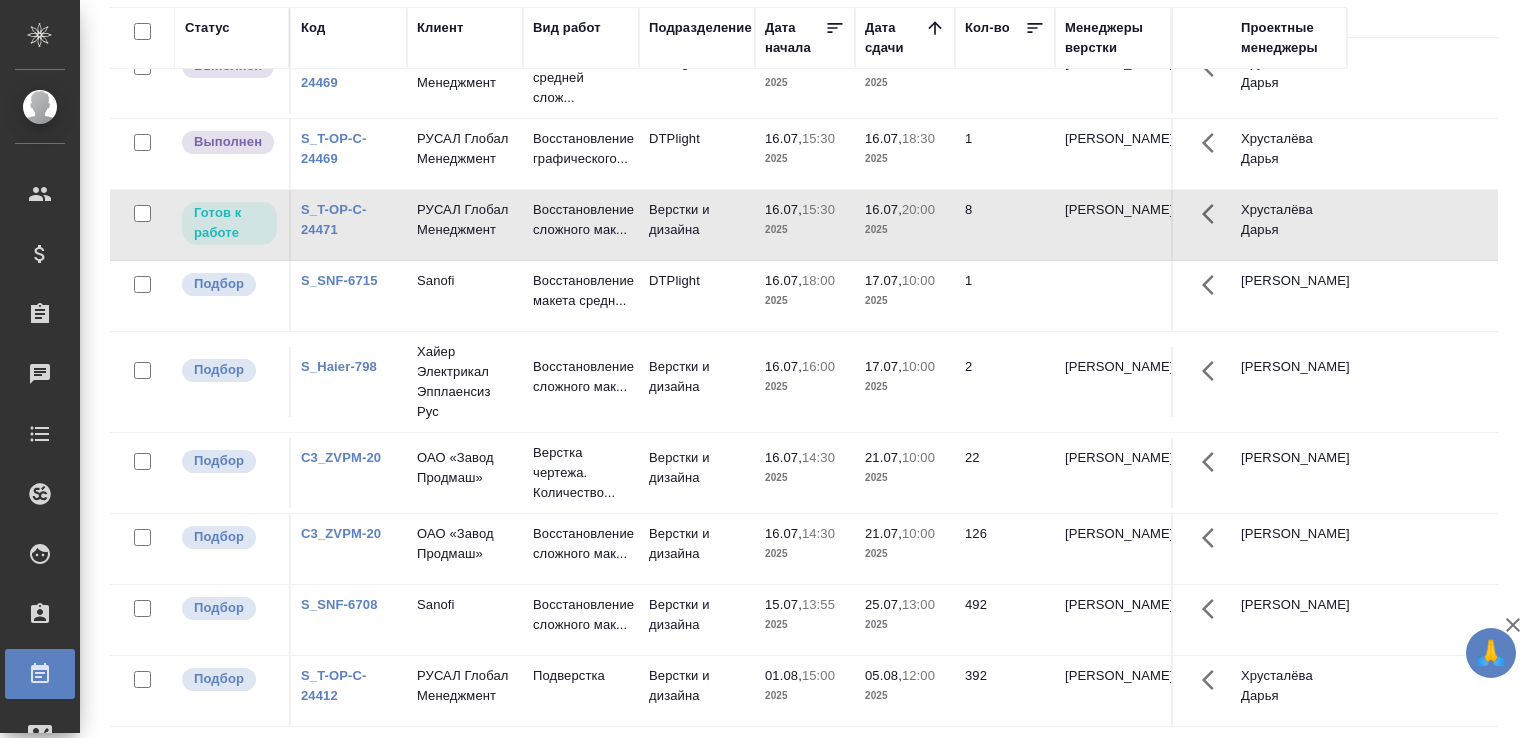 scroll, scrollTop: 472, scrollLeft: 0, axis: vertical 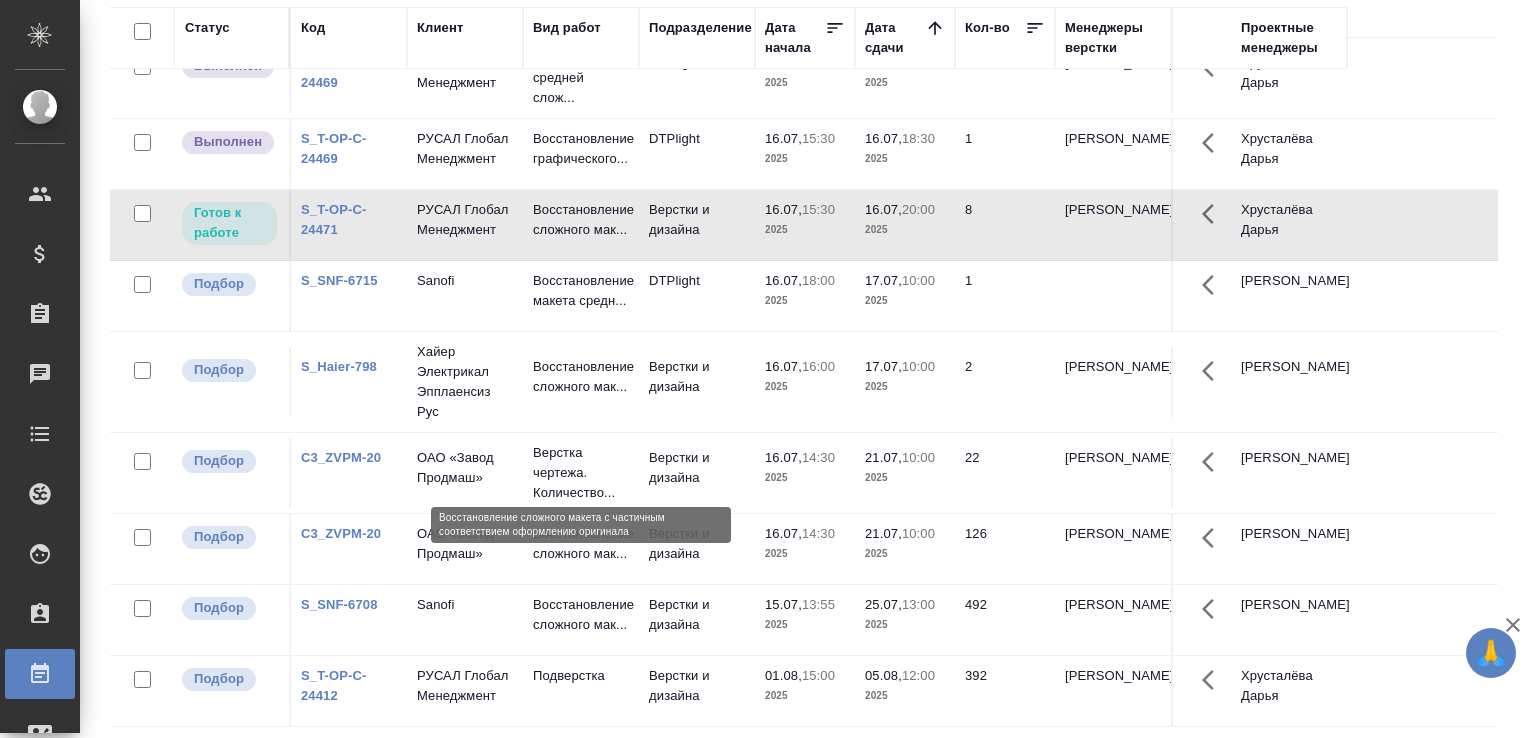 click on "Восстановление сложного мак..." at bounding box center [581, 377] 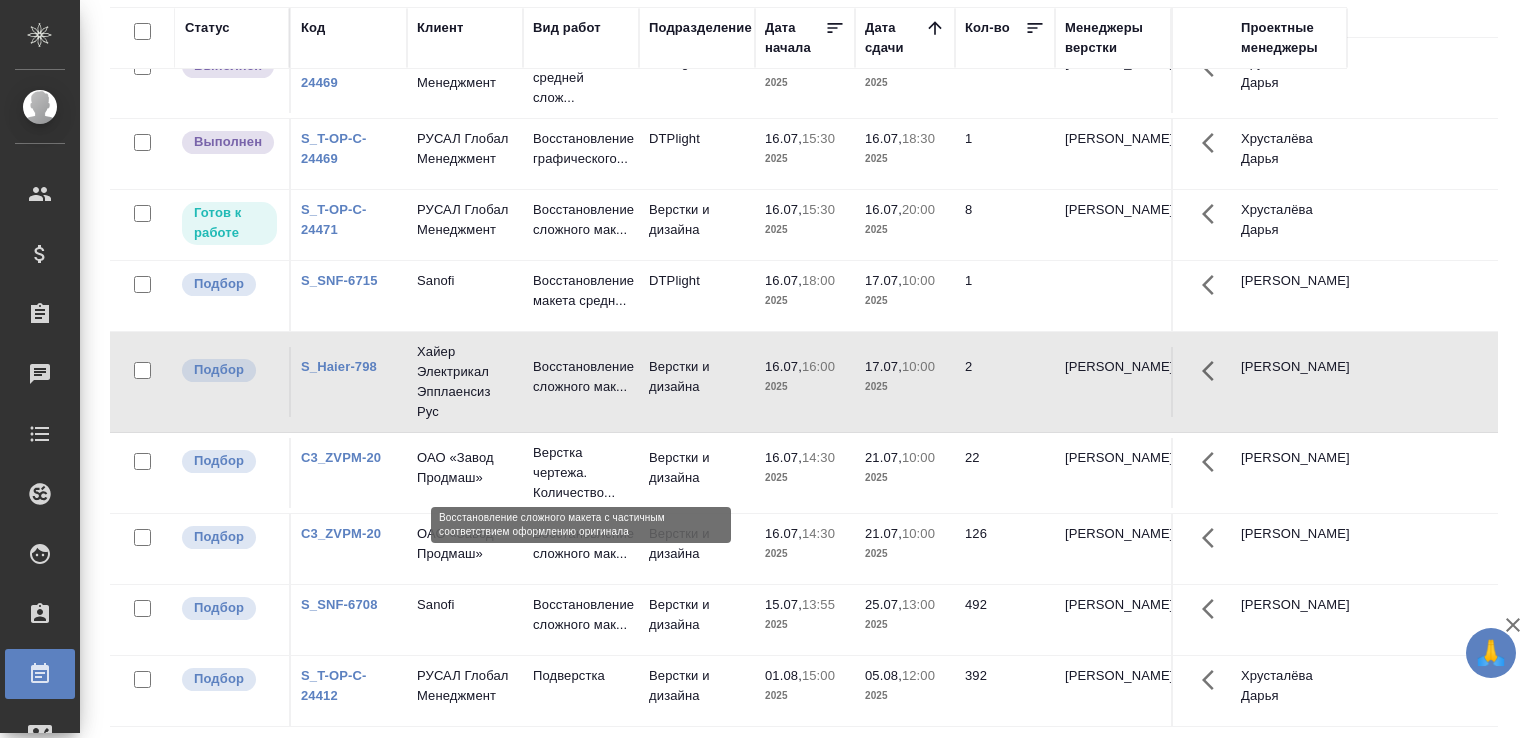 click on "Восстановление сложного мак..." at bounding box center [581, 377] 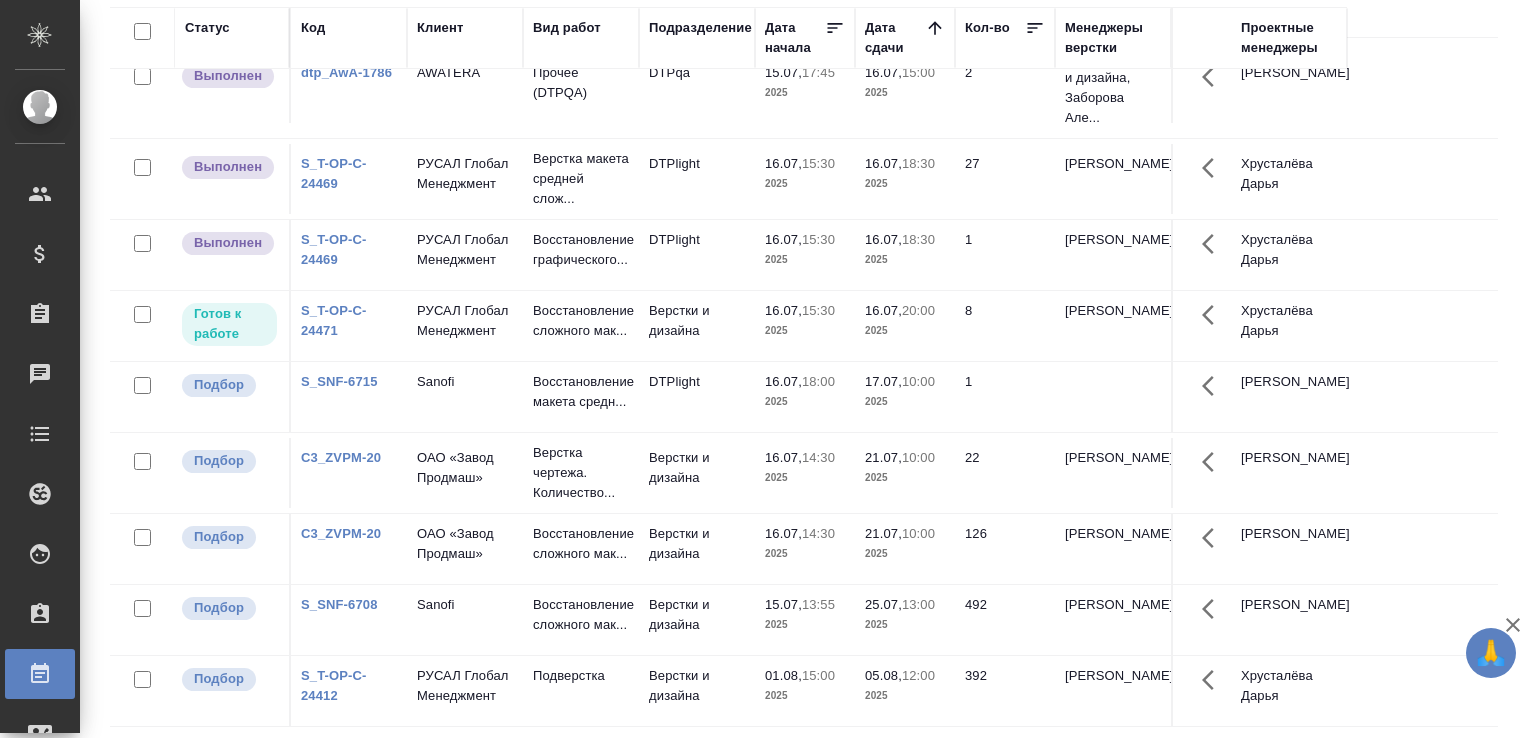 scroll, scrollTop: 472, scrollLeft: 0, axis: vertical 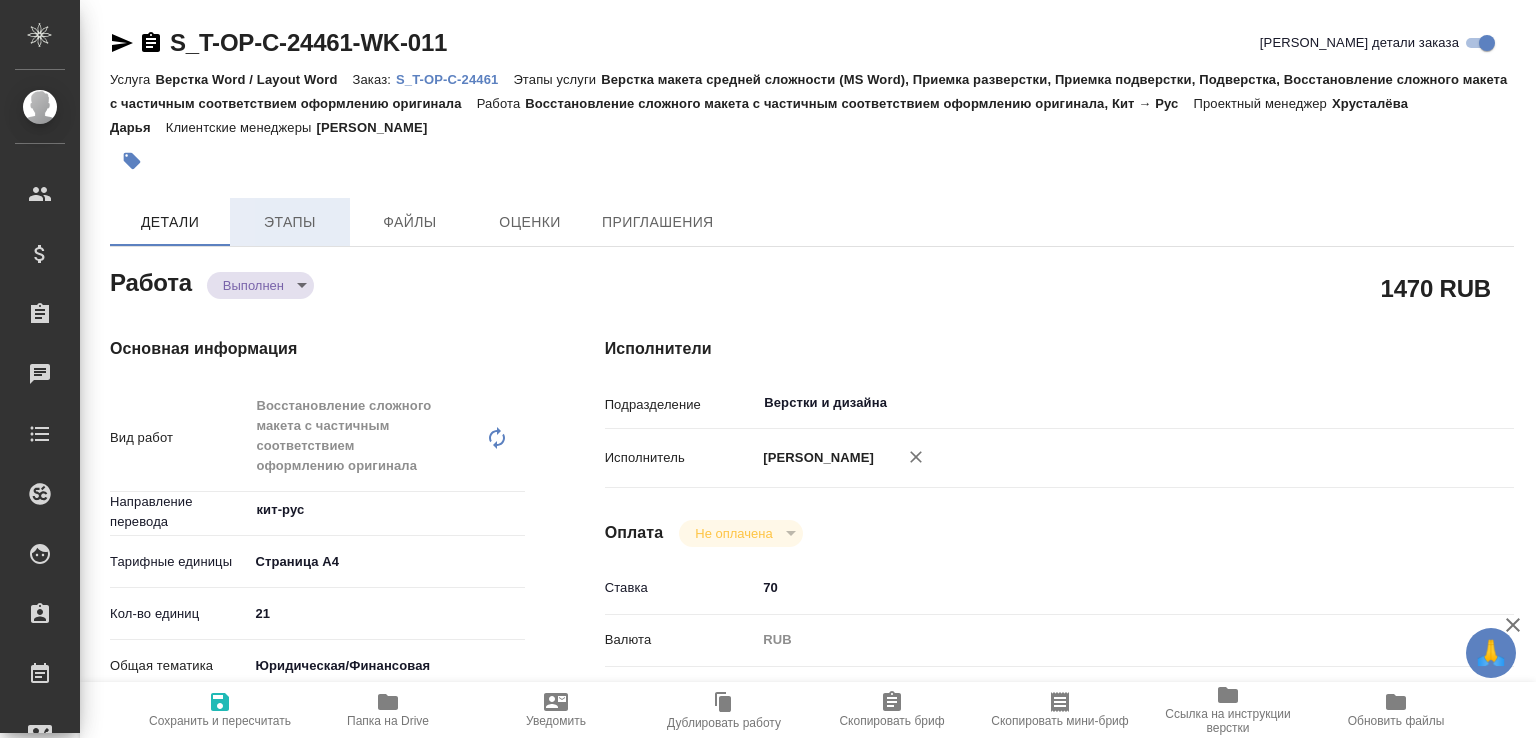 type on "x" 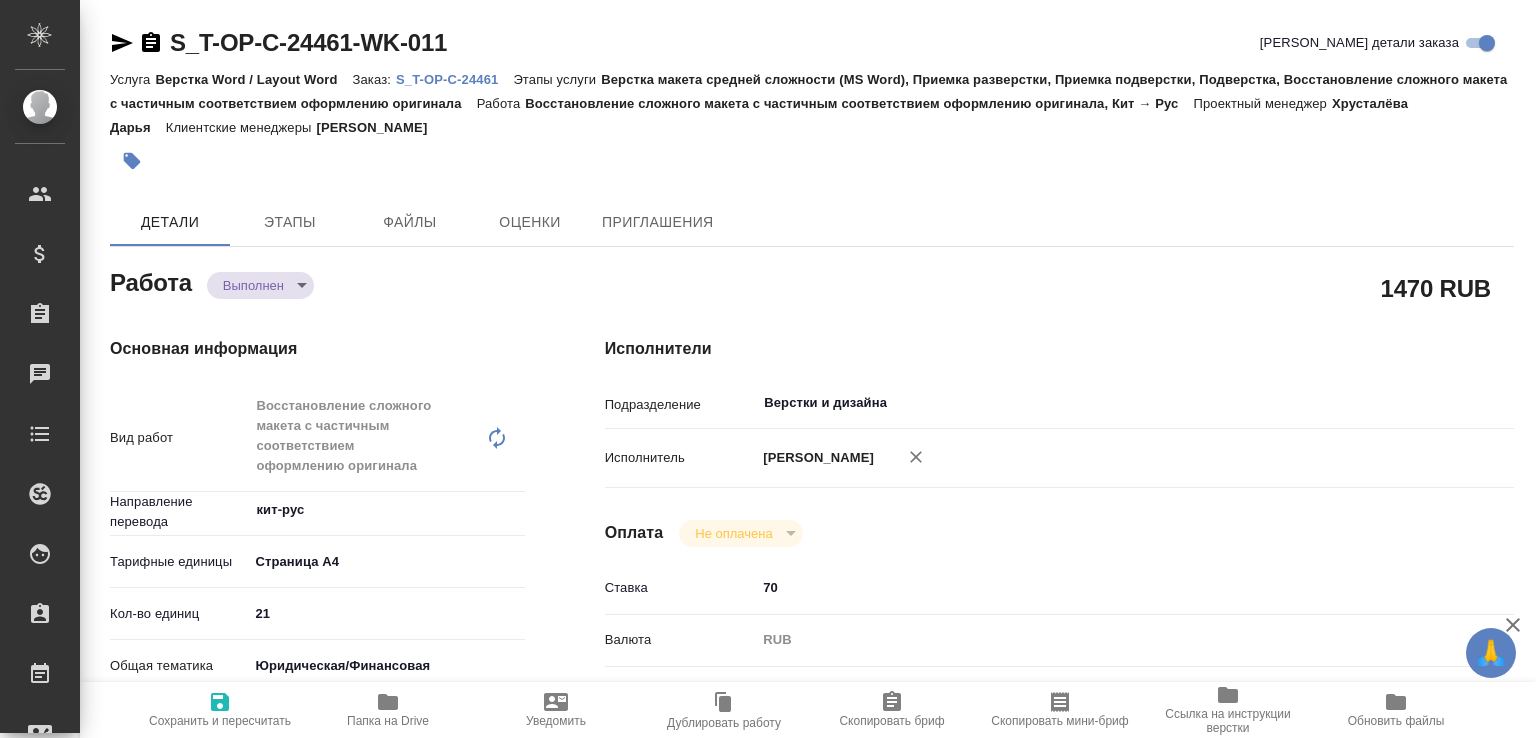 type on "x" 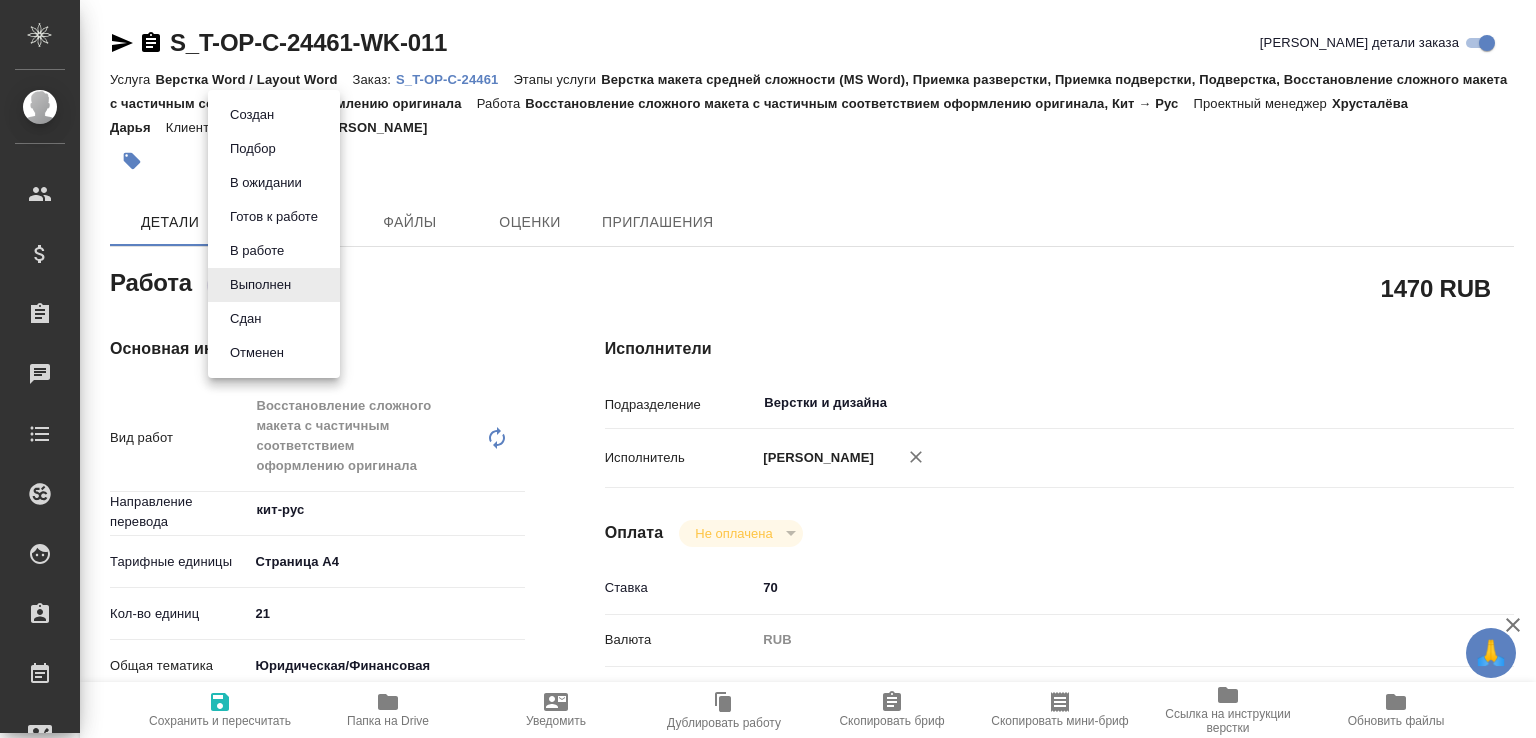 click on "Сдан" at bounding box center [252, 115] 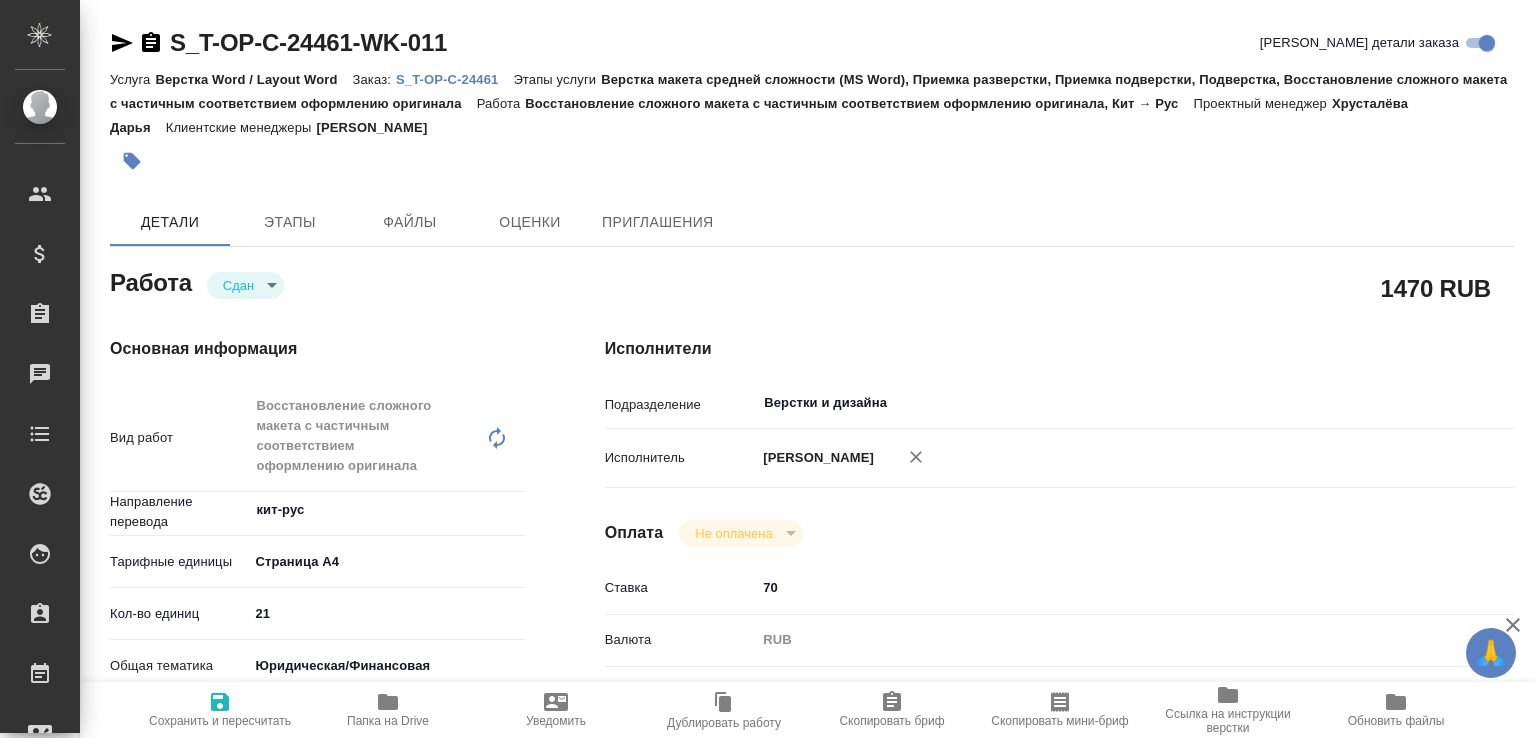 type on "x" 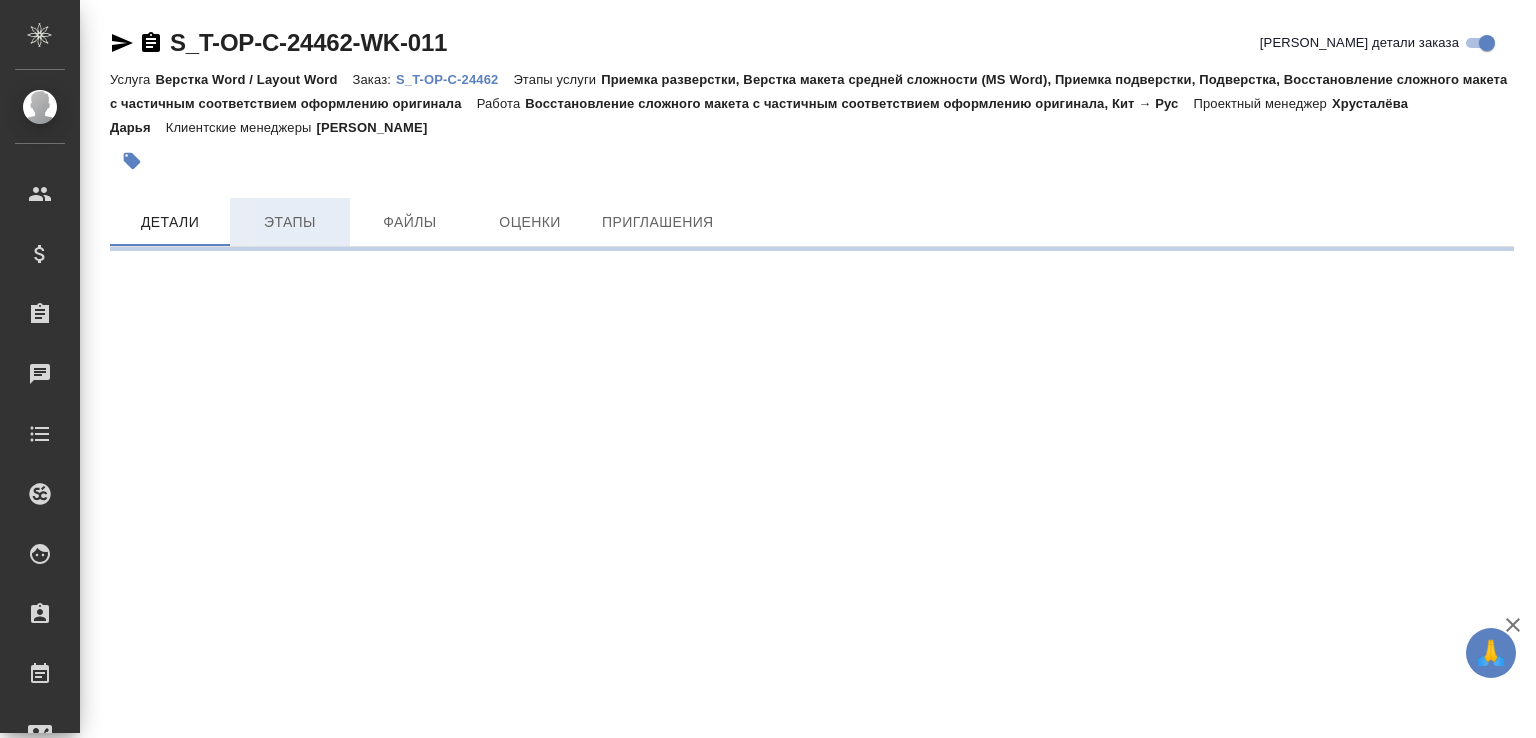 scroll, scrollTop: 0, scrollLeft: 0, axis: both 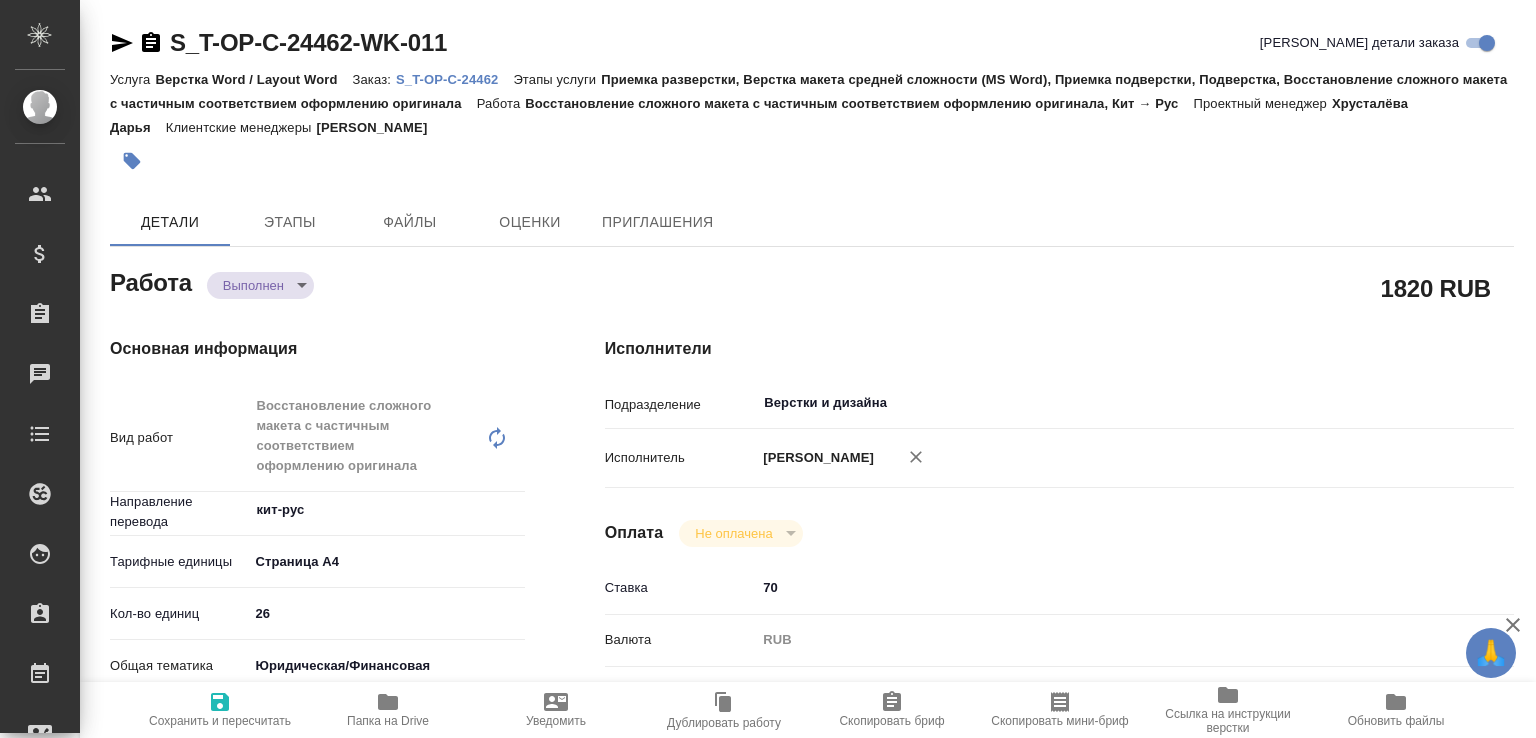 click on "🙏 .cls-1
fill:#fff;
AWATERA [PERSON_NAME]malofeeva Клиенты Спецификации Заказы Чаты Todo Проекты SC Исполнители Кандидаты Работы Входящие заявки Заявки на доставку Рекламации Проекты процессинга Конференции Выйти S_T-OP-C-24462-WK-011 Кратко детали заказа Услуга Верстка Word / Layout Word Заказ: S_T-OP-C-24462 Этапы услуги Приемка разверстки, Верстка макета средней сложности (MS Word), Приемка подверстки, Подверстка, Восстановление сложного макета с частичным соответствием оформлению оригинала Работа Проектный менеджер [PERSON_NAME] Клиентские менеджеры Детали x ​" at bounding box center (768, 369) 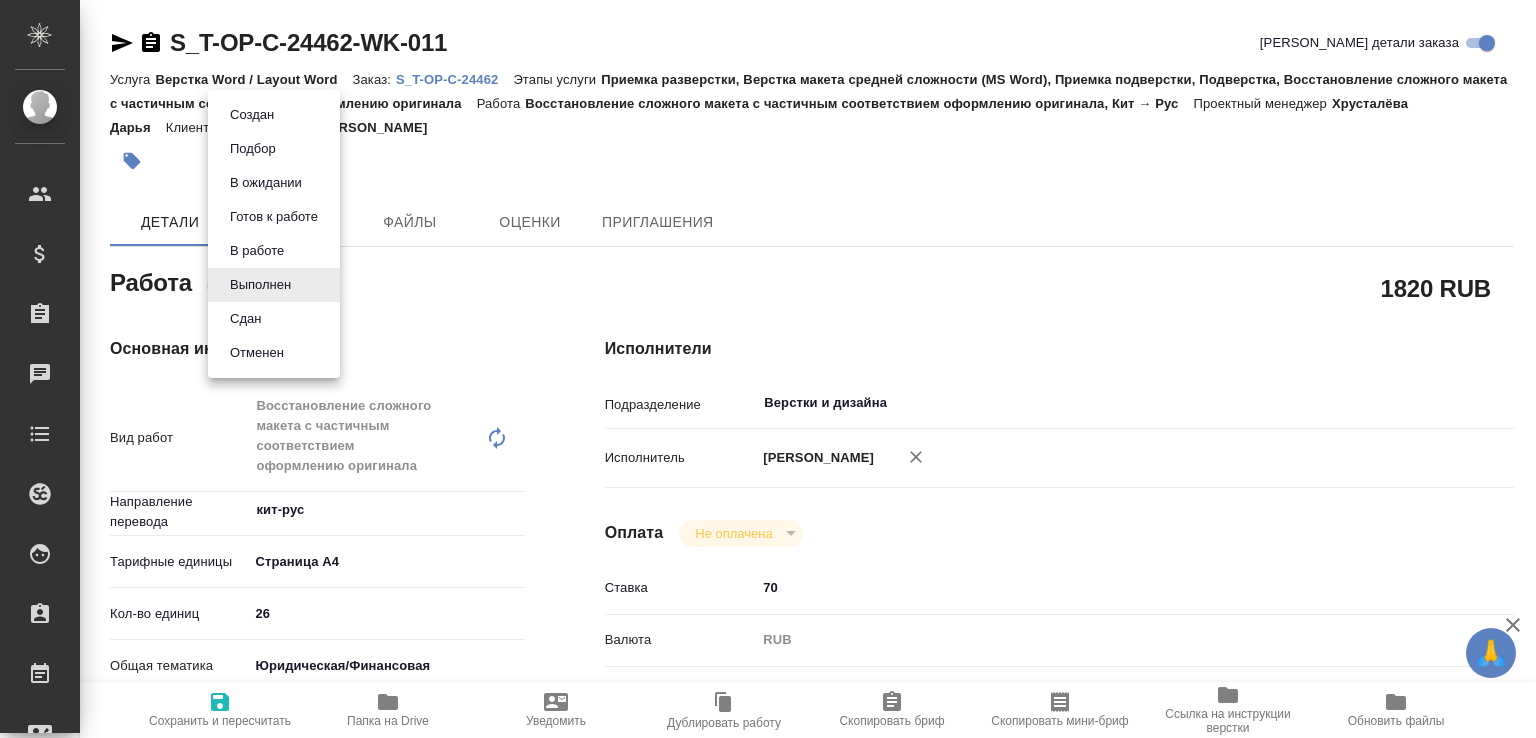 type on "x" 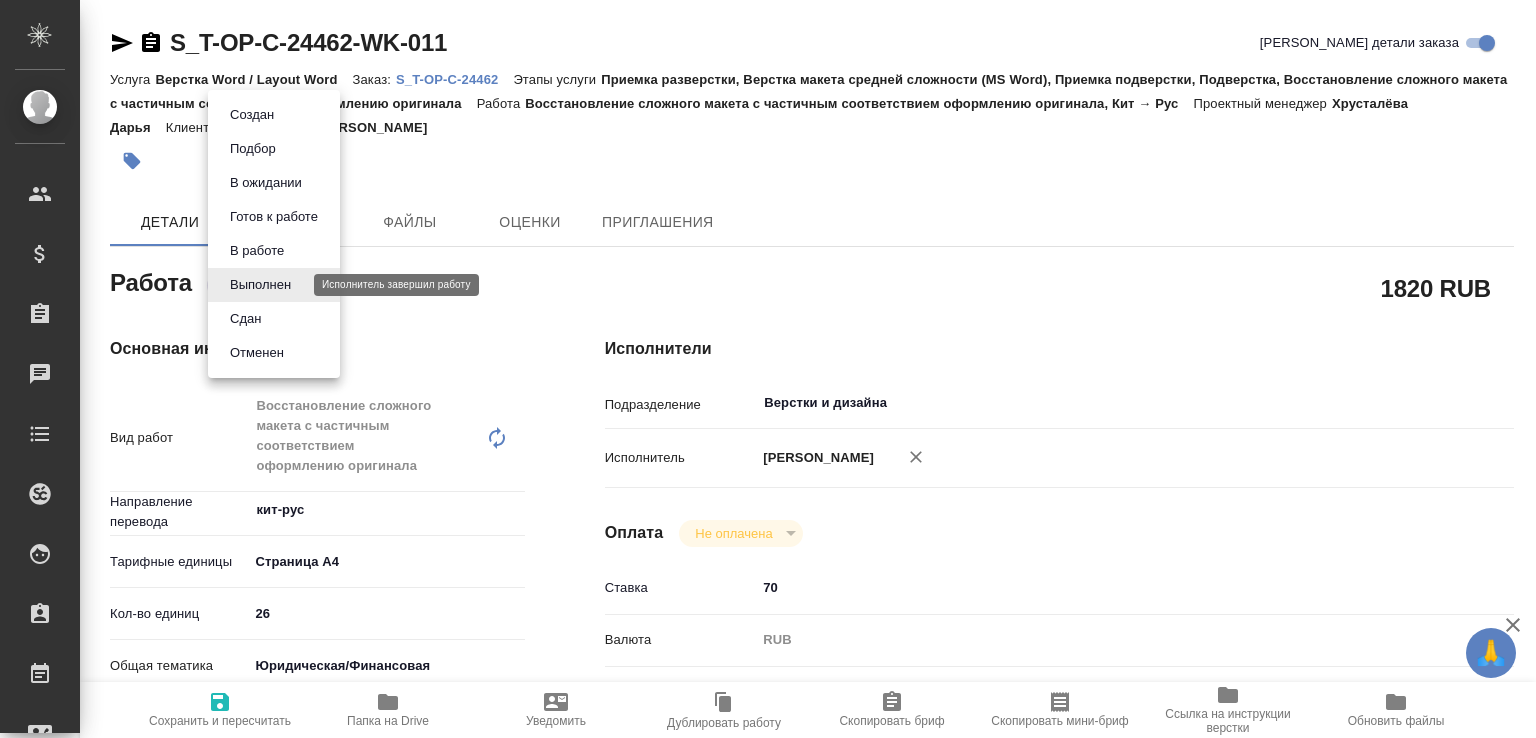 type on "x" 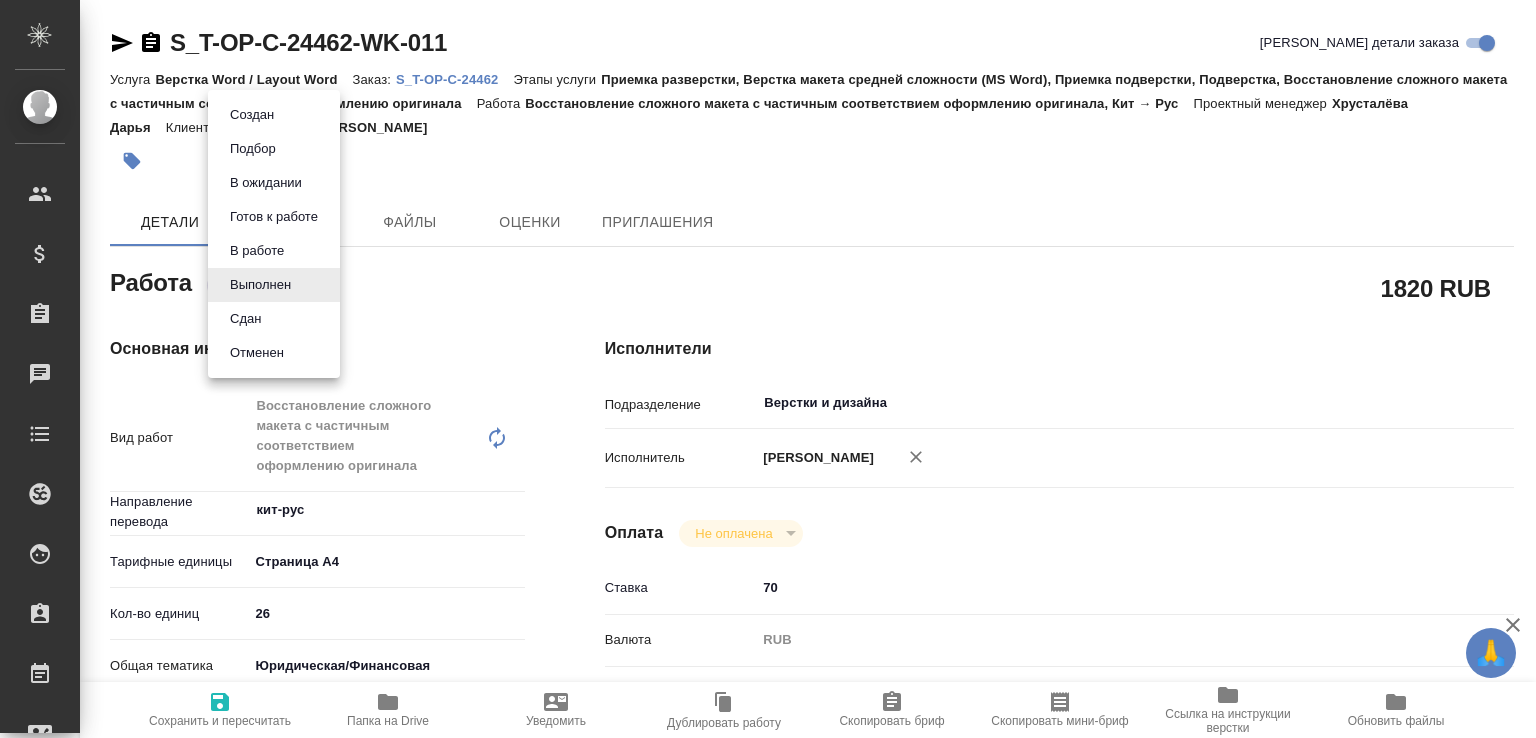 type on "x" 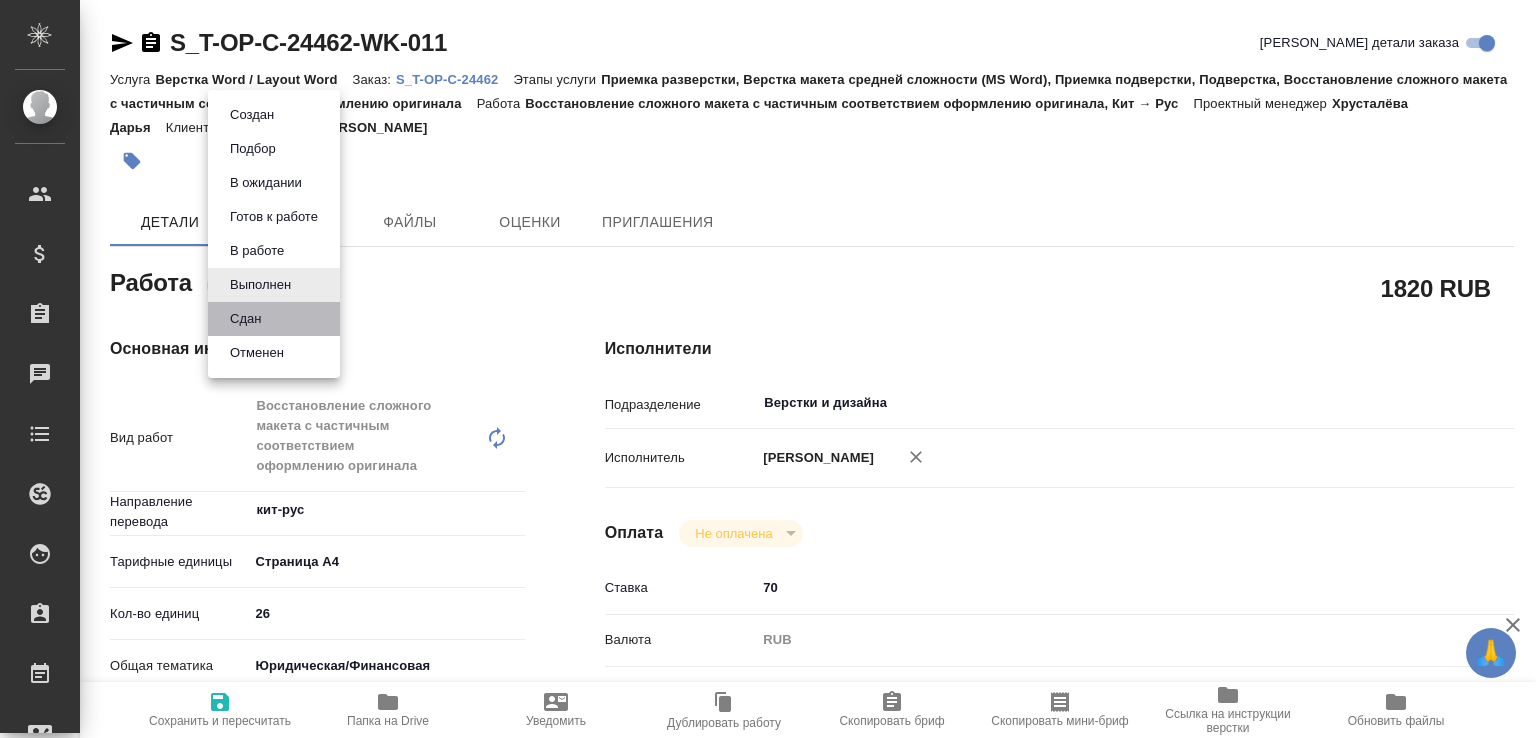 drag, startPoint x: 272, startPoint y: 325, endPoint x: 324, endPoint y: 63, distance: 267.11047 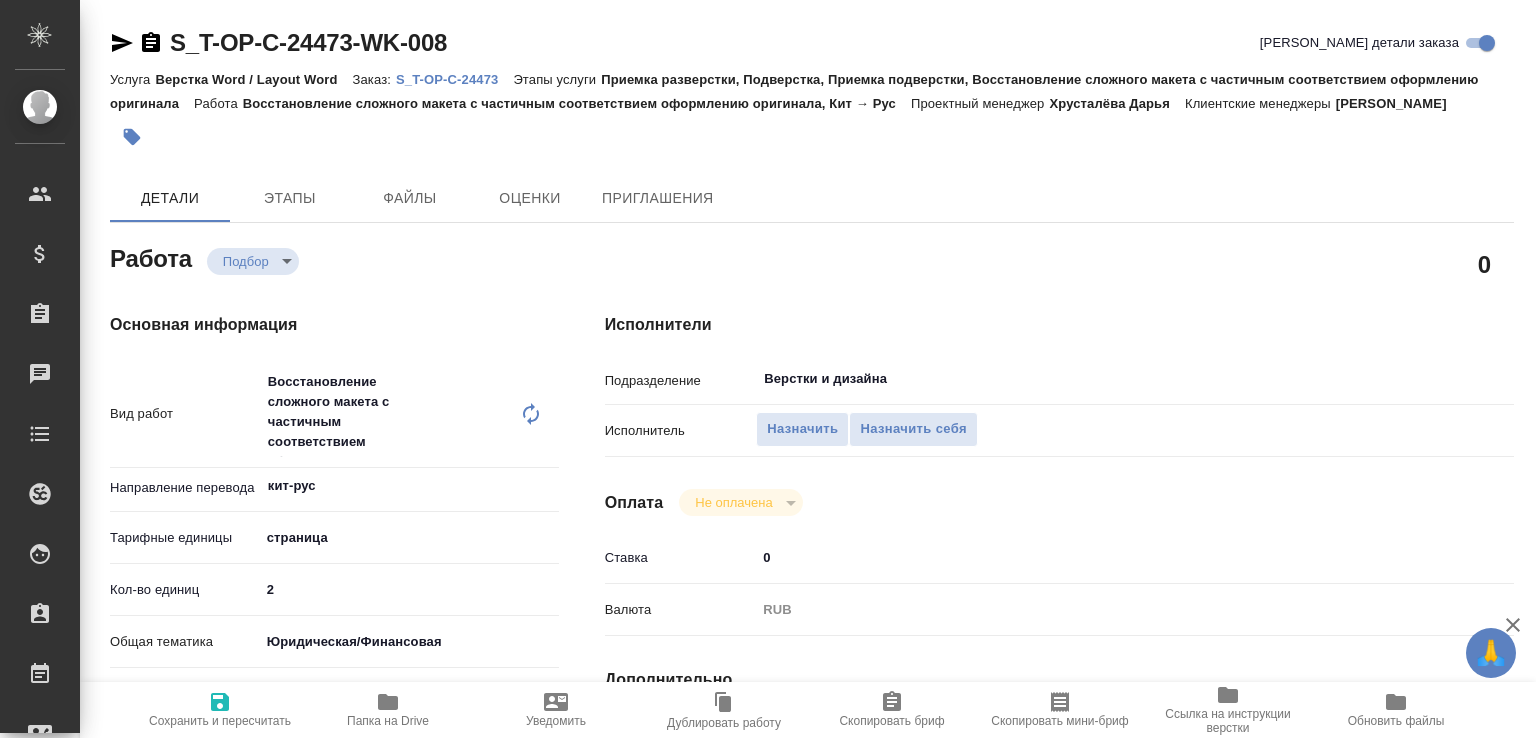 scroll, scrollTop: 0, scrollLeft: 0, axis: both 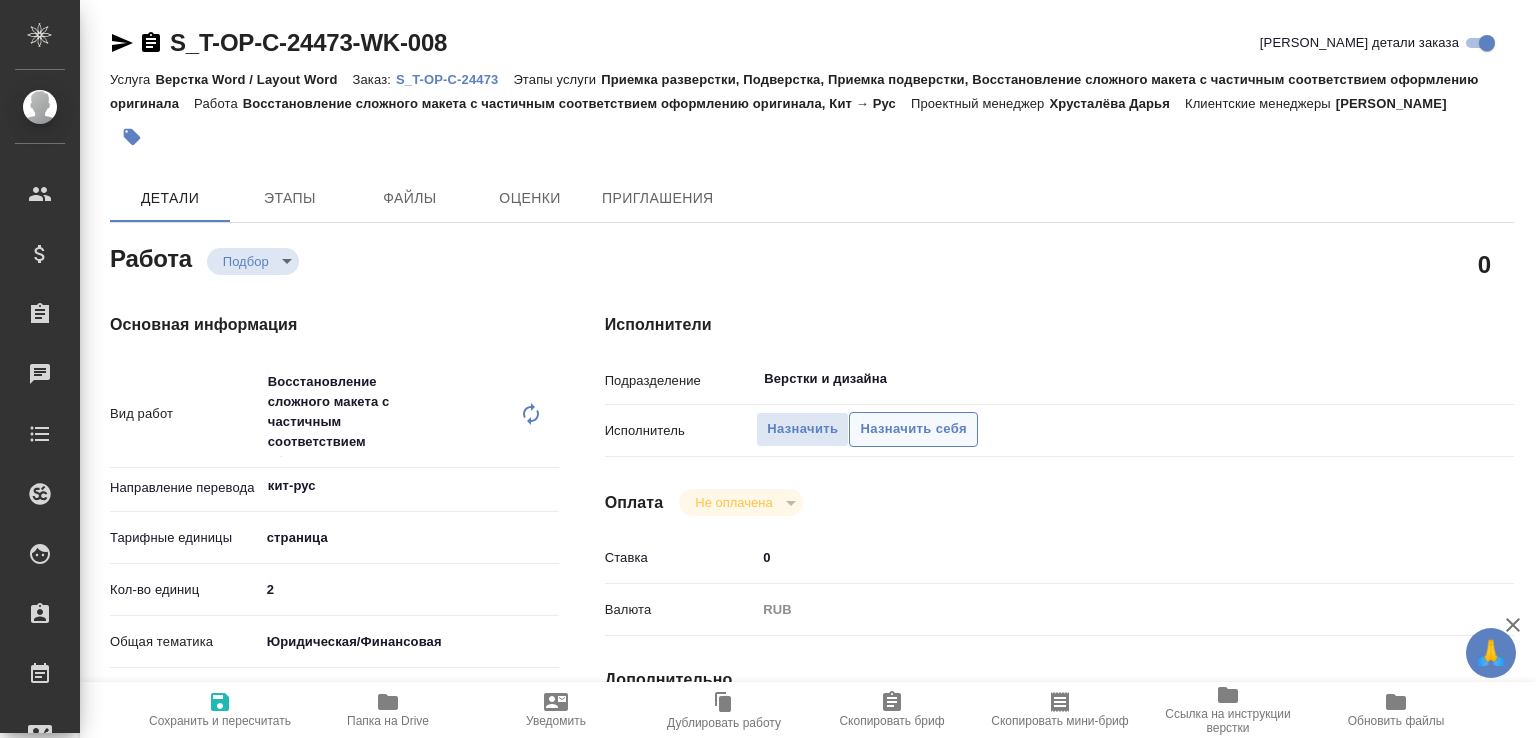 click on "Назначить себя" at bounding box center [913, 429] 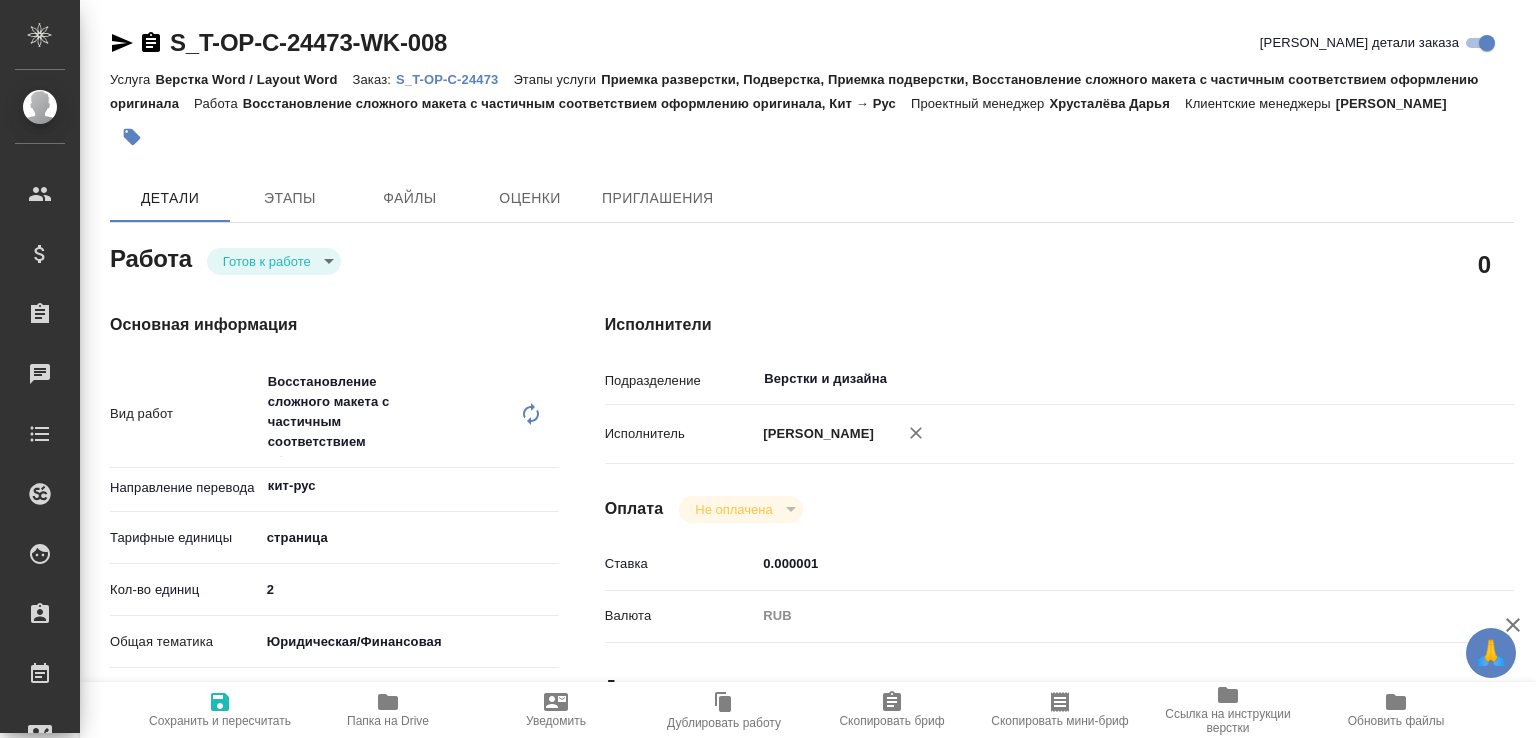 scroll, scrollTop: 0, scrollLeft: 0, axis: both 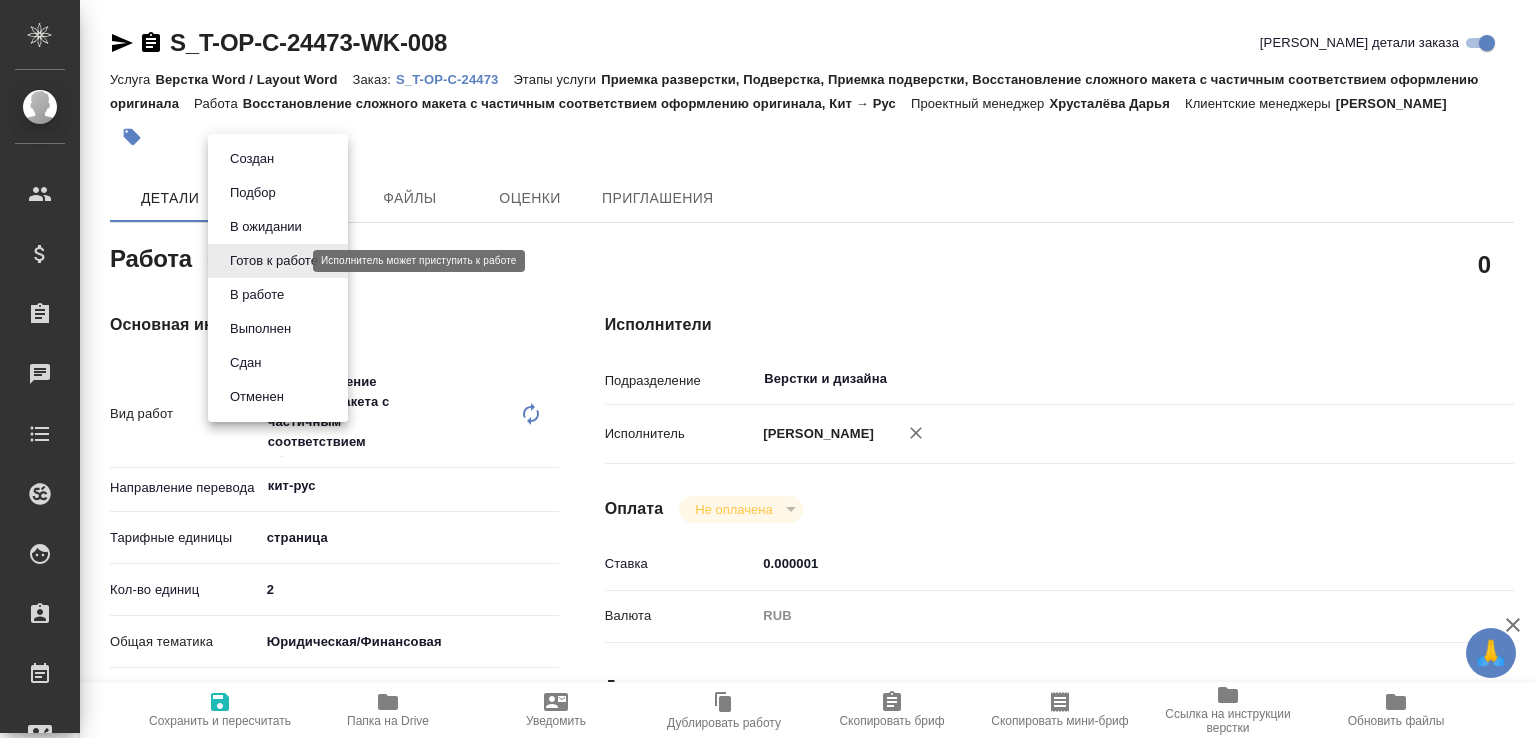 click on "🙏 .cls-1
fill:#fff;
AWATERA [PERSON_NAME]malofeeva Клиенты Спецификации Заказы Чаты Todo Проекты SC Исполнители Кандидаты Работы Входящие заявки Заявки на доставку Рекламации Проекты процессинга Конференции Выйти S_T-OP-C-24473-WK-008 Кратко детали заказа Услуга Верстка Word / Layout Word Заказ: S_T-OP-C-24473 Этапы услуги Приемка разверстки, Подверстка, Приемка подверстки, Восстановление сложного макета с частичным соответствием оформлению оригинала Работа Восстановление сложного макета с частичным соответствием оформлению оригинала, Кит → Рус [PERSON_NAME] 0 x" at bounding box center (768, 369) 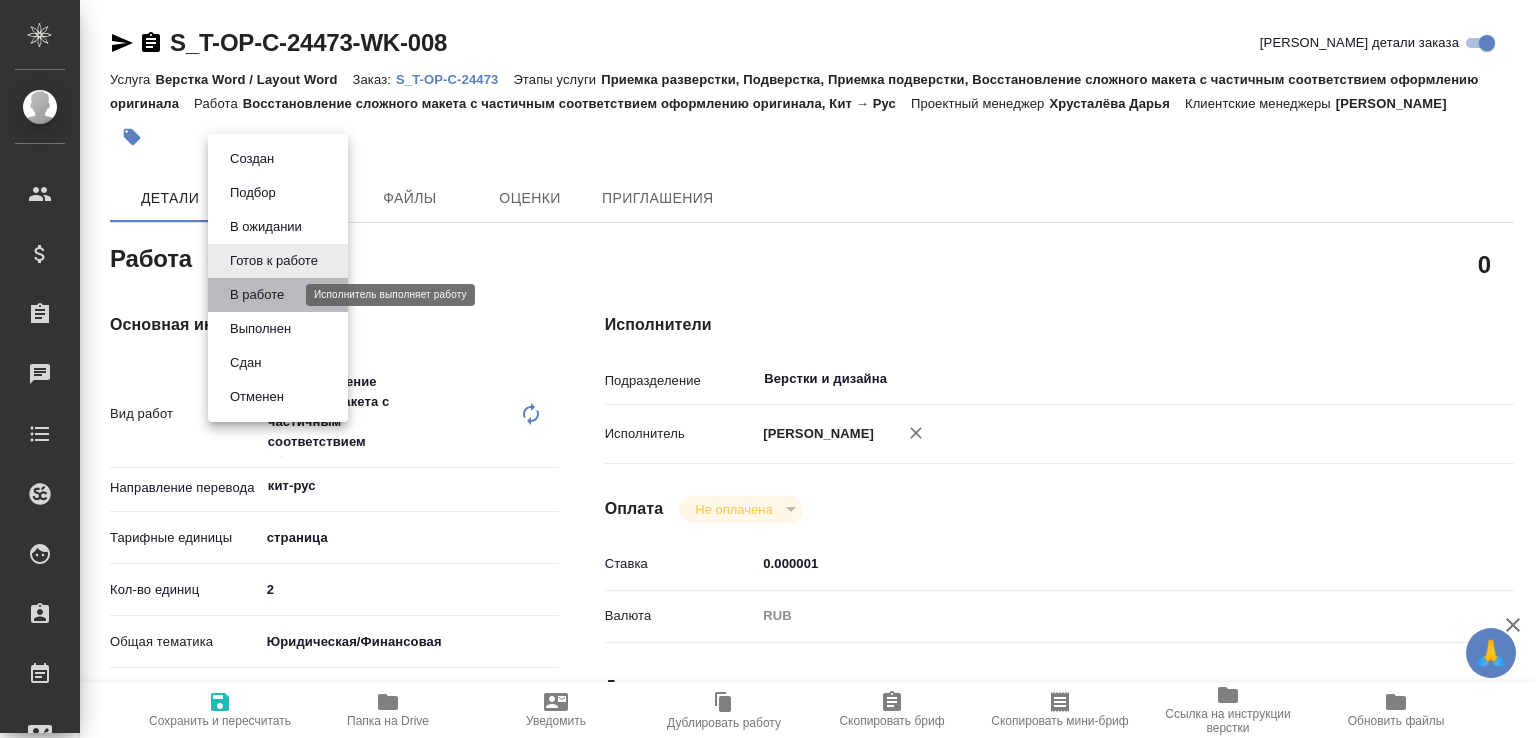 click on "В работе" at bounding box center (257, 295) 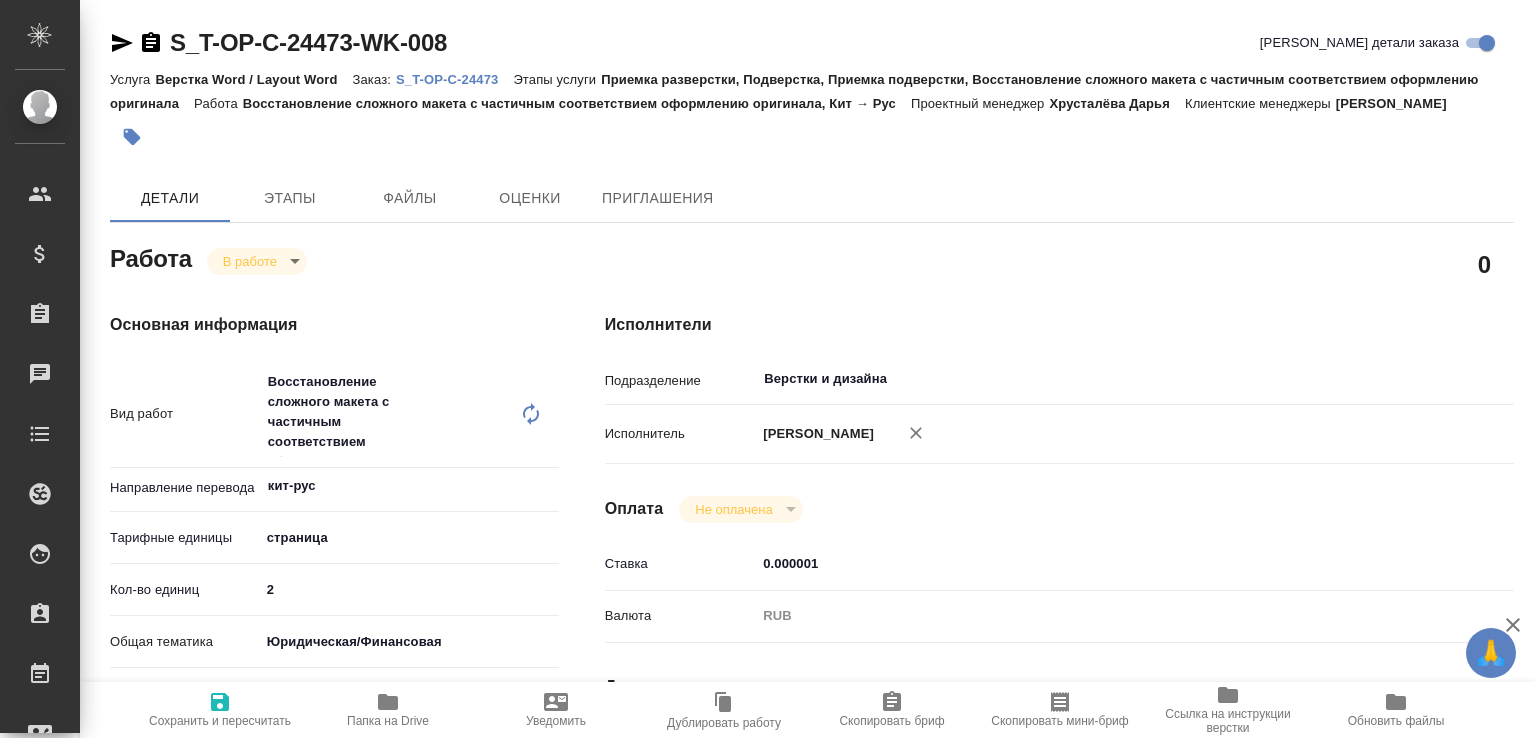 type on "x" 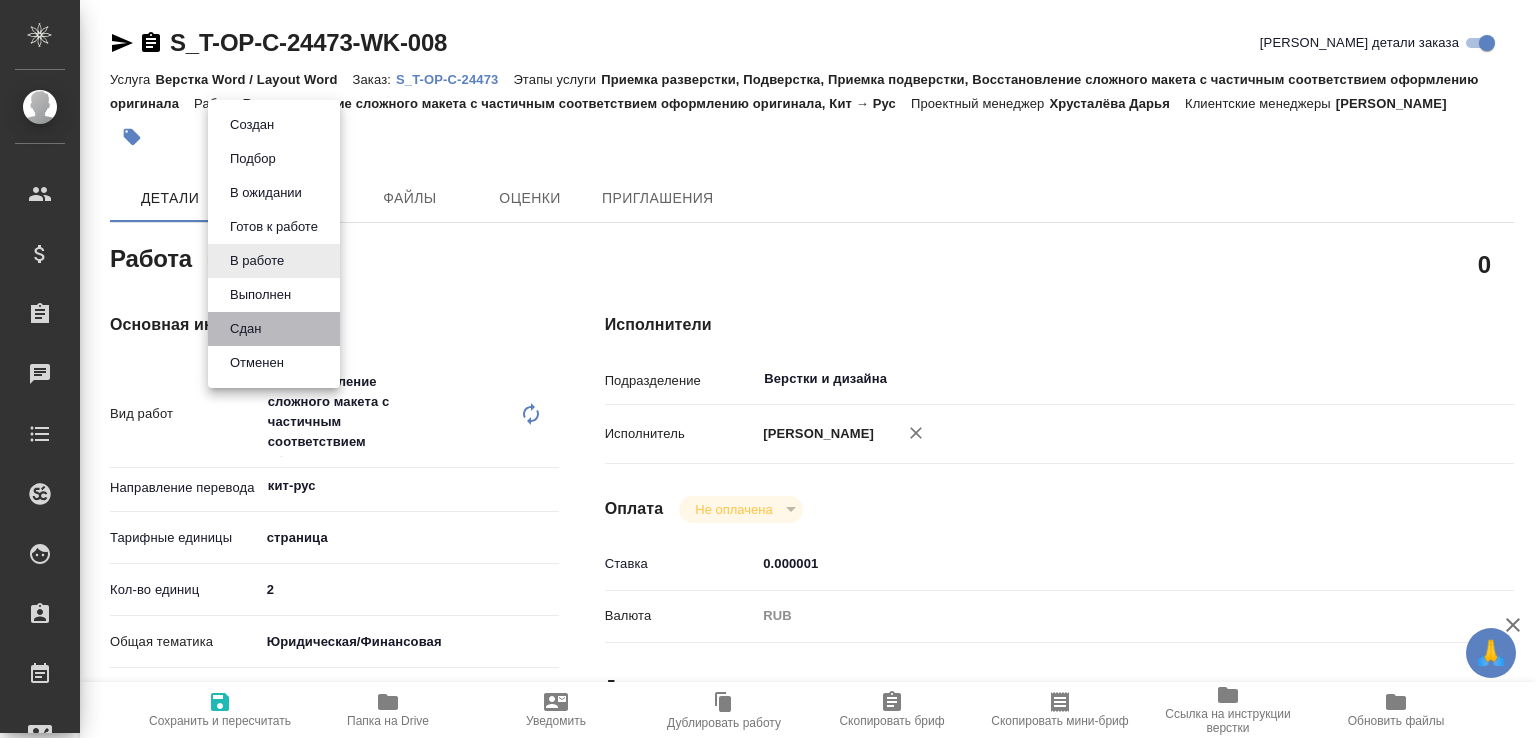 click on "Сдан" at bounding box center (274, 329) 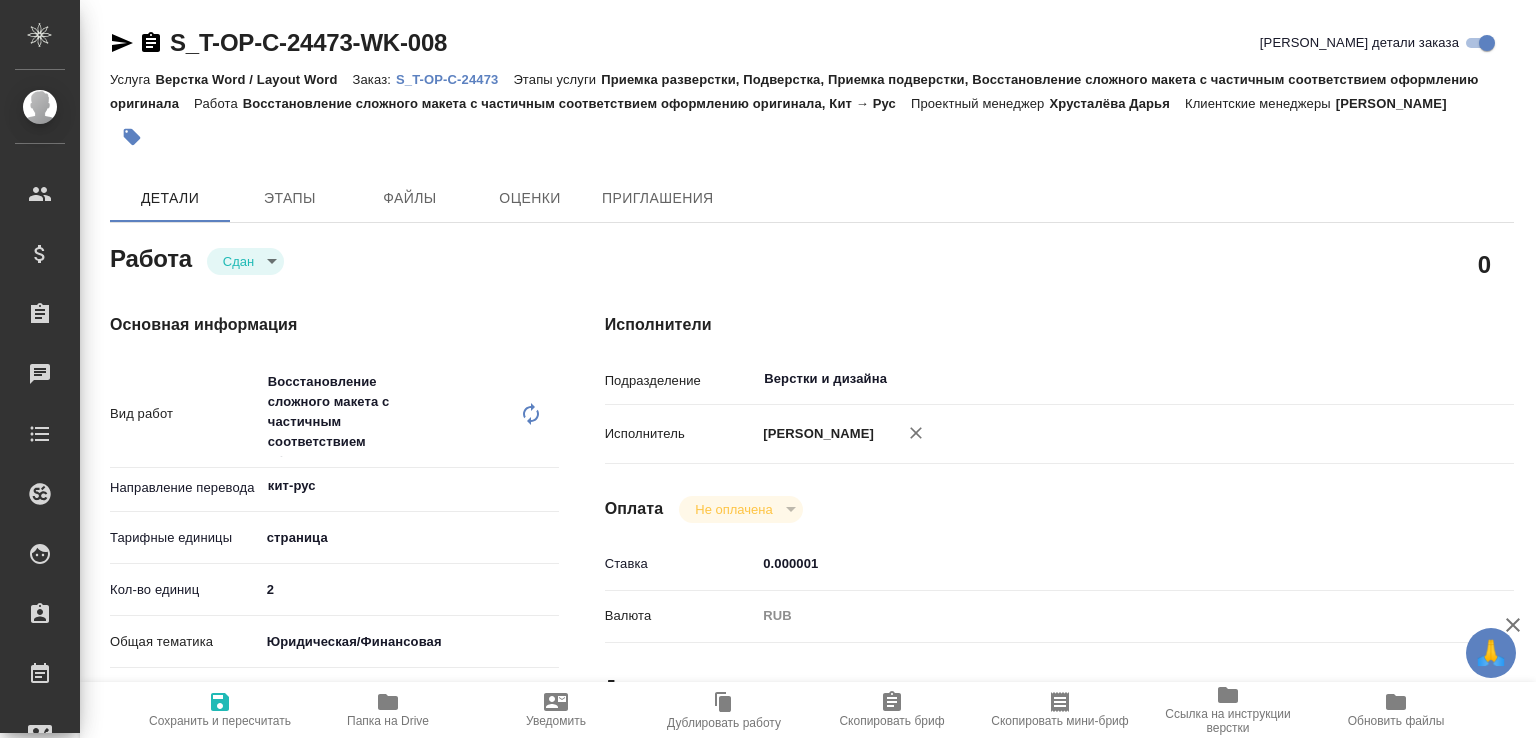 type on "x" 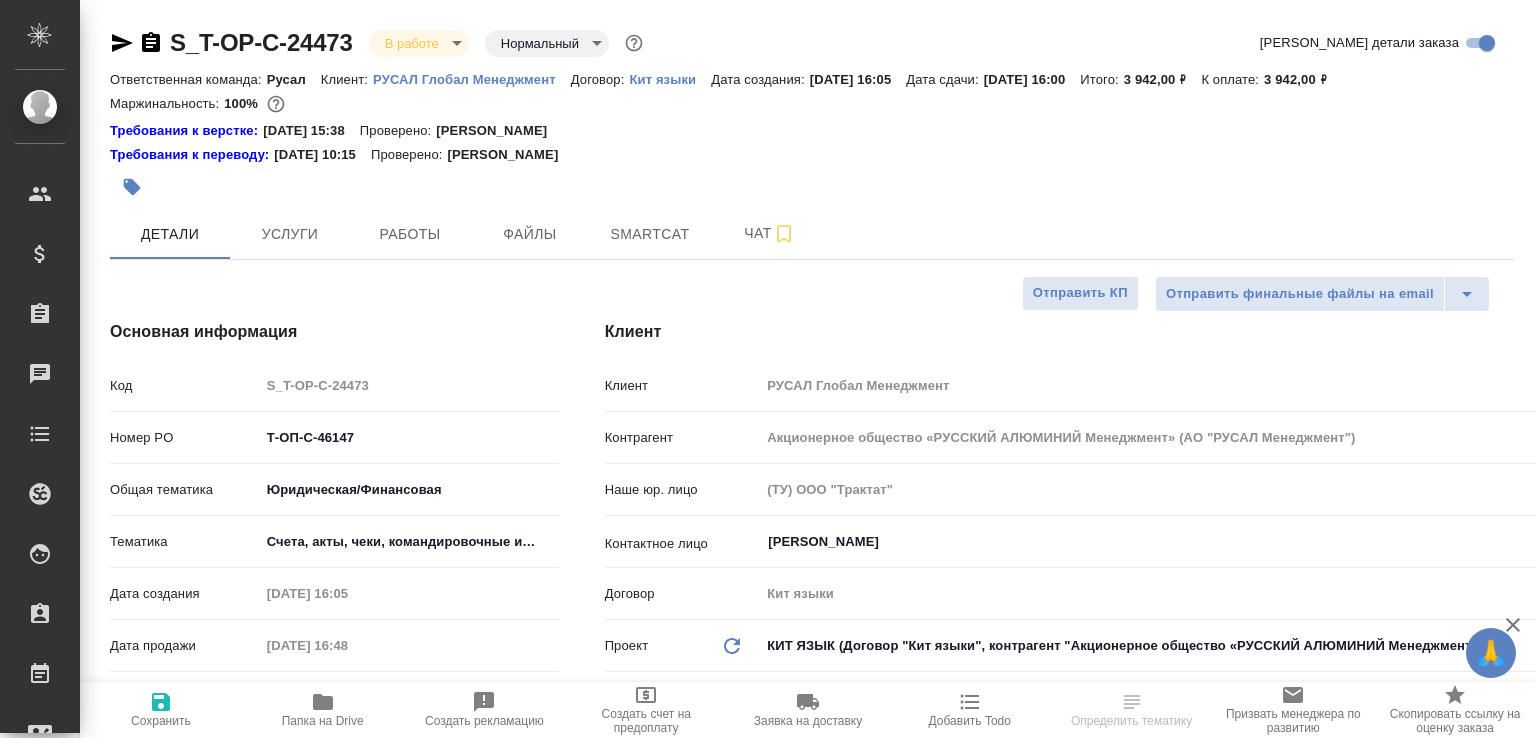 select on "RU" 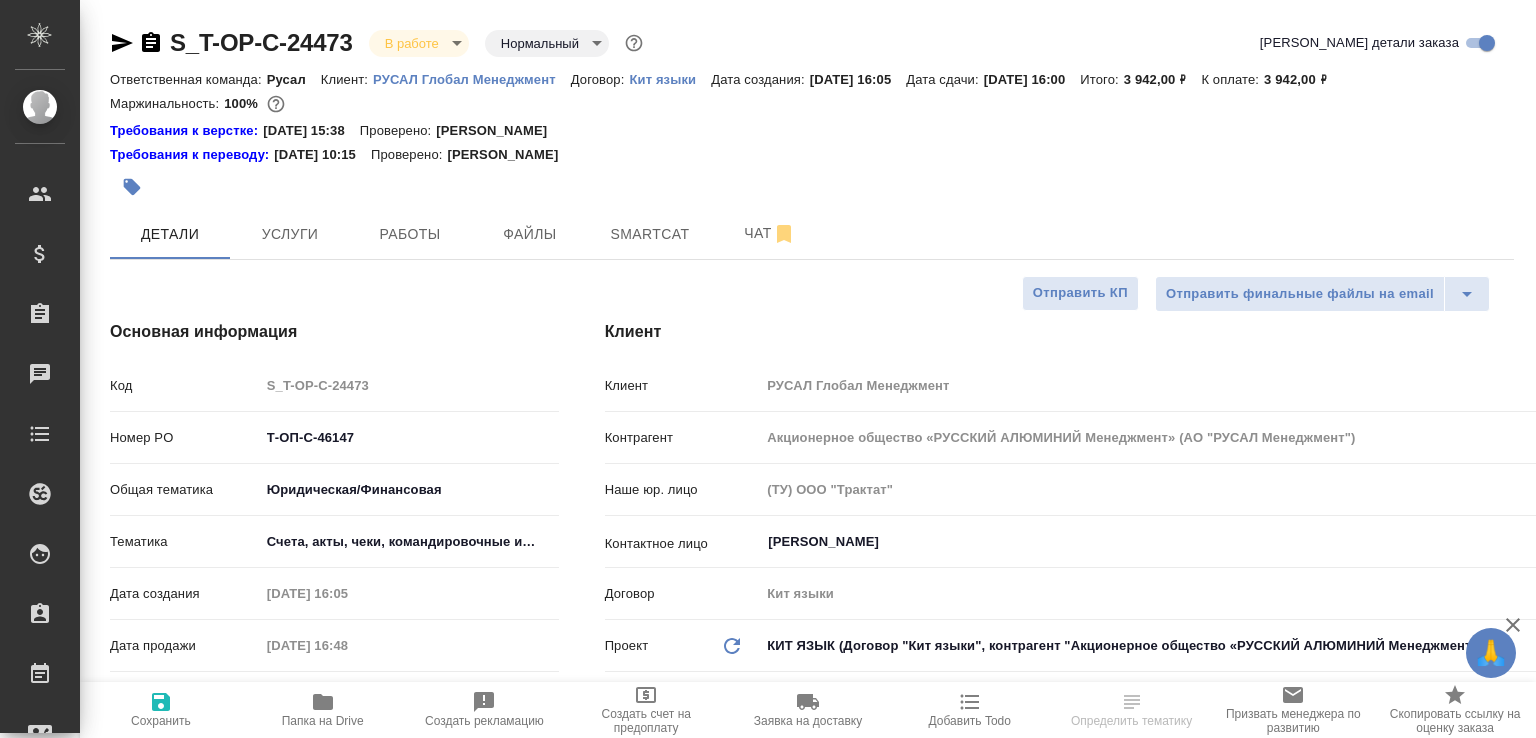 scroll, scrollTop: 0, scrollLeft: 0, axis: both 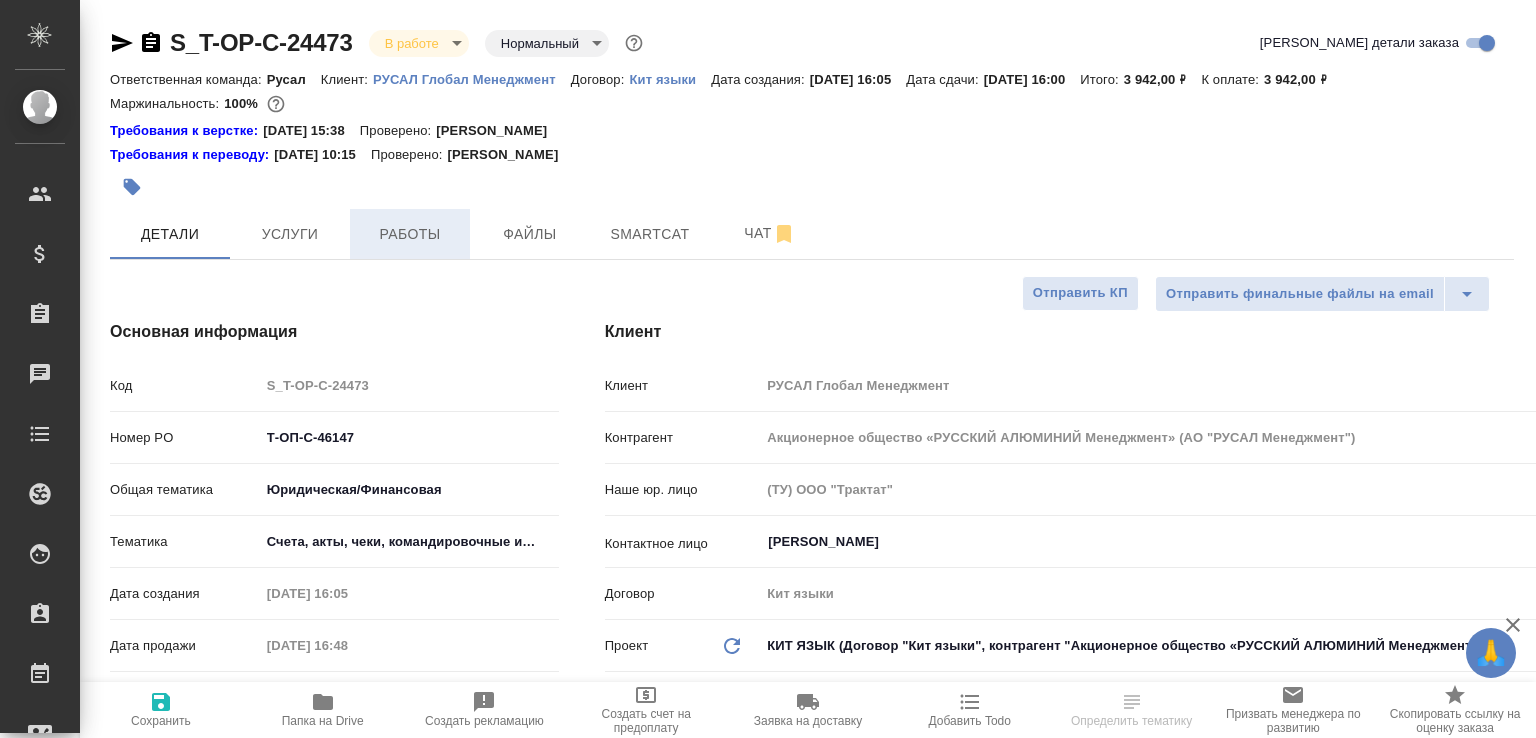 click on "Работы" at bounding box center [410, 234] 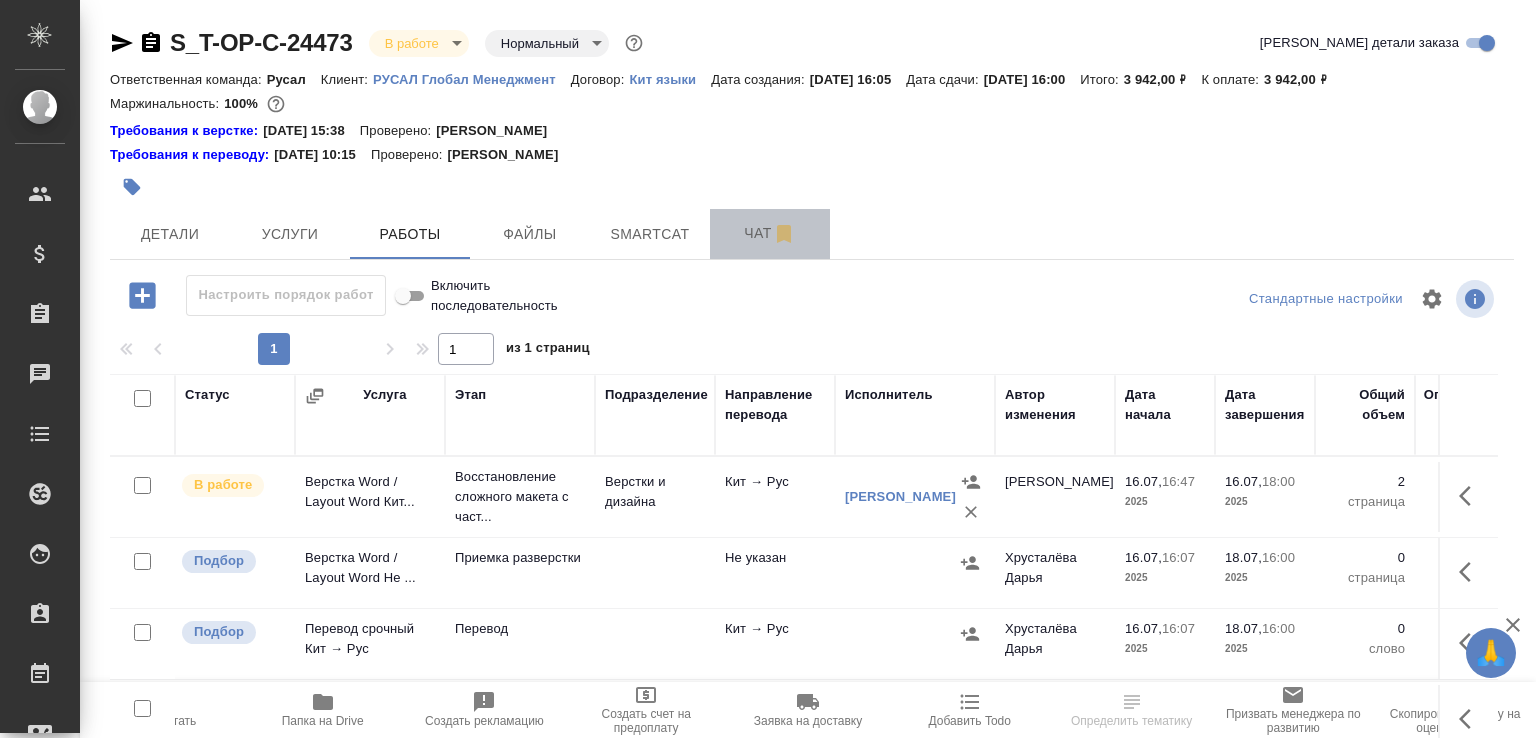 click on "Чат" at bounding box center [770, 233] 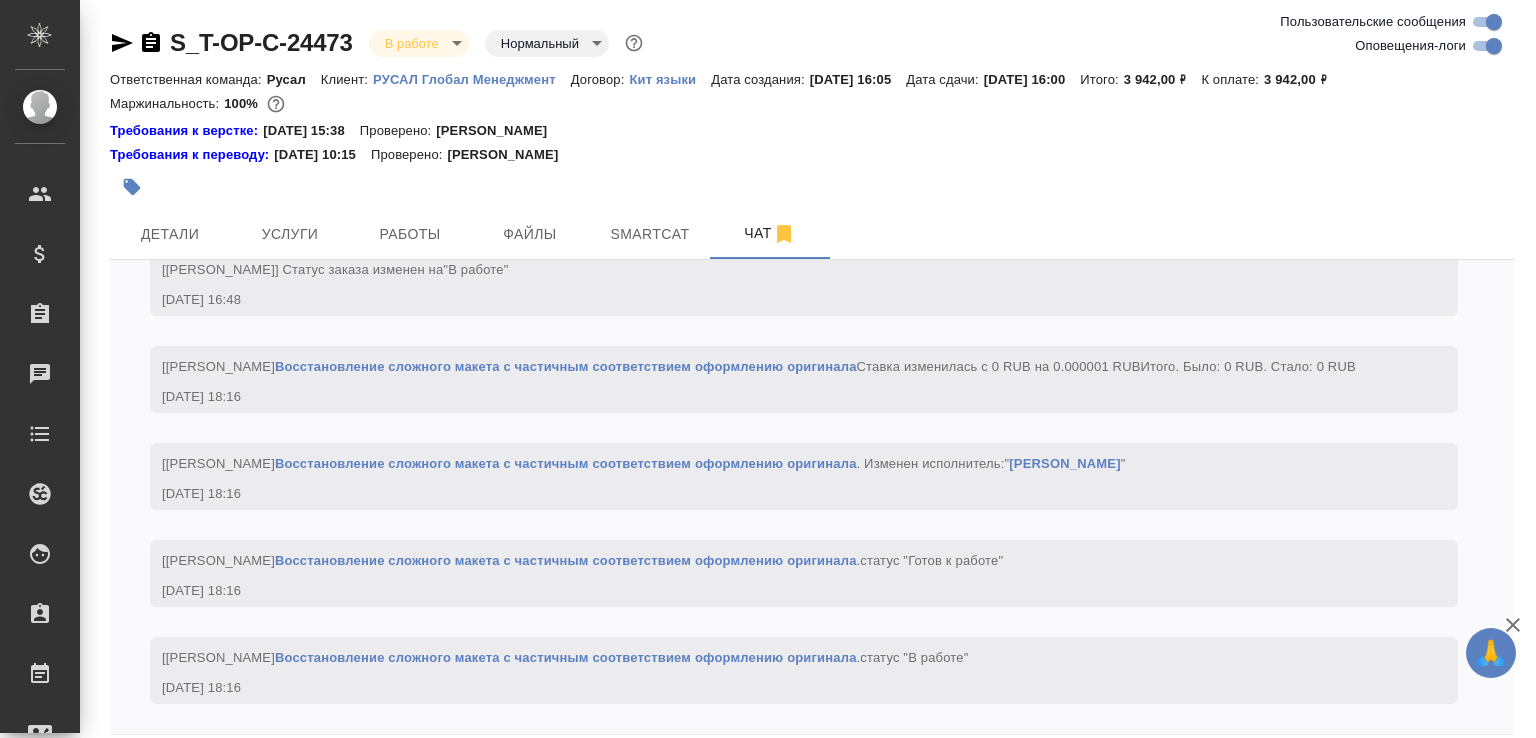 scroll, scrollTop: 2836, scrollLeft: 0, axis: vertical 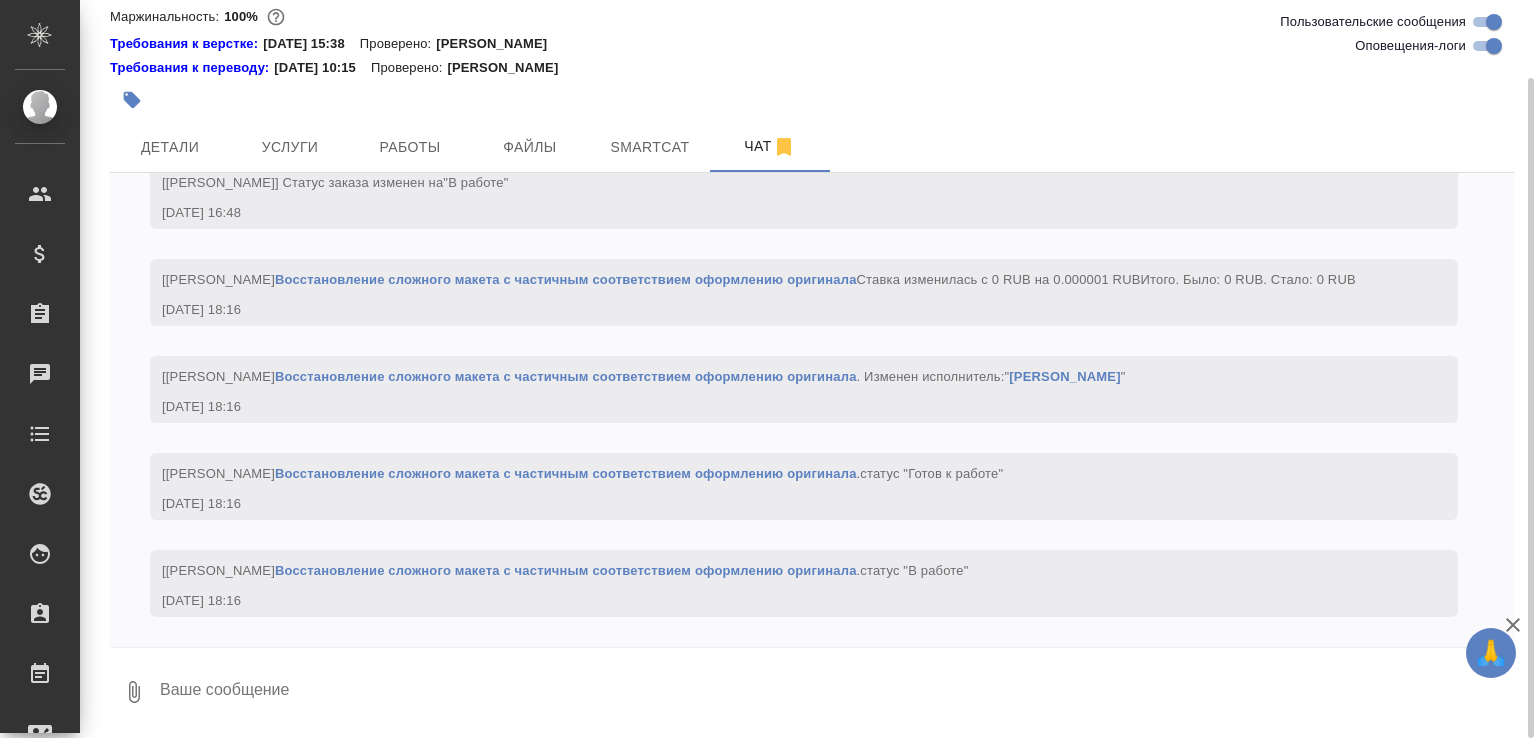 click at bounding box center (836, 692) 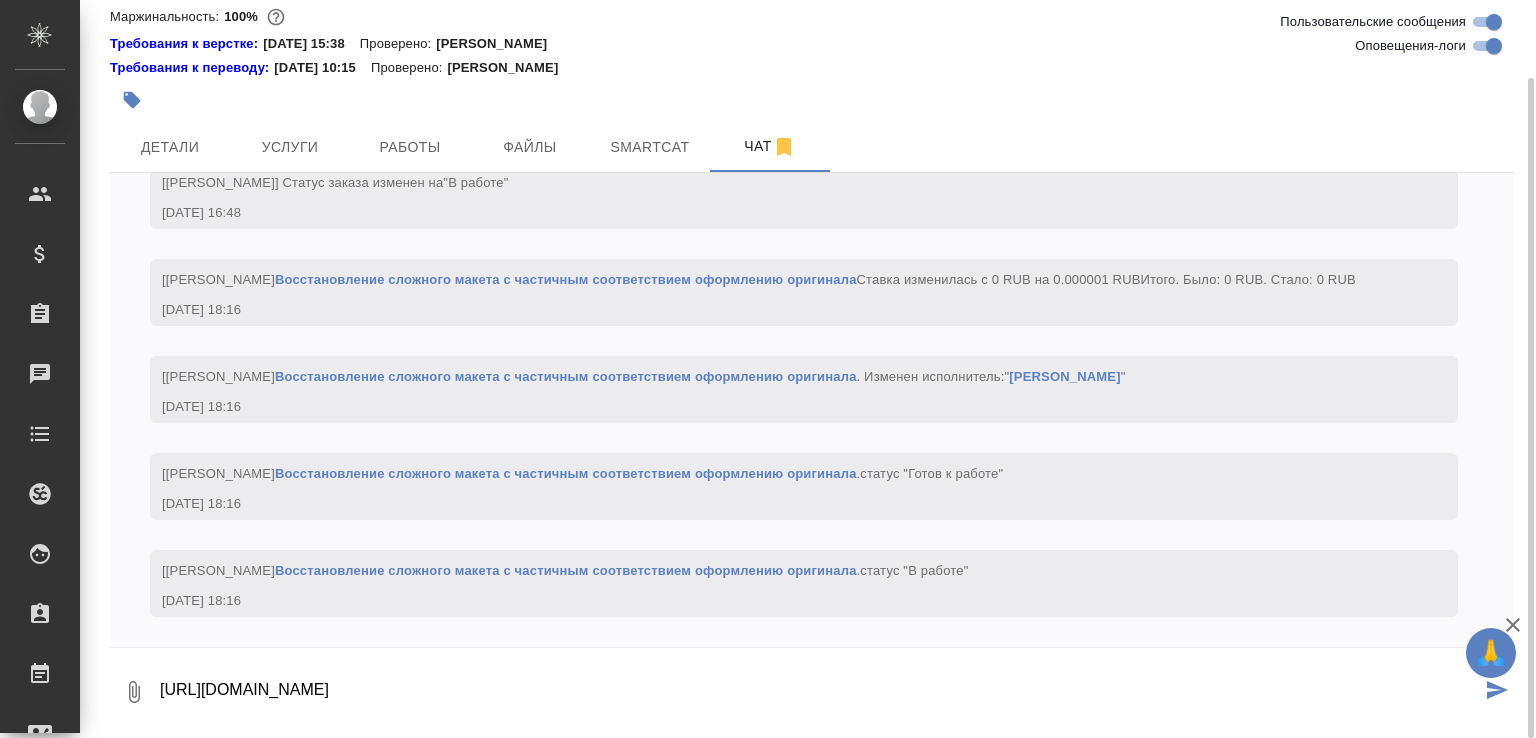 scroll, scrollTop: 13, scrollLeft: 0, axis: vertical 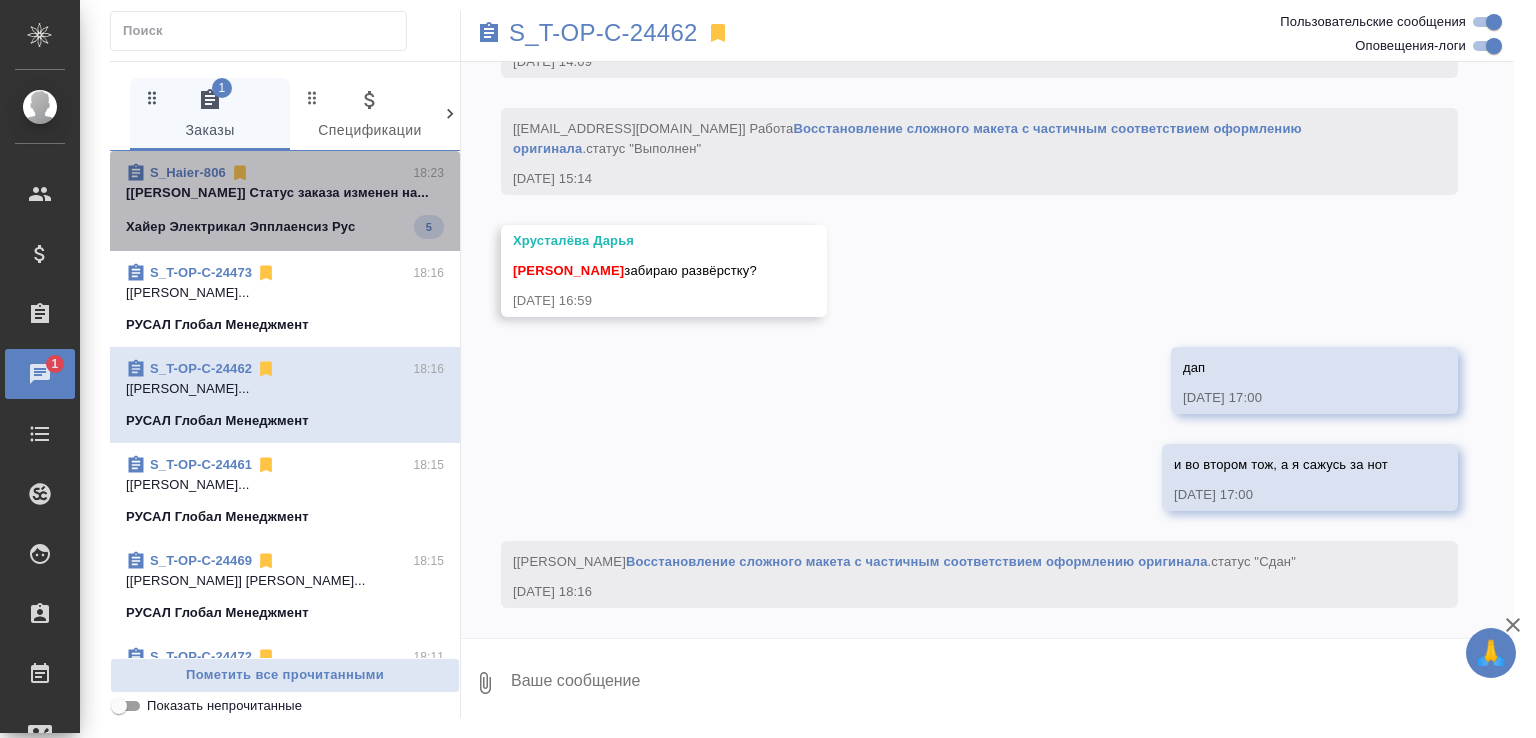 click on "S_Haier-806 18:23 [[PERSON_NAME]] Статус заказа изменен на... Хайер Электрикал Эпплаенсиз Рус 5" at bounding box center (285, 201) 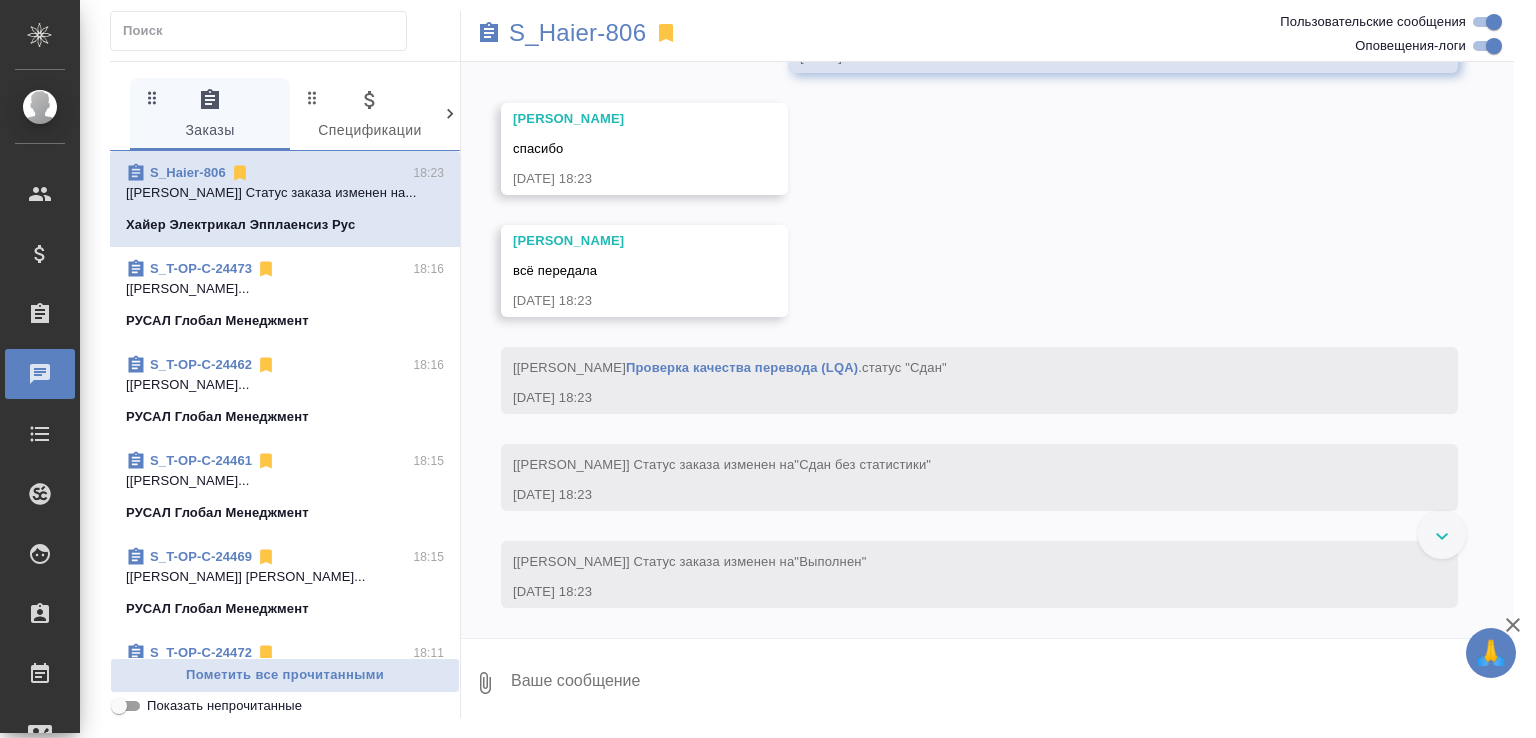 scroll, scrollTop: 14859, scrollLeft: 0, axis: vertical 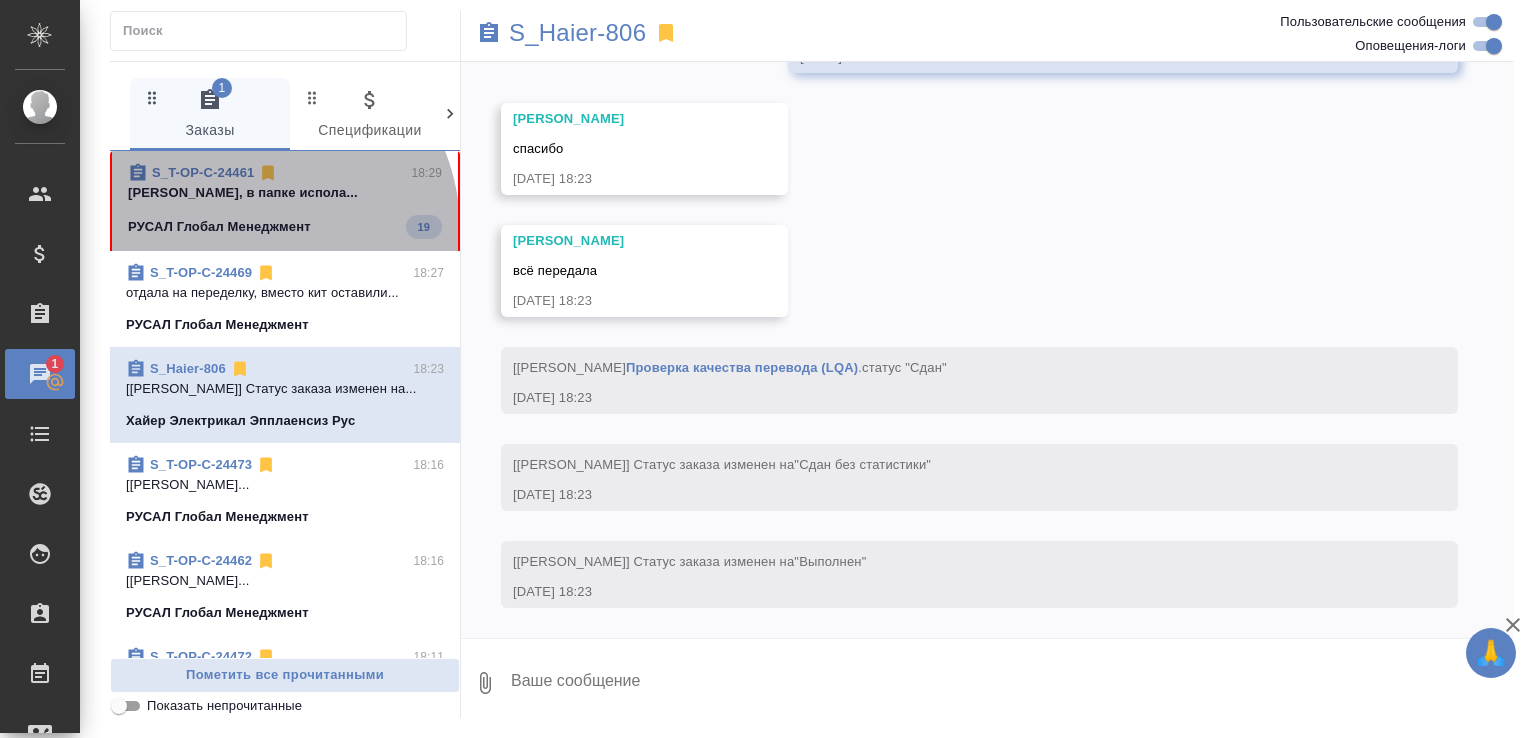 click on "S_T-OP-C-24461 18:29 Малофеева Екатерина Кать, в папке испола... РУСАЛ Глобал Менеджмент 19" at bounding box center [285, 201] 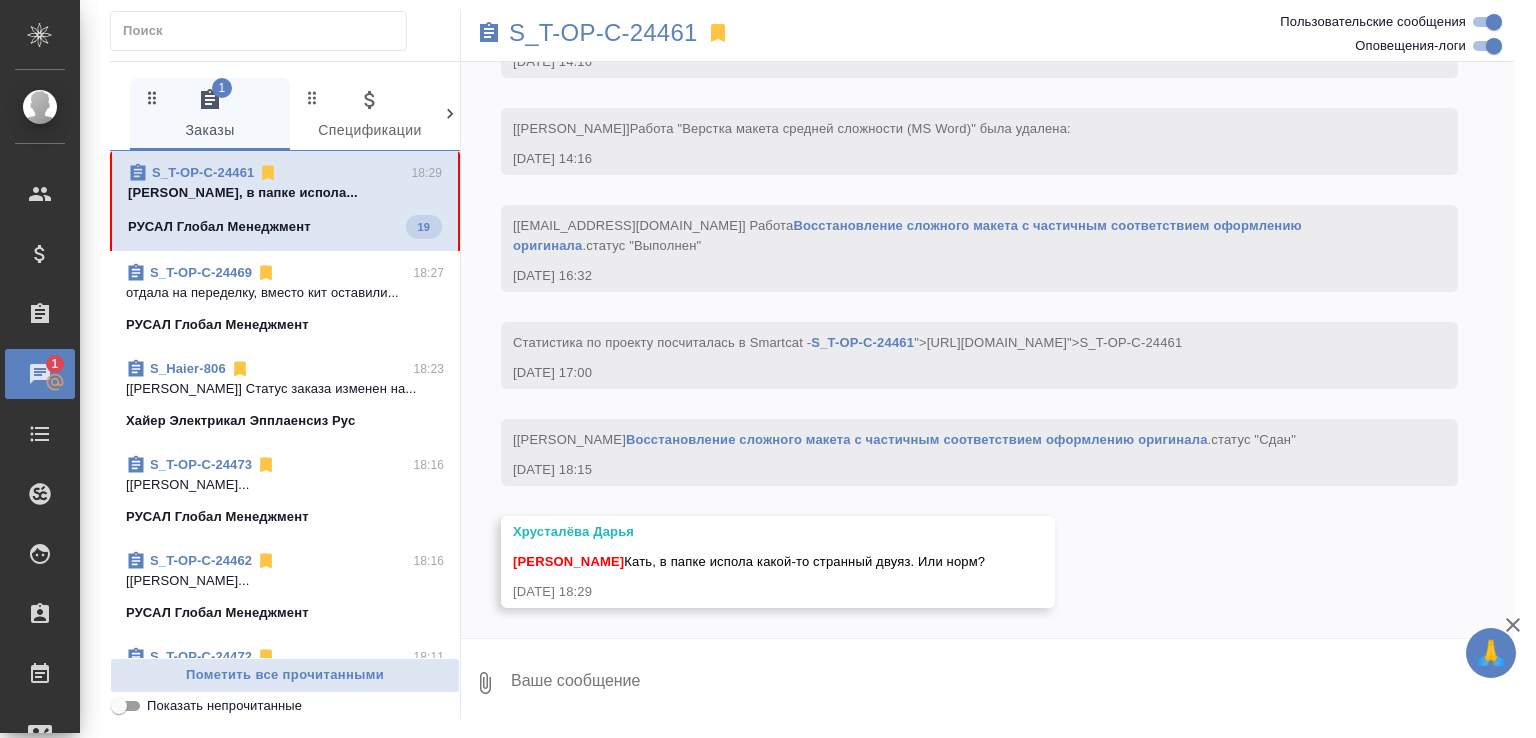 scroll, scrollTop: 5720, scrollLeft: 0, axis: vertical 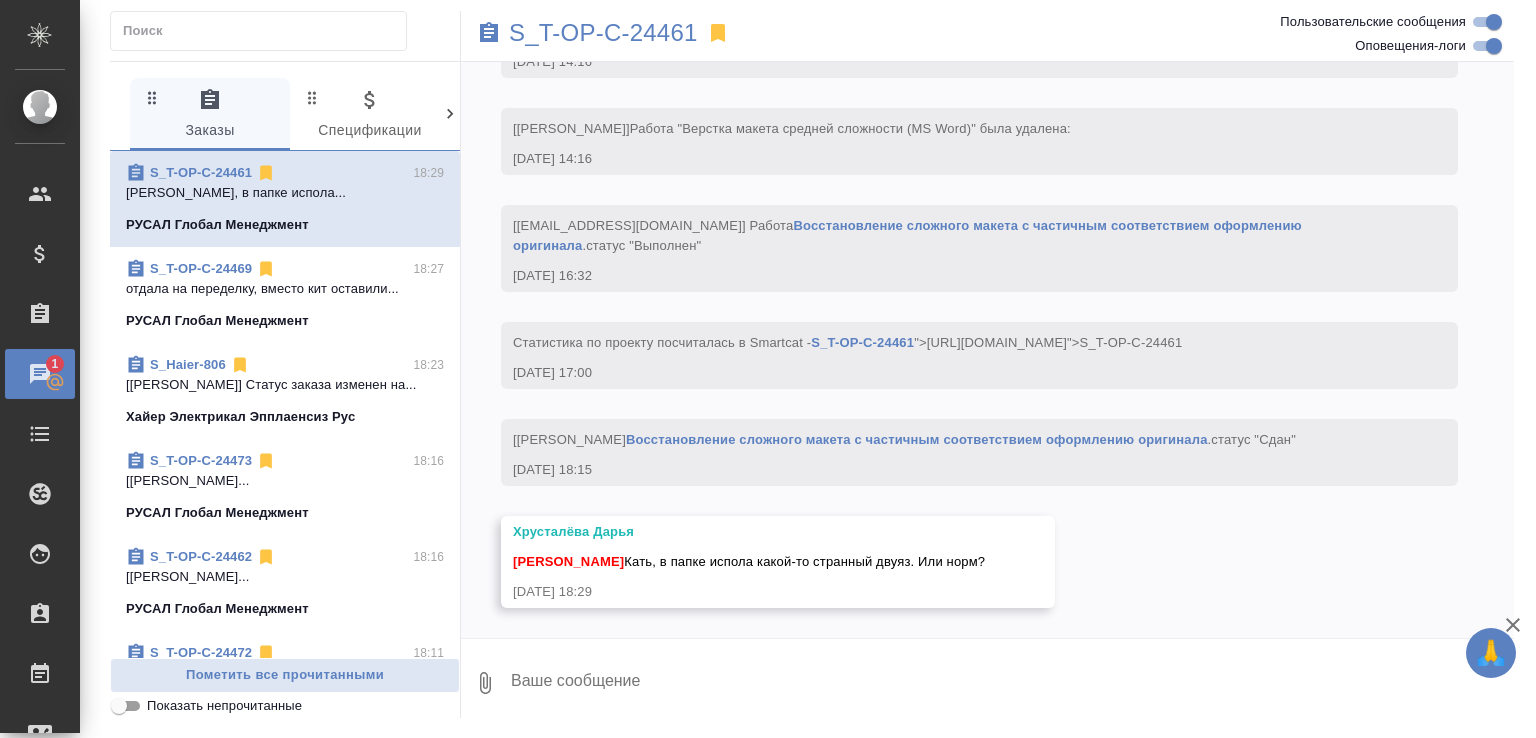 click on "Восстановление сложного макета с частичным соответствием оформлению оригинала" at bounding box center [917, 439] 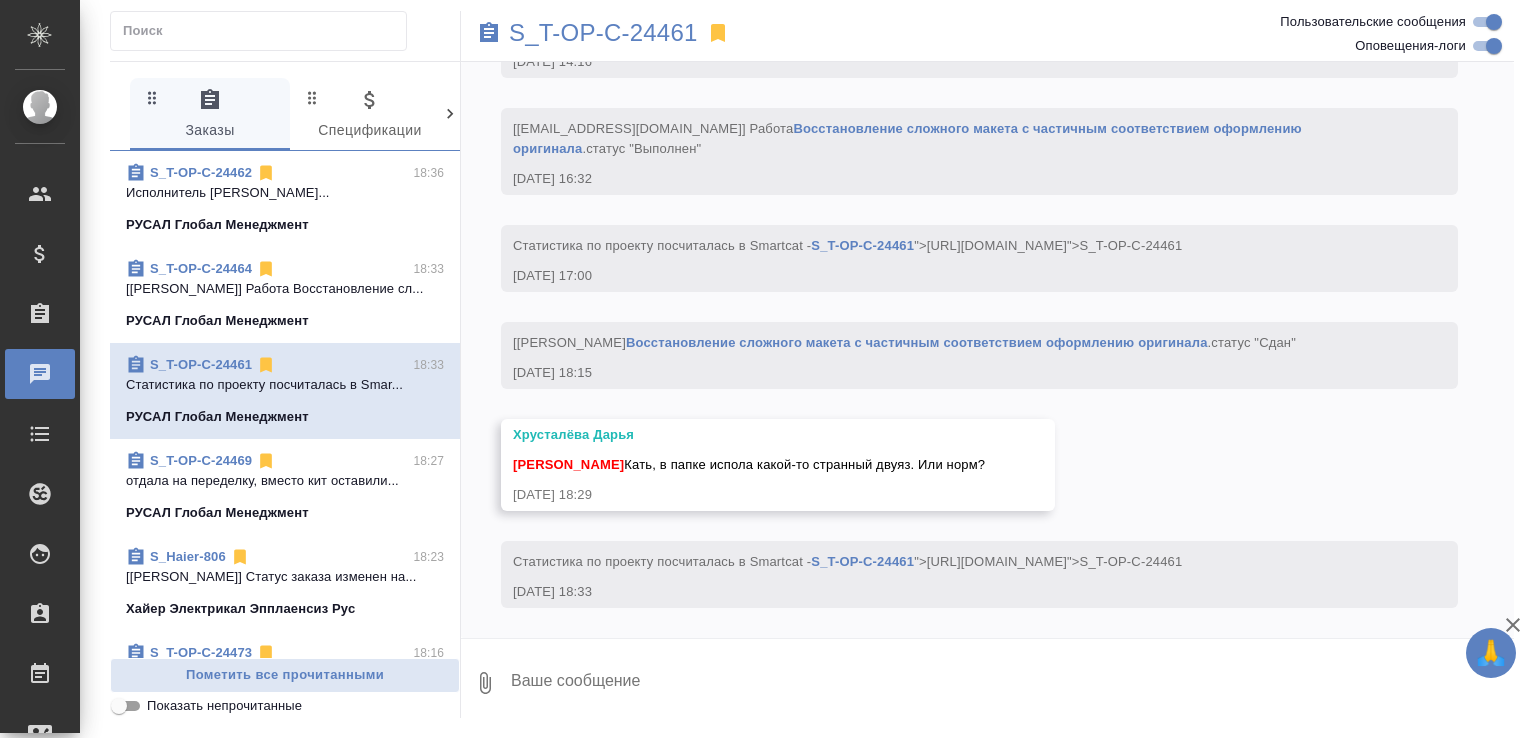 scroll, scrollTop: 5837, scrollLeft: 0, axis: vertical 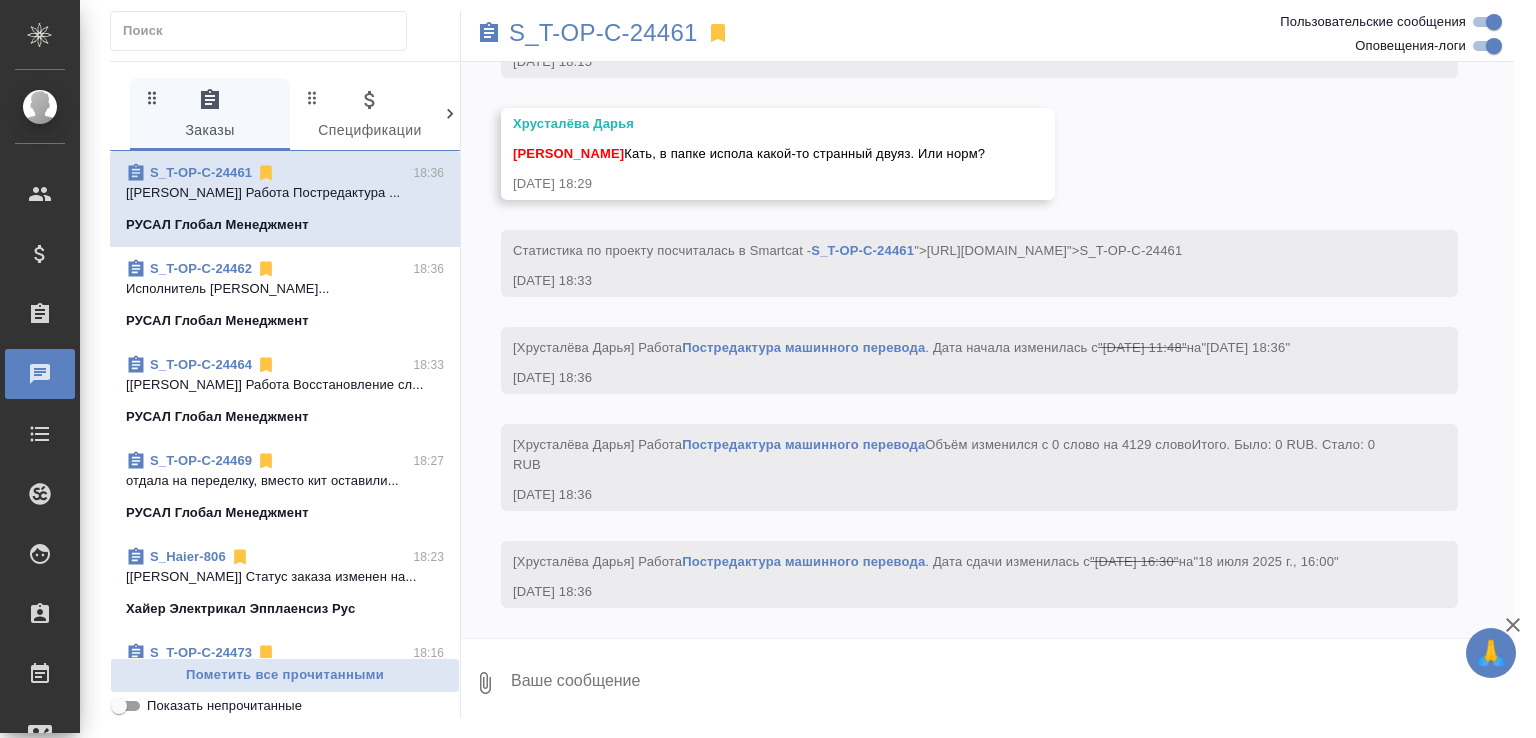 click at bounding box center (1011, 683) 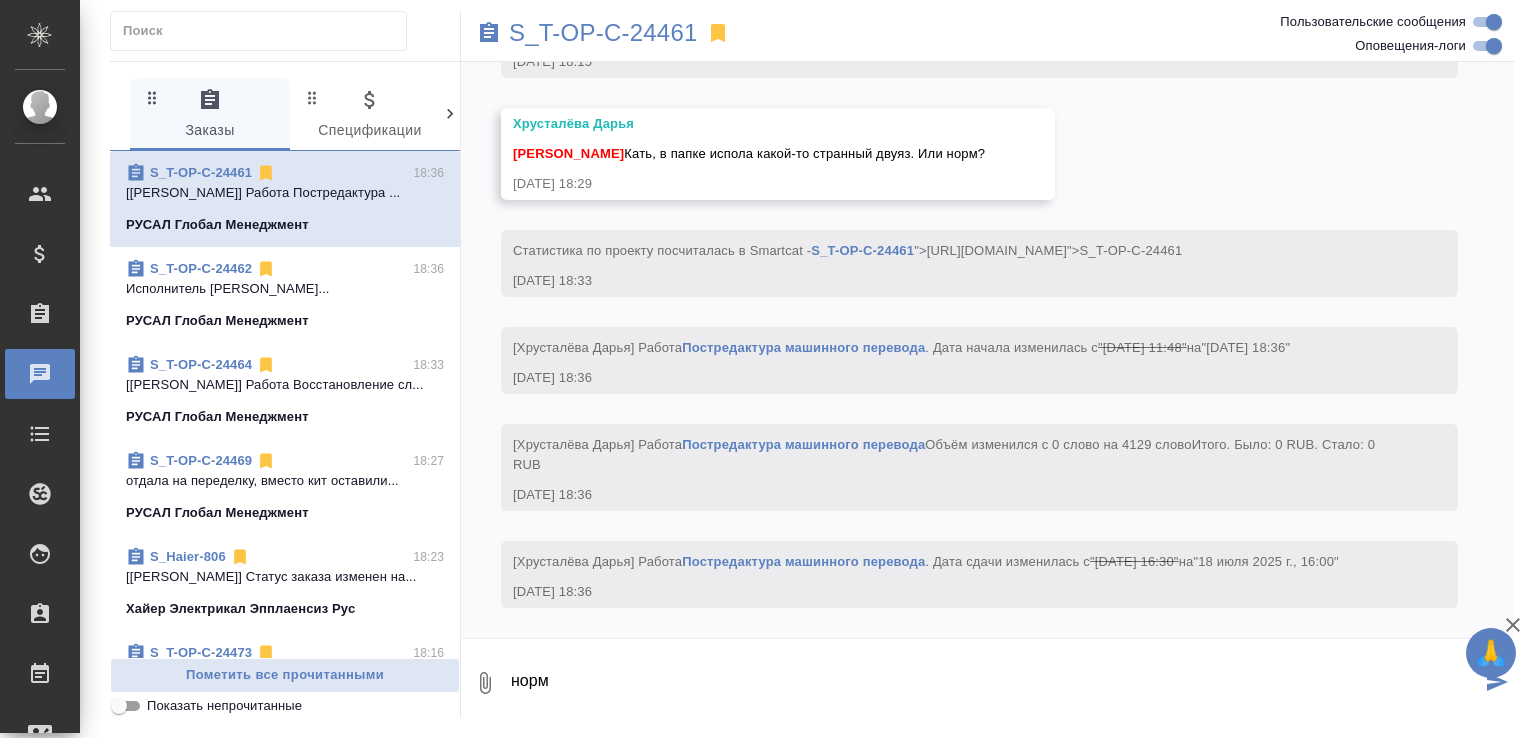 type on "норм" 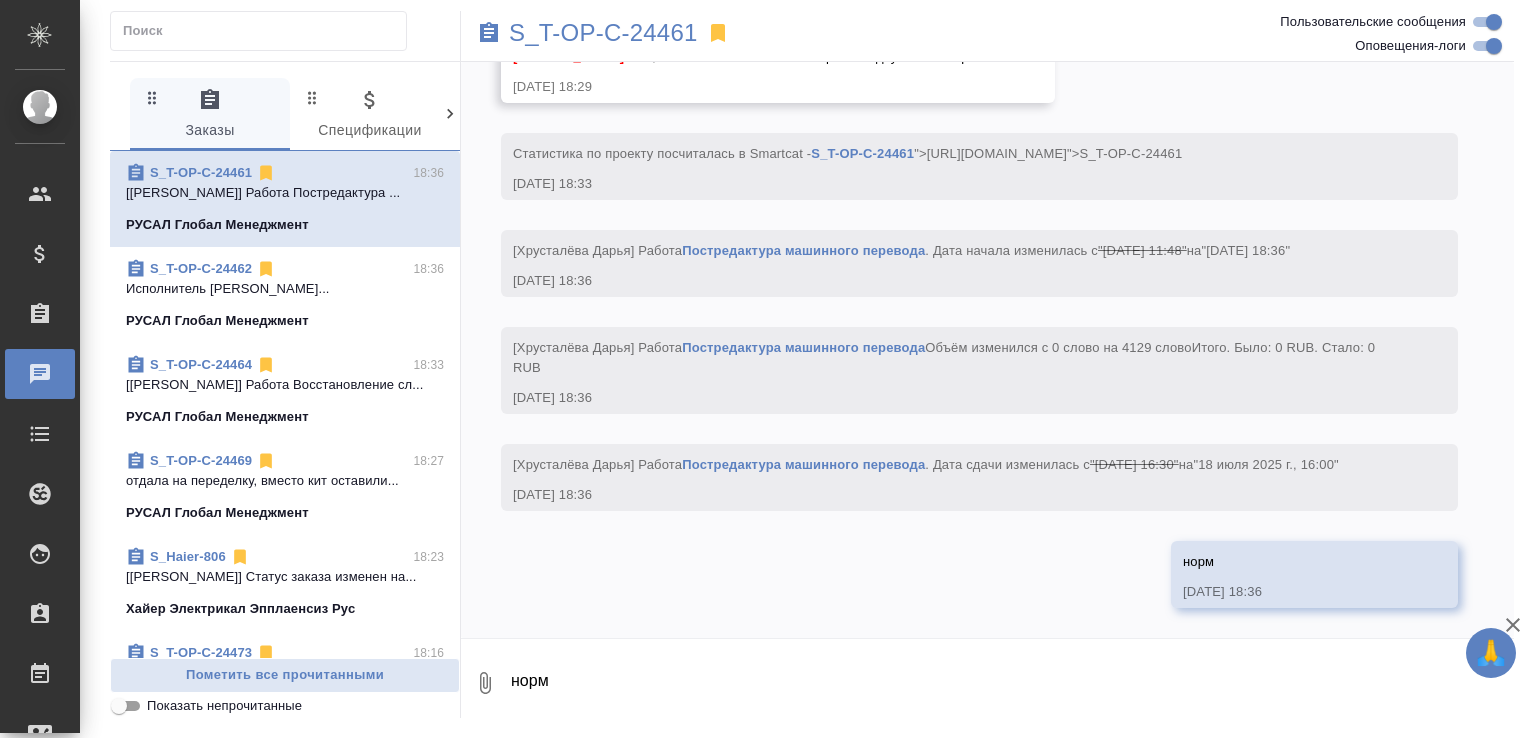 scroll, scrollTop: 6285, scrollLeft: 0, axis: vertical 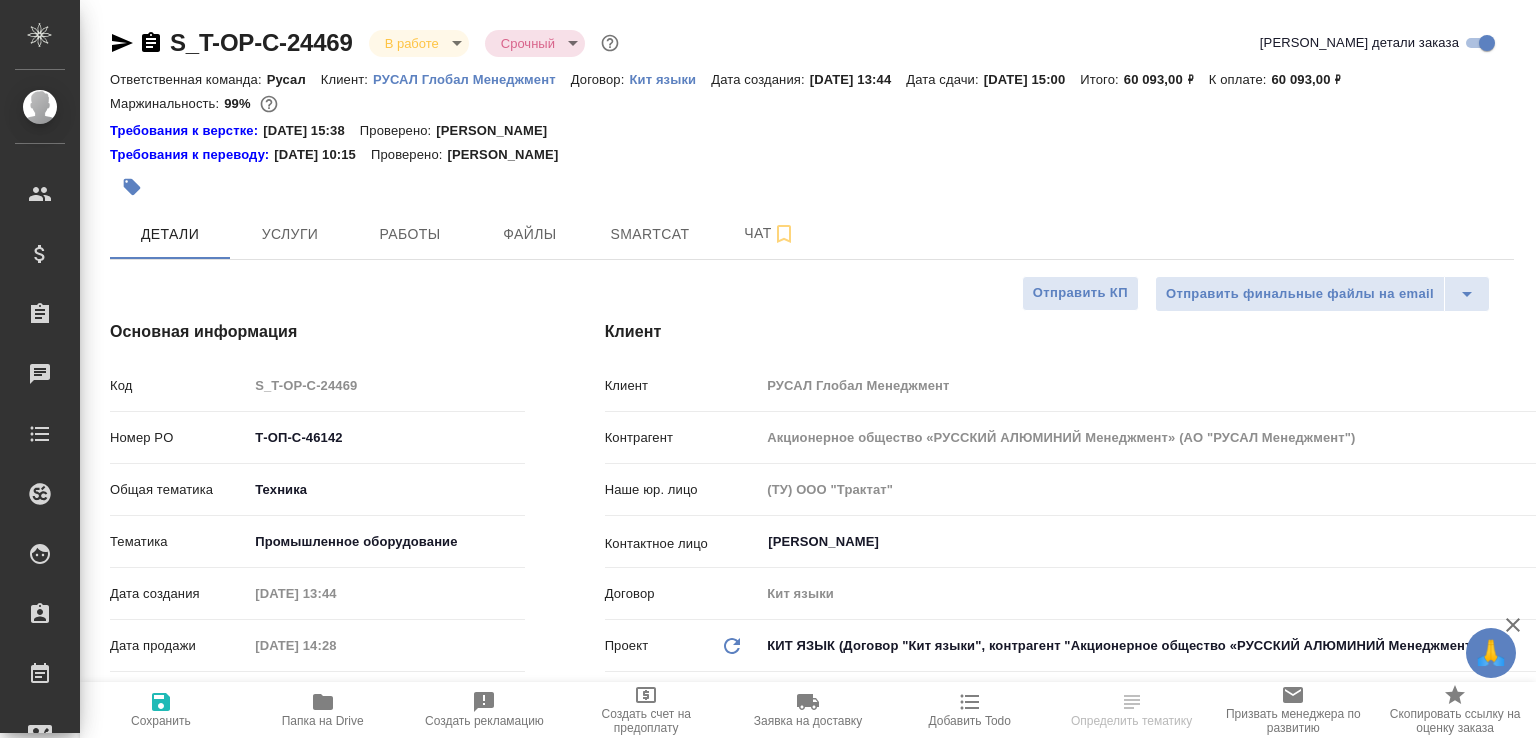 select on "RU" 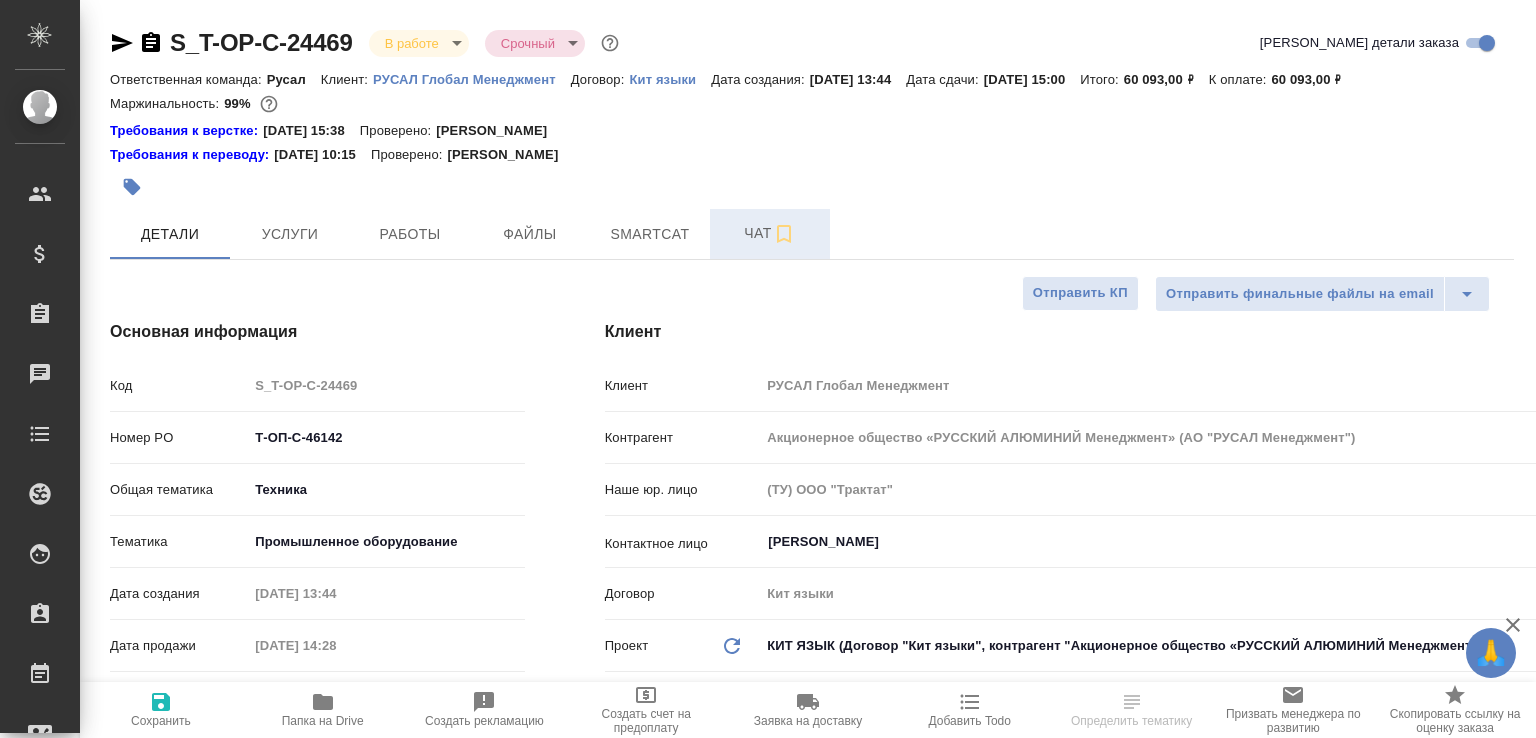 scroll, scrollTop: 0, scrollLeft: 0, axis: both 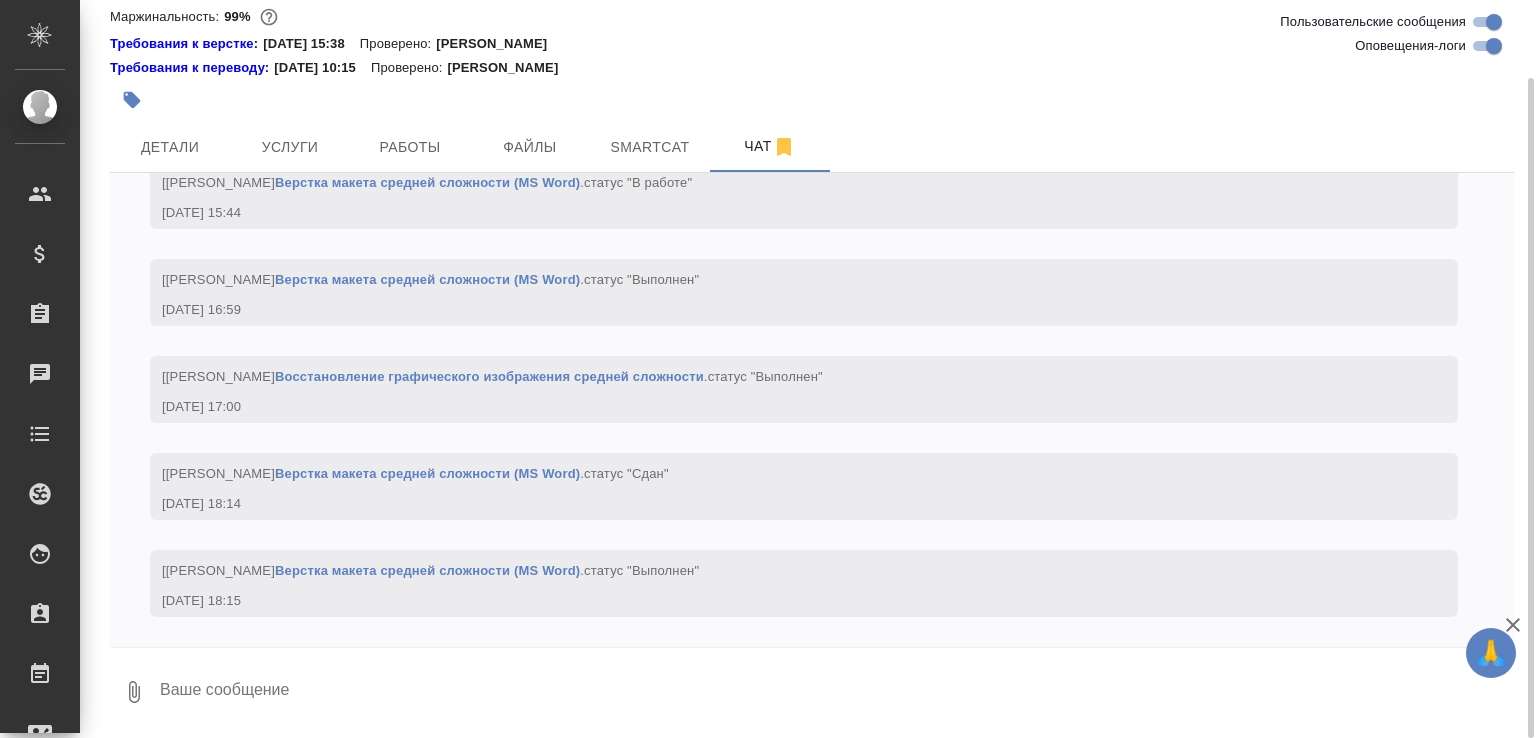click at bounding box center (836, 692) 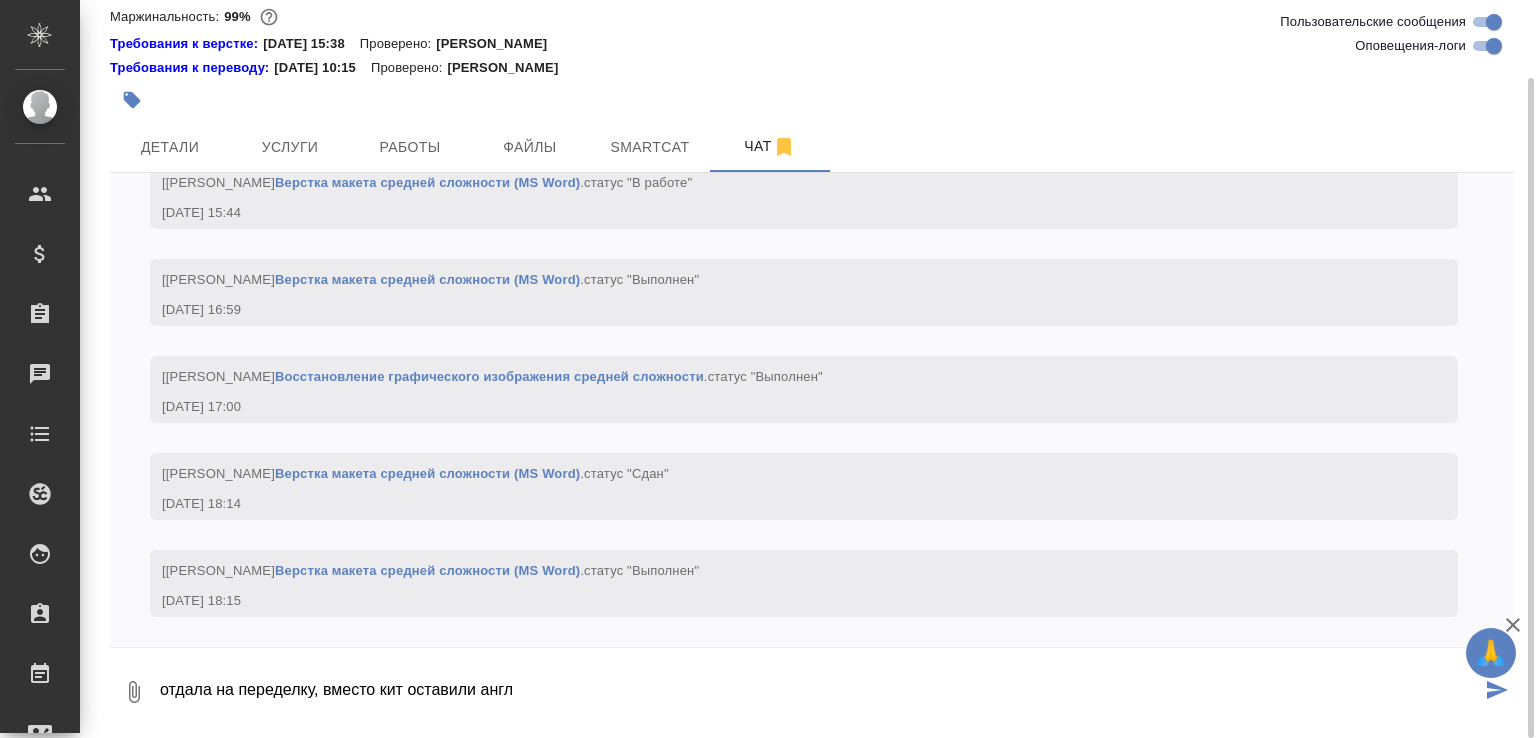 type on "отдала на переделку, вместо кит оставили англ" 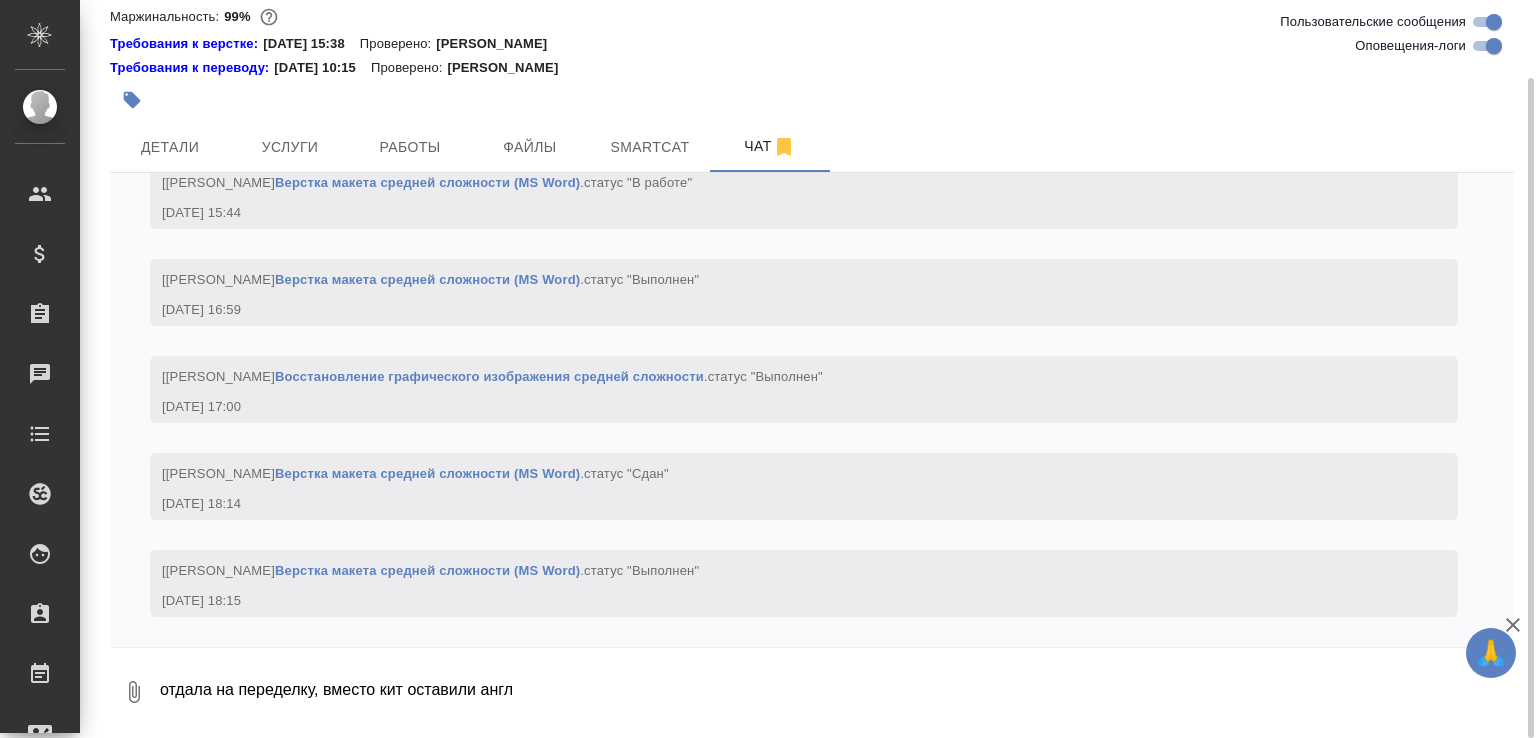 scroll, scrollTop: 4724, scrollLeft: 0, axis: vertical 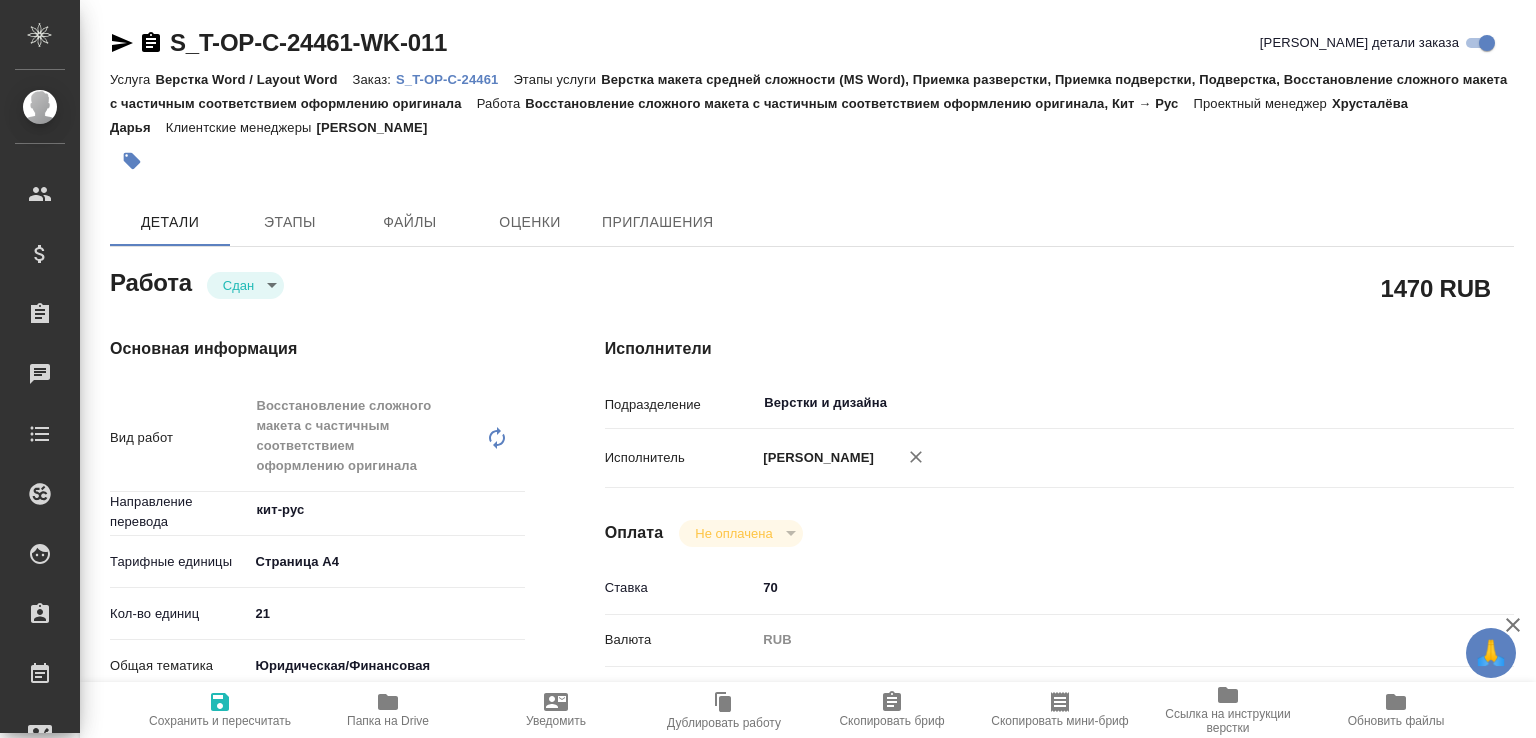 click 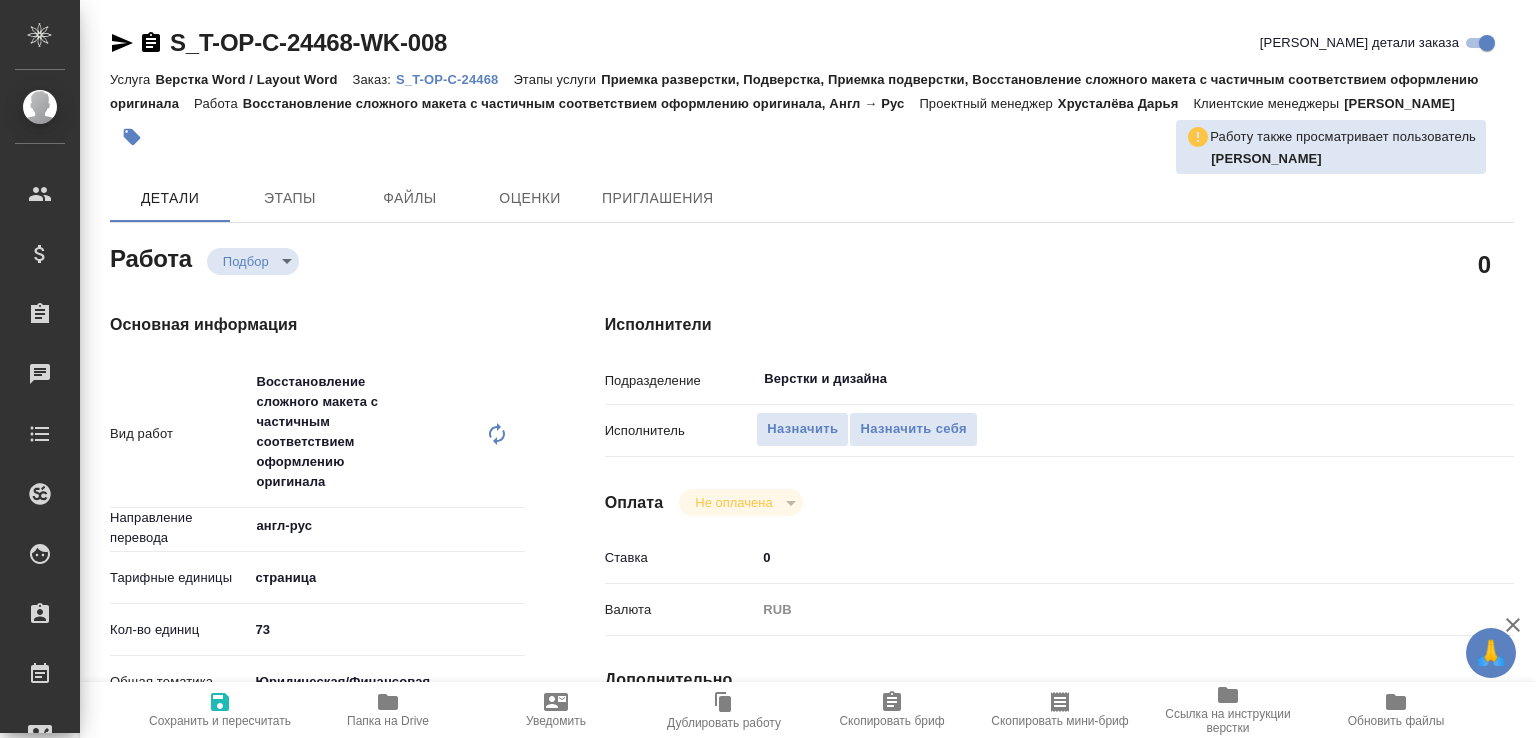 scroll, scrollTop: 0, scrollLeft: 0, axis: both 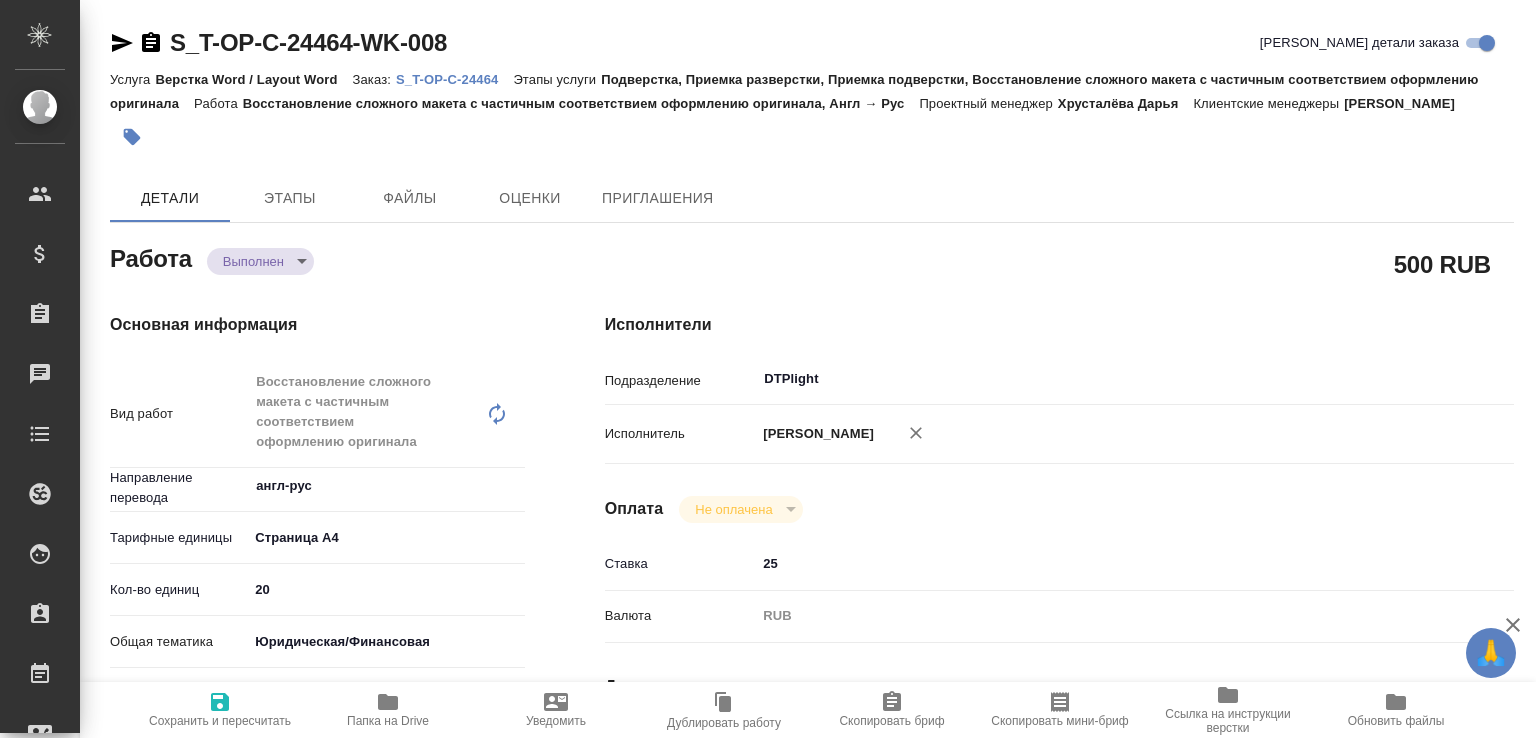 click on "🙏 .cls-1
fill:#fff;
AWATERA [PERSON_NAME]malofeeva Клиенты Спецификации Заказы Чаты Todo Проекты SC Исполнители Кандидаты Работы Входящие заявки Заявки на доставку Рекламации Проекты процессинга Конференции Выйти S_T-OP-C-24464-WK-008 Кратко детали заказа Услуга Верстка Word / Layout Word Заказ: S_T-OP-C-24464 Этапы услуги Подверстка, Приемка разверстки, Приемка подверстки, Восстановление сложного макета с частичным соответствием оформлению оригинала Работа Восстановление сложного макета с частичным соответствием оформлению оригинала, Англ → [PERSON_NAME] x" at bounding box center (768, 369) 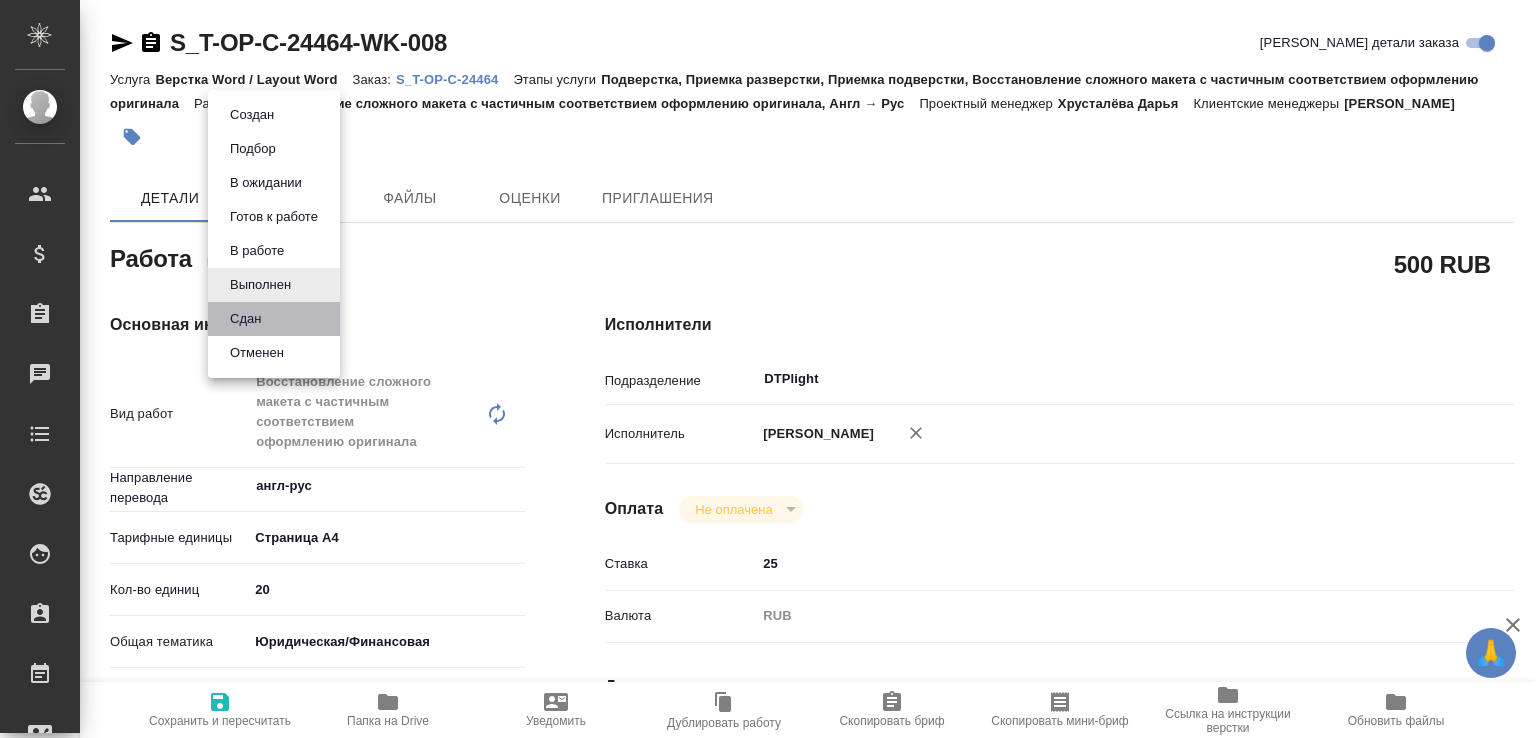 click on "Сдан" at bounding box center (274, 319) 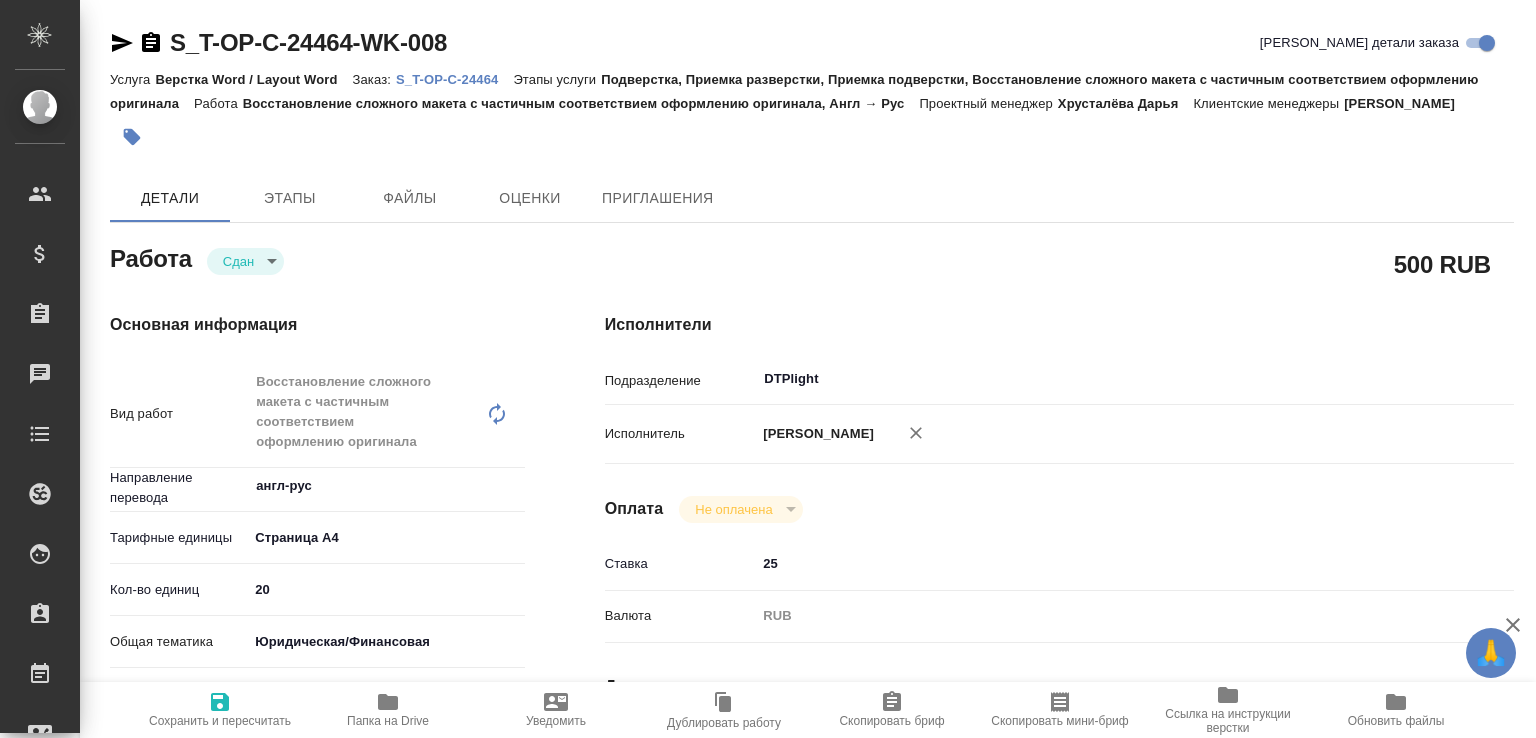 type on "x" 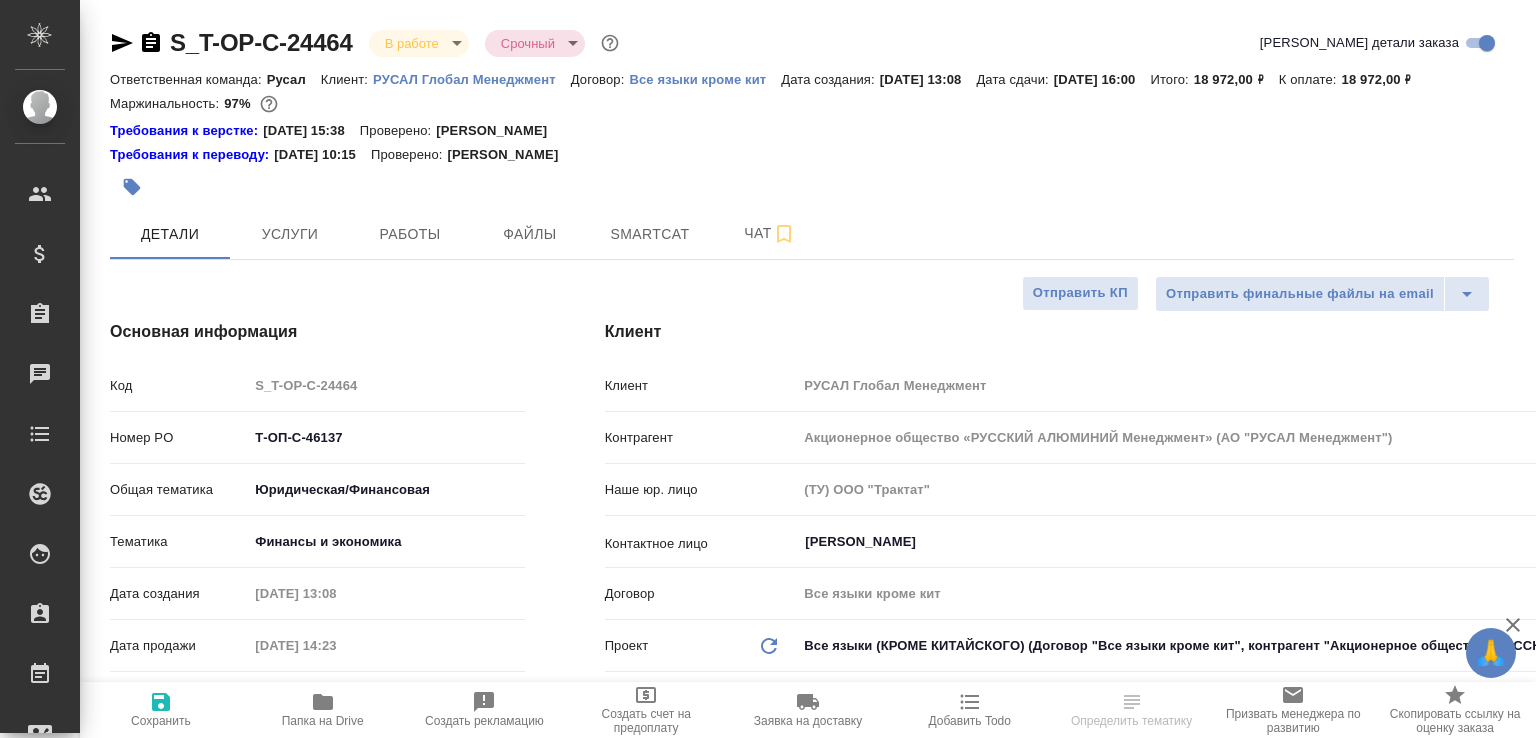 select on "RU" 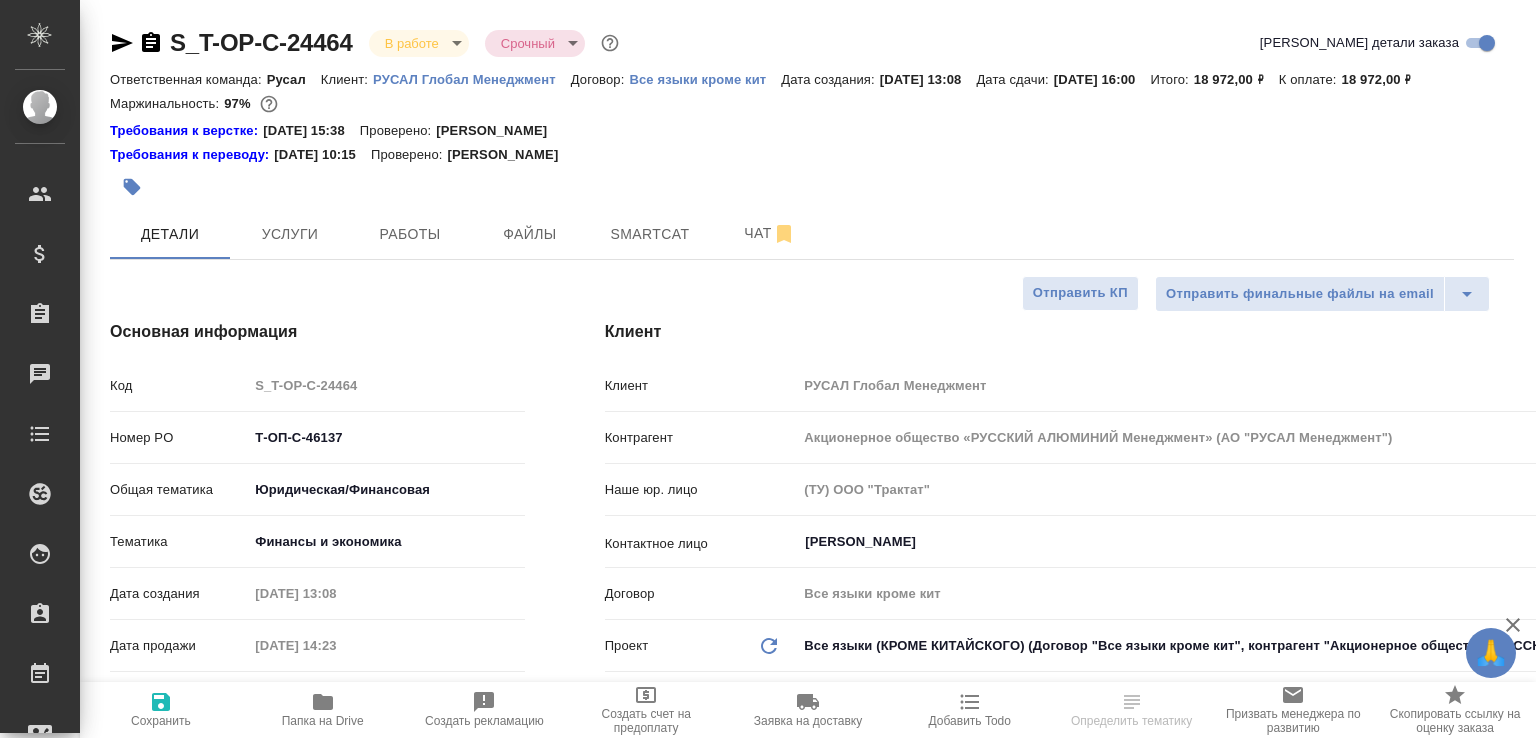 select on "RU" 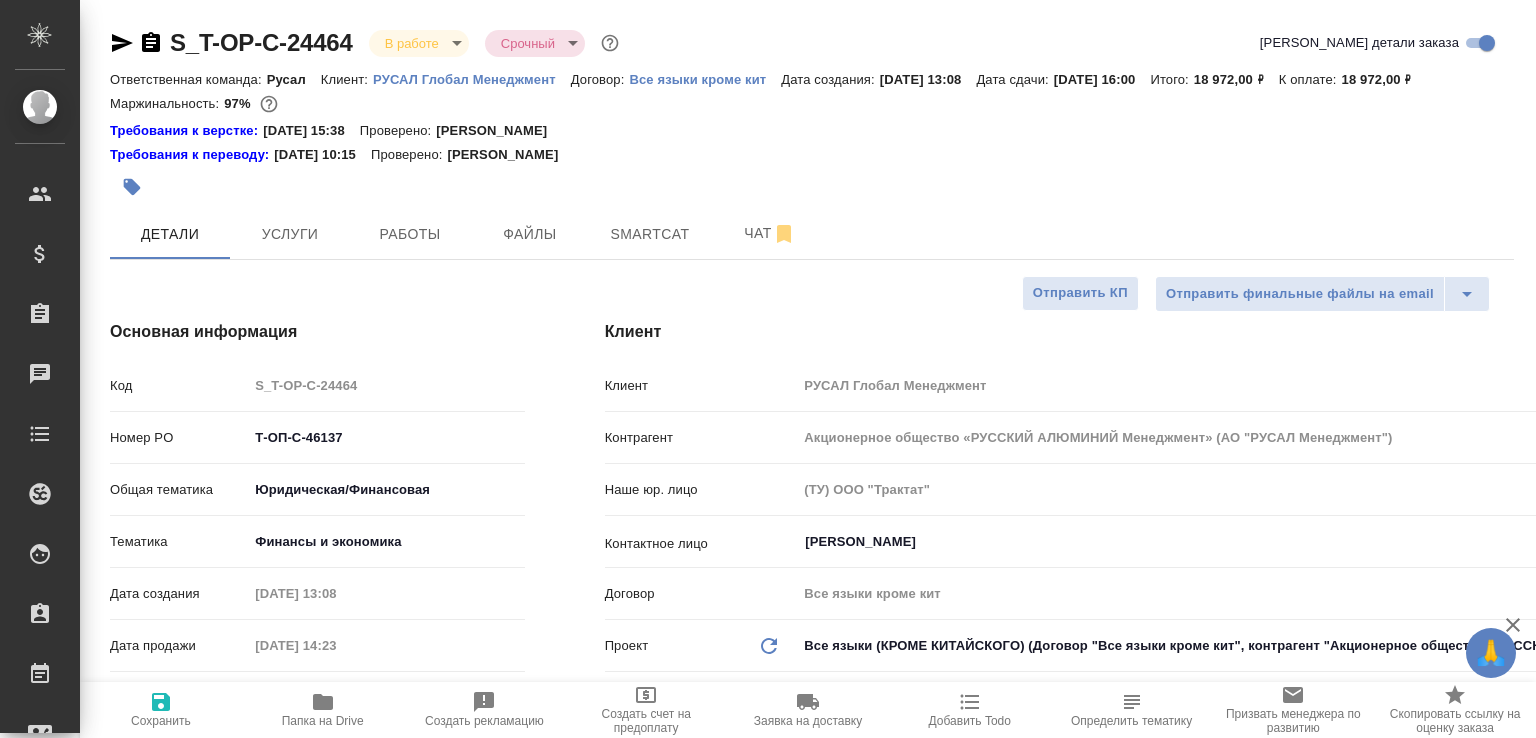 type on "x" 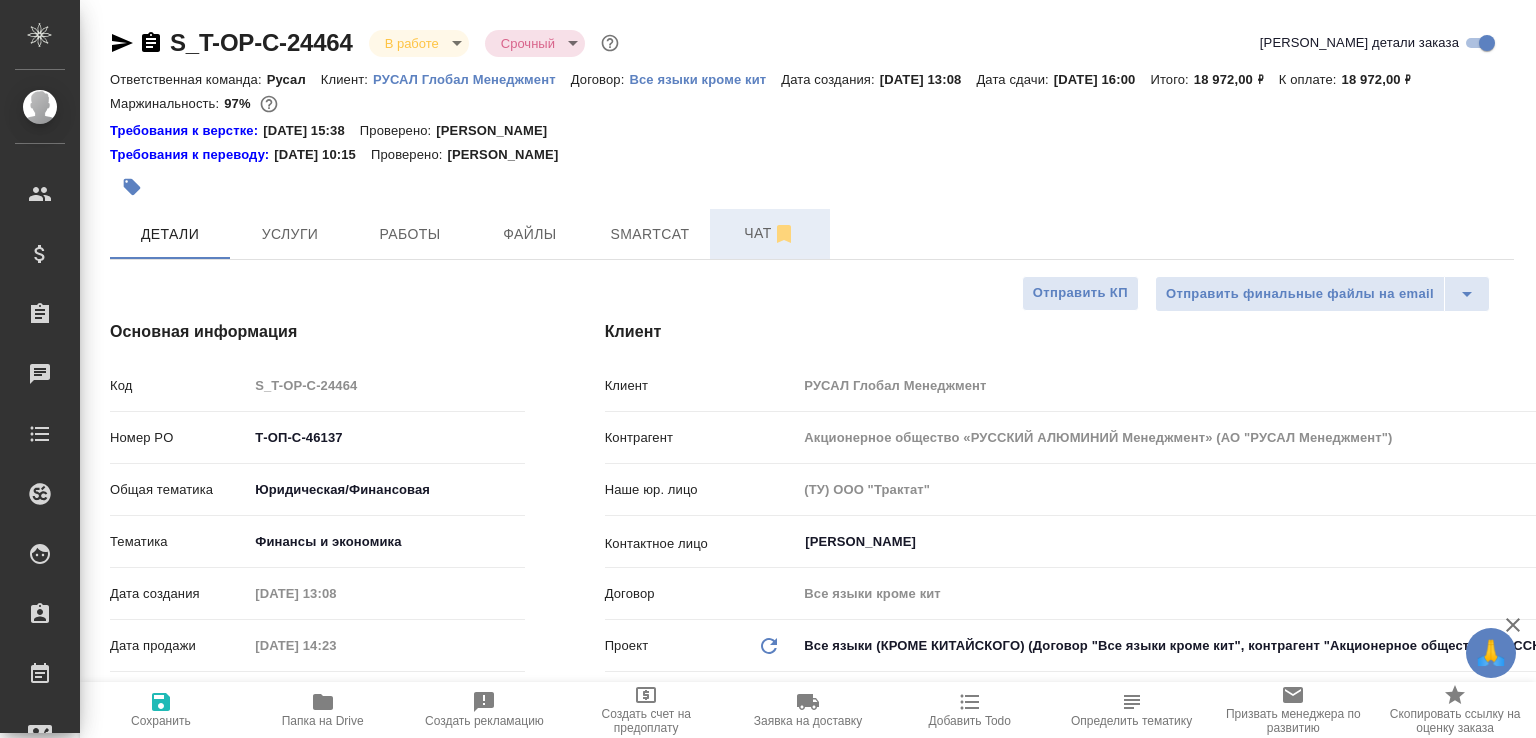 click on "Чат" at bounding box center [770, 233] 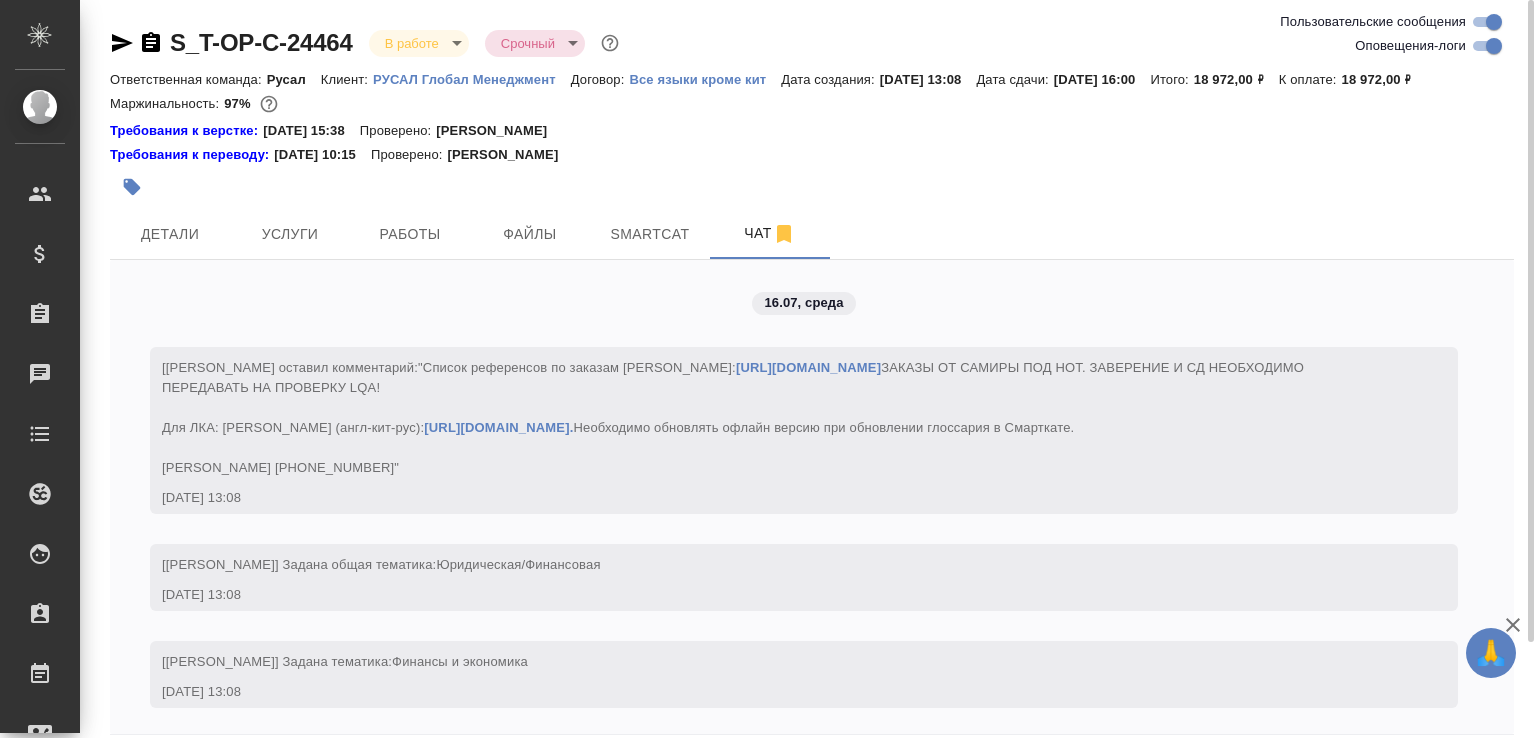 scroll, scrollTop: 3037, scrollLeft: 0, axis: vertical 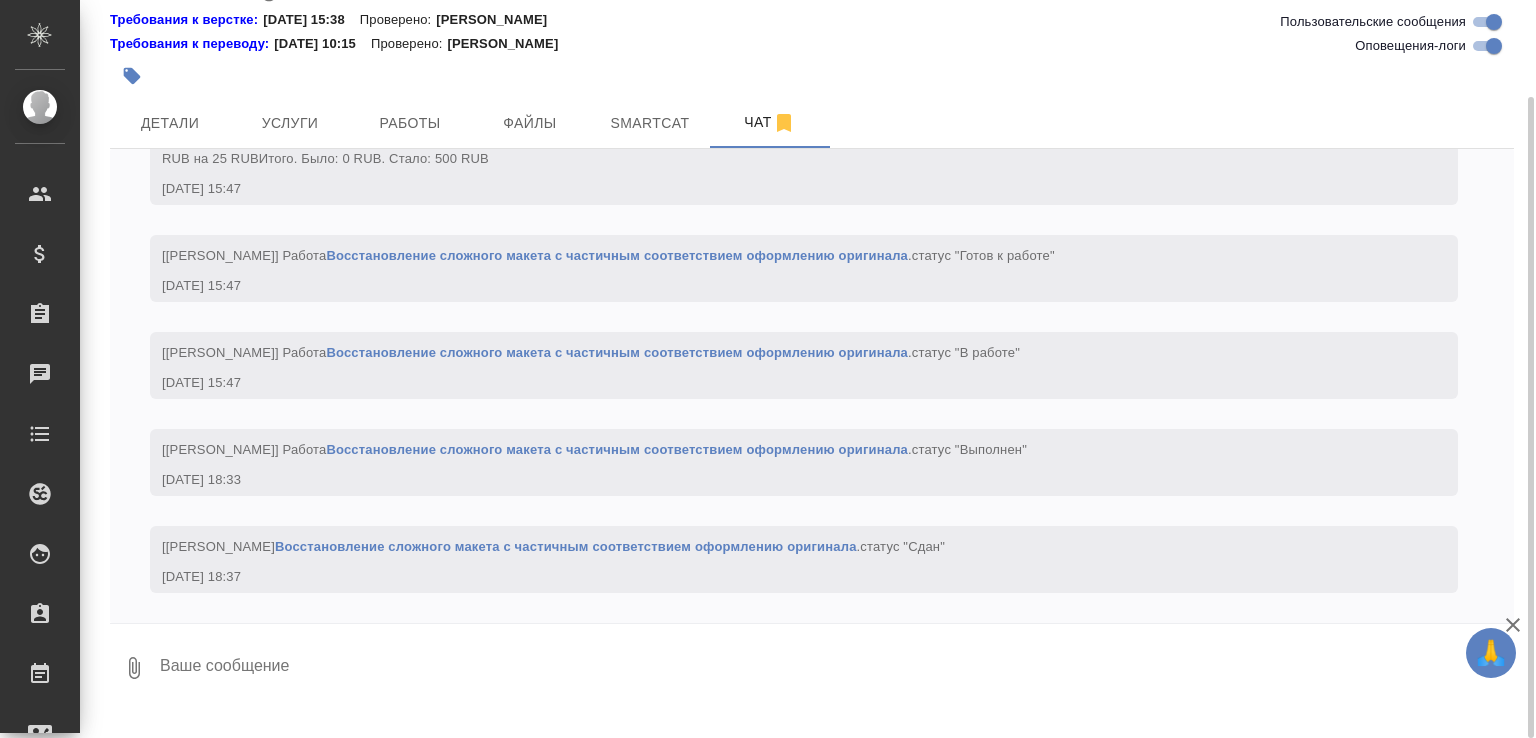 click at bounding box center [836, 668] 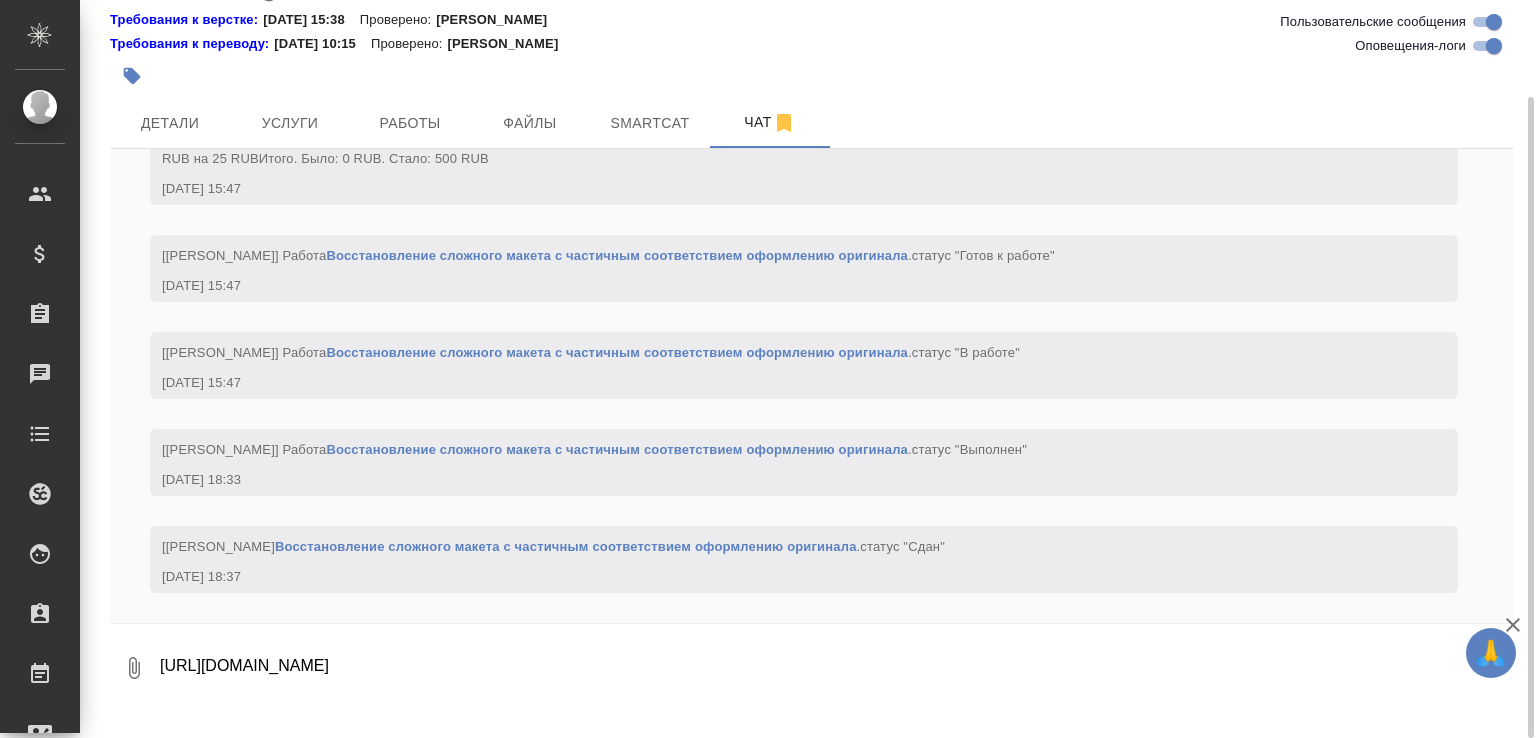 scroll, scrollTop: 13, scrollLeft: 0, axis: vertical 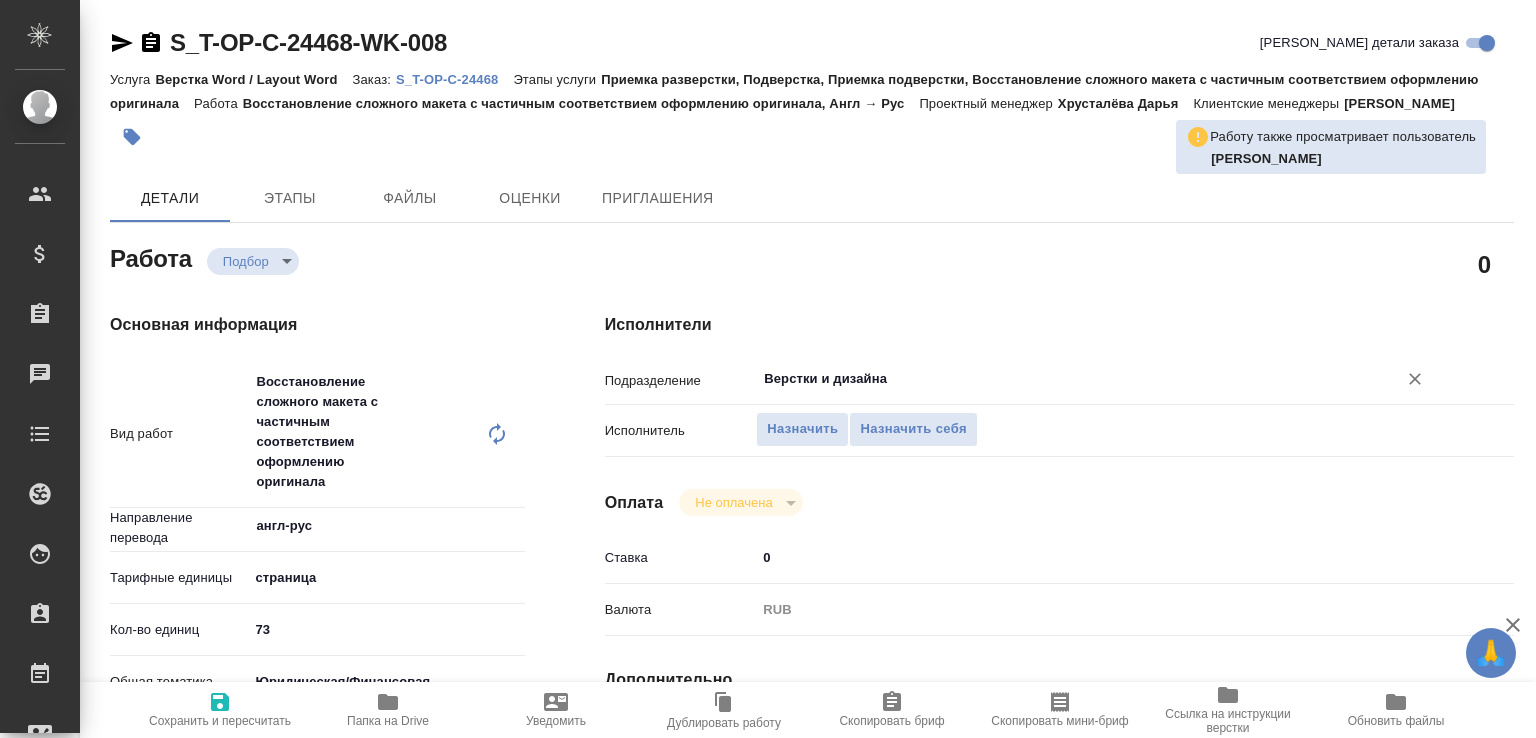 click on "Верстки и дизайна" at bounding box center (1063, 379) 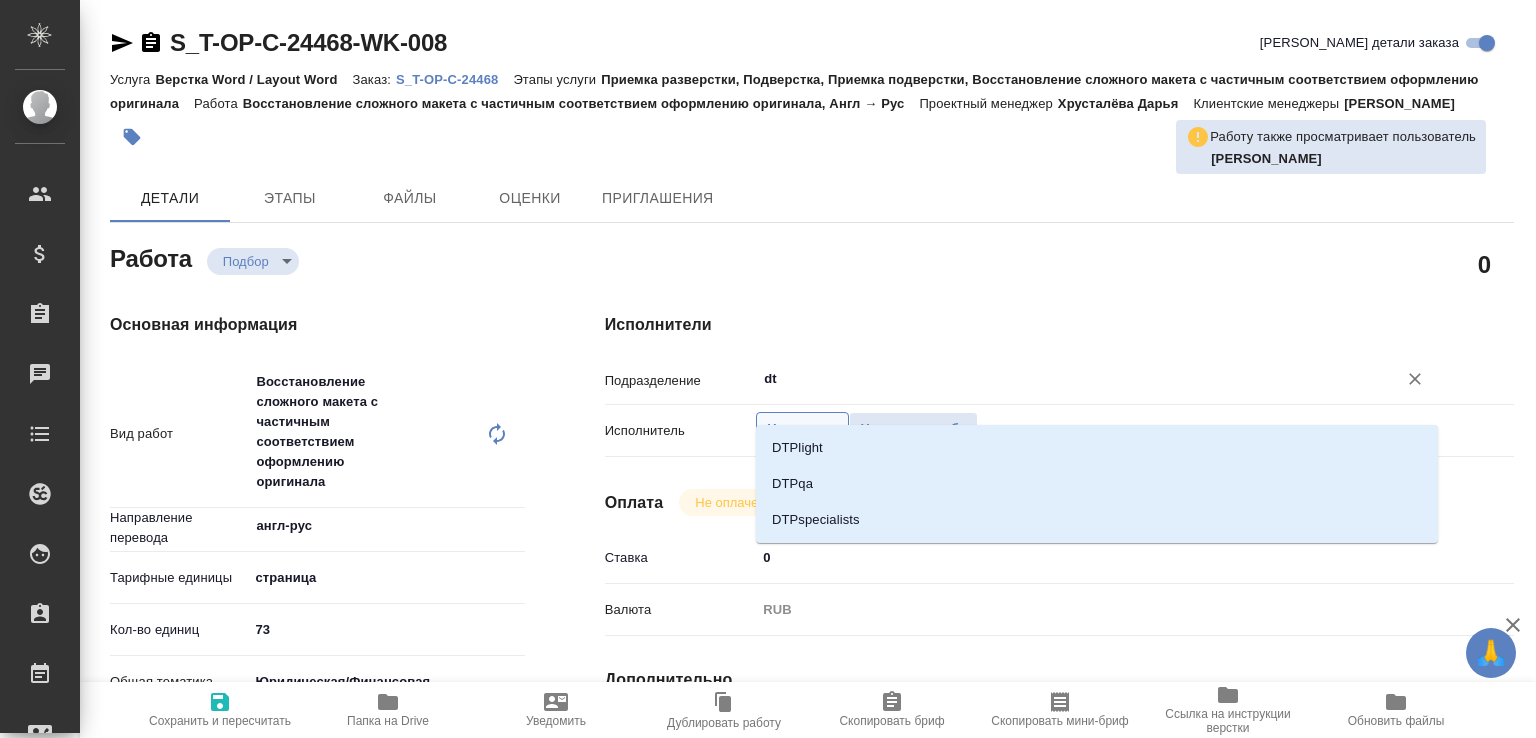 click on "DTPlight" at bounding box center [1097, 448] 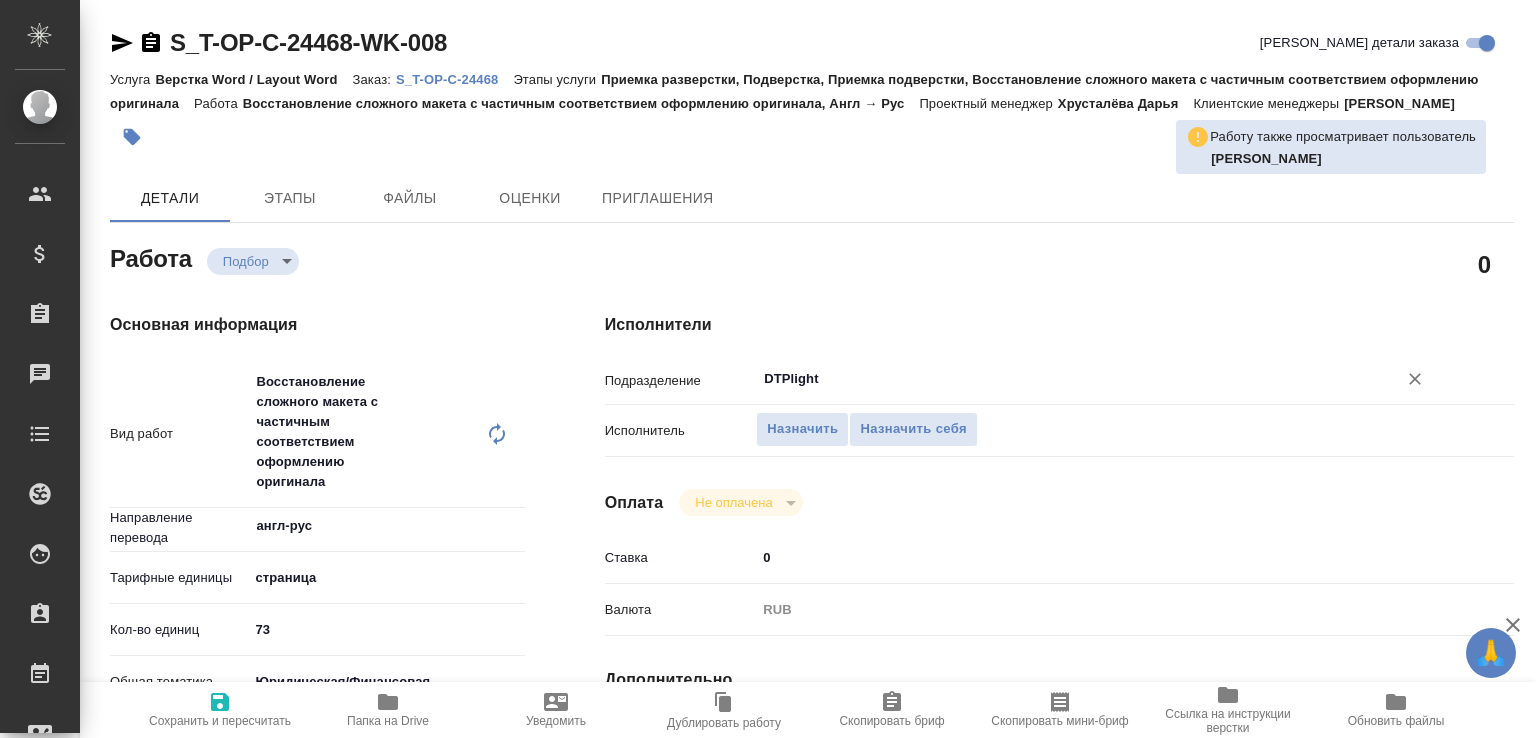 type on "DTPlight" 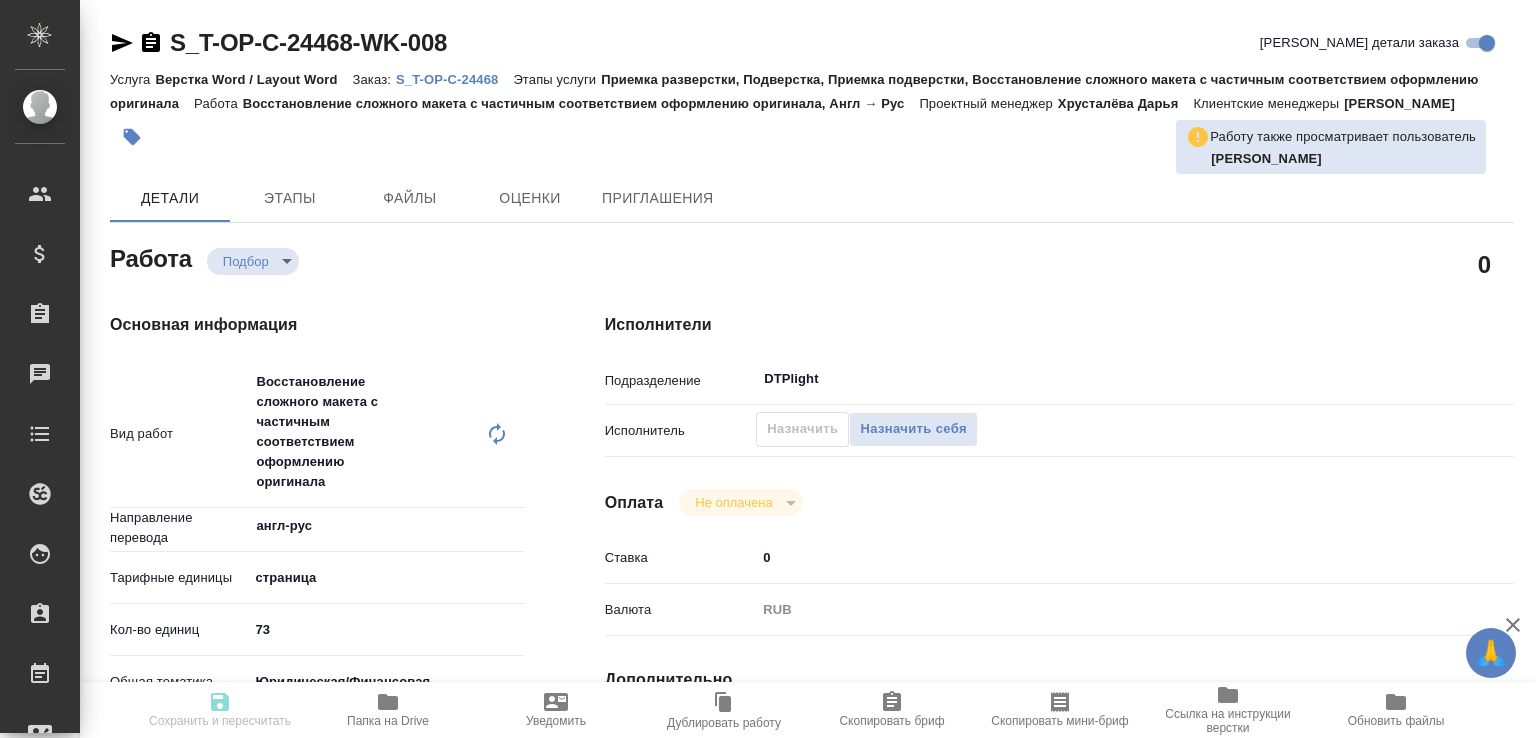 type on "recruiting" 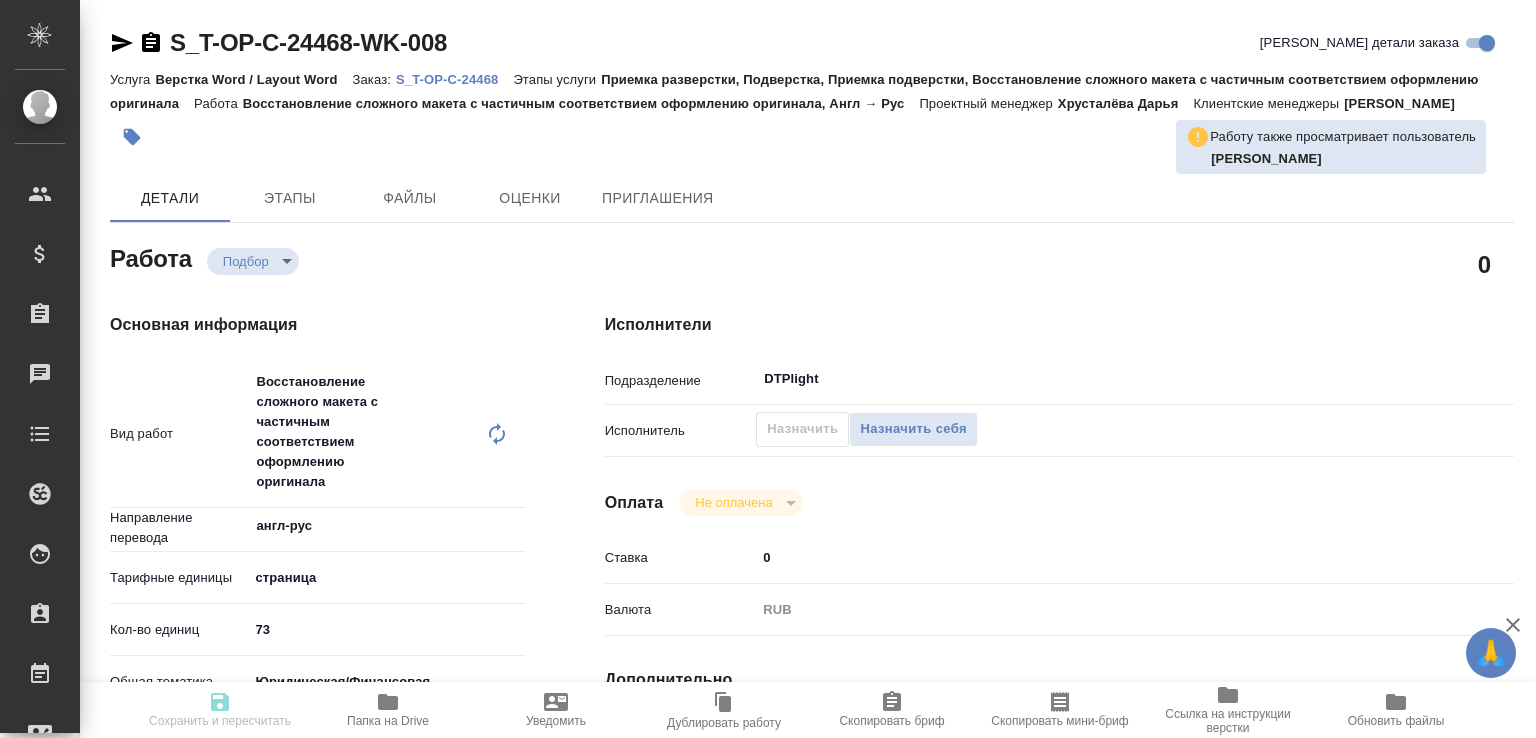 type on "англ-рус" 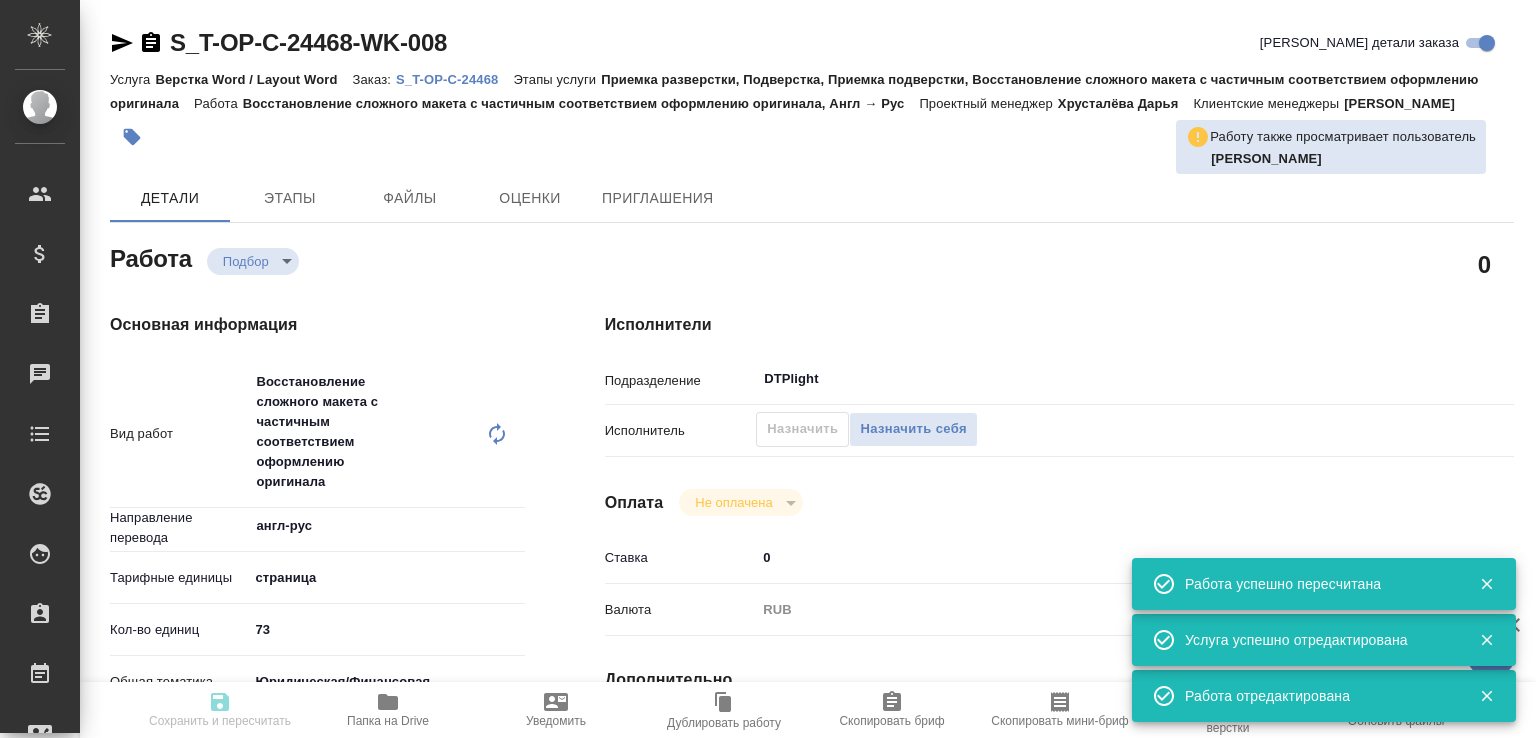type on "recruiting" 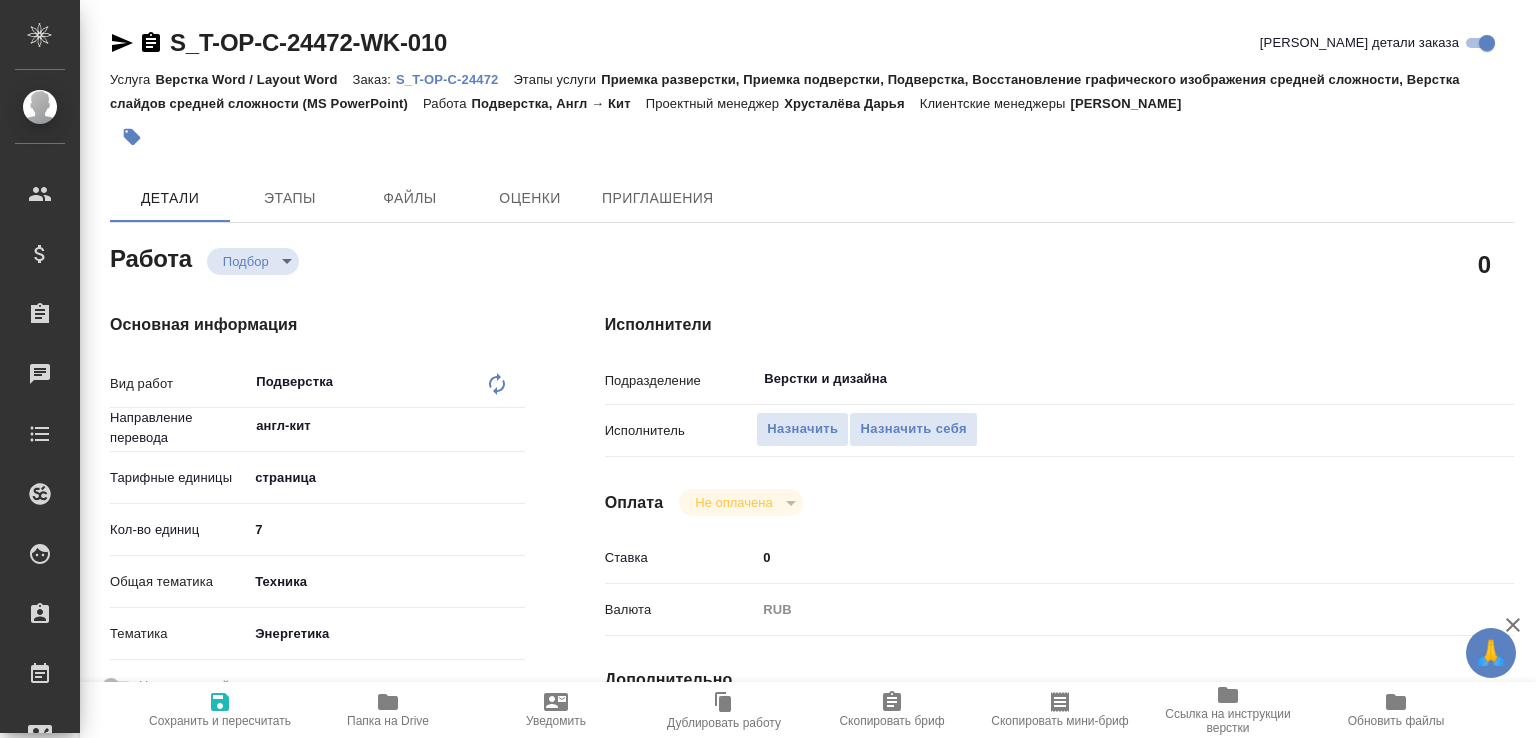 scroll, scrollTop: 0, scrollLeft: 0, axis: both 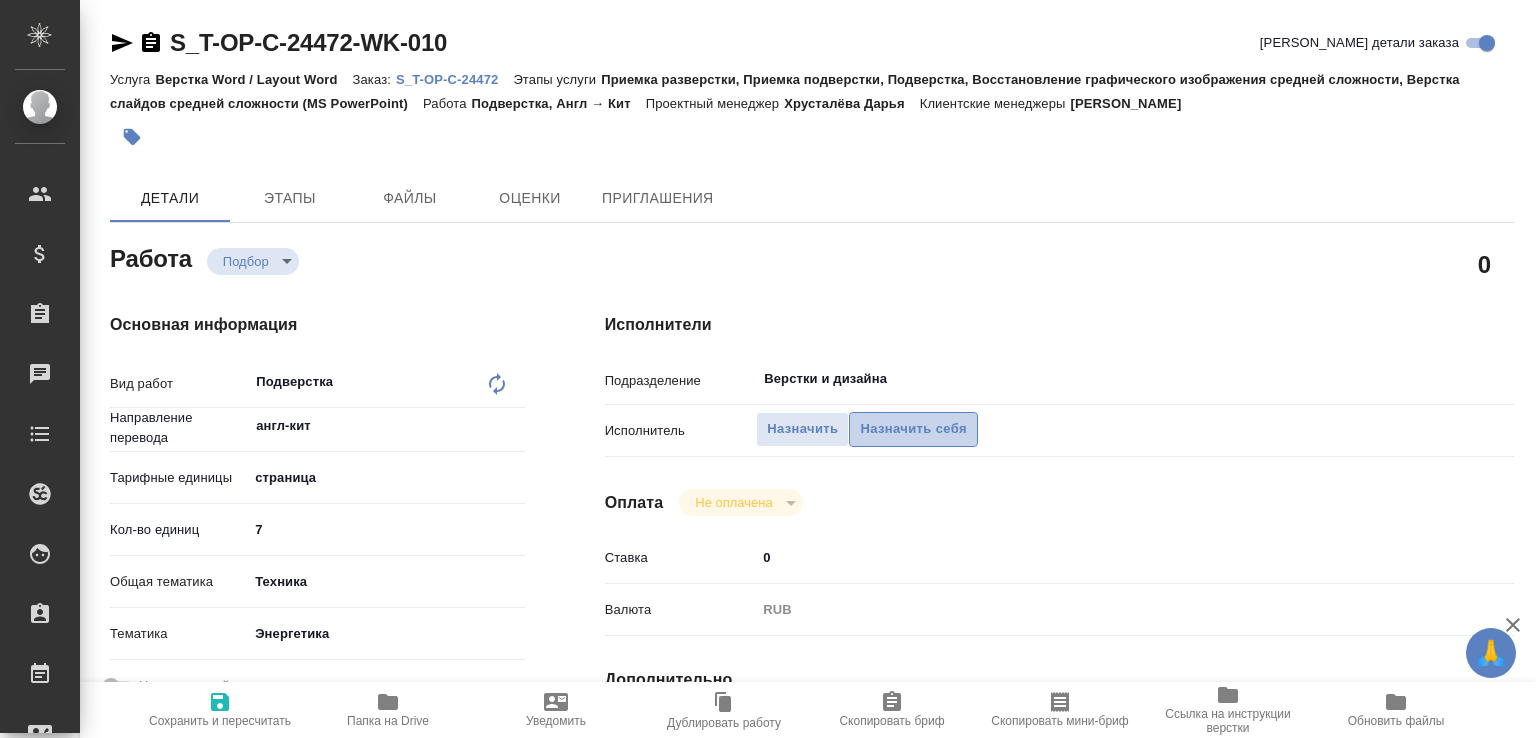 click on "Назначить себя" at bounding box center [913, 429] 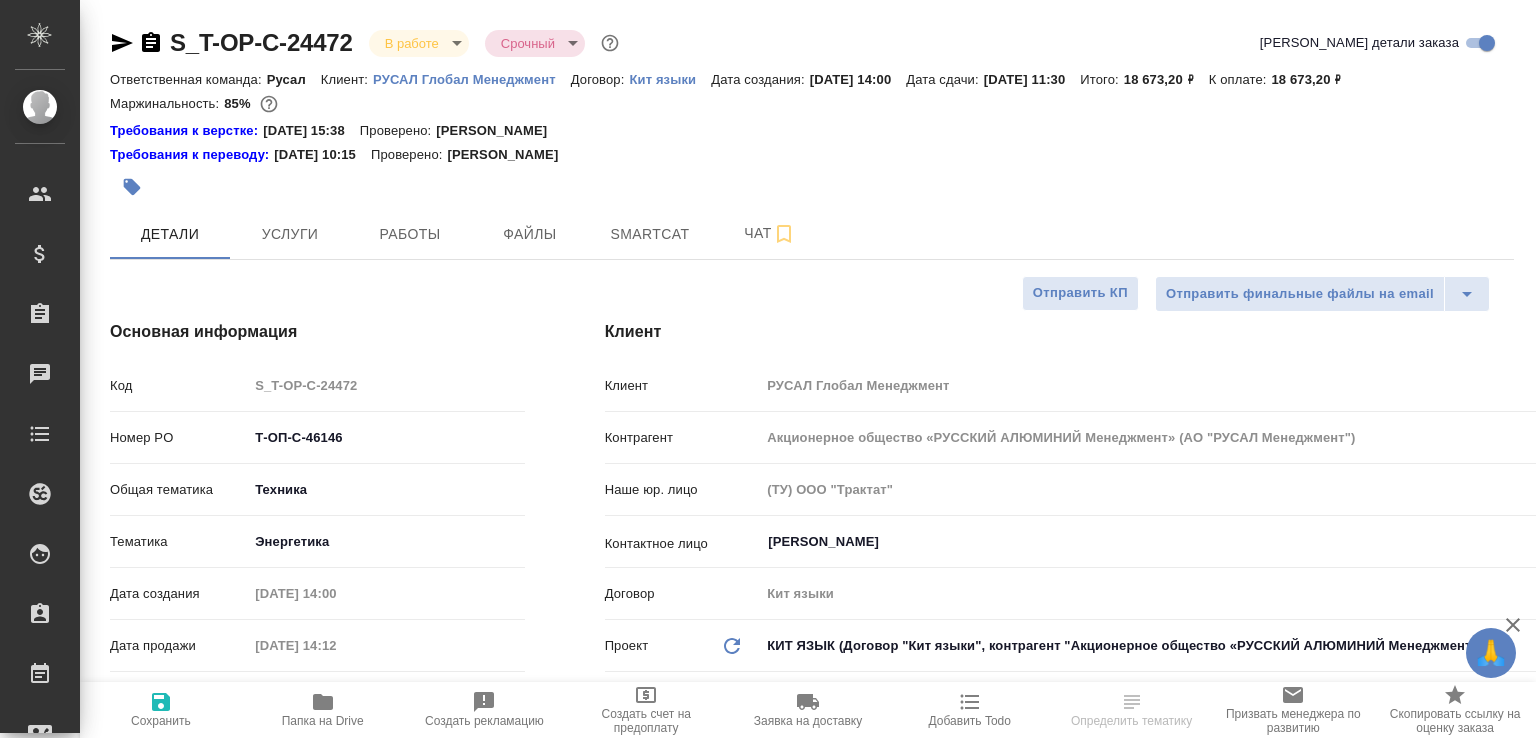 select on "RU" 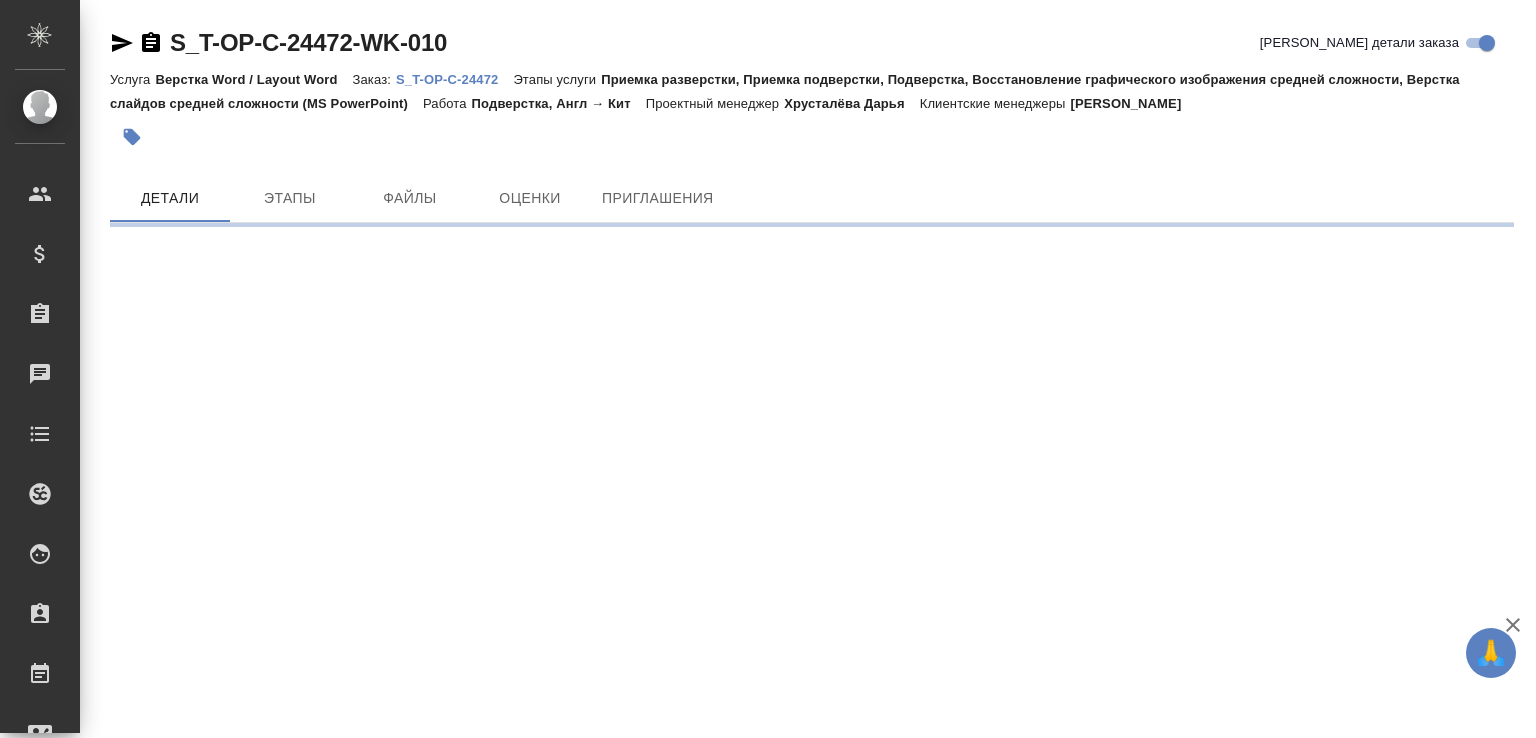 scroll, scrollTop: 0, scrollLeft: 0, axis: both 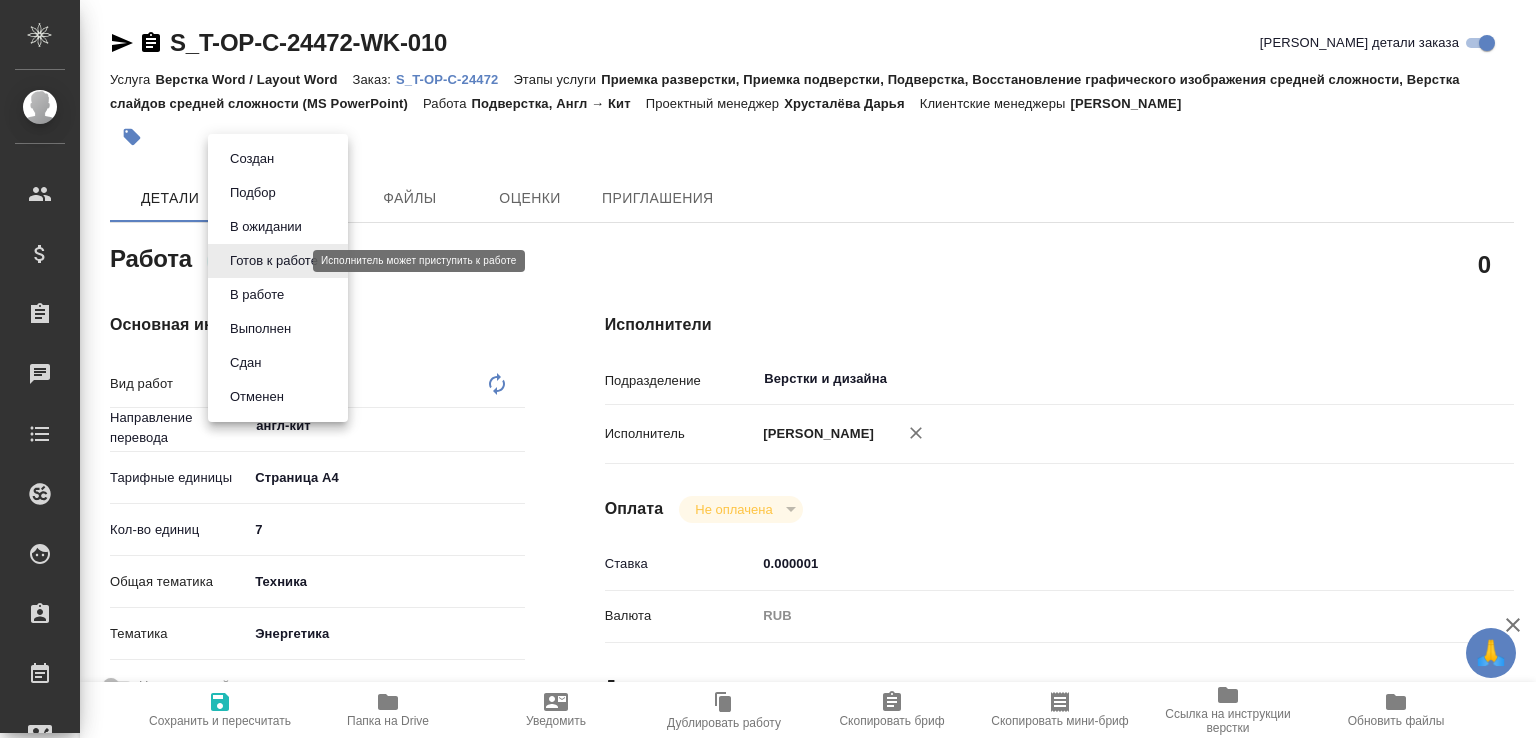 click on "🙏 .cls-1
fill:#fff;
AWATERA Малофеева Екатерина e.malofeeva Клиенты Спецификации Заказы Чаты Todo Проекты SC Исполнители Кандидаты Работы Входящие заявки Заявки на доставку Рекламации Проекты процессинга Конференции Выйти S_T-OP-C-24472-WK-010 Кратко детали заказа Услуга Верстка Word / Layout Word Заказ: S_T-OP-C-24472 Этапы услуги Приемка разверстки, Приемка подверстки, Подверстка, Восстановление графического изображения средней сложности, Верстка слайдов средней сложности (MS PowerPoint) Работа Подверстка, Англ → Кит Проектный менеджер Хрусталёва Дарья Клиентские менеджеры 0 x 7" at bounding box center (768, 369) 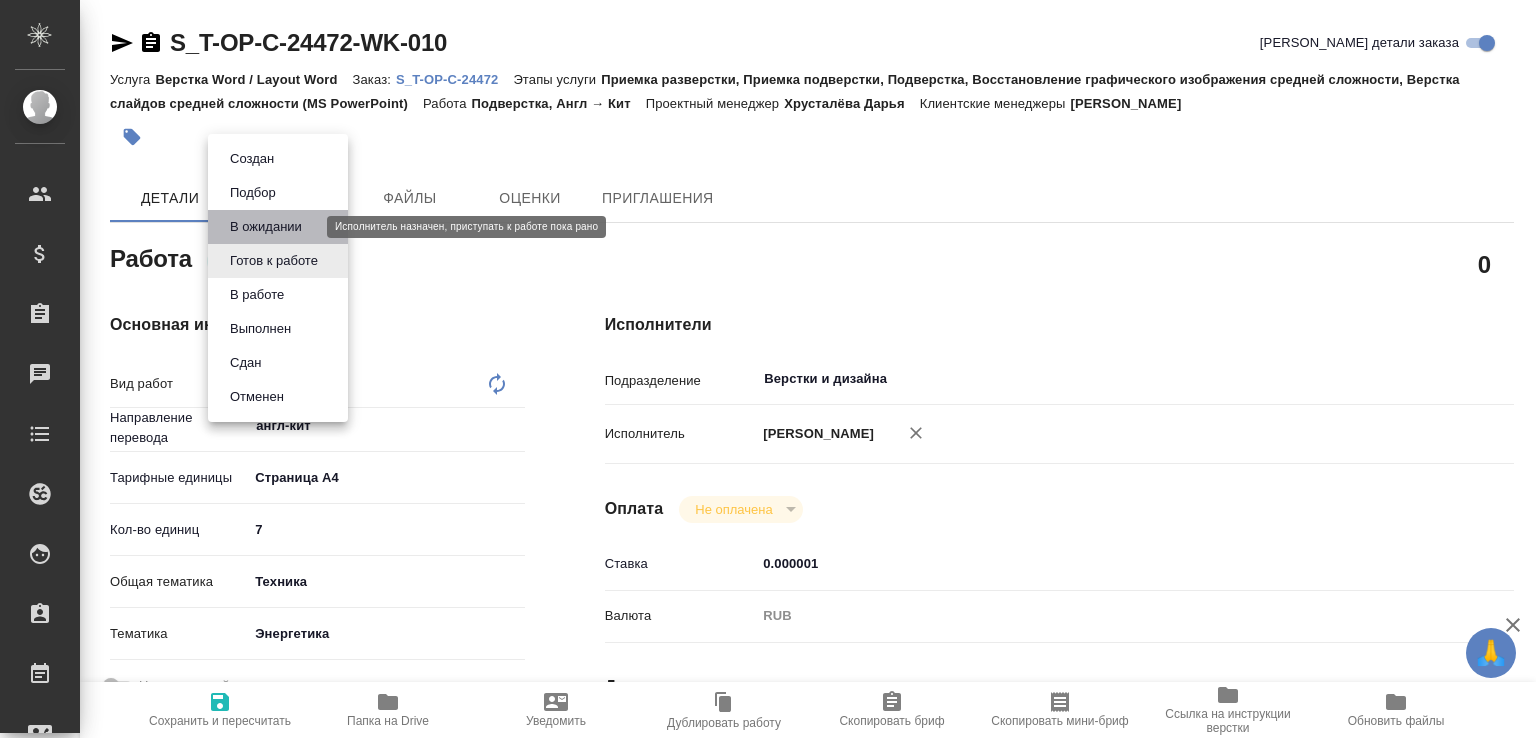 click on "В ожидании" at bounding box center (266, 227) 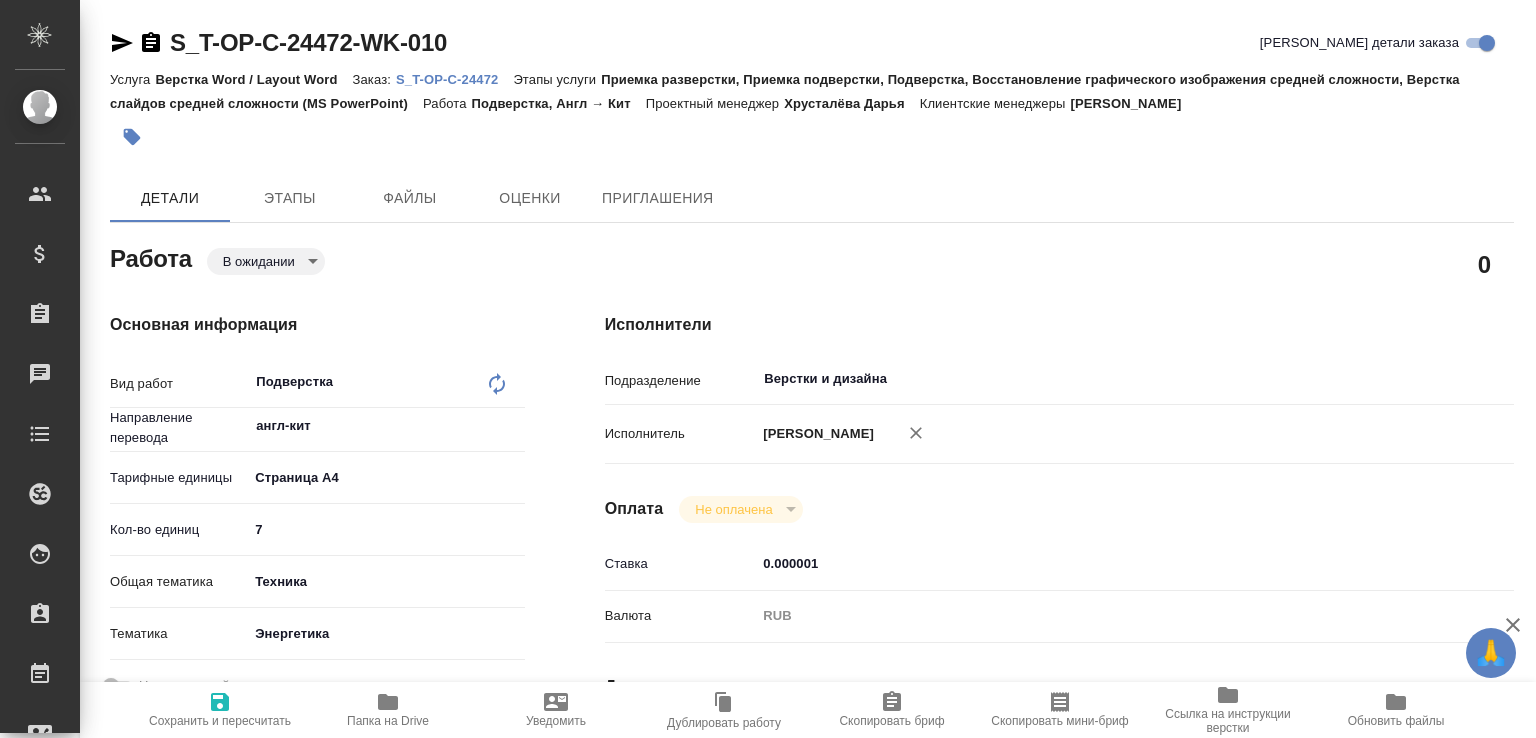 type on "x" 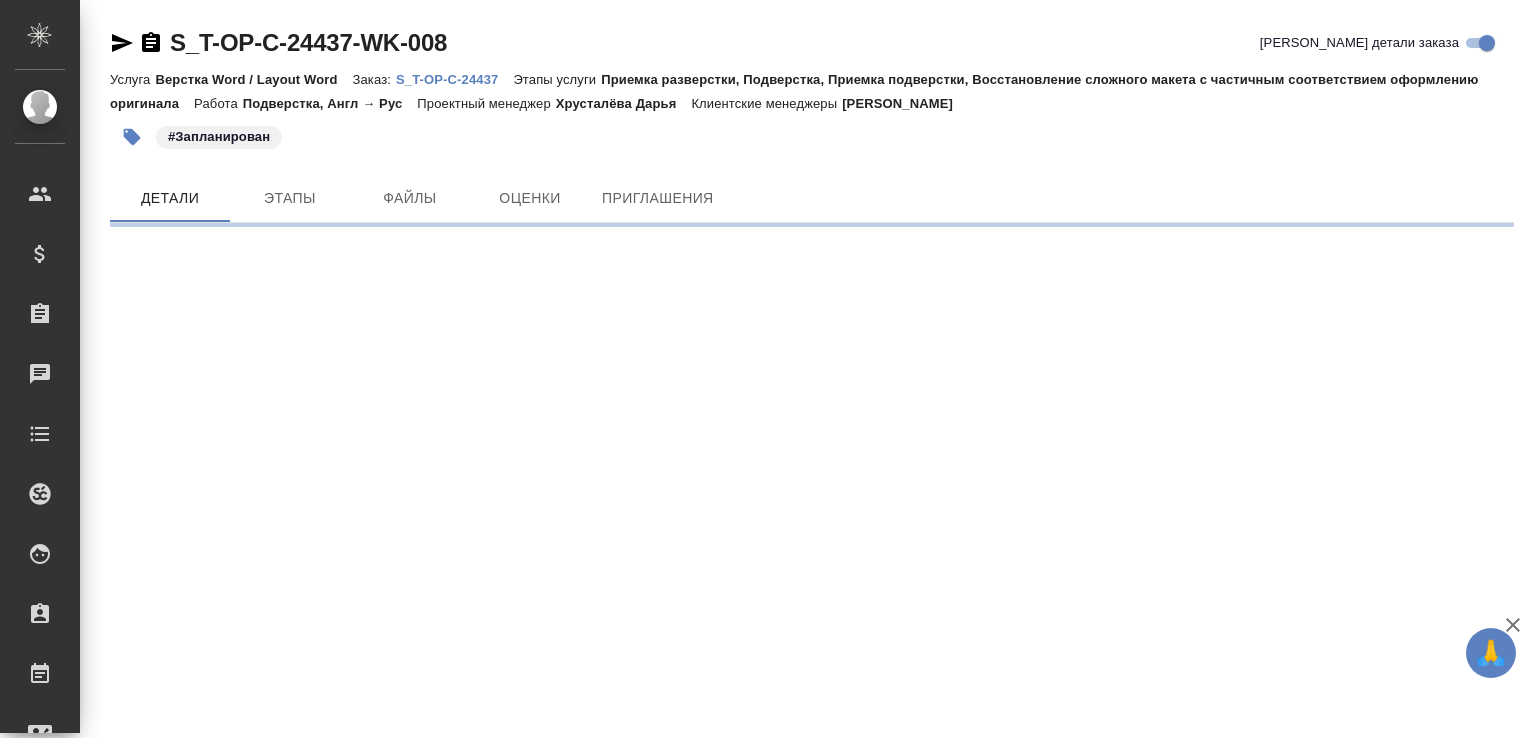 scroll, scrollTop: 0, scrollLeft: 0, axis: both 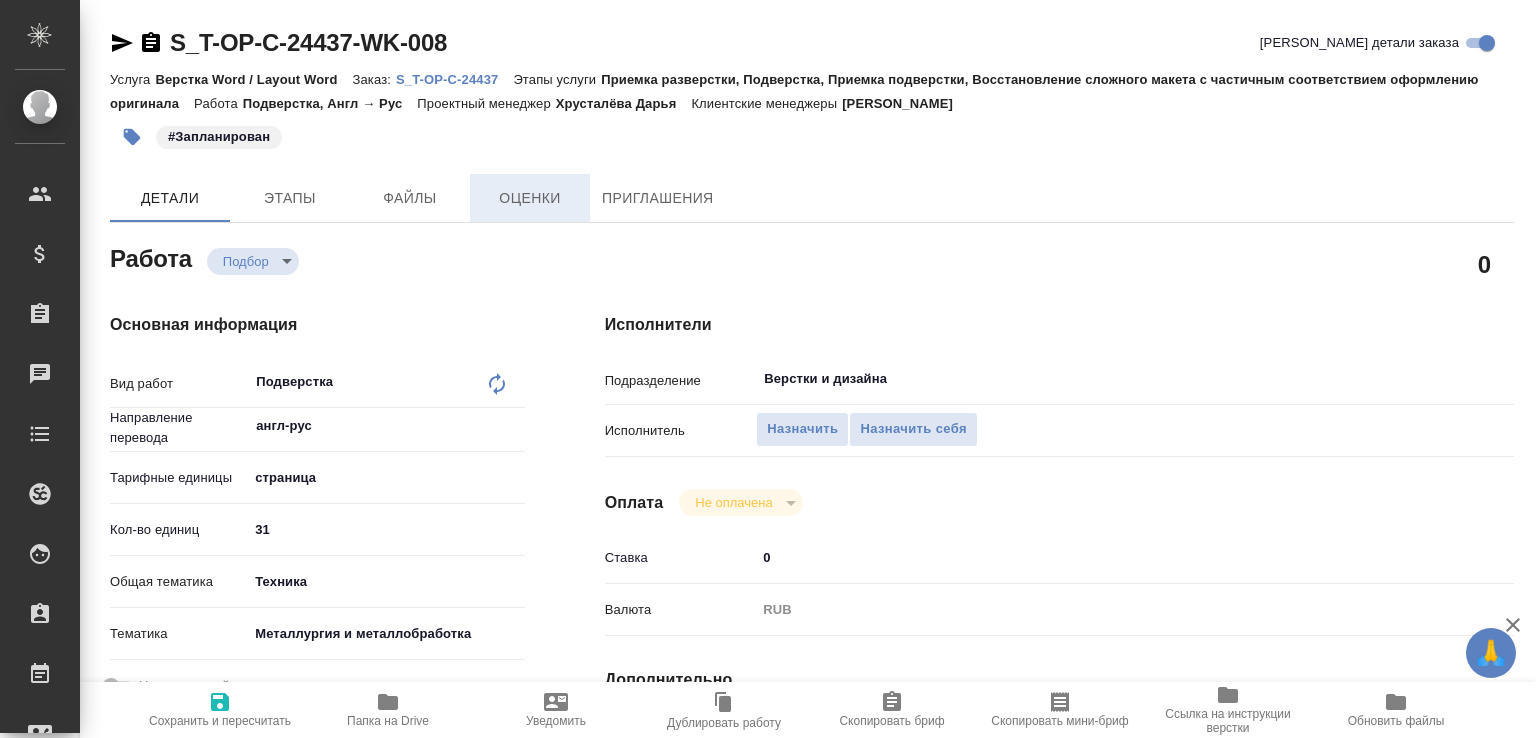 type on "x" 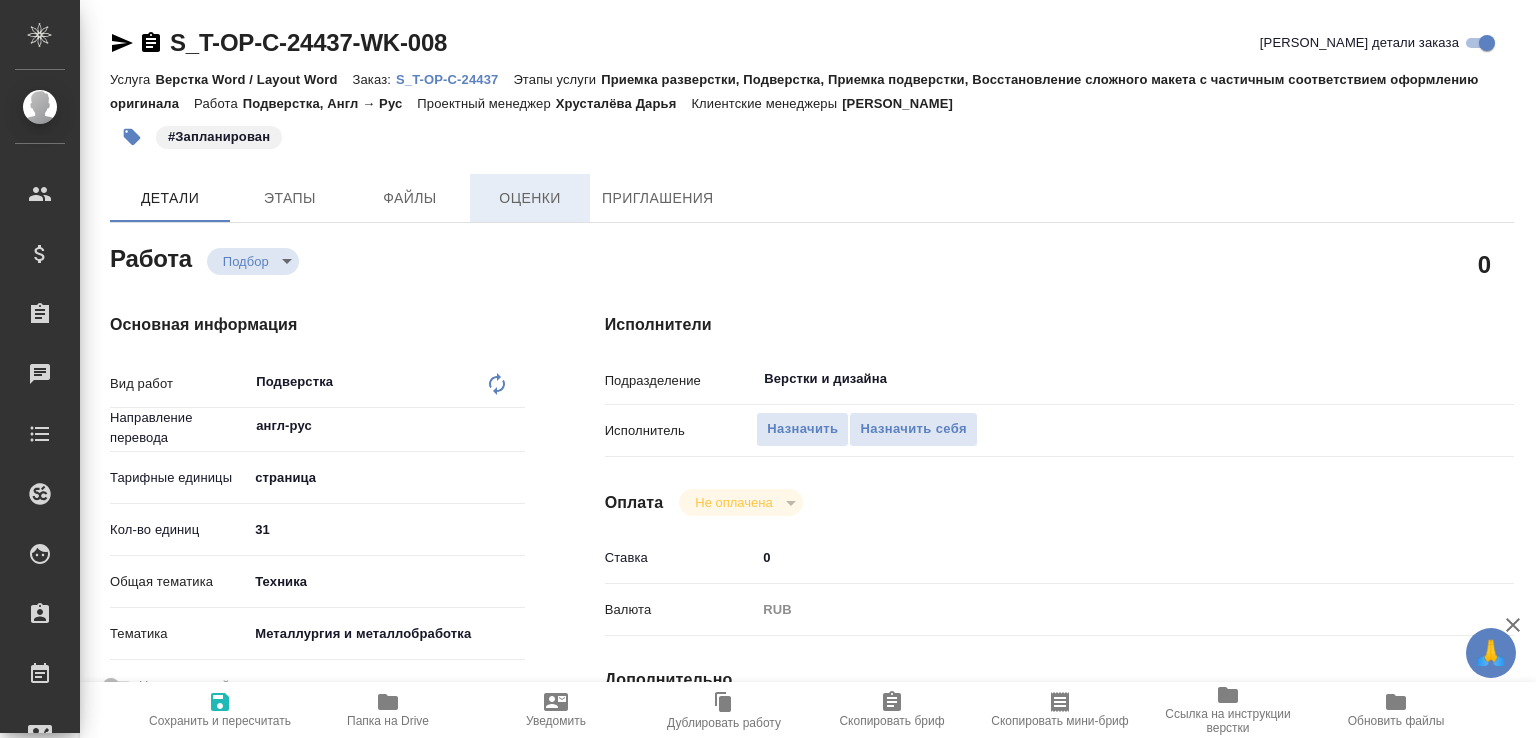 type on "x" 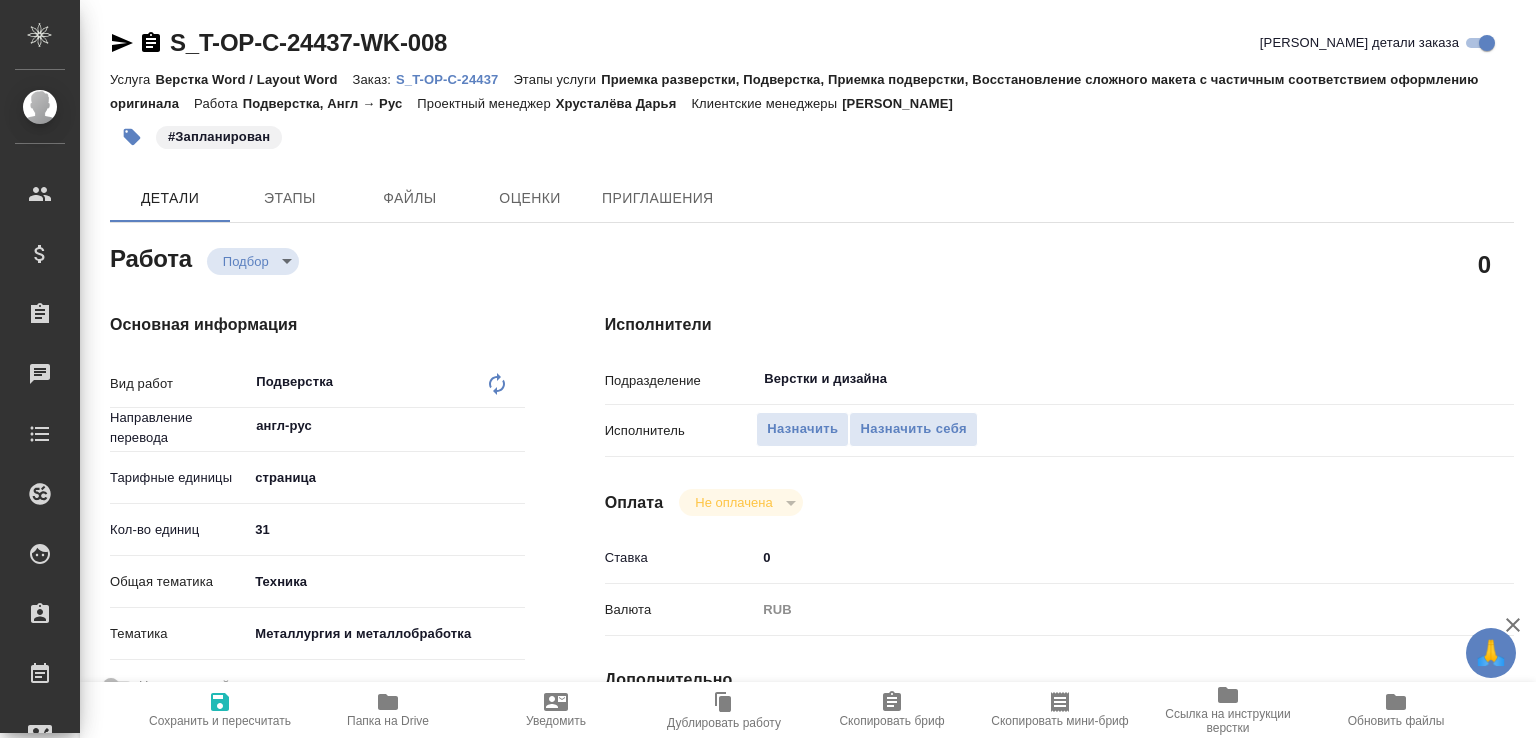 type on "x" 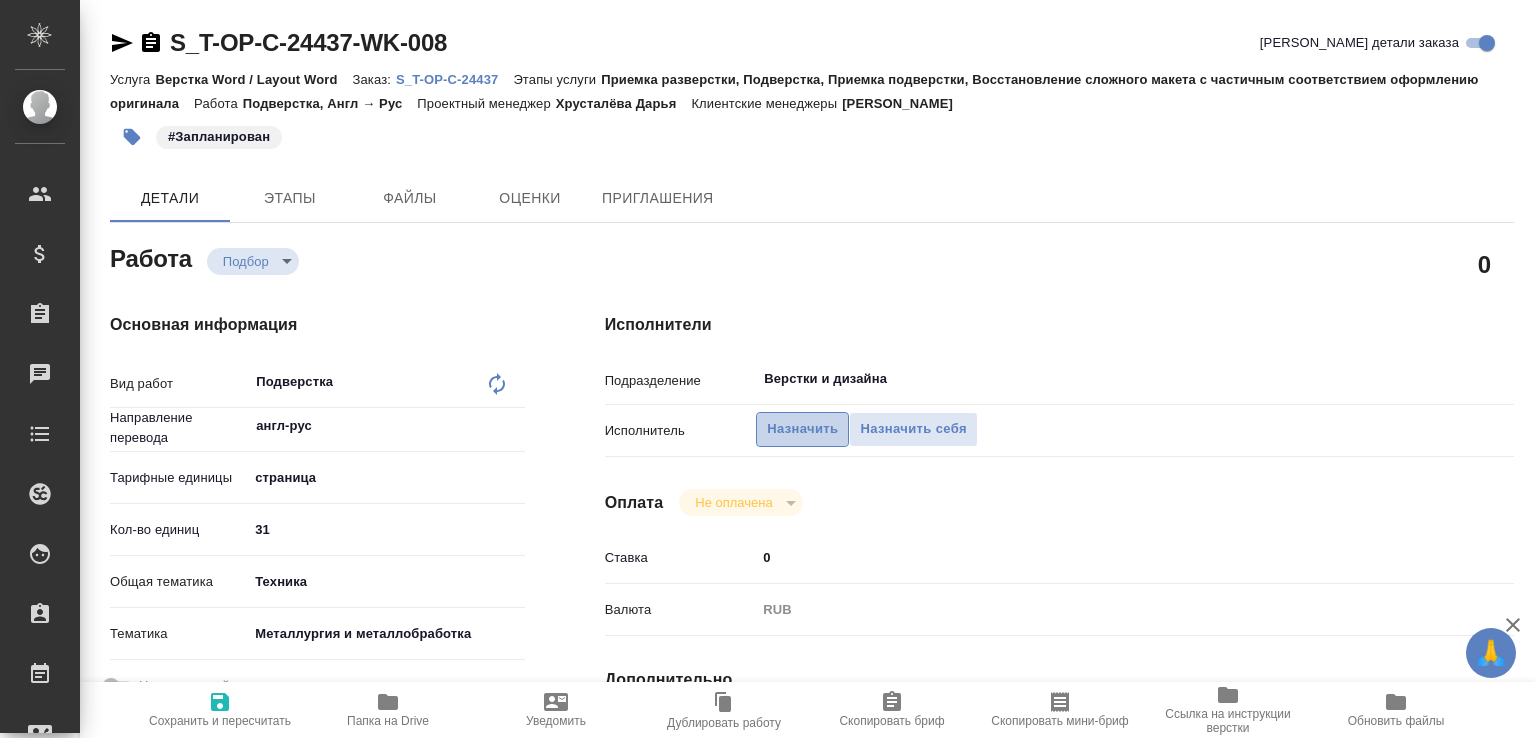 click on "Назначить" at bounding box center [802, 429] 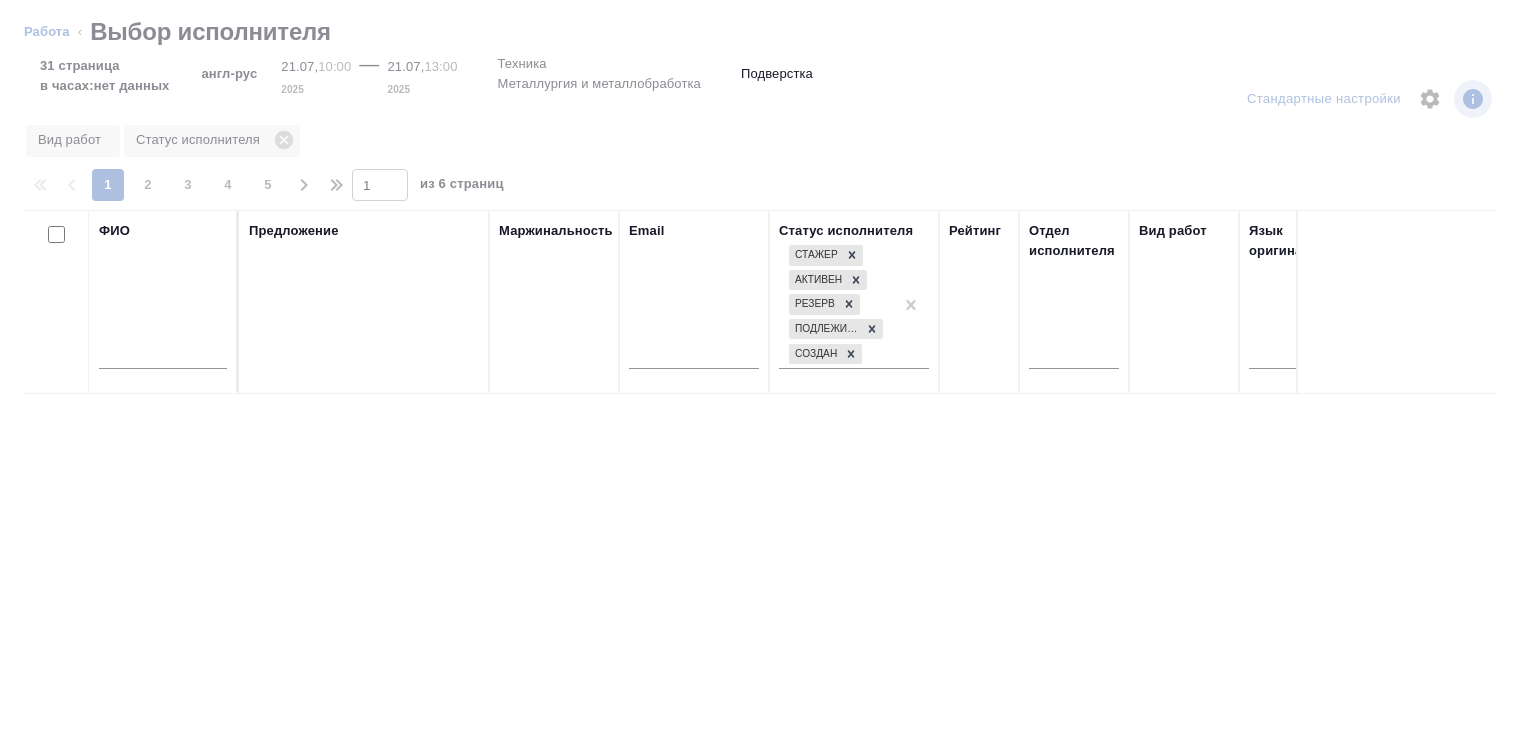 click at bounding box center (163, 356) 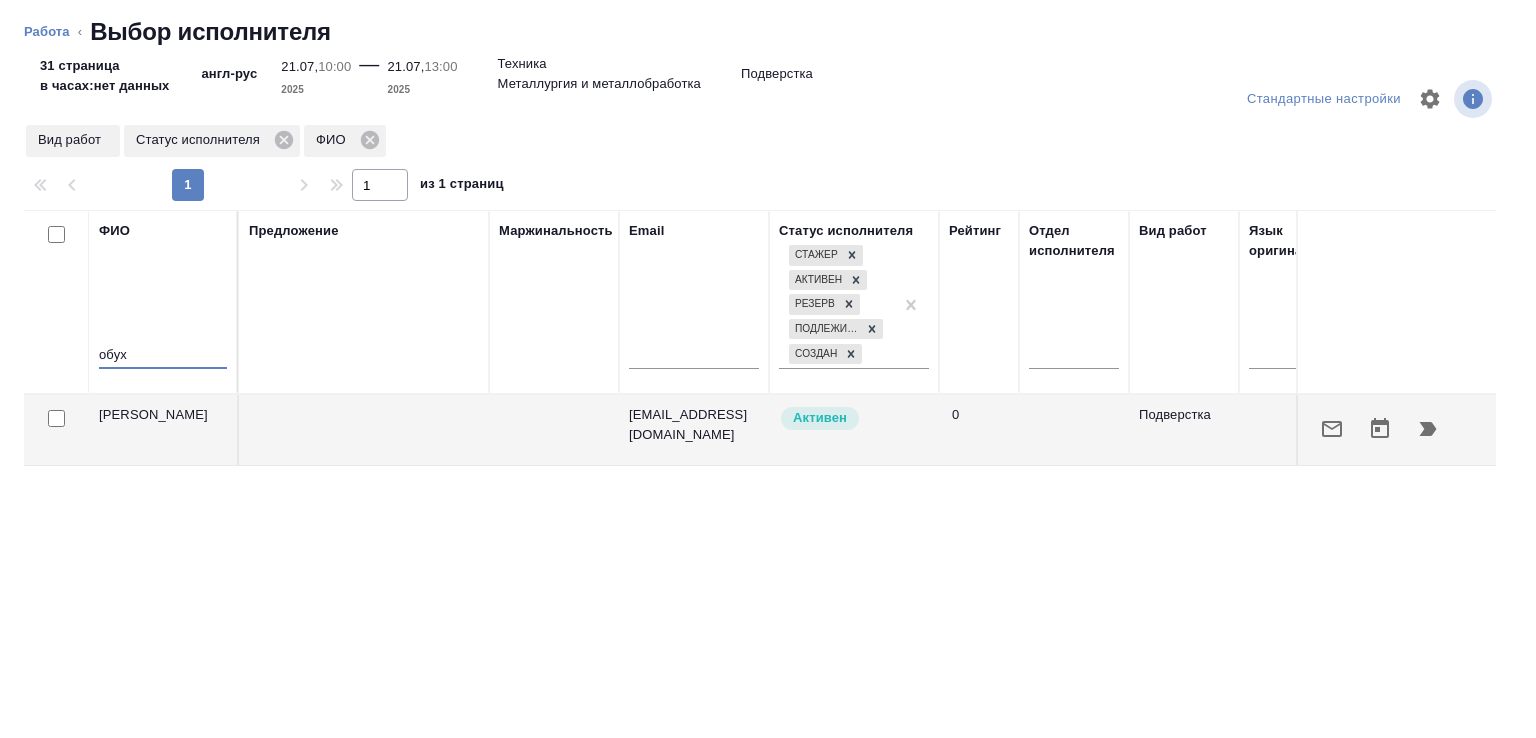 type on "обух" 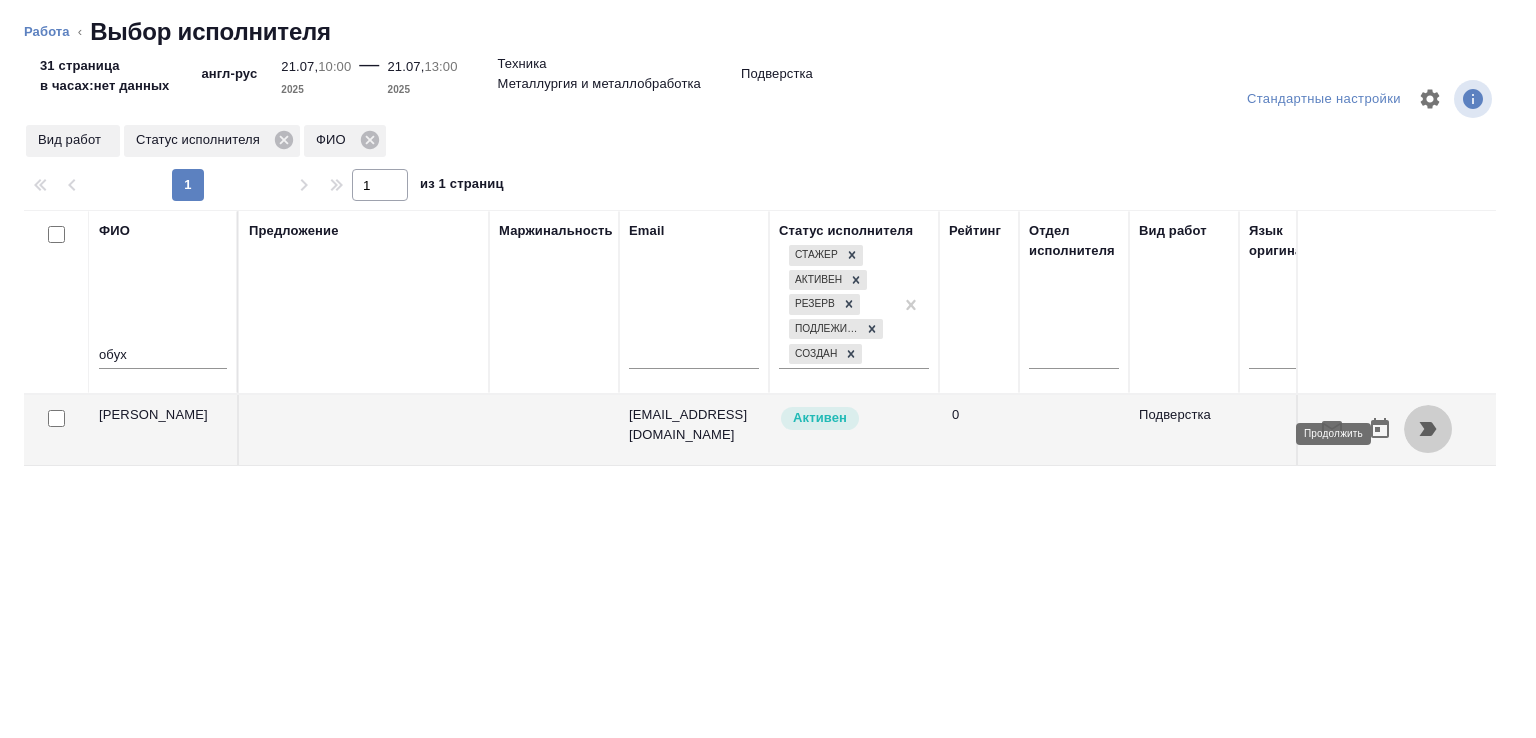 click 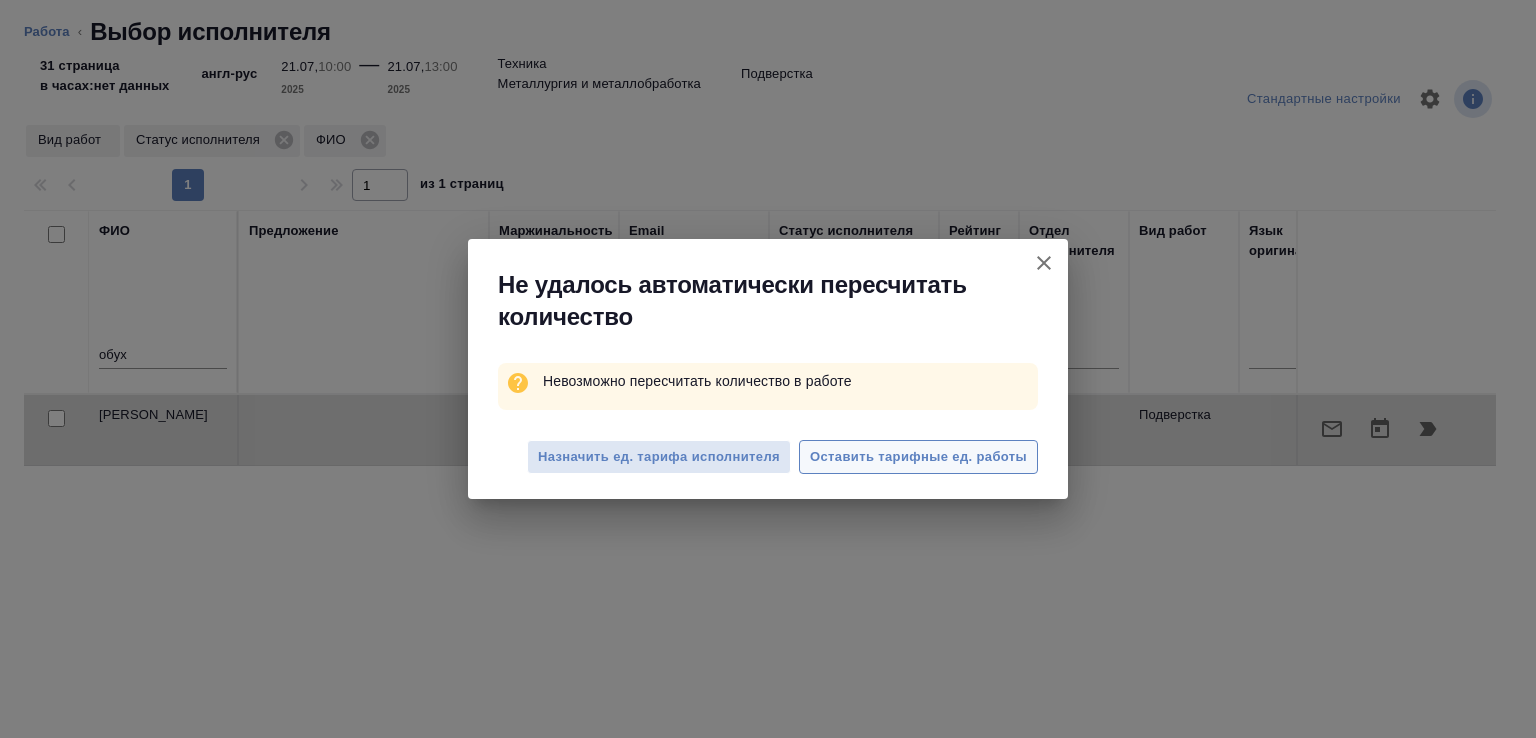 click on "Оставить тарифные ед. работы" at bounding box center (918, 457) 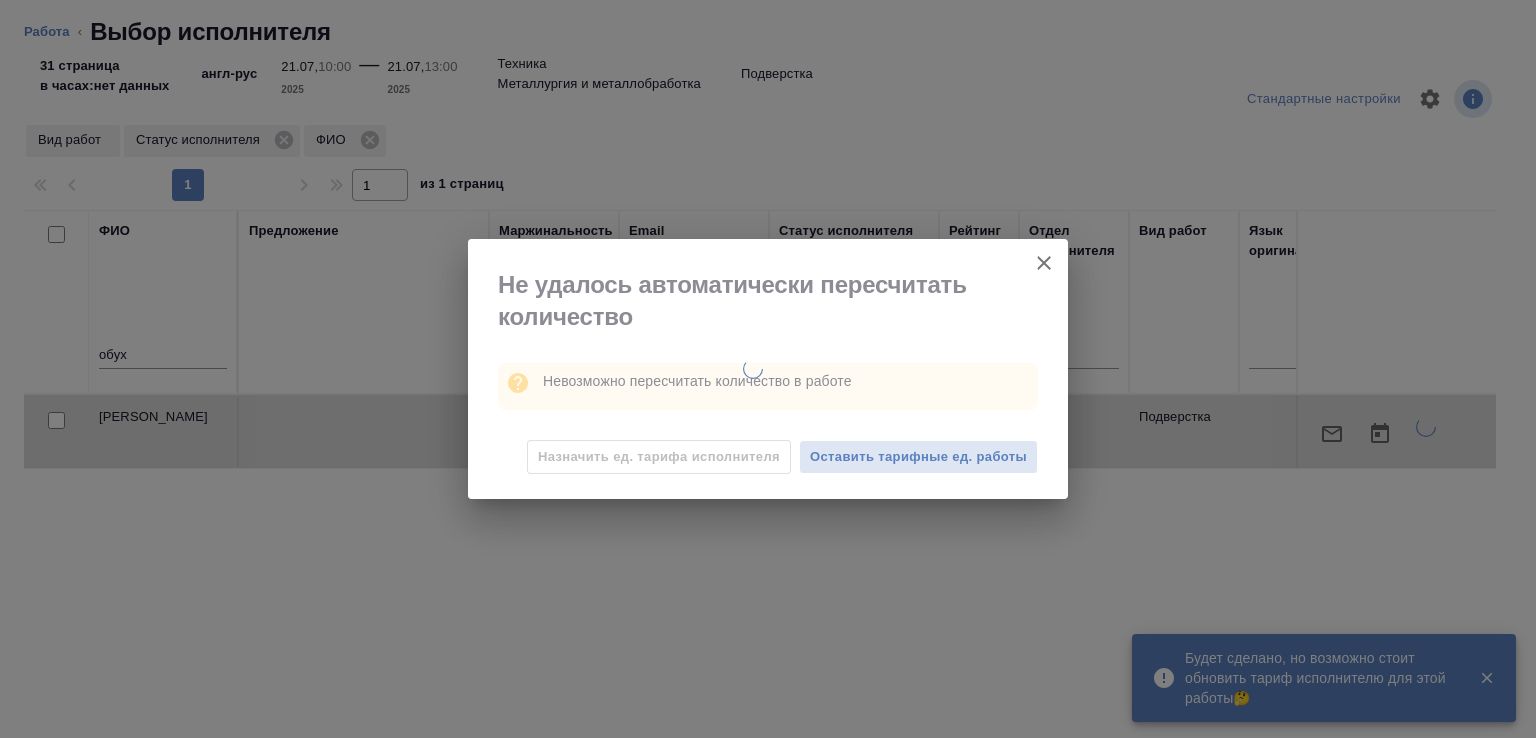 type on "x" 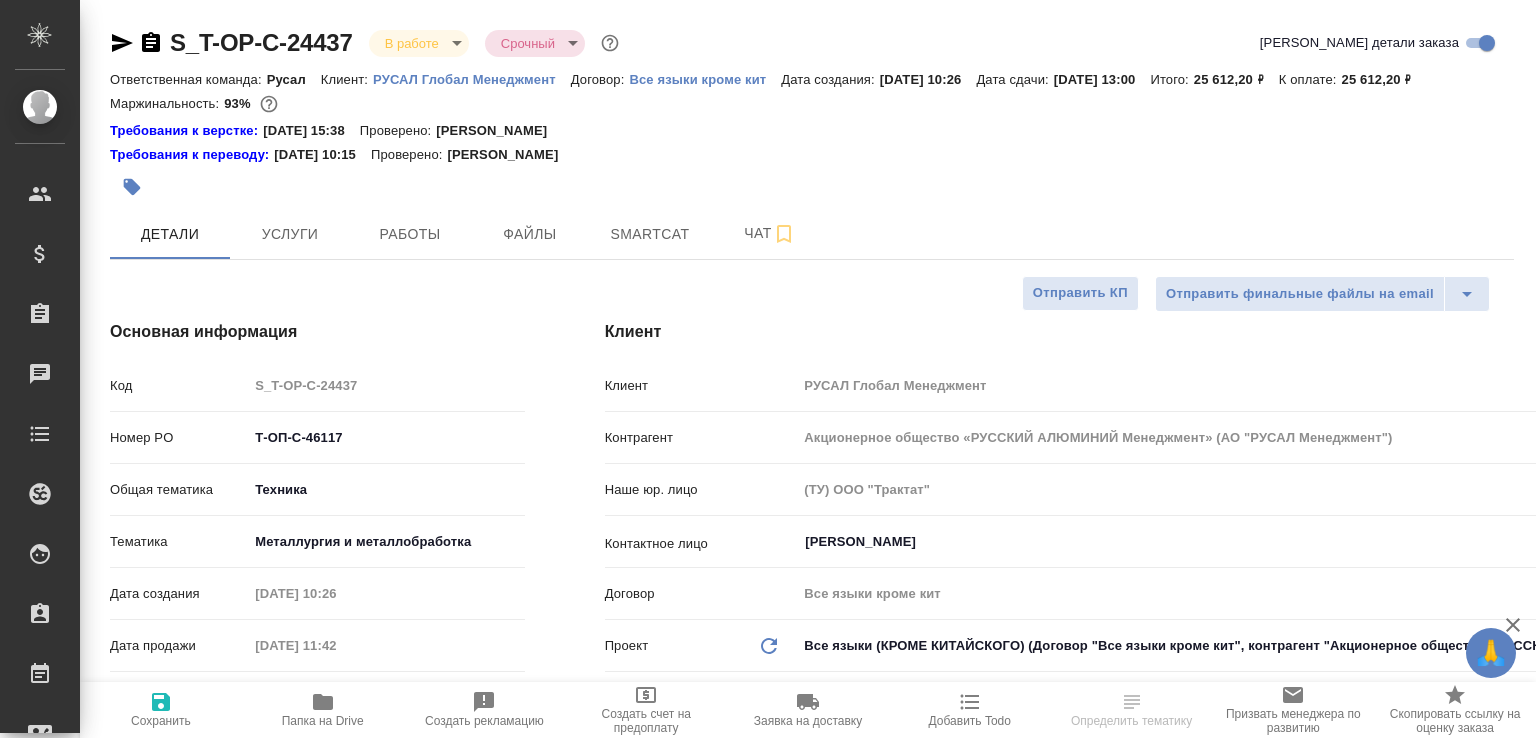 select on "RU" 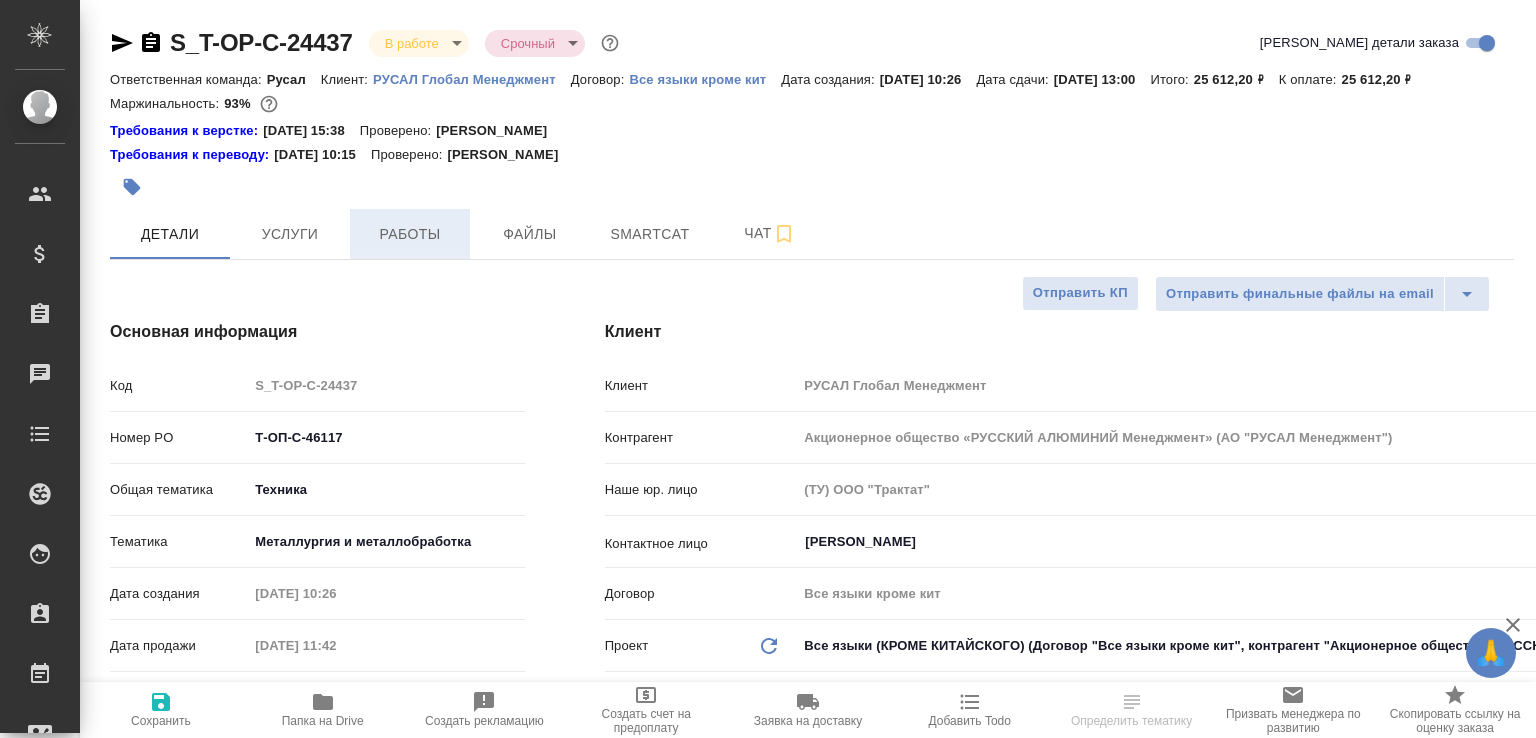 scroll, scrollTop: 0, scrollLeft: 0, axis: both 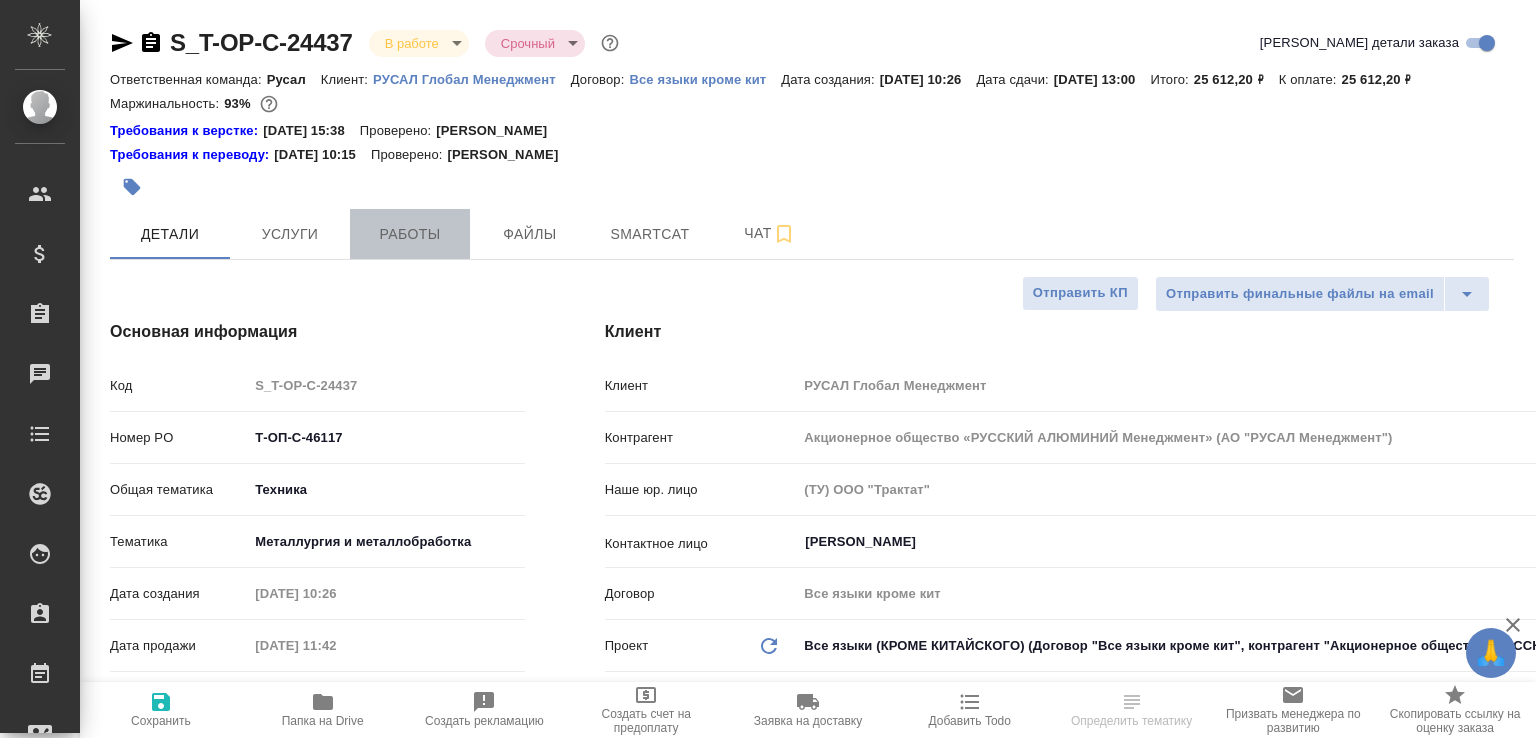 click on "Работы" at bounding box center [410, 234] 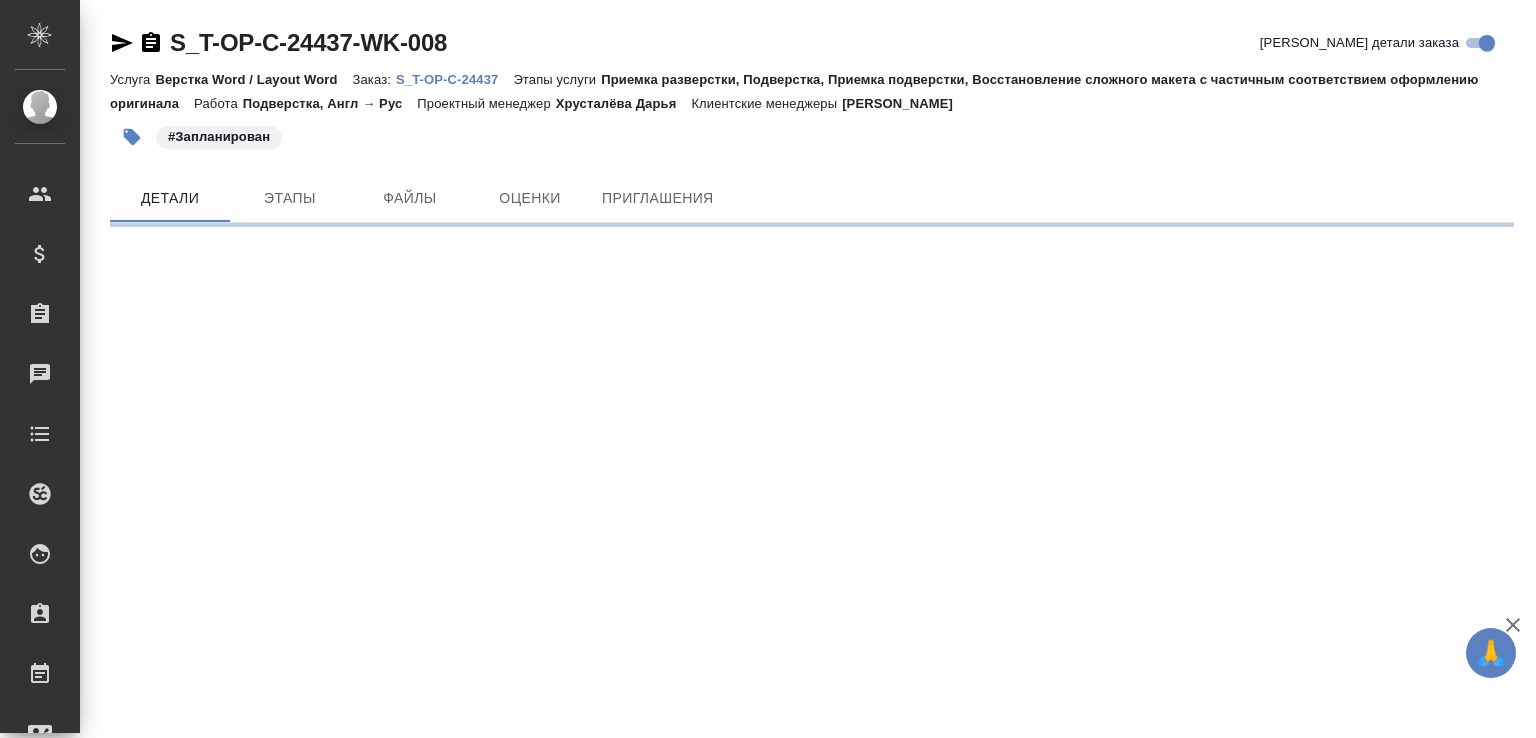 scroll, scrollTop: 0, scrollLeft: 0, axis: both 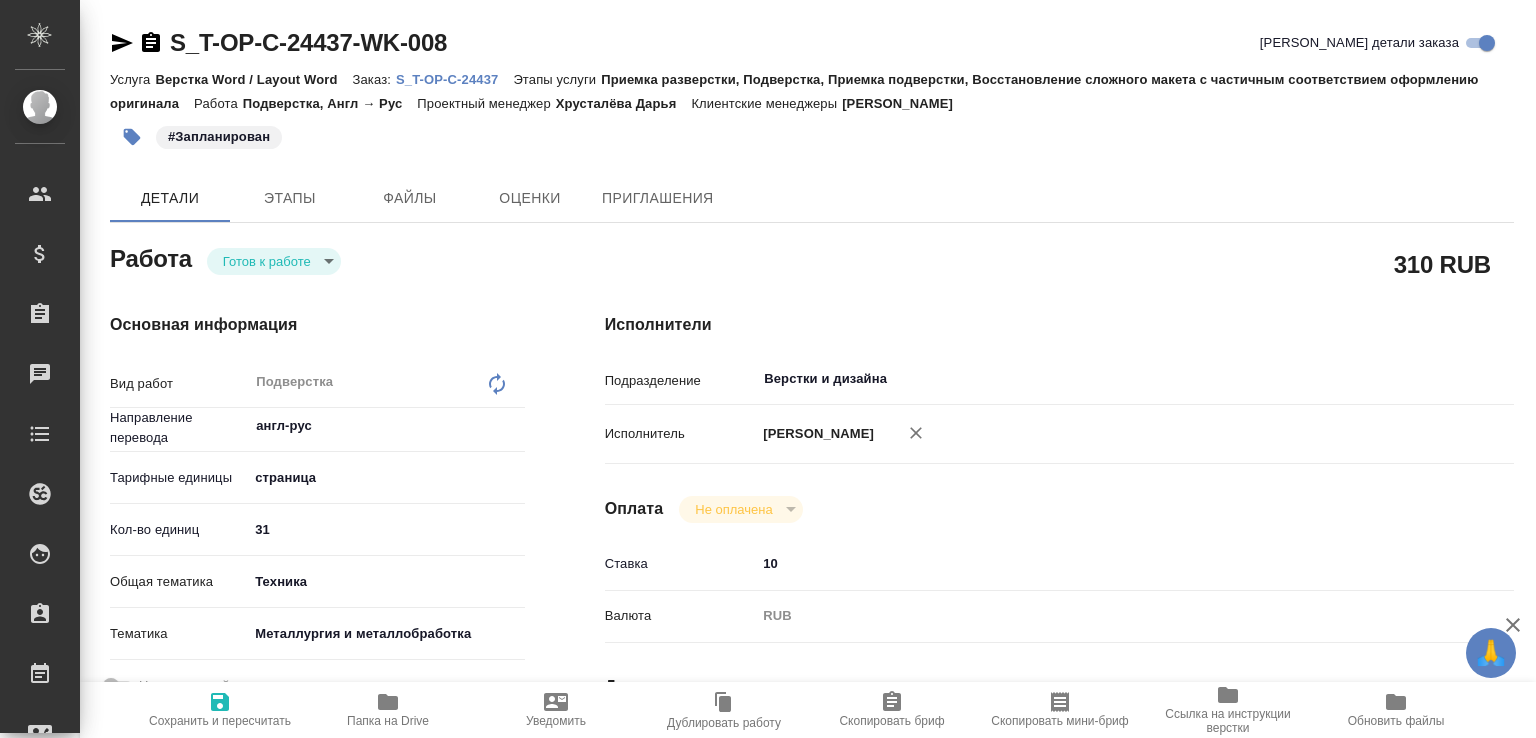click on "🙏 .cls-1
fill:#fff;
AWATERA [PERSON_NAME]malofeeva Клиенты Спецификации Заказы Чаты Todo Проекты SC Исполнители Кандидаты Работы Входящие заявки Заявки на доставку Рекламации Проекты процессинга Конференции Выйти S_T-OP-C-24437-WK-008 Кратко детали заказа Услуга Верстка Word / Layout Word Заказ: S_T-OP-C-24437 Этапы услуги Приемка разверстки, Подверстка, Приемка подверстки, Восстановление сложного макета с частичным соответствием оформлению оригинала Работа Подверстка, Англ → Рус Проектный менеджер [PERSON_NAME] Клиентские менеджеры [PERSON_NAME]" at bounding box center [768, 369] 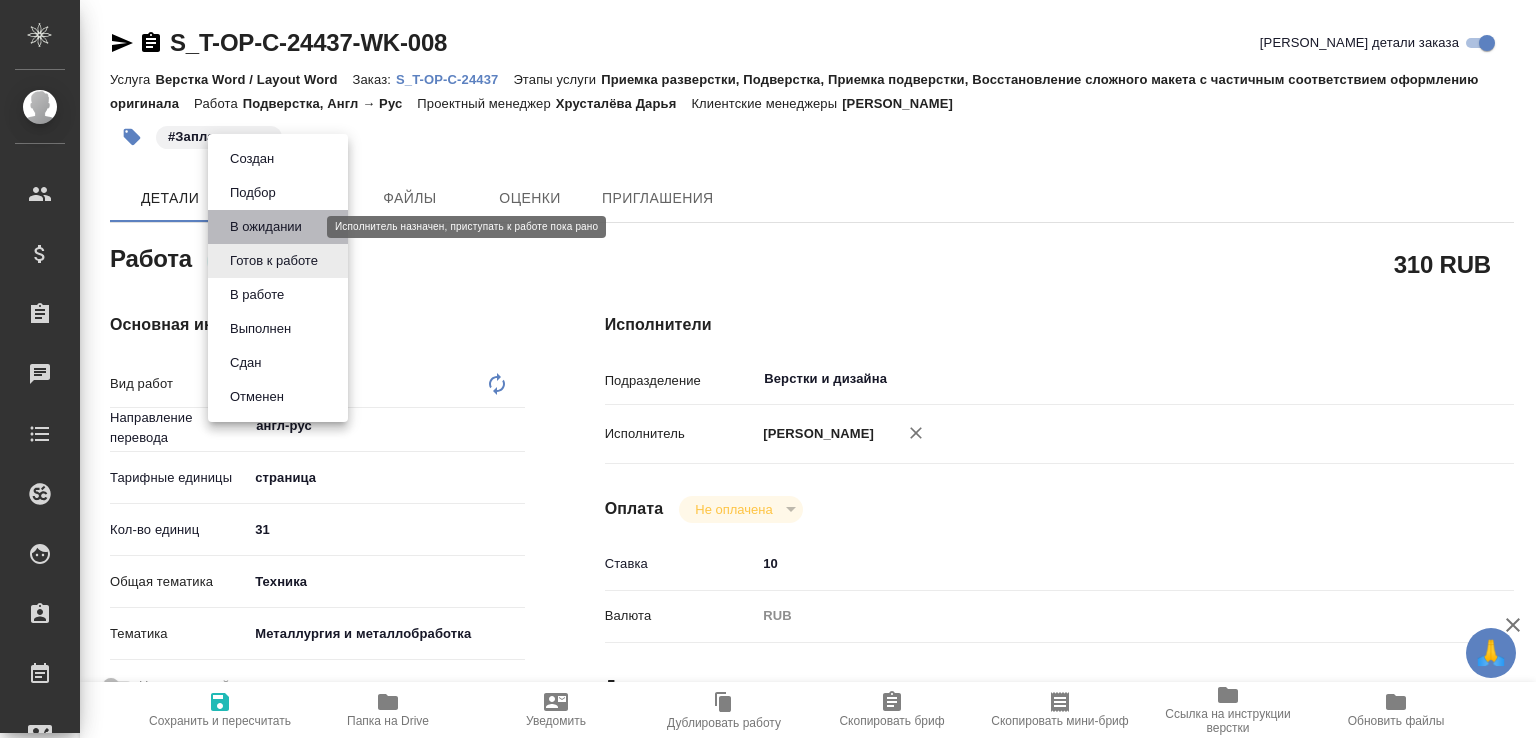 click on "В ожидании" at bounding box center [266, 227] 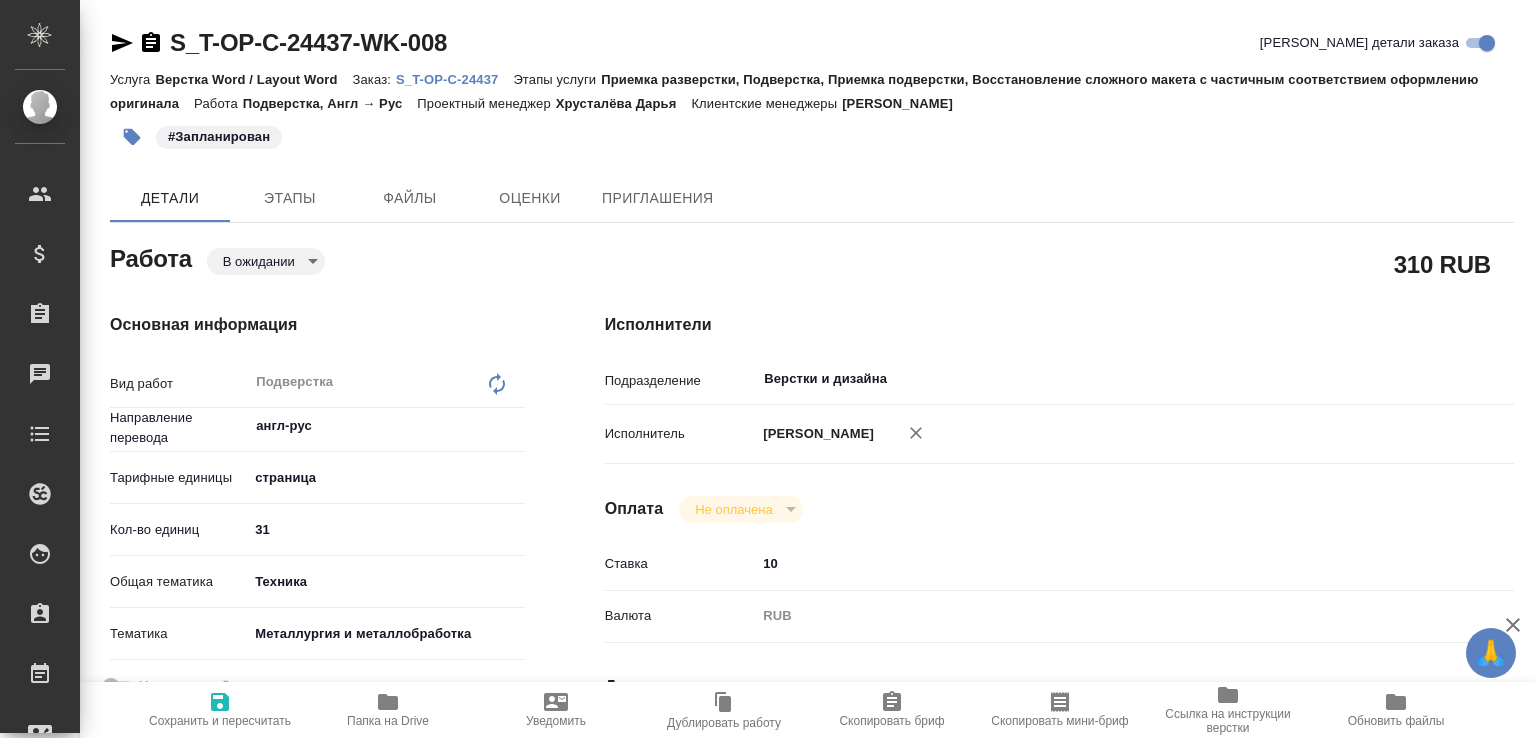 type on "x" 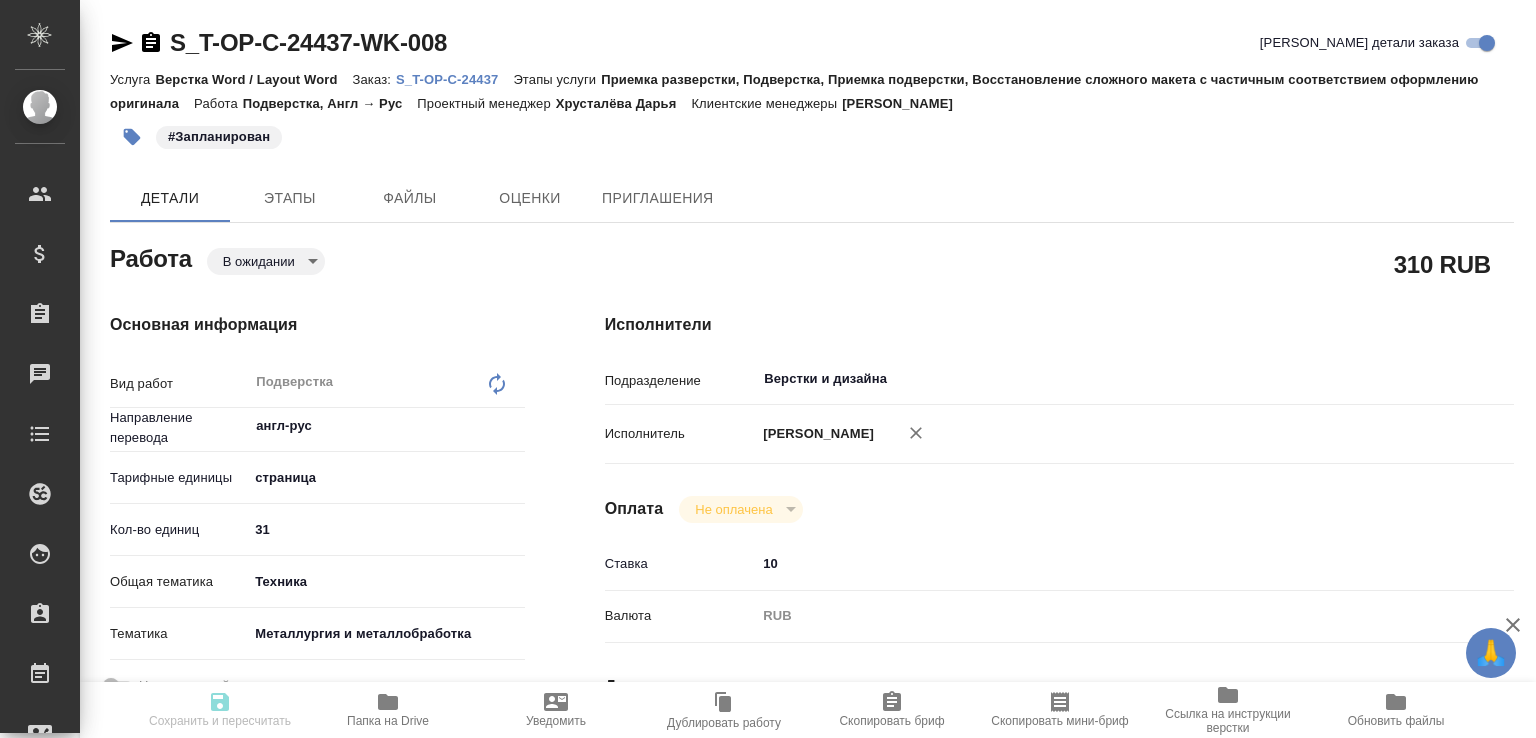 type on "x" 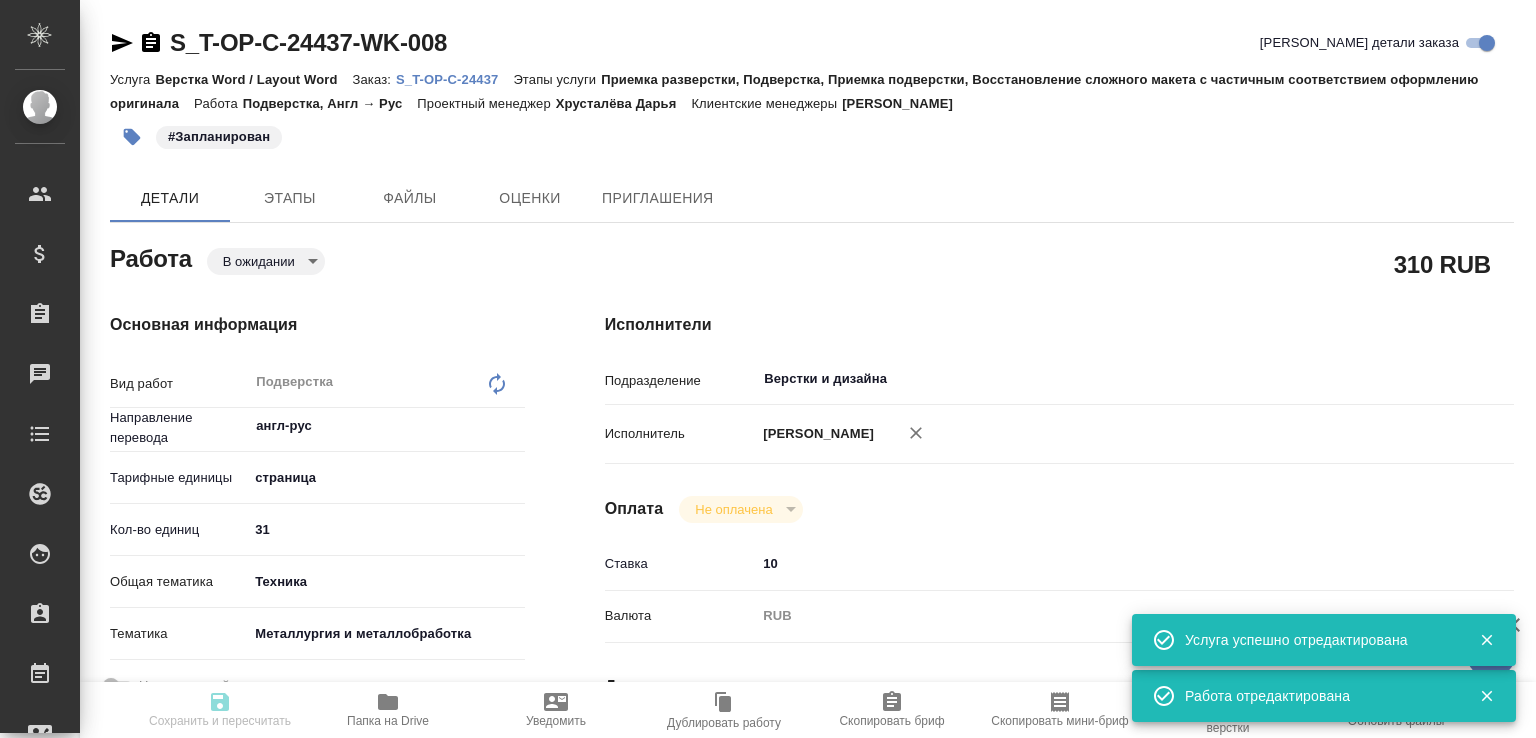type on "x" 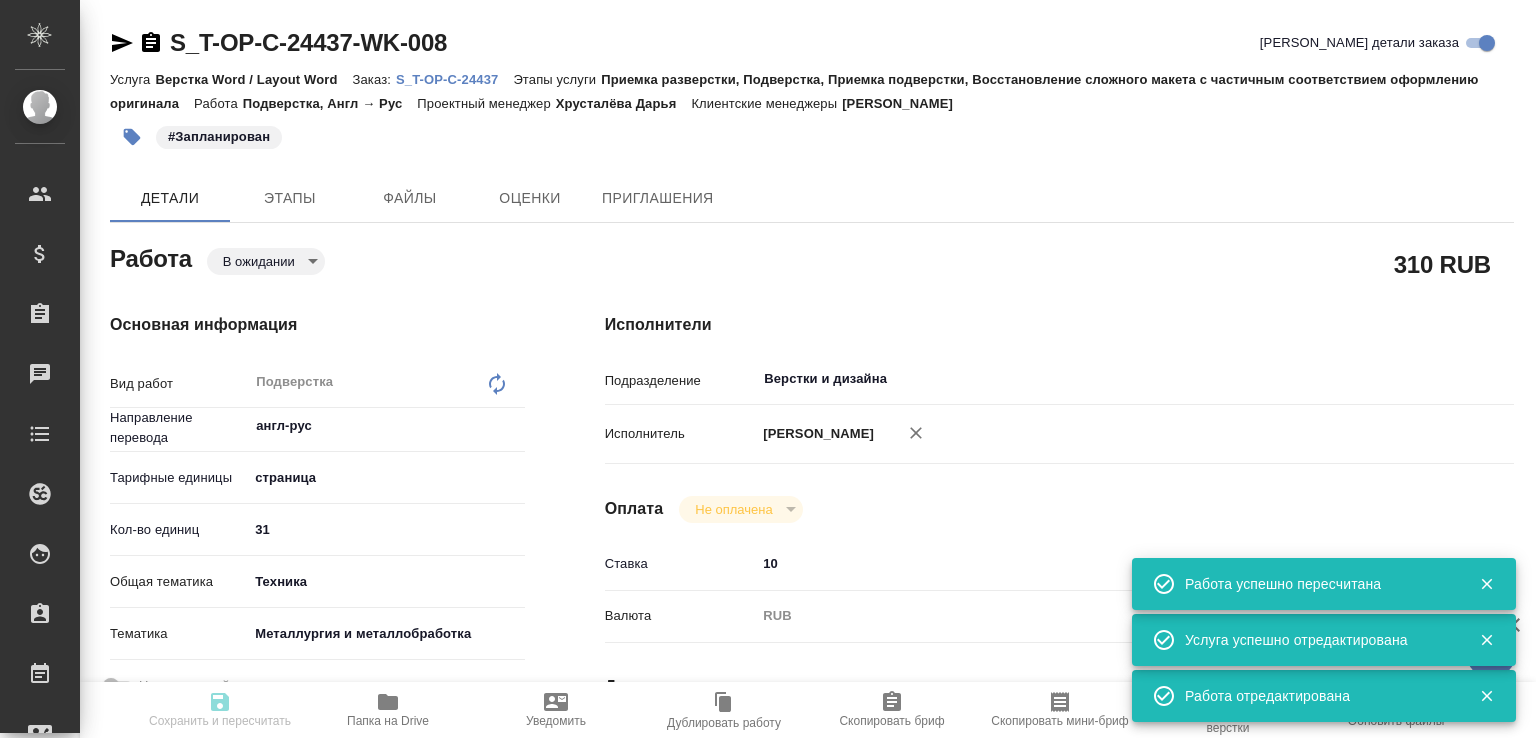 type on "pending" 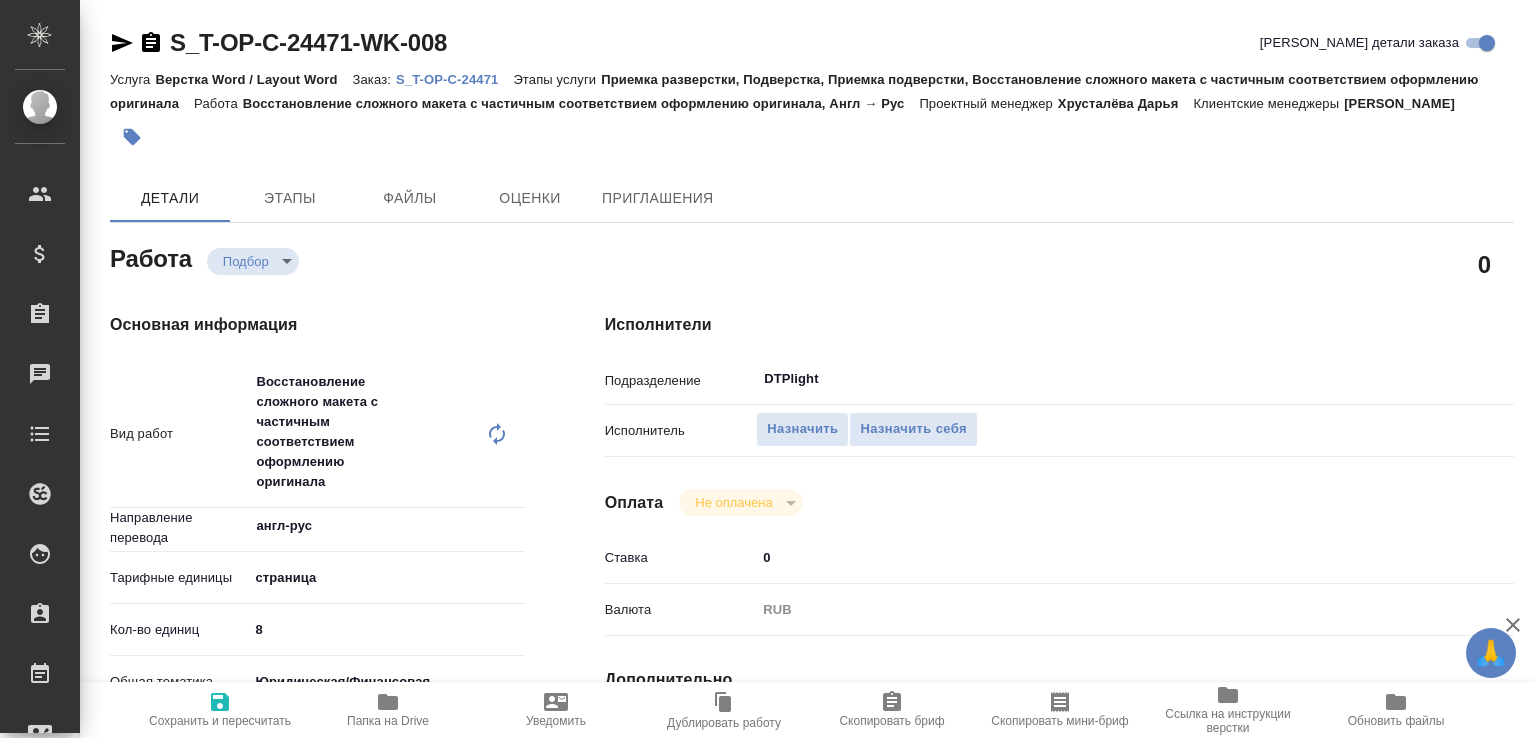 scroll, scrollTop: 0, scrollLeft: 0, axis: both 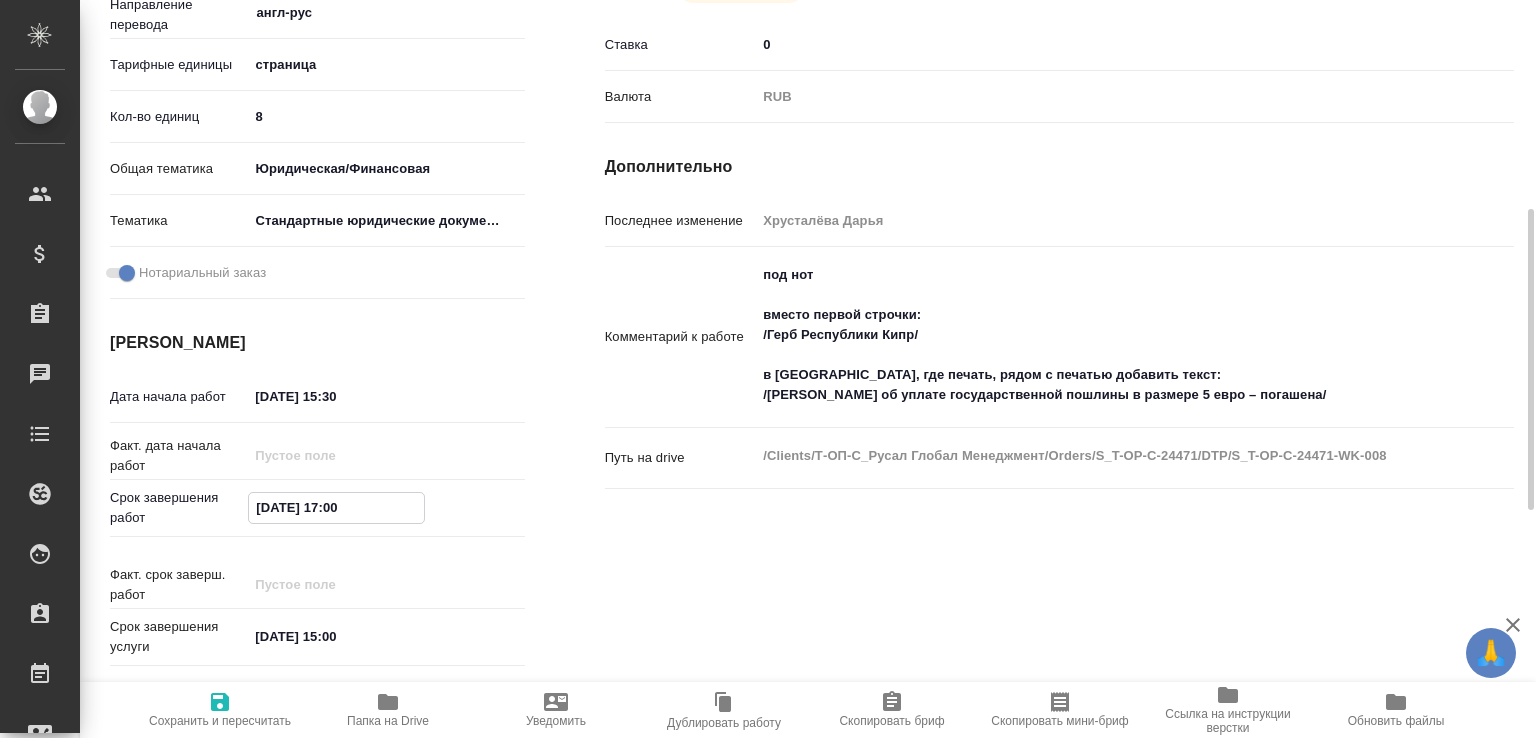 click on "16.07.2025 17:00" at bounding box center (336, 507) 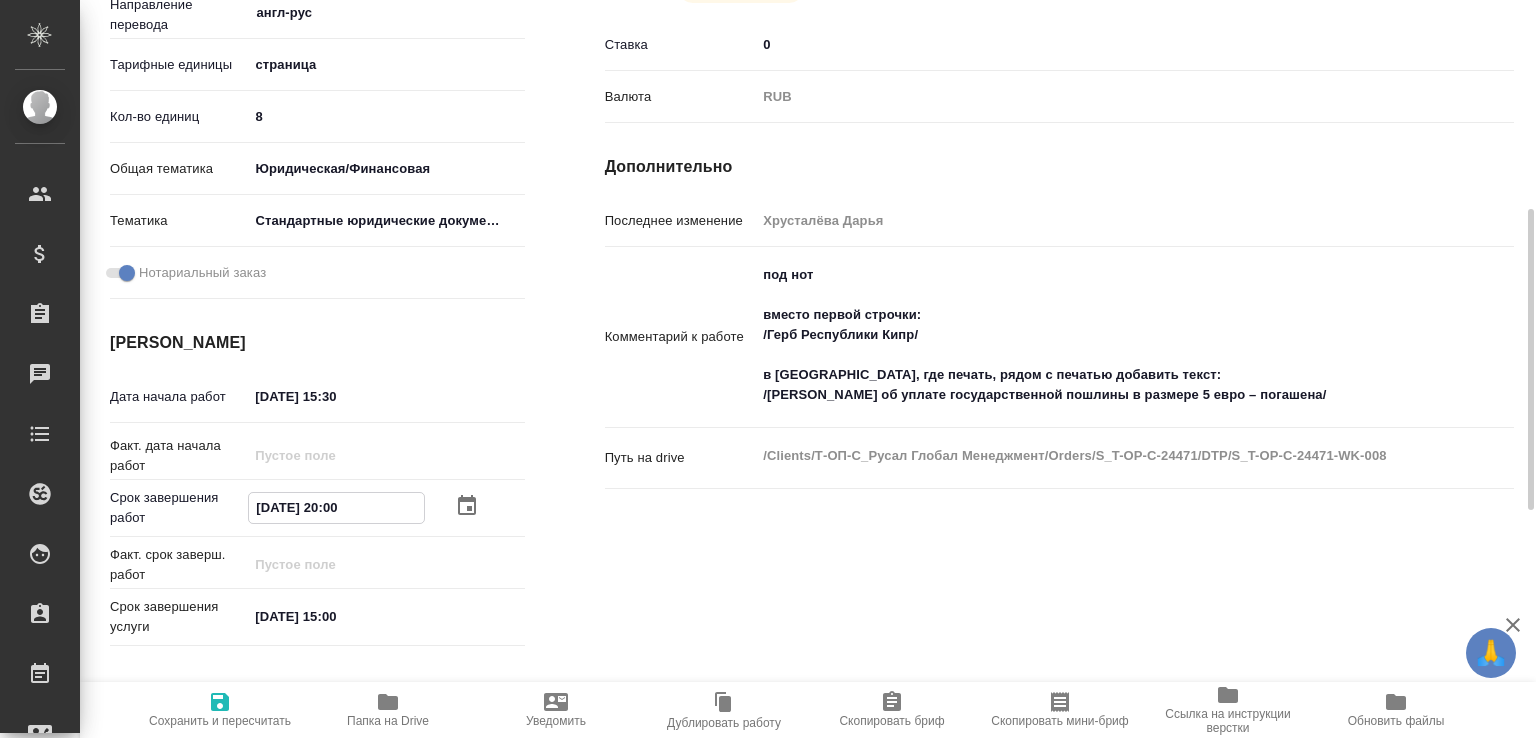 type on "16.07.2025 20:00" 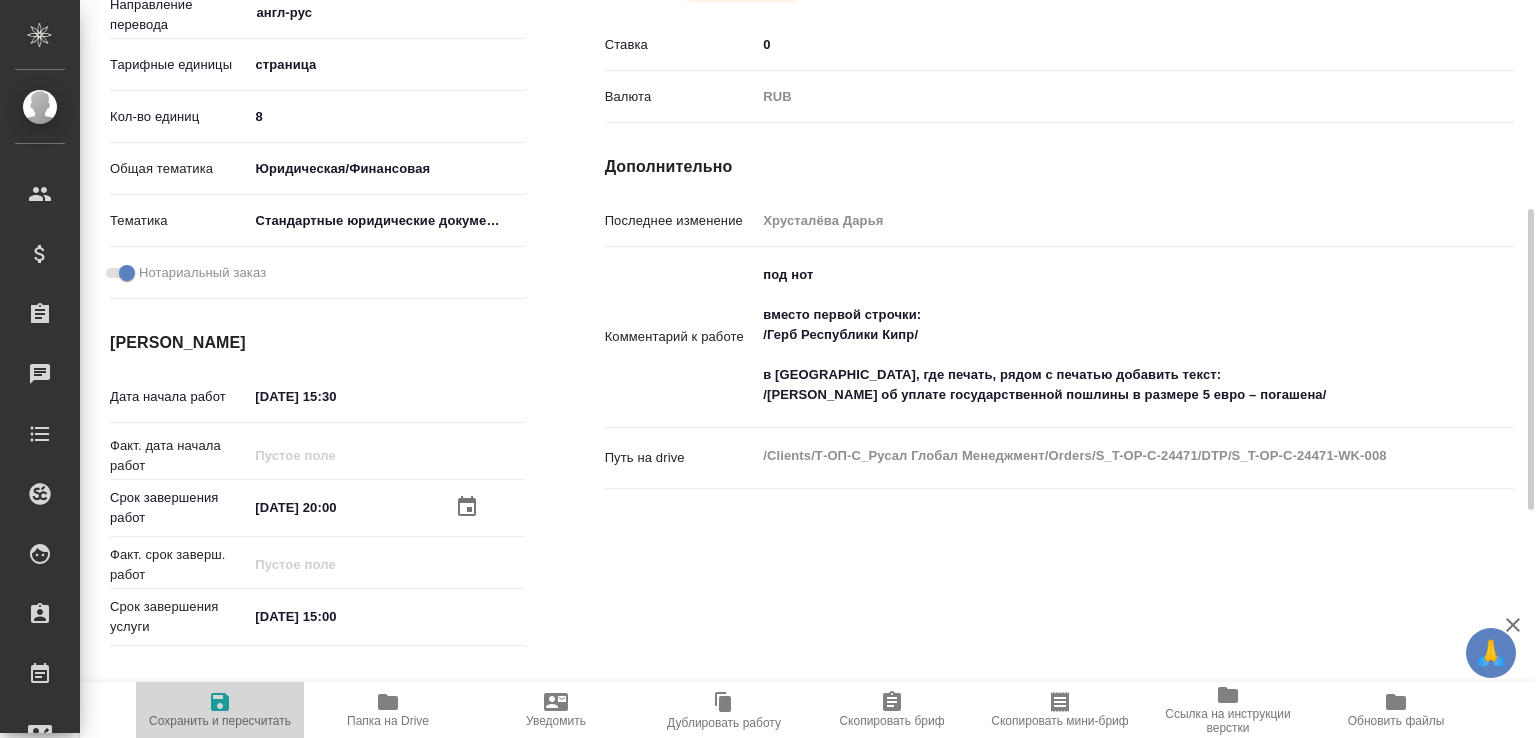click 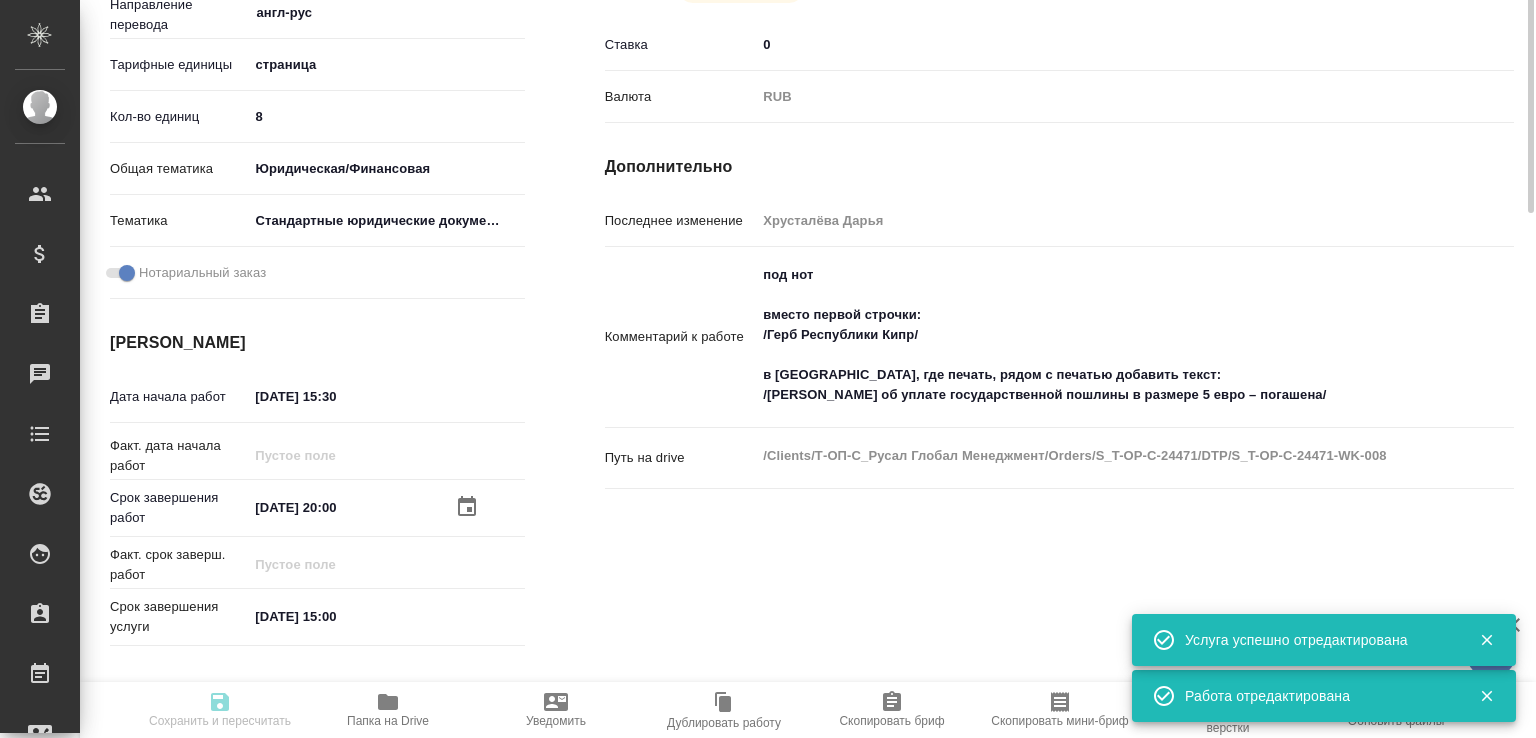 scroll, scrollTop: 89, scrollLeft: 0, axis: vertical 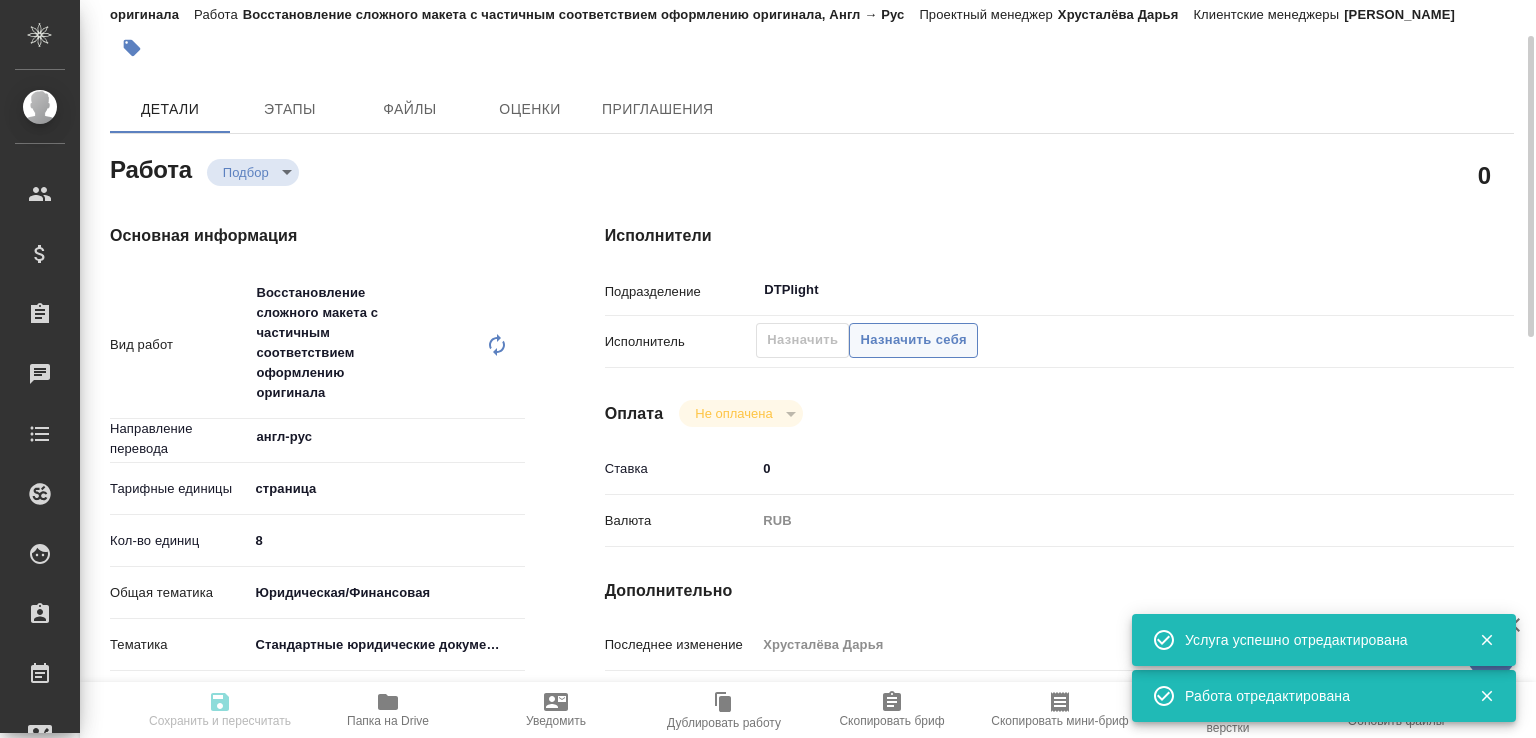 type on "recruiting" 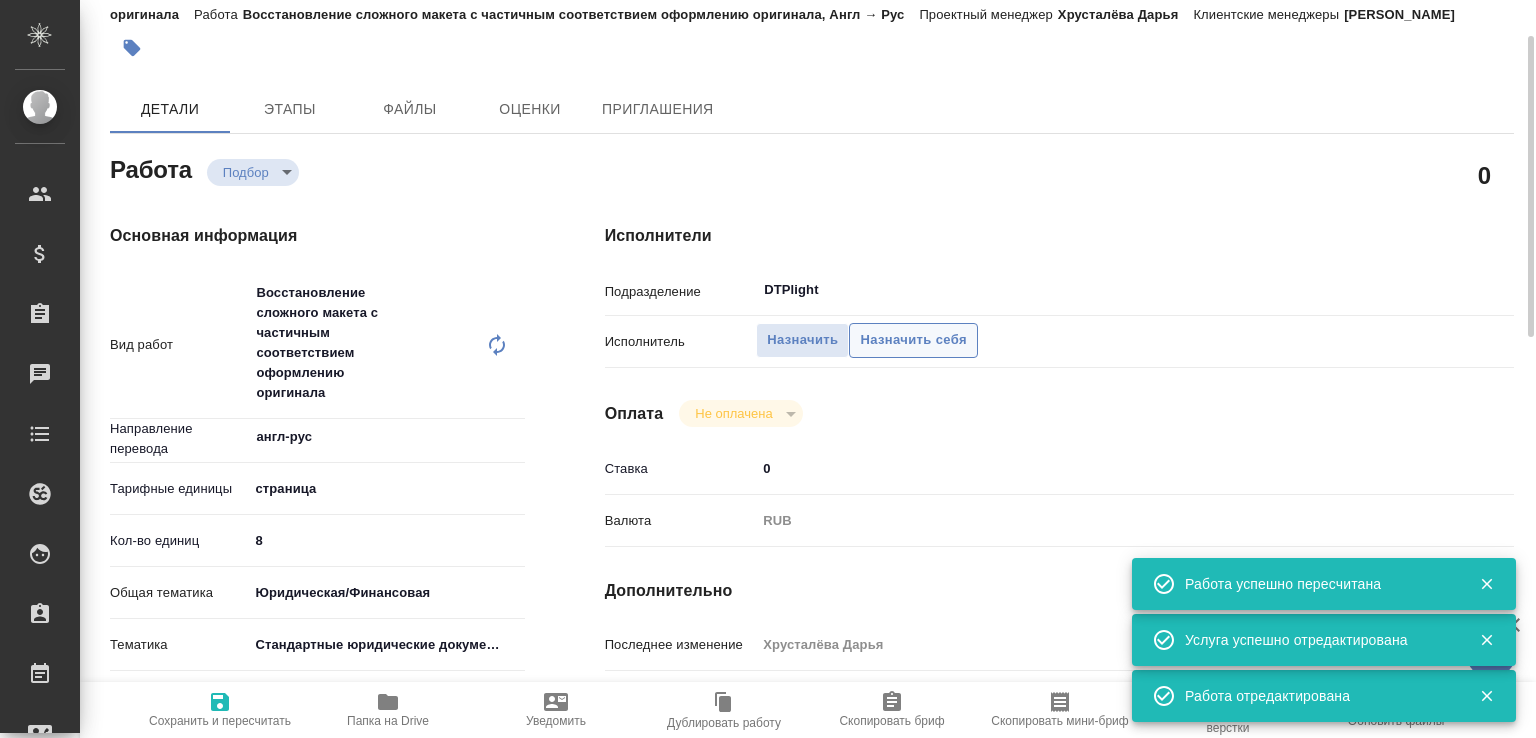click on "Назначить себя" at bounding box center (913, 340) 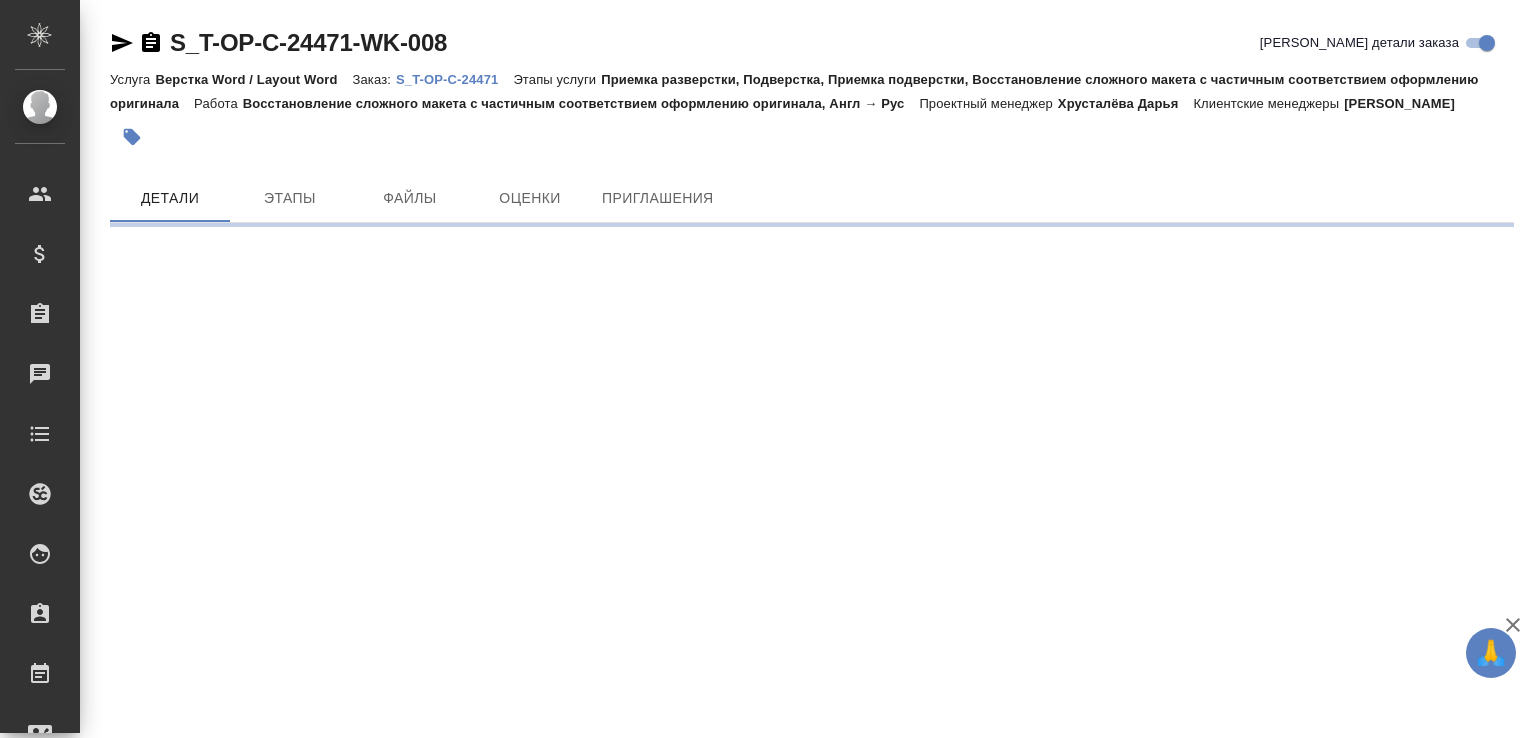 scroll, scrollTop: 0, scrollLeft: 0, axis: both 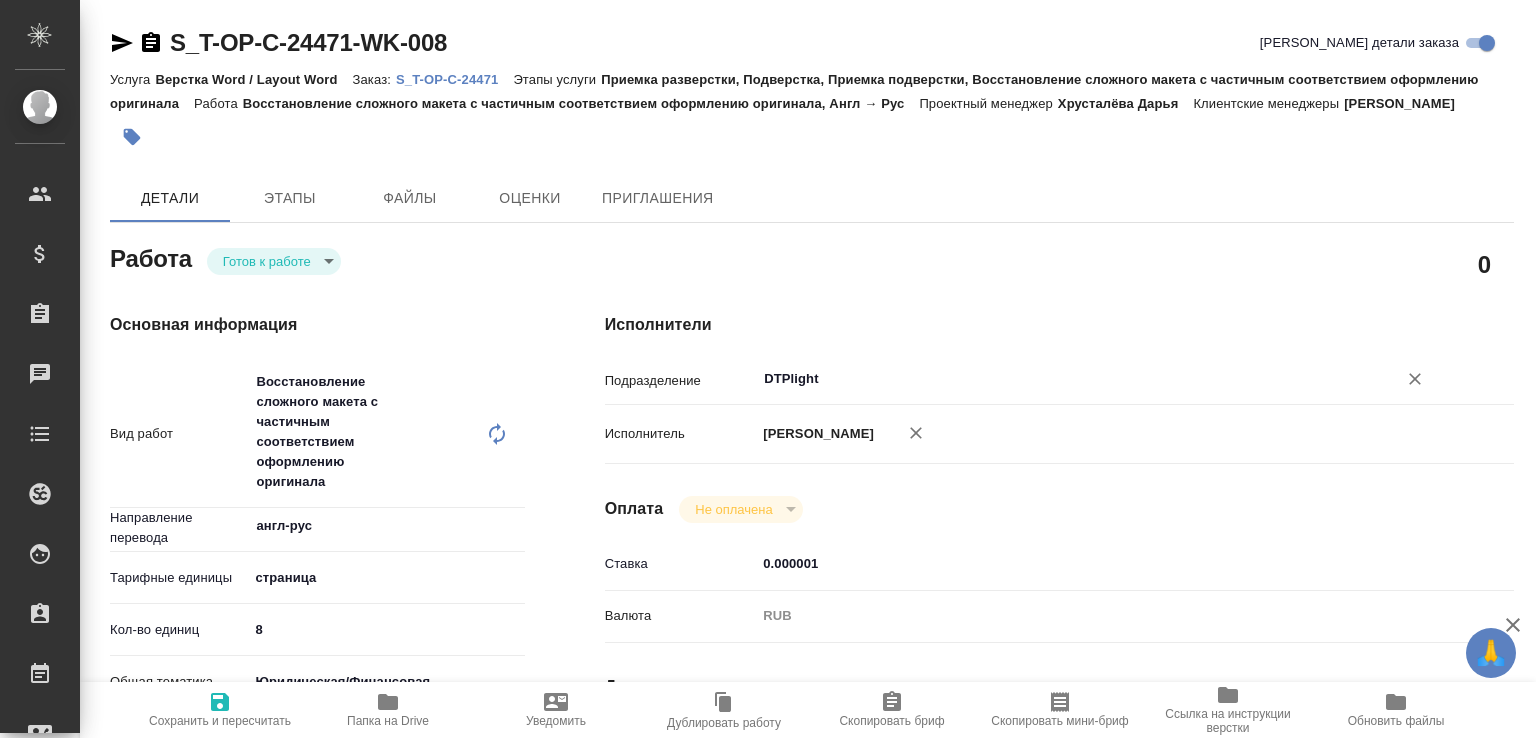 type on "x" 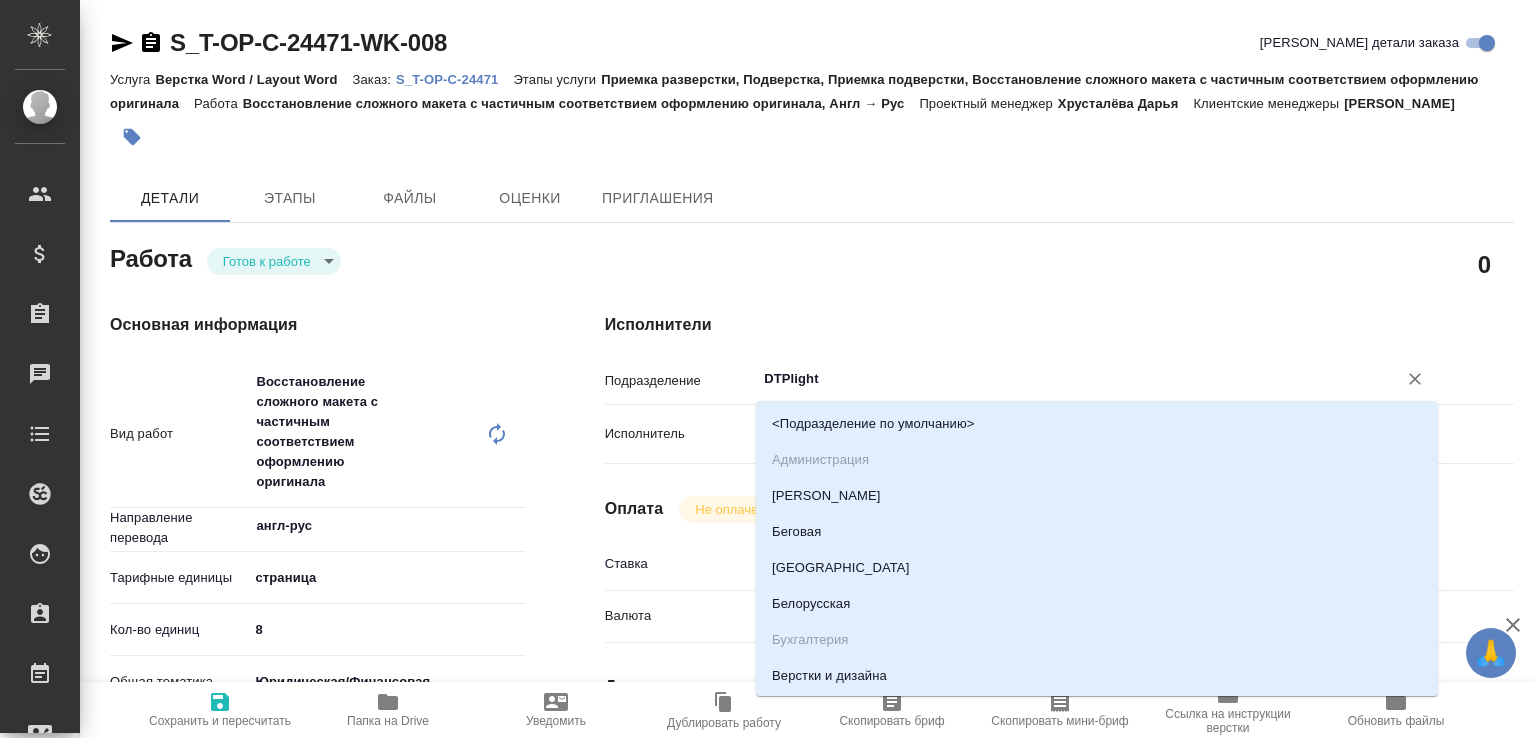 click on "DTPlight" at bounding box center (1063, 379) 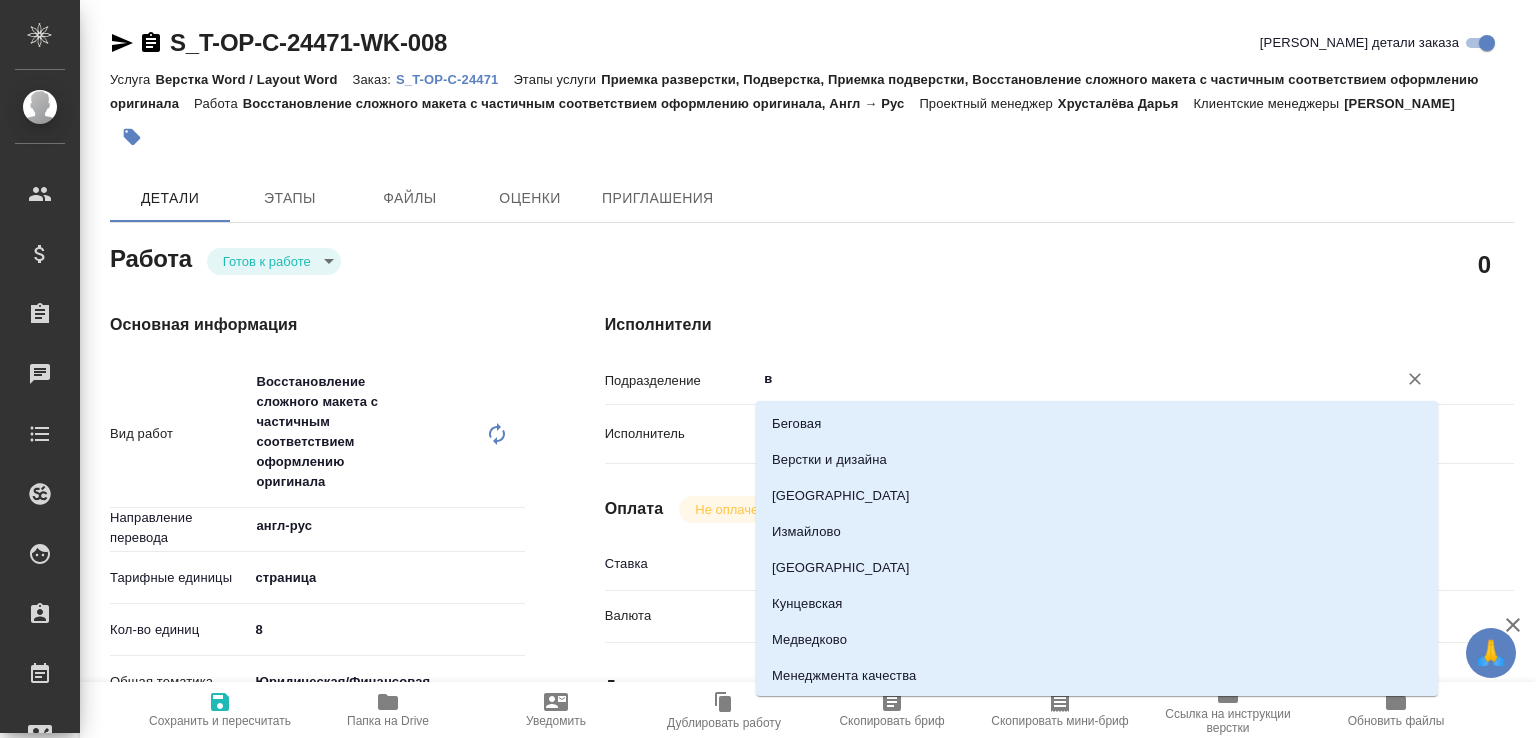 type on "ве" 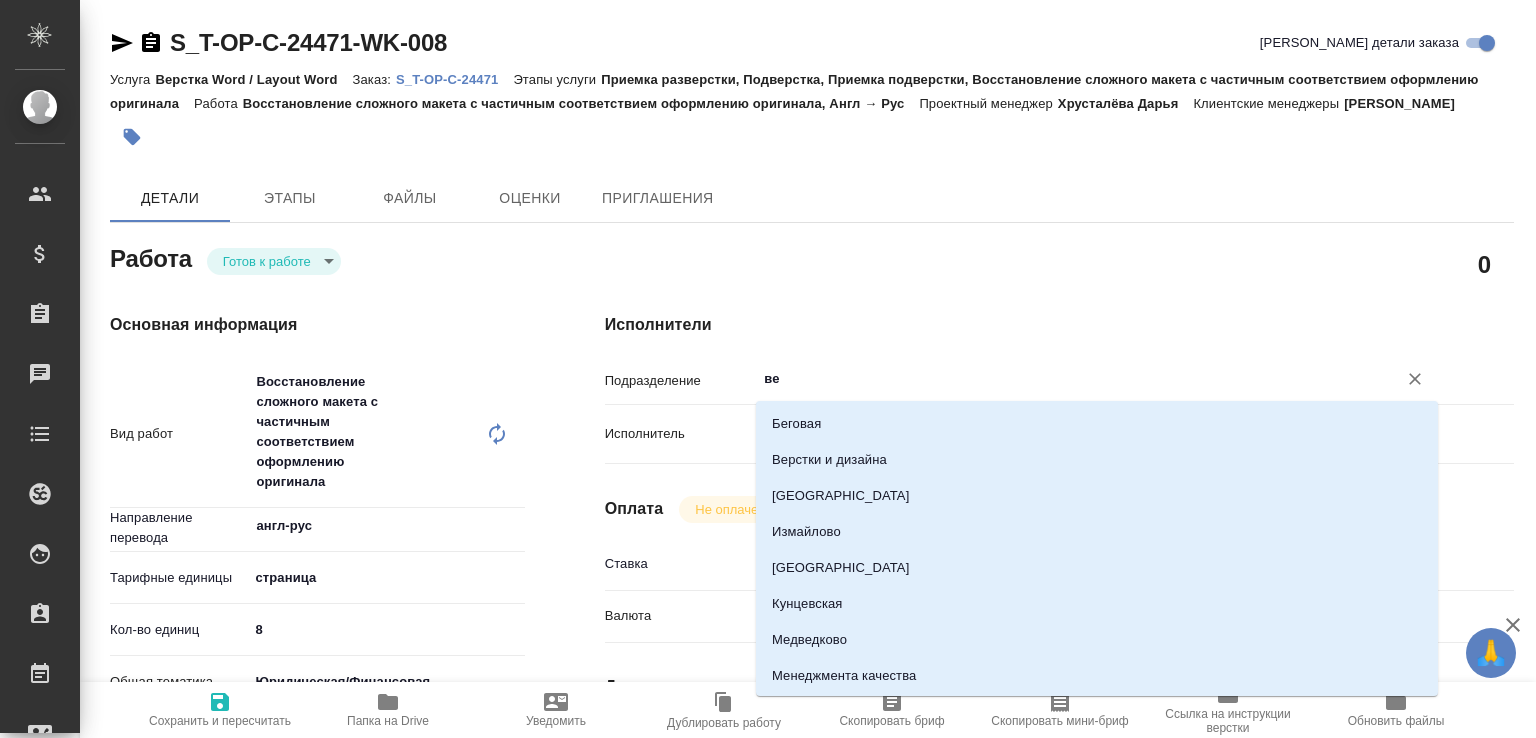 type on "x" 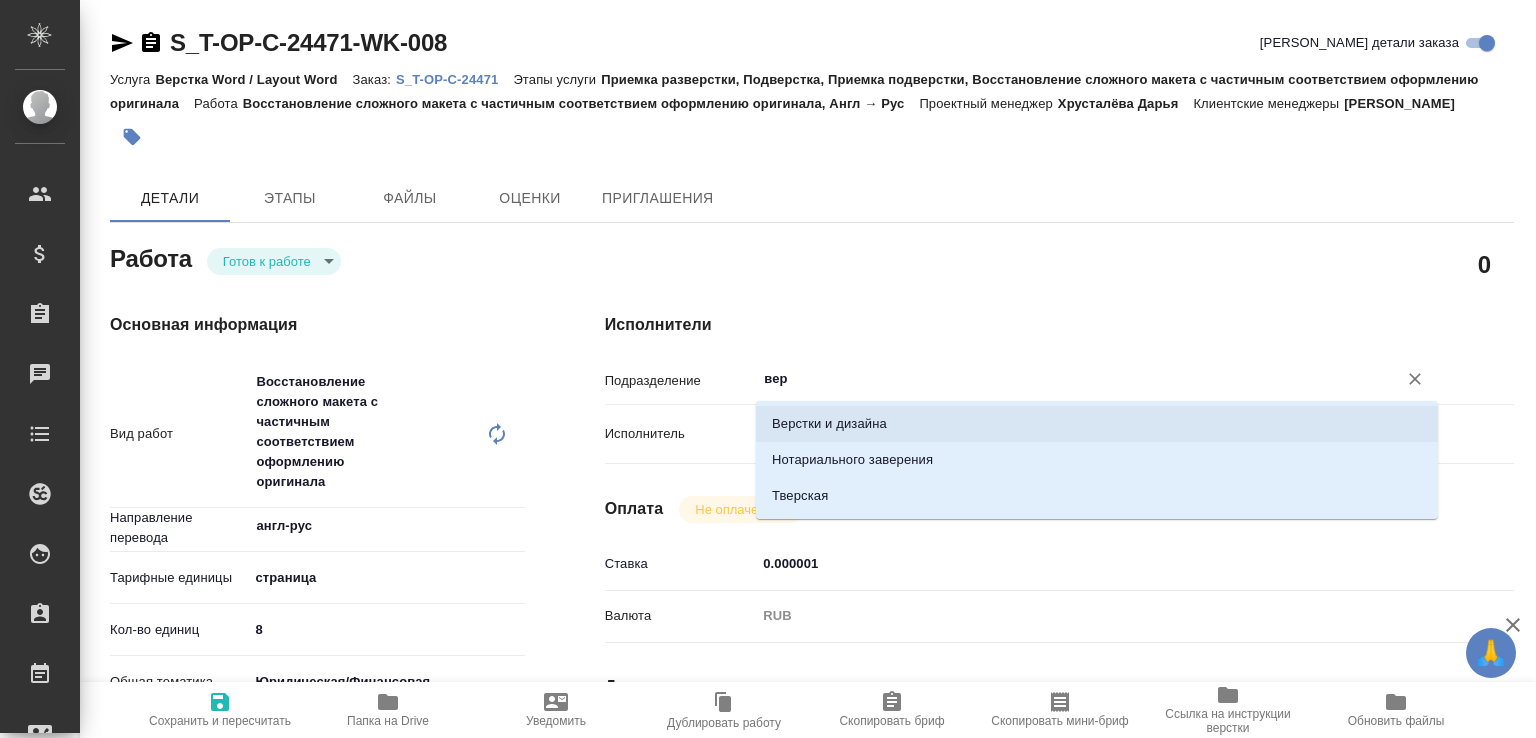 click on "Верстки и дизайна" at bounding box center [1097, 424] 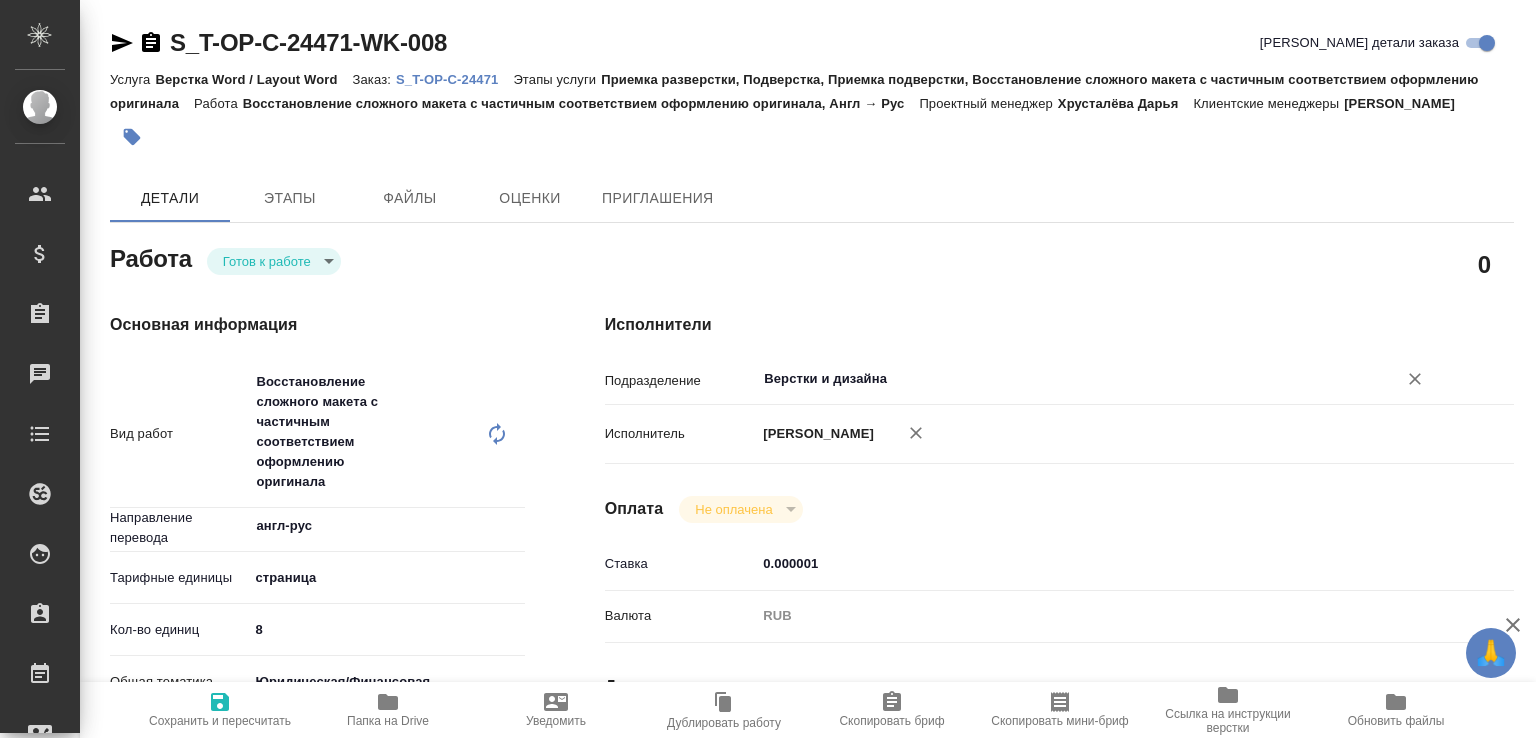 type on "x" 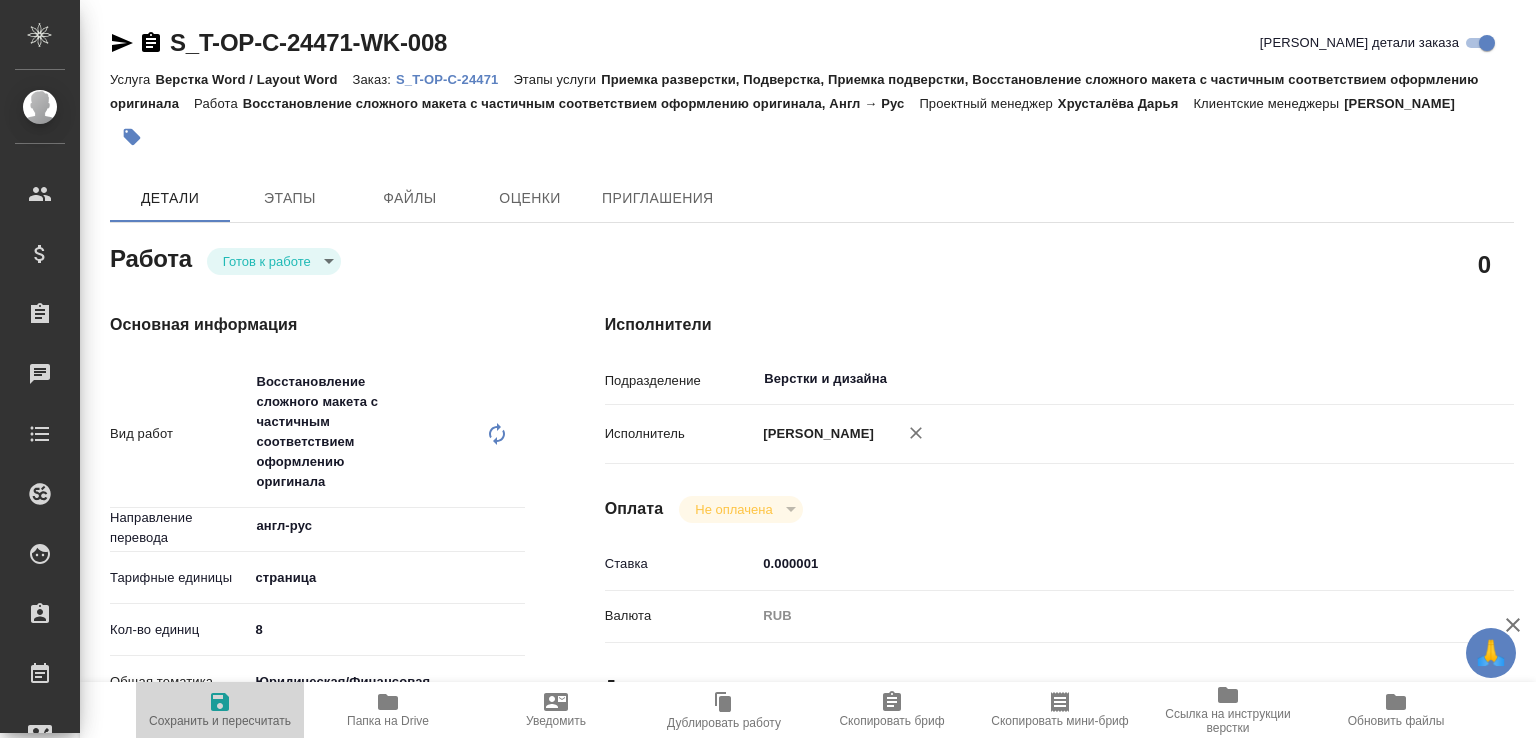 click on "Сохранить и пересчитать" at bounding box center (220, 709) 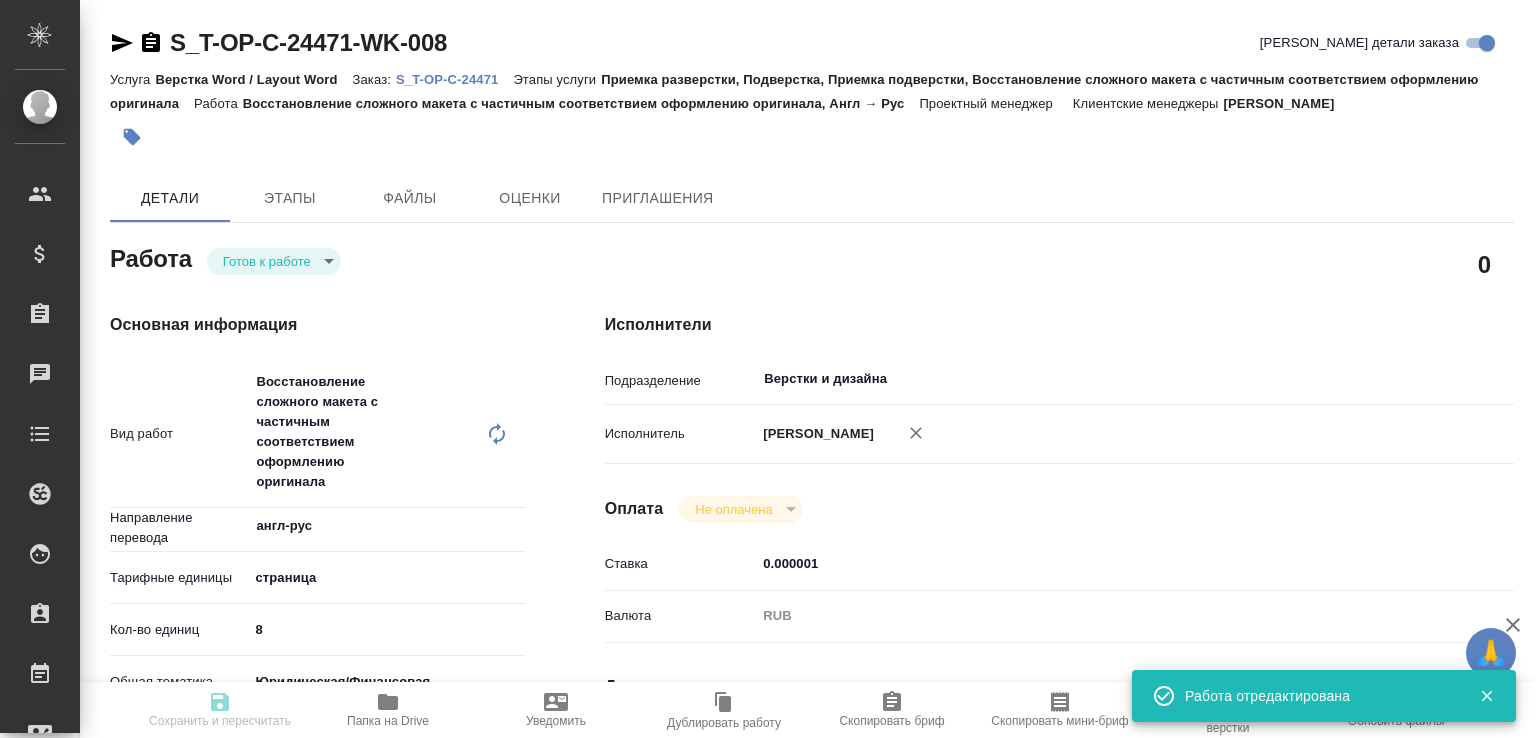 type on "readyForWork" 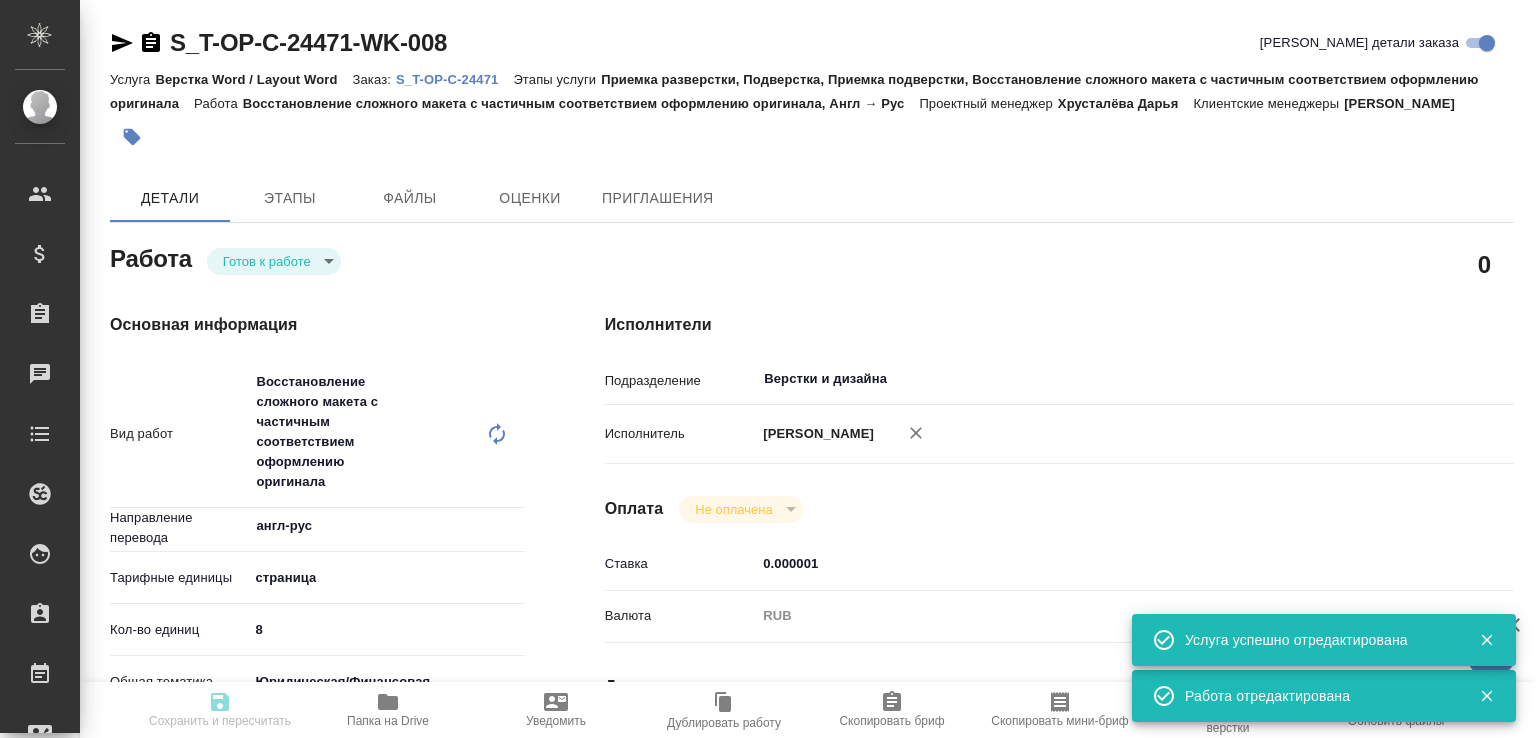 type on "x" 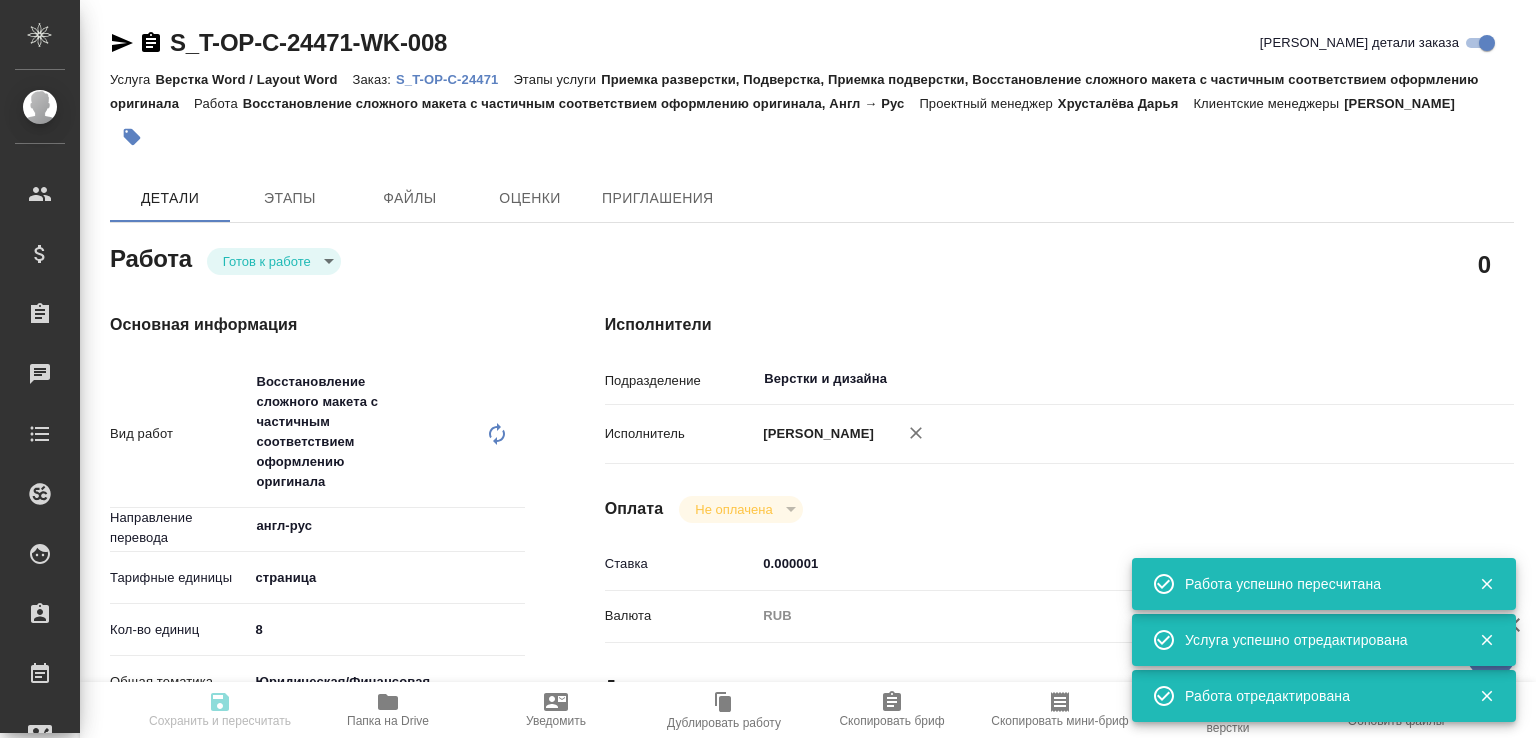 type on "readyForWork" 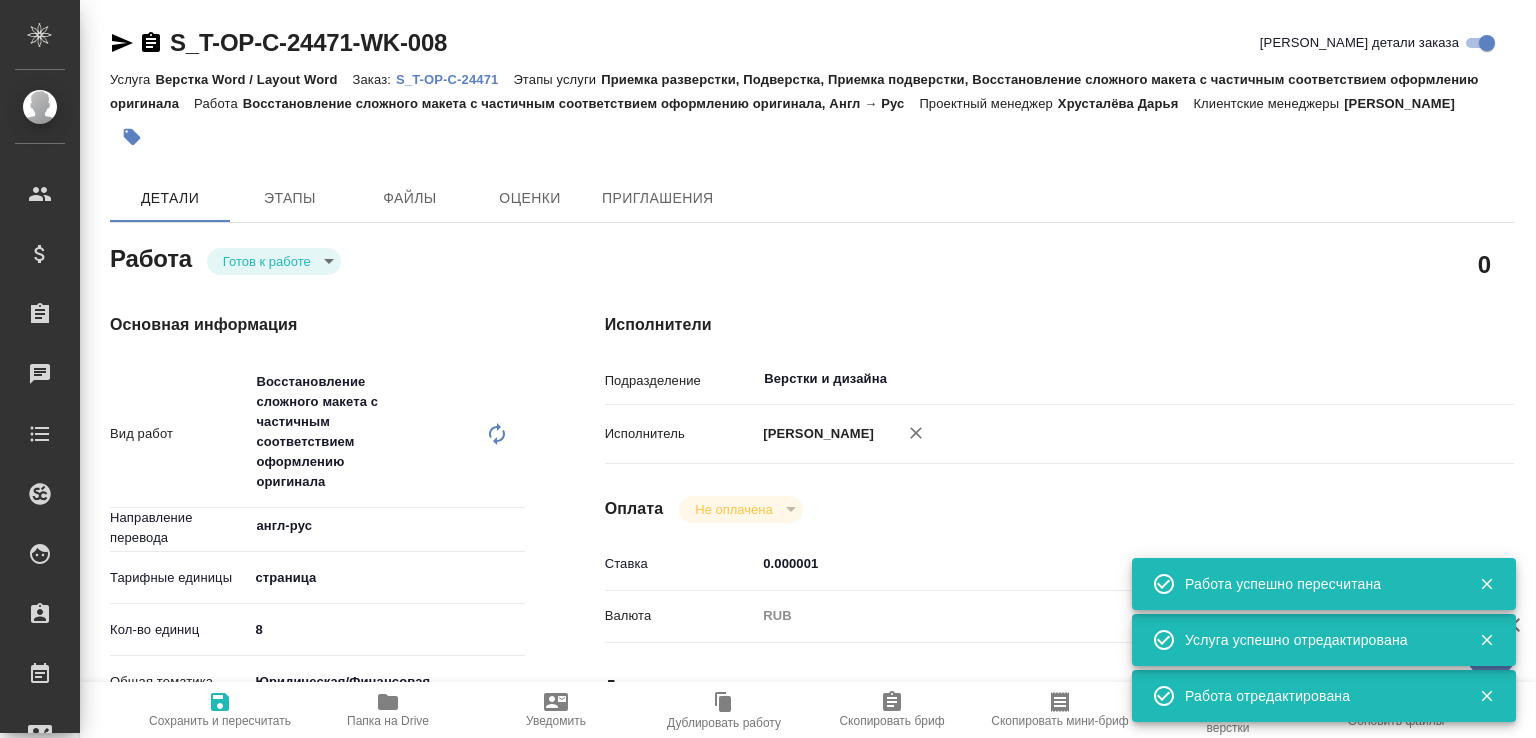 type on "x" 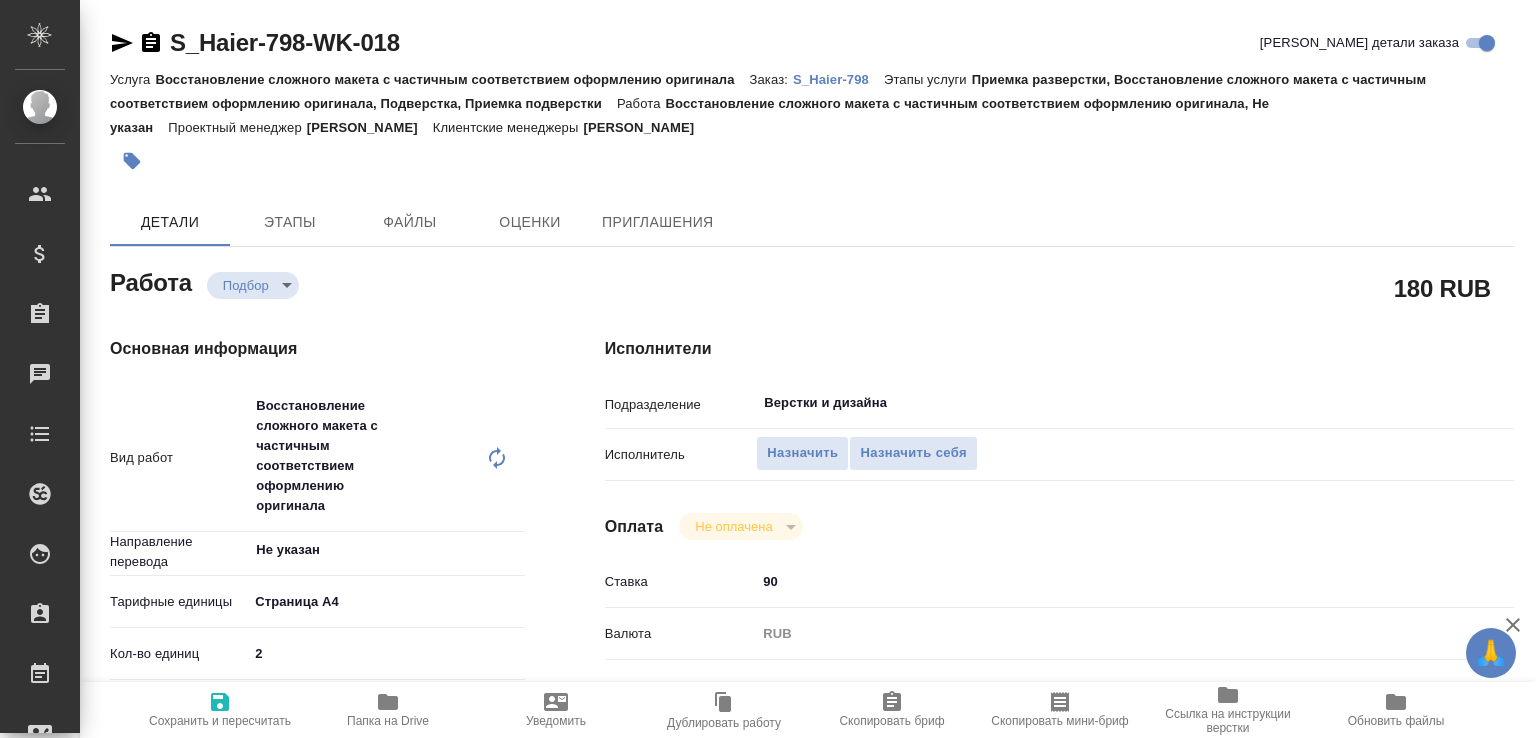 scroll, scrollTop: 0, scrollLeft: 0, axis: both 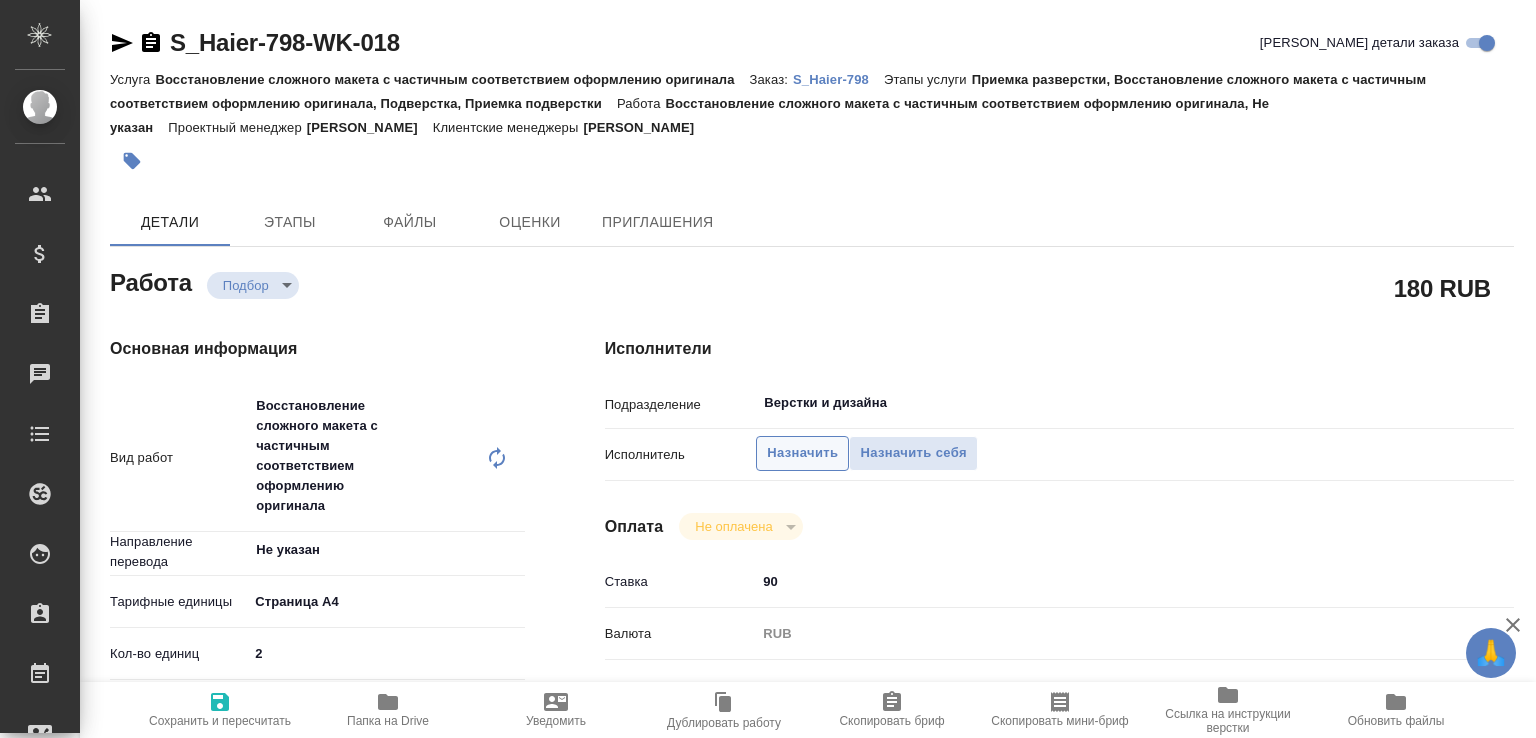 click on "Назначить" at bounding box center (802, 453) 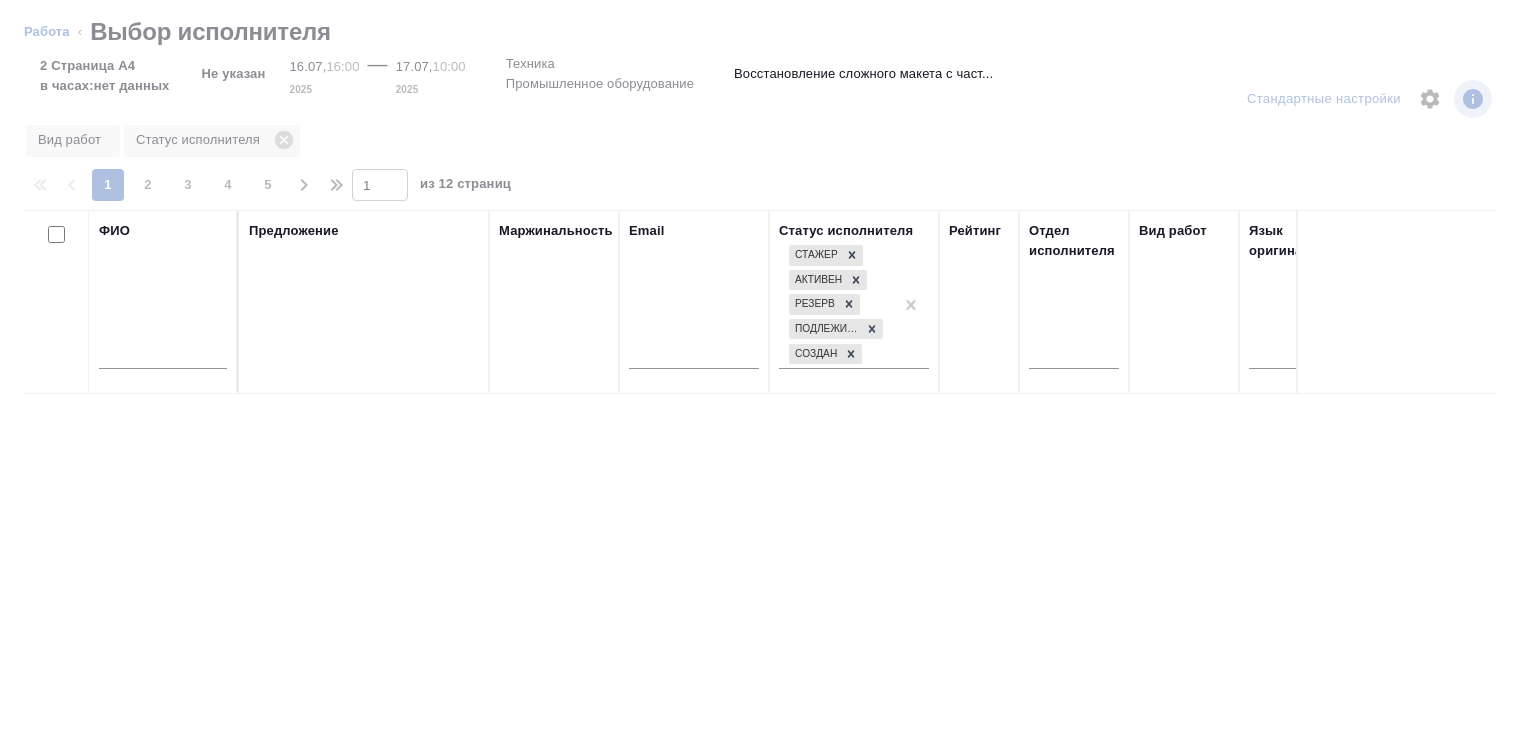 click at bounding box center [163, 356] 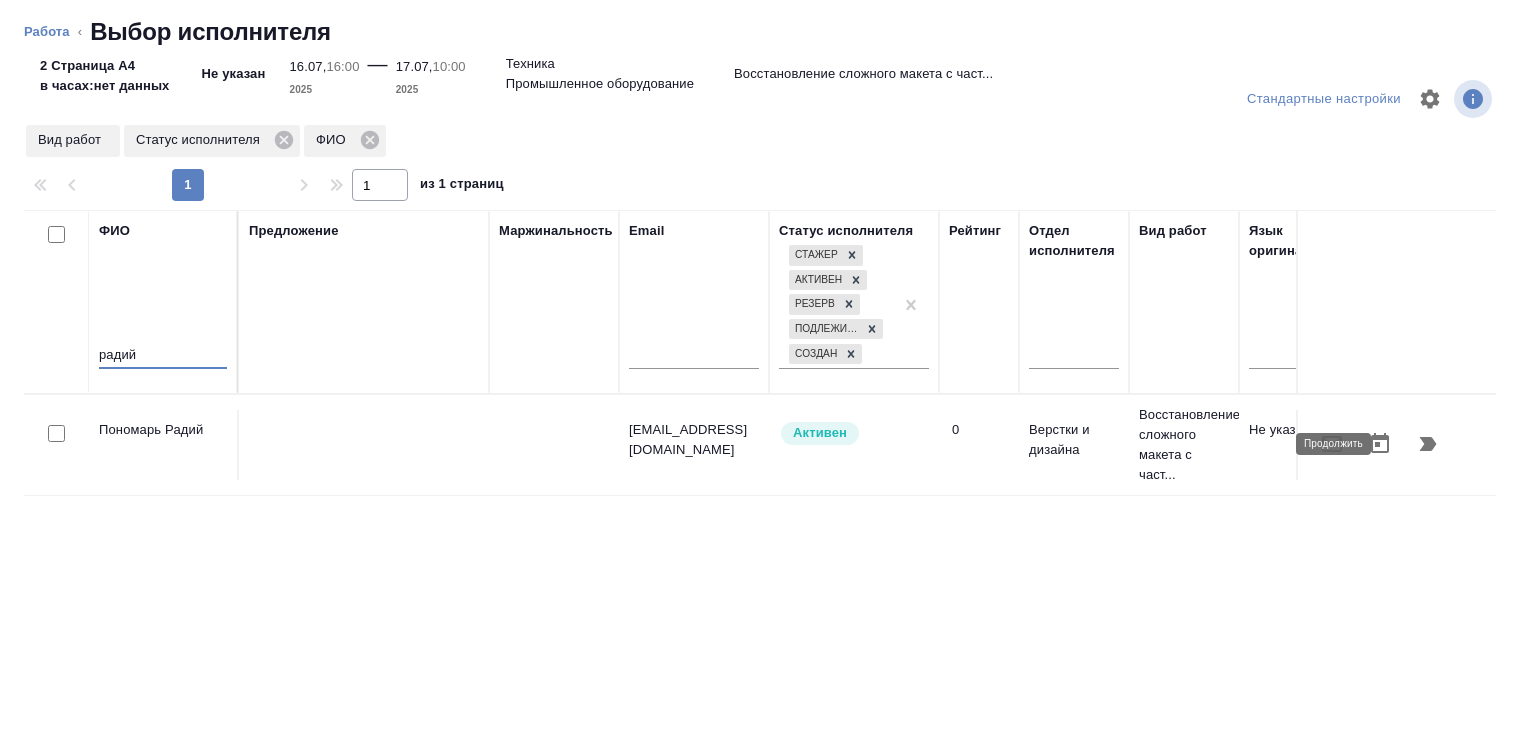 type on "радий" 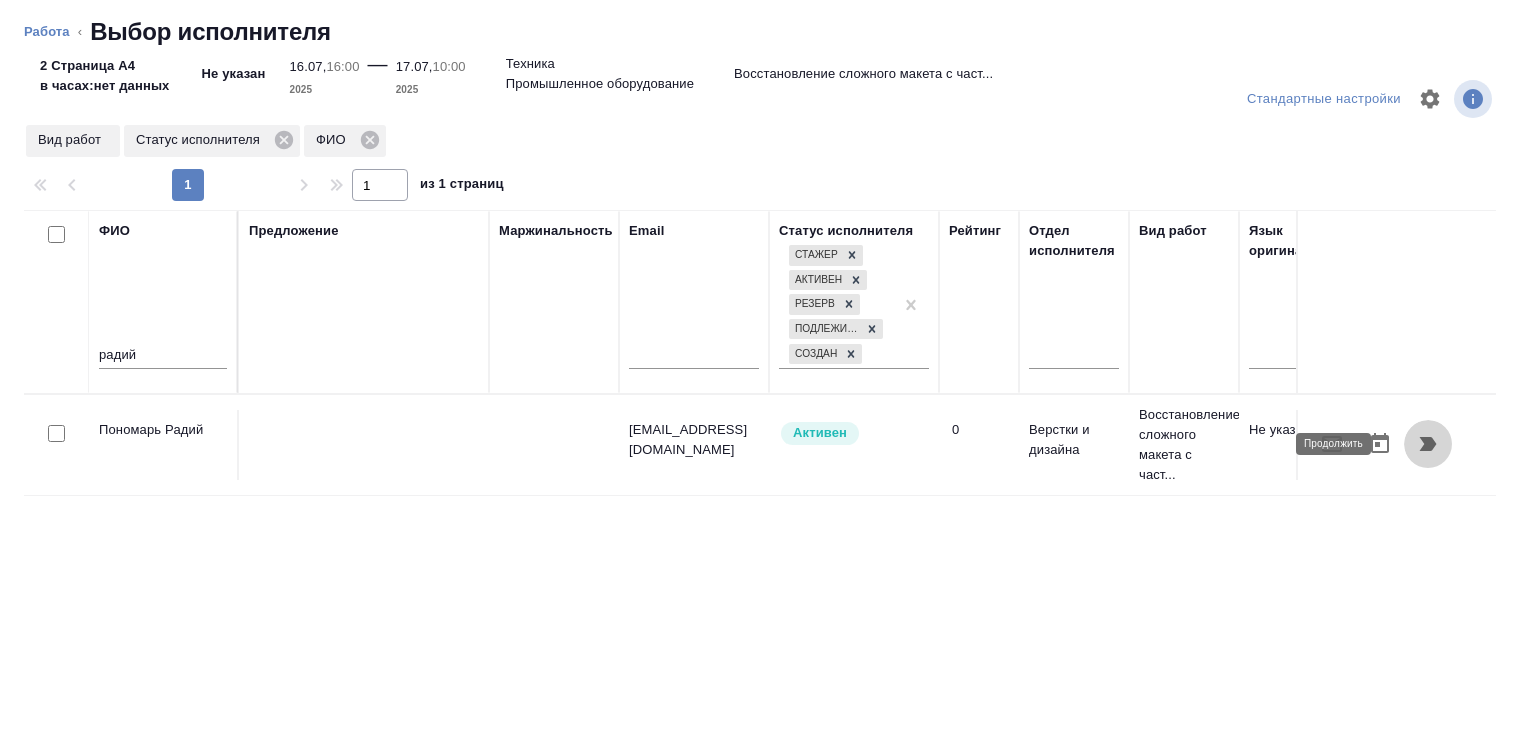 click 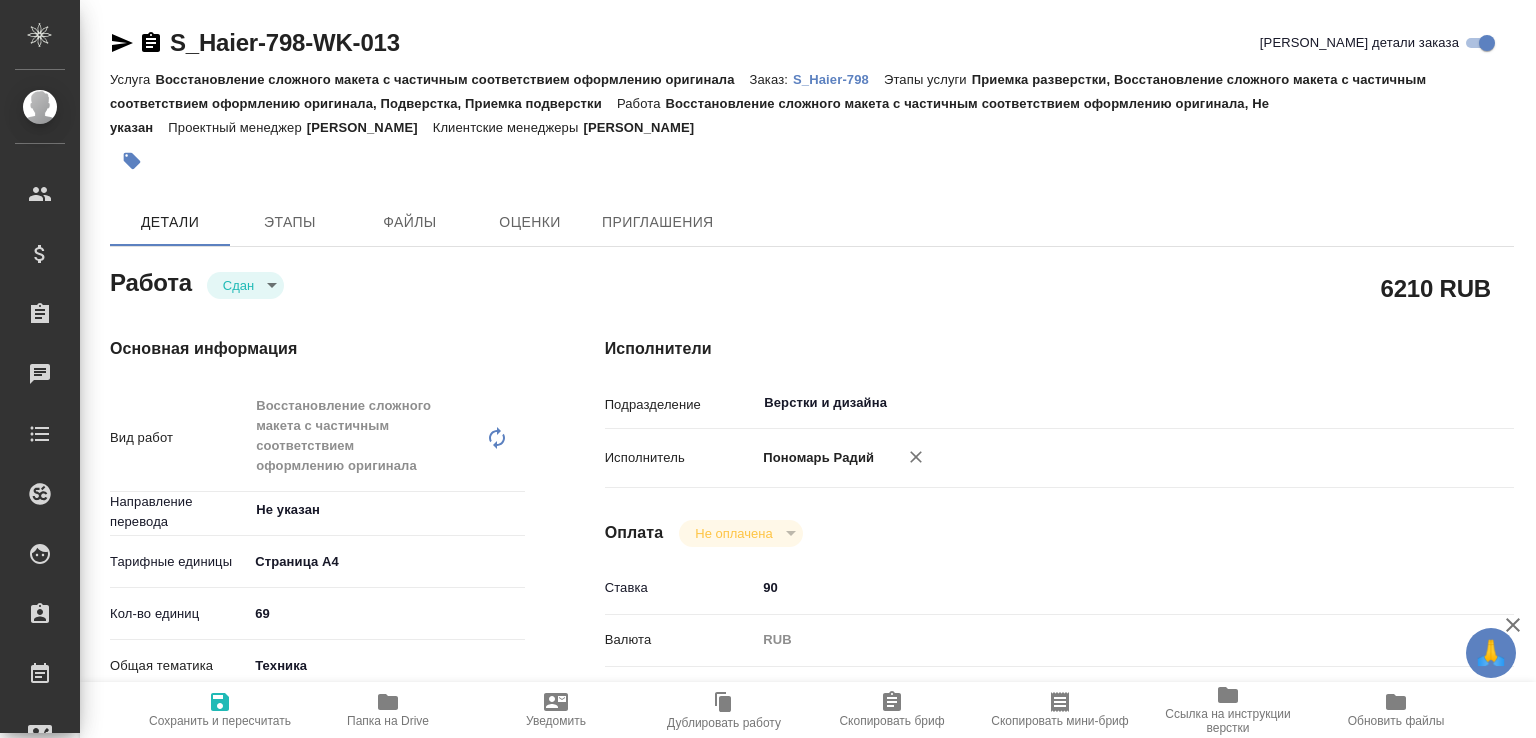 scroll, scrollTop: 0, scrollLeft: 0, axis: both 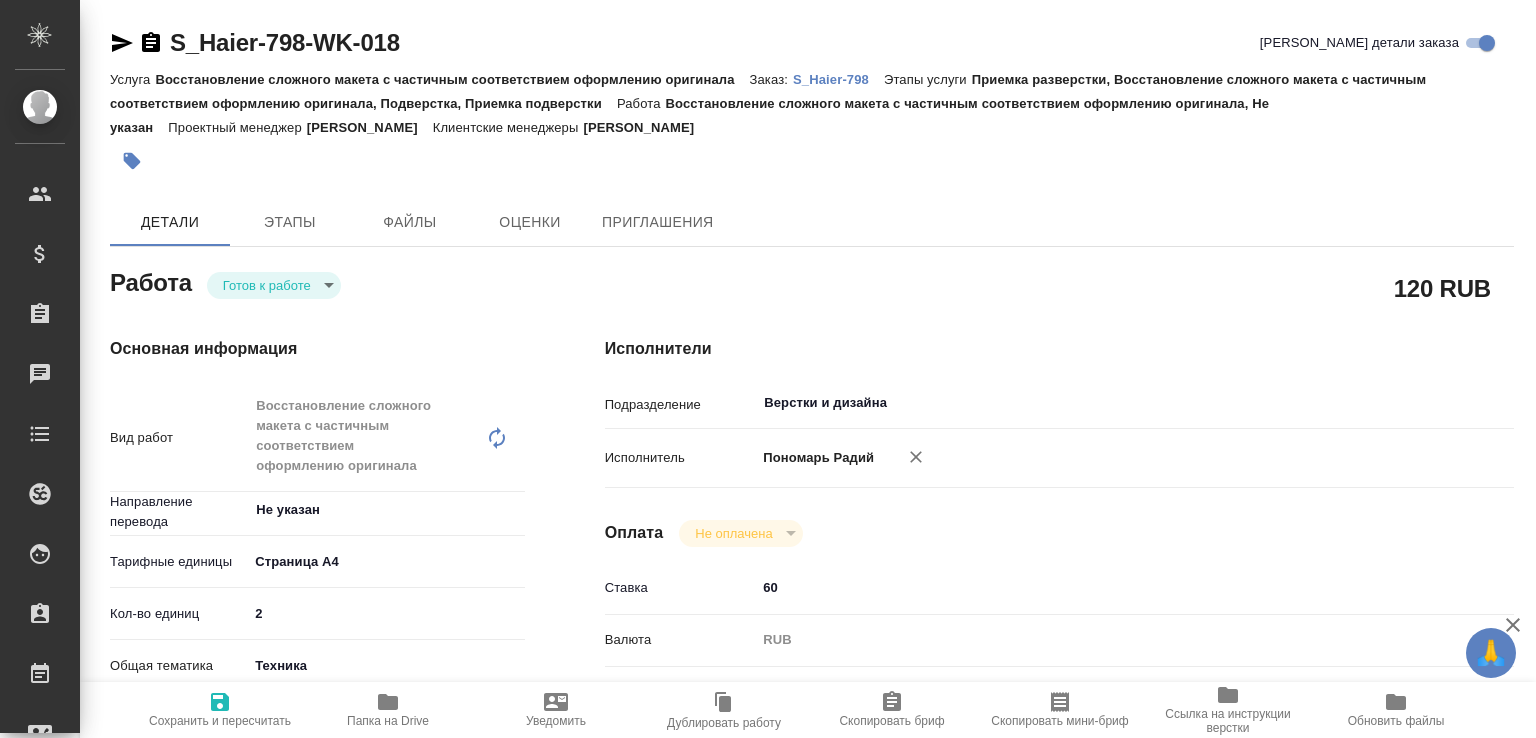 type on "x" 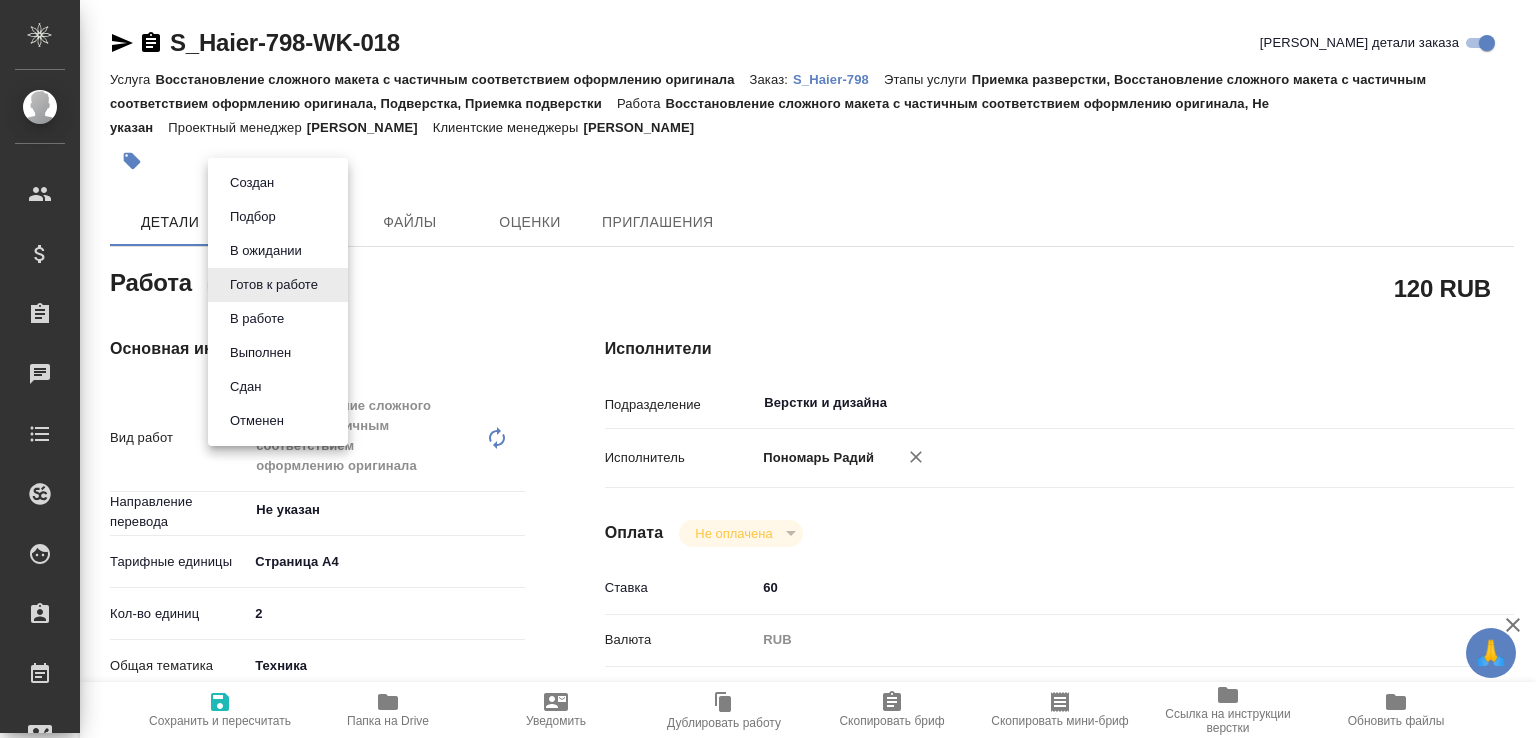 type on "x" 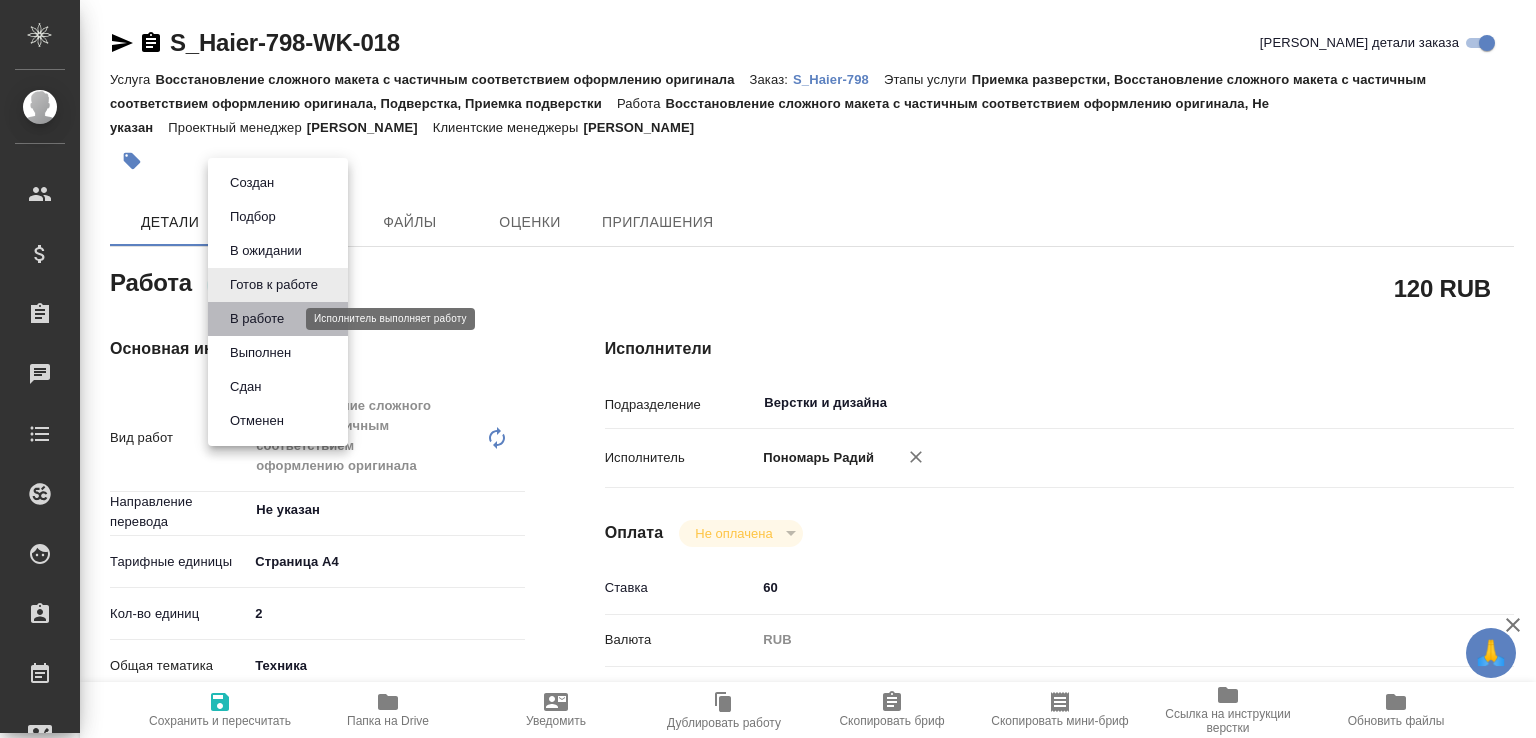 click on "В работе" at bounding box center (257, 319) 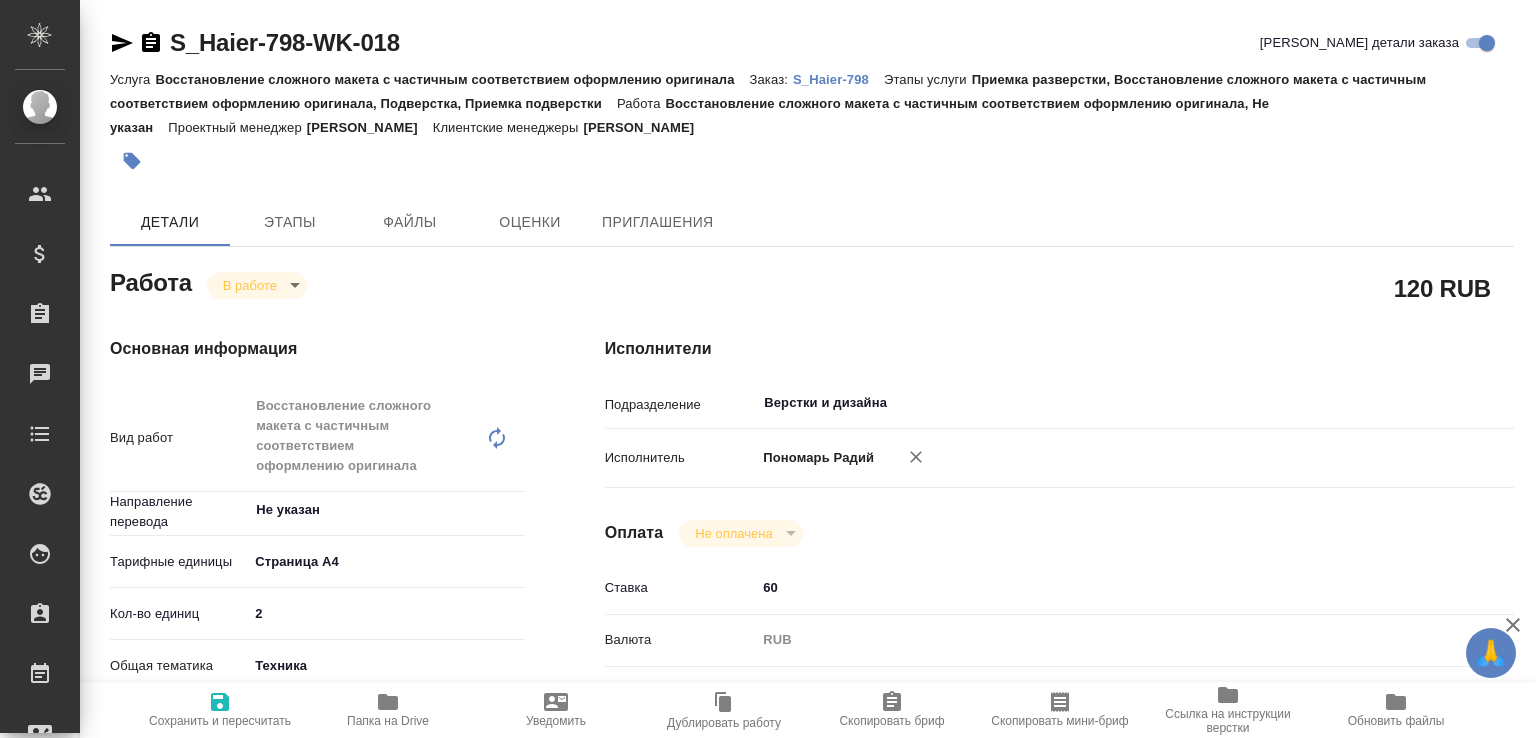 type on "x" 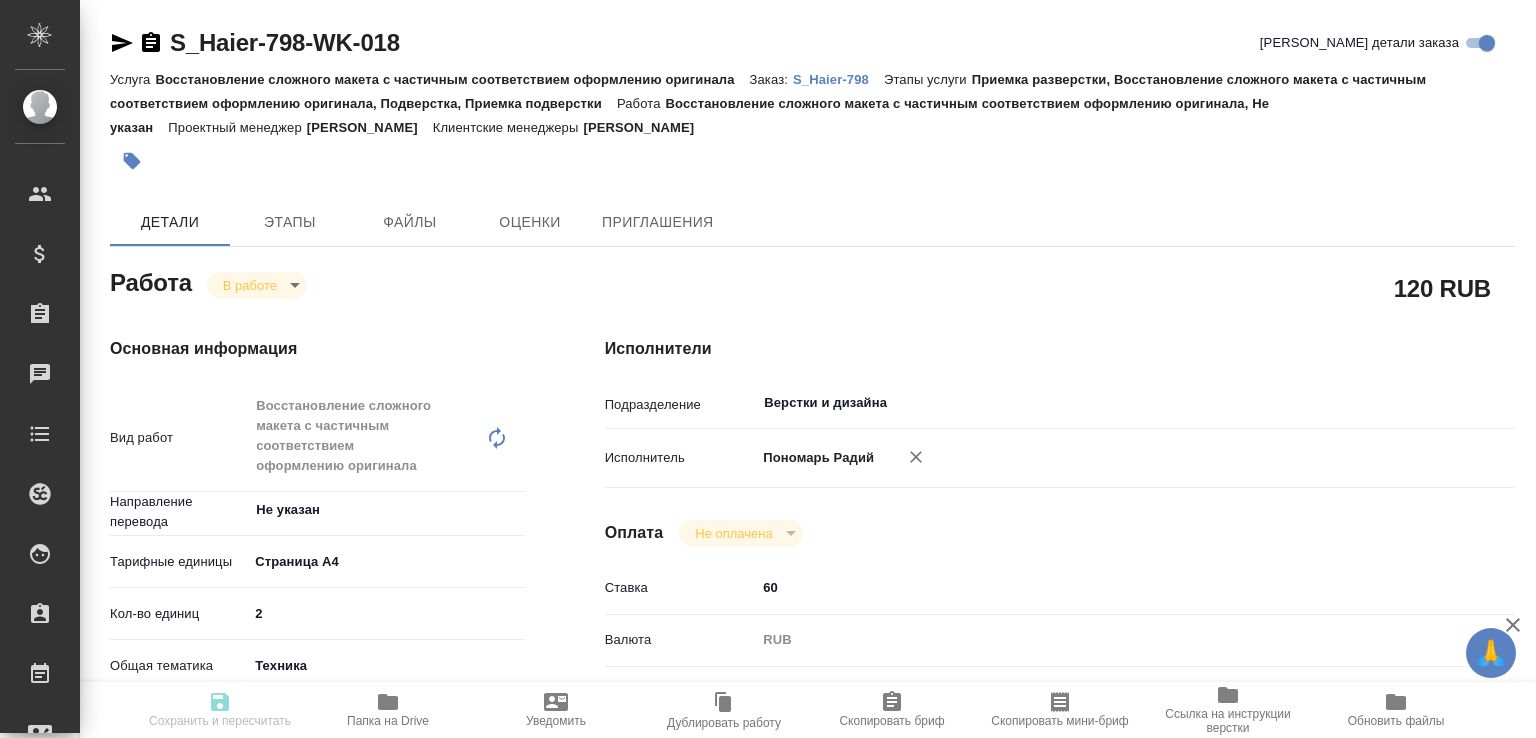 type on "x" 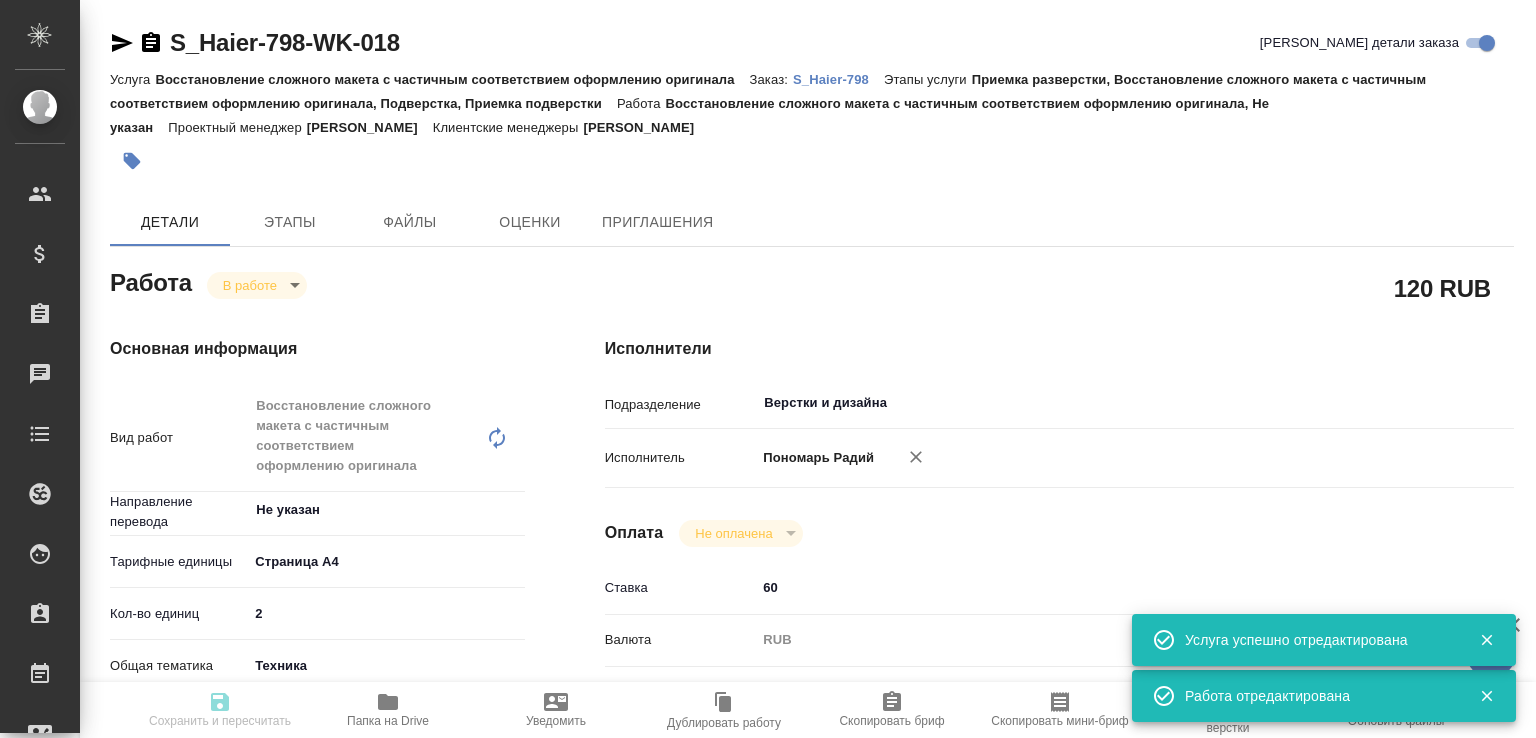 type on "x" 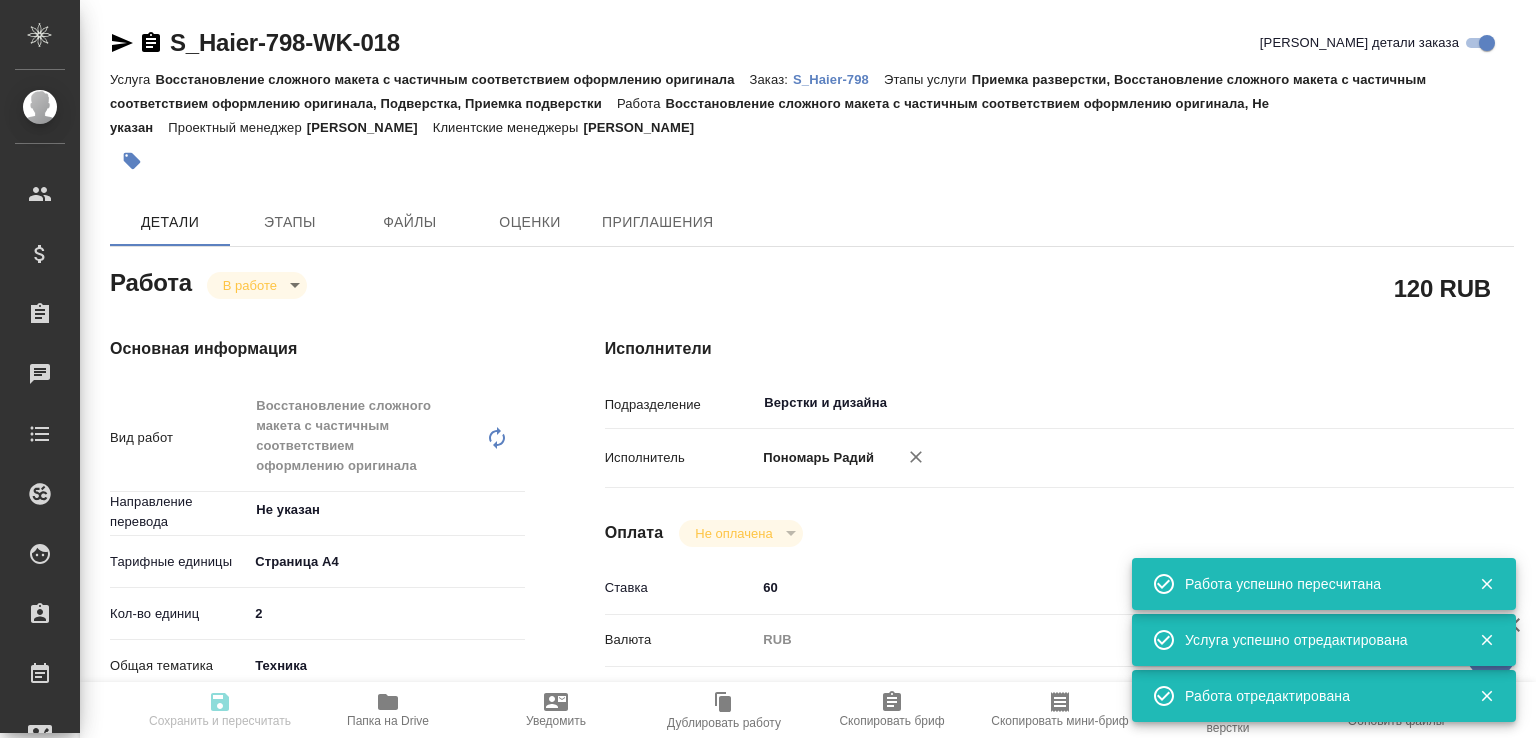 type on "x" 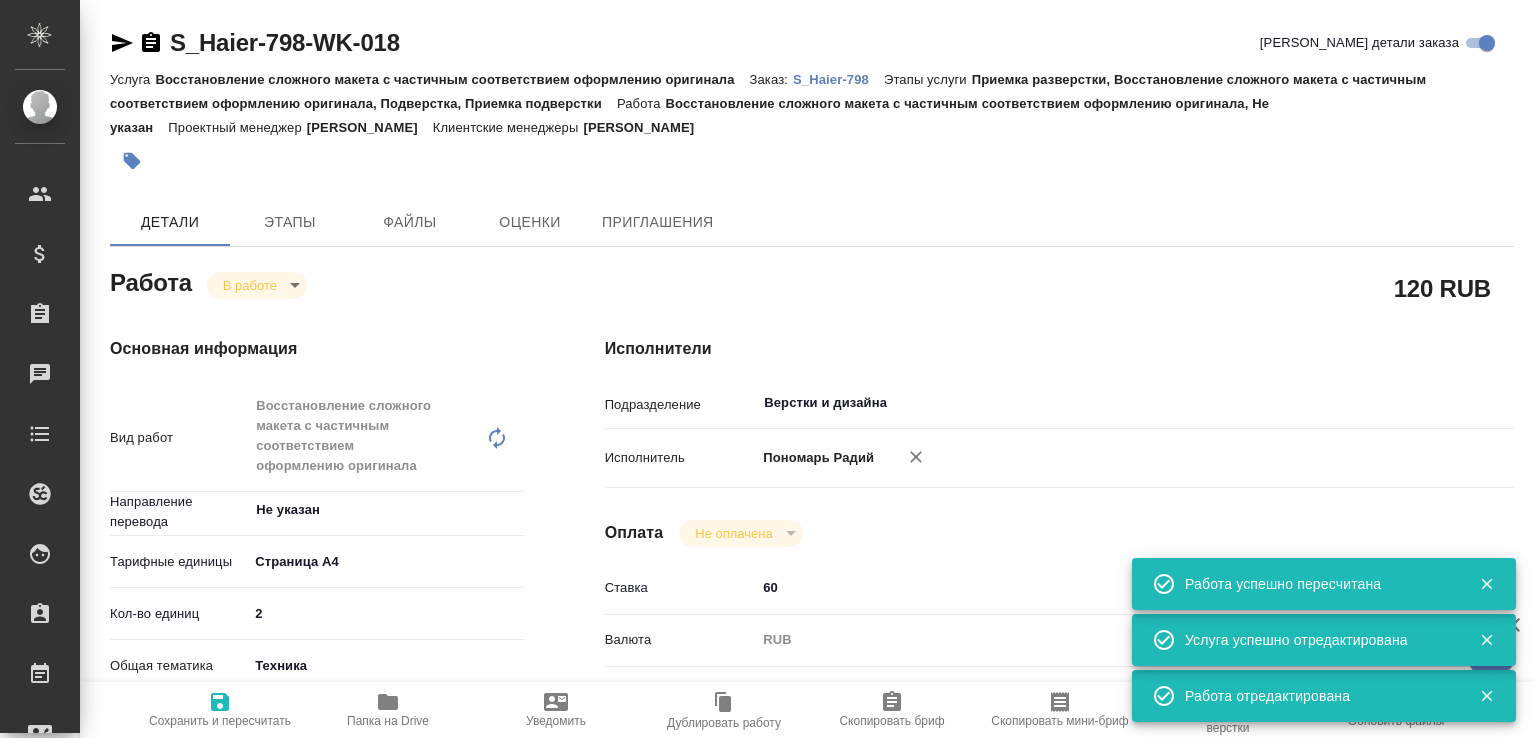type on "x" 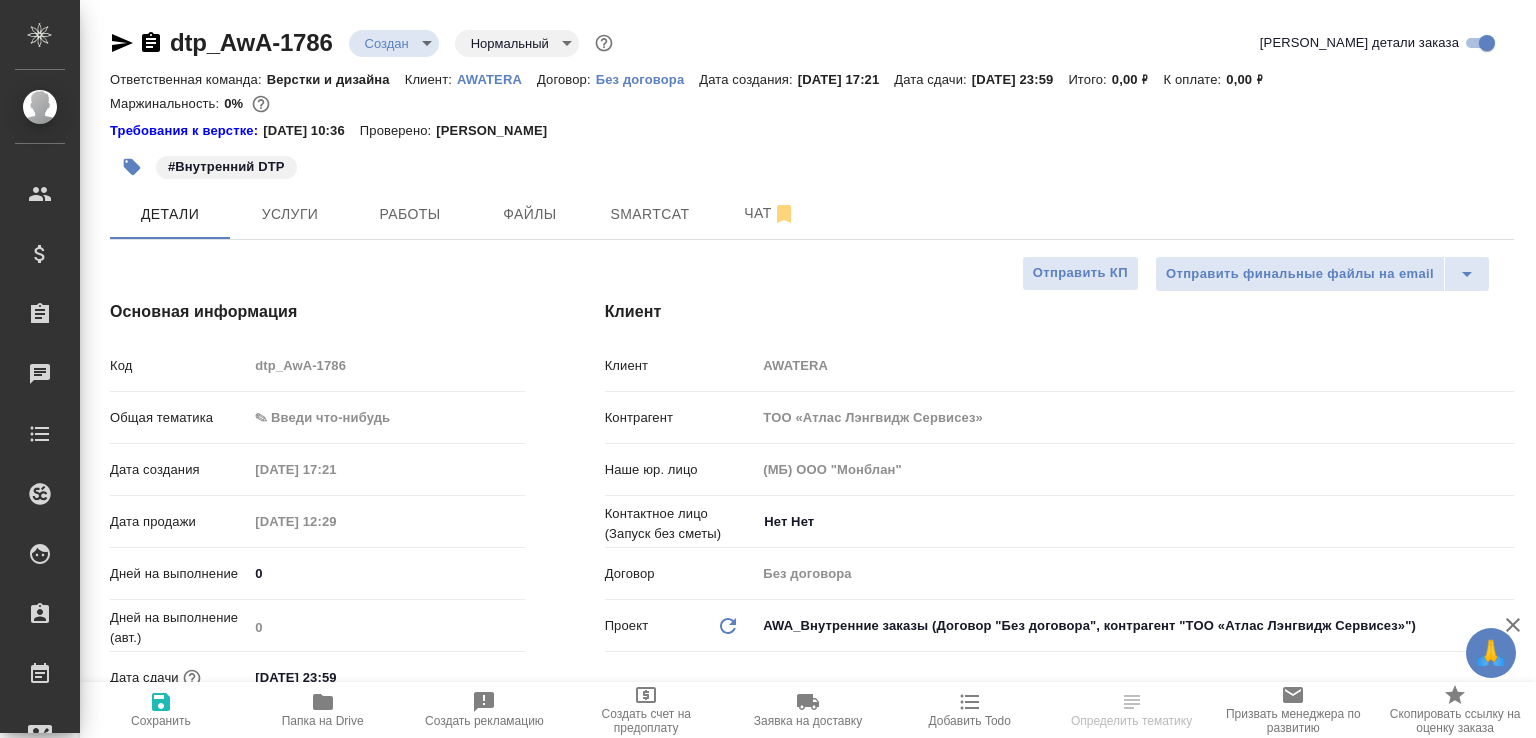 select on "RU" 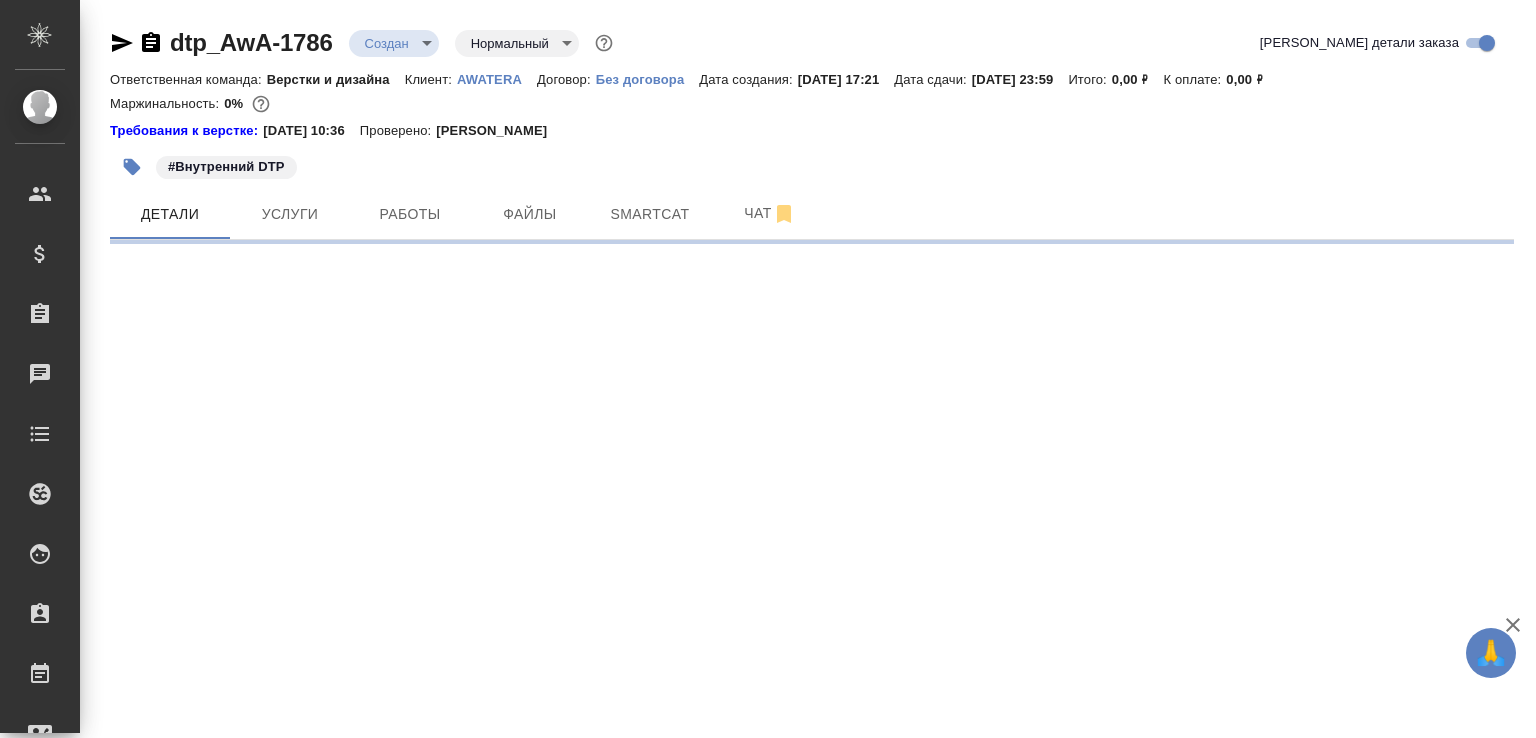 select on "RU" 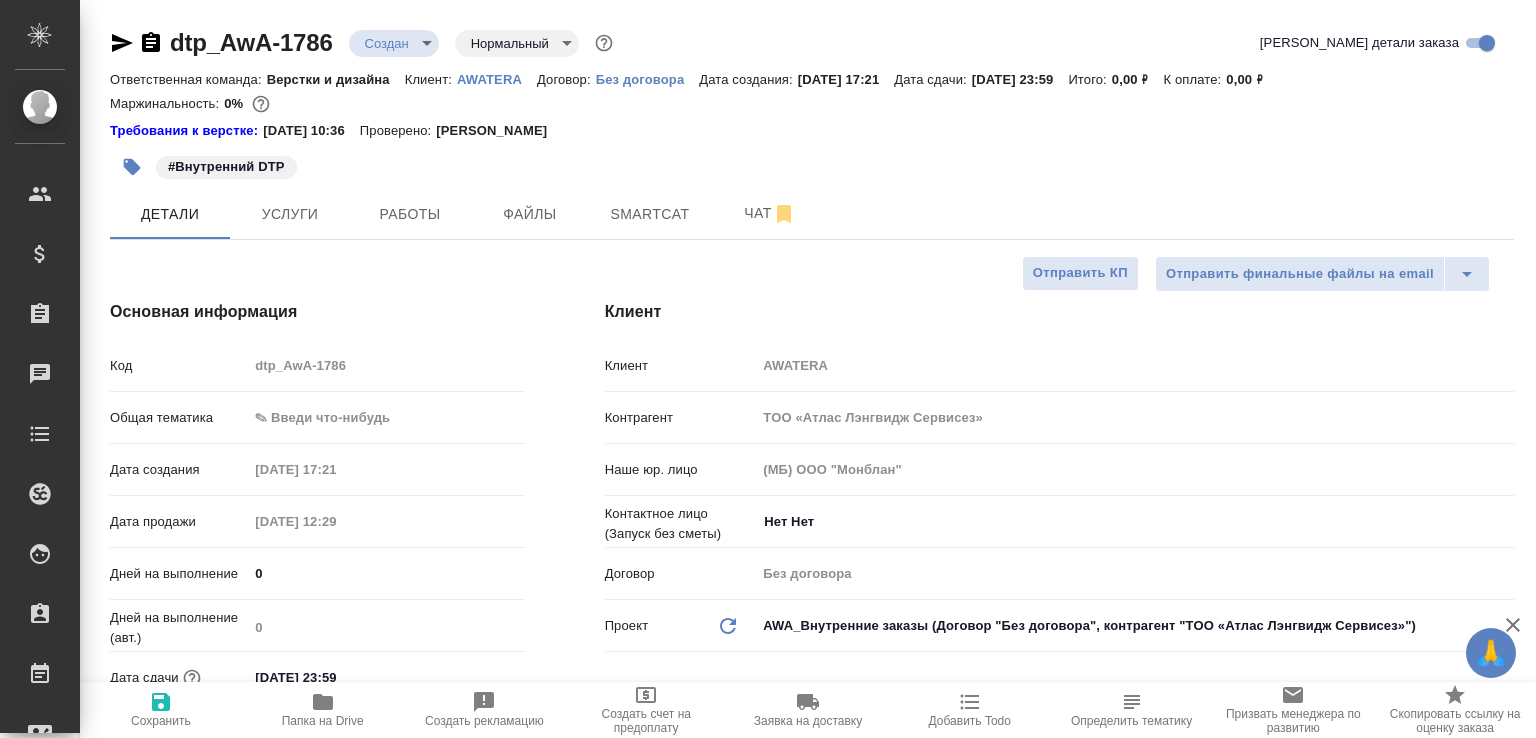 type on "x" 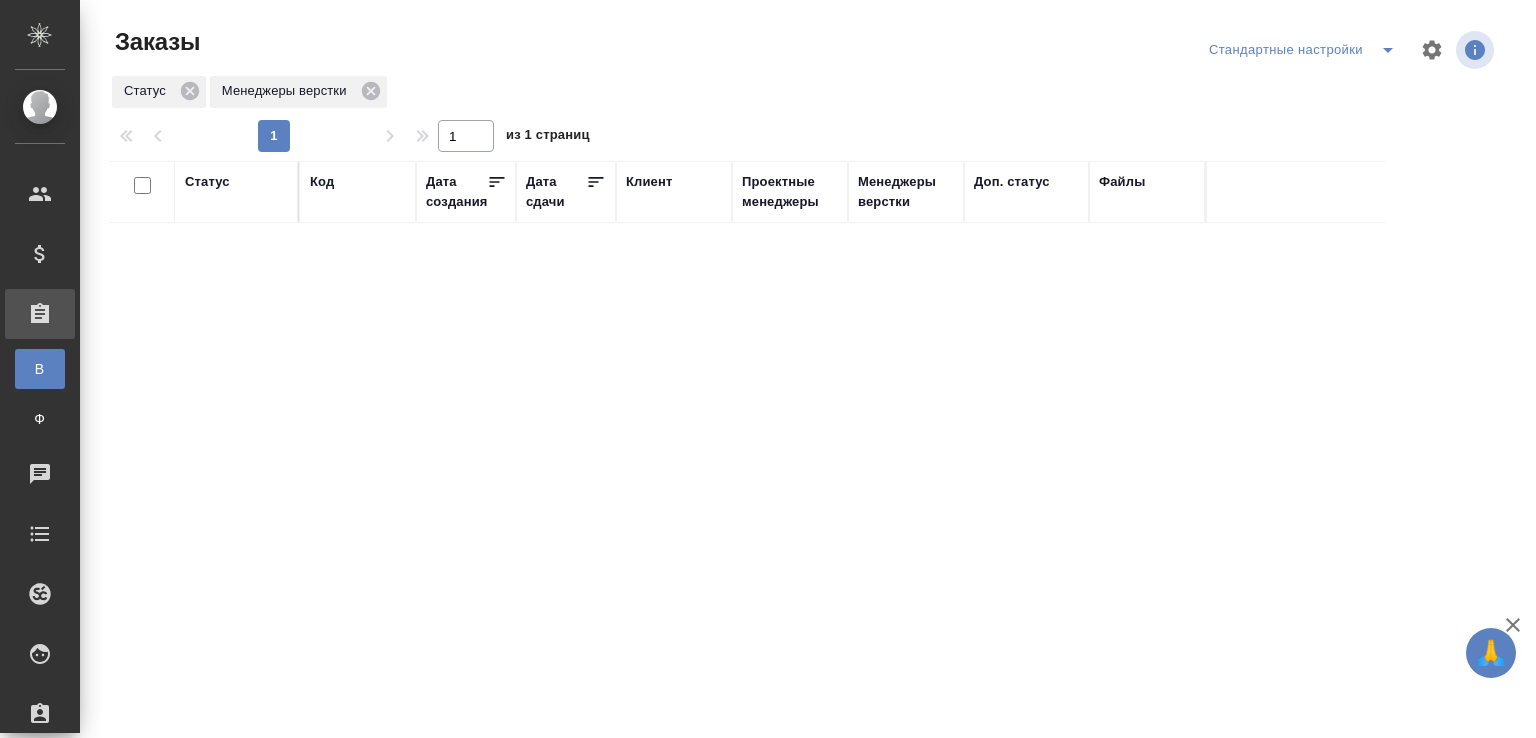 scroll, scrollTop: 0, scrollLeft: 0, axis: both 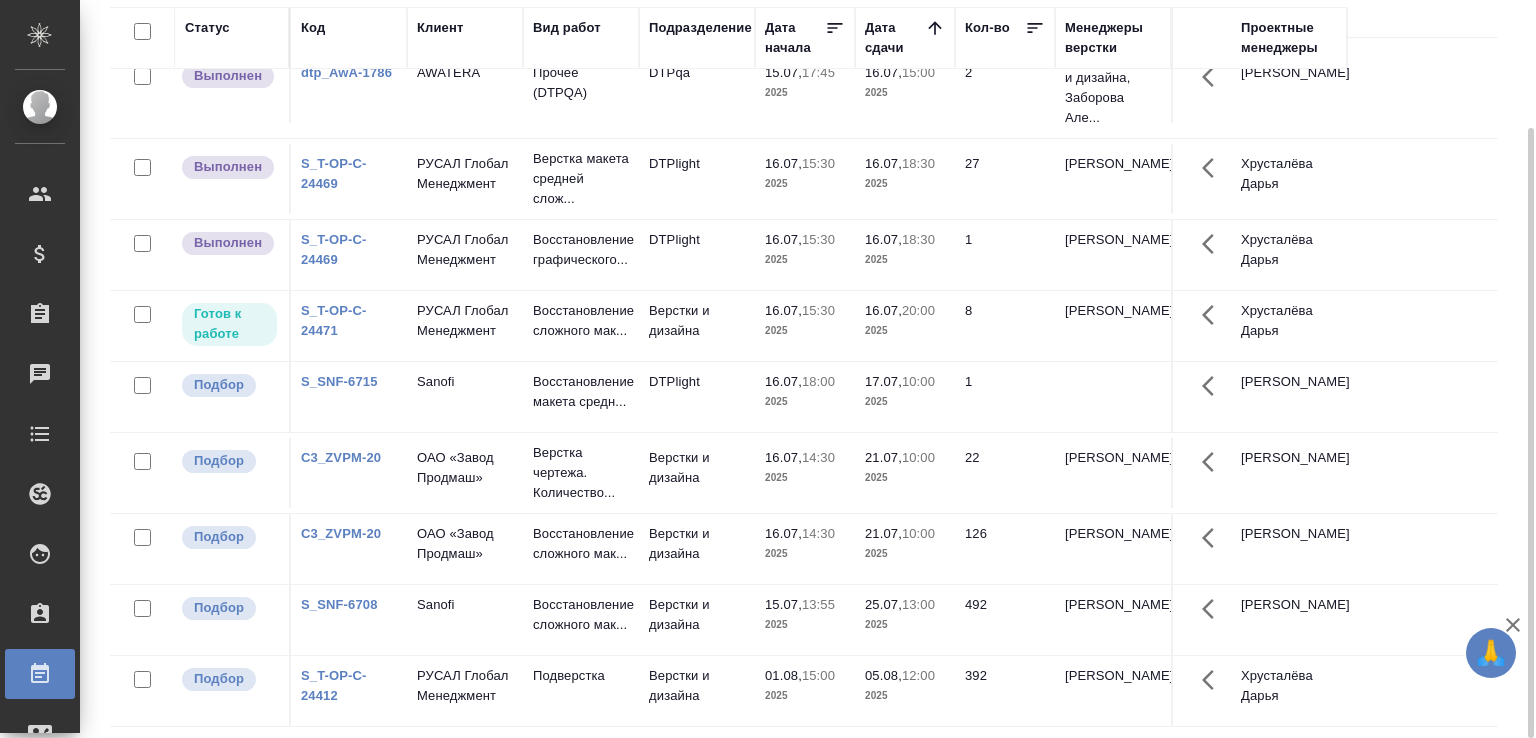 click on "Верстки и дизайна" at bounding box center [697, -215] 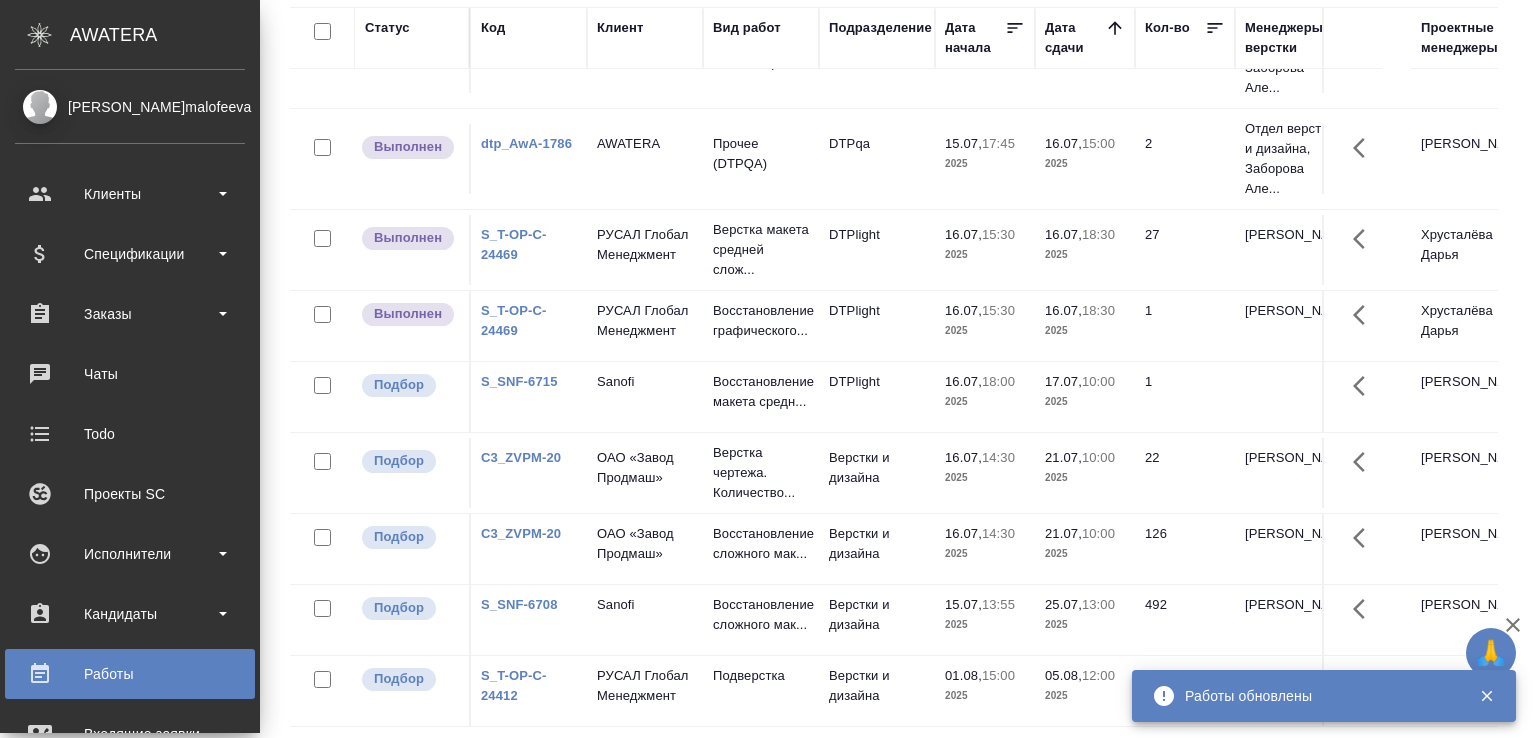 scroll, scrollTop: 406, scrollLeft: 0, axis: vertical 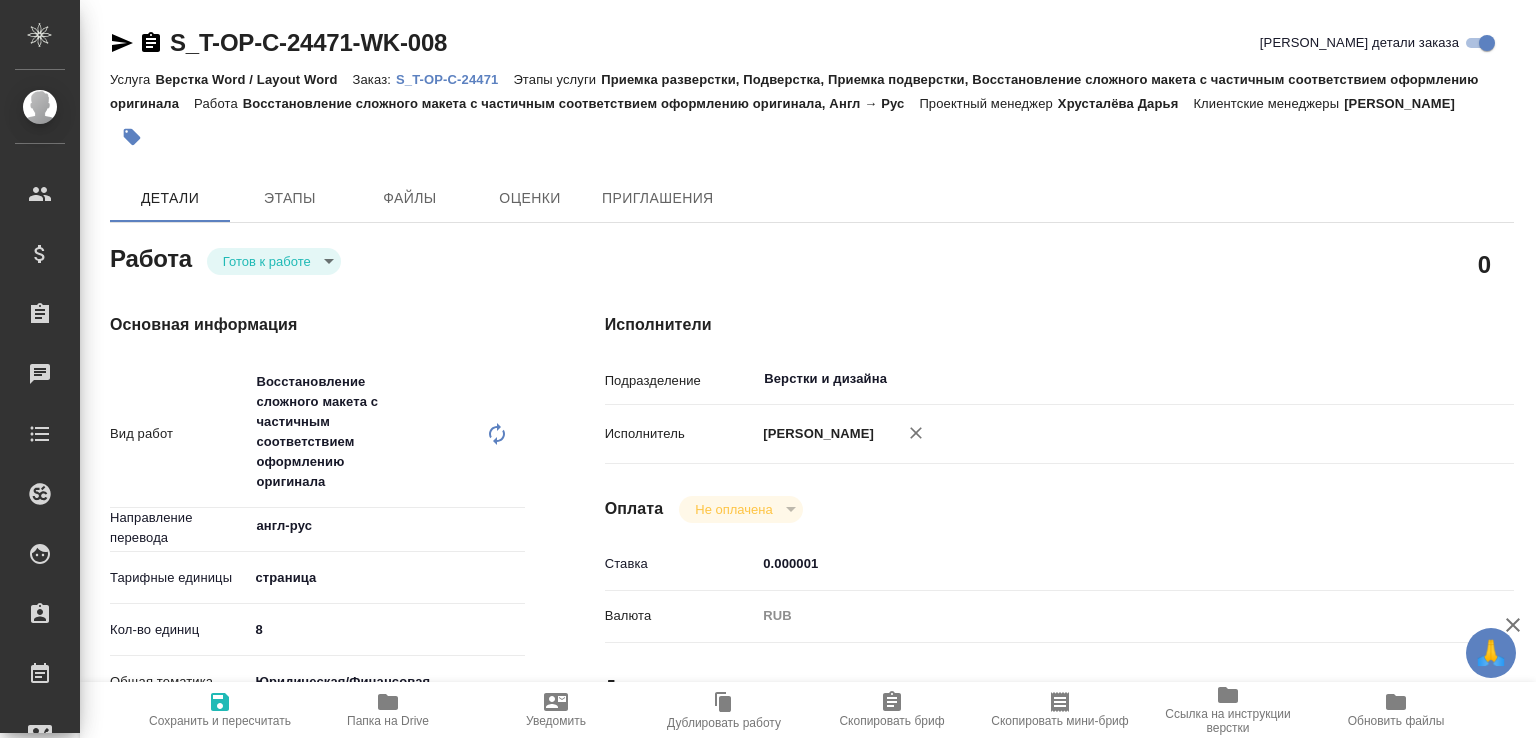 type on "x" 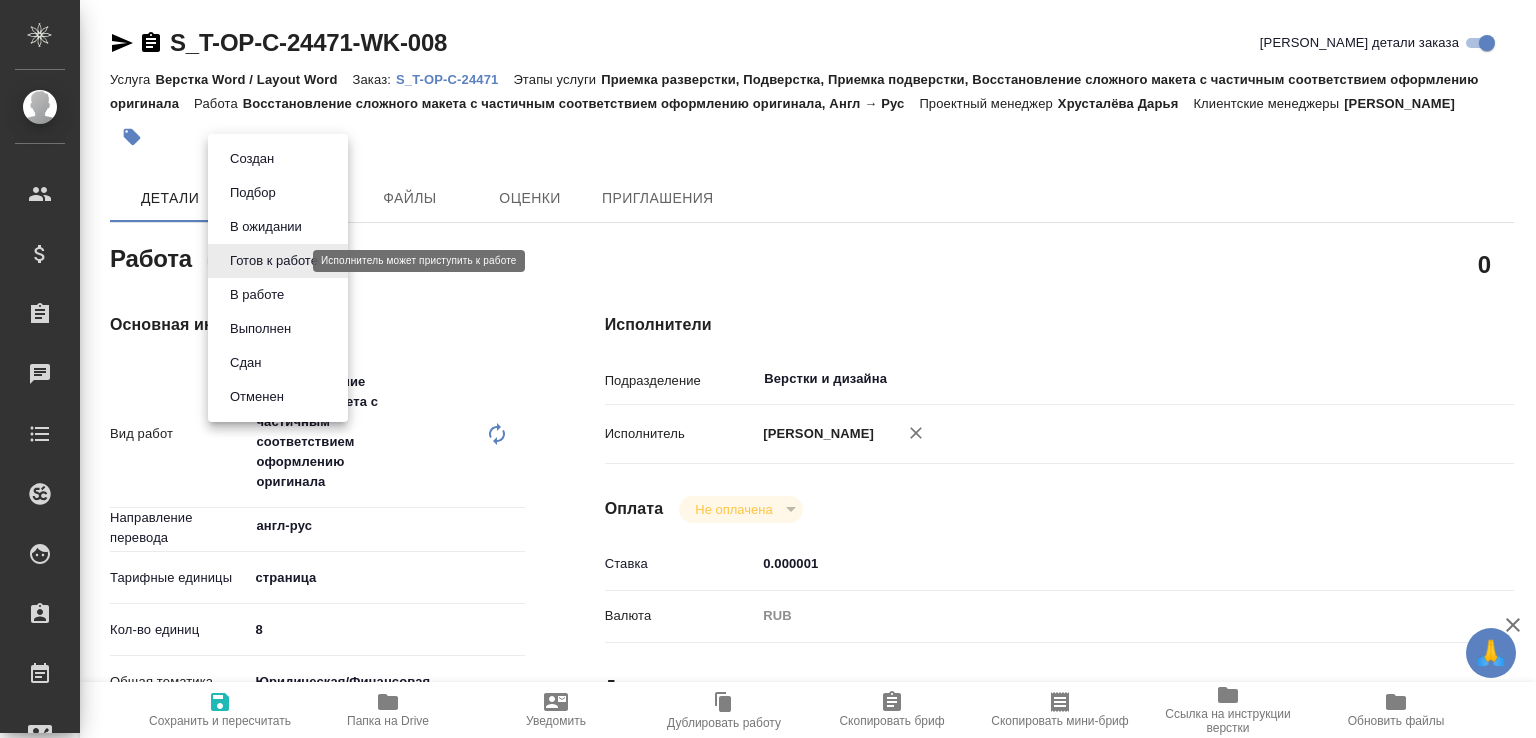 click on "🙏 .cls-1
fill:#fff;
AWATERA [PERSON_NAME]malofeeva Клиенты Спецификации Заказы 0 Чаты Todo Проекты SC Исполнители Кандидаты Работы Входящие заявки Заявки на доставку Рекламации Проекты процессинга Конференции Выйти S_T-OP-C-24471-WK-008 Кратко детали заказа Услуга Верстка Word / Layout Word Заказ: S_T-OP-C-24471 Этапы услуги Приемка разверстки, Подверстка, Приемка подверстки, Восстановление сложного макета с частичным соответствием оформлению оригинала Работа Восстановление сложного макета с частичным соответствием оформлению оригинала, Англ → [PERSON_NAME]" at bounding box center (768, 369) 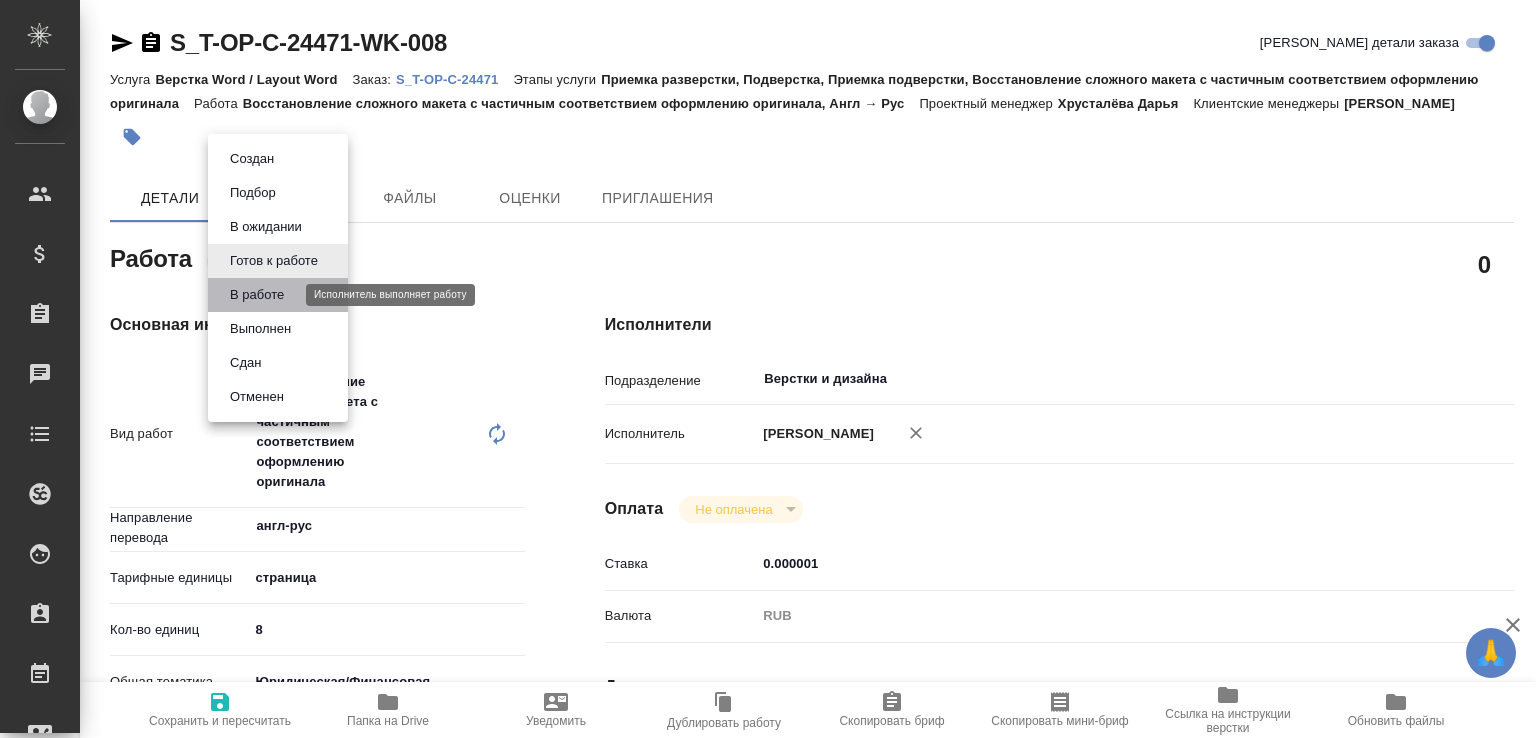 click on "В работе" at bounding box center [257, 295] 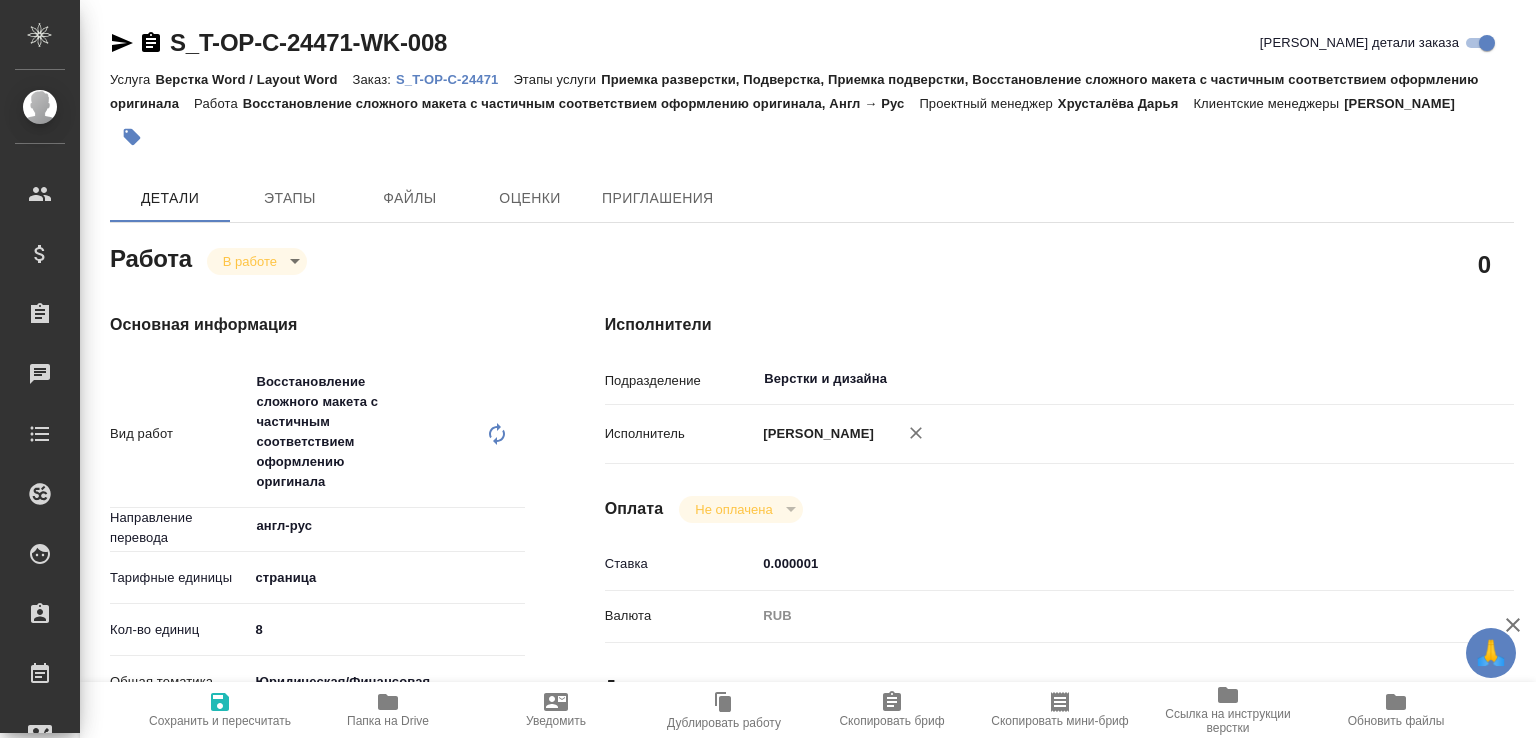 click on "S_T-OP-C-24471" at bounding box center [454, 79] 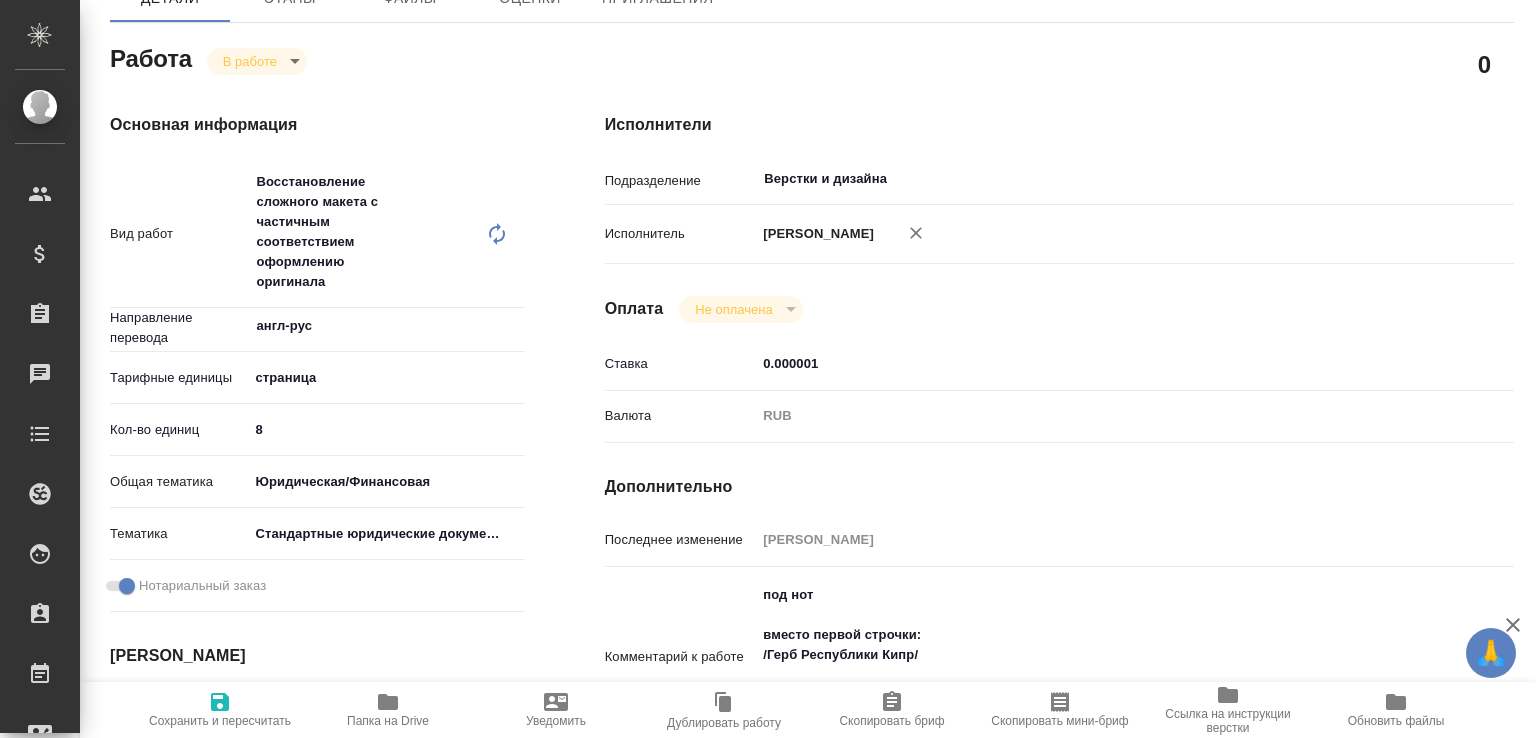 scroll, scrollTop: 300, scrollLeft: 0, axis: vertical 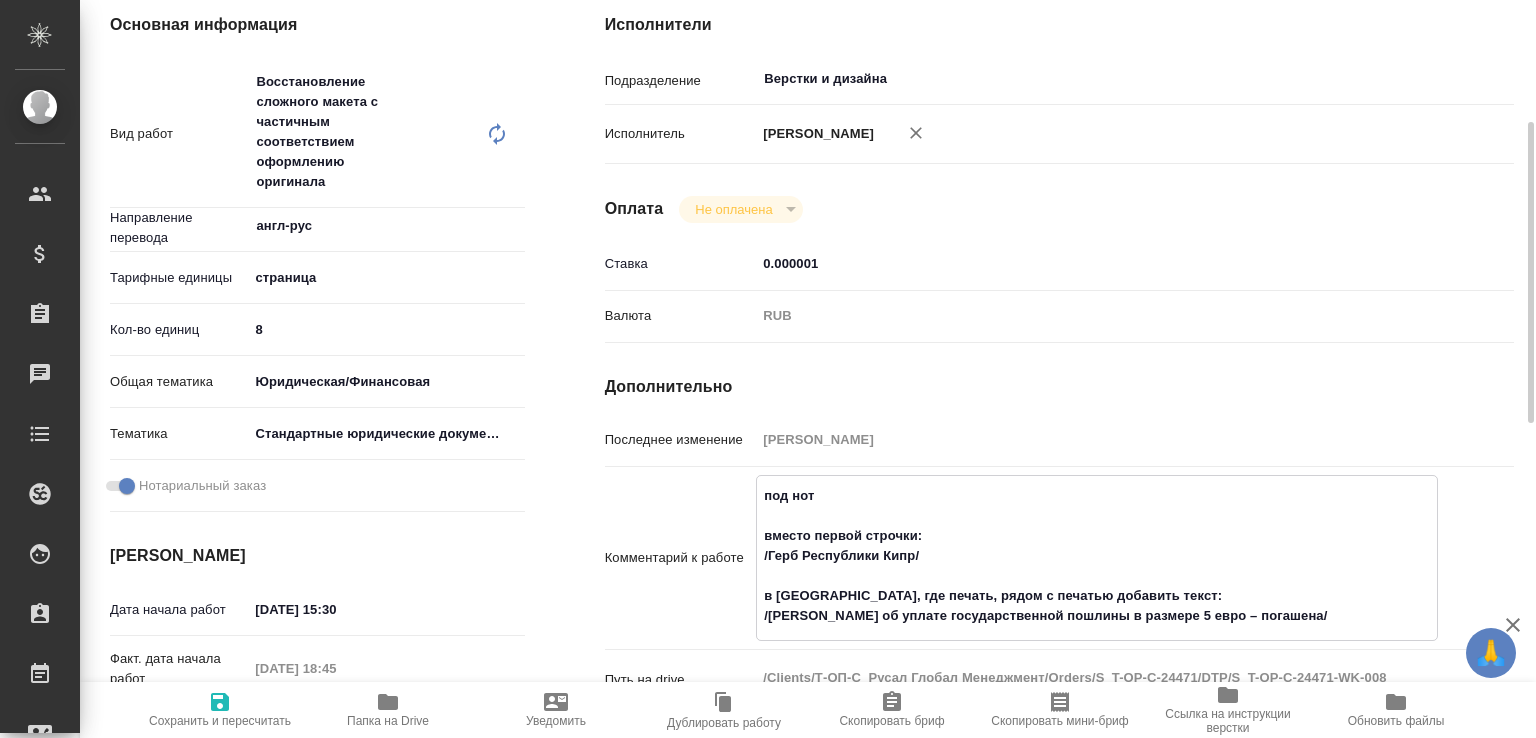 drag, startPoint x: 933, startPoint y: 576, endPoint x: 741, endPoint y: 579, distance: 192.02344 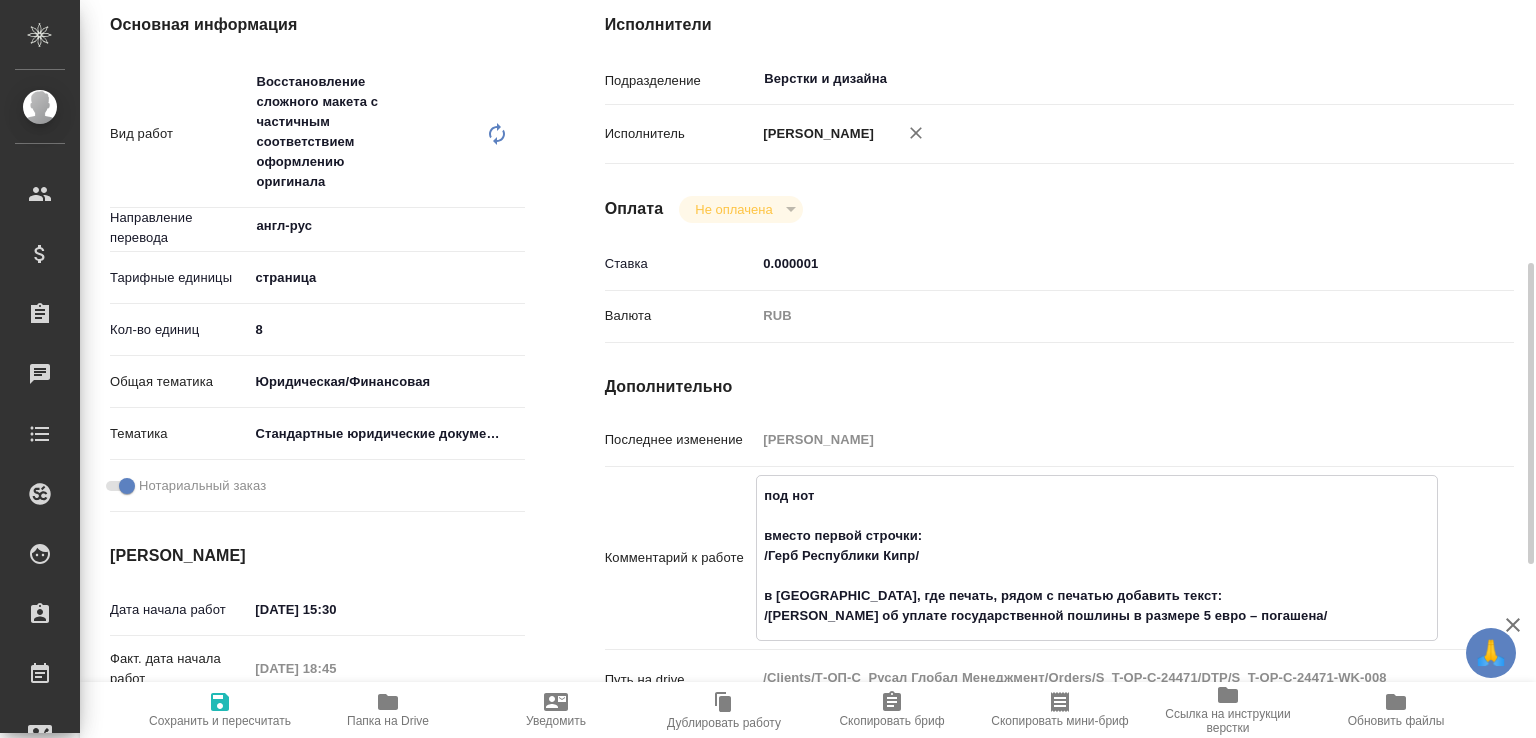 scroll, scrollTop: 400, scrollLeft: 0, axis: vertical 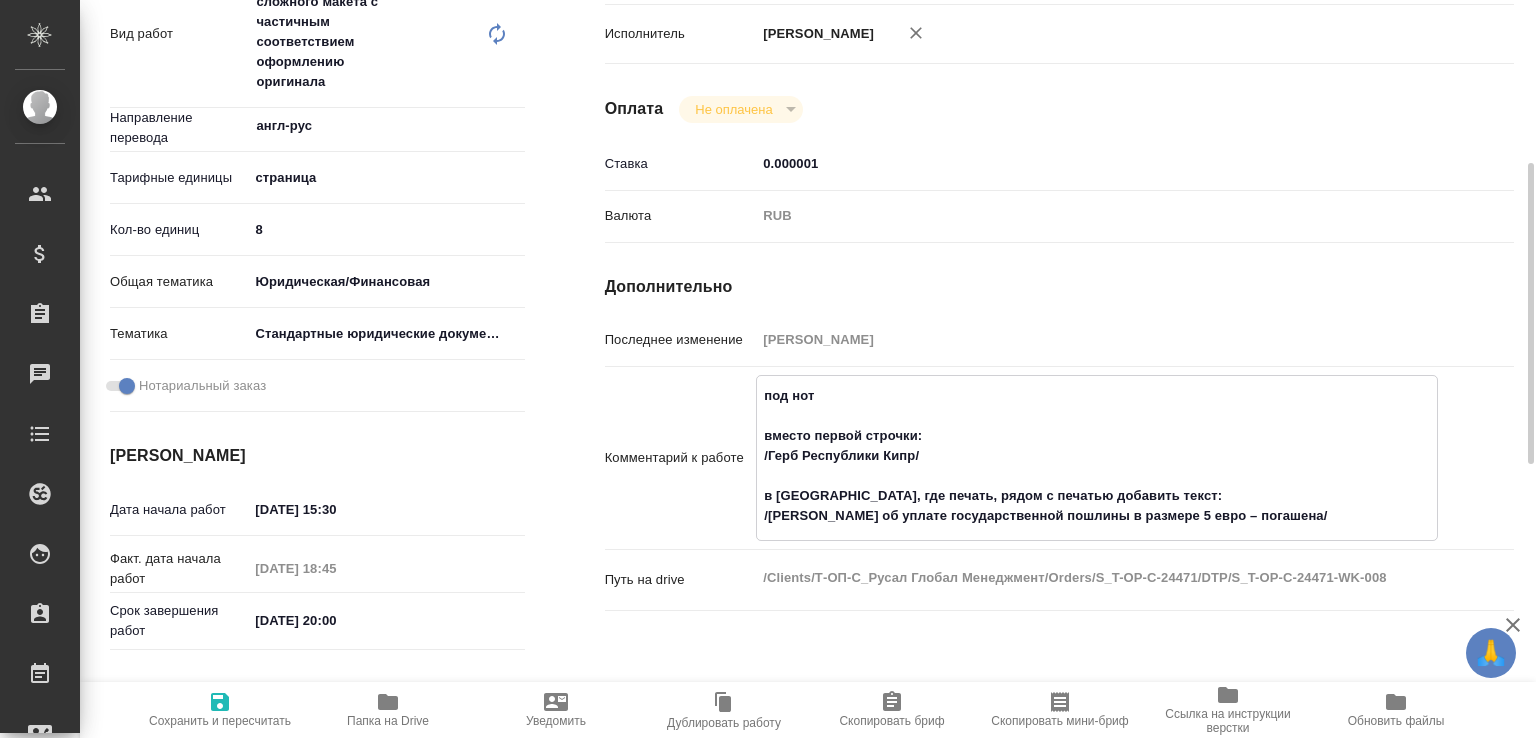 click on "под нот
вместо первой строчки:
/Герб Республики Кипр/
в апостиле, где печать, рядом с печатью добавить текст:
/Марка об уплате государственной пошлины в размере 5 евро – погашена/" at bounding box center [1097, 456] 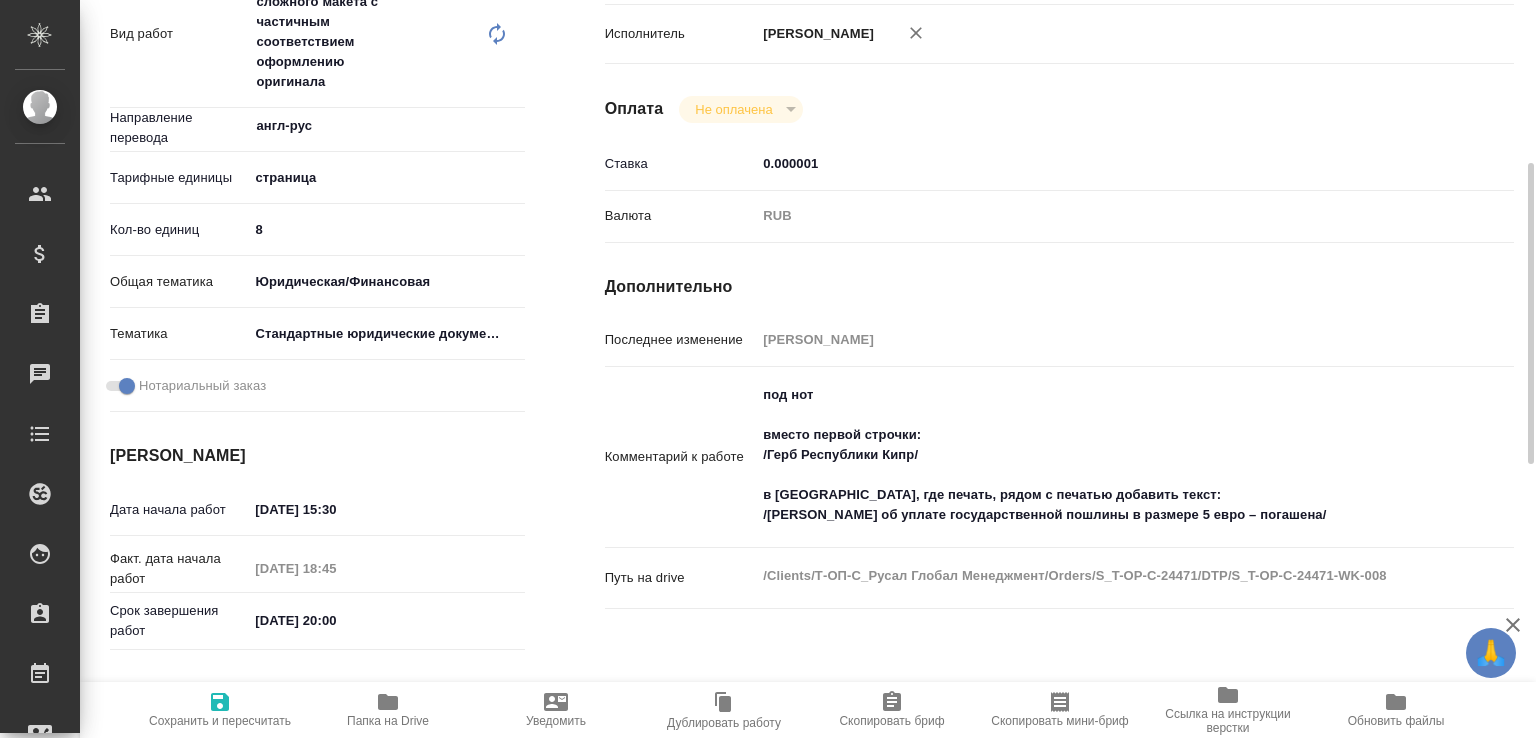 type on "x" 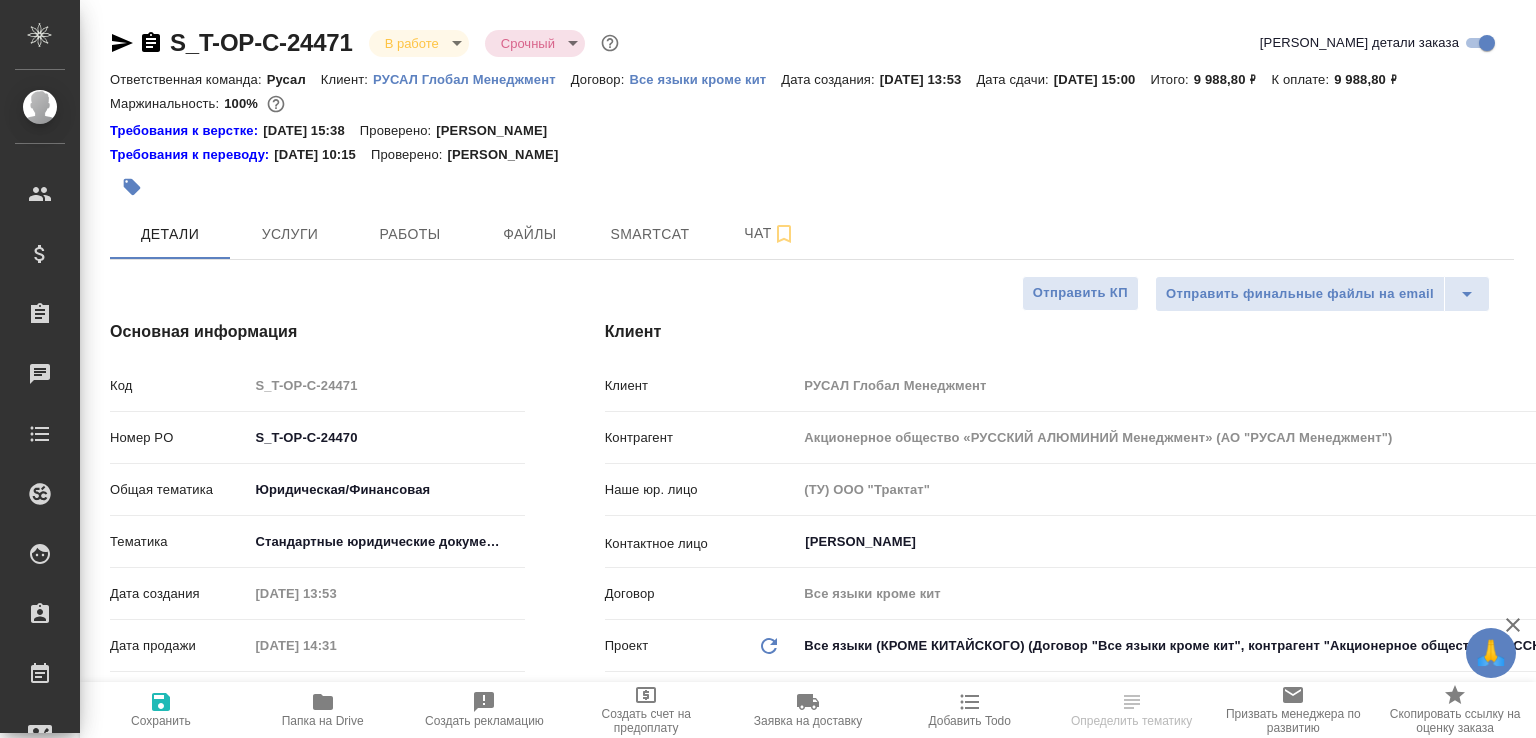 select on "RU" 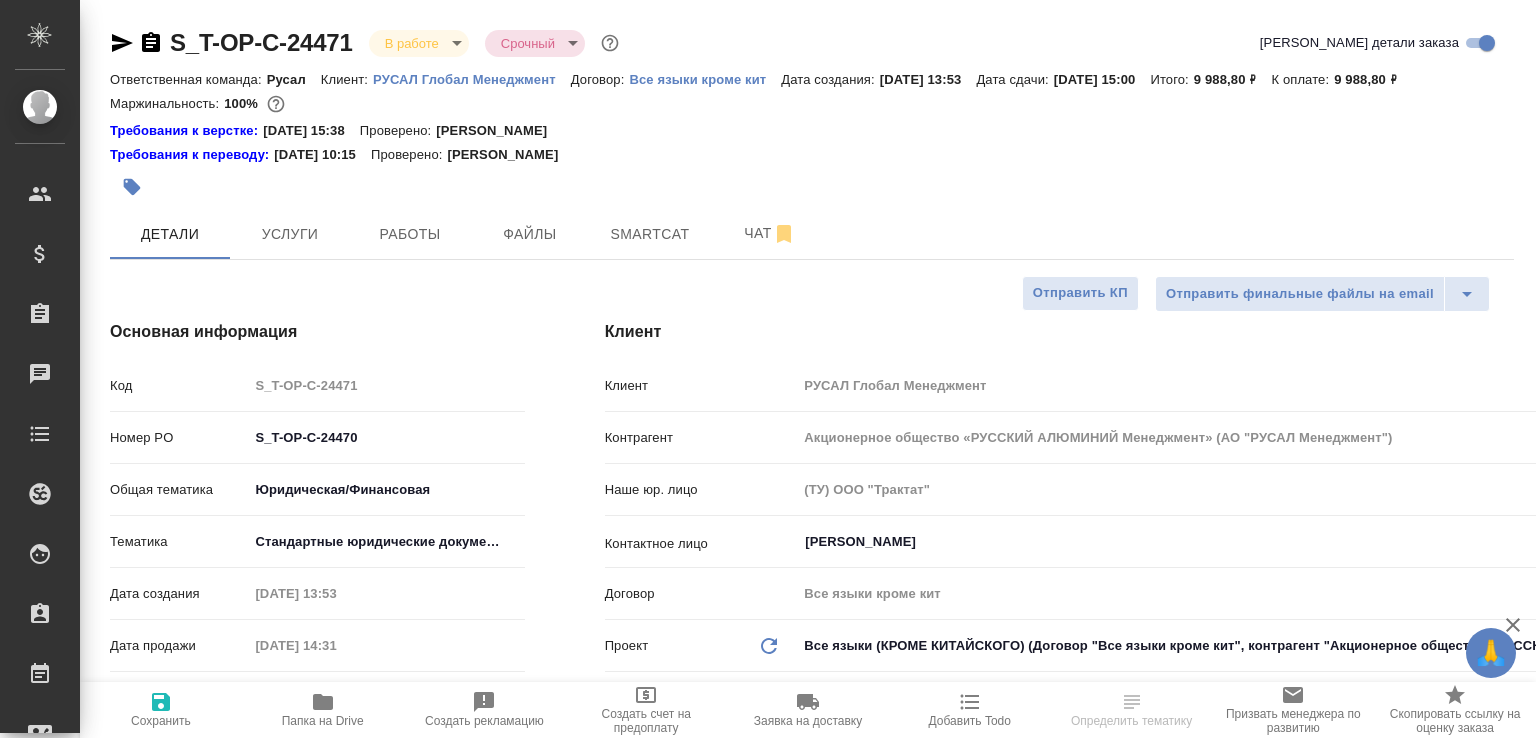 select on "RU" 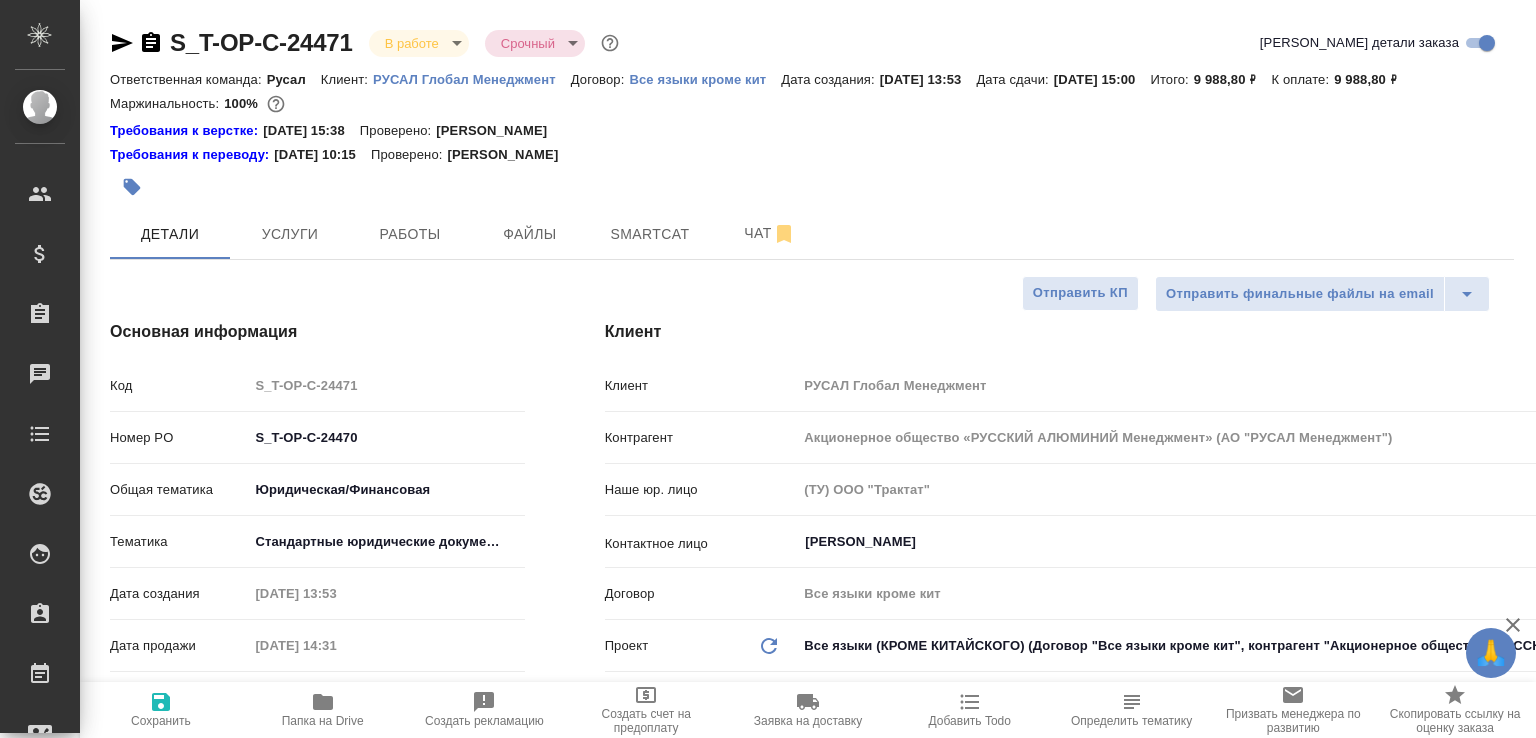 scroll, scrollTop: 0, scrollLeft: 0, axis: both 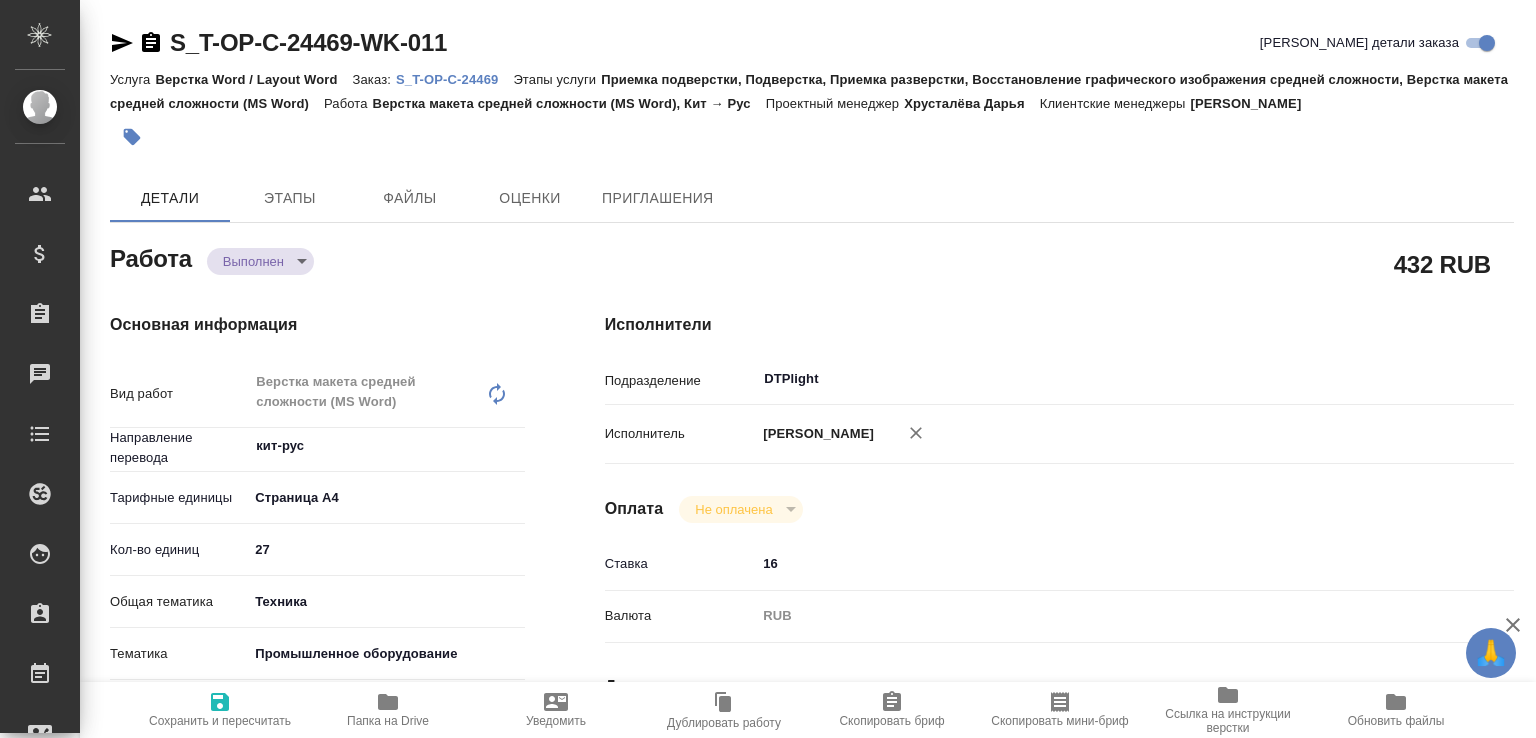 click 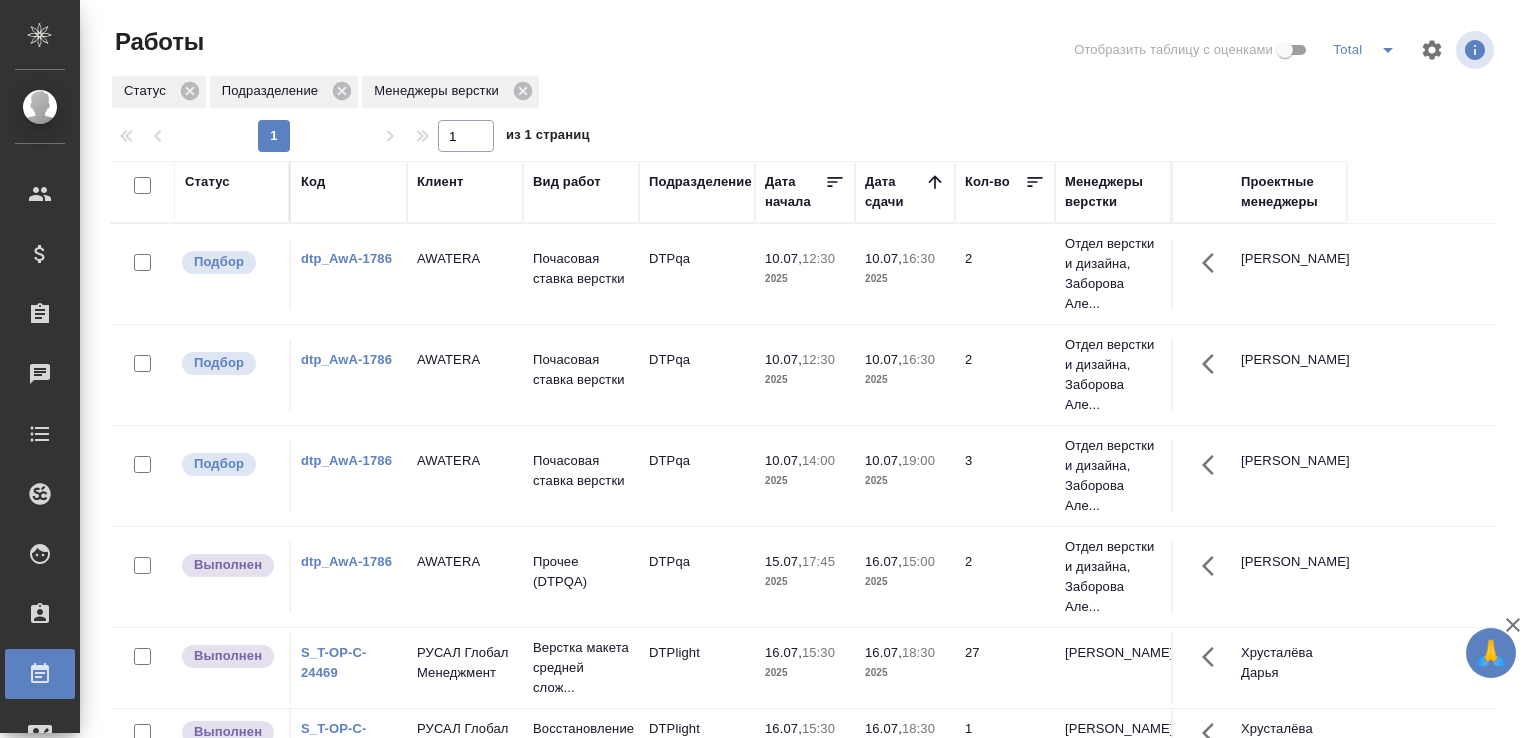 scroll, scrollTop: 0, scrollLeft: 0, axis: both 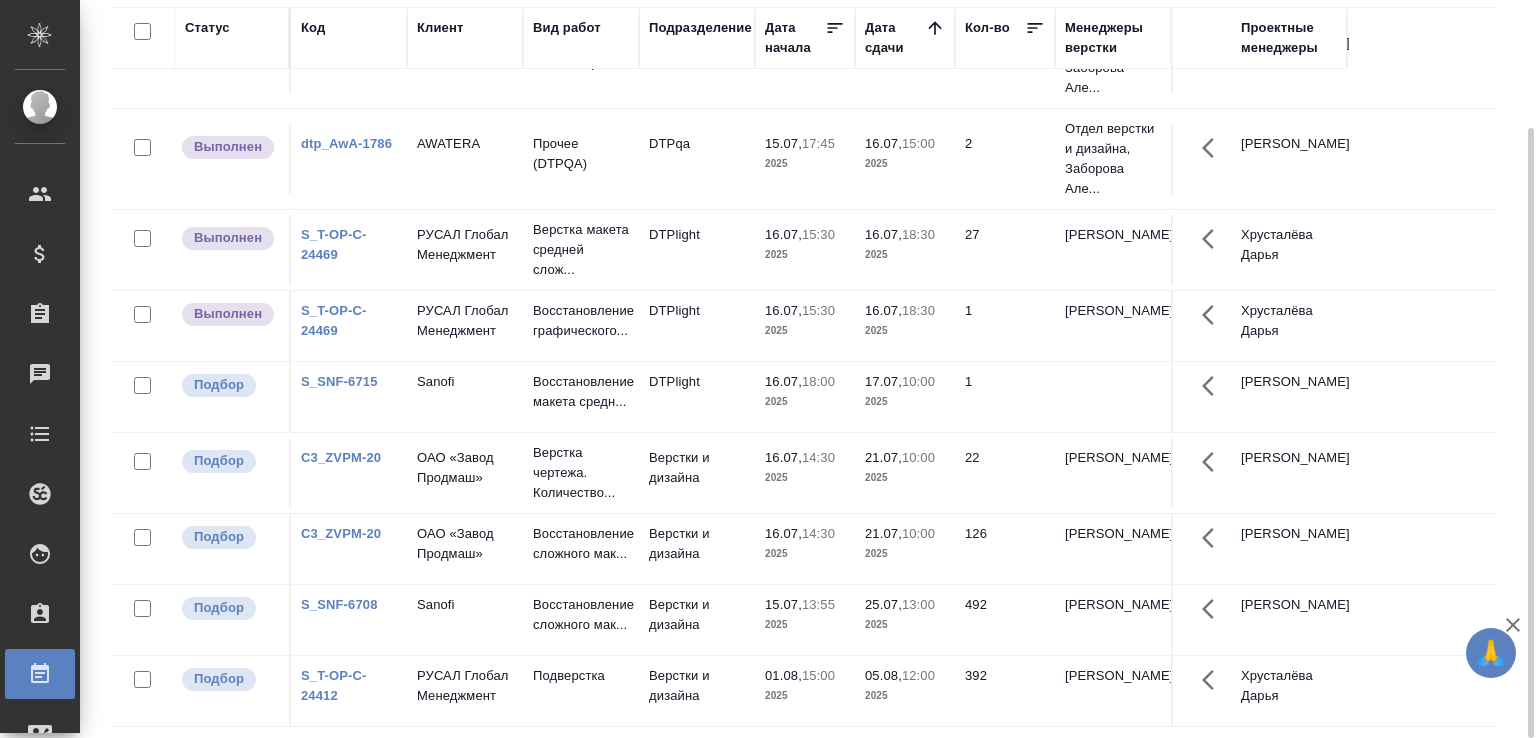 click on "Выполнен S_T-OP-C-24469 РУСАЛ Глобал Менеджмент Верстка макета средней слож... DTPlight 16.07,  15:30 2025 16.07,  18:30 2025 27 Малофеева Екатерина Хрусталёва Дарья" at bounding box center (804, 250) 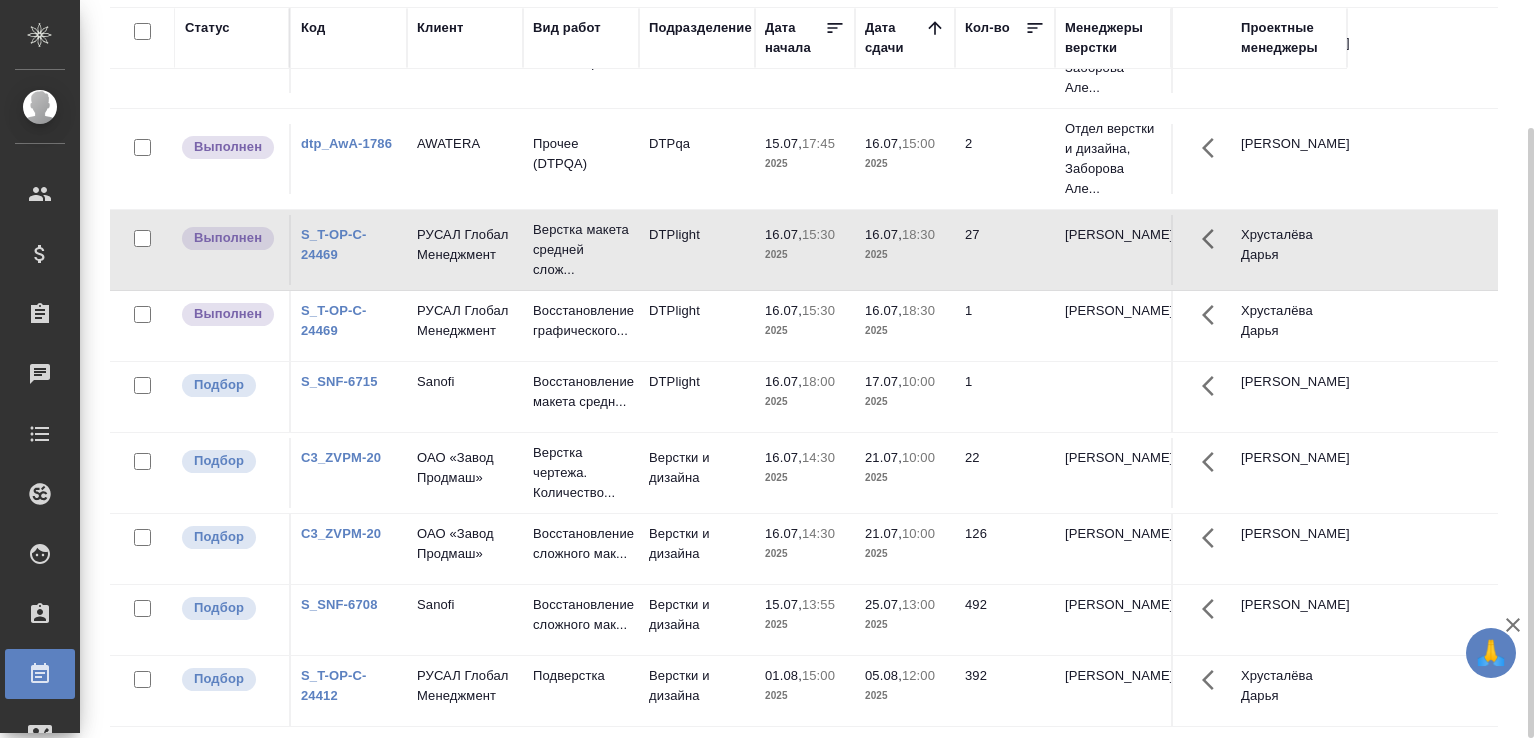 click on "Статус Код Клиент Вид работ Подразделение Дата начала Дата сдачи Кол-во Менеджеры верстки   Проектные менеджеры Подбор dtp_AwA-1786 AWATERA Почасовая ставка верстки DTPqa 10.07,  12:30 2025 10.07,  16:30 2025 2 Отдел верстки и дизайна, Заборова Але... Гостев Юрий Подбор dtp_AwA-1786 AWATERA Почасовая ставка верстки DTPqa 10.07,  12:30 2025 10.07,  16:30 2025 2 Отдел верстки и дизайна, Заборова Але... Гостев Юрий Подбор dtp_AwA-1786 AWATERA Почасовая ставка верстки DTPqa 10.07,  14:00 2025 10.07,  19:00 2025 3 Отдел верстки и дизайна, Заборова Але... Гостев Юрий Выполнен dtp_AwA-1786 AWATERA Прочее (DTPQA) DTPqa 15.07,  17:45 2025 16.07,  15:00 2025 2 Гостев Юрий Выполнен DTPlight 1" at bounding box center (812, 367) 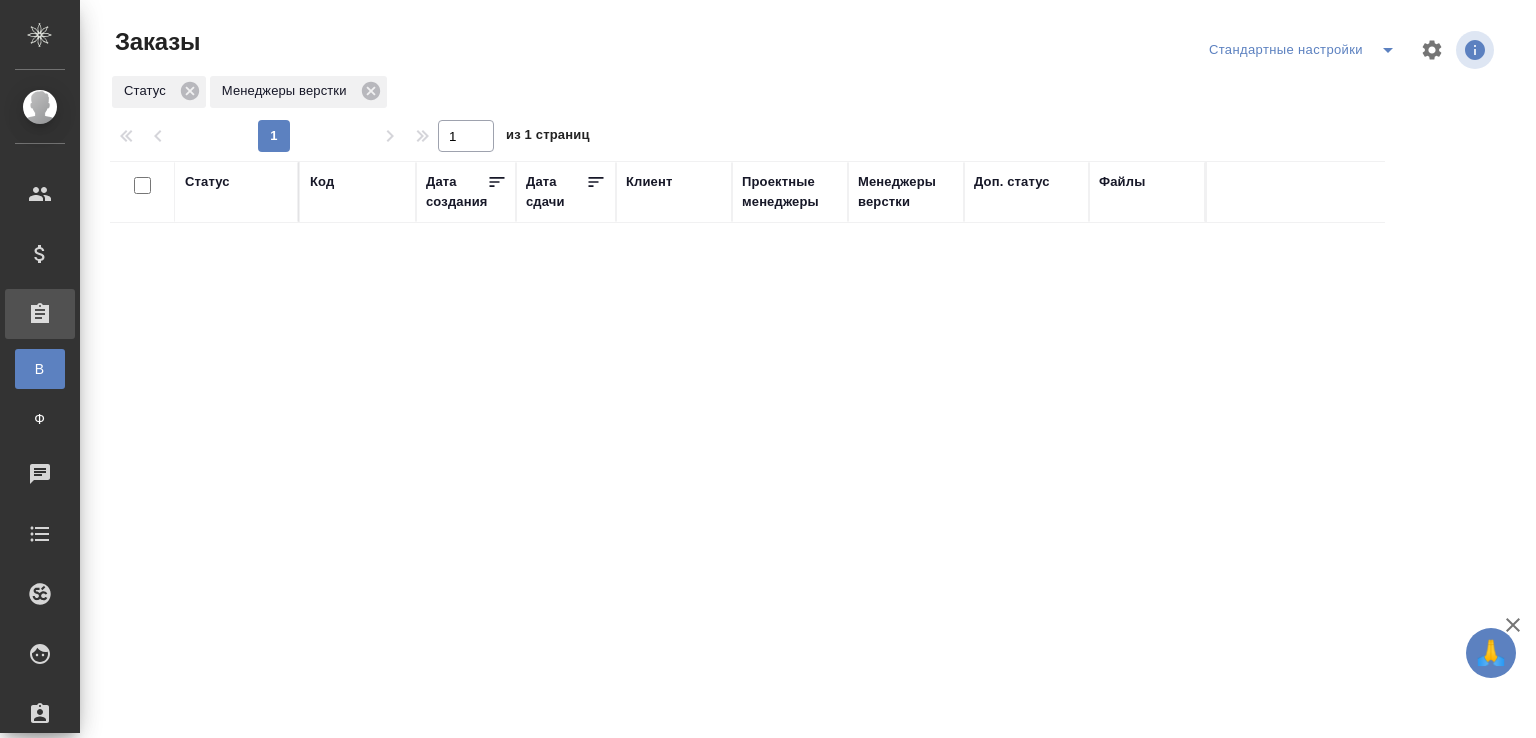 scroll, scrollTop: 0, scrollLeft: 0, axis: both 